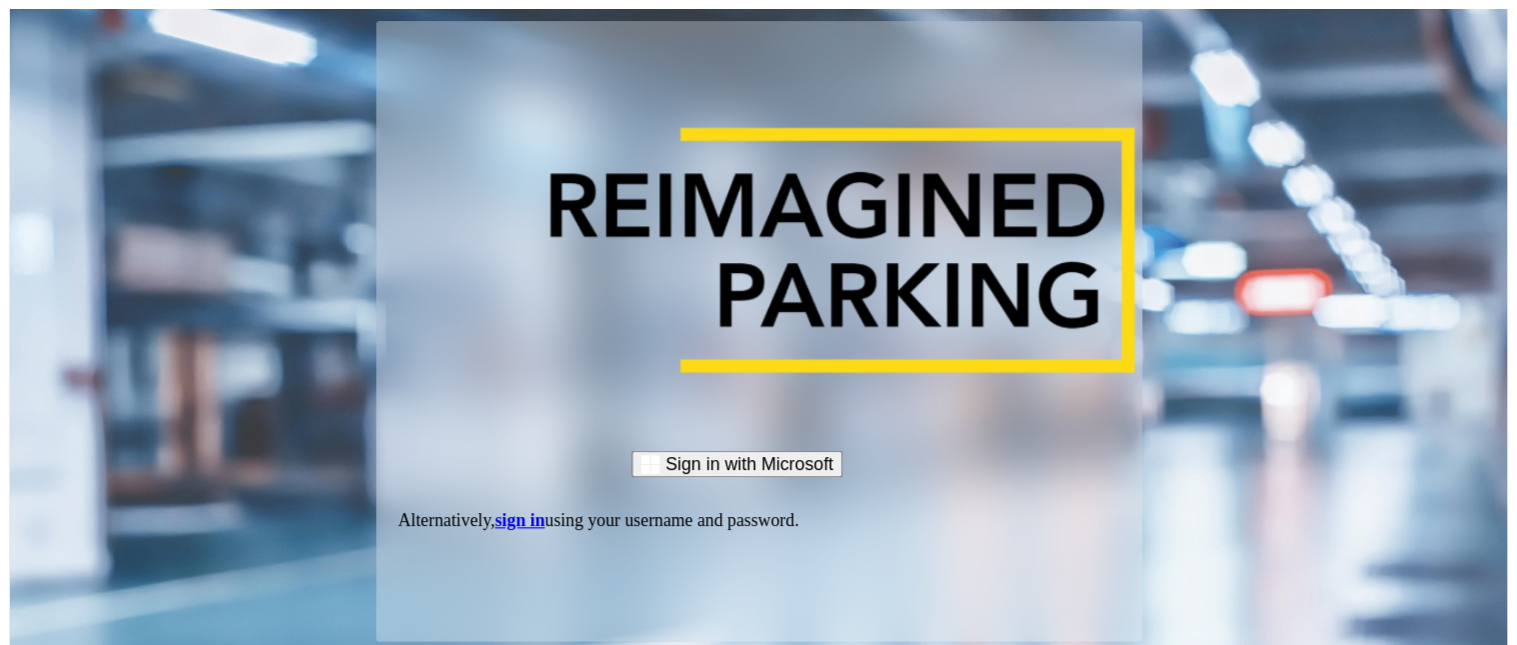 scroll, scrollTop: 0, scrollLeft: 0, axis: both 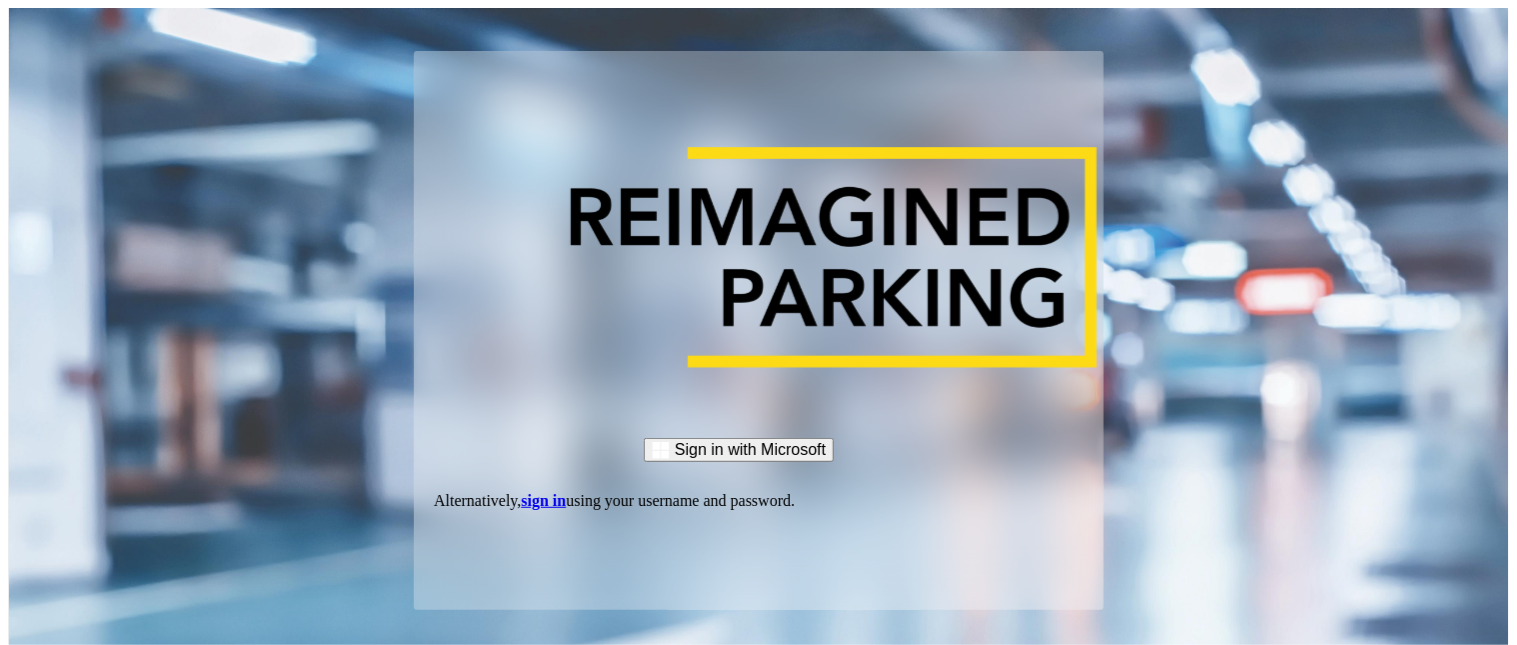 click on "sign in" at bounding box center (543, 500) 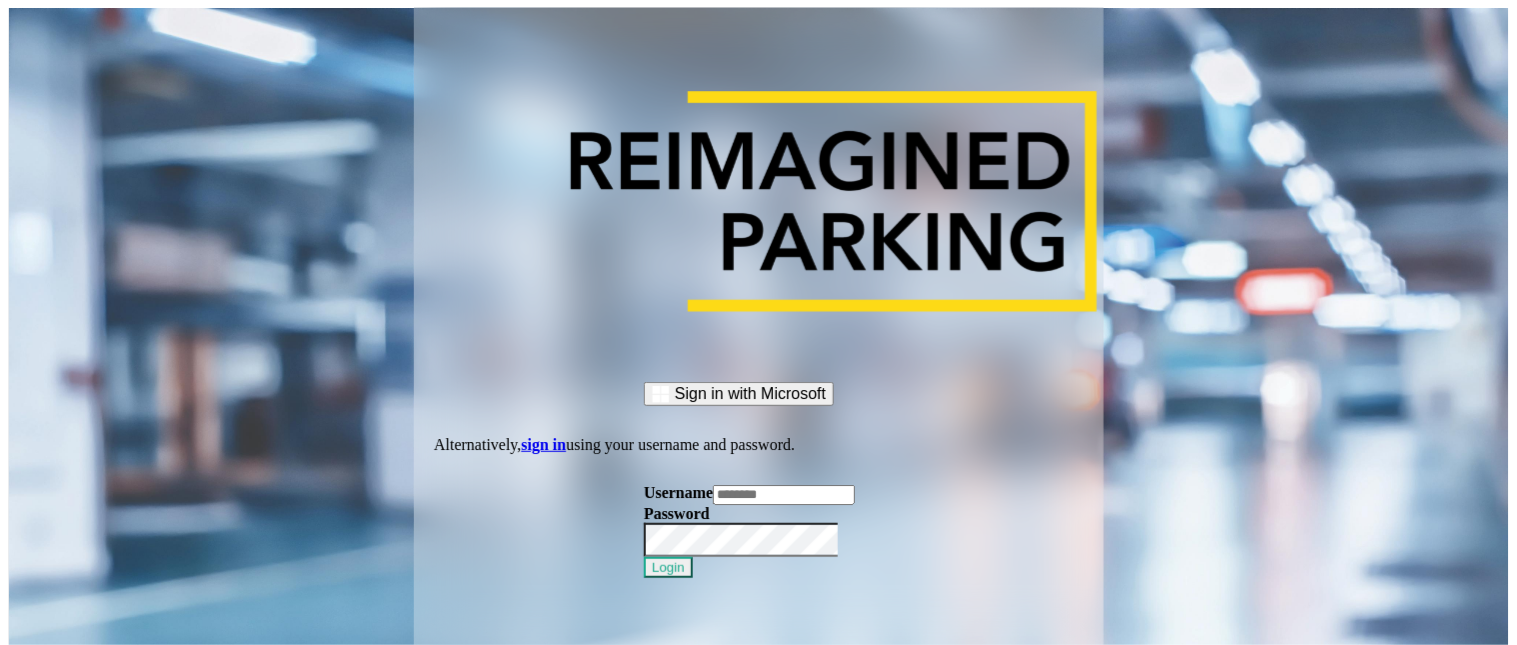 click at bounding box center [784, 495] 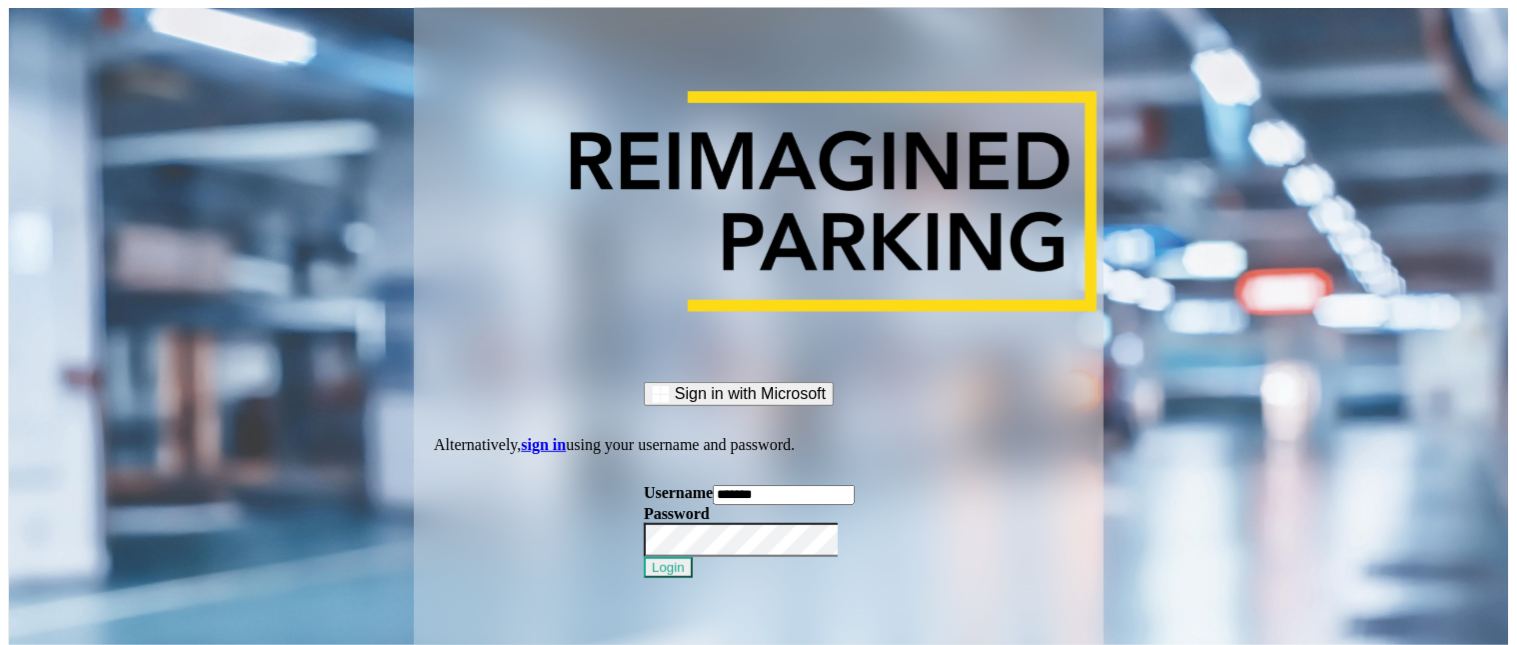 type on "*******" 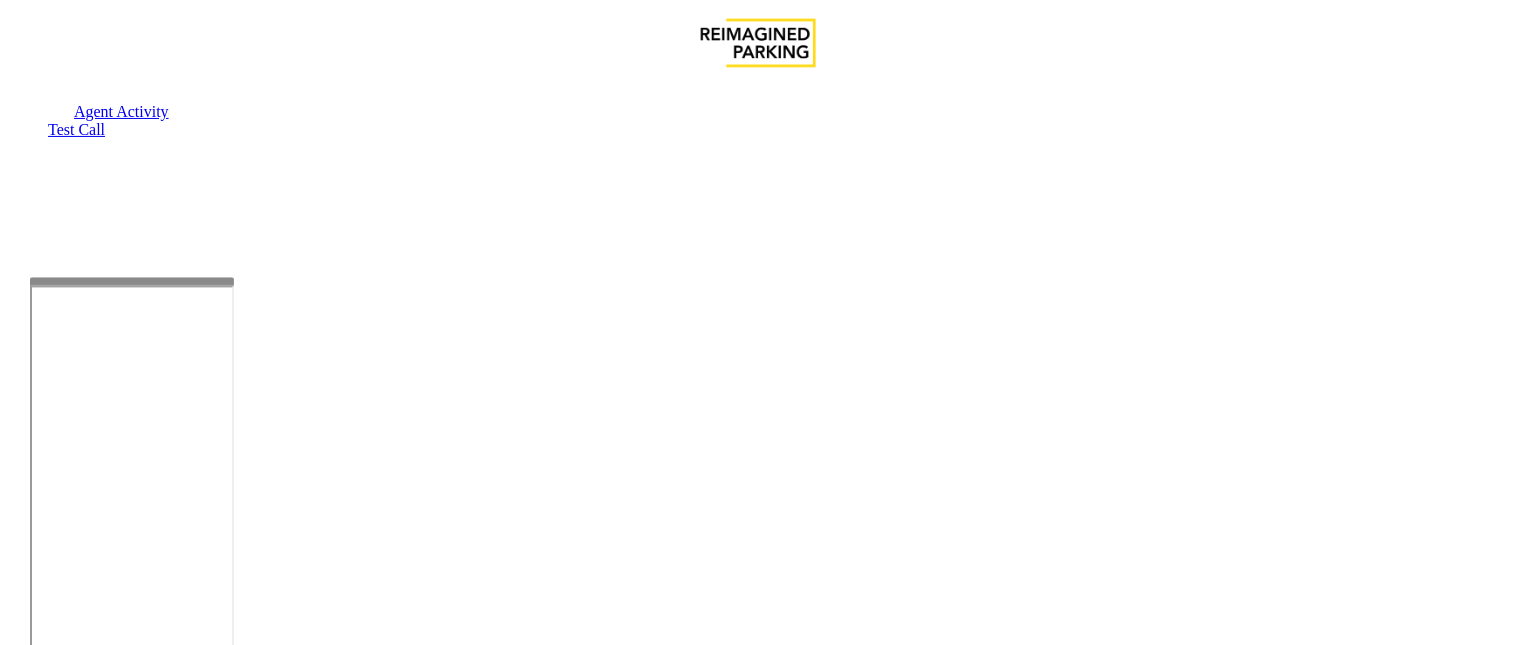click at bounding box center (132, 281) 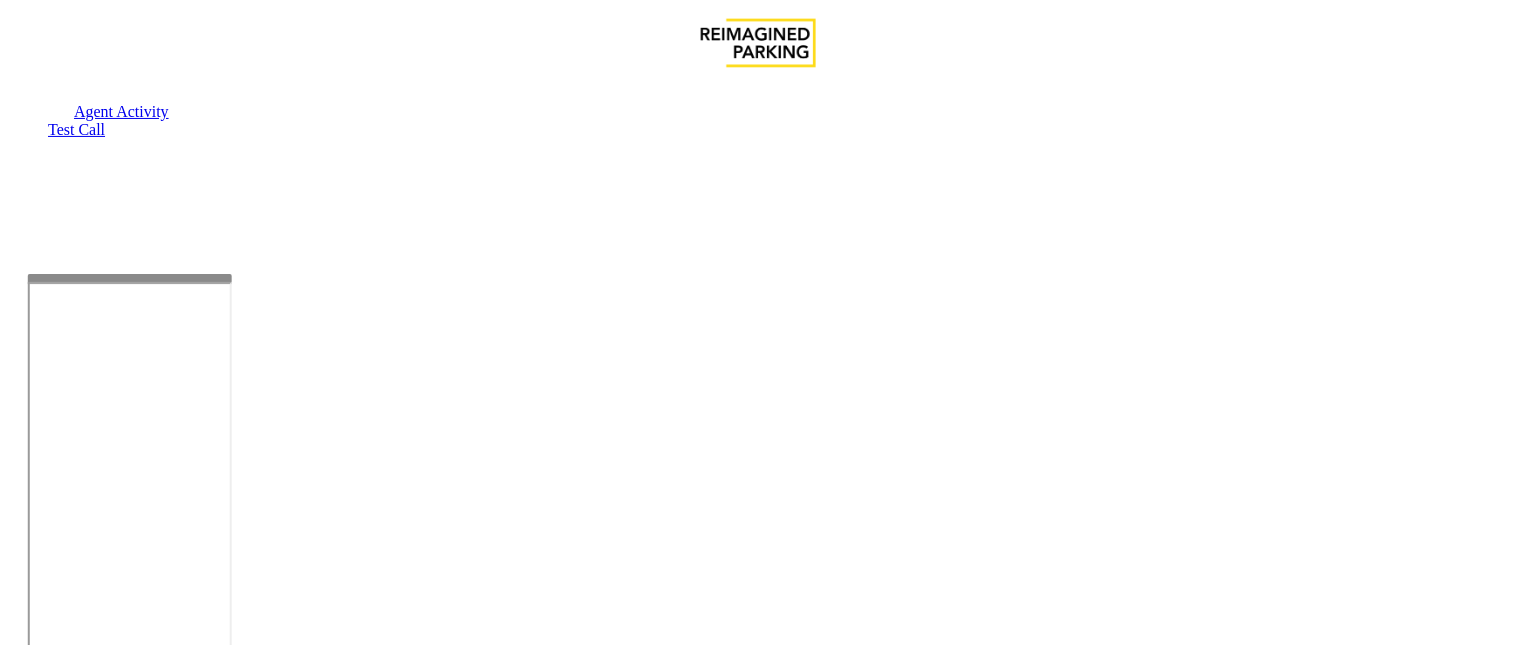 click on "×" at bounding box center [20, 1274] 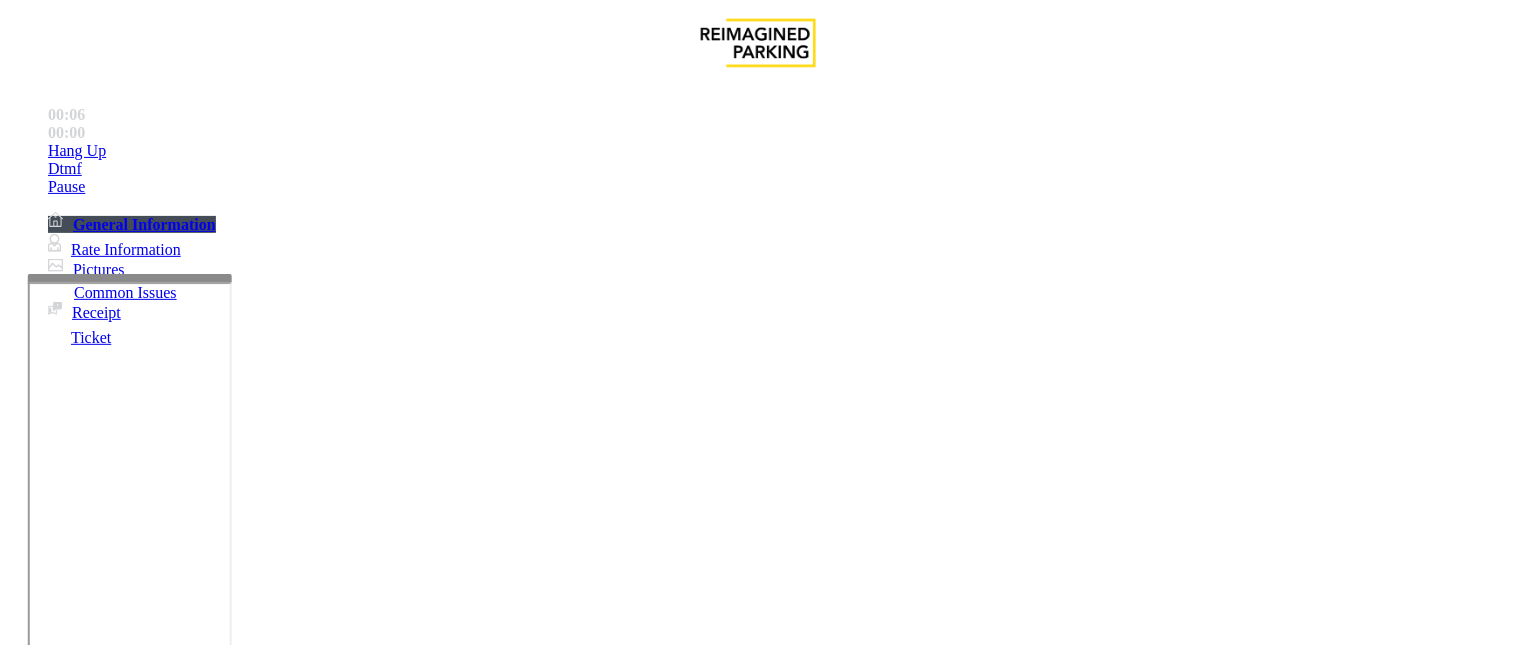 scroll, scrollTop: 444, scrollLeft: 0, axis: vertical 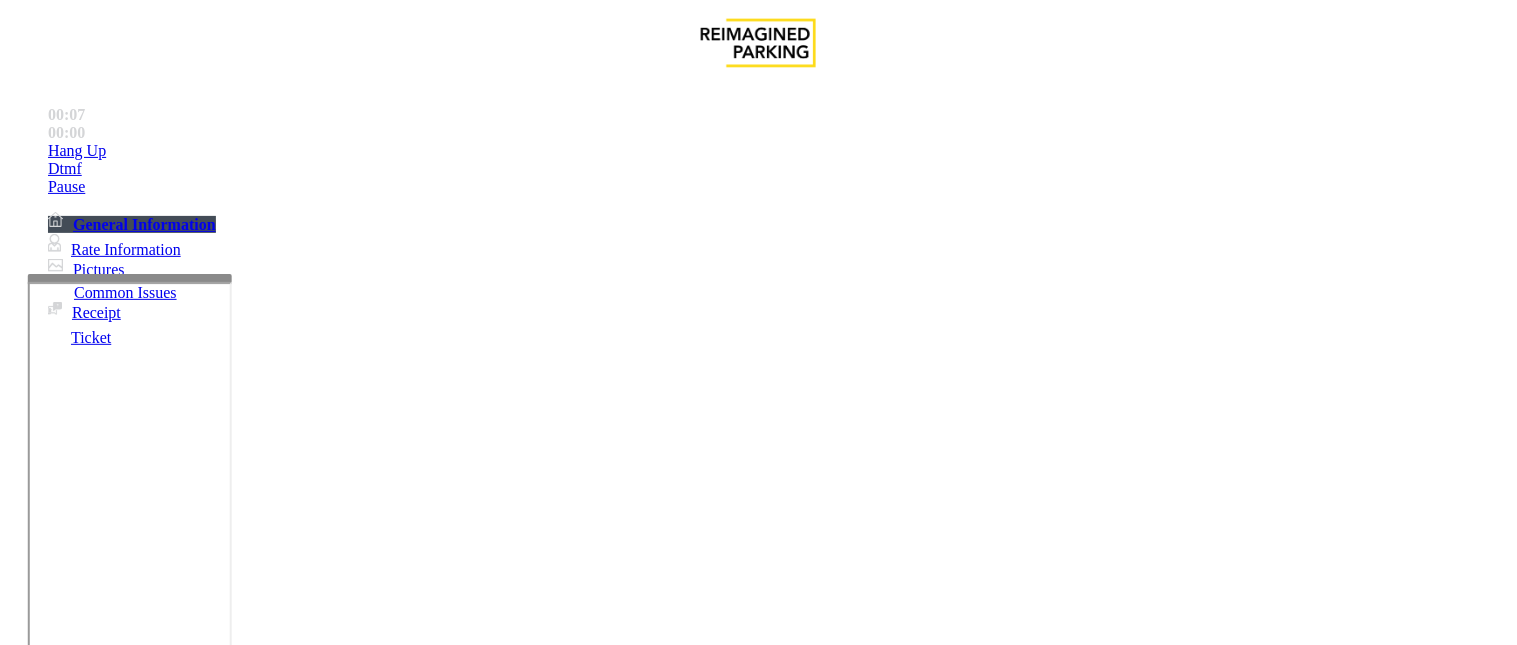 click on "Intercom Issue/No Response" at bounding box center [752, 1298] 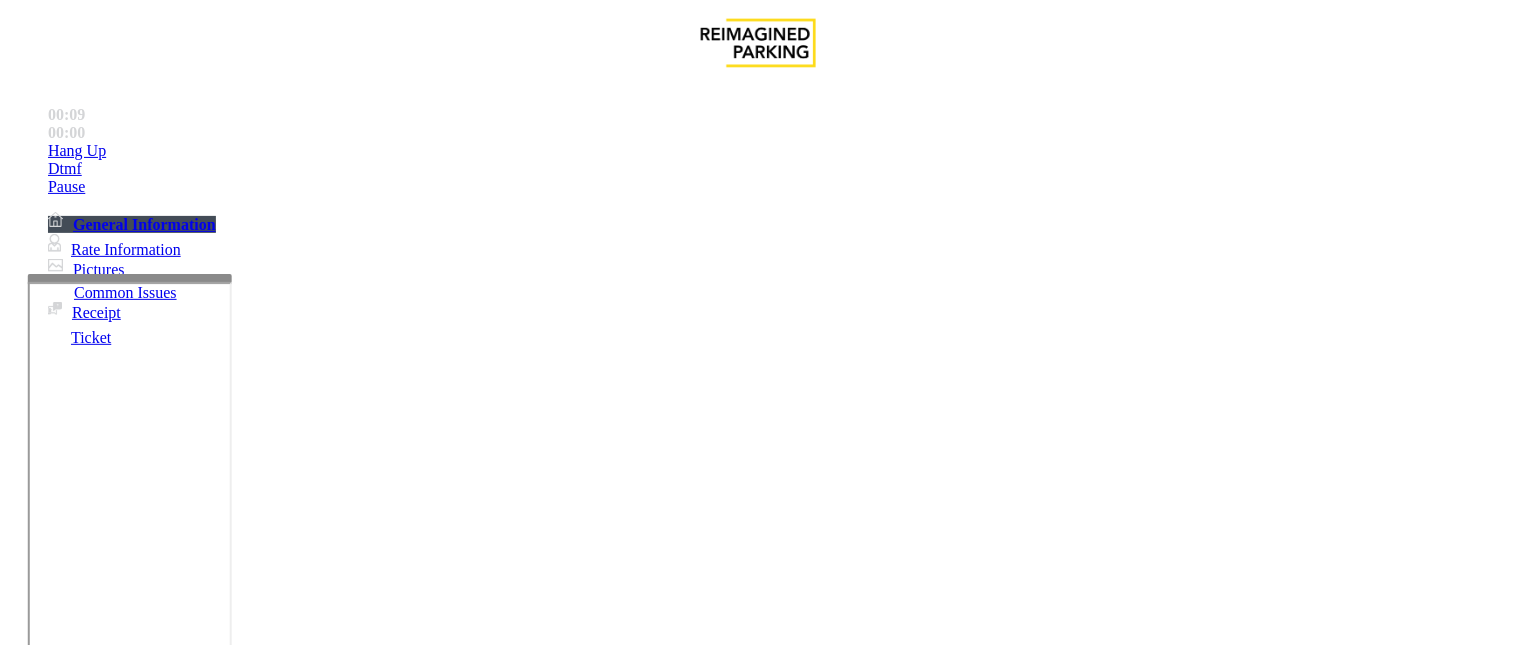 click on "No Response/Unable to hear parker" at bounding box center (142, 1298) 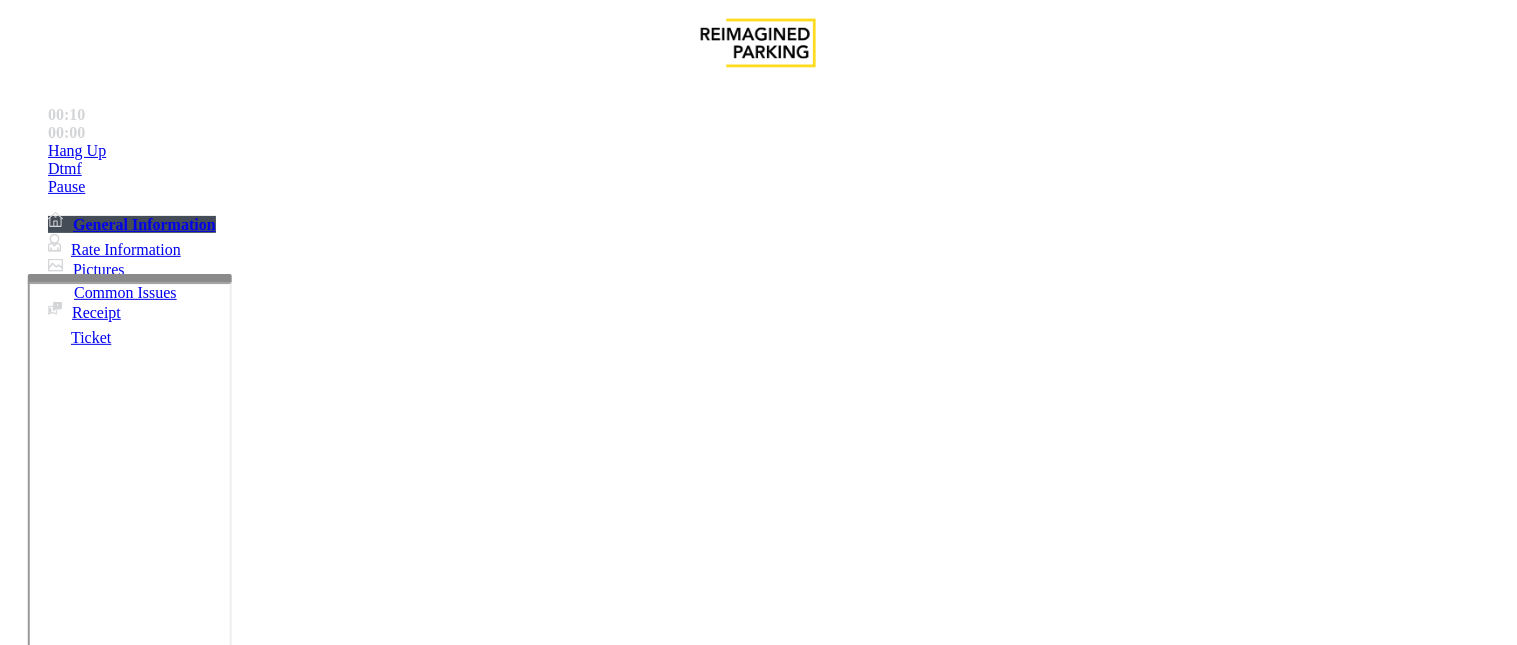 drag, startPoint x: 387, startPoint y: 180, endPoint x: 268, endPoint y: 173, distance: 119.2057 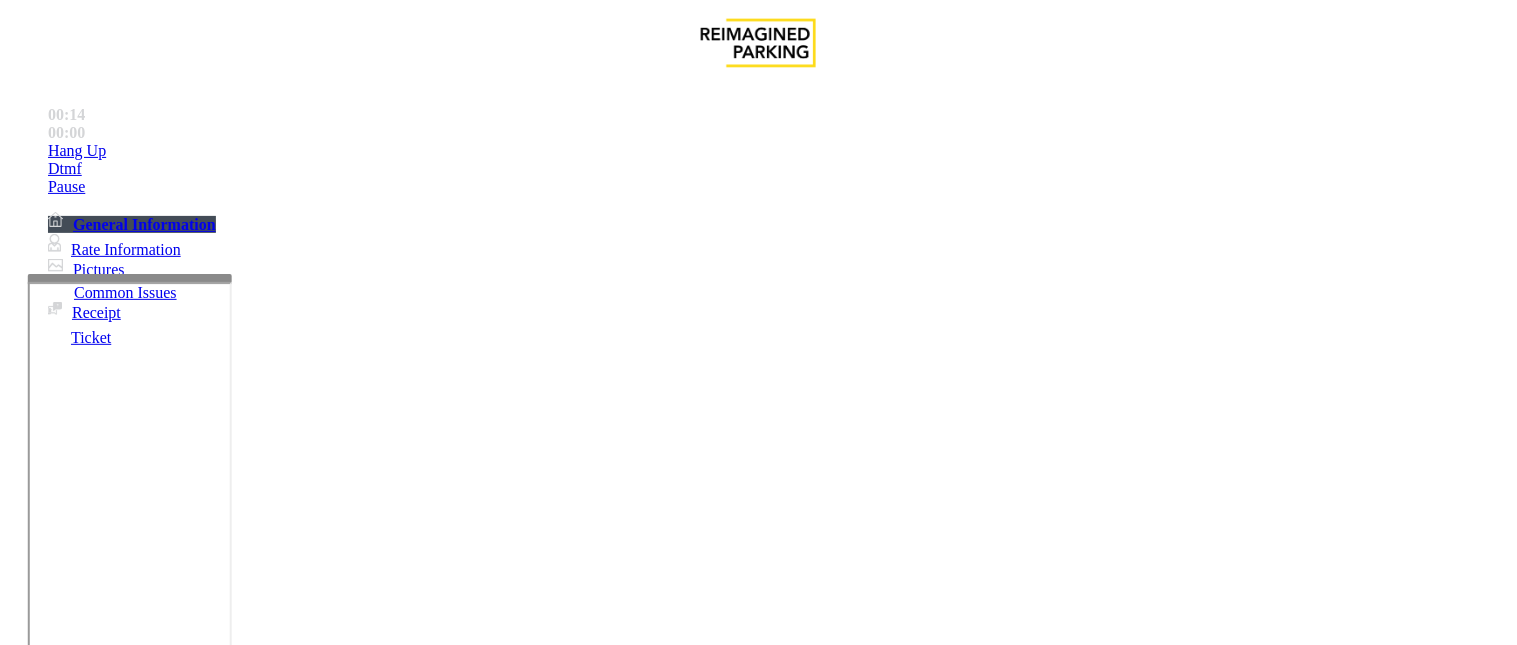 click at bounding box center (254, 1346) 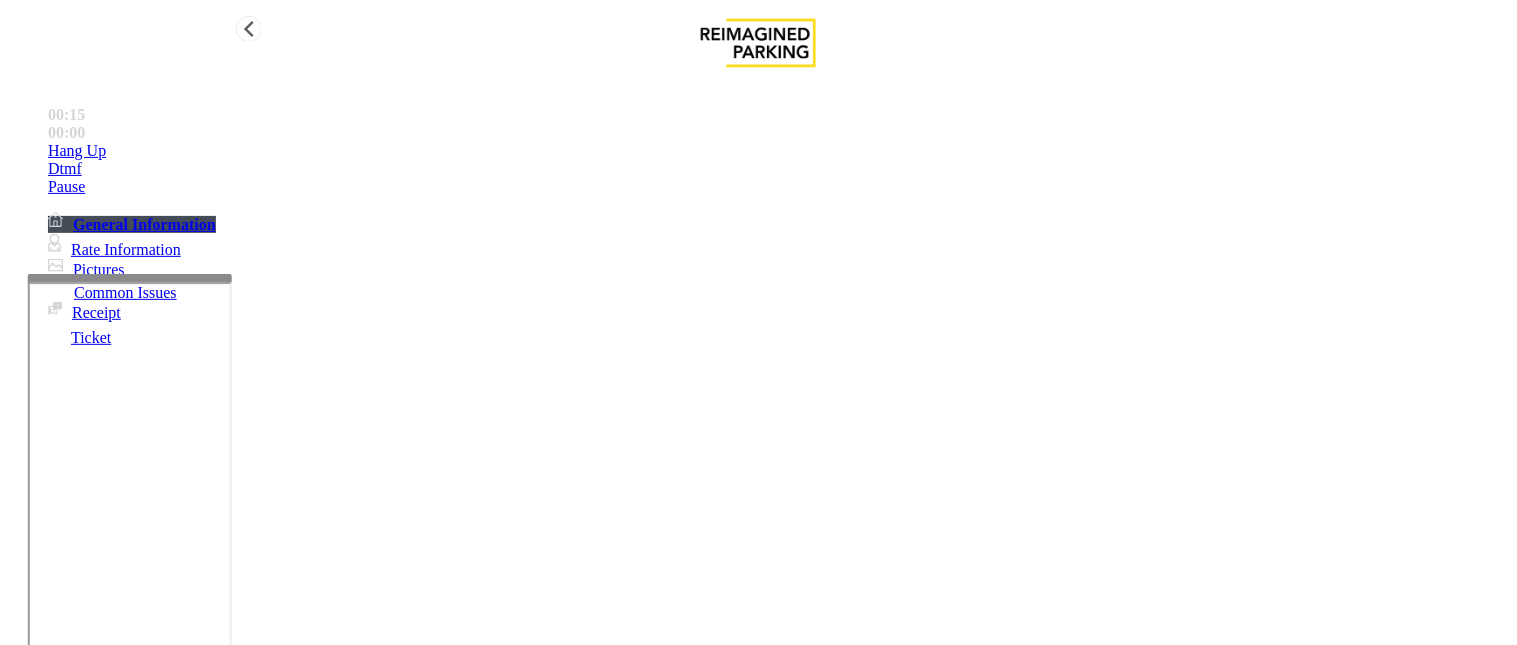 type on "**********" 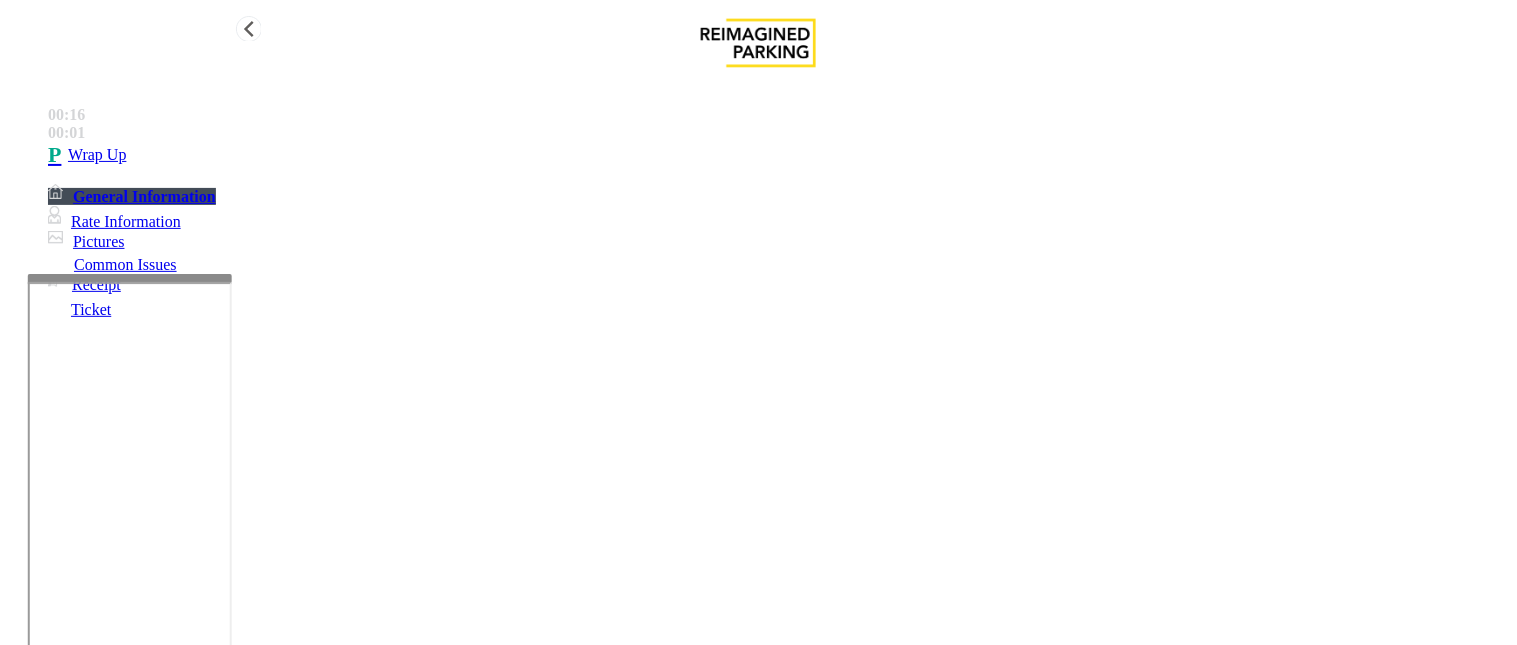click on "Wrap Up" at bounding box center (97, 155) 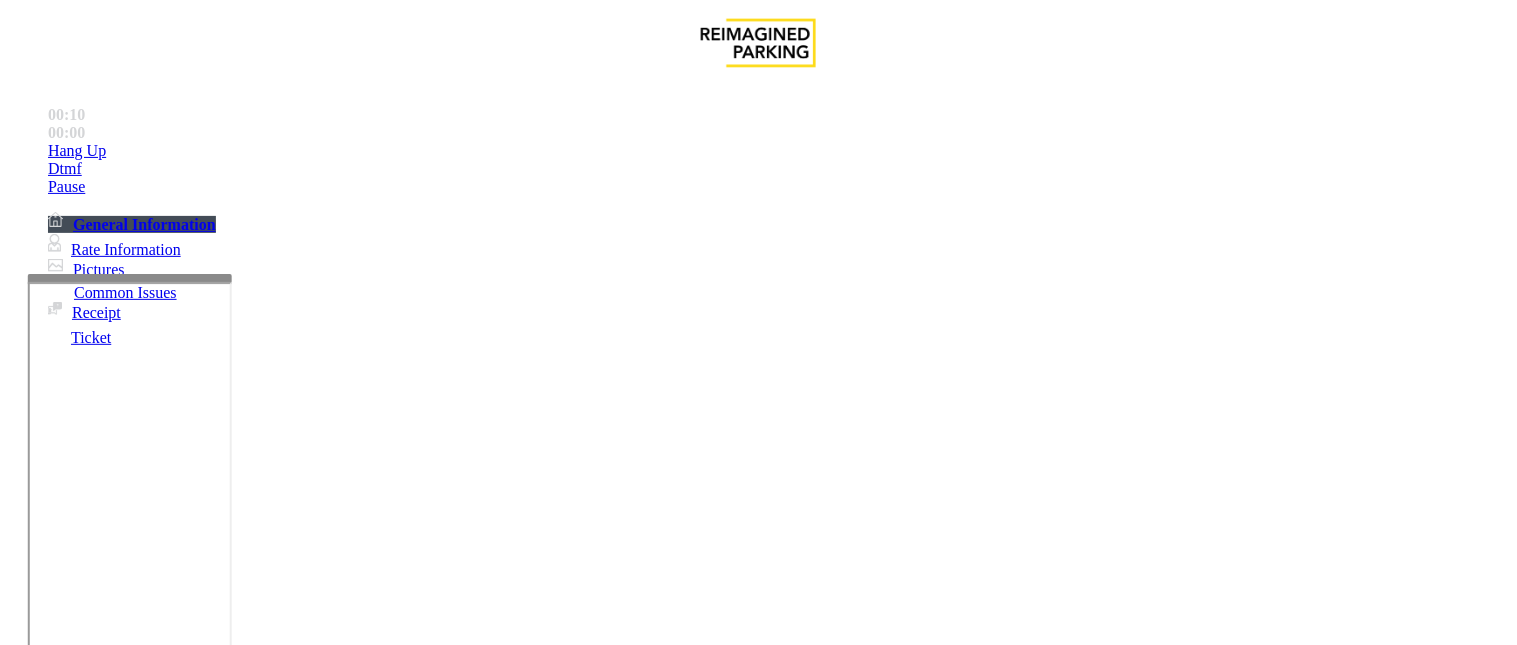 scroll, scrollTop: 444, scrollLeft: 0, axis: vertical 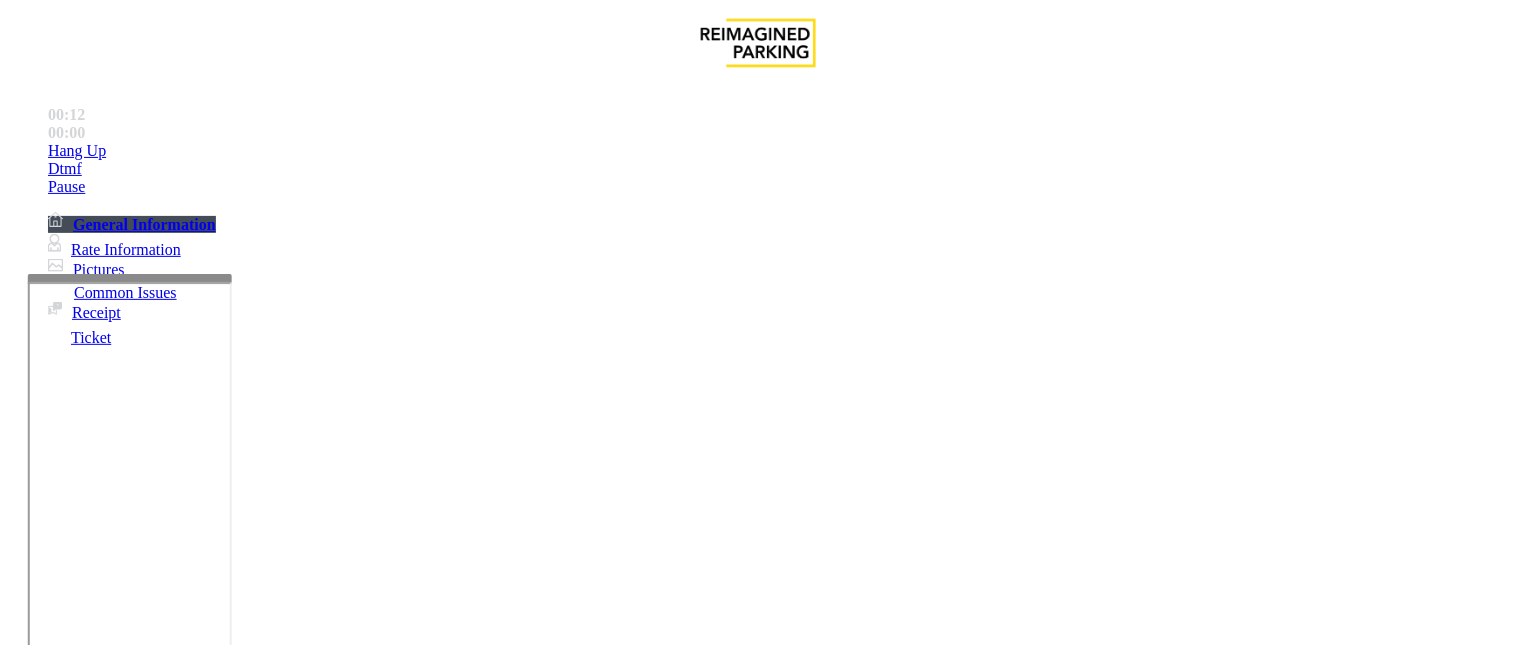 click on "Equipment Issue" at bounding box center (697, 1298) 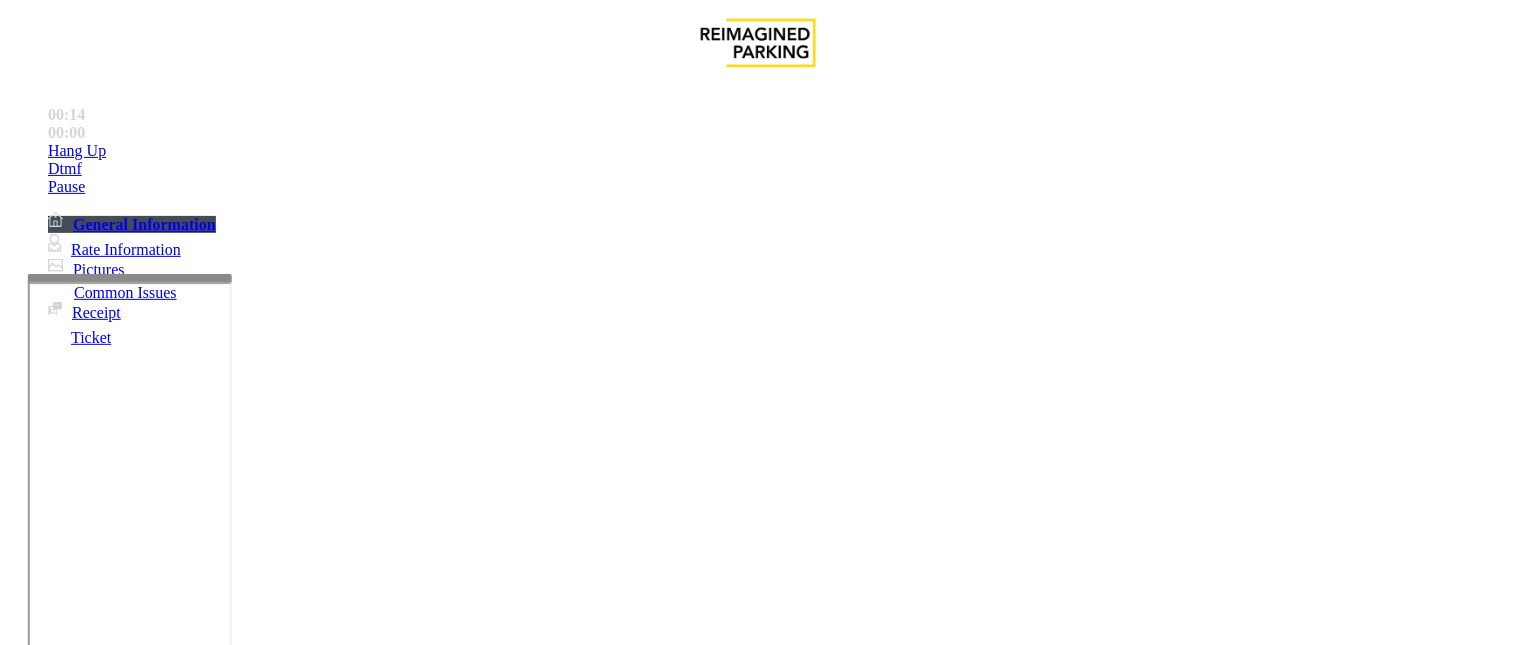 click on "Issue" at bounding box center [42, 1265] 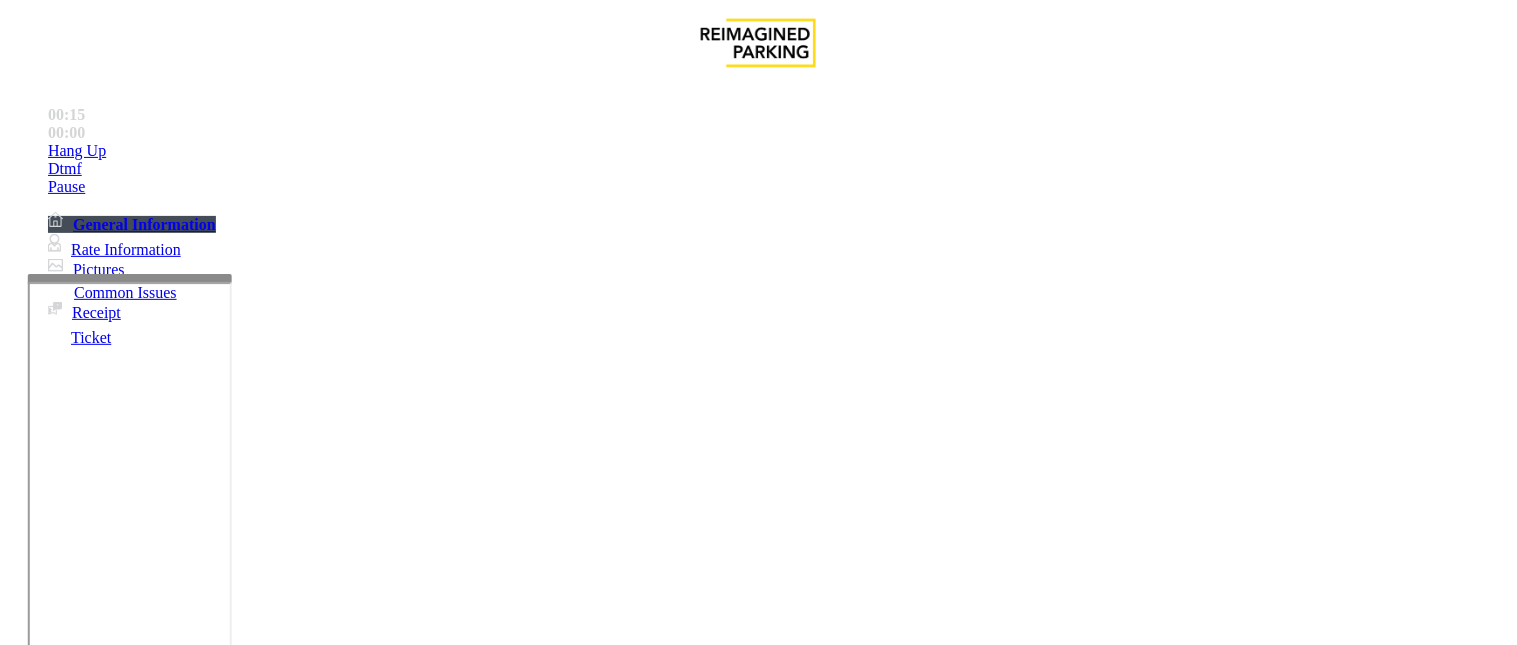 click on "Intercom Issue/No Response" at bounding box center [1080, 1298] 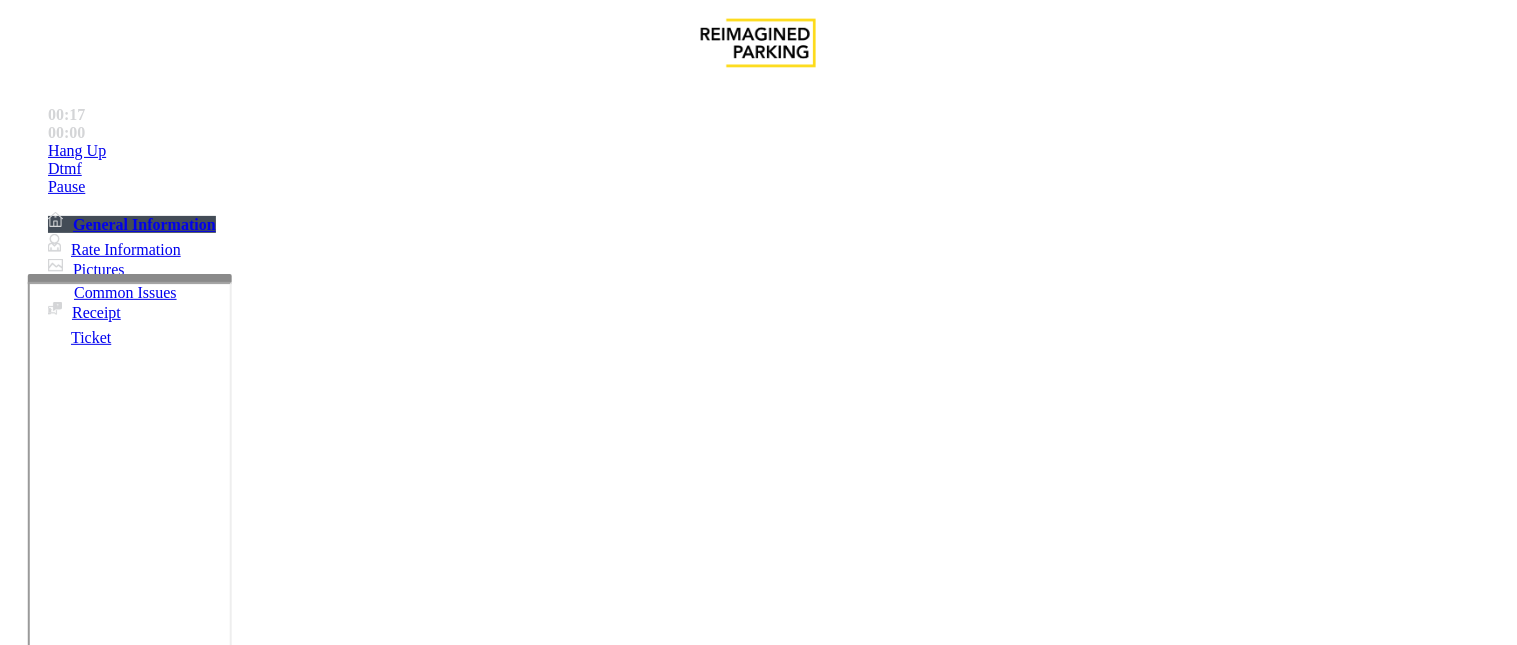 drag, startPoint x: 387, startPoint y: 182, endPoint x: 268, endPoint y: 181, distance: 119.0042 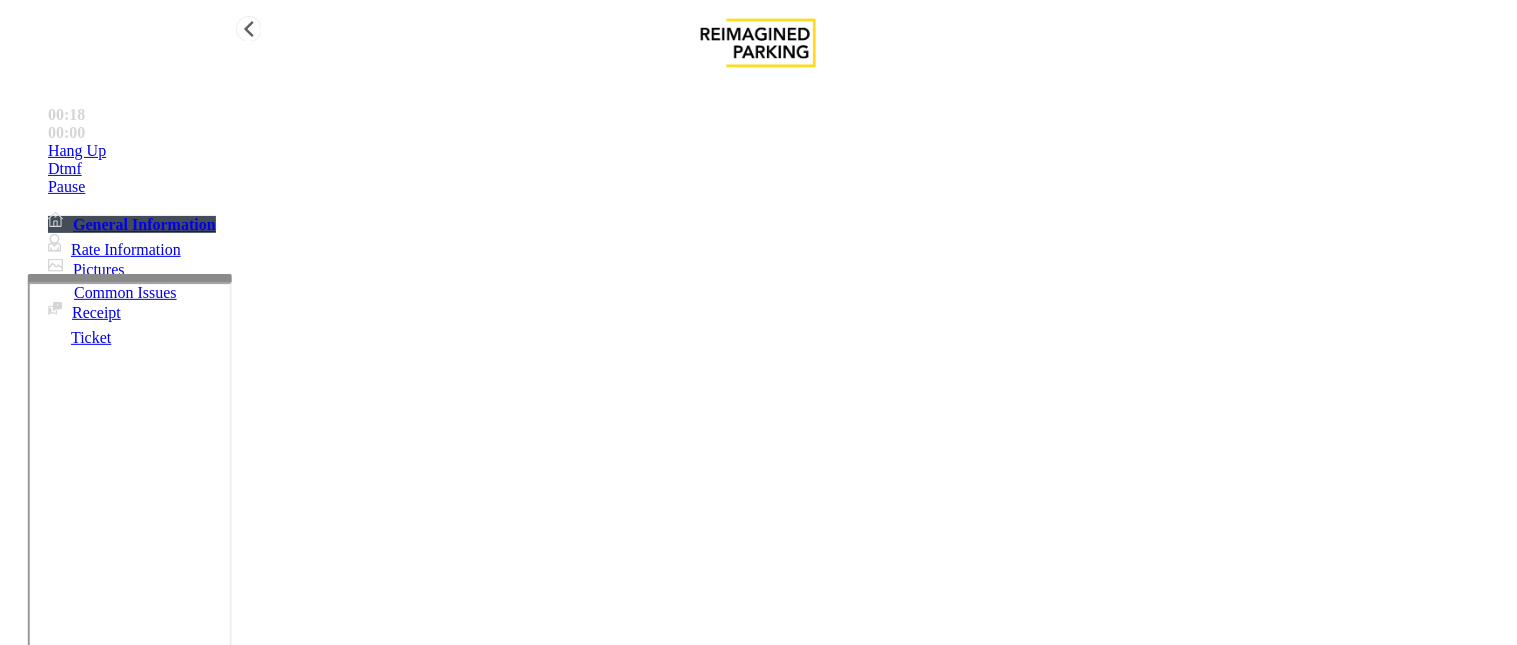 type on "**********" 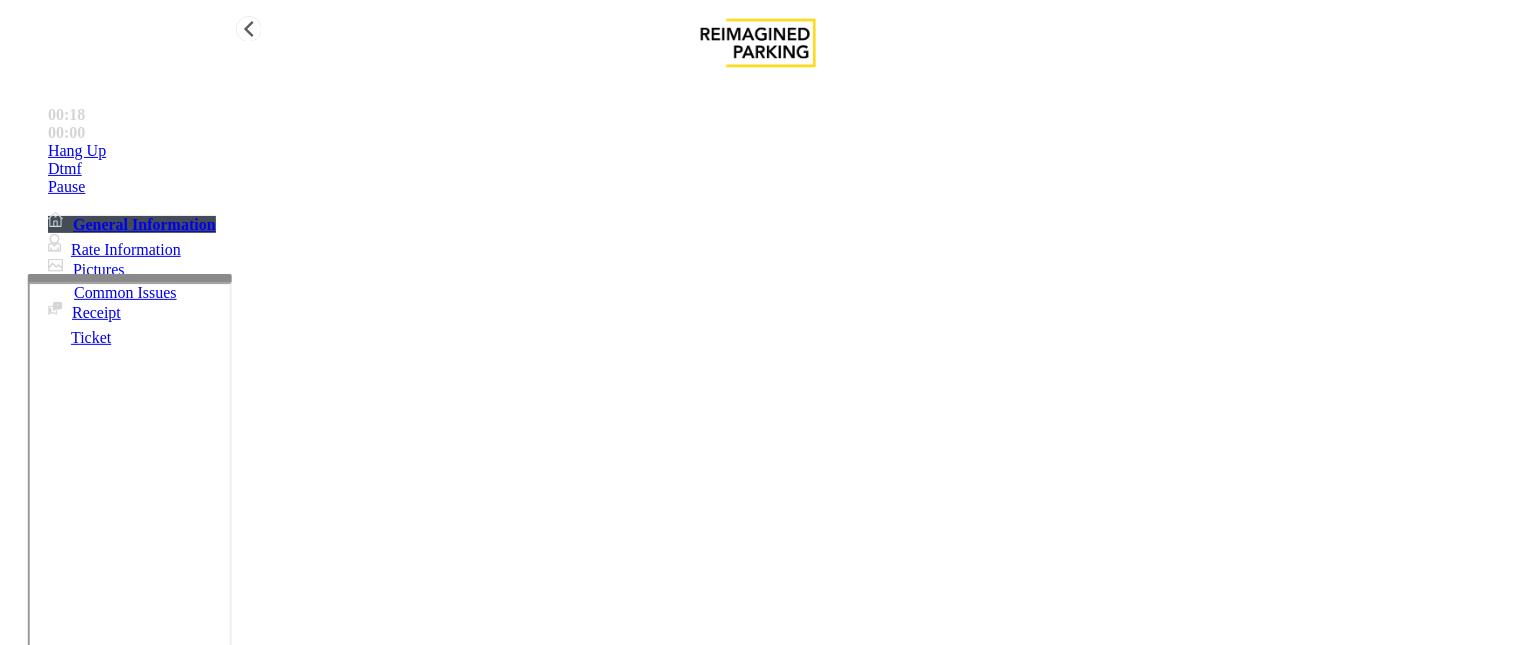 click on "Hang Up" at bounding box center [778, 151] 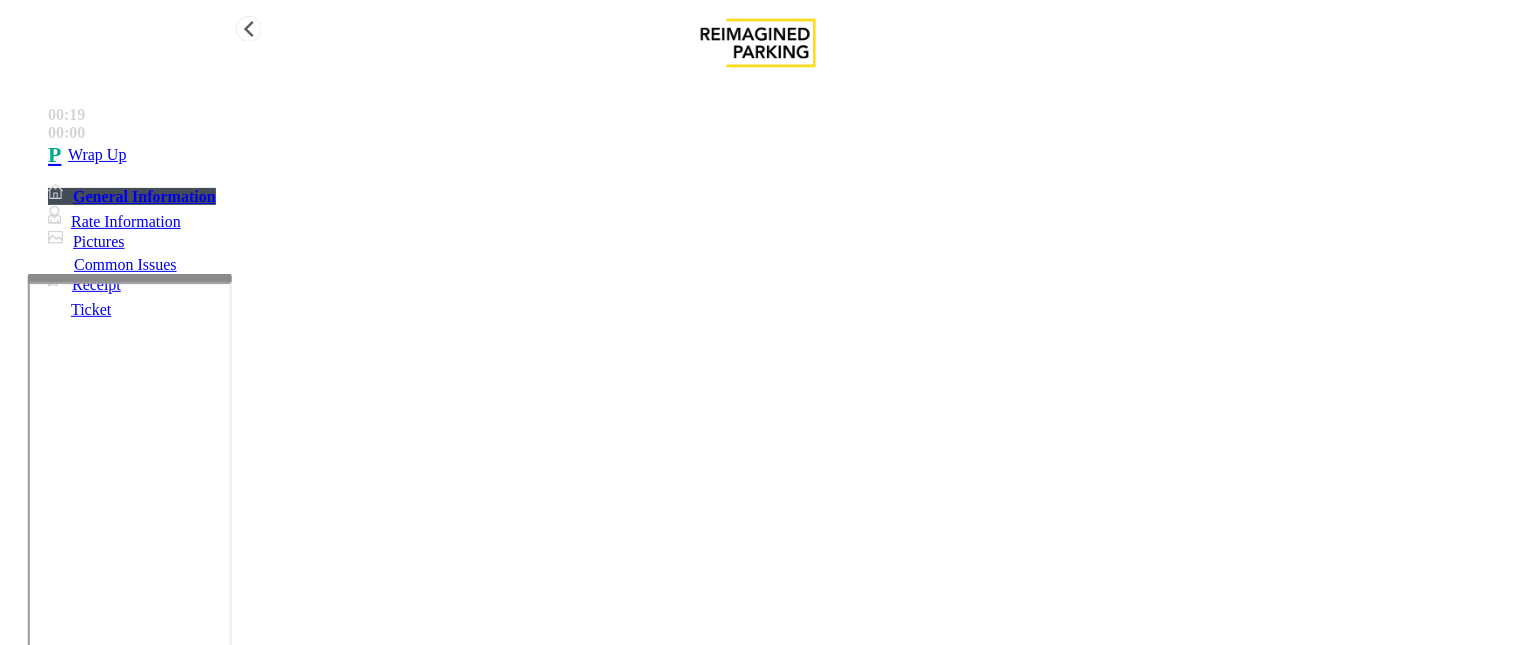 click on "Wrap Up" at bounding box center (778, 155) 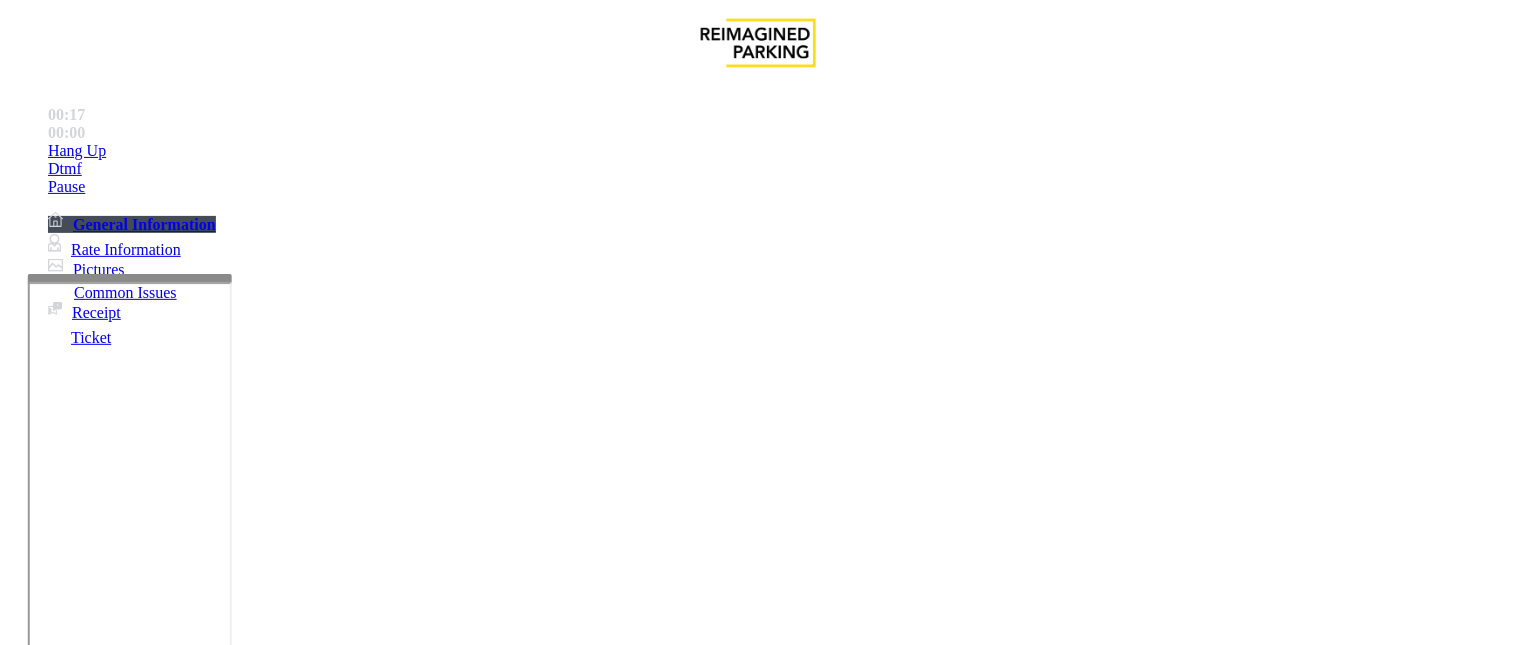 scroll, scrollTop: 666, scrollLeft: 0, axis: vertical 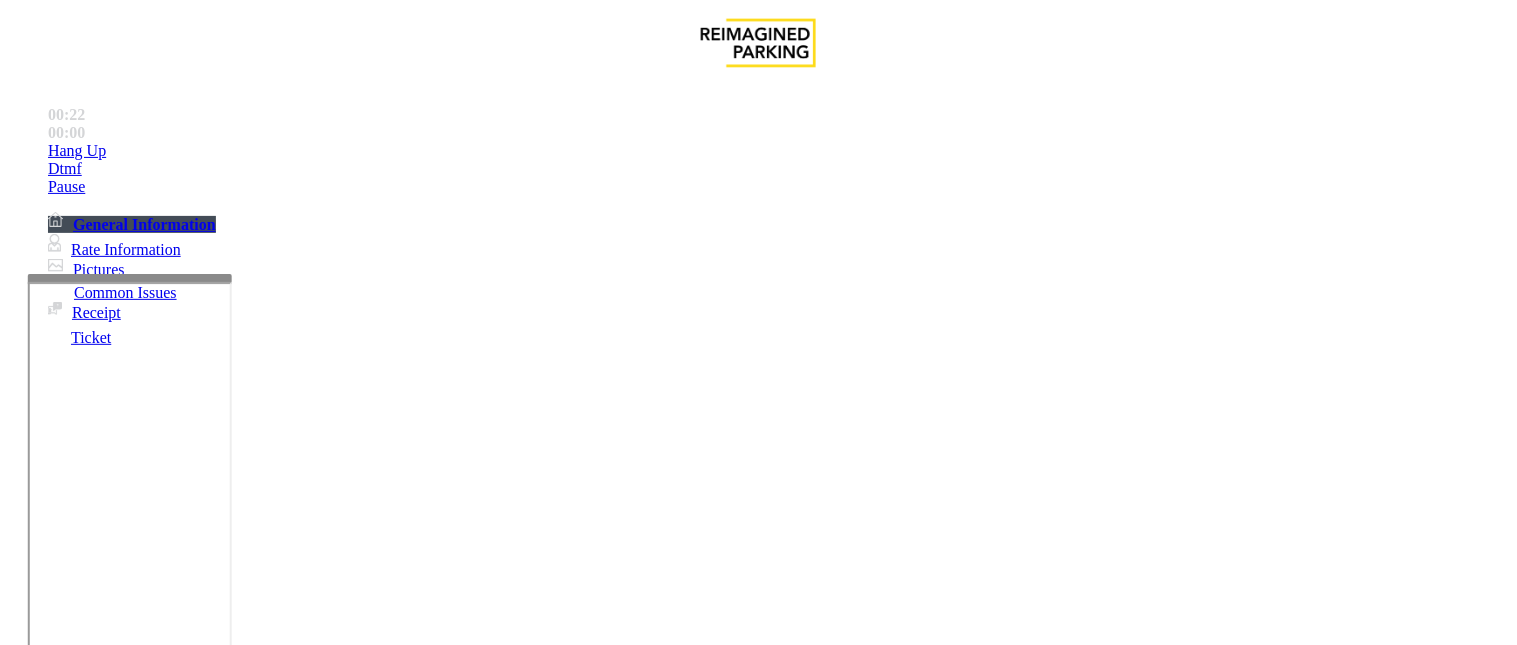 click on "Intercom Issue/No Response" at bounding box center (1080, 1298) 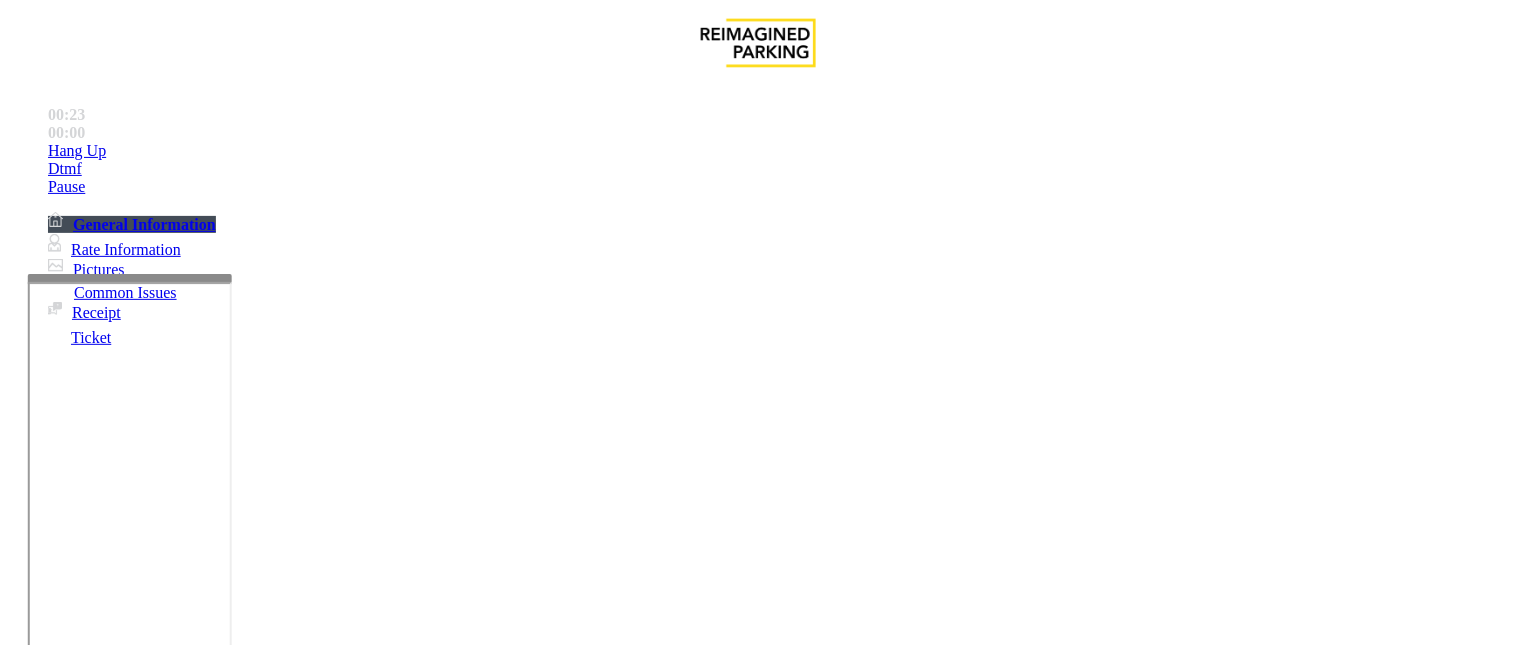 click on "No Response/Unable to hear parker" at bounding box center [142, 1298] 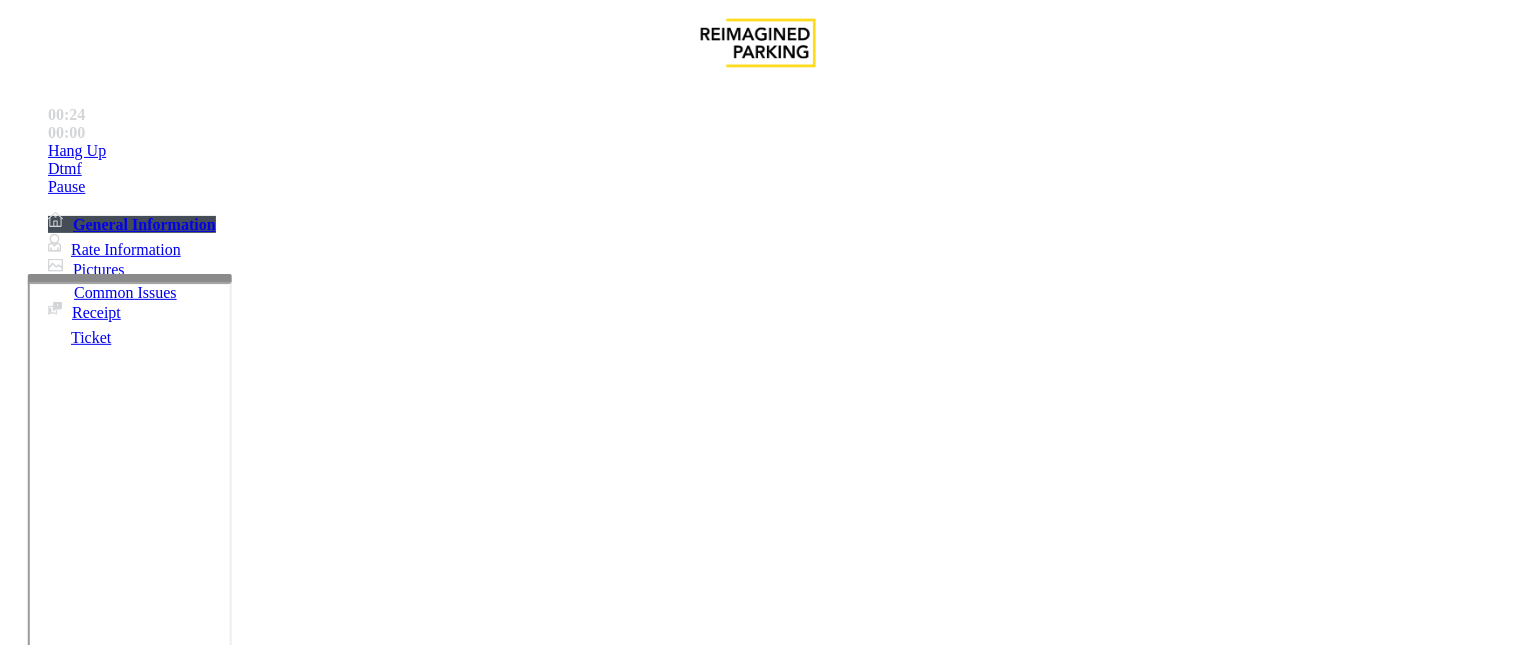 drag, startPoint x: 385, startPoint y: 177, endPoint x: 250, endPoint y: 181, distance: 135.05925 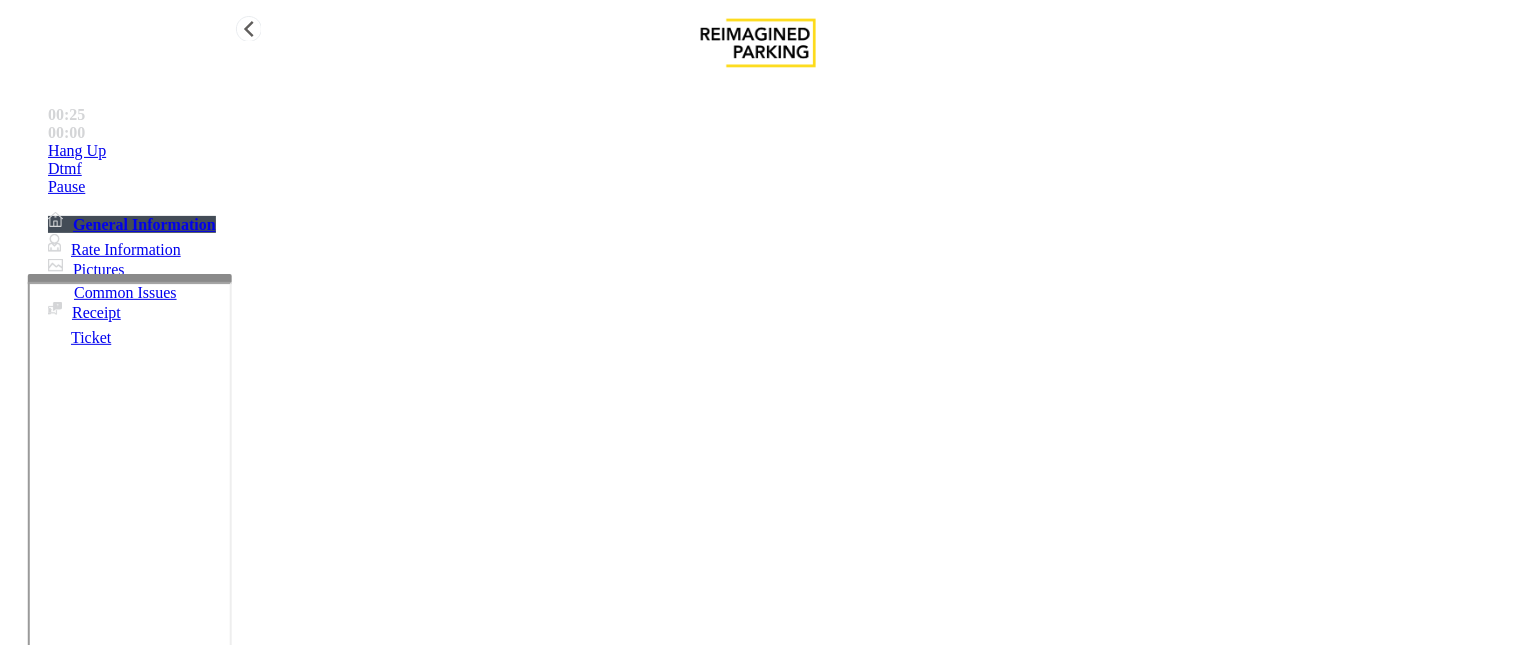 click on "Hang Up" at bounding box center (778, 151) 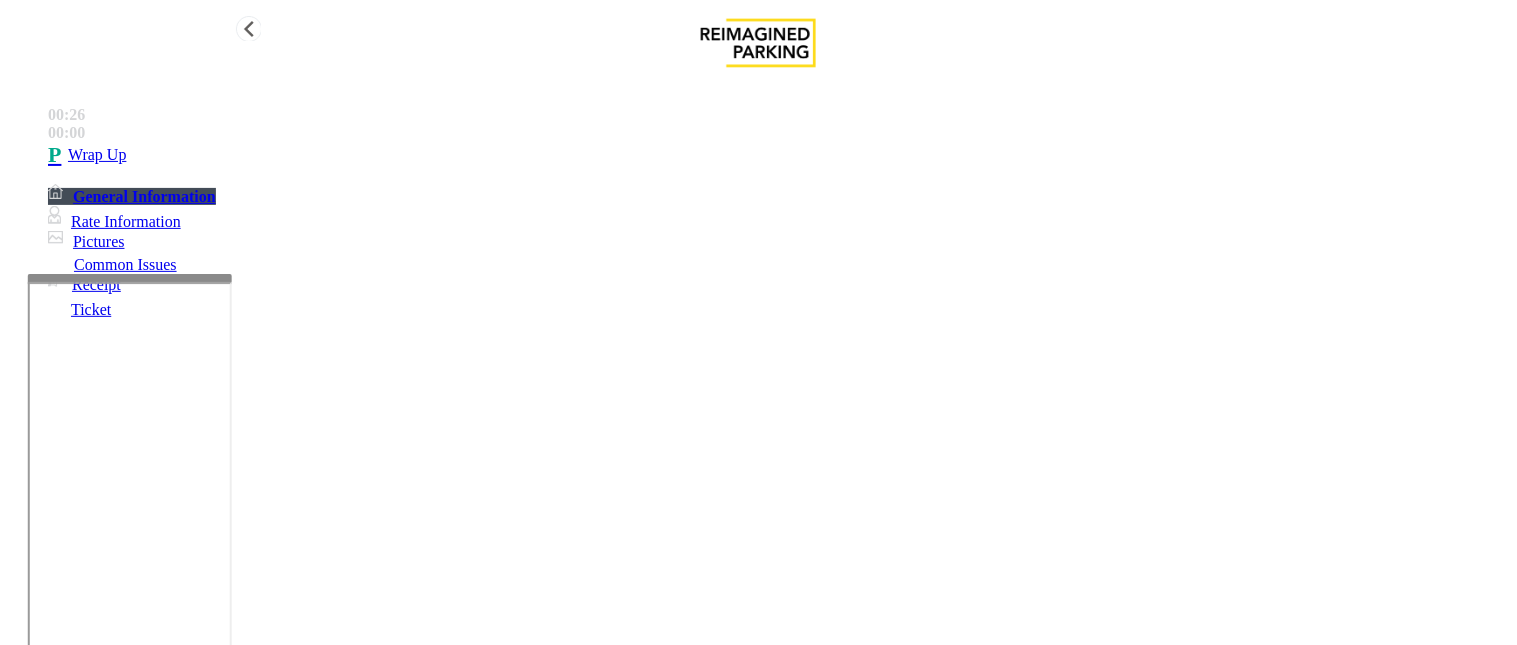 type on "**********" 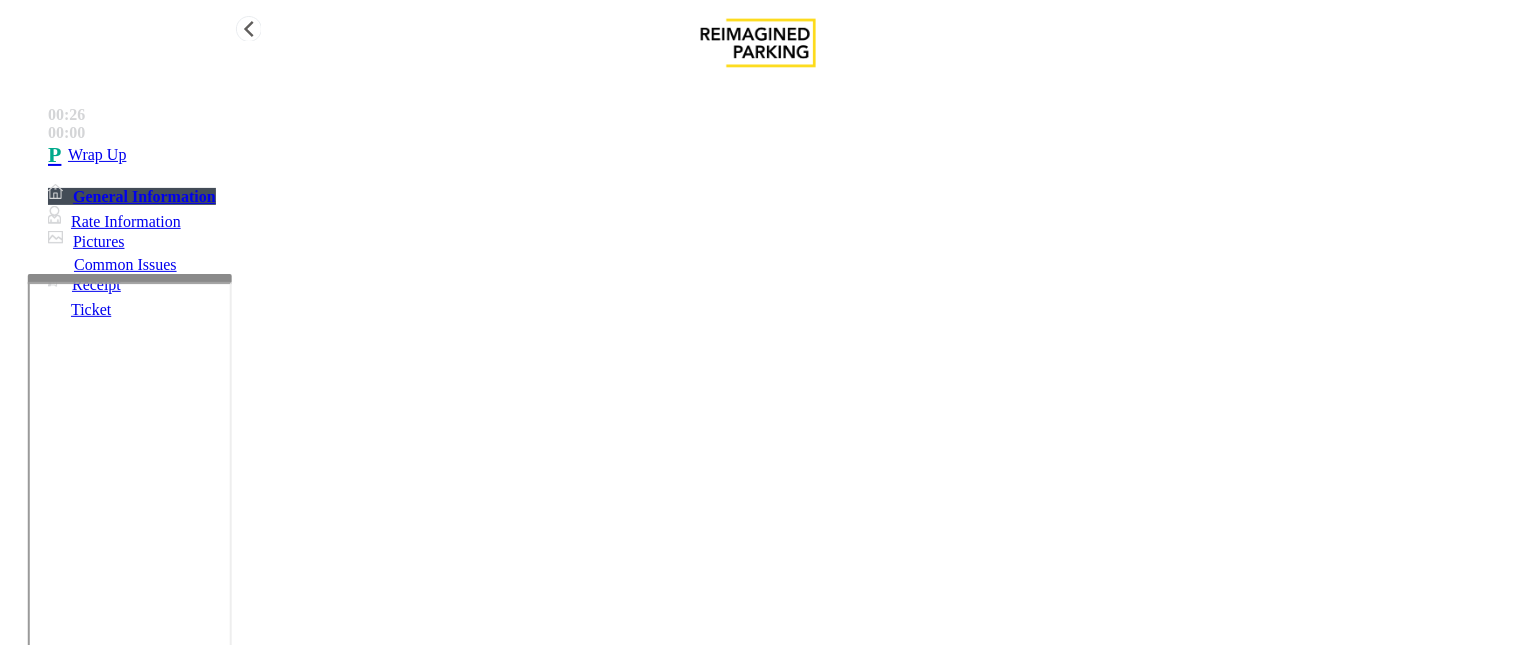 click on "Wrap Up" at bounding box center [778, 155] 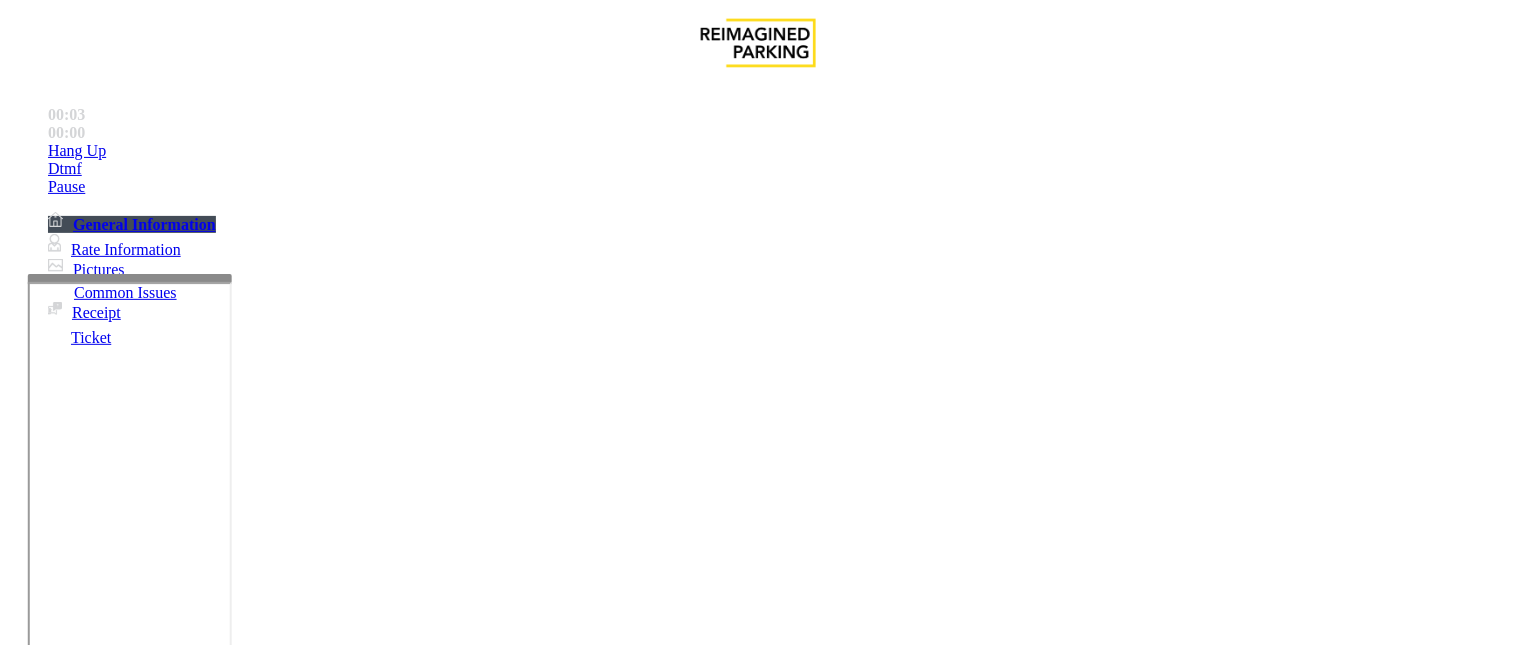 scroll, scrollTop: 1222, scrollLeft: 0, axis: vertical 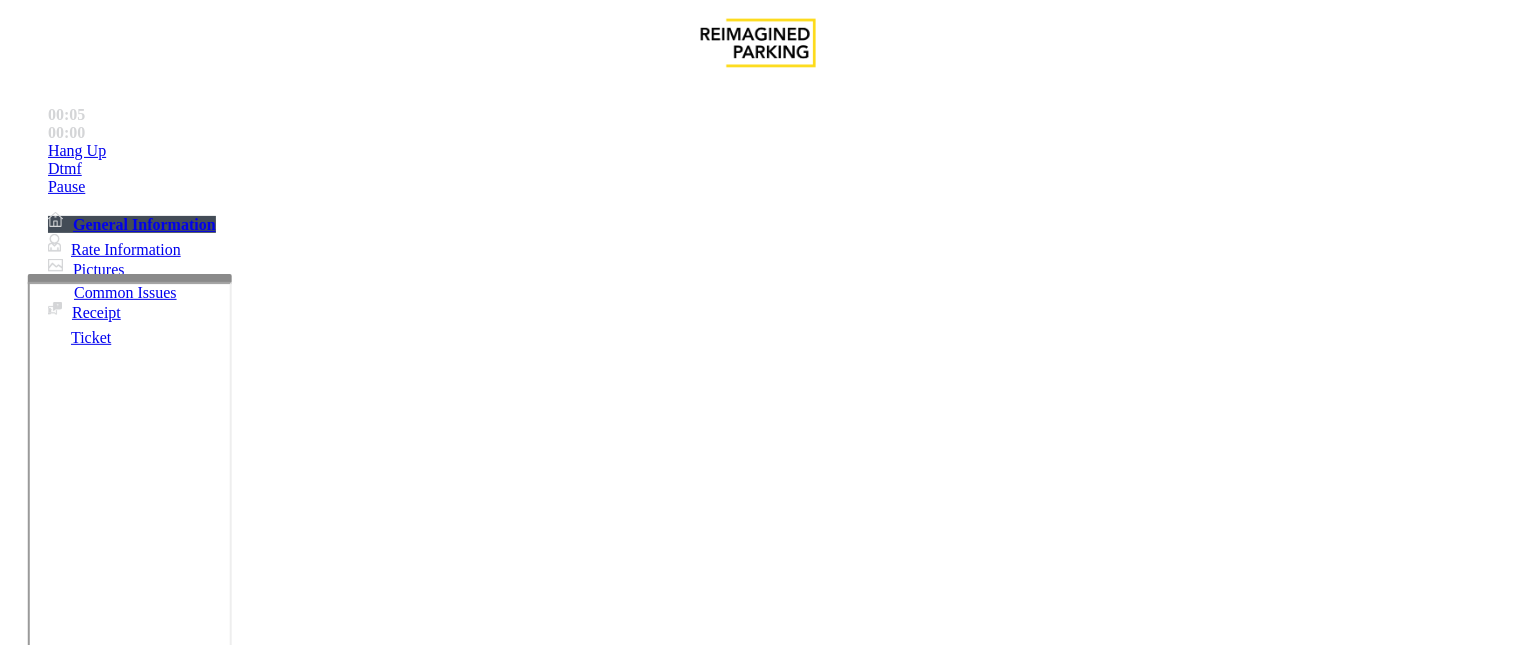 click on "Ticket Issue" at bounding box center (71, 1298) 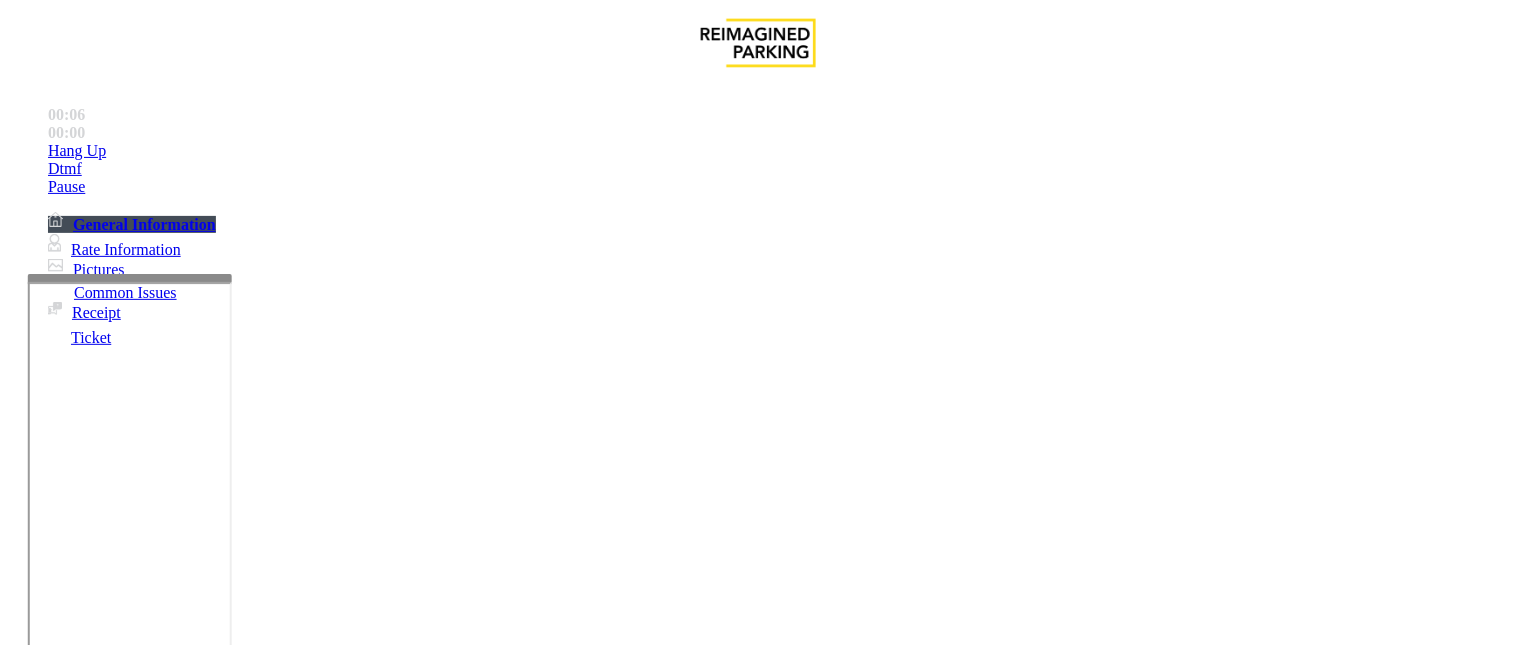 click on "Ticket Unreadable" at bounding box center [300, 1298] 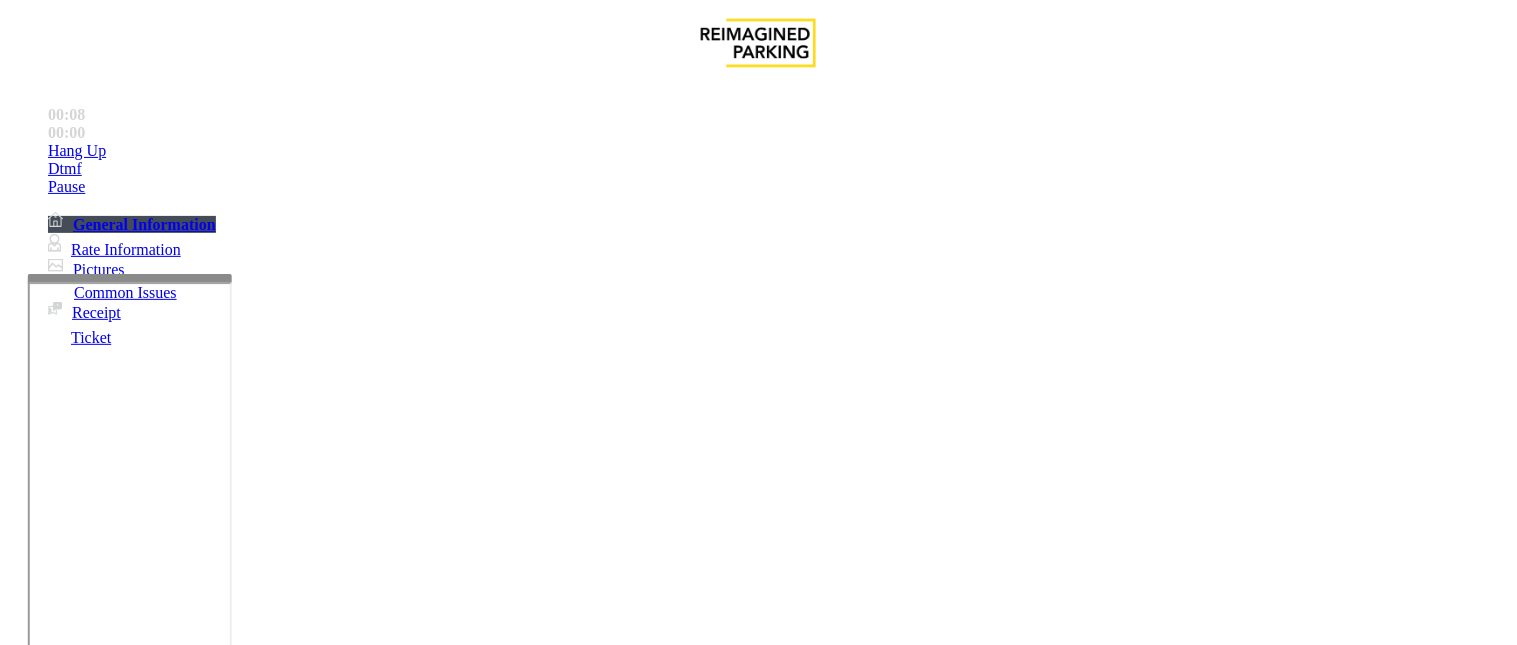 drag, startPoint x: 448, startPoint y: 178, endPoint x: 270, endPoint y: 154, distance: 179.61069 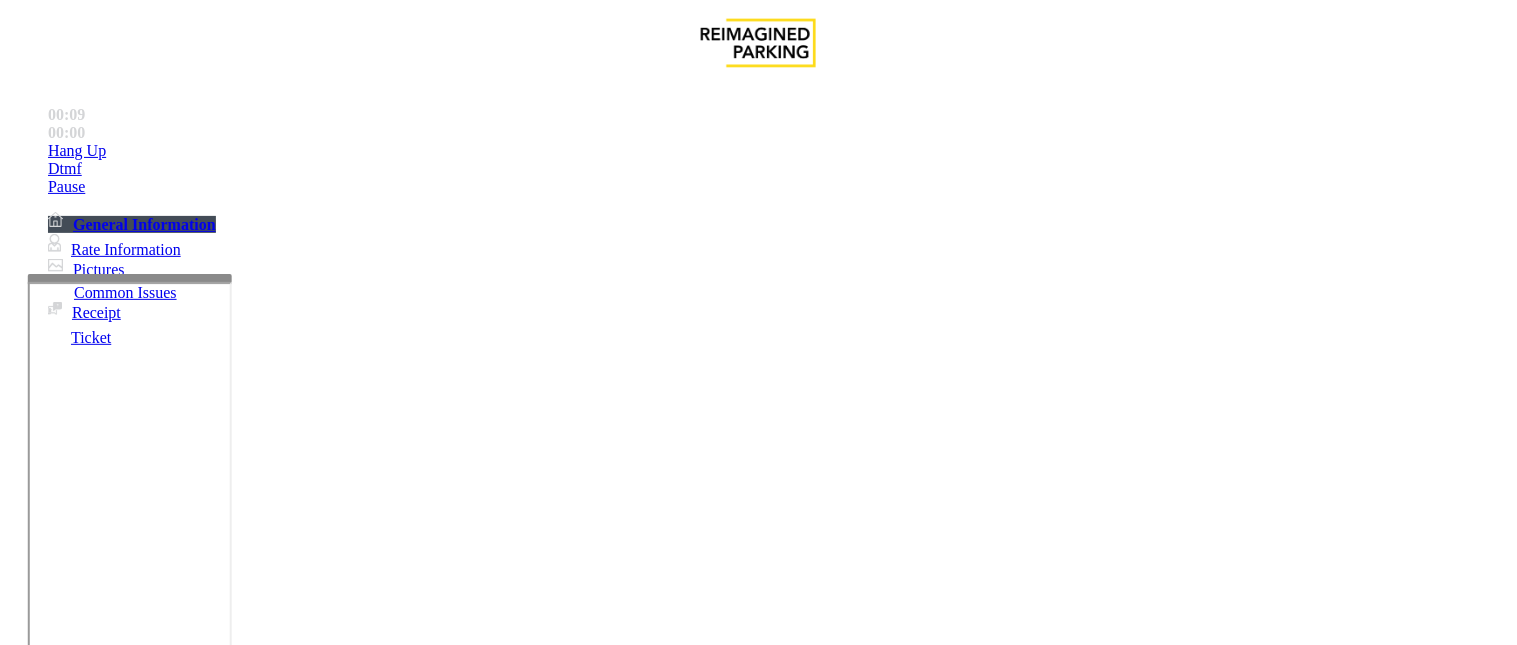 click at bounding box center [246, 1592] 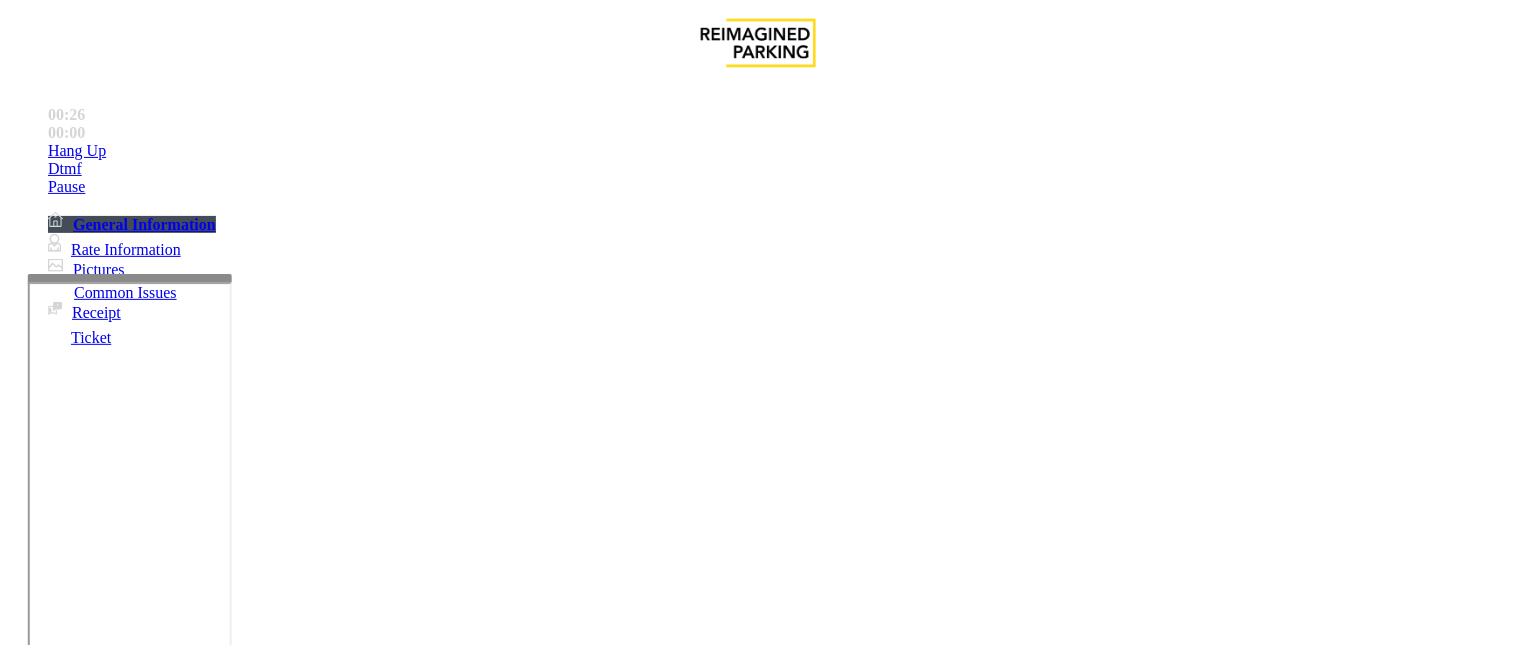 scroll, scrollTop: 14, scrollLeft: 0, axis: vertical 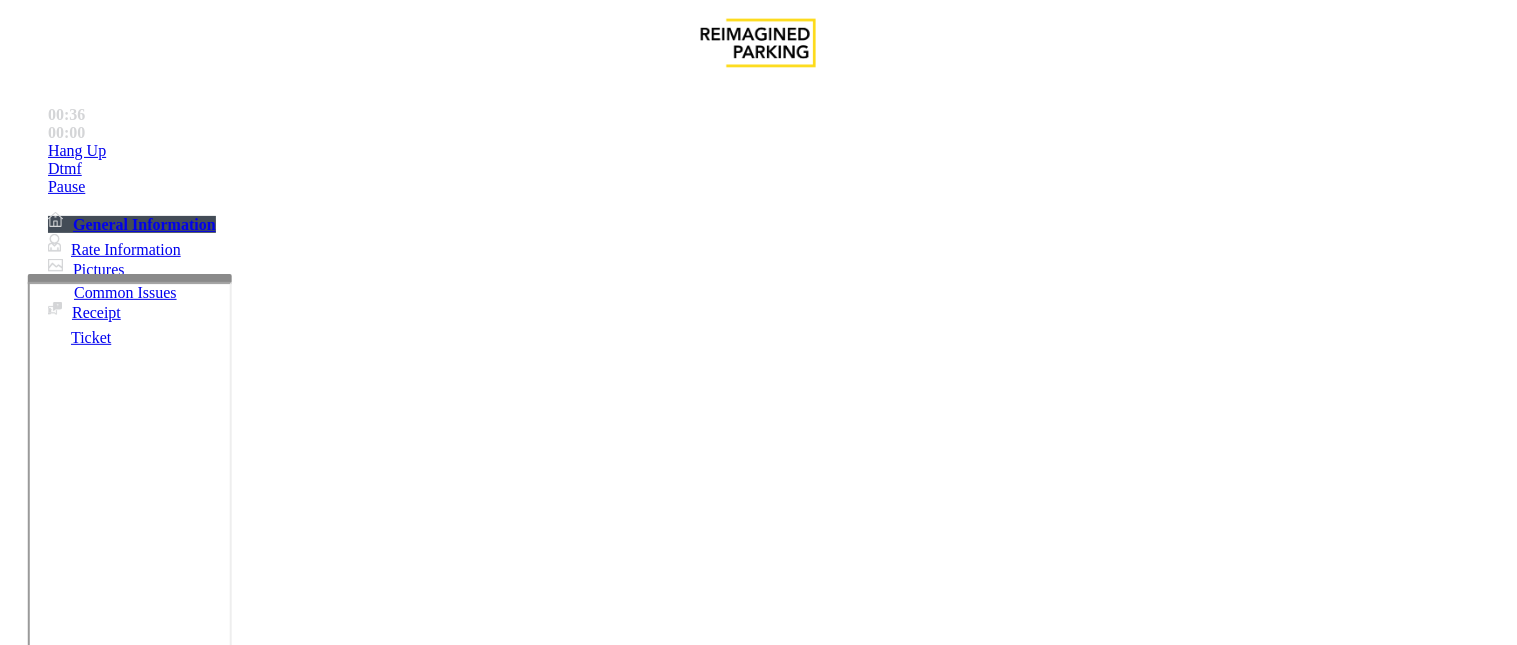 drag, startPoint x: 313, startPoint y: 580, endPoint x: 392, endPoint y: 576, distance: 79.101204 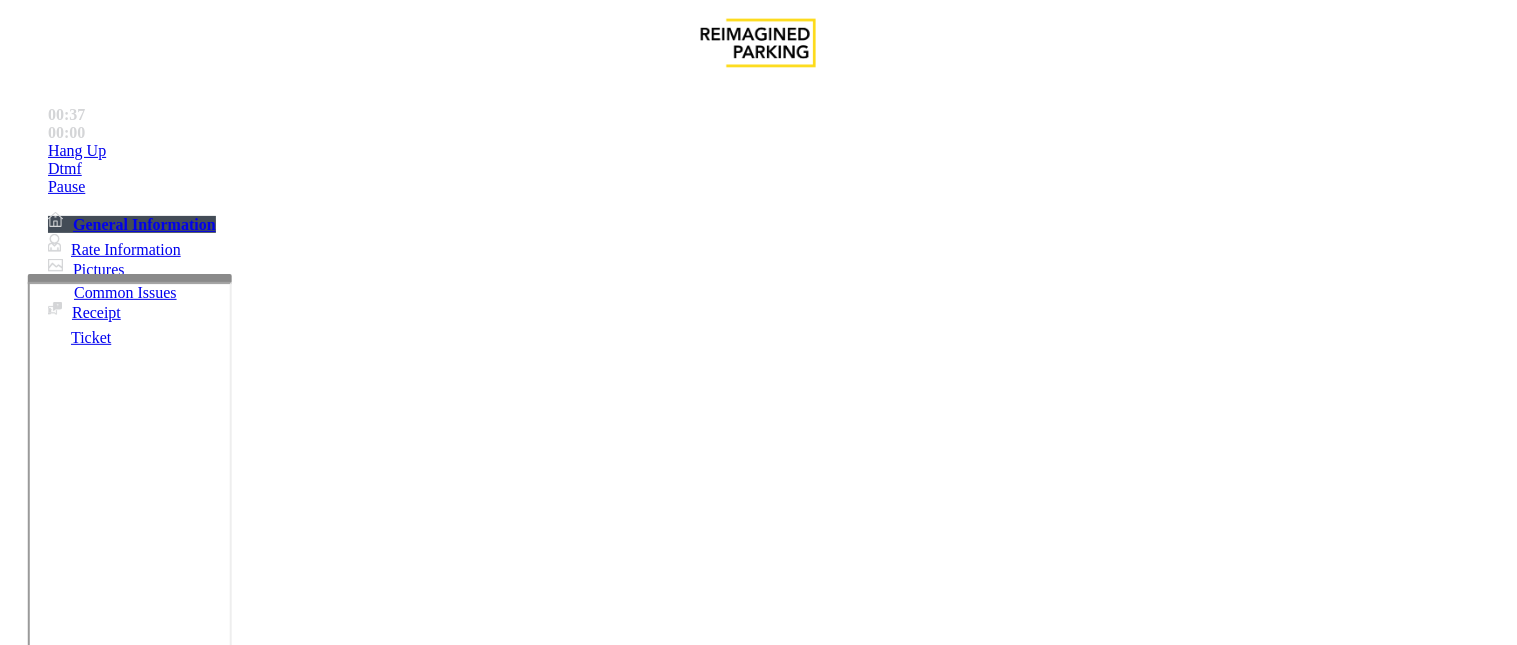 type on "**********" 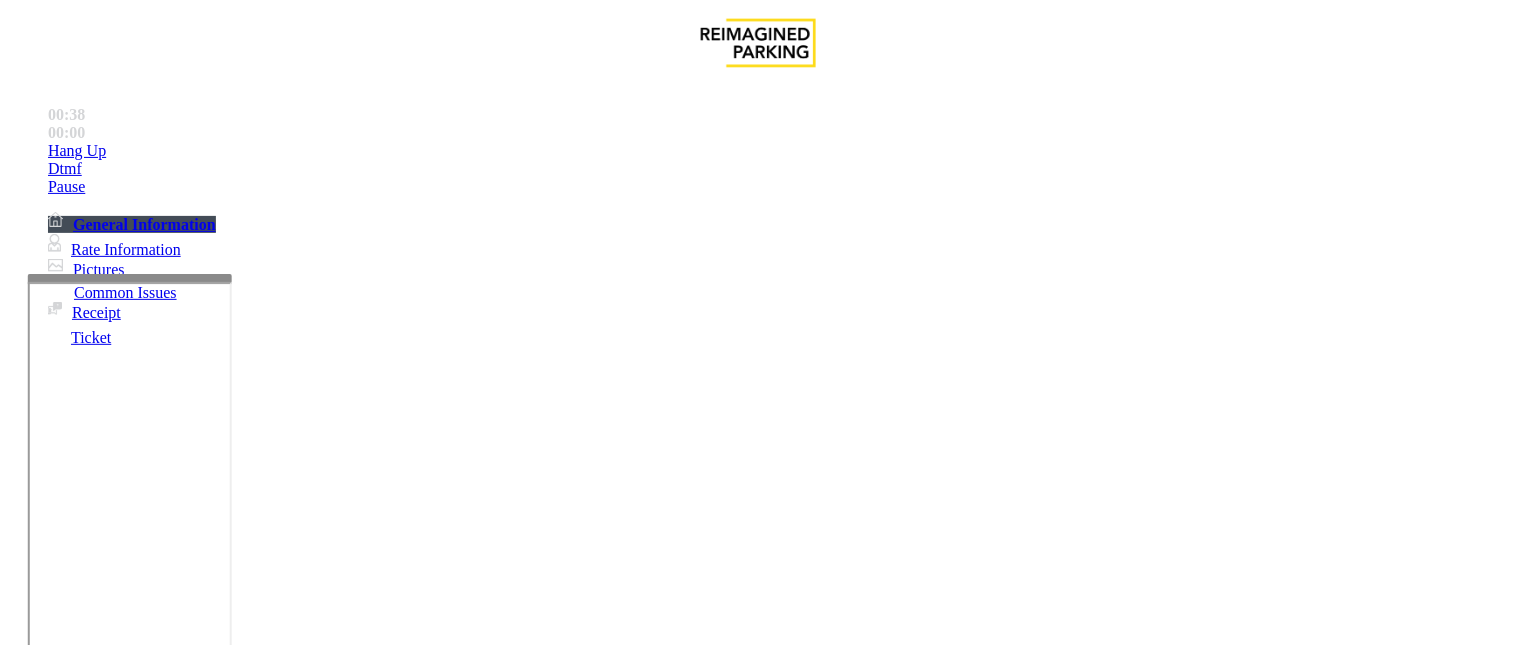 click on "**********" at bounding box center [96, 1374] 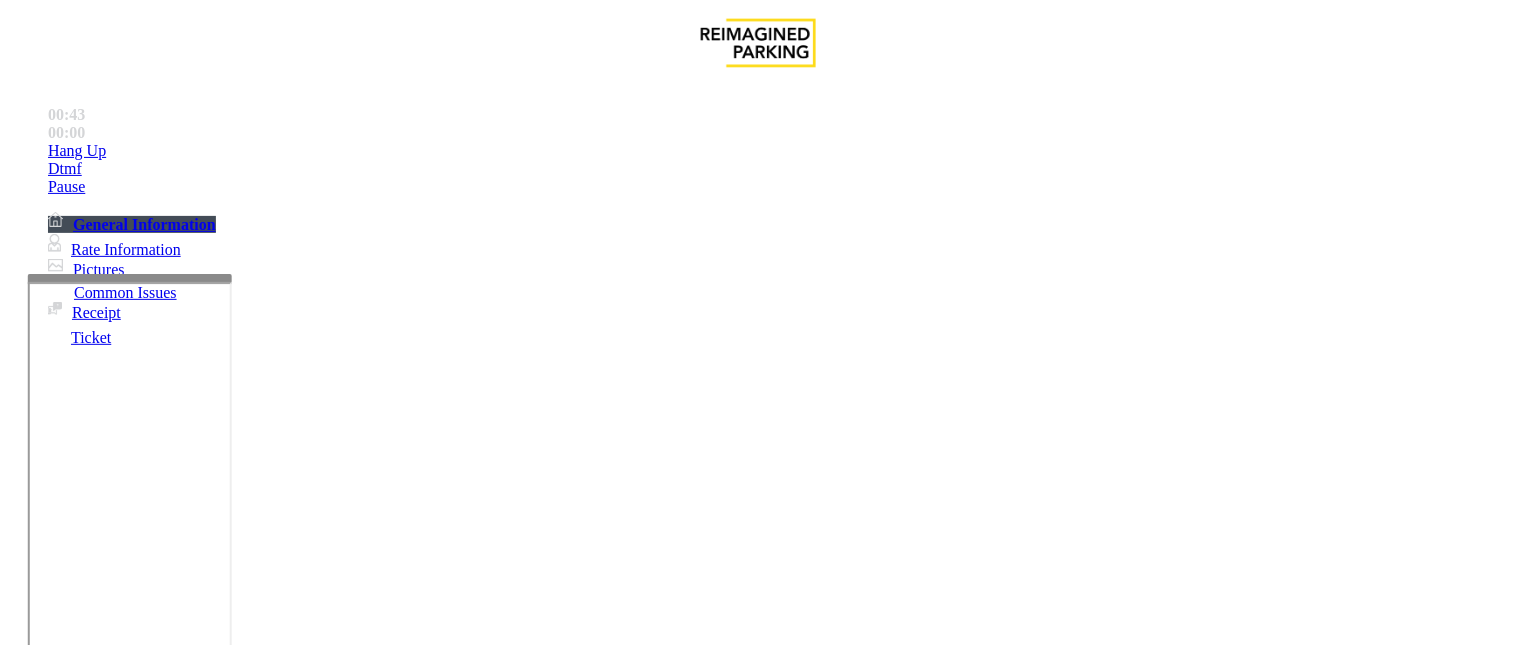 scroll, scrollTop: 222, scrollLeft: 0, axis: vertical 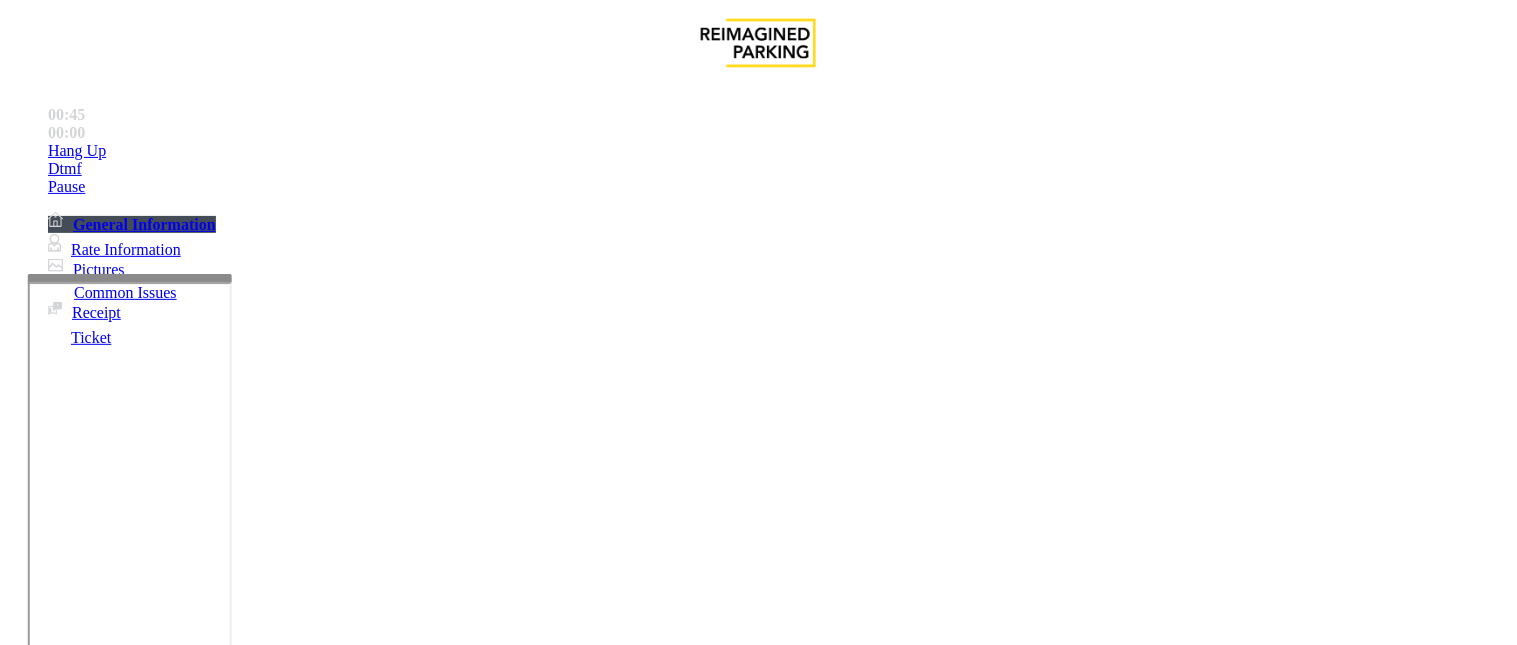 click on "**********" at bounding box center (96, 1374) 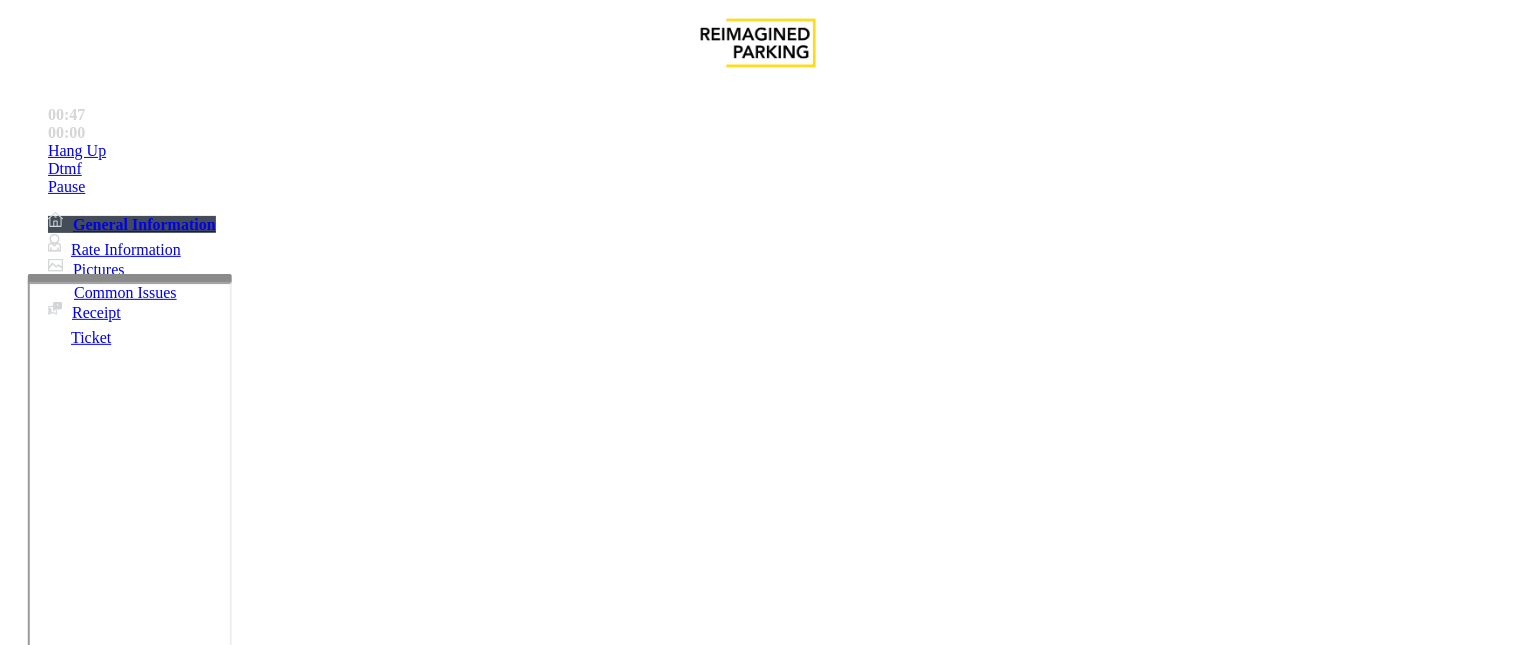 type on "**********" 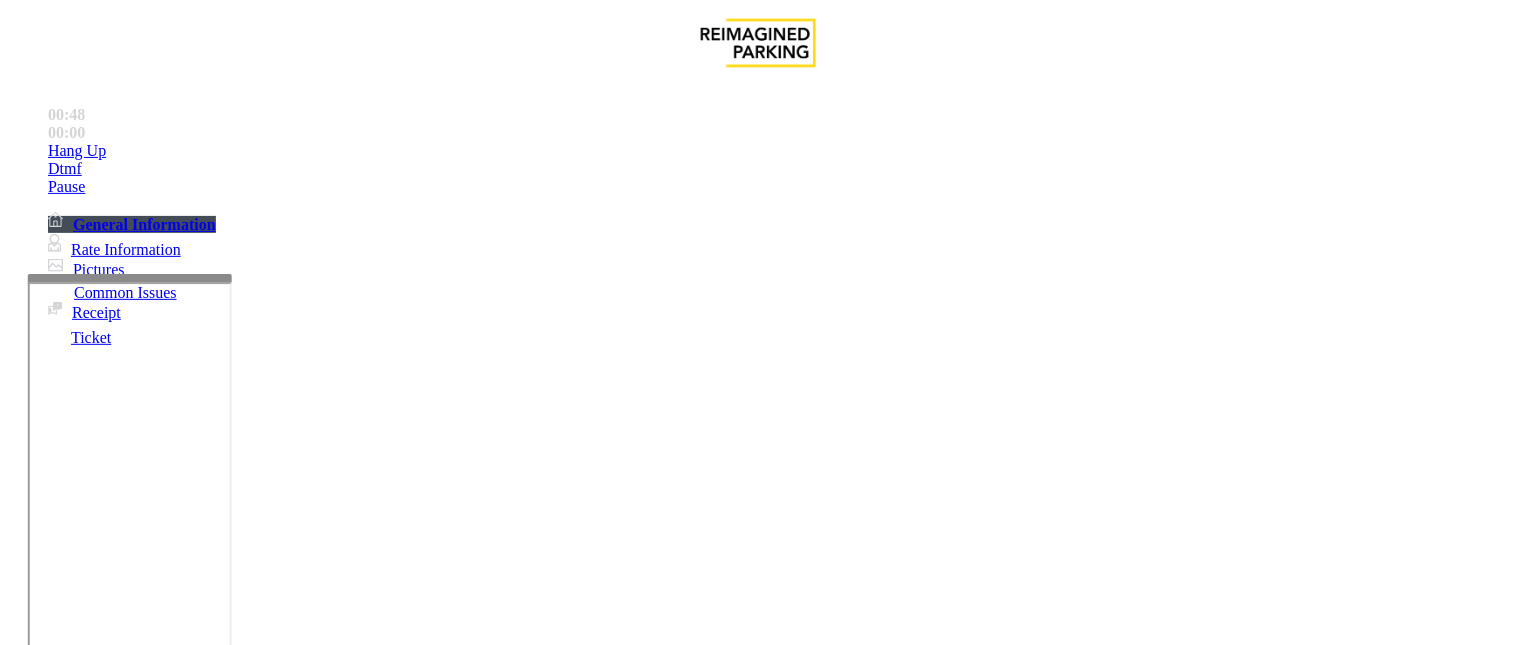 click at bounding box center (246, 1592) 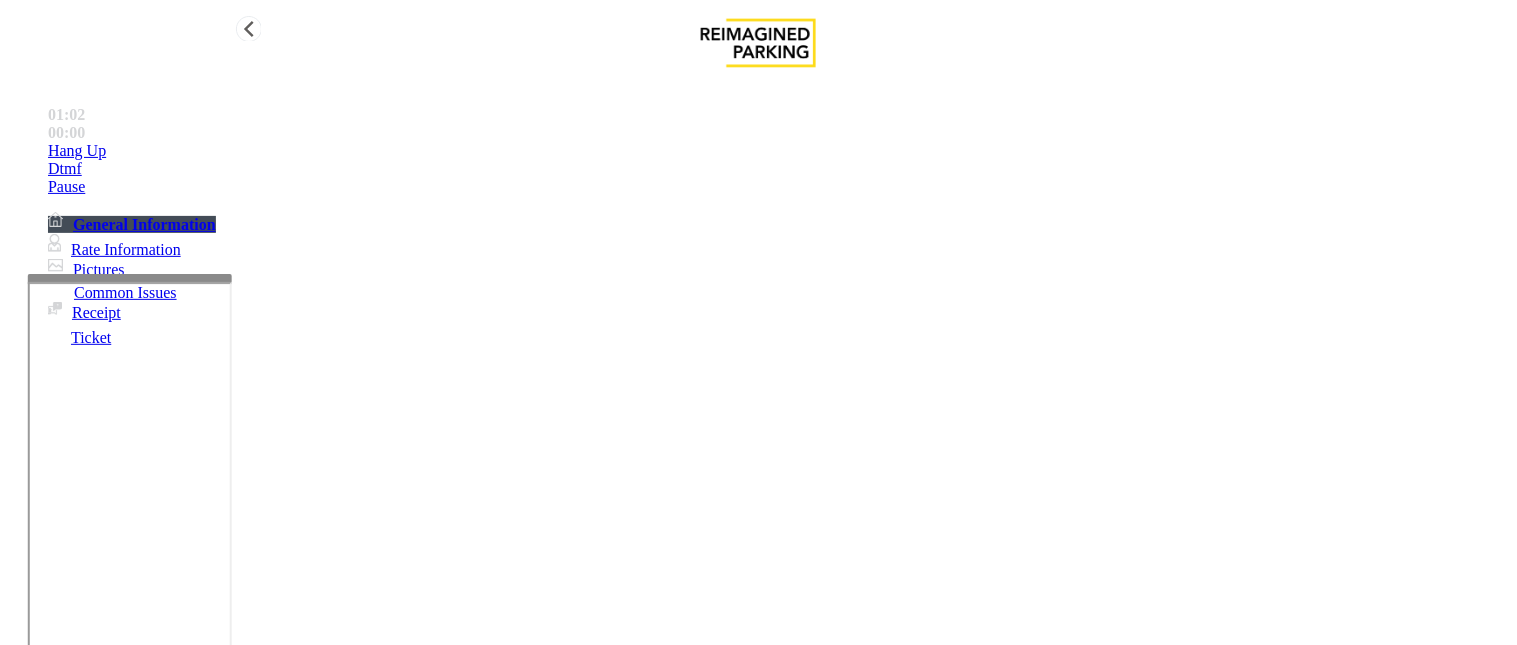click on "Hang Up" at bounding box center (778, 151) 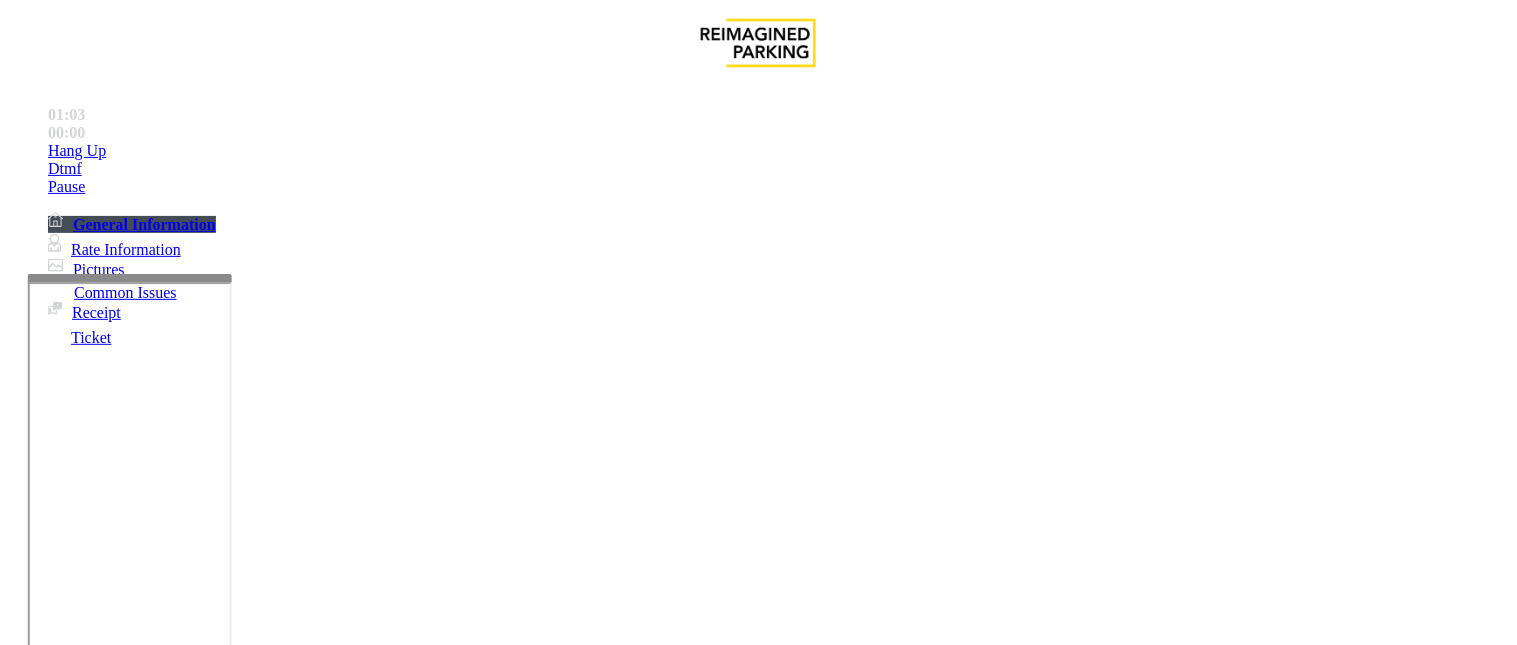 click at bounding box center [246, 1592] 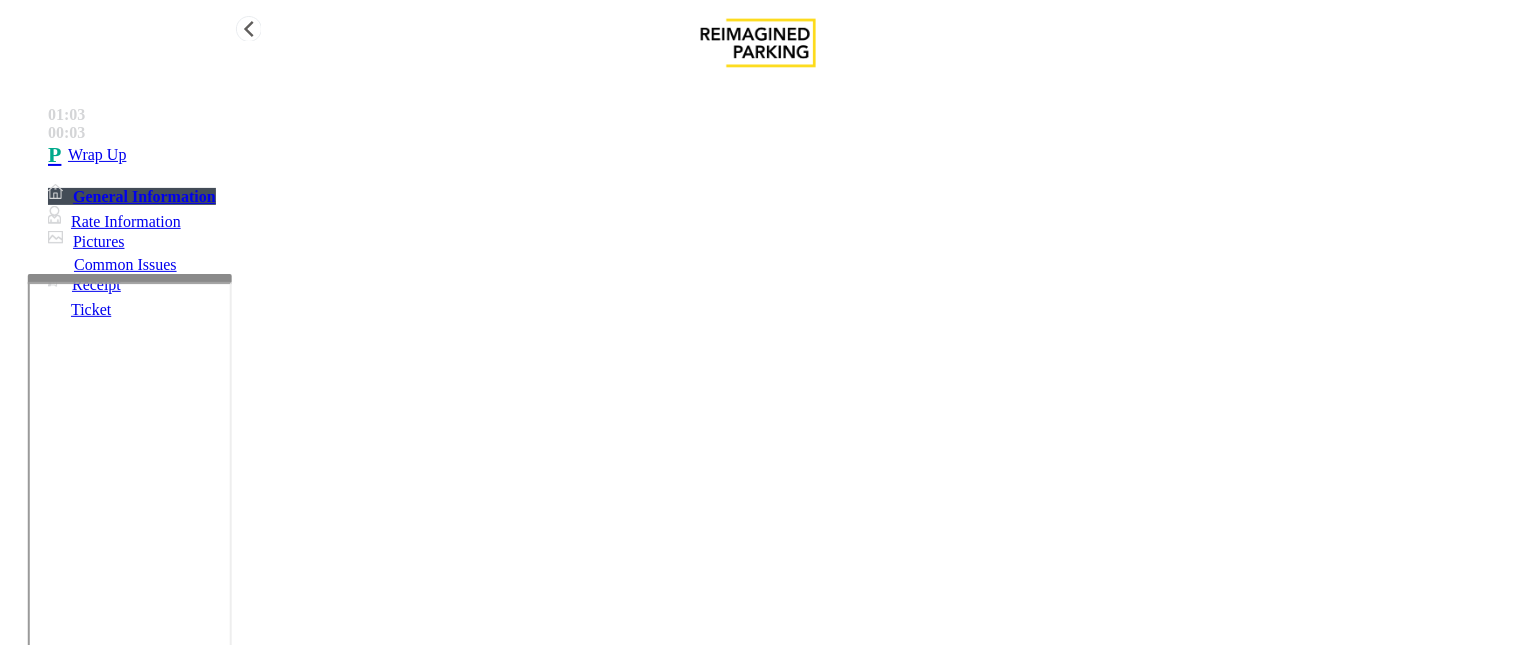 type on "**********" 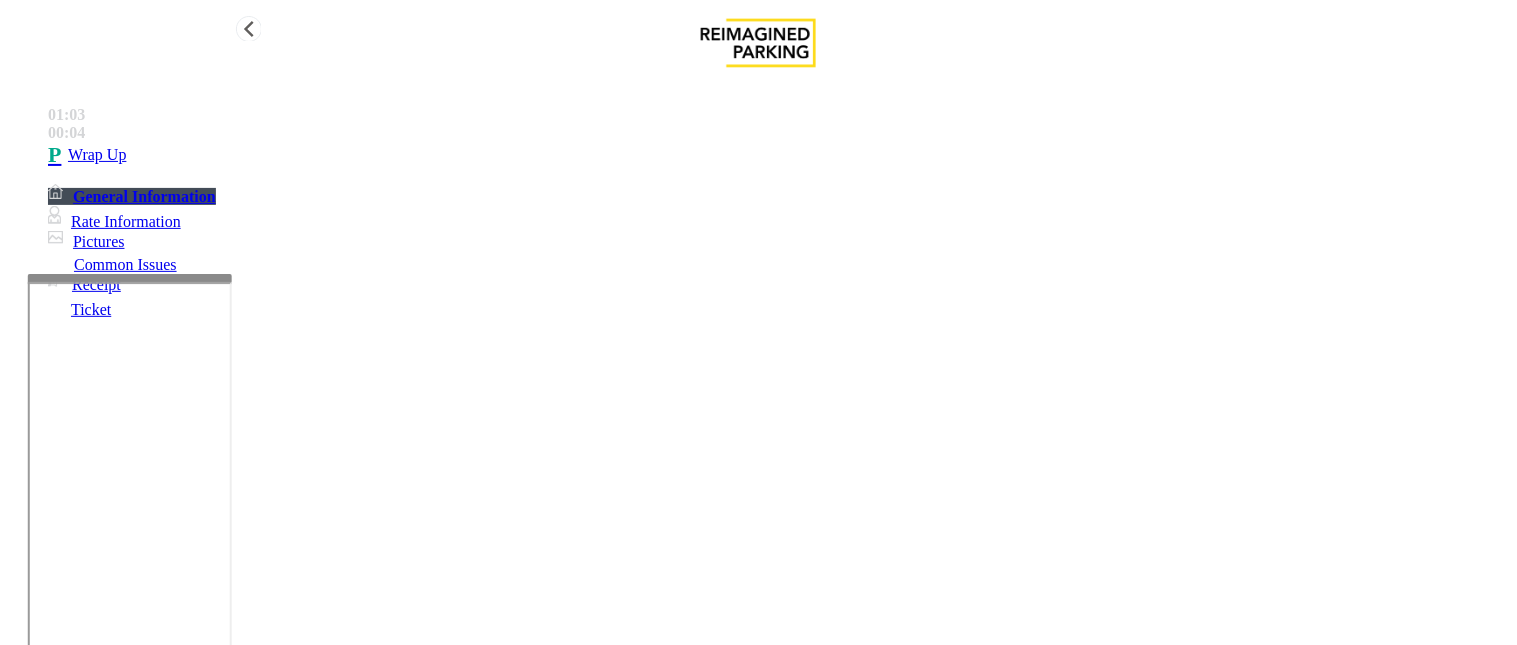click on "Wrap Up" at bounding box center (778, 155) 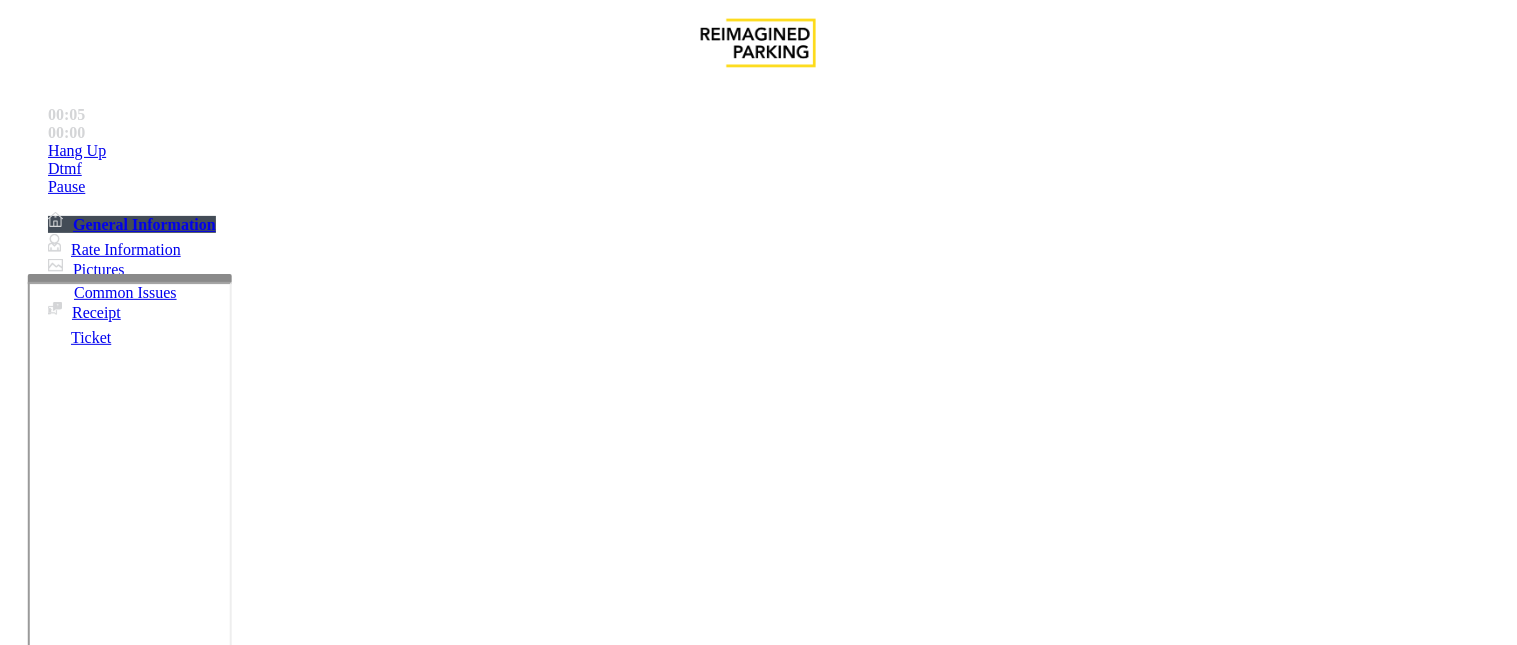 scroll, scrollTop: 666, scrollLeft: 0, axis: vertical 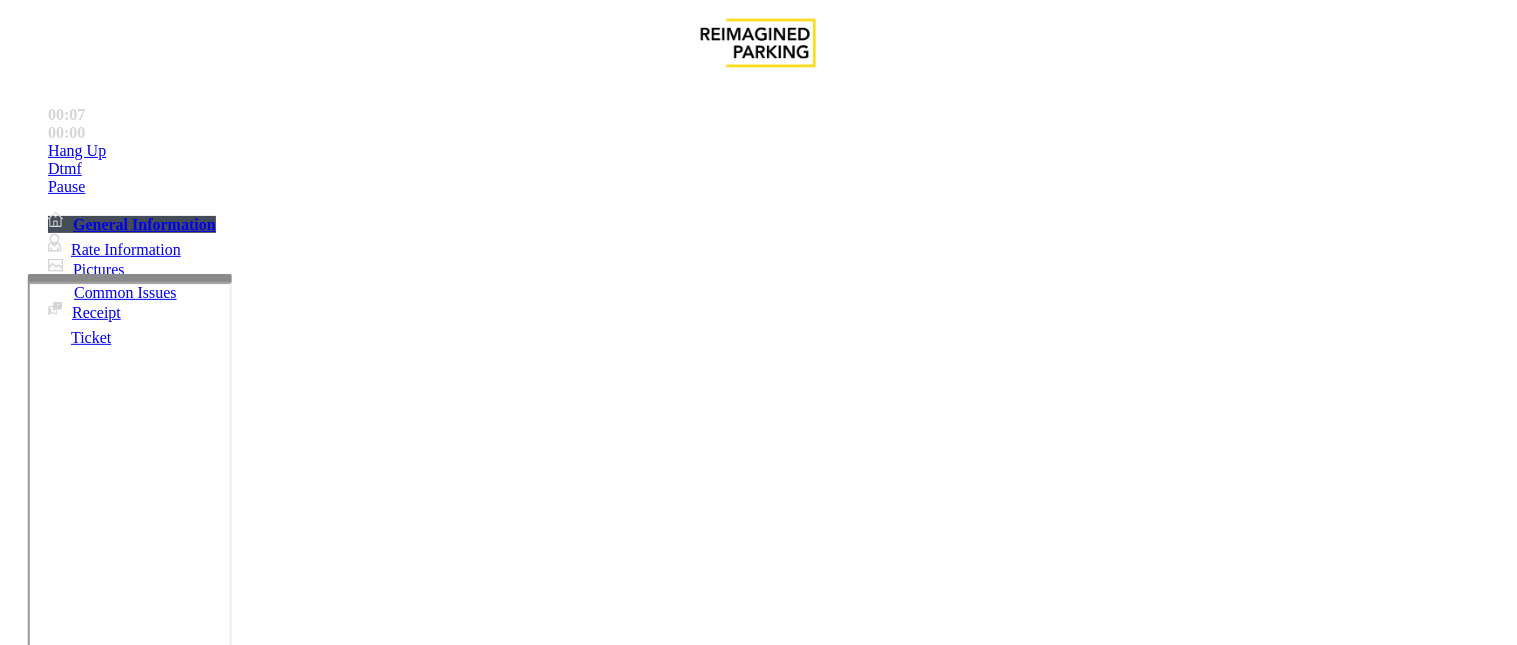 drag, startPoint x: 927, startPoint y: 367, endPoint x: 1257, endPoint y: 384, distance: 330.4376 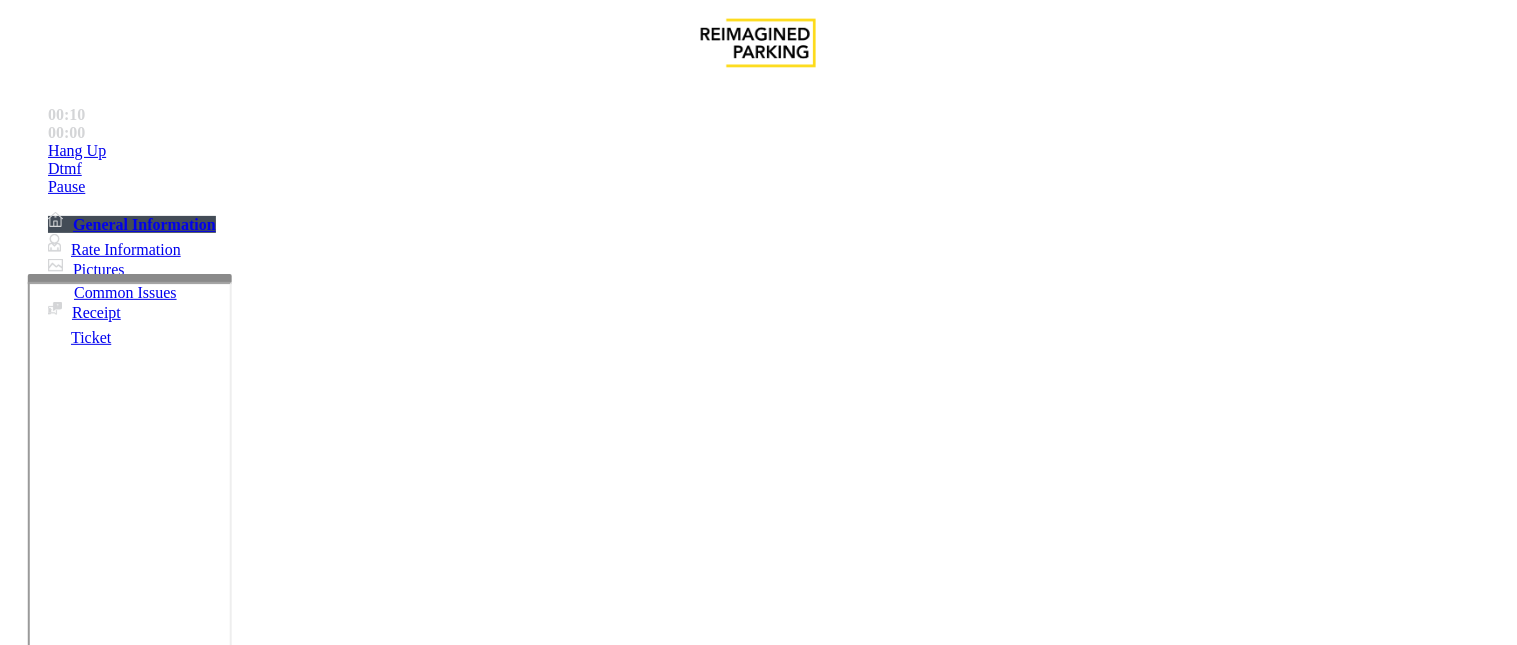 drag, startPoint x: 924, startPoint y: 370, endPoint x: 1403, endPoint y: 370, distance: 479 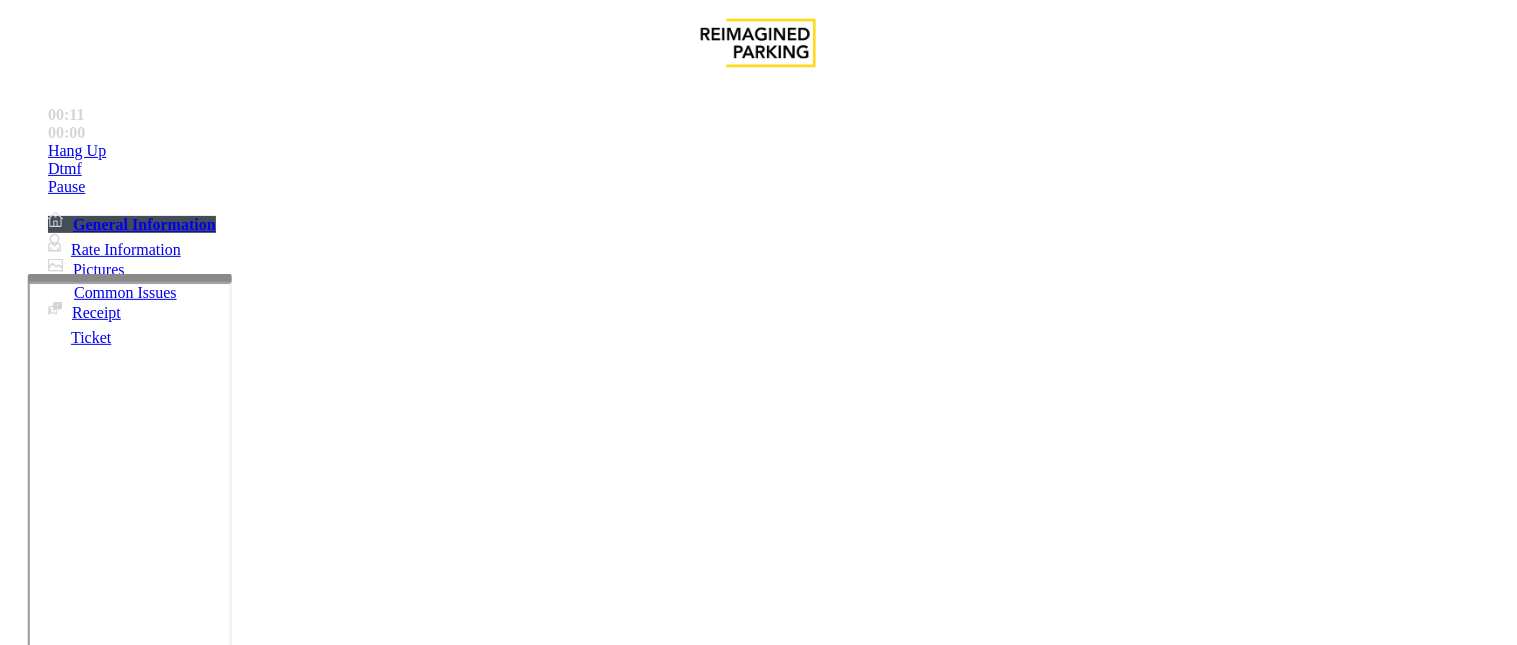 click on "Valet is open 7am-7pm MF only." at bounding box center (758, 2406) 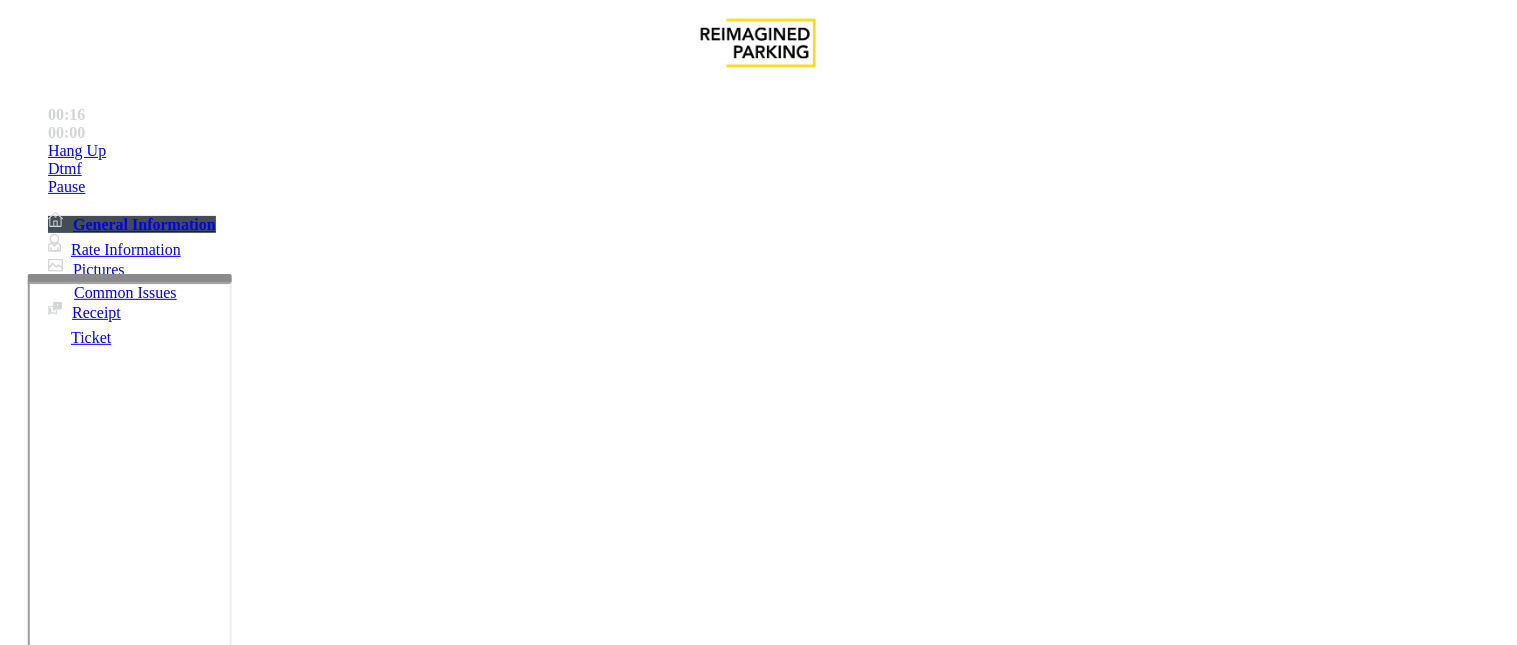 click on "Validation Issue" at bounding box center (371, 1298) 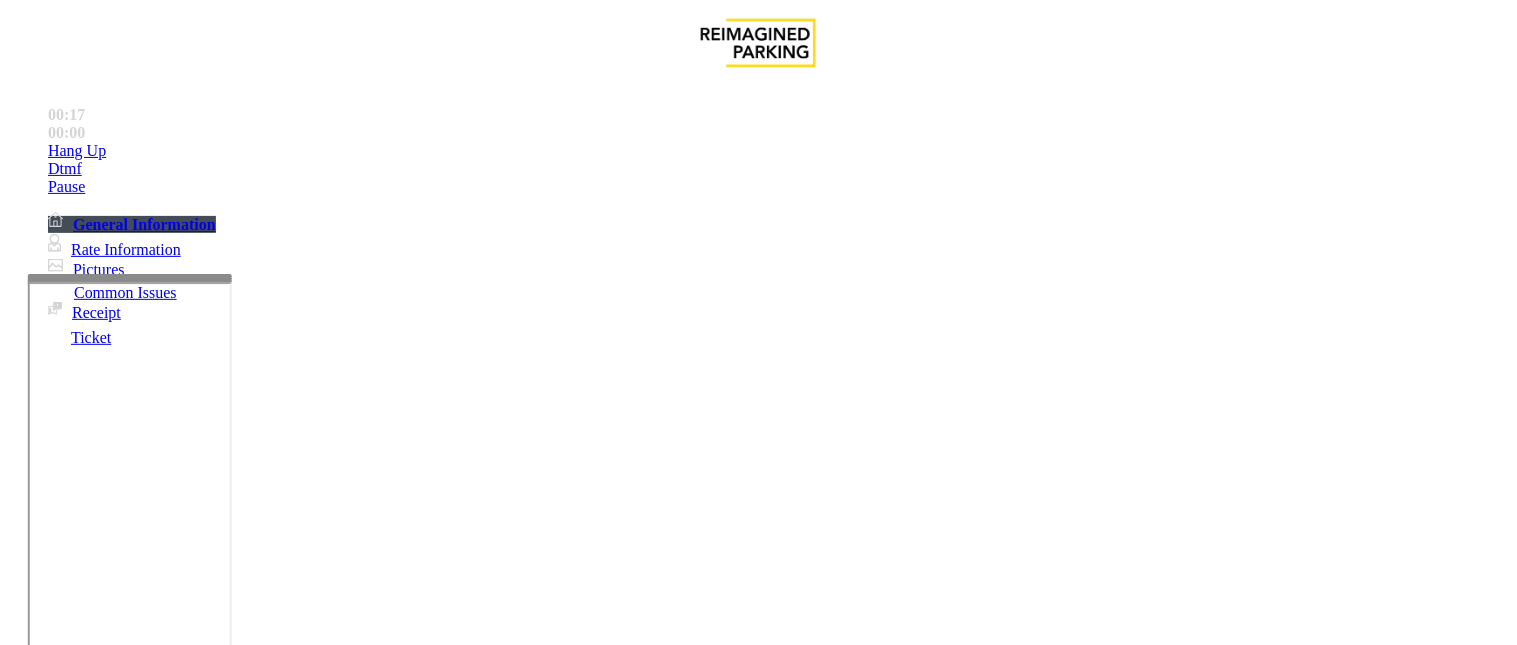 click on "Validation Error" at bounding box center [262, 1298] 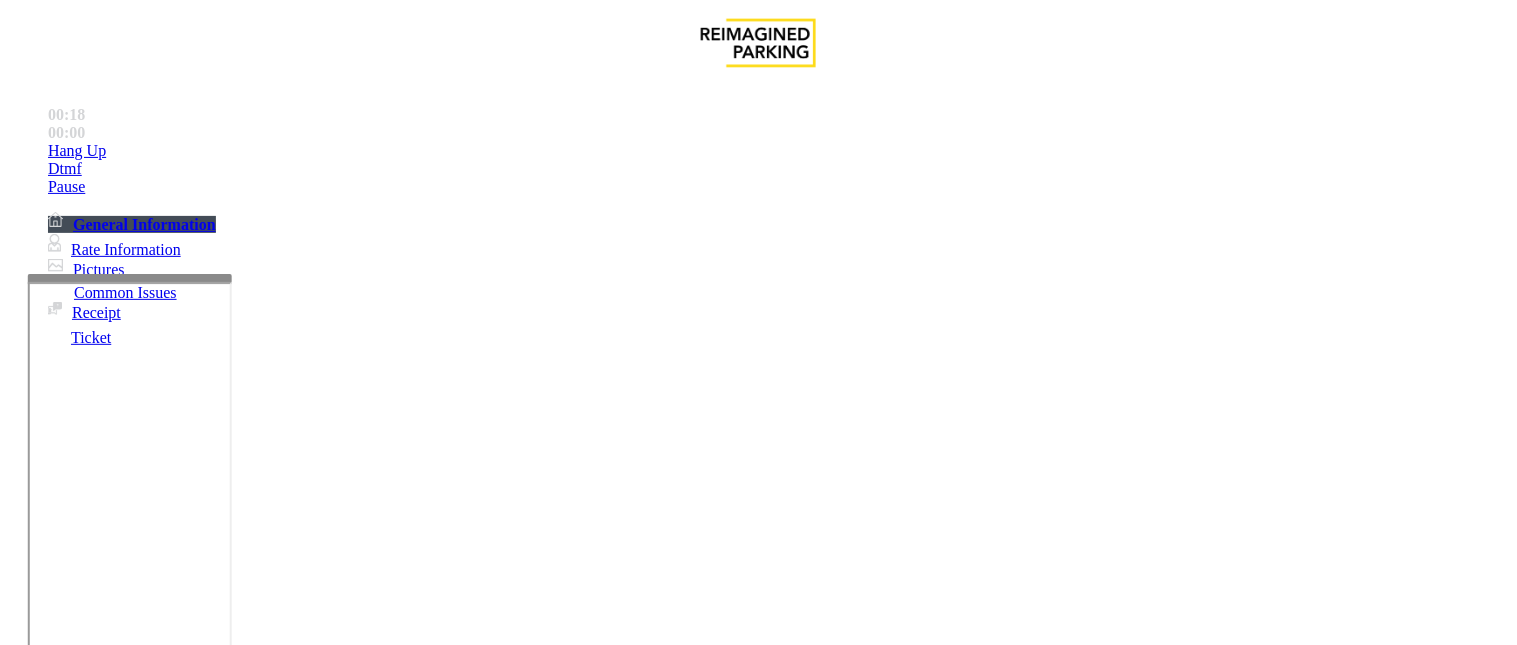 drag, startPoint x: 400, startPoint y: 175, endPoint x: 266, endPoint y: 156, distance: 135.34032 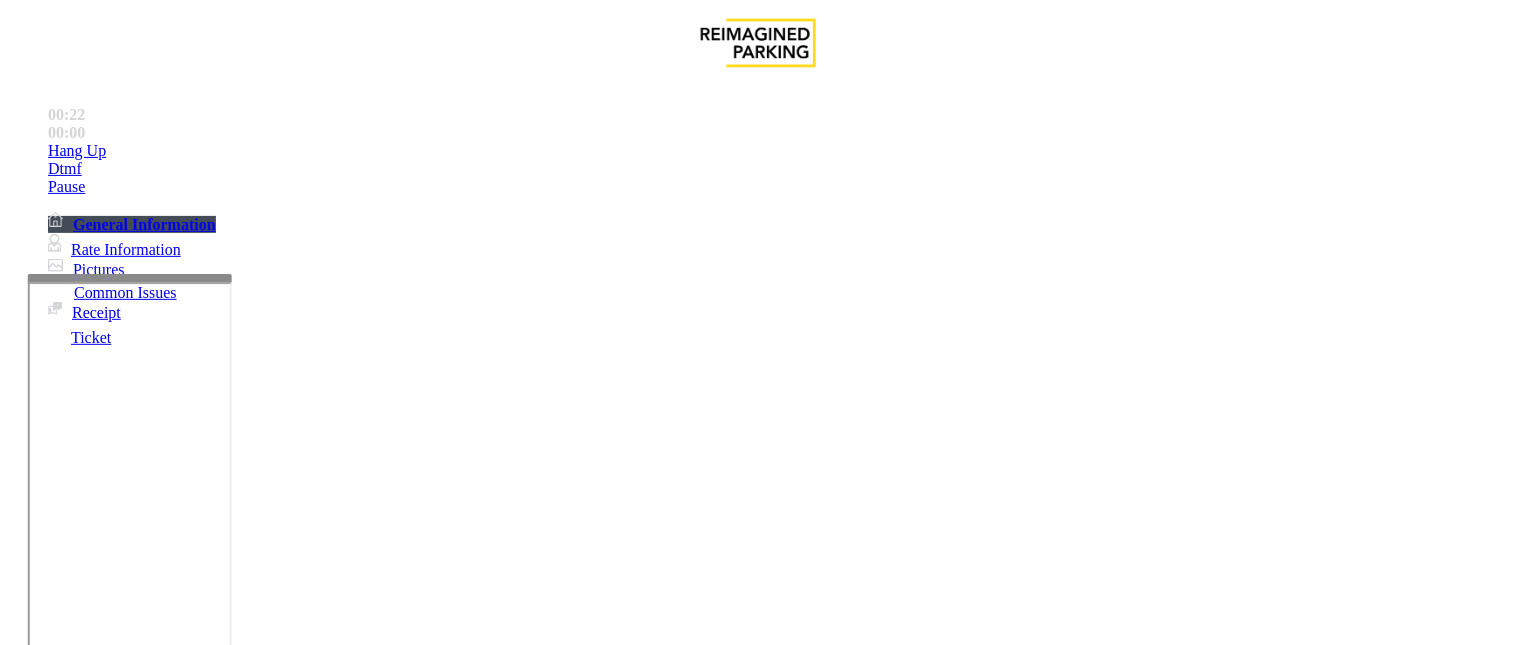 click at bounding box center (246, 1646) 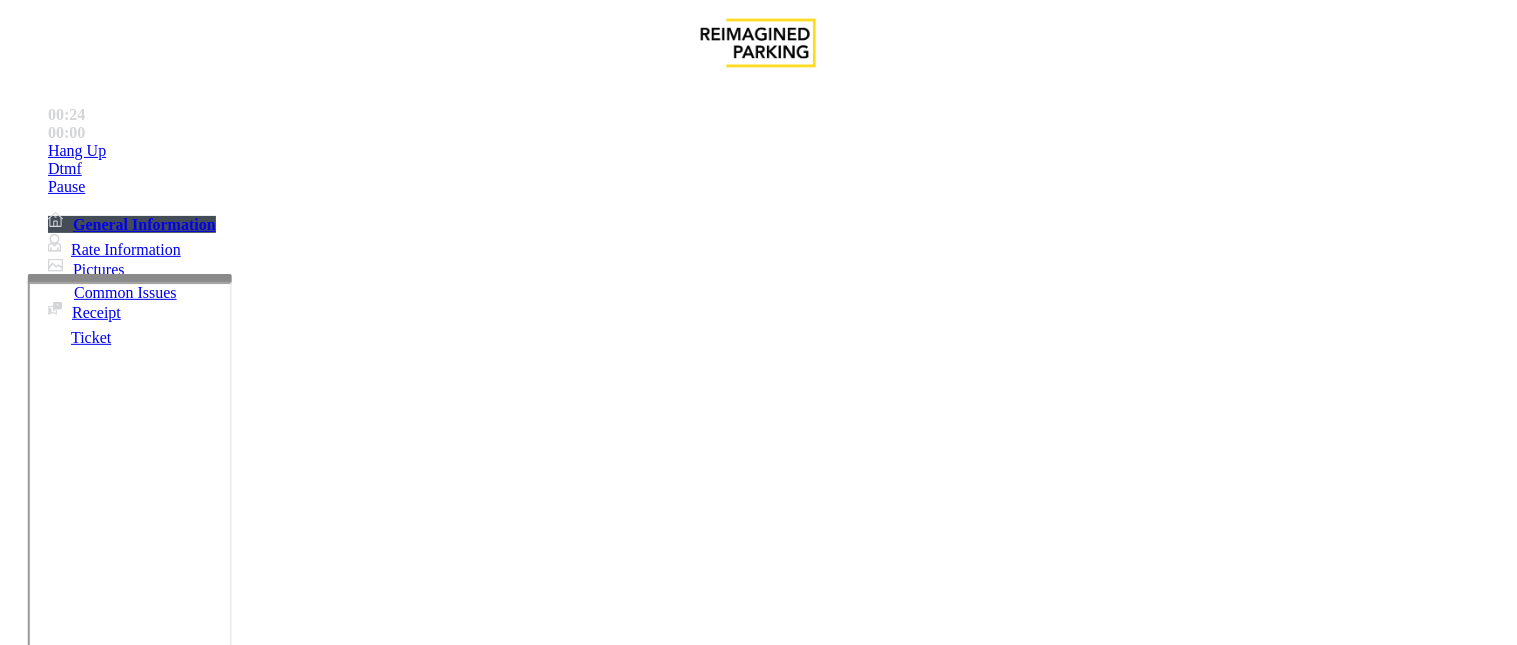 type on "**********" 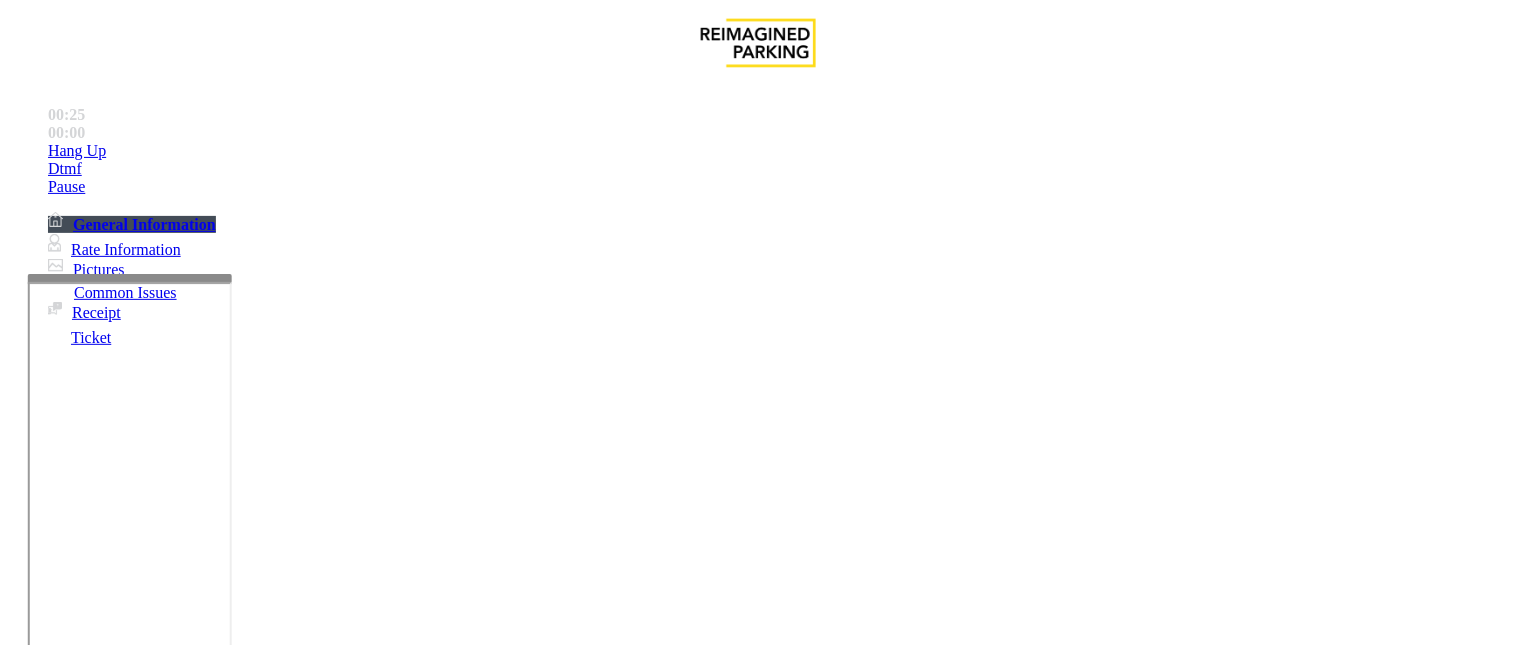 drag, startPoint x: 961, startPoint y: 346, endPoint x: 983, endPoint y: 346, distance: 22 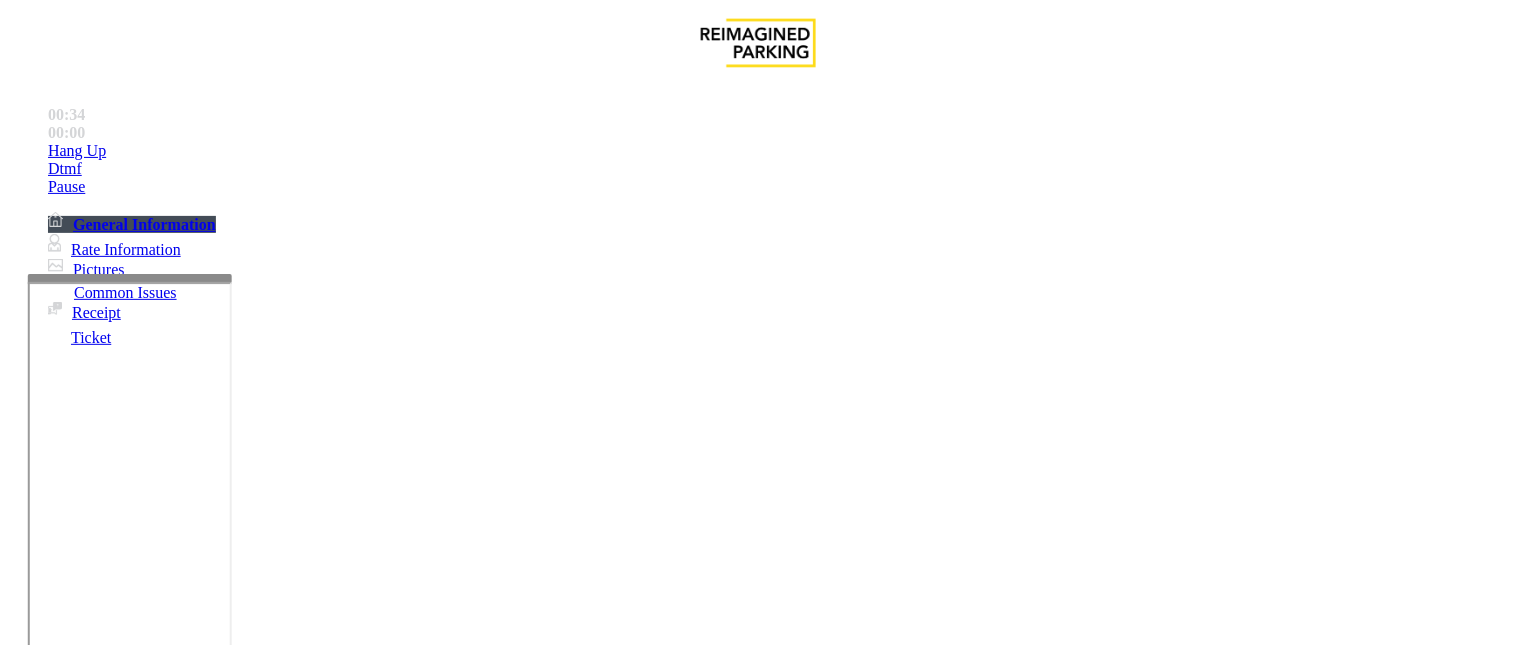click on "**" at bounding box center (96, 1347) 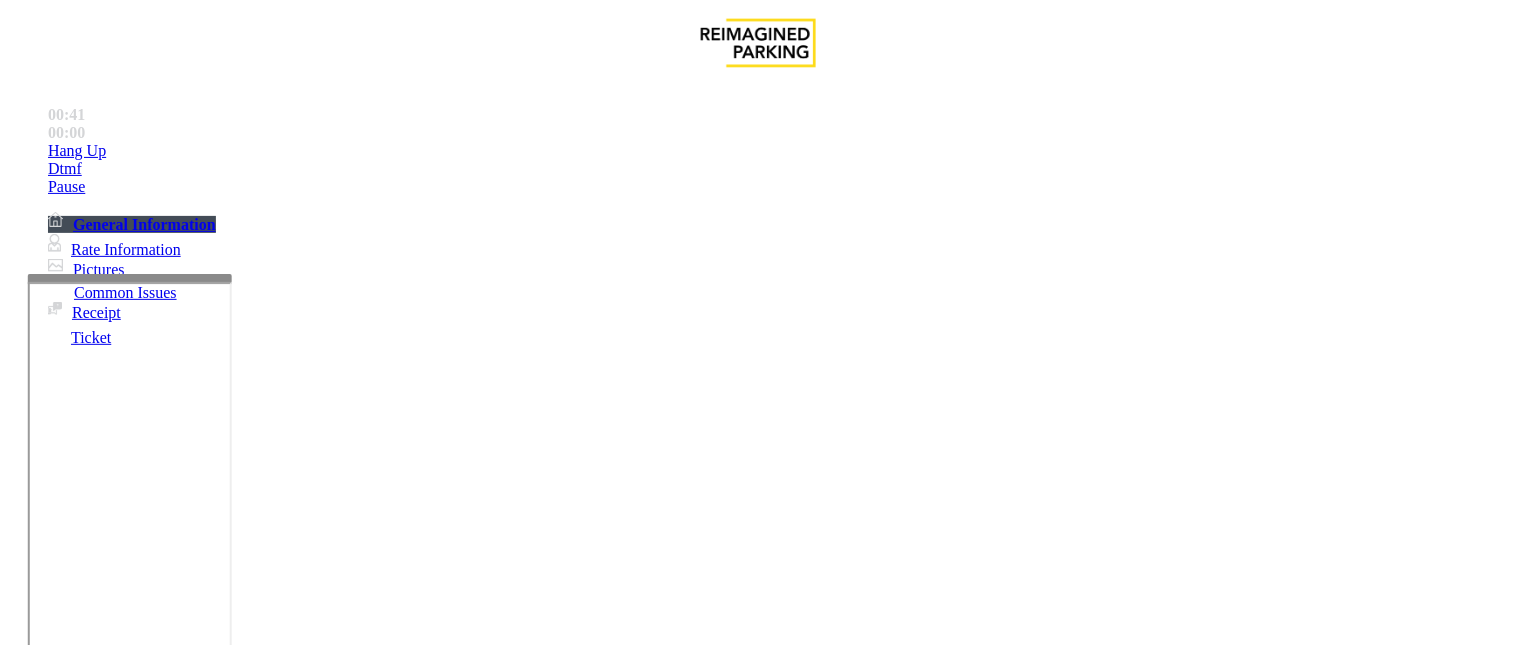 scroll, scrollTop: 444, scrollLeft: 0, axis: vertical 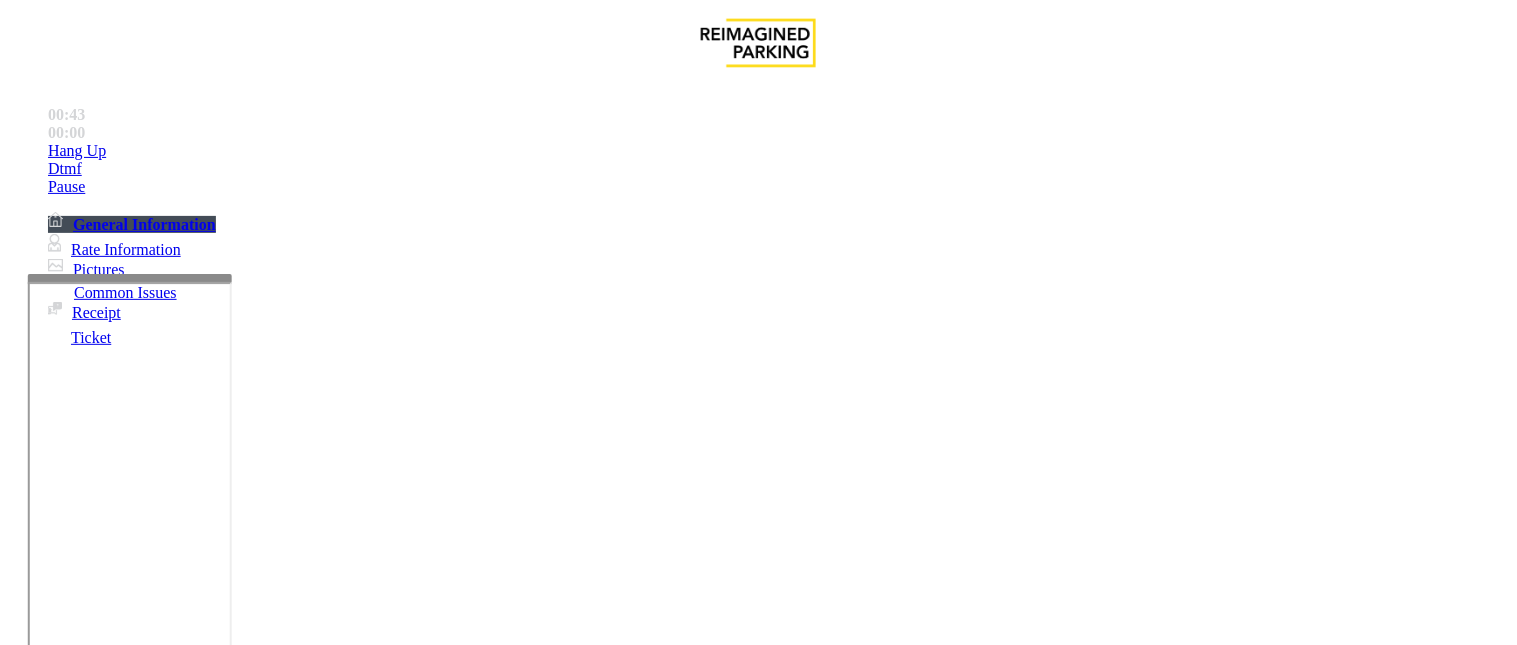 click at bounding box center (96, 1347) 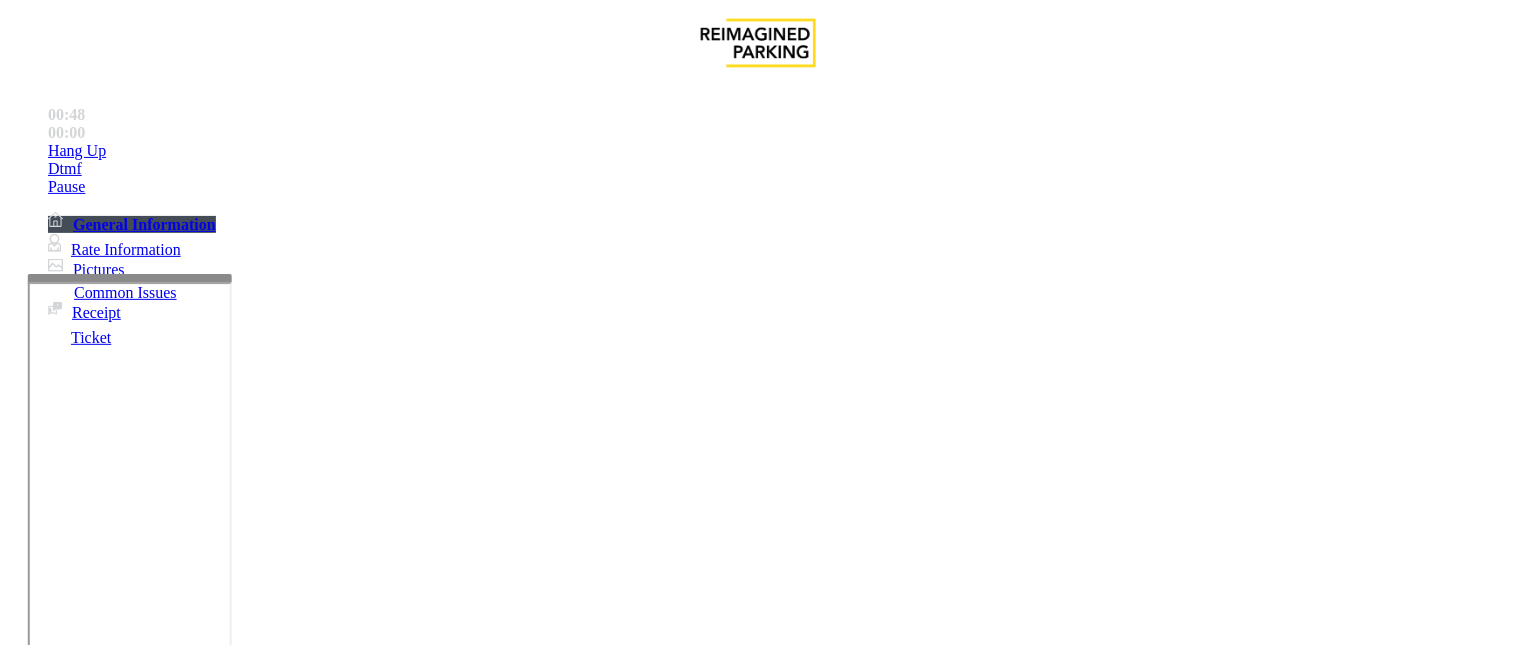 click at bounding box center (96, 1347) 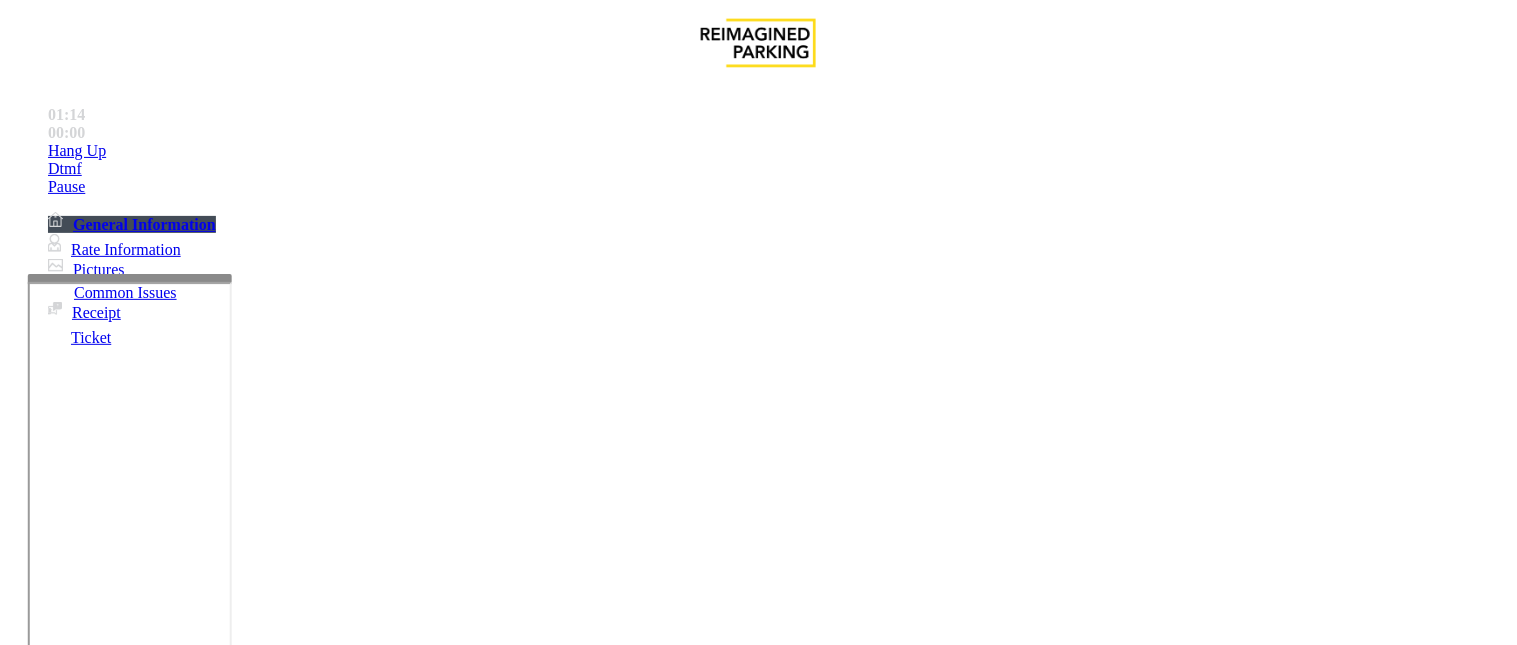 type on "**********" 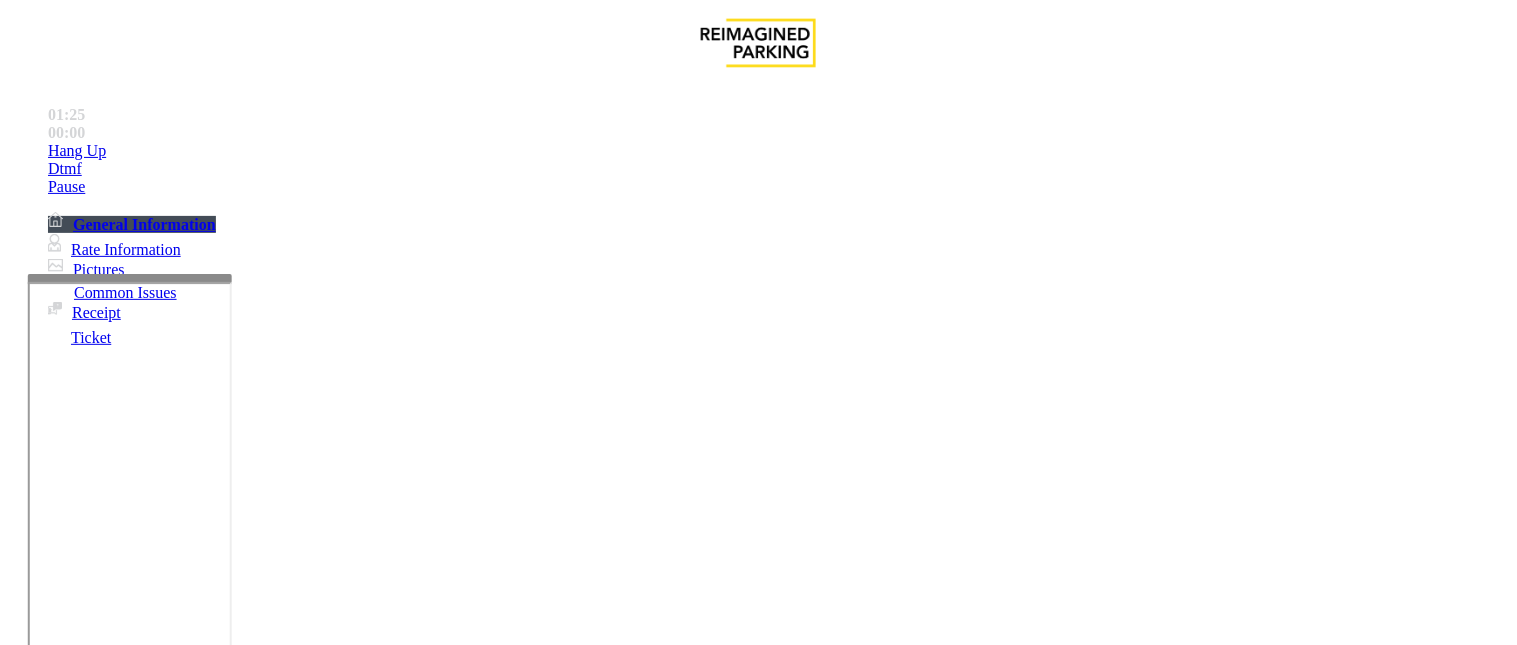 scroll, scrollTop: 0, scrollLeft: 0, axis: both 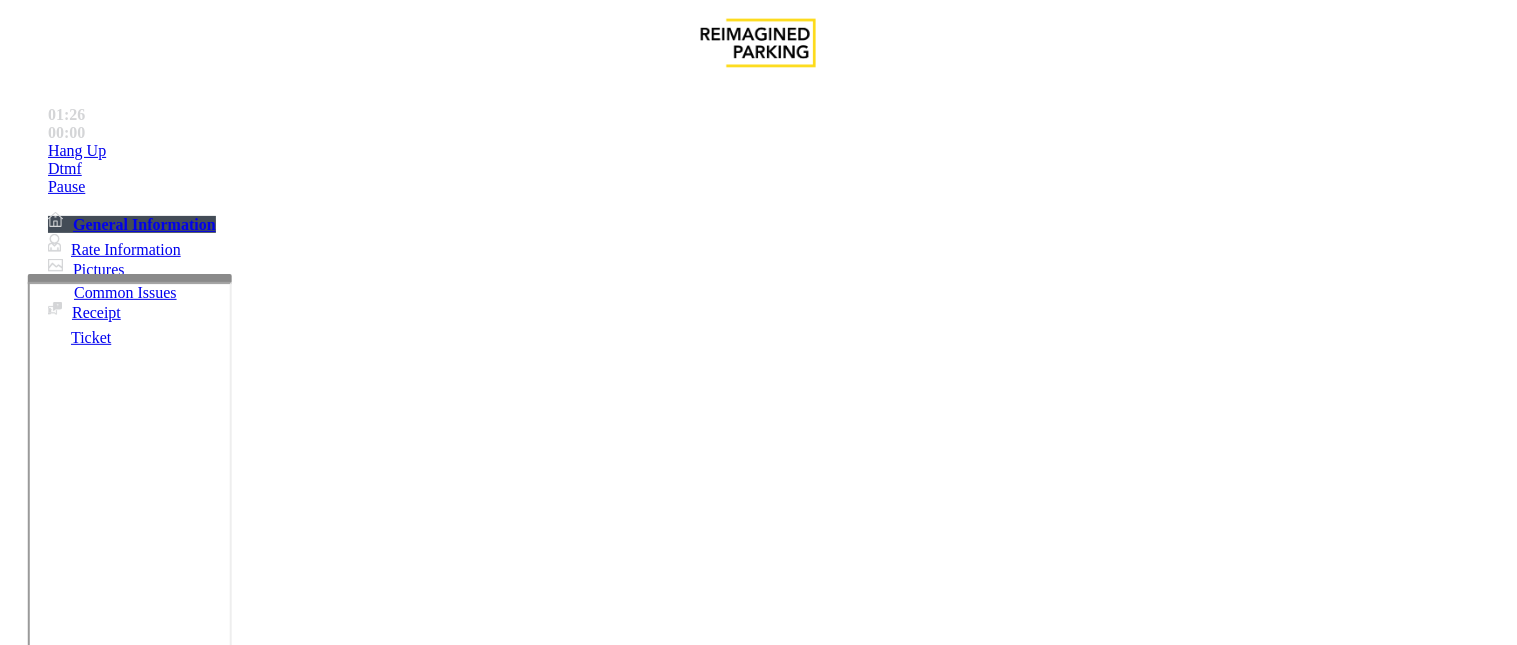 click at bounding box center [96, 1320] 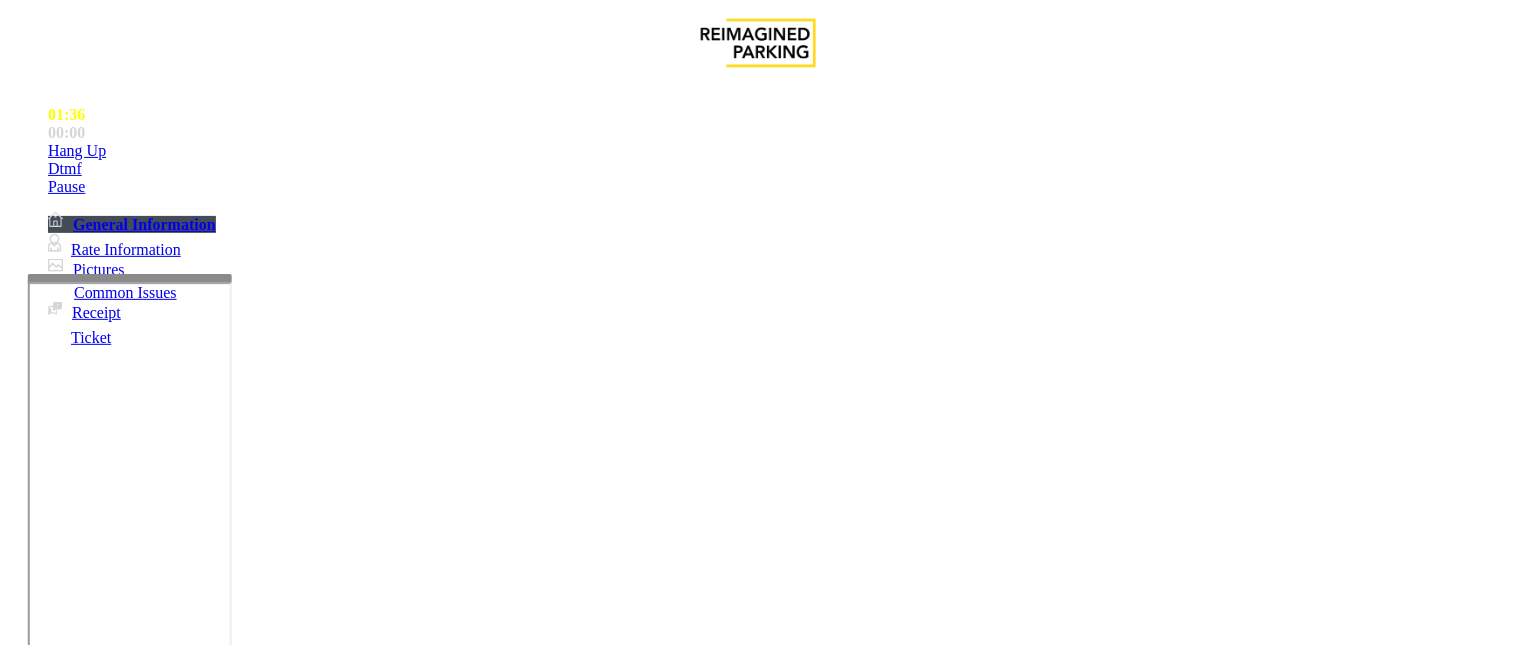 drag, startPoint x: 328, startPoint y: 513, endPoint x: 344, endPoint y: 485, distance: 32.24903 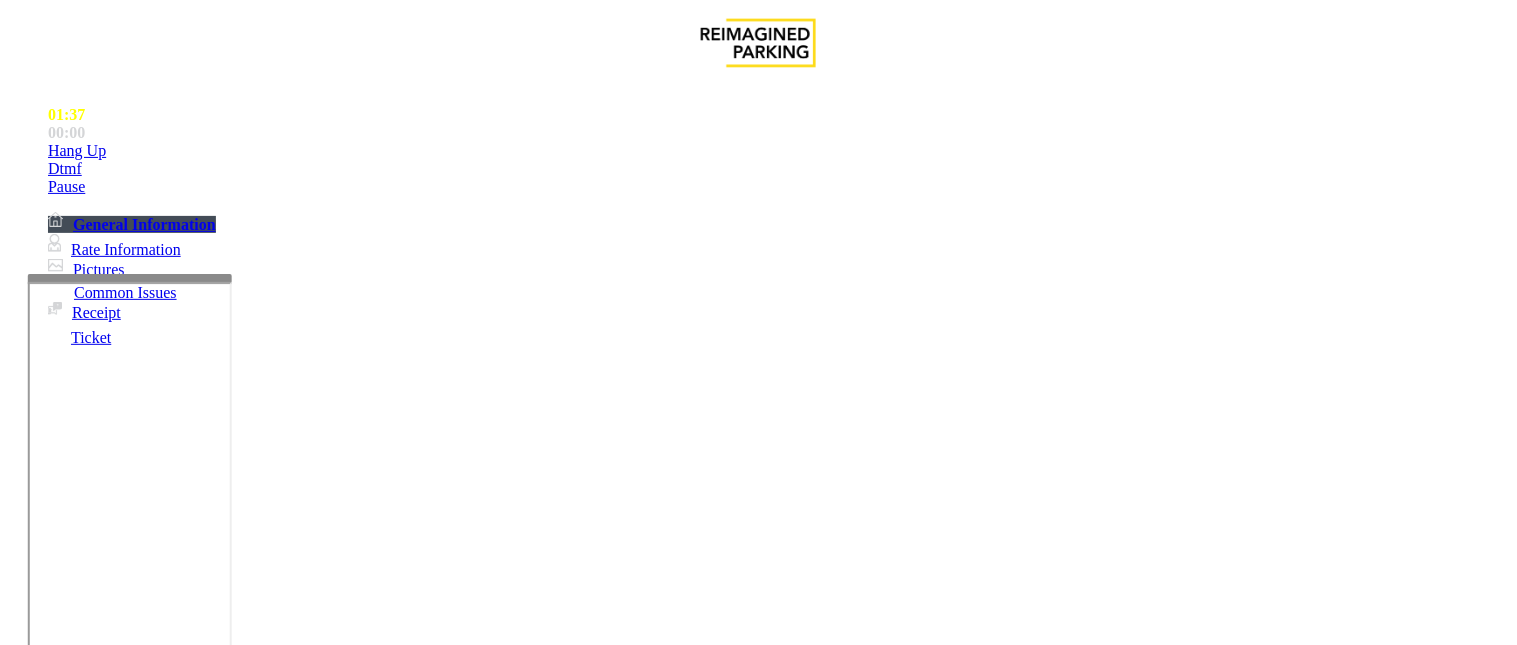 scroll, scrollTop: 0, scrollLeft: 0, axis: both 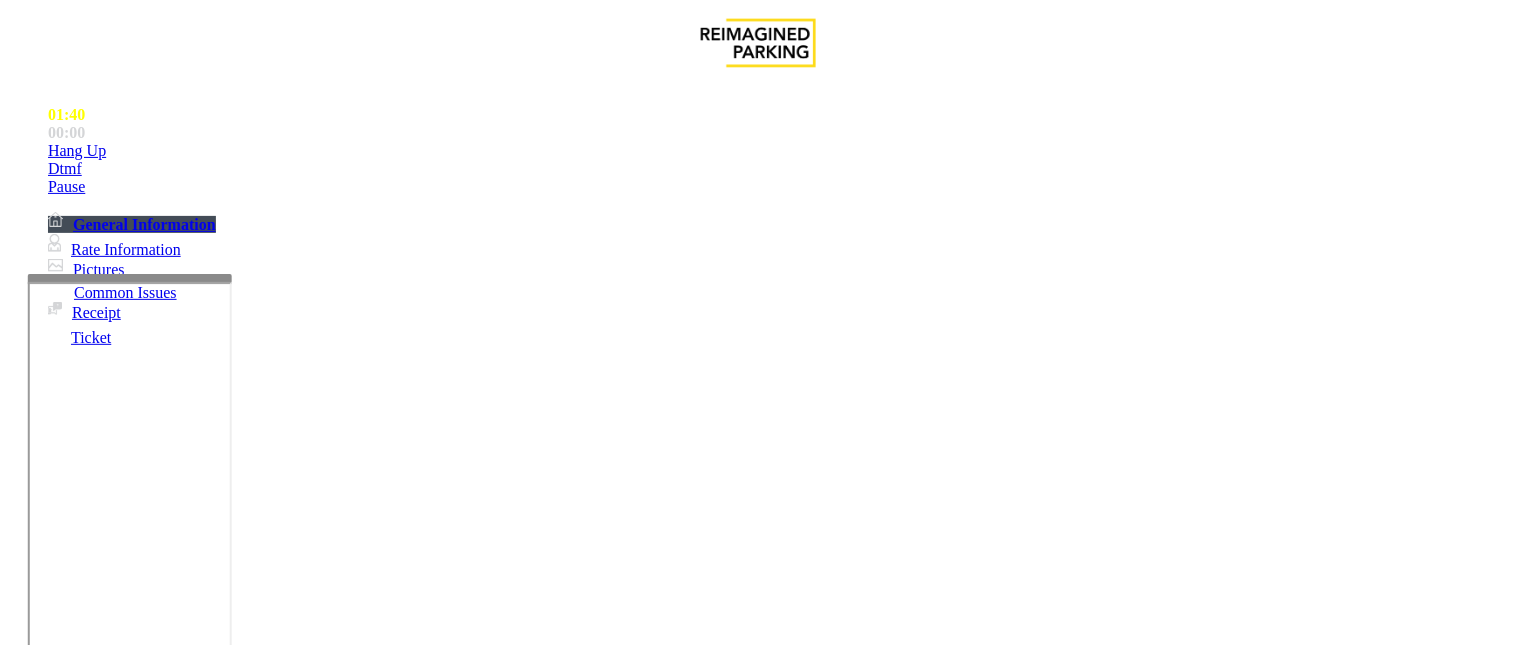 type on "**" 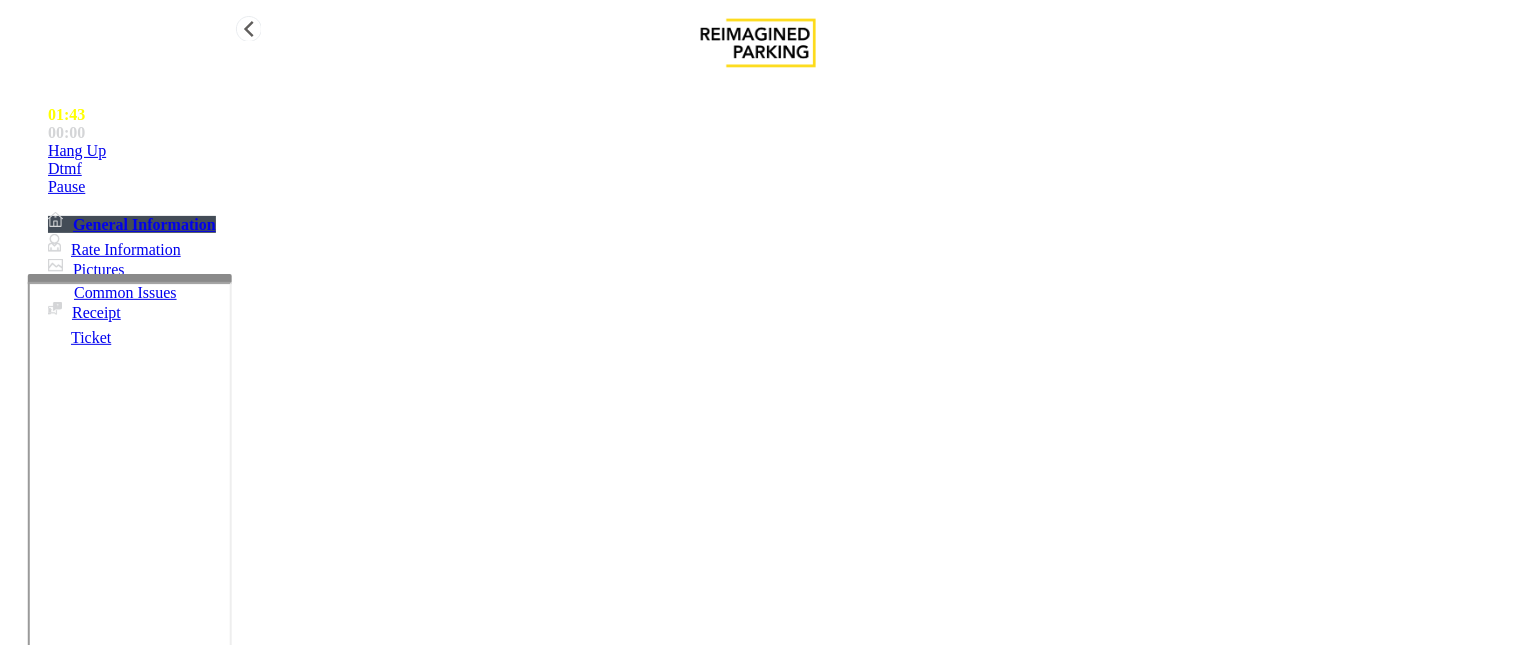click on "Hang Up" at bounding box center (778, 151) 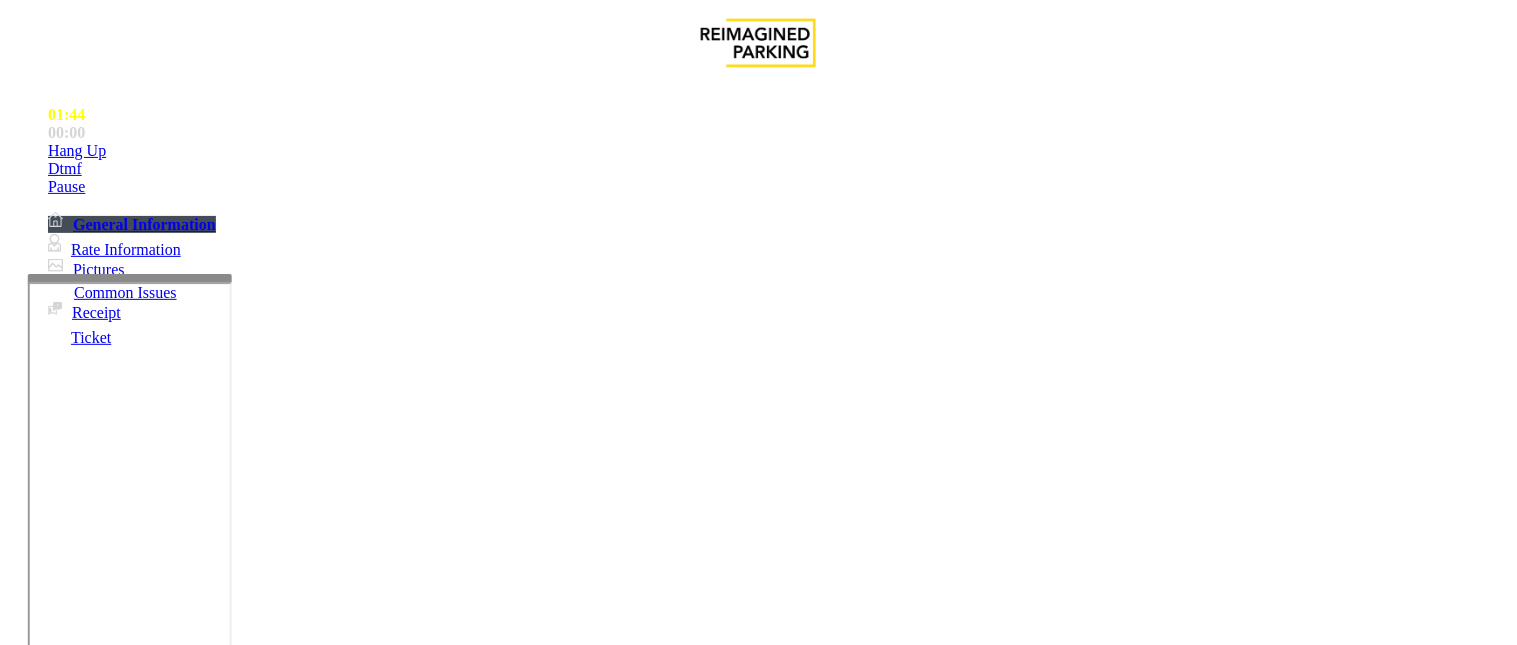click at bounding box center (246, 1646) 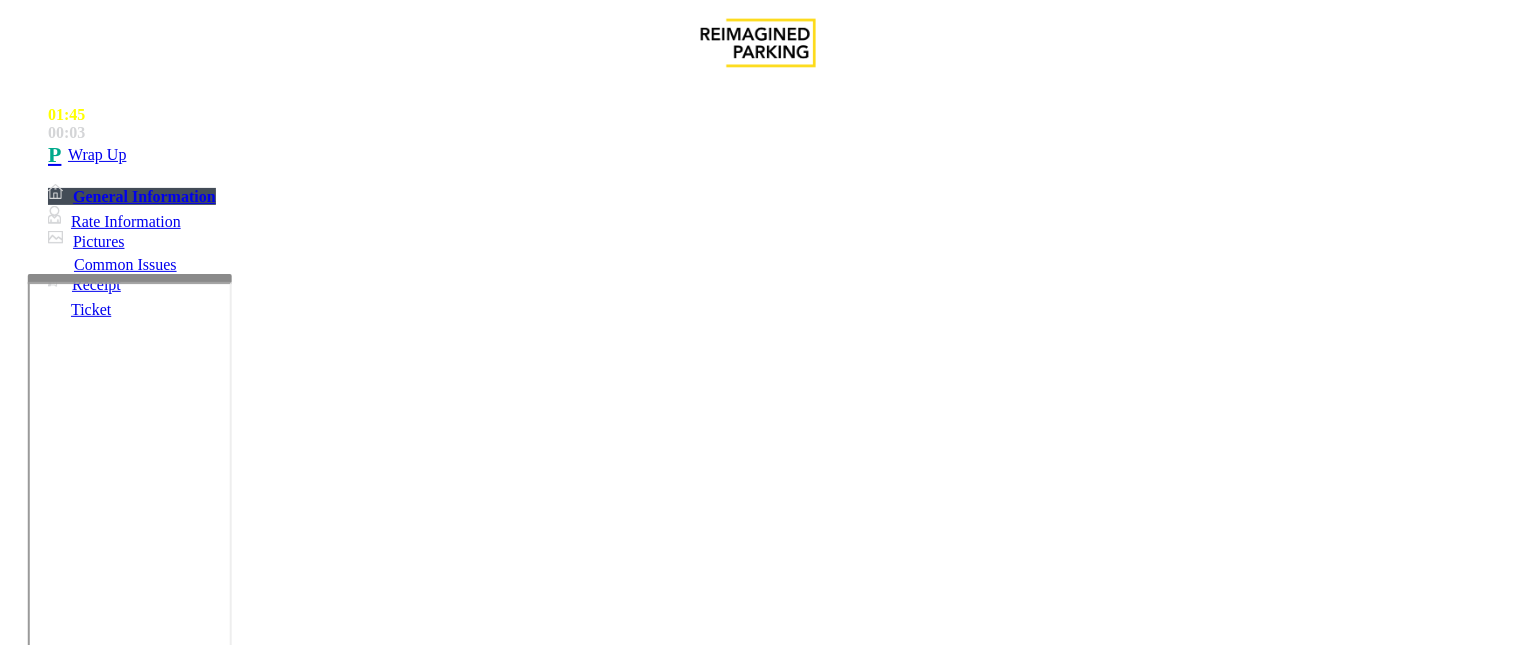scroll, scrollTop: 0, scrollLeft: 0, axis: both 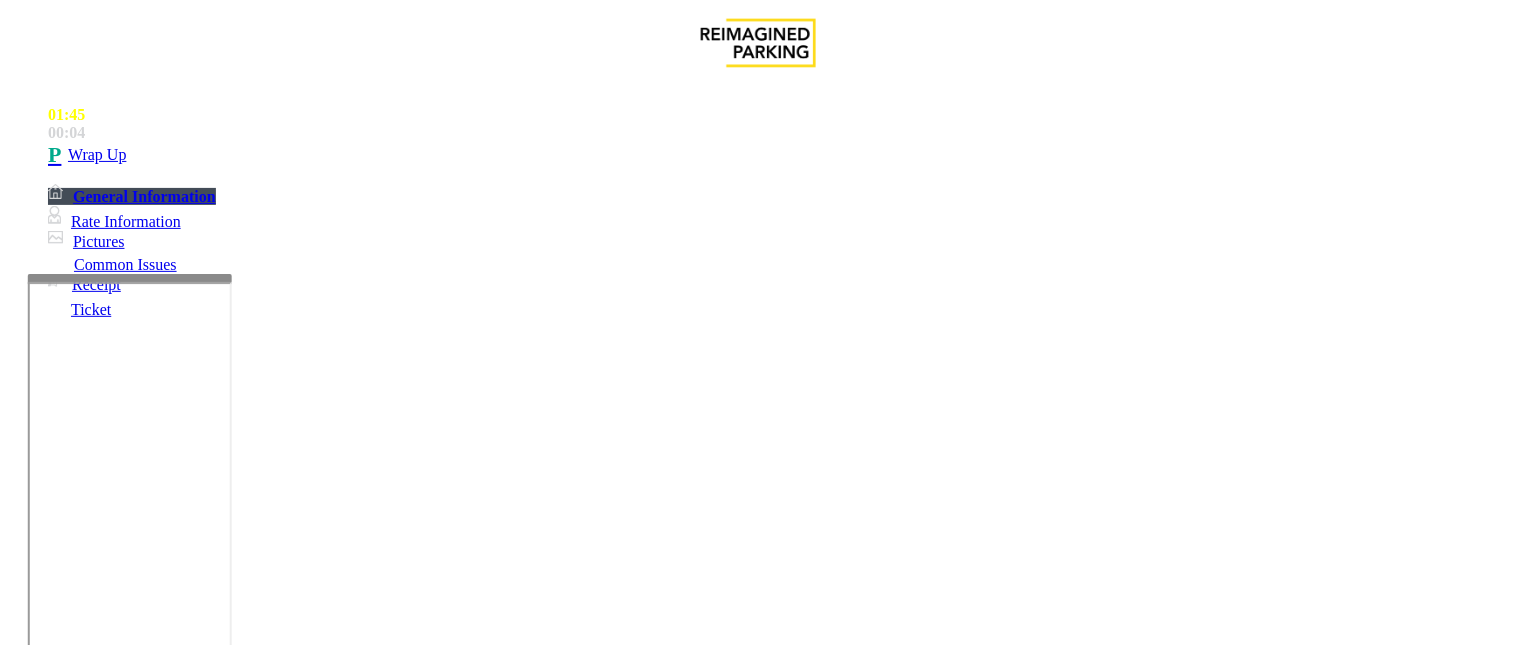 drag, startPoint x: 334, startPoint y: 266, endPoint x: 274, endPoint y: 266, distance: 60 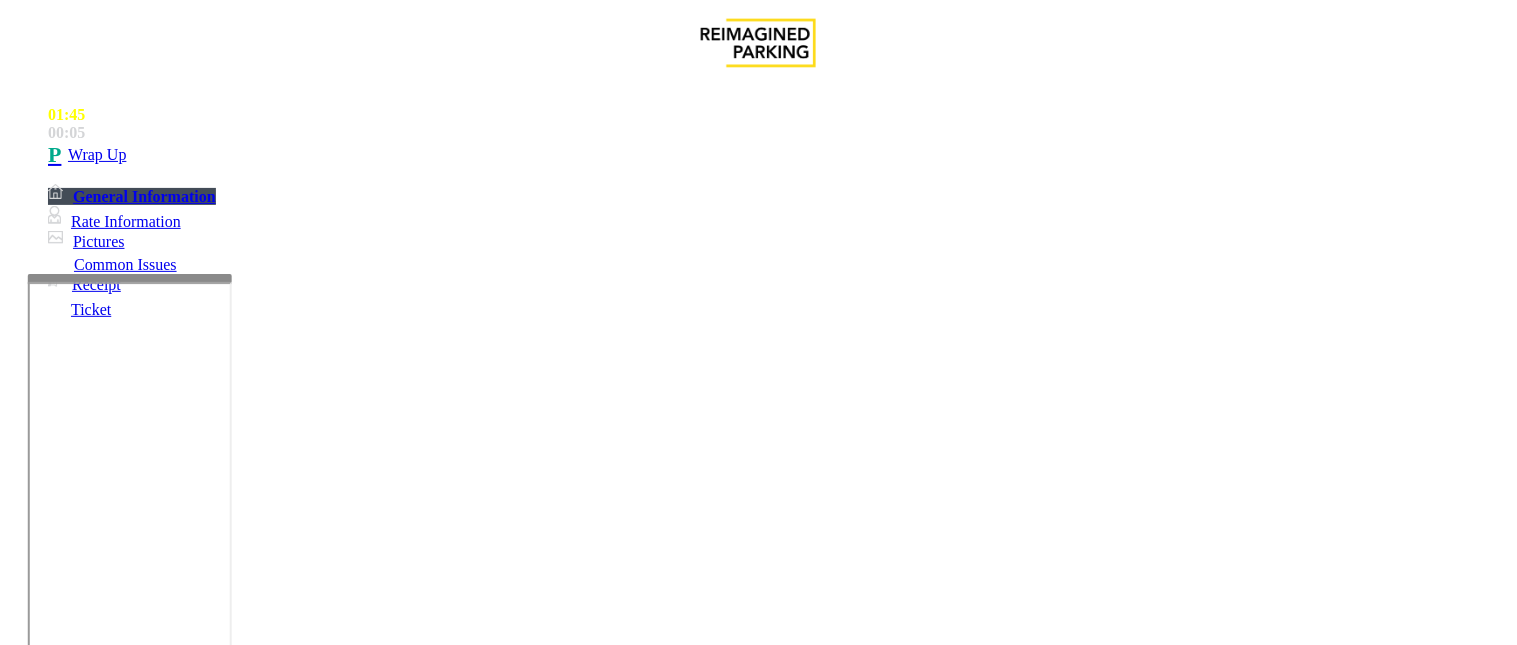 scroll, scrollTop: 333, scrollLeft: 0, axis: vertical 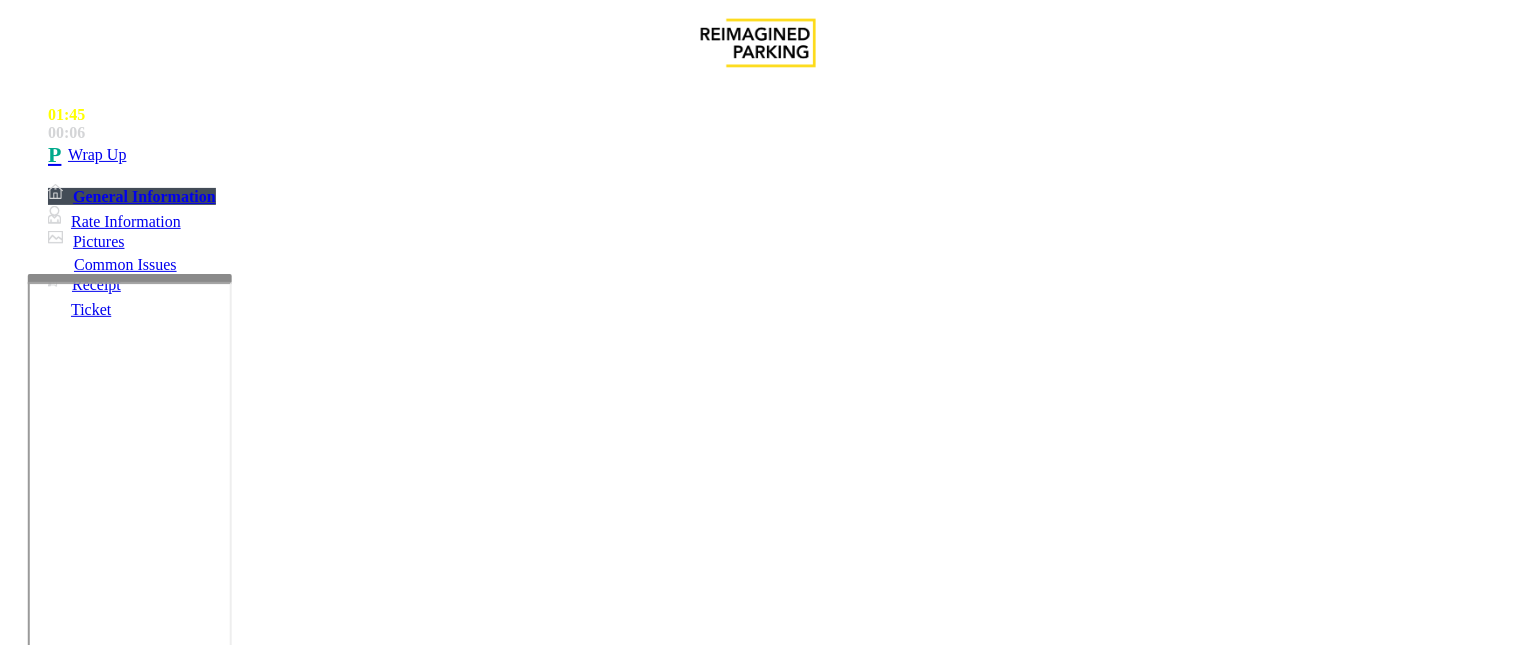 click at bounding box center (246, 1646) 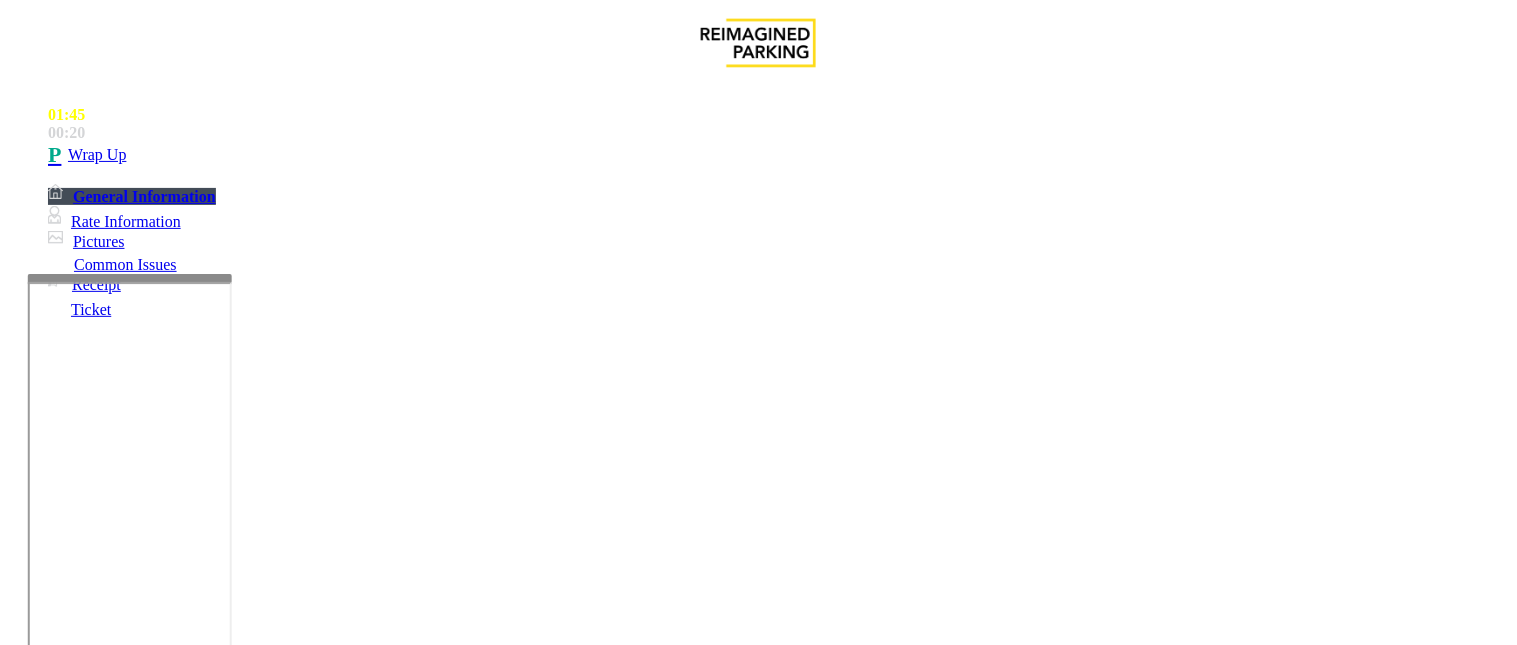 scroll, scrollTop: 14, scrollLeft: 0, axis: vertical 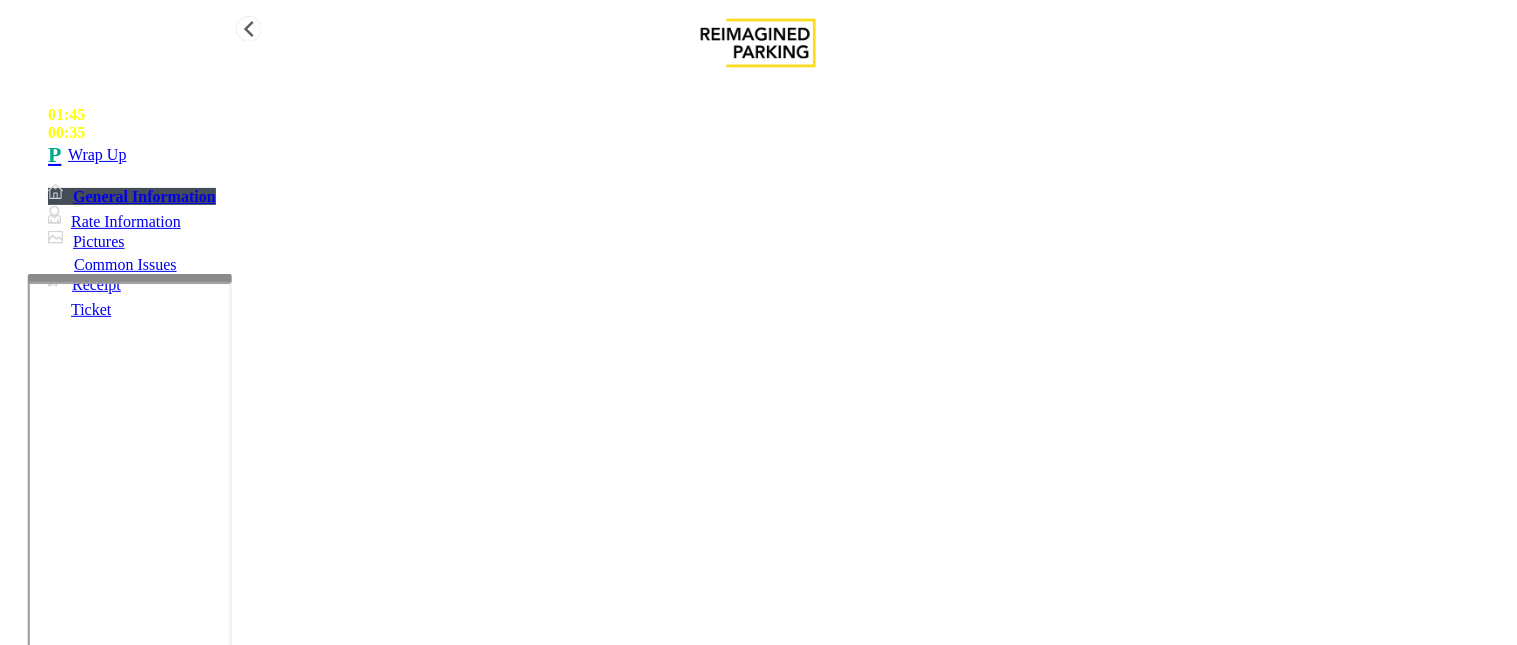type on "**********" 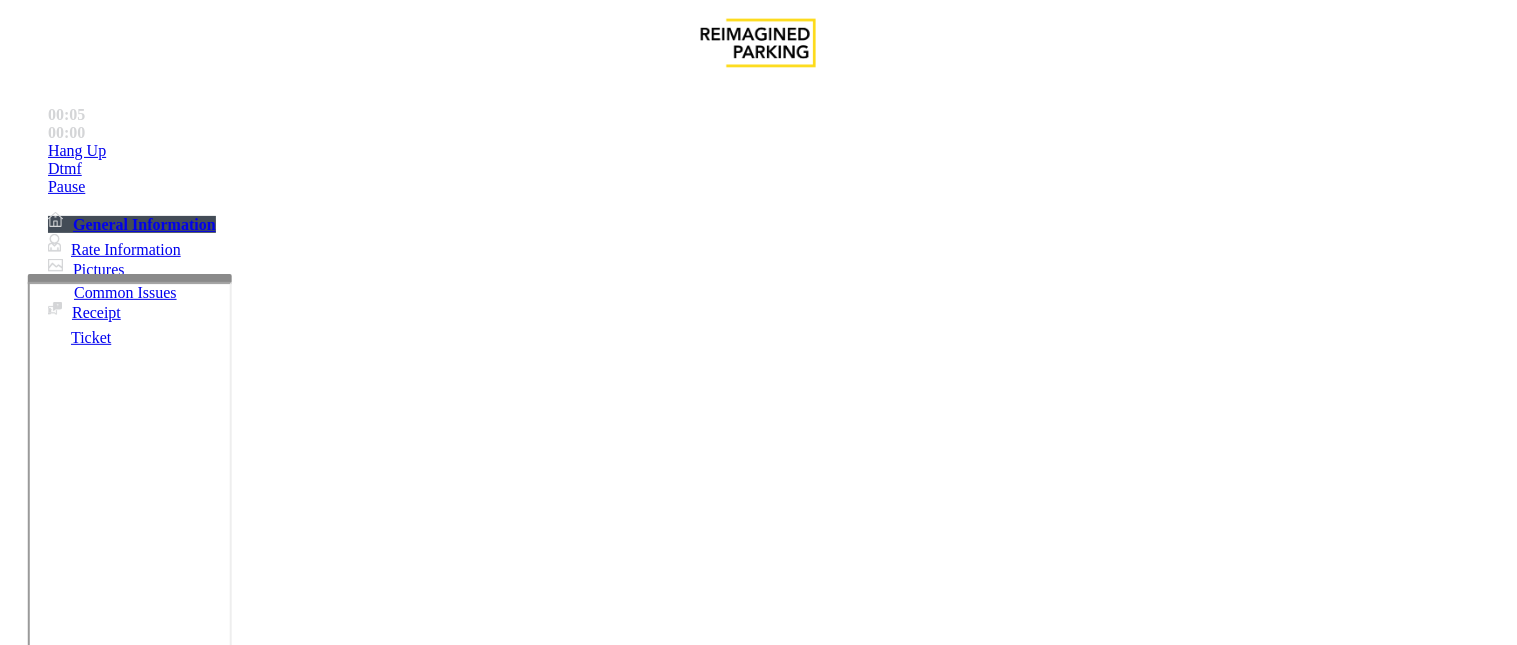 scroll, scrollTop: 666, scrollLeft: 0, axis: vertical 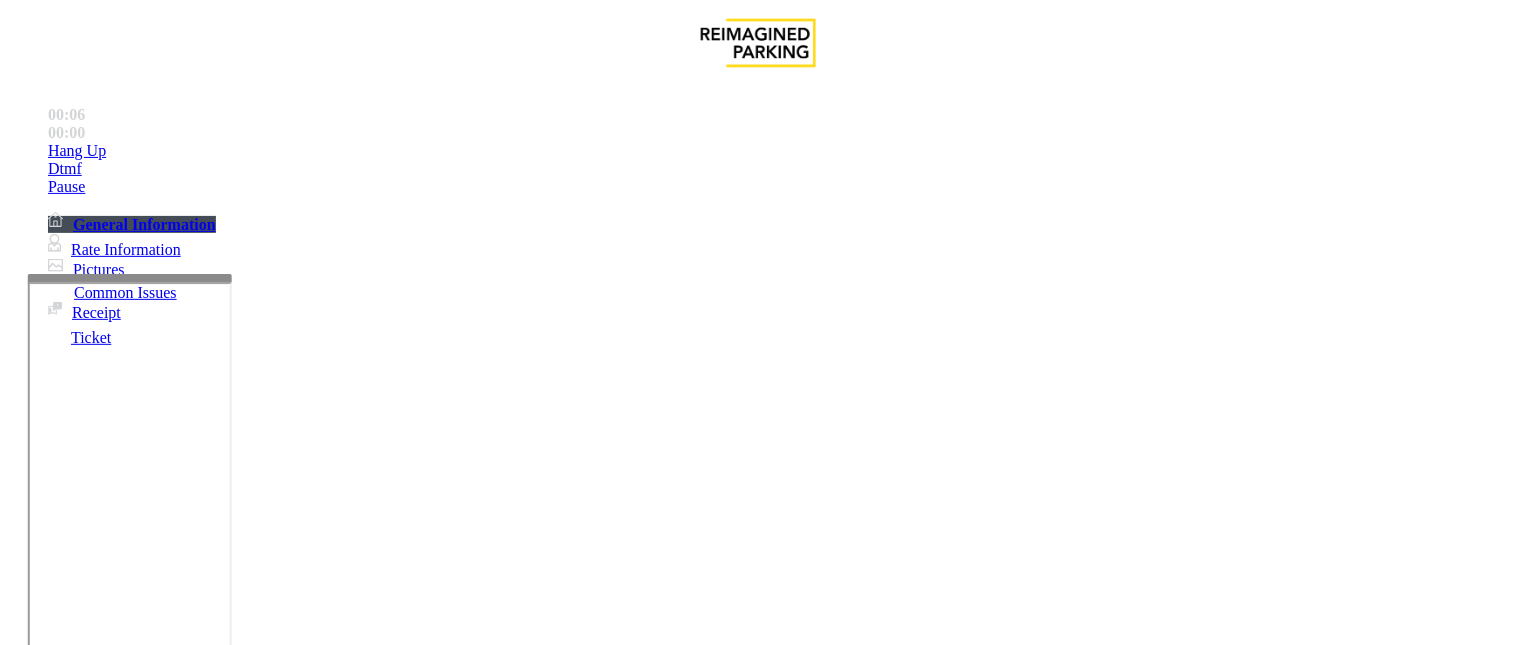 click on "Services" at bounding box center [687, 1298] 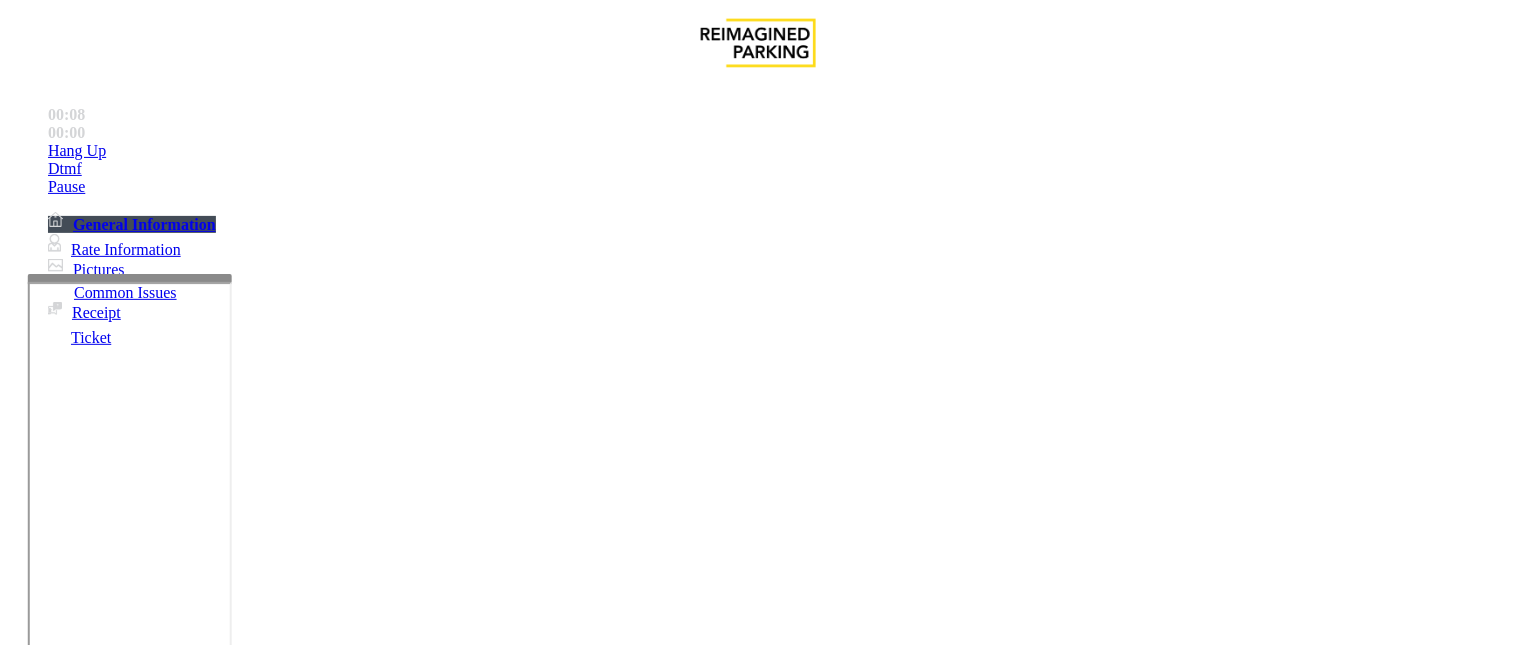 click on "Online Reservations" at bounding box center (528, 1298) 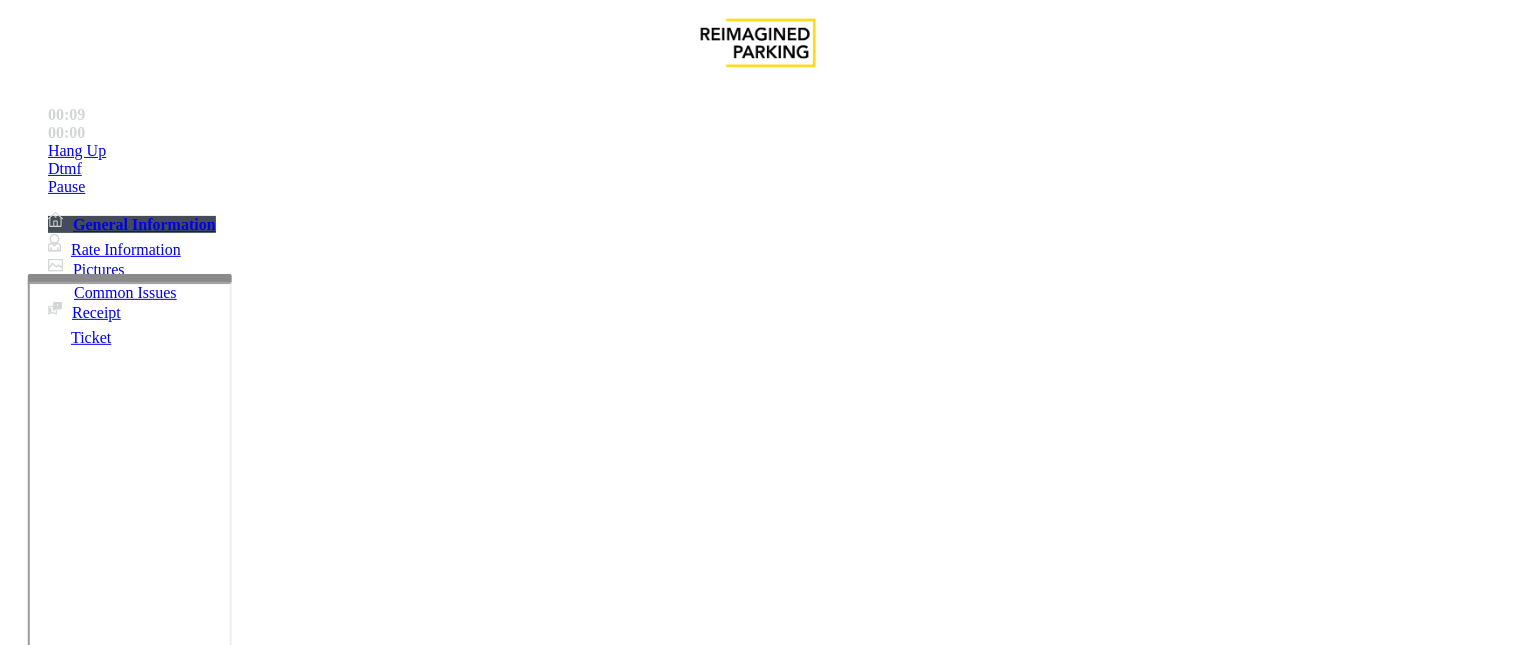 drag, startPoint x: 467, startPoint y: 182, endPoint x: 266, endPoint y: 153, distance: 203.08127 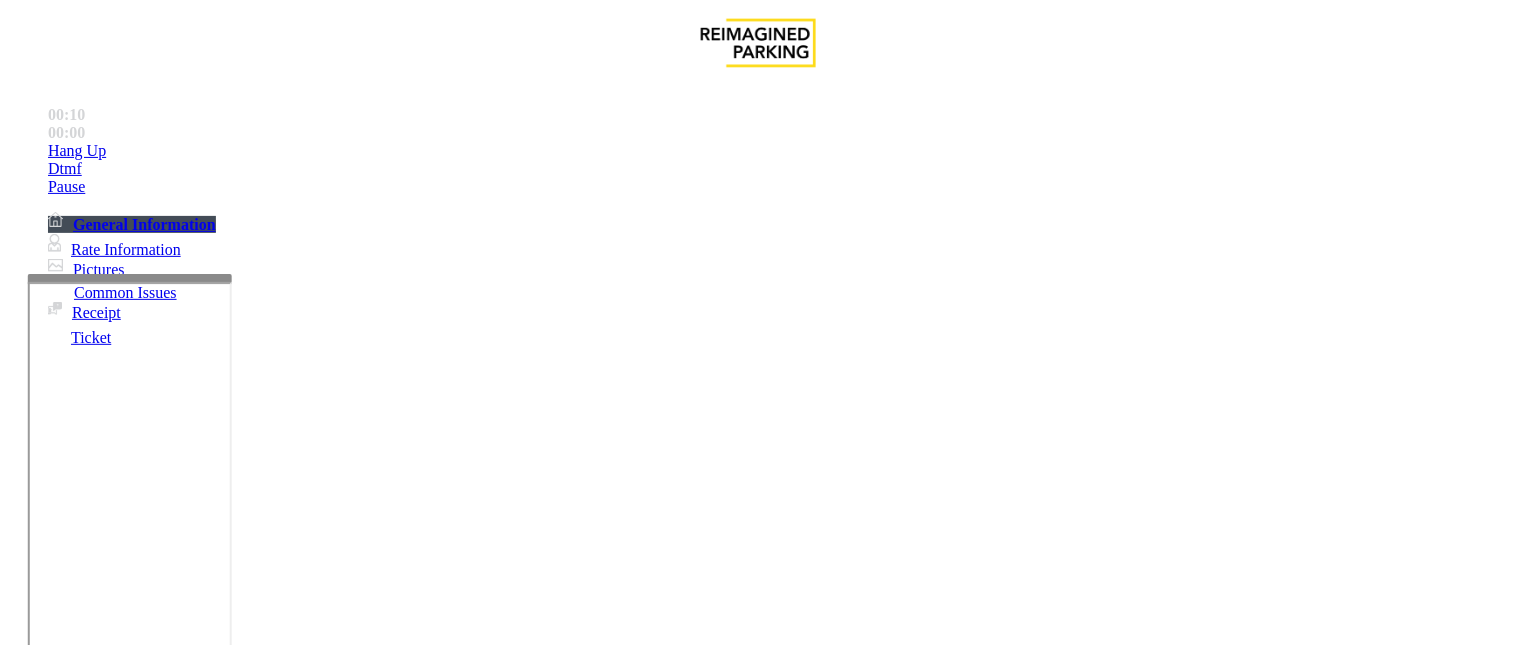 scroll, scrollTop: 333, scrollLeft: 0, axis: vertical 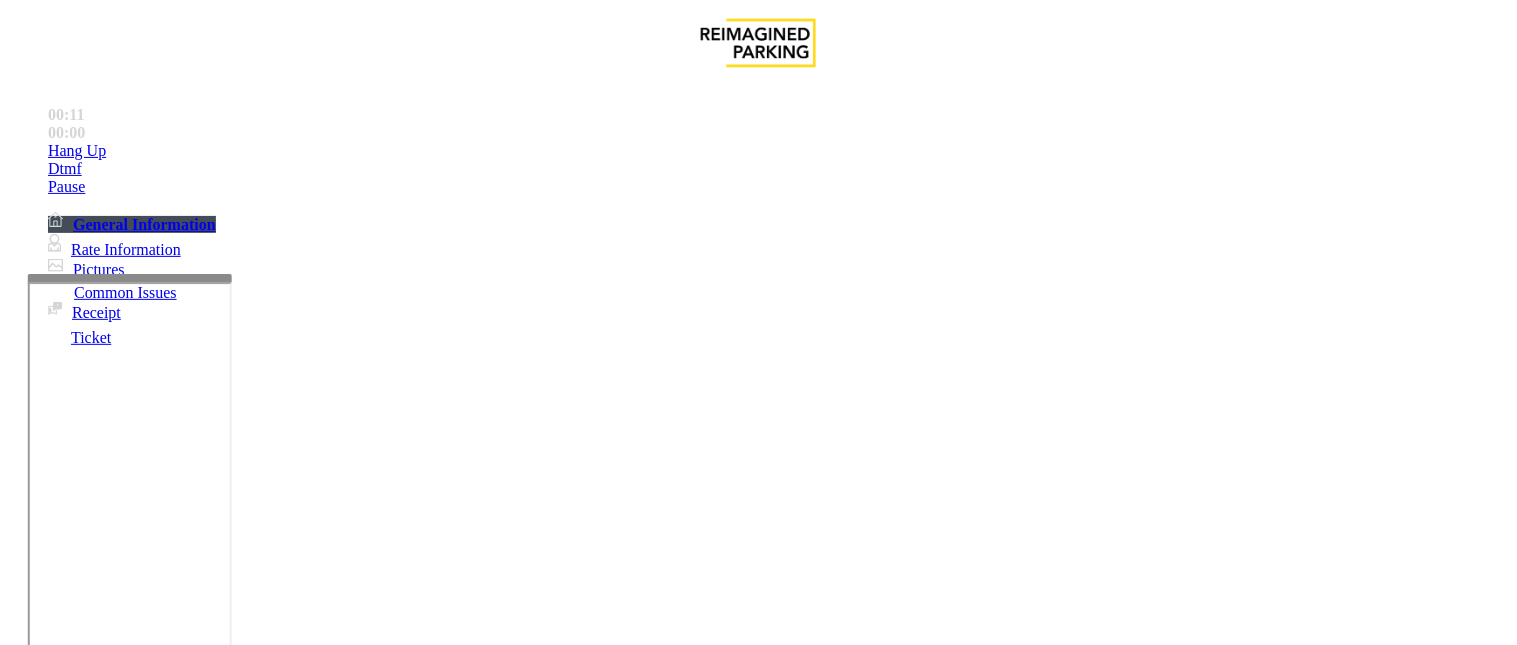click at bounding box center (246, 1692) 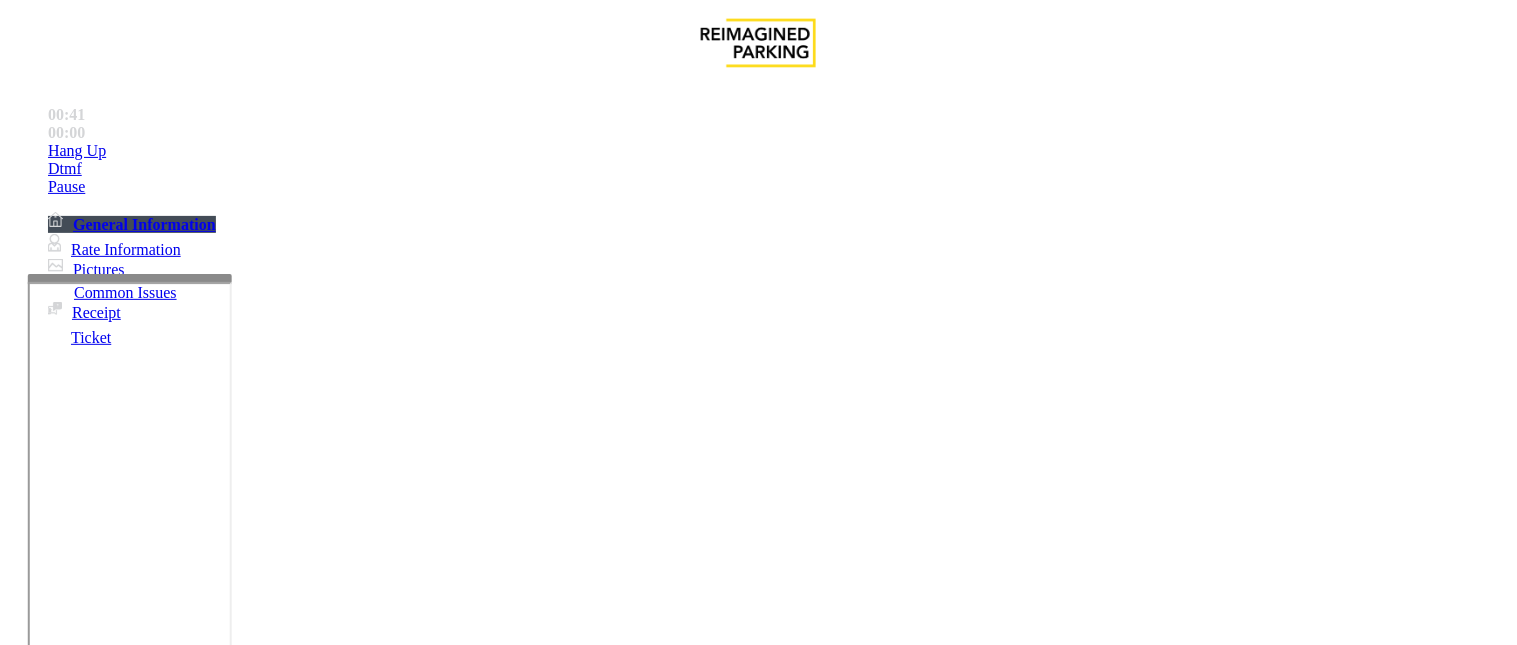 scroll, scrollTop: 0, scrollLeft: 0, axis: both 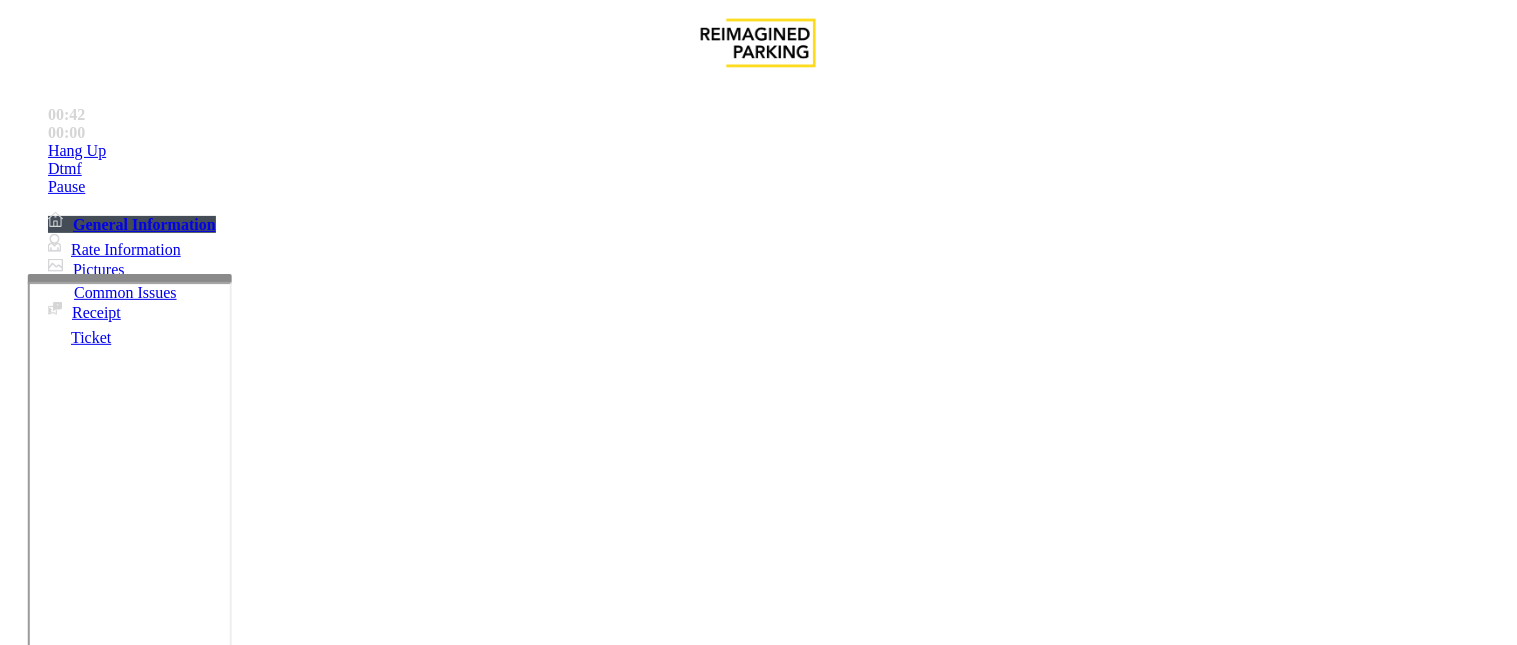type on "**********" 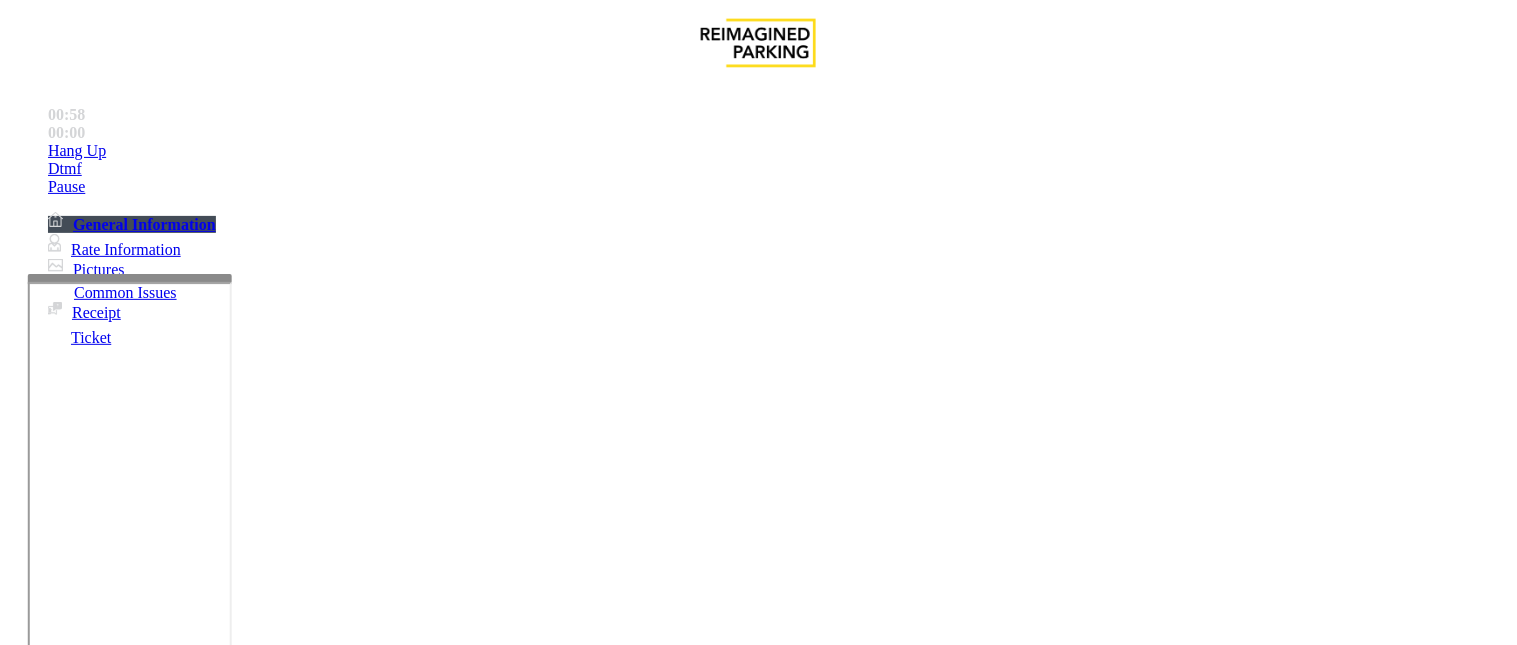 click on "*********" at bounding box center (96, 1320) 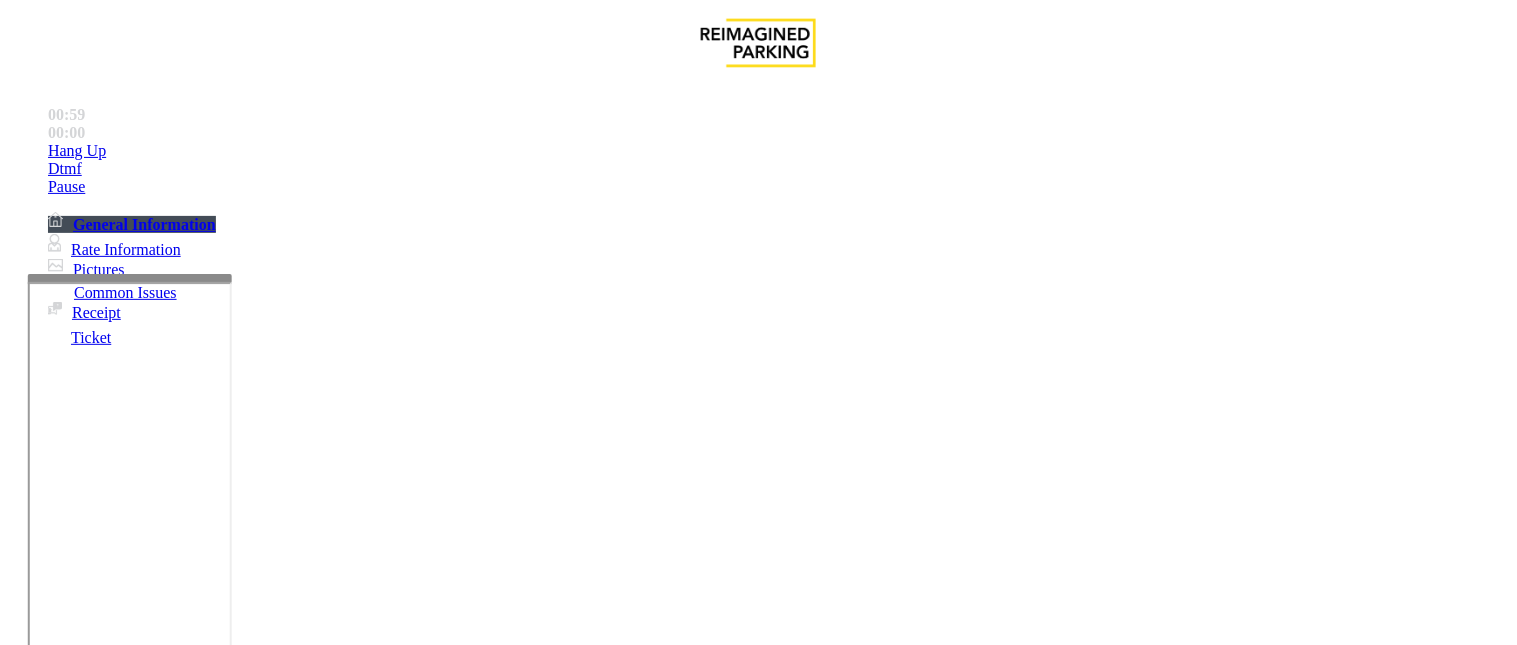 click on "*********" at bounding box center [96, 1320] 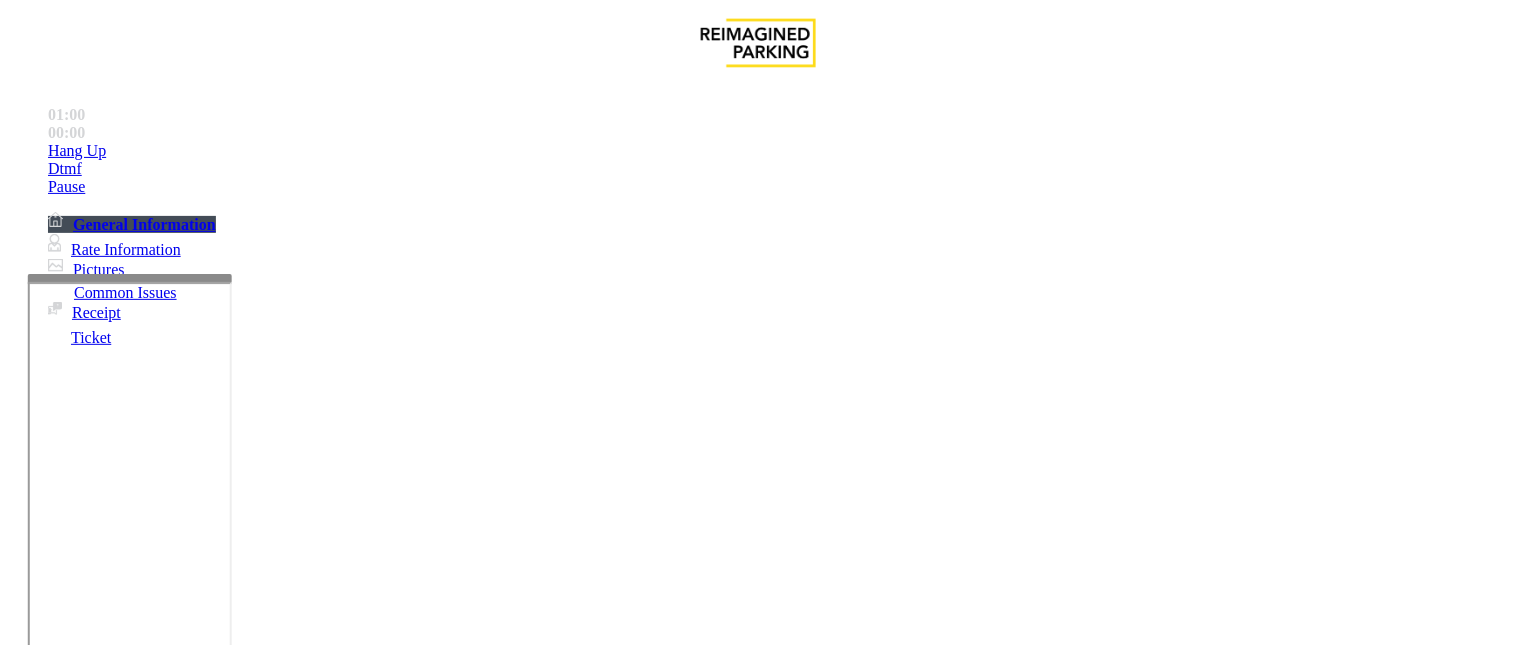 click on "*********" at bounding box center [96, 1320] 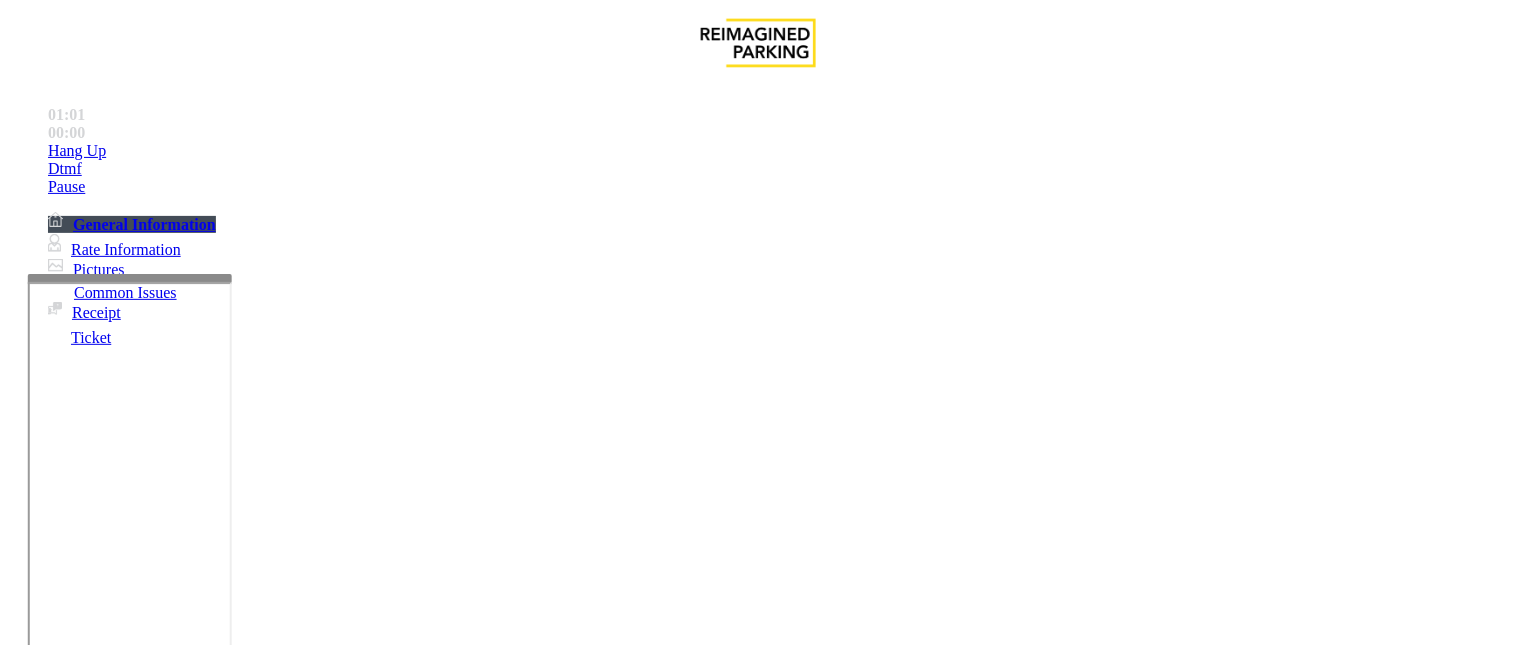 click on "*********" at bounding box center (96, 1320) 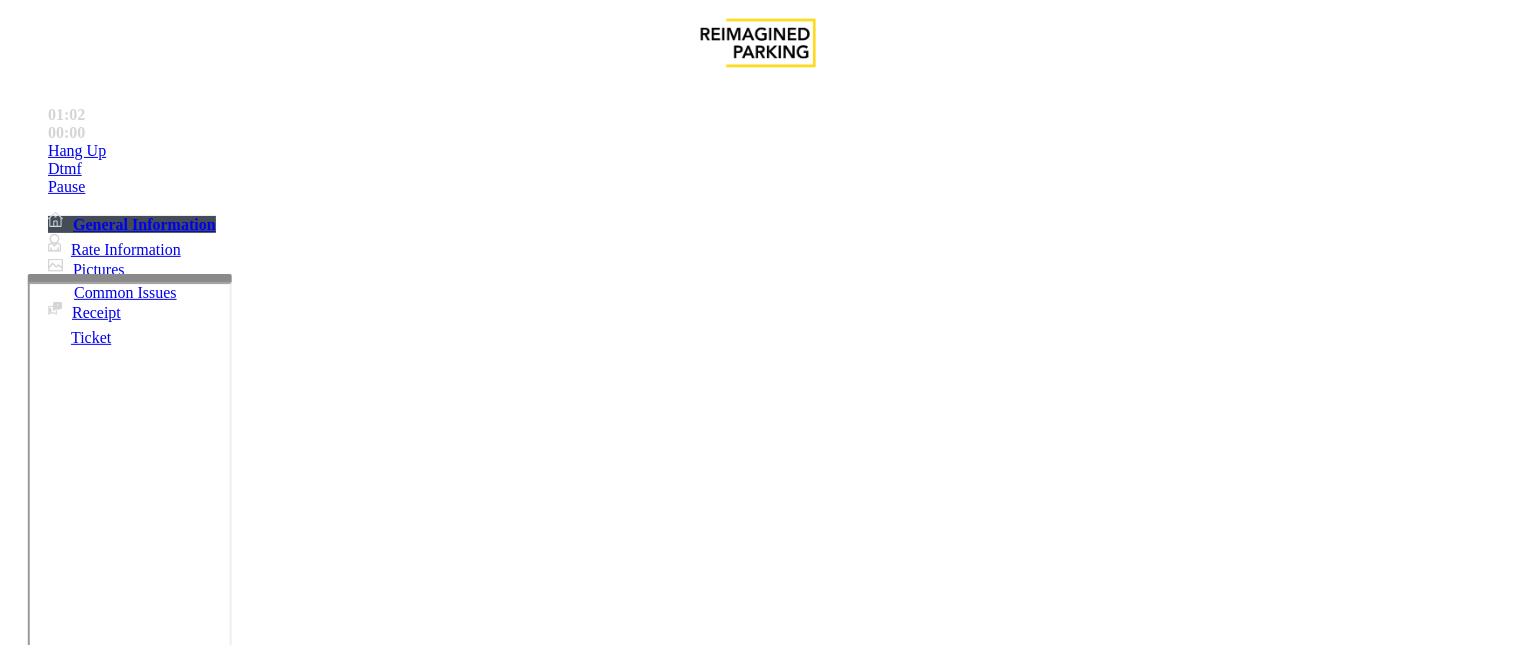 click on "*********" at bounding box center [96, 1320] 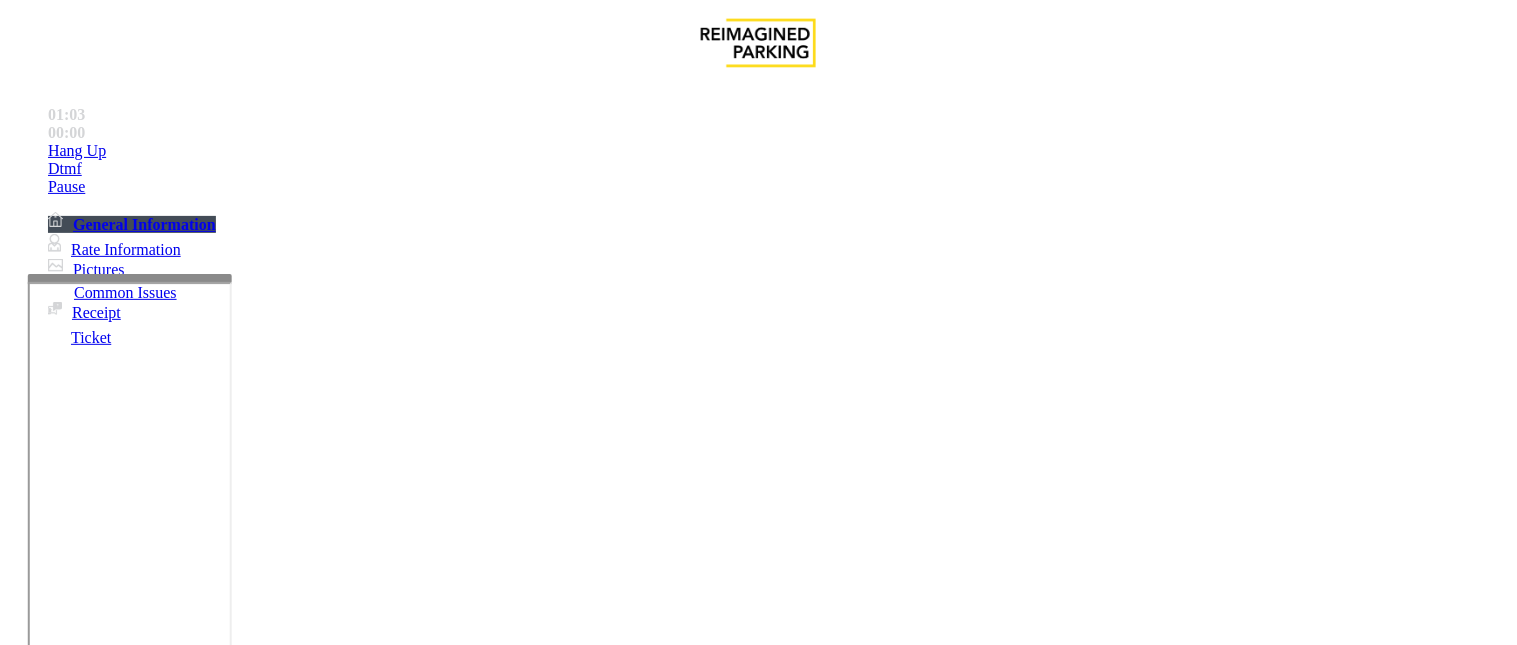 click on "*********" at bounding box center [96, 1320] 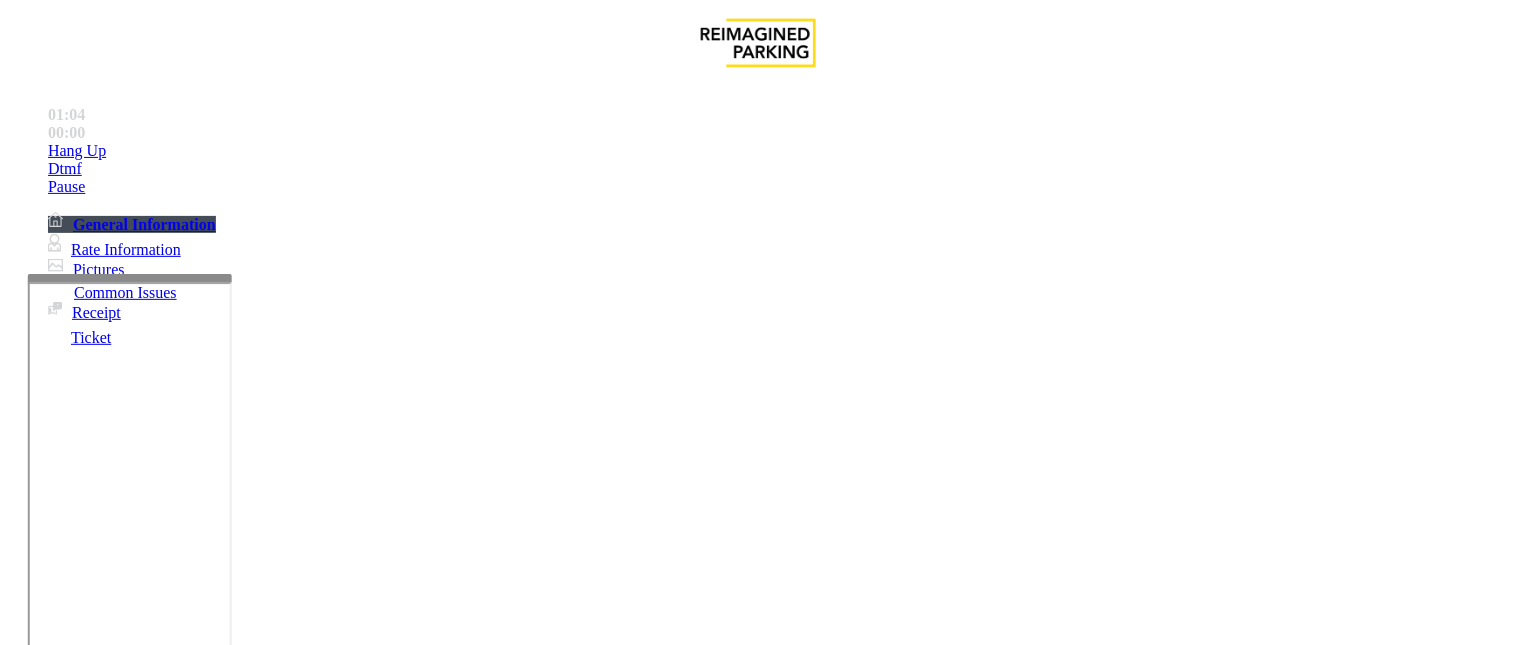 click on "*********" at bounding box center [96, 1320] 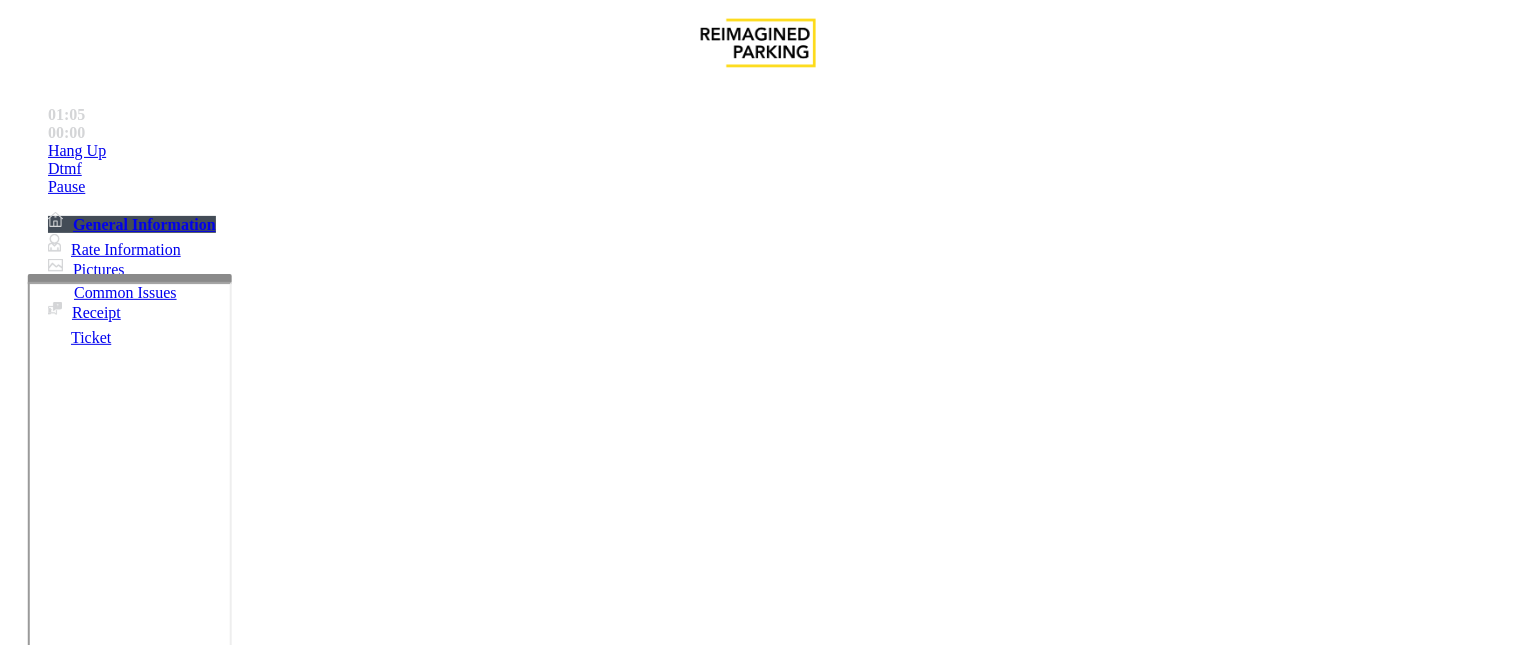 type on "*********" 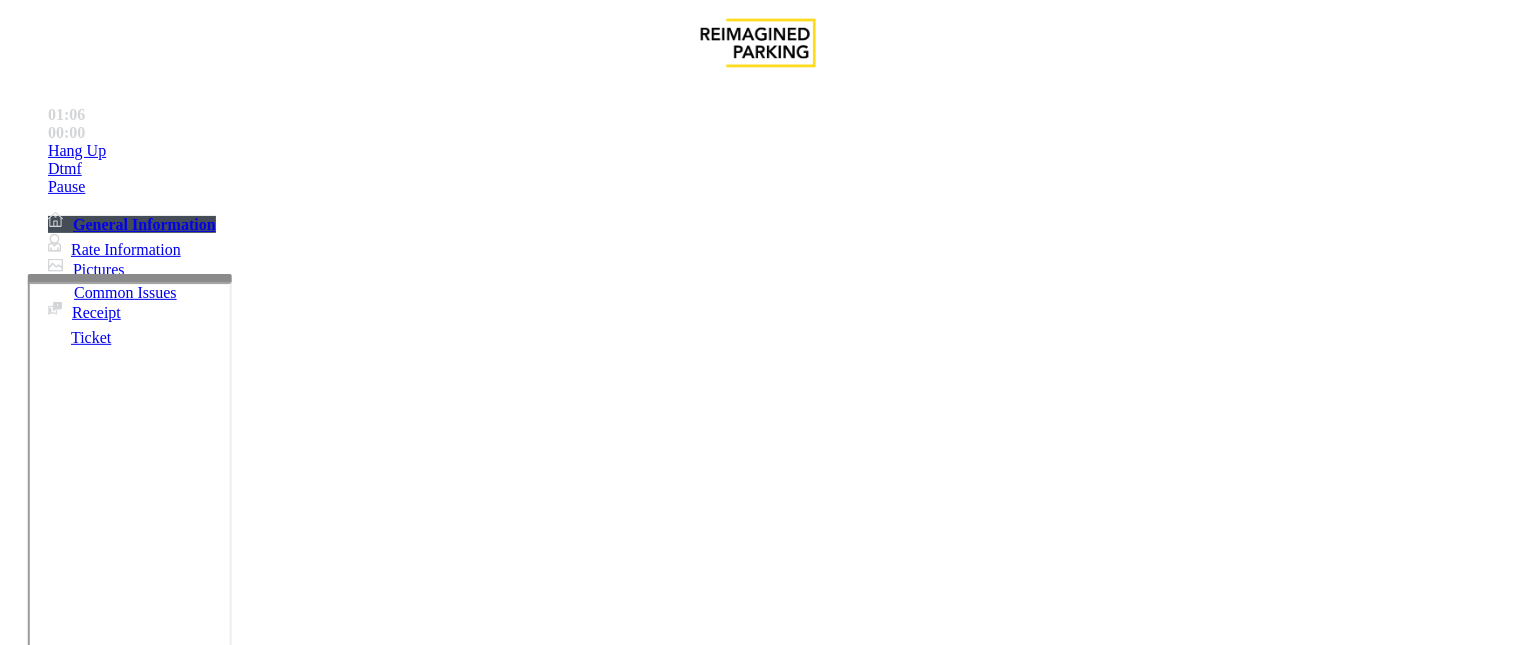 click at bounding box center [96, 1347] 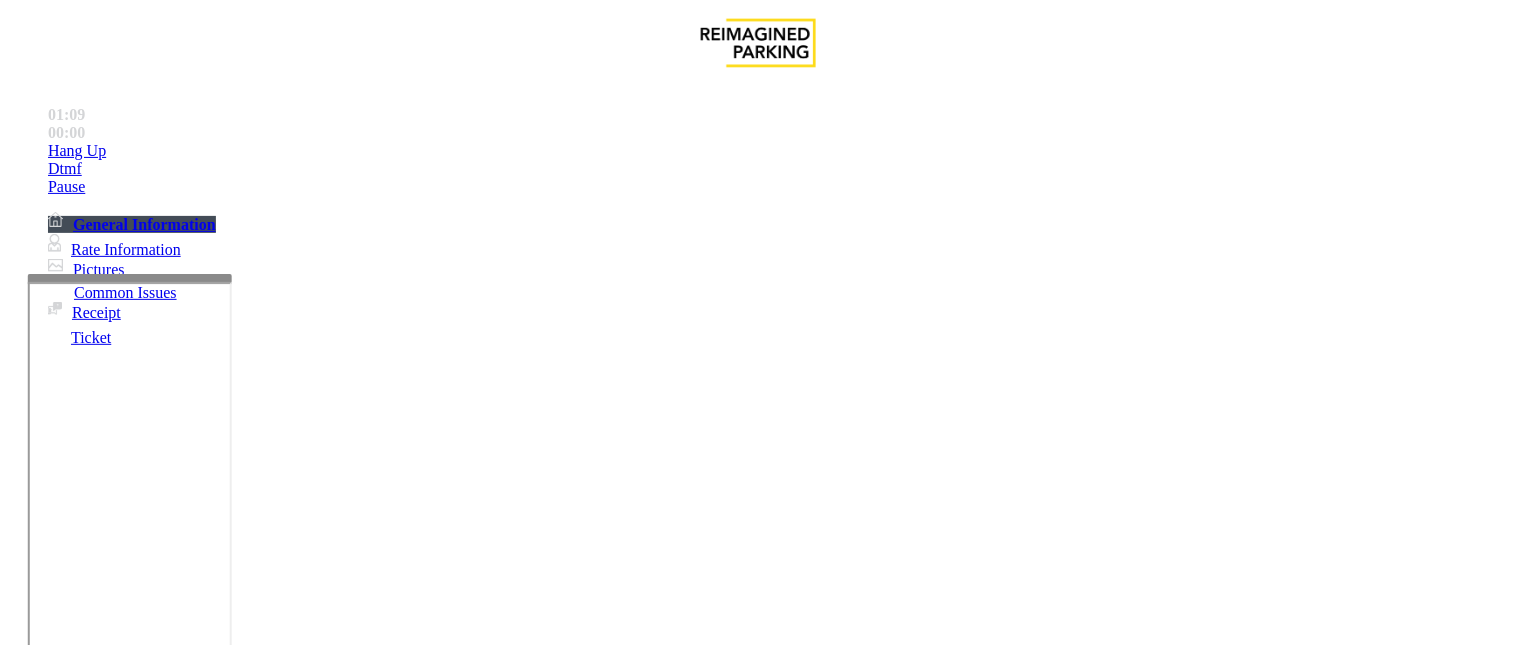 scroll, scrollTop: 555, scrollLeft: 0, axis: vertical 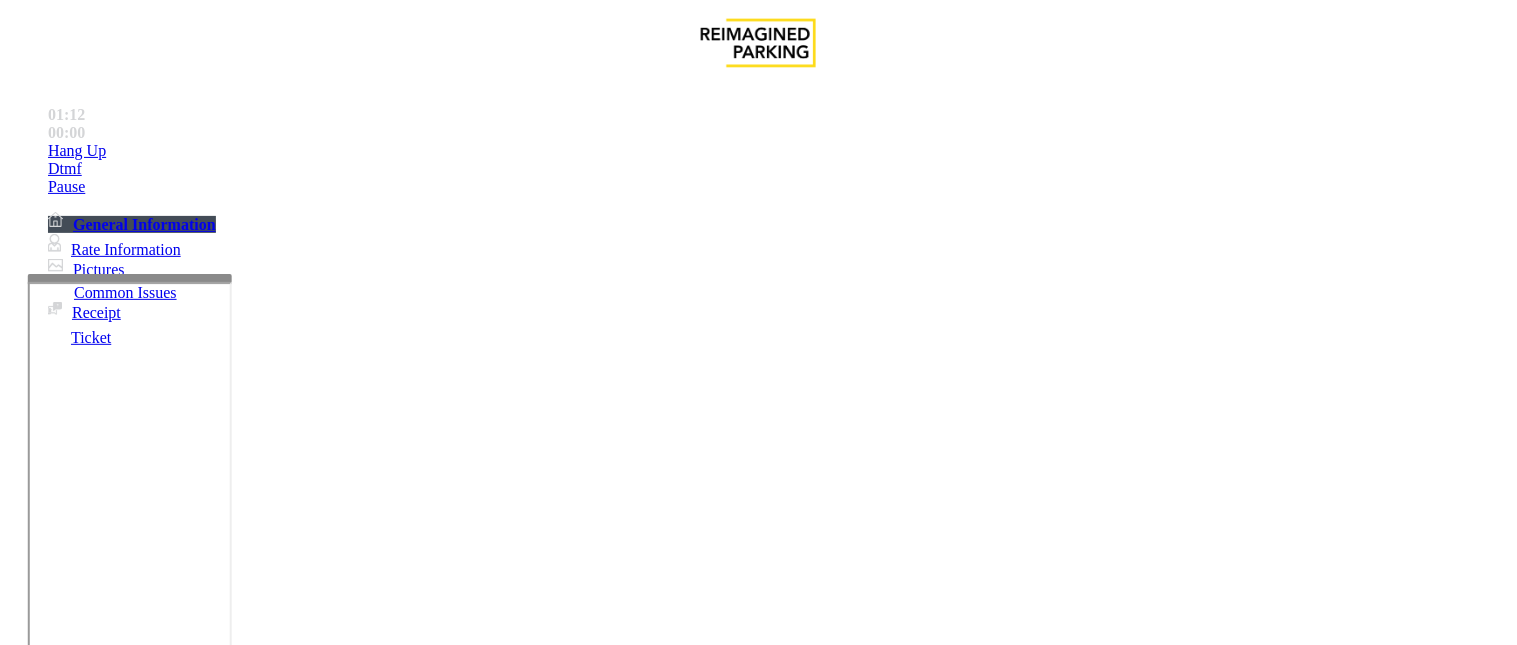 click on "Vend Gate" at bounding box center [69, 1785] 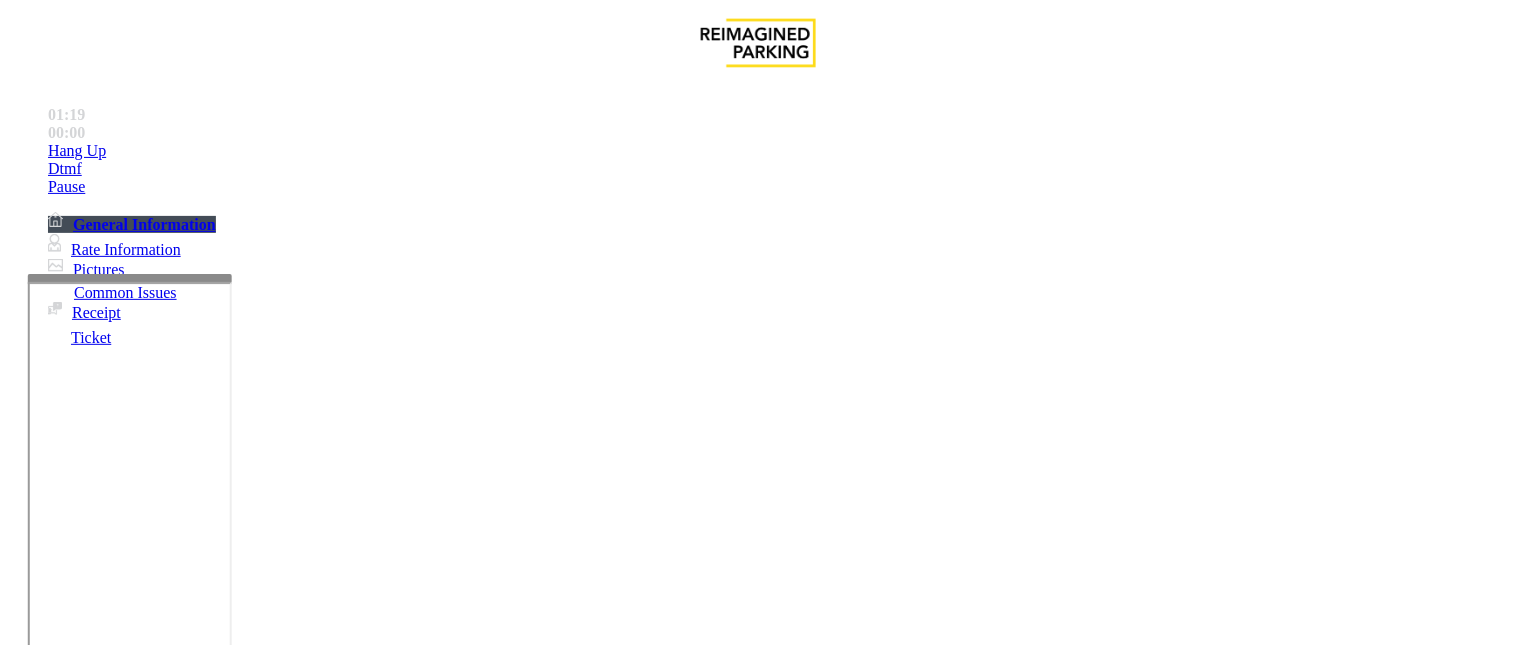 scroll, scrollTop: 111, scrollLeft: 0, axis: vertical 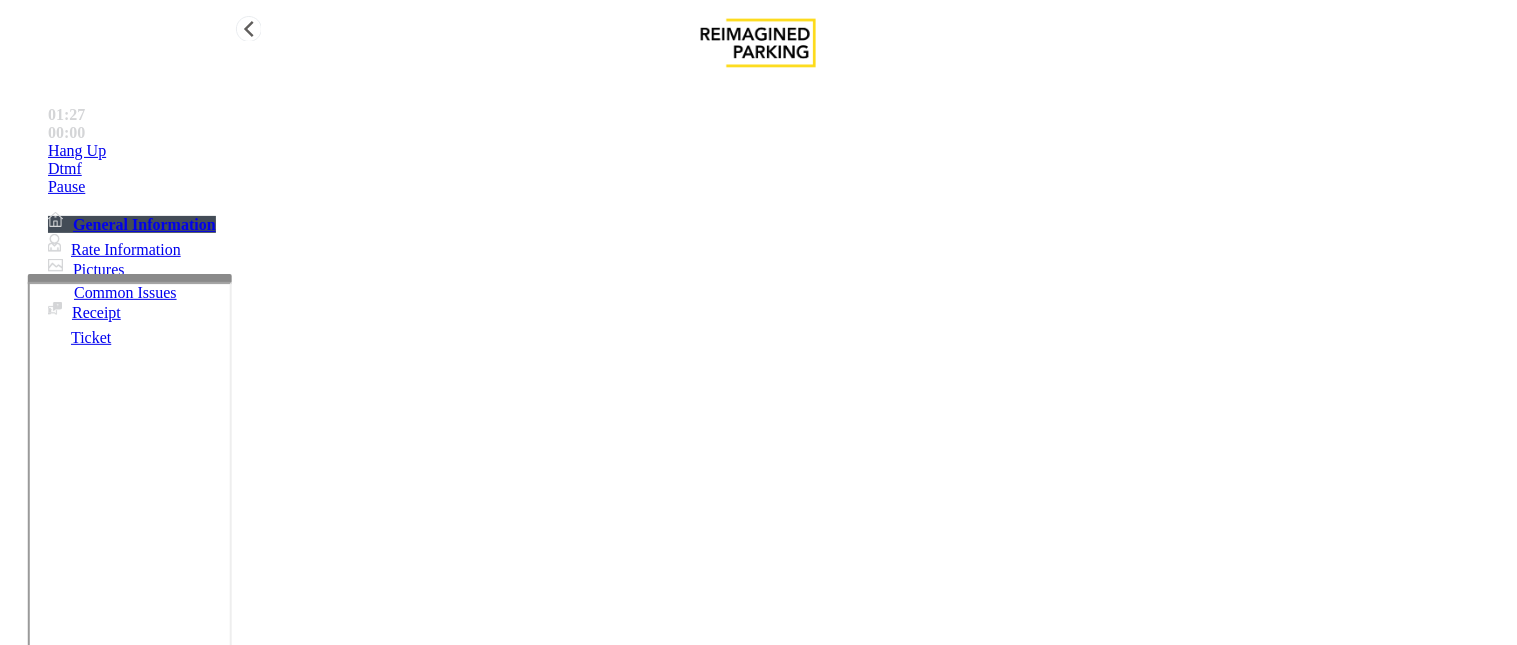 type on "**********" 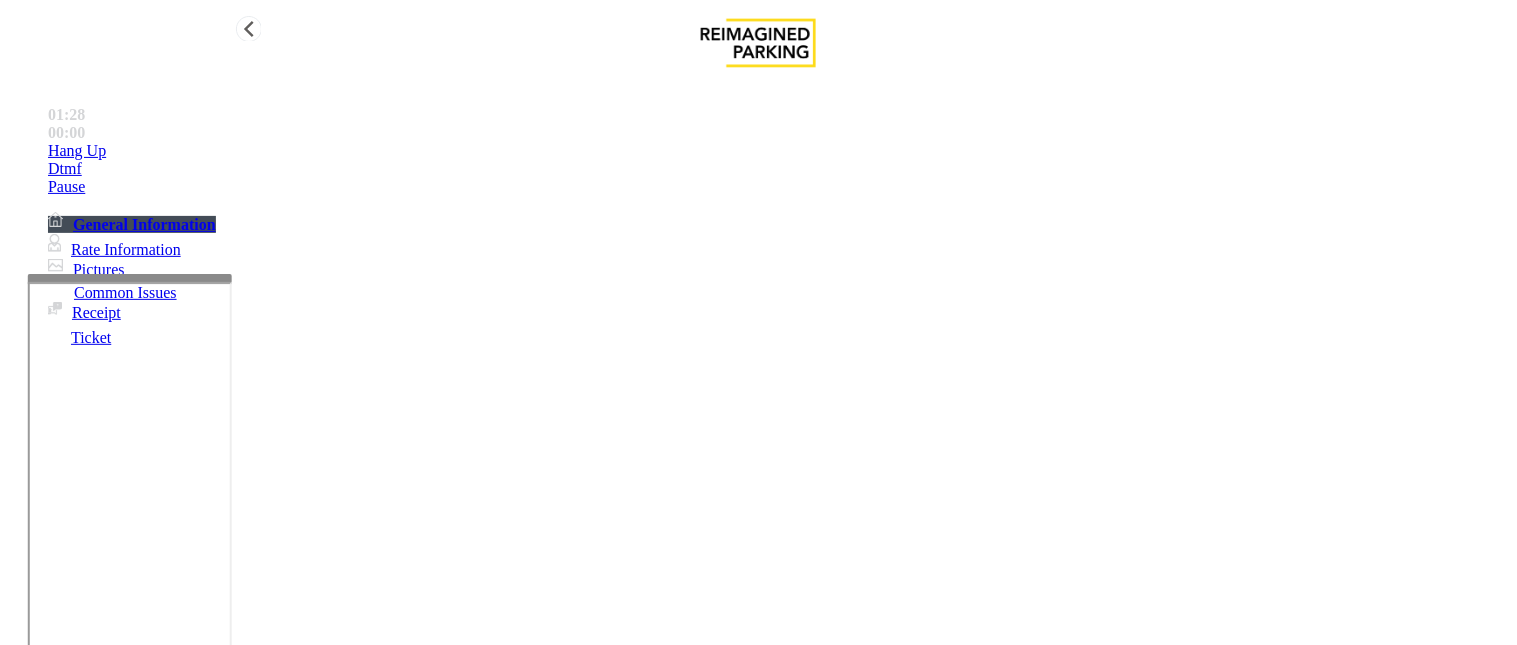 click on "Hang Up" at bounding box center [778, 151] 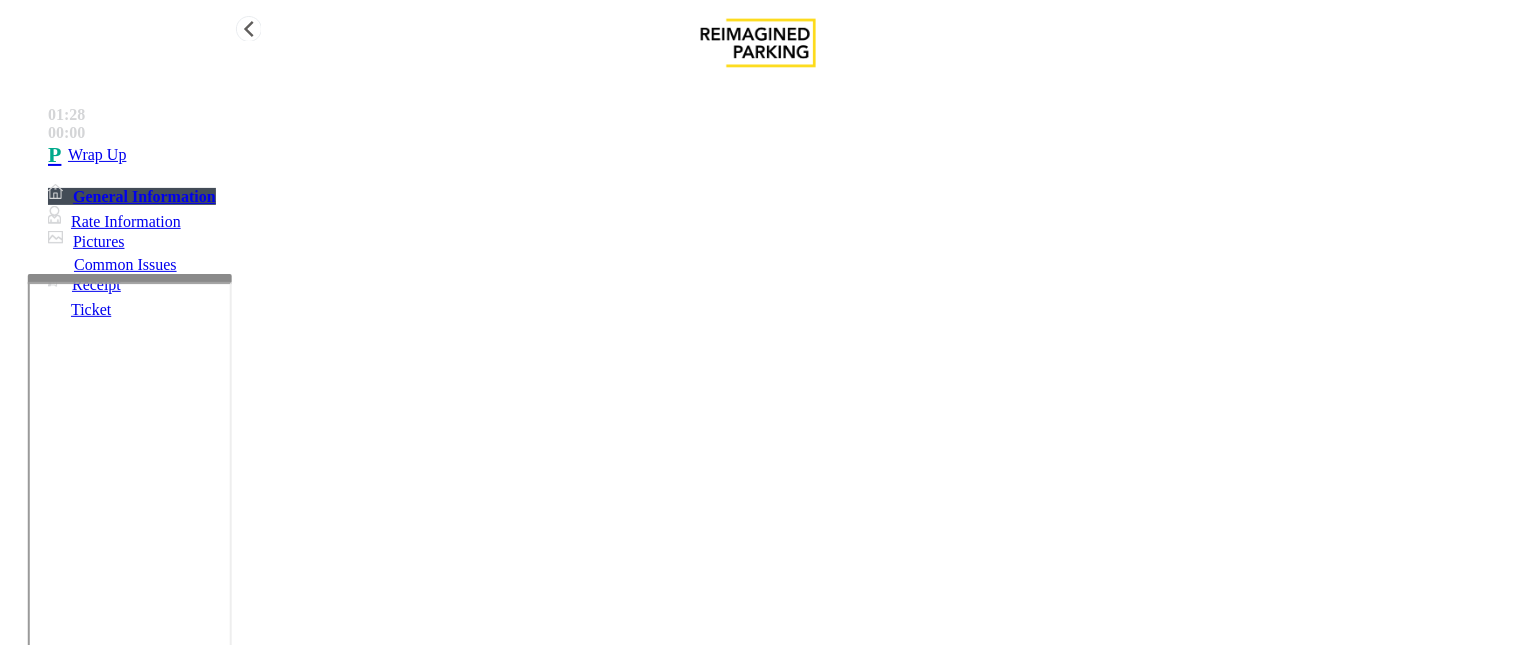 click on "Wrap Up" at bounding box center (97, 155) 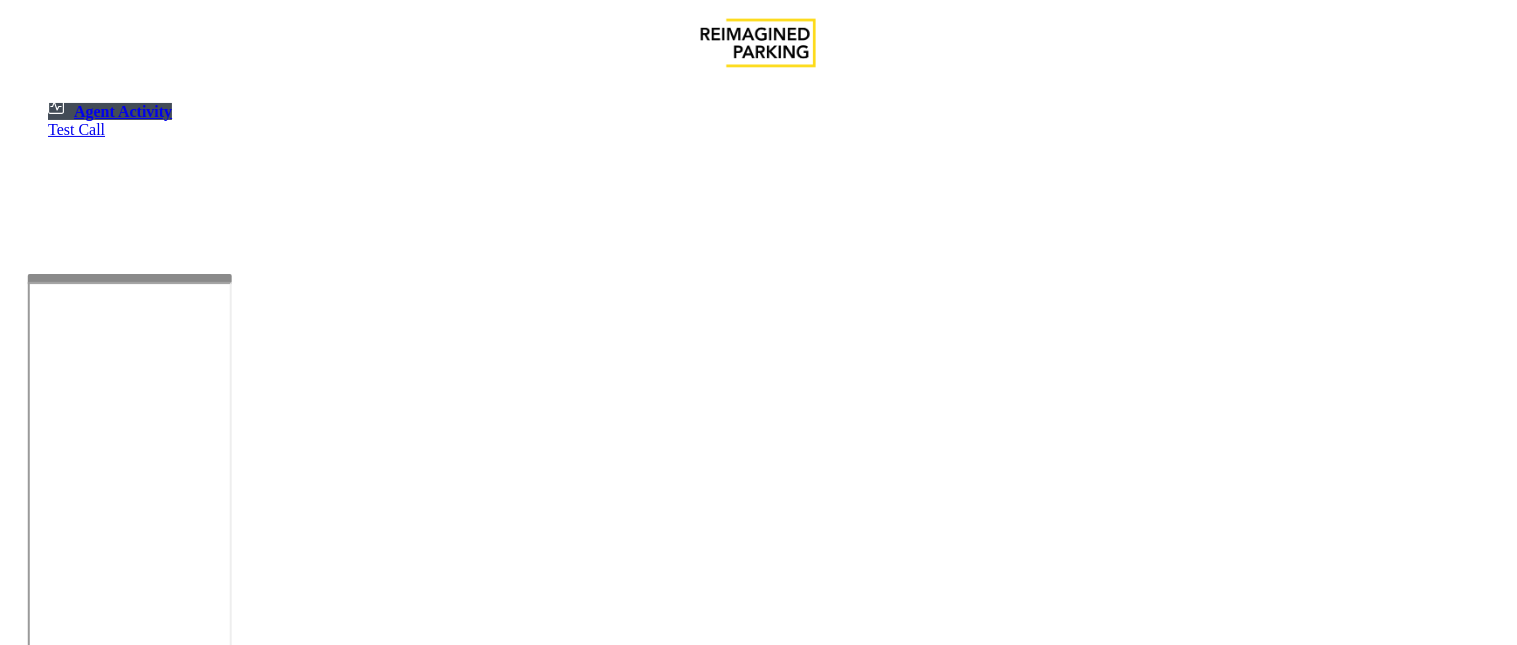 click at bounding box center [79, 1347] 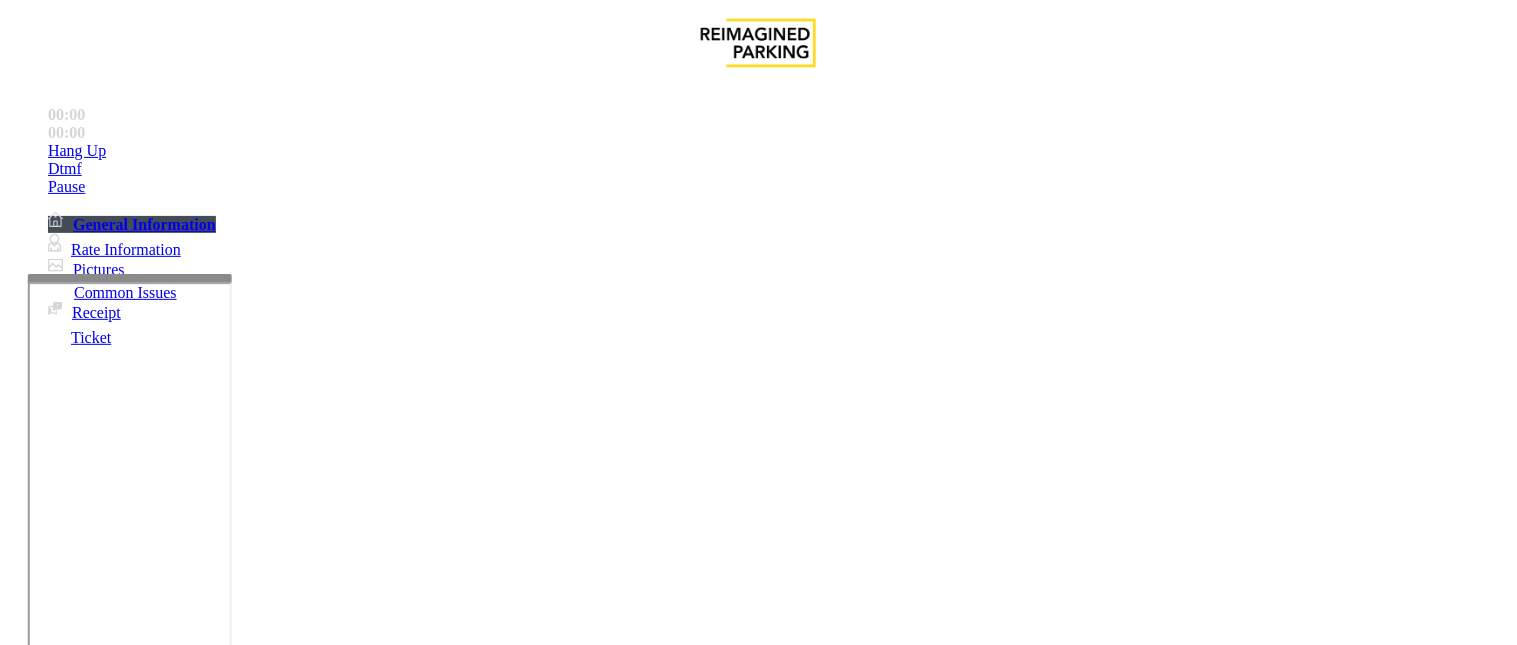 scroll, scrollTop: 333, scrollLeft: 0, axis: vertical 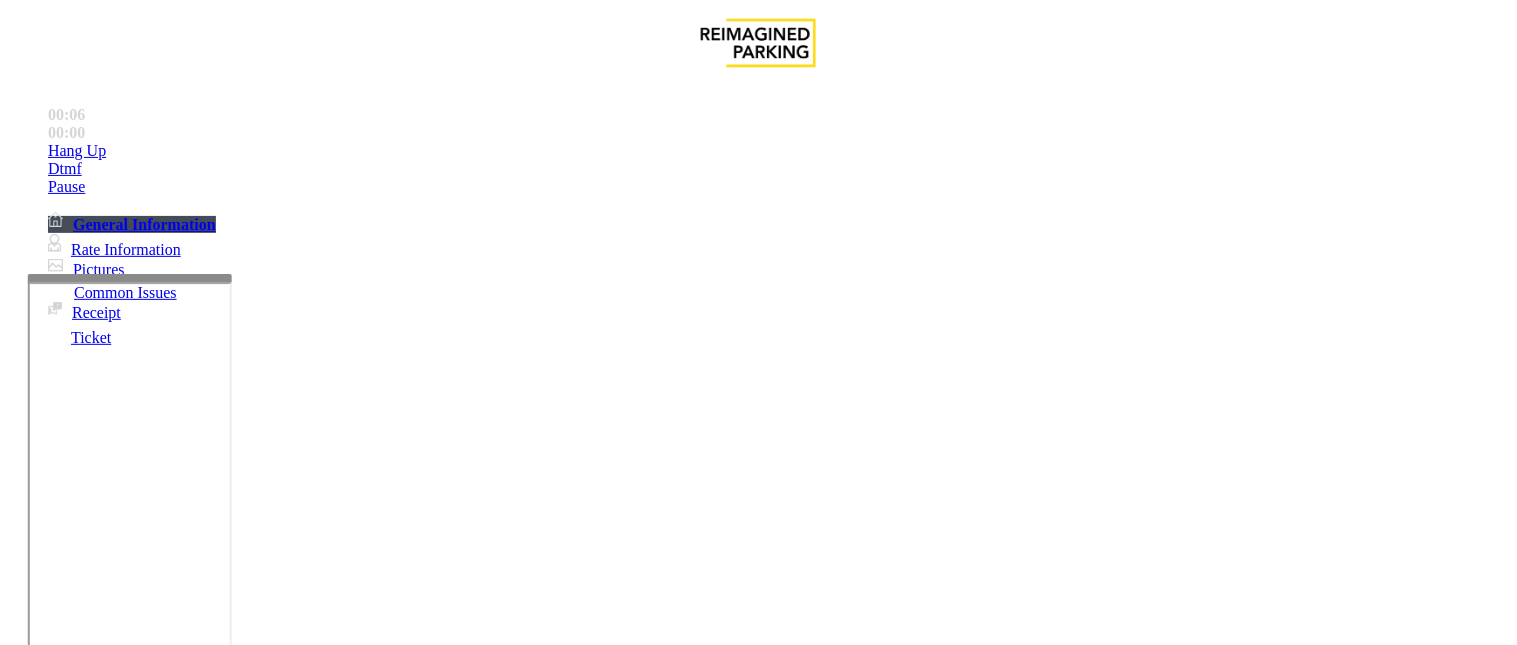 drag, startPoint x: 931, startPoint y: 330, endPoint x: 1307, endPoint y: 434, distance: 390.11792 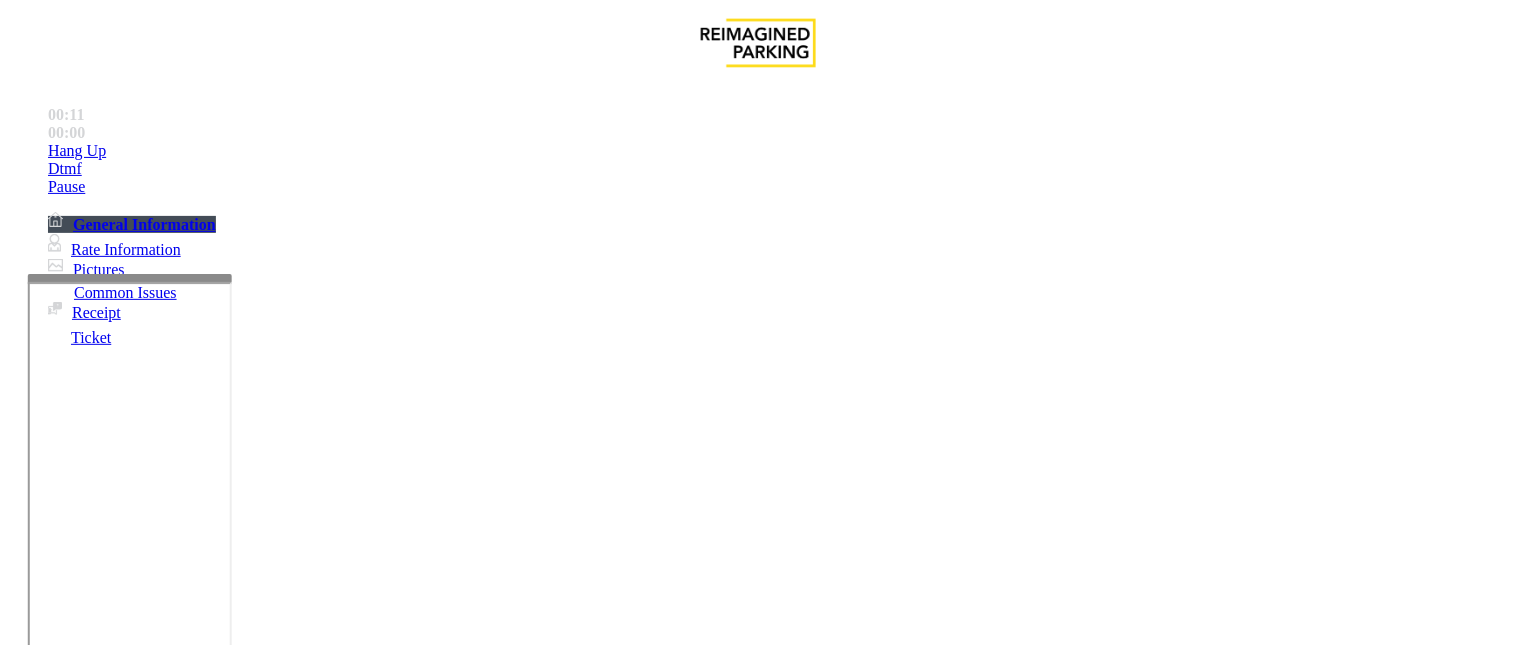 click on "Equipment Issue" at bounding box center (483, 1298) 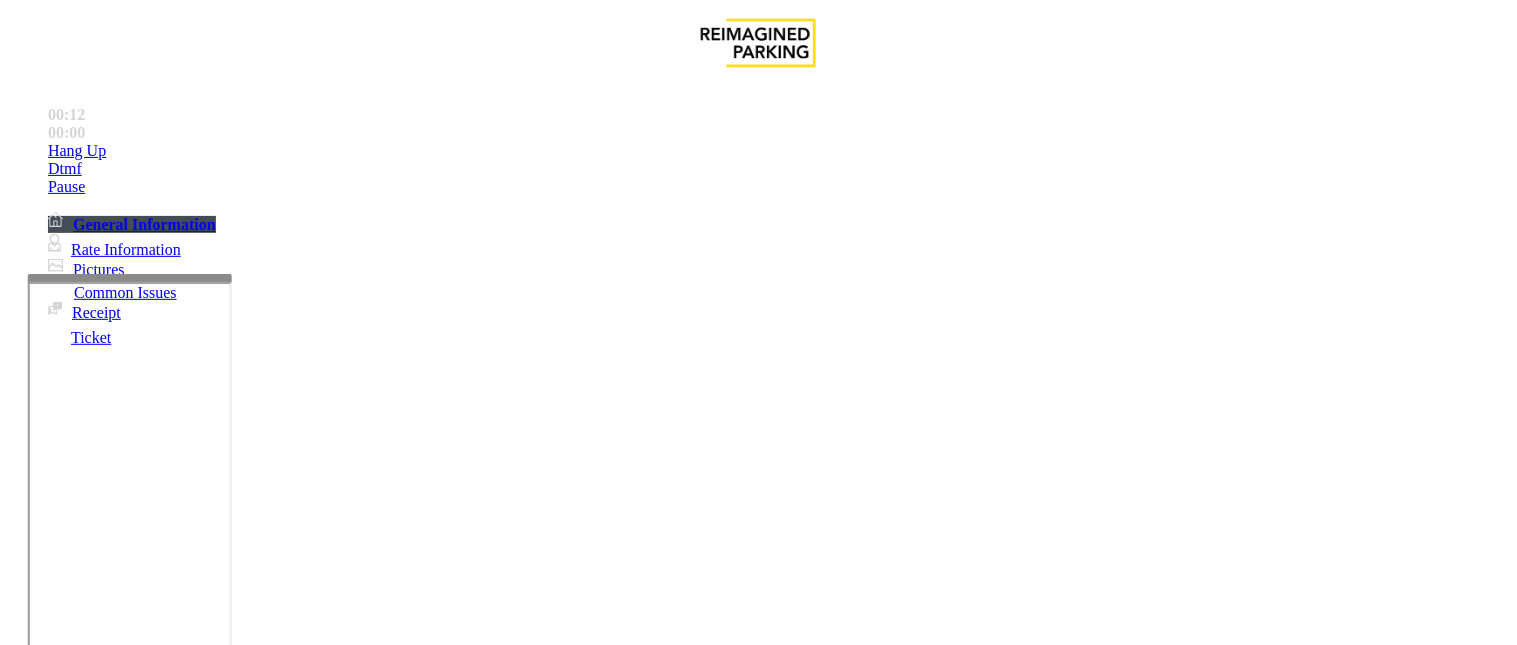 scroll, scrollTop: 777, scrollLeft: 0, axis: vertical 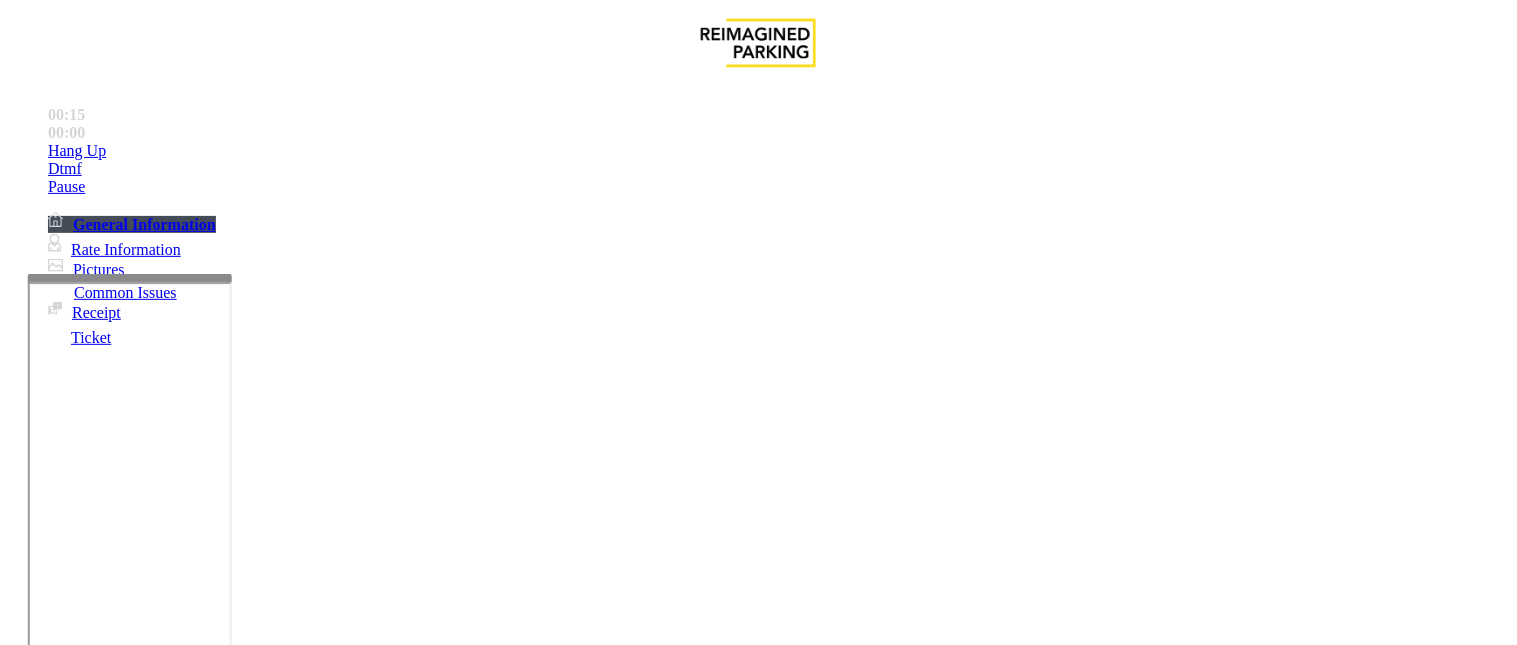 drag, startPoint x: 1311, startPoint y: 357, endPoint x: 1337, endPoint y: 400, distance: 50.24938 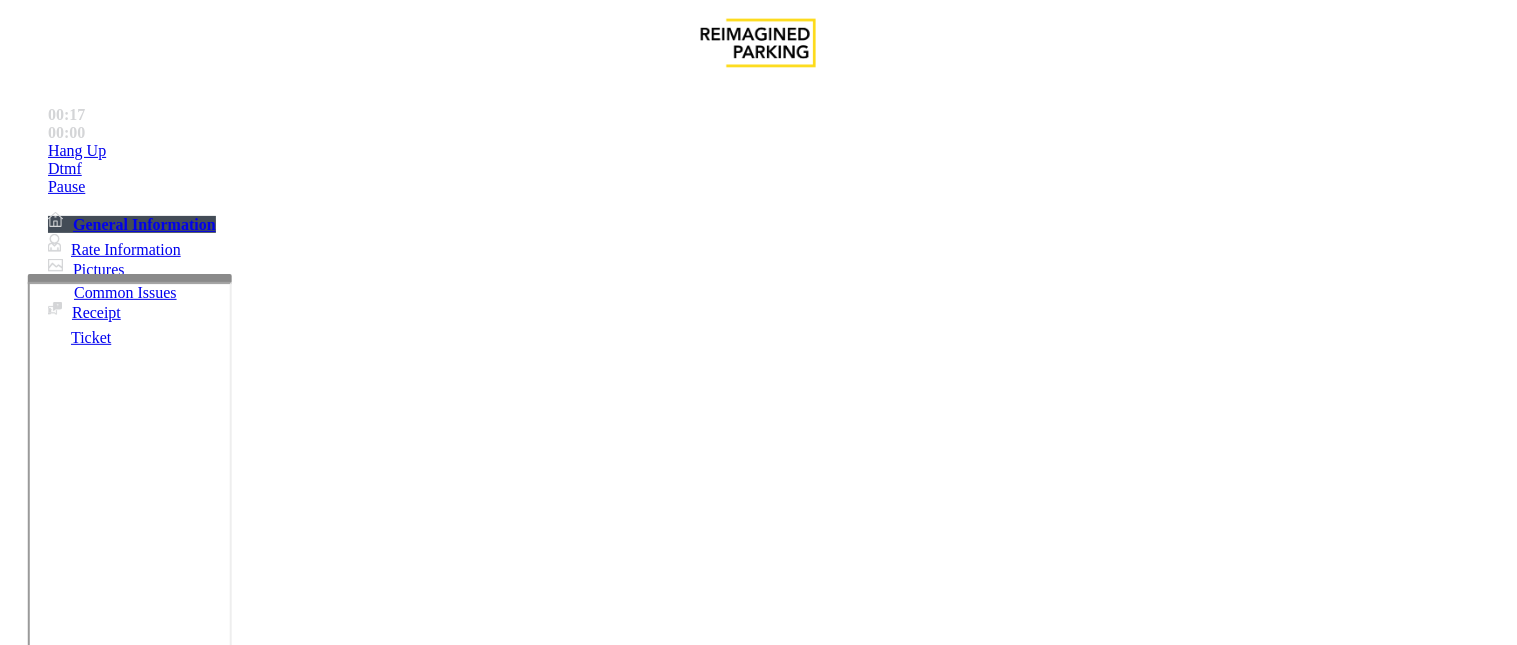 drag, startPoint x: 1386, startPoint y: 408, endPoint x: 1300, endPoint y: 371, distance: 93.62158 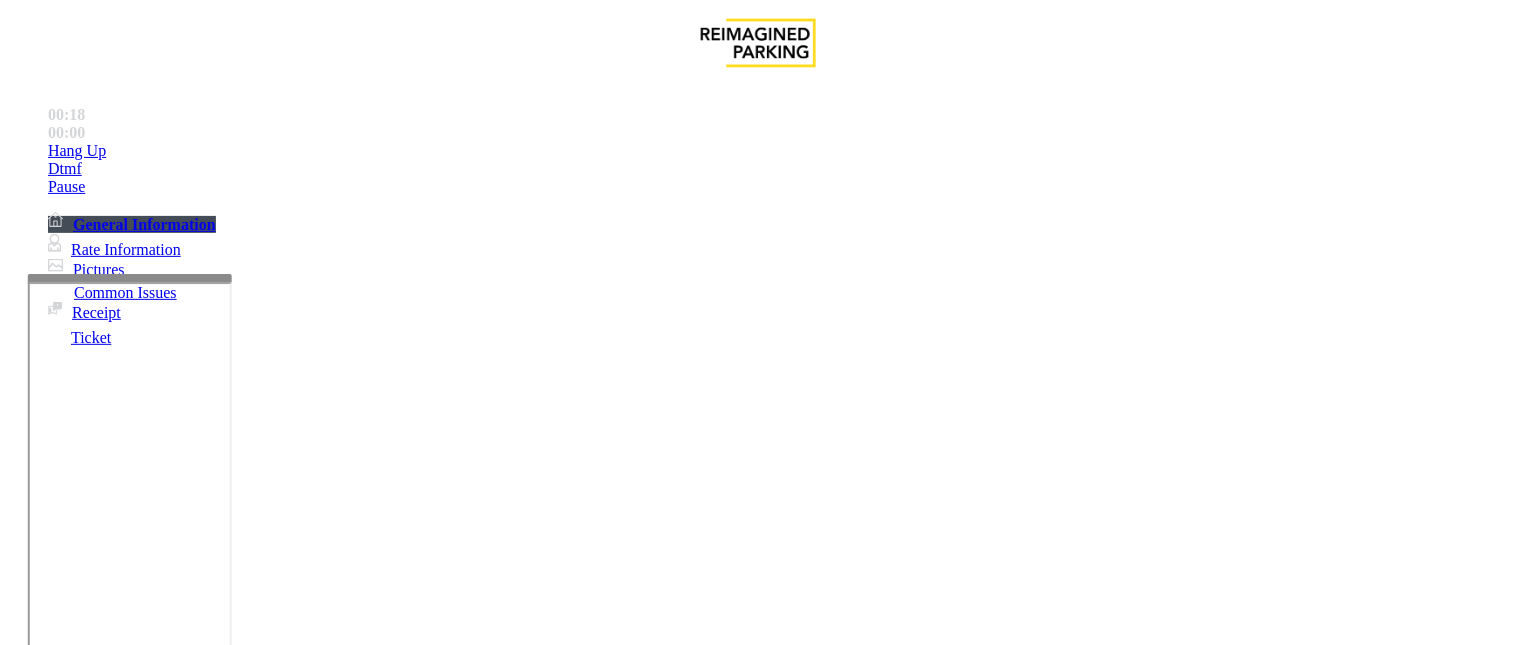click on "Mag stripes up and to the right" at bounding box center (1031, 2808) 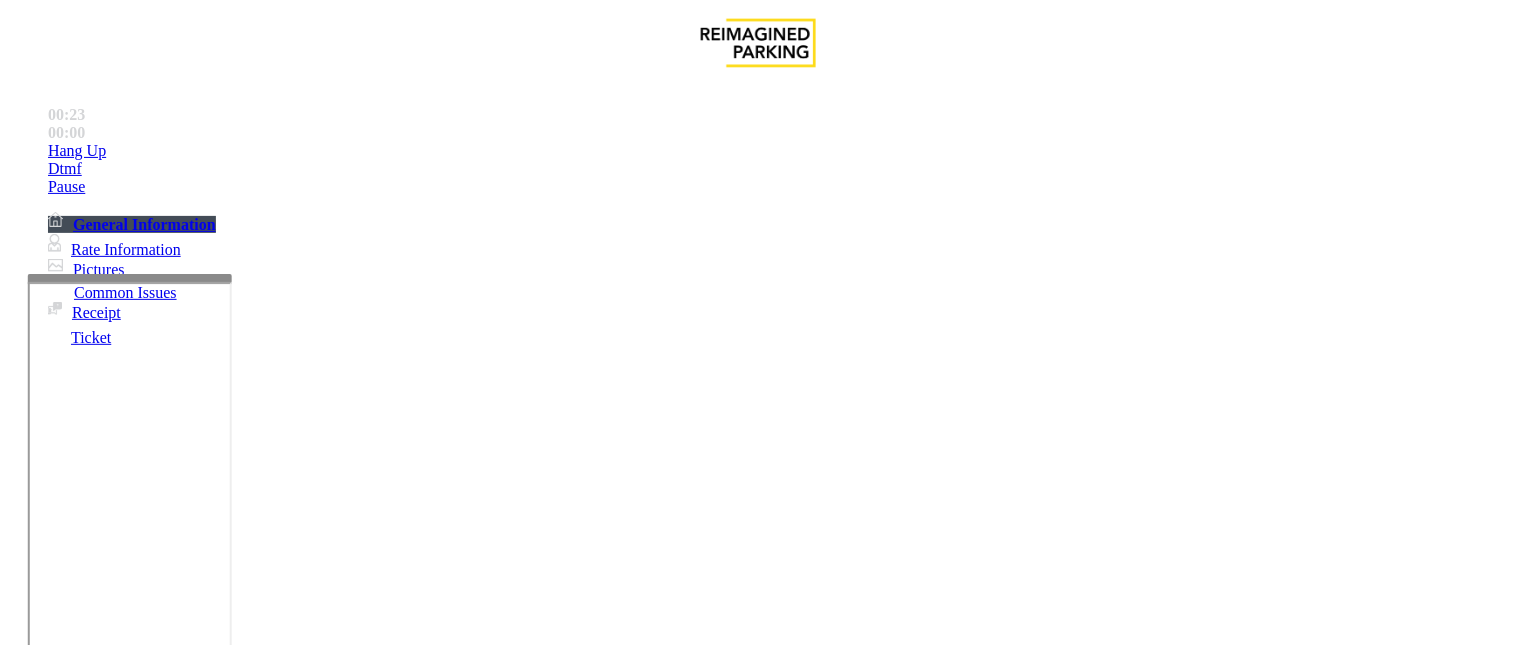 click on "Gate / Door Won't Open" at bounding box center (575, 1298) 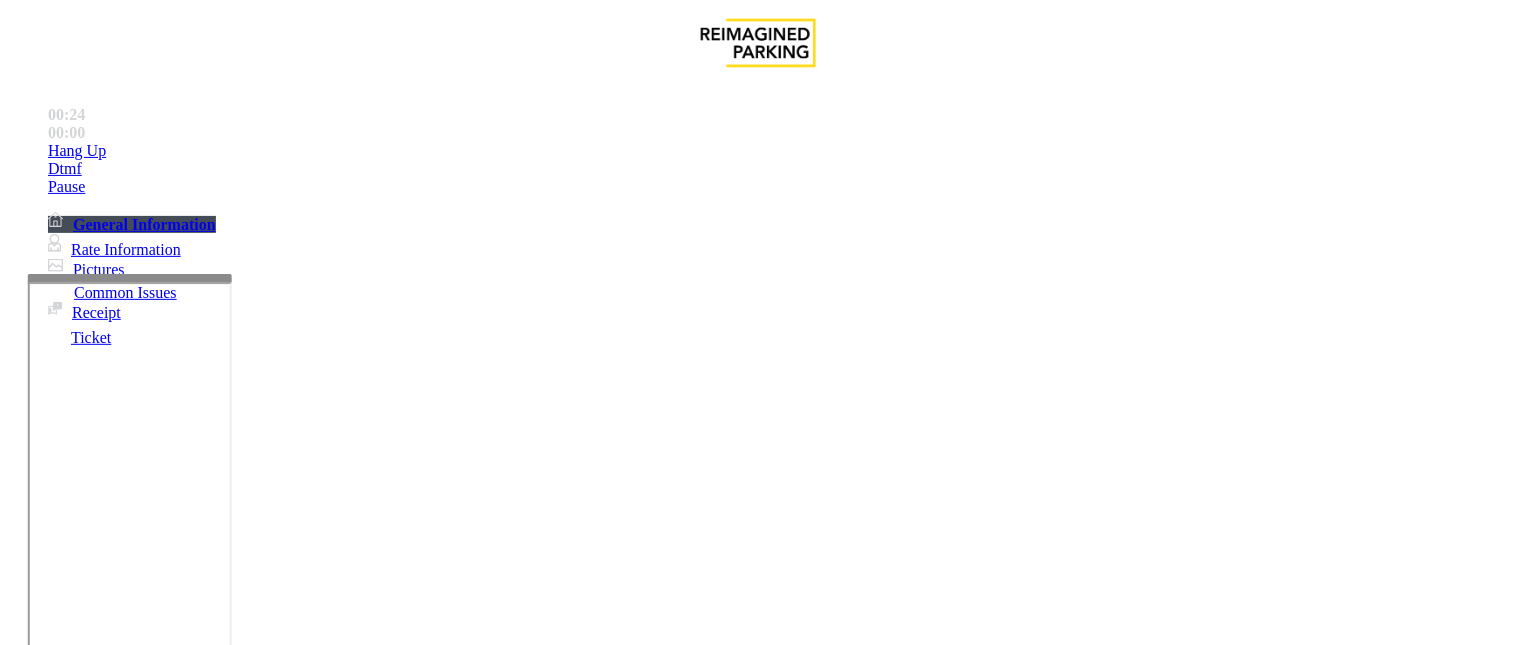 scroll, scrollTop: 333, scrollLeft: 0, axis: vertical 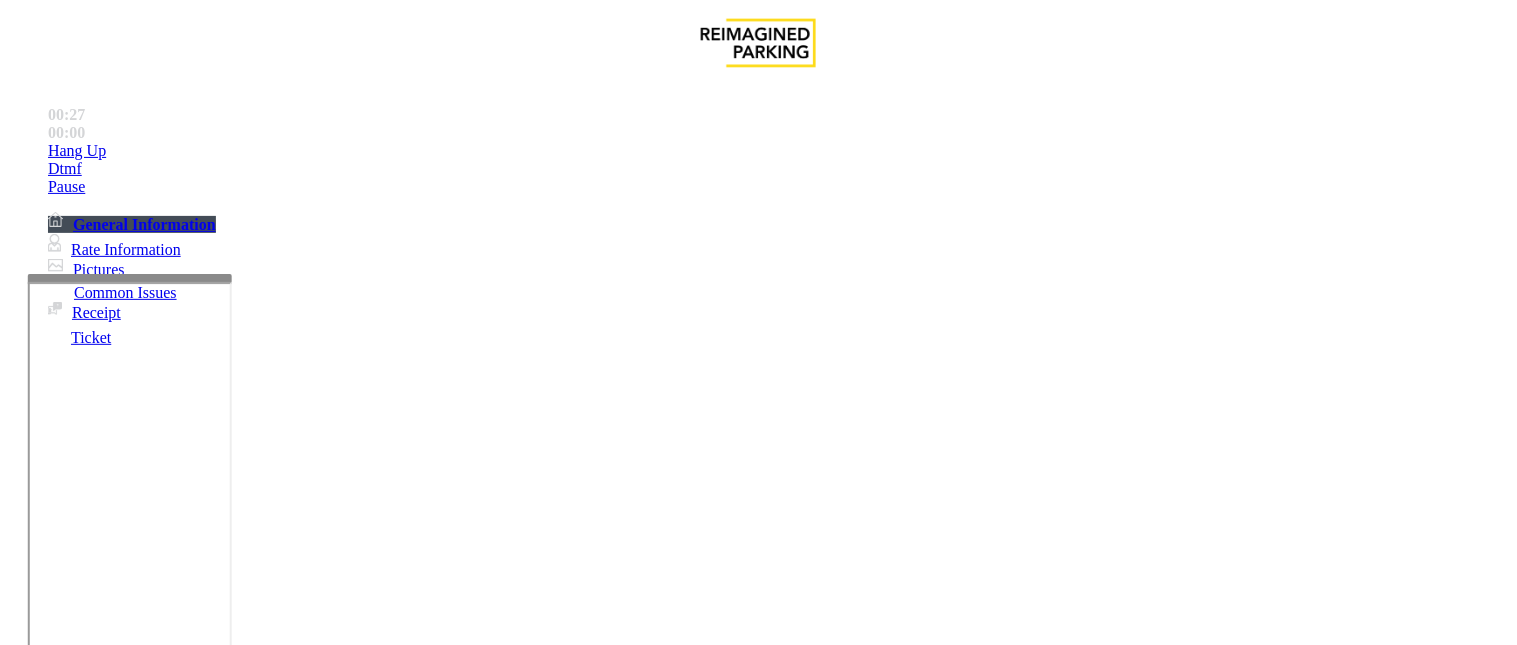 drag, startPoint x: 463, startPoint y: 175, endPoint x: 260, endPoint y: 150, distance: 204.53362 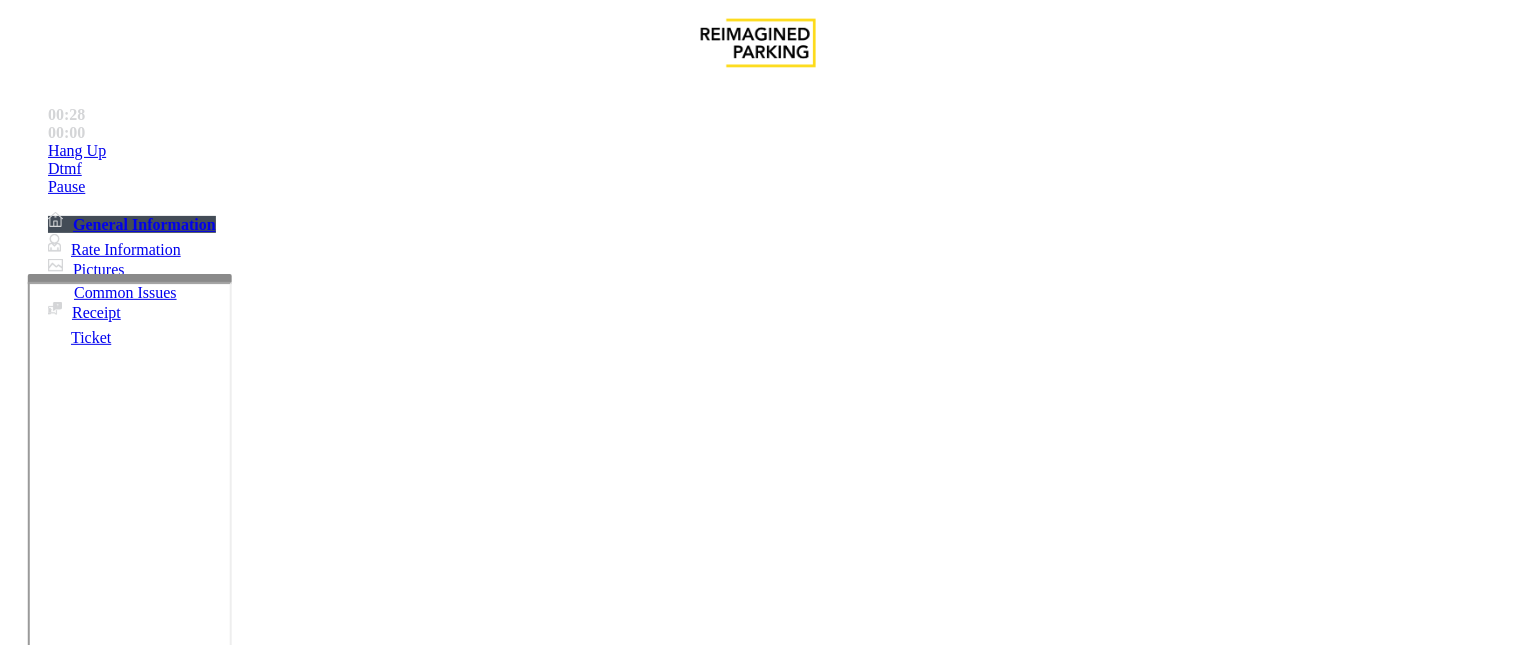 scroll, scrollTop: 222, scrollLeft: 0, axis: vertical 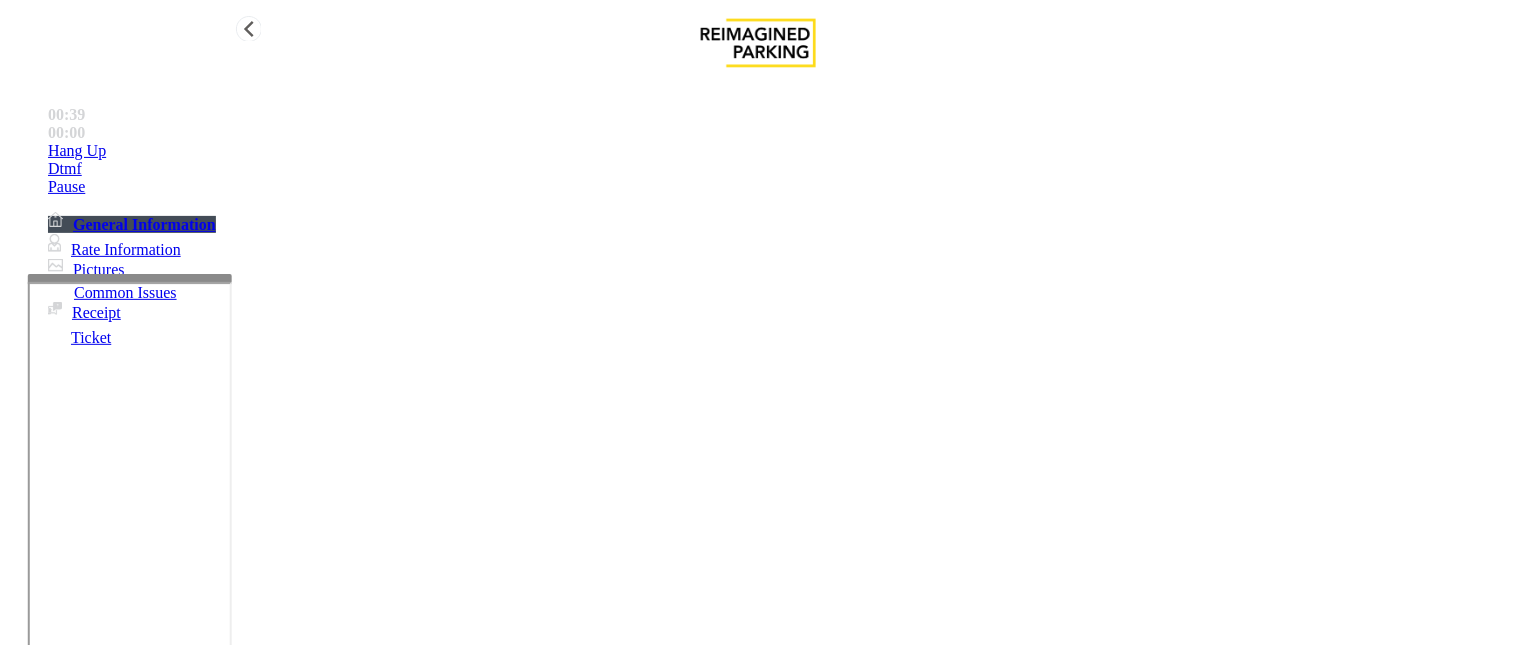 click on "Hang Up" at bounding box center (778, 151) 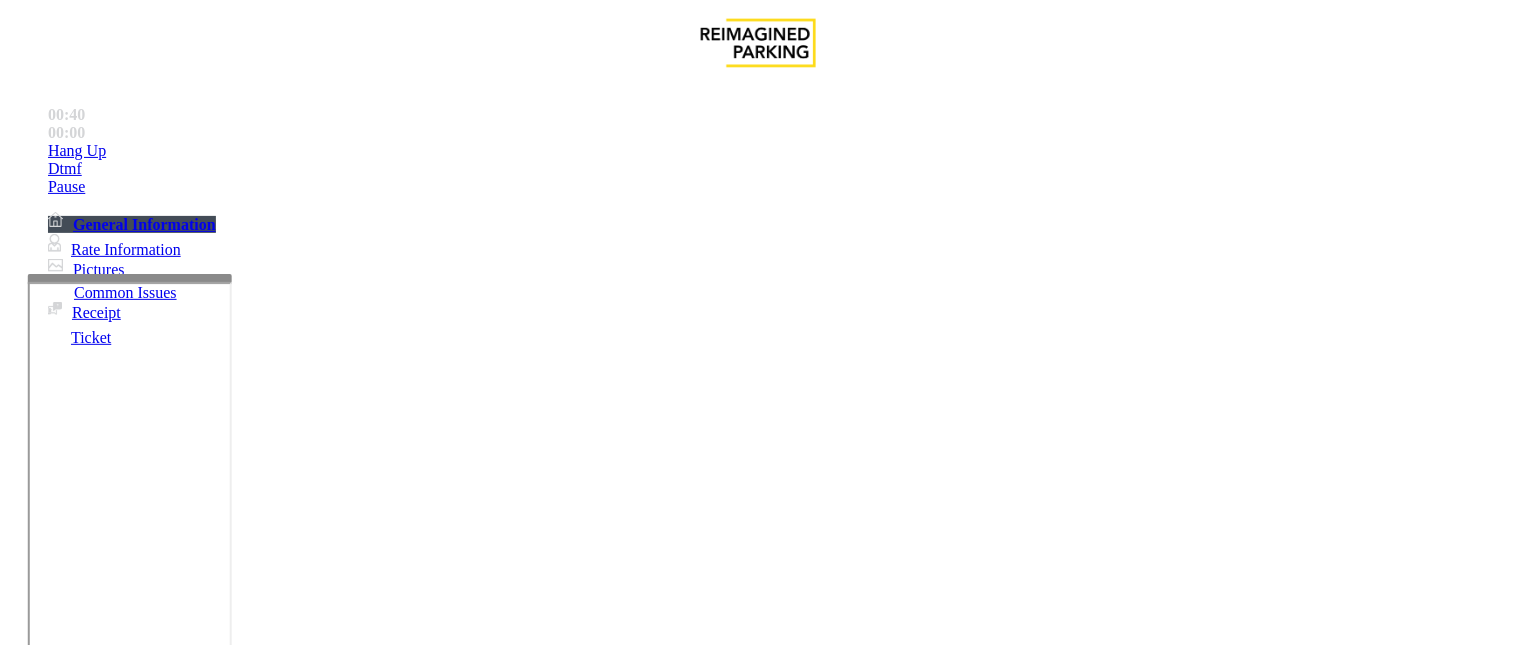 click at bounding box center (246, 1654) 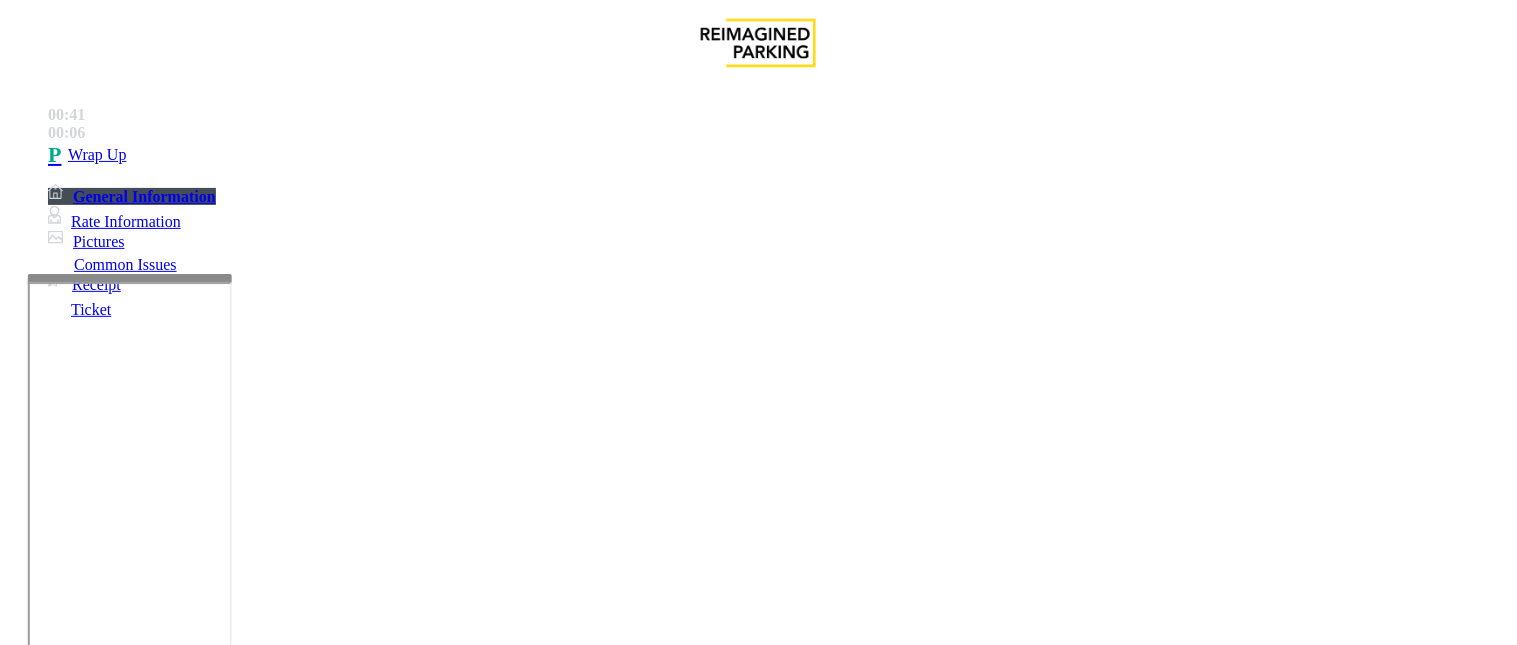 scroll, scrollTop: 14, scrollLeft: 0, axis: vertical 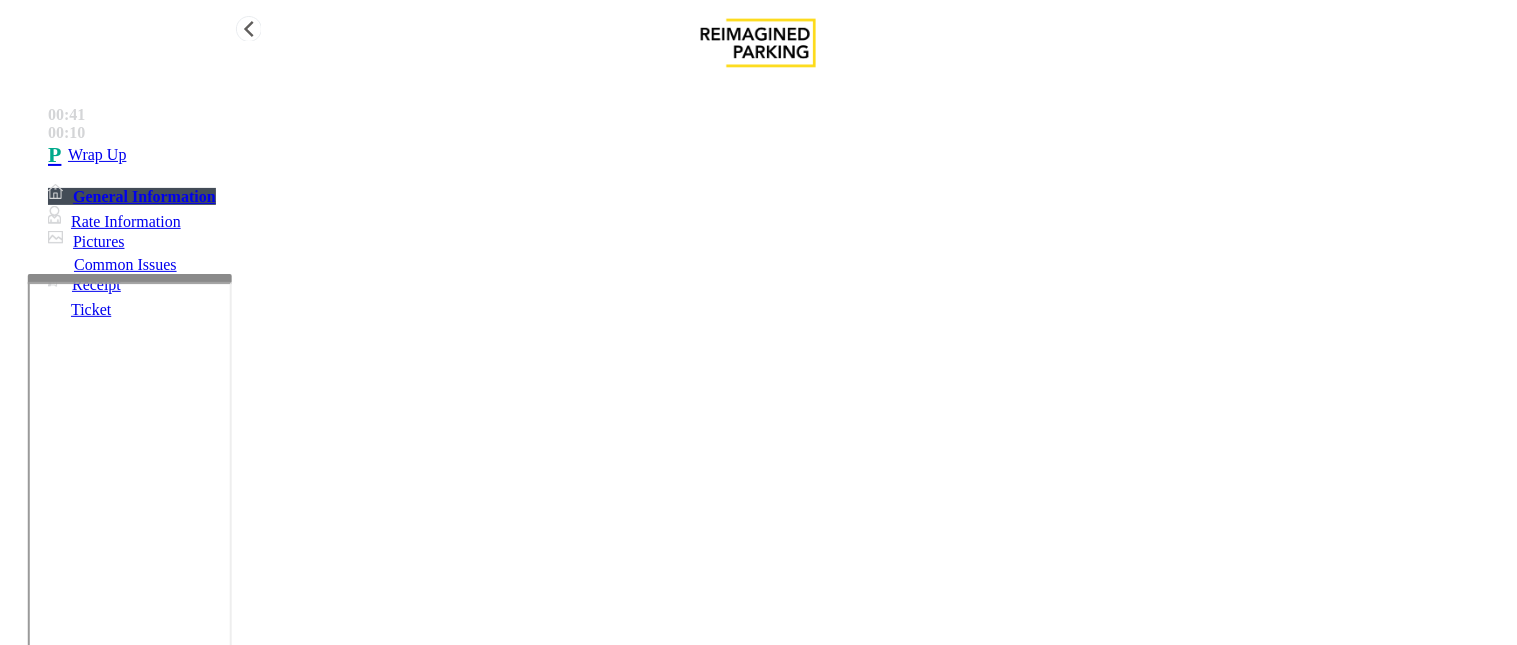 type on "**********" 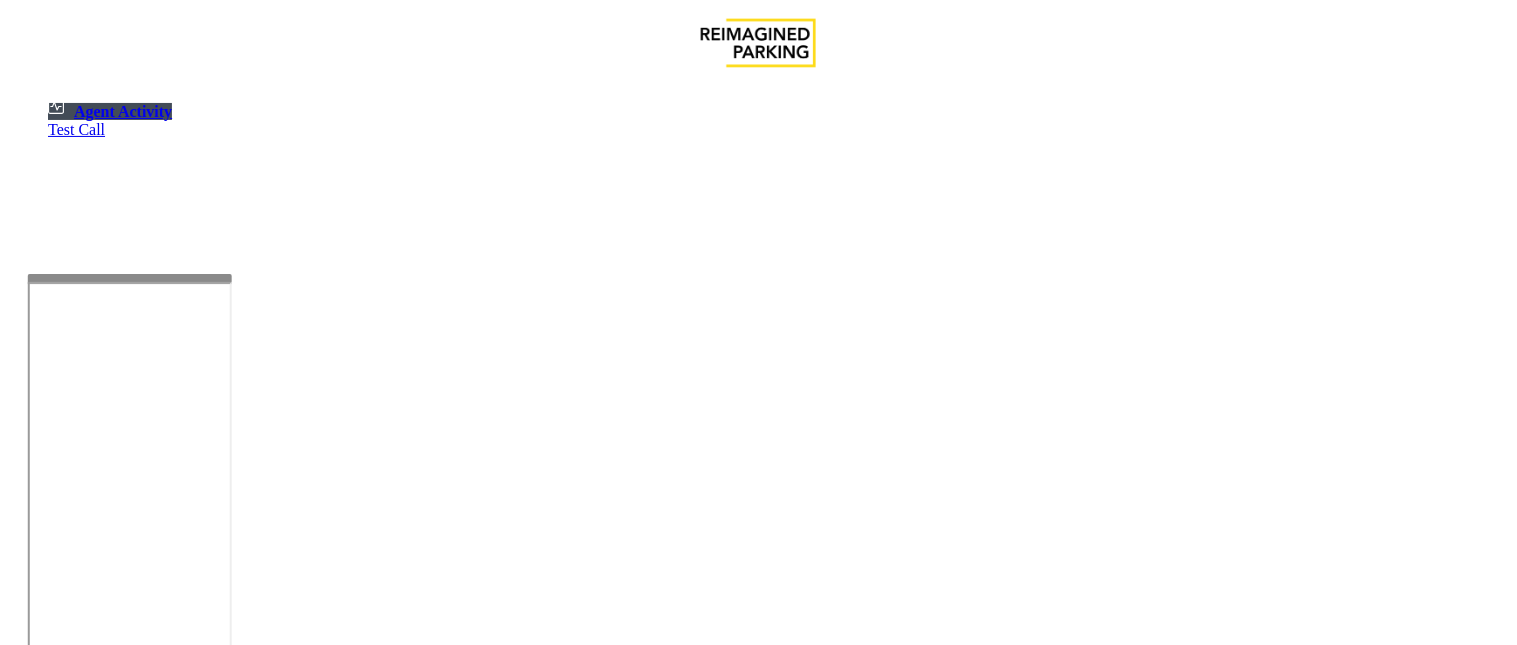 click at bounding box center [79, 1347] 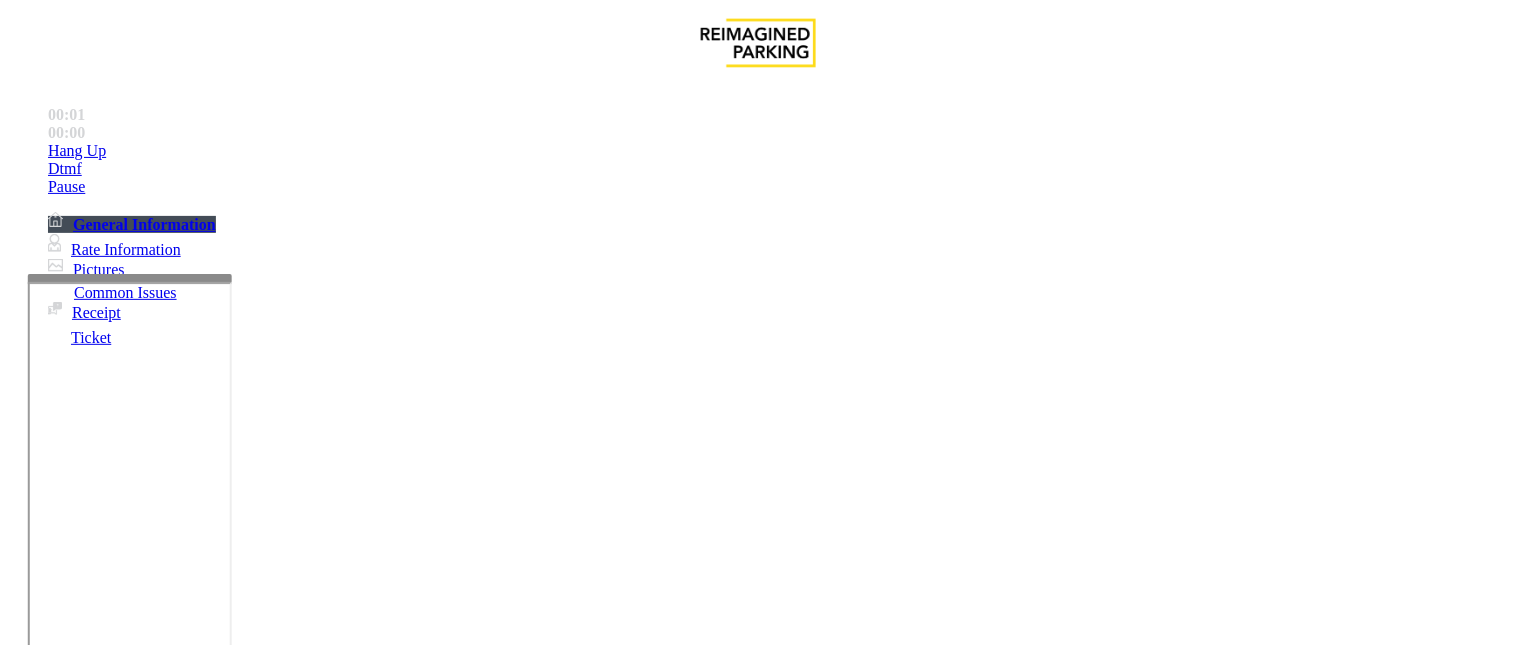 scroll, scrollTop: 1222, scrollLeft: 0, axis: vertical 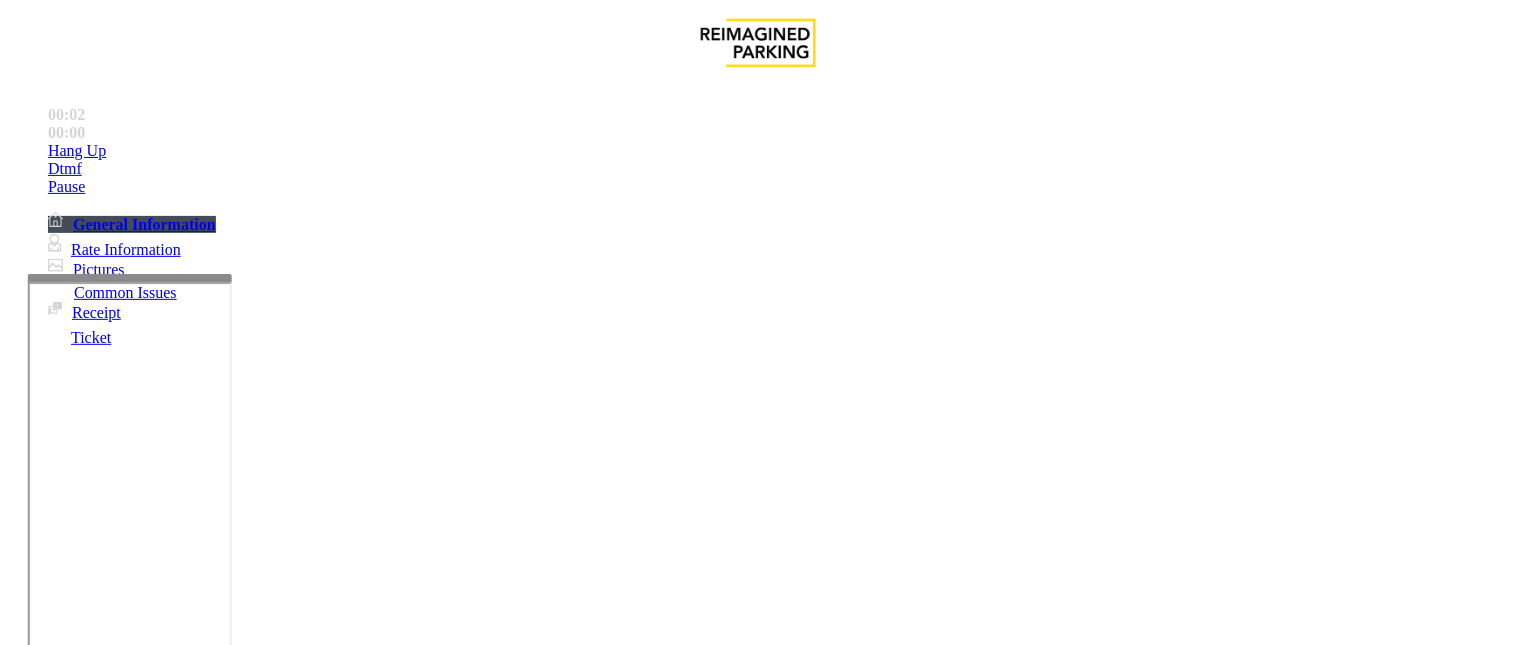 click on "Ticket Issue" at bounding box center [71, 1298] 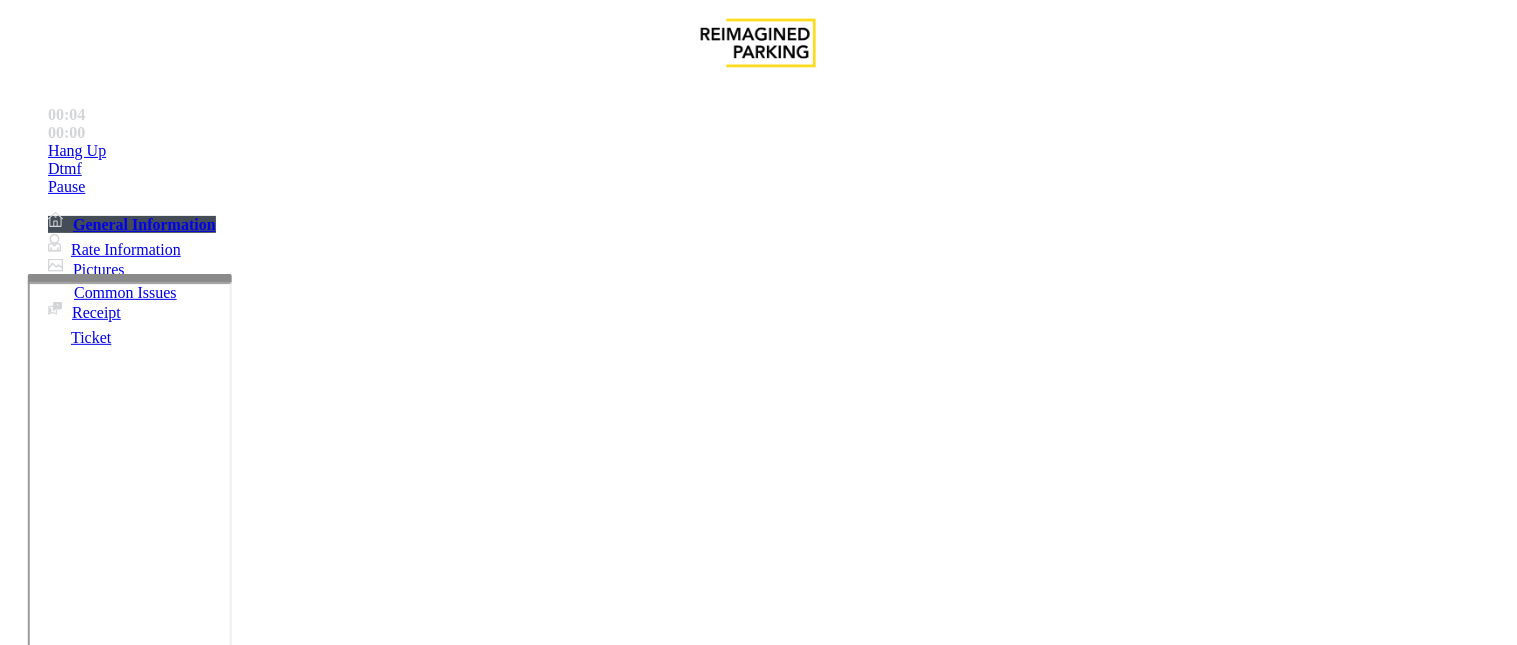 drag, startPoint x: 454, startPoint y: 176, endPoint x: 275, endPoint y: 155, distance: 180.22763 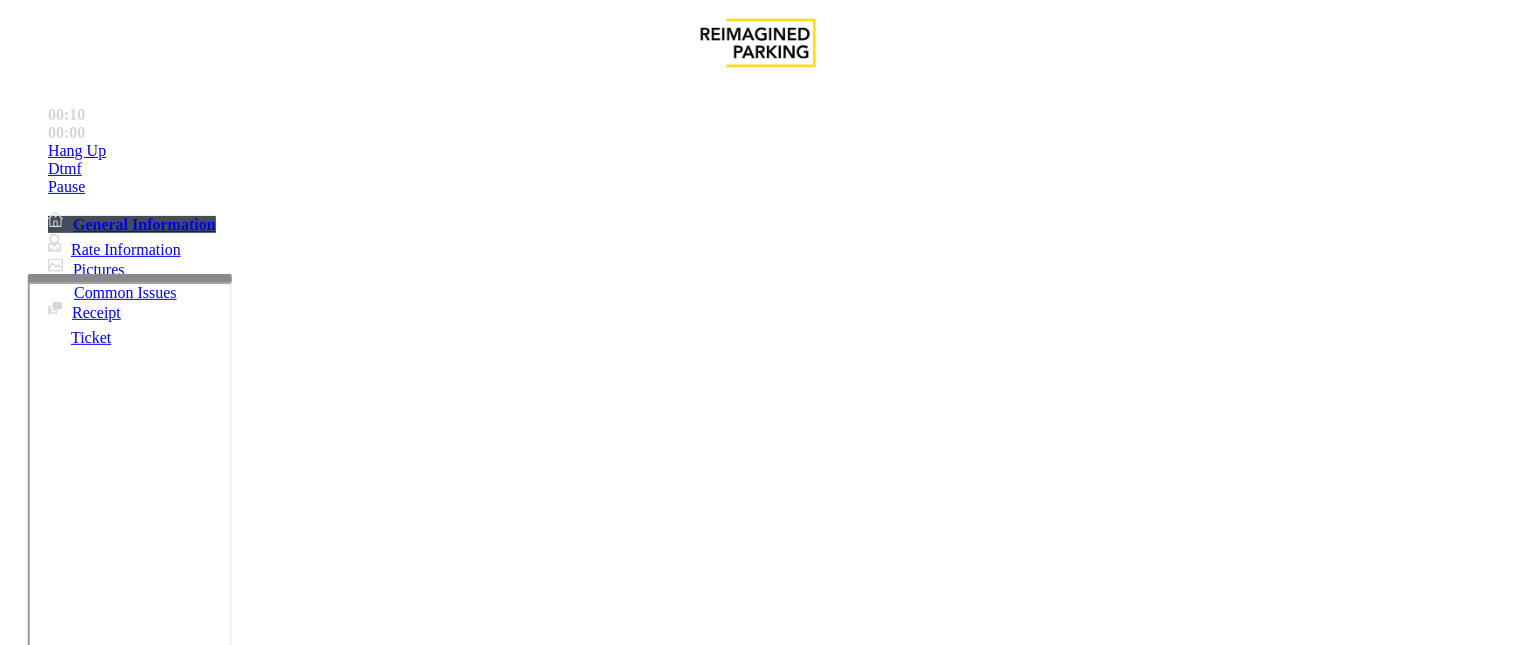 scroll, scrollTop: 1444, scrollLeft: 0, axis: vertical 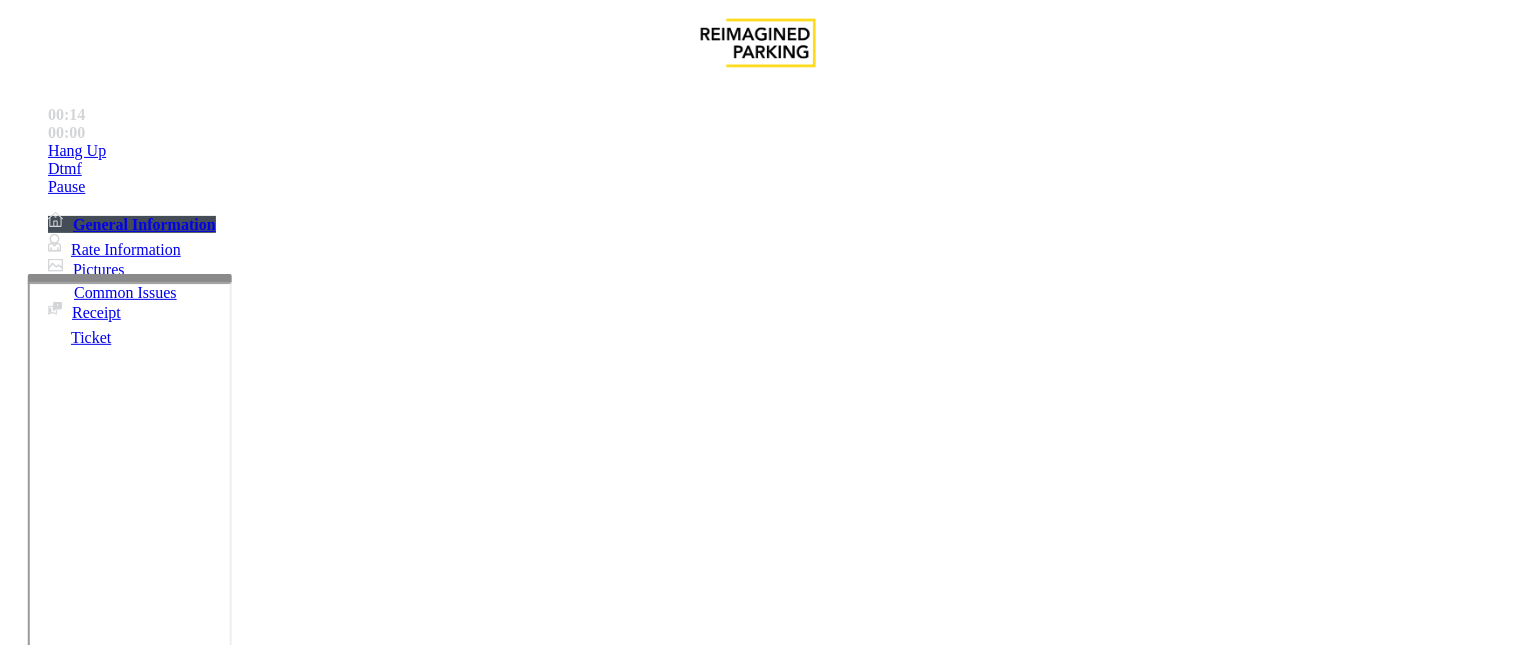 click on "Amount Paid:" at bounding box center [62, 1398] 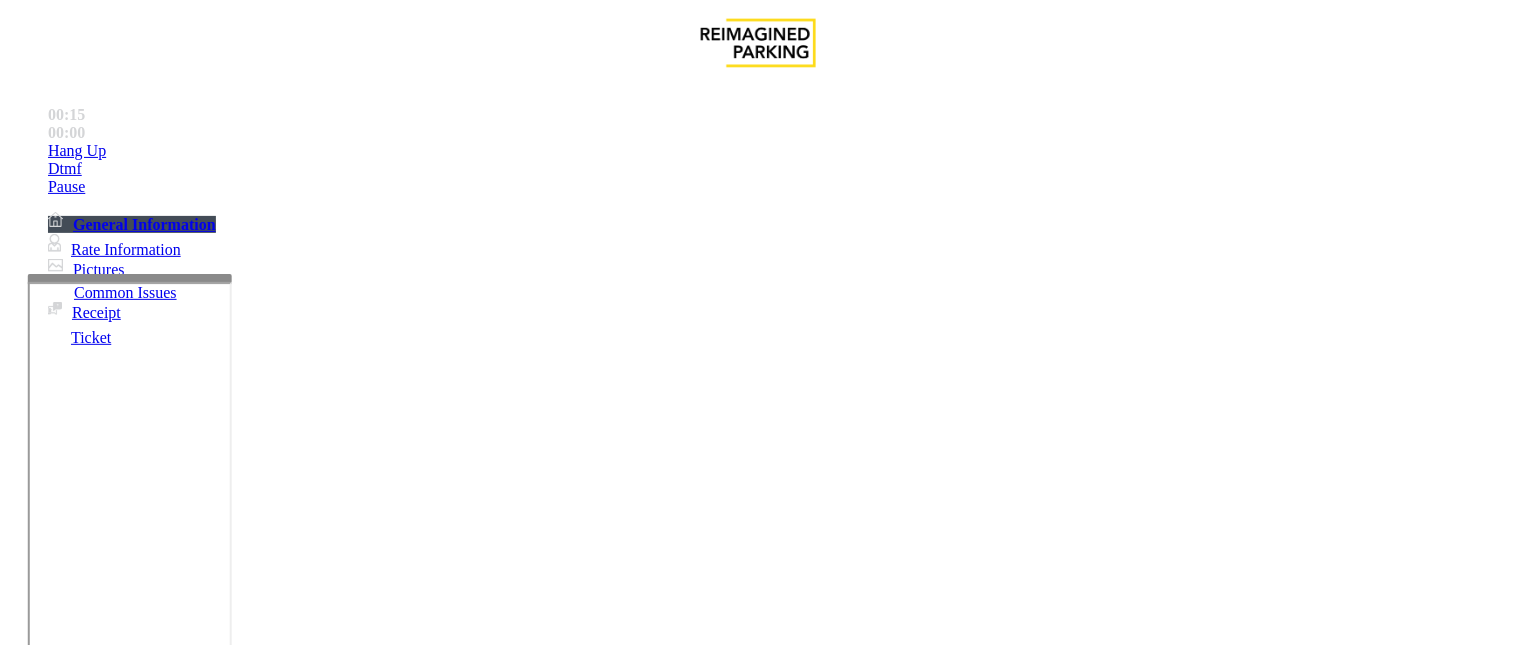 click at bounding box center [246, 1638] 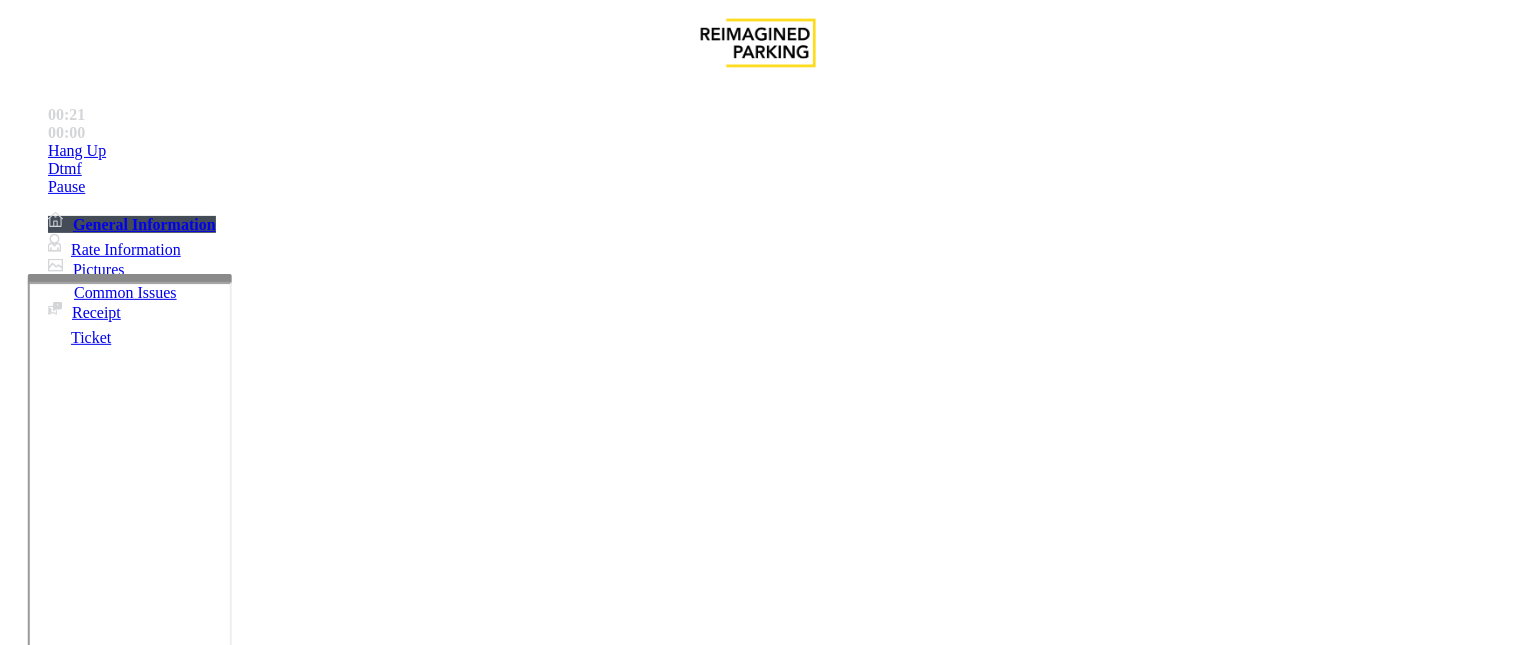 scroll, scrollTop: 1000, scrollLeft: 0, axis: vertical 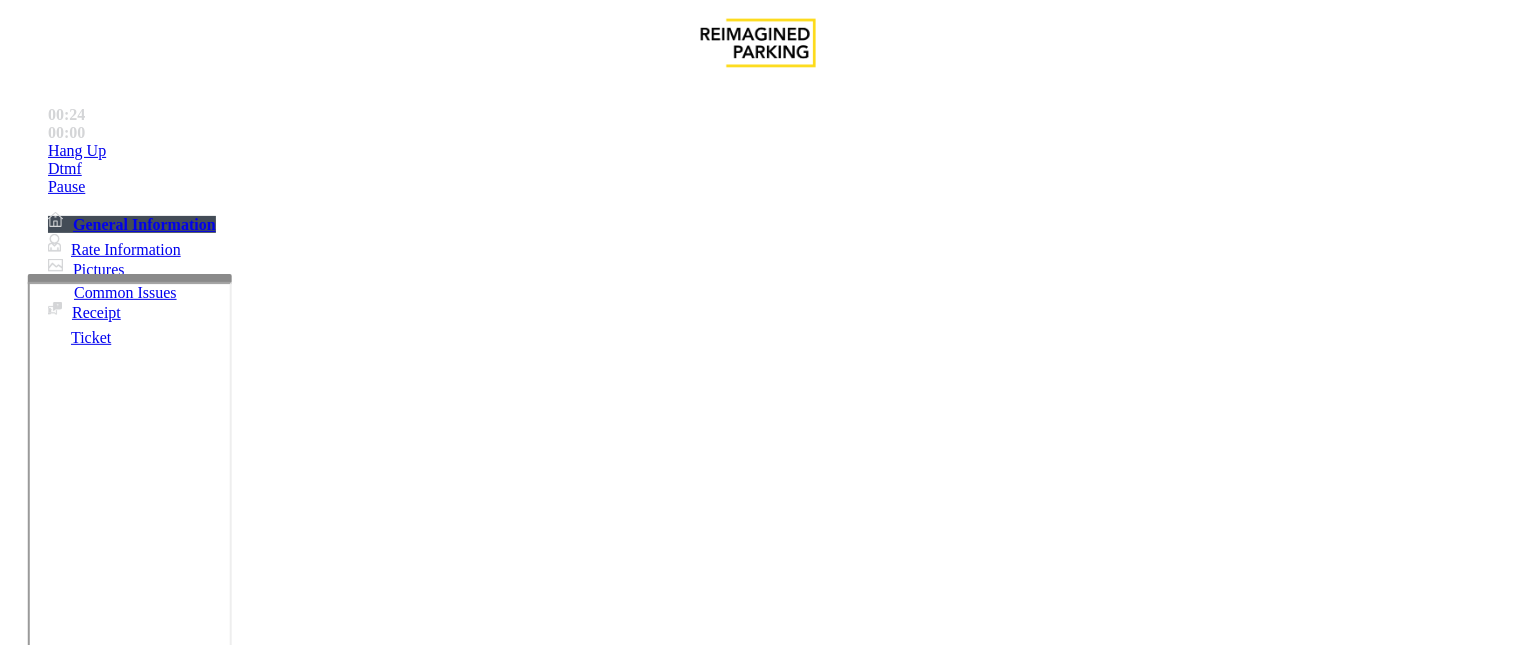 type on "**********" 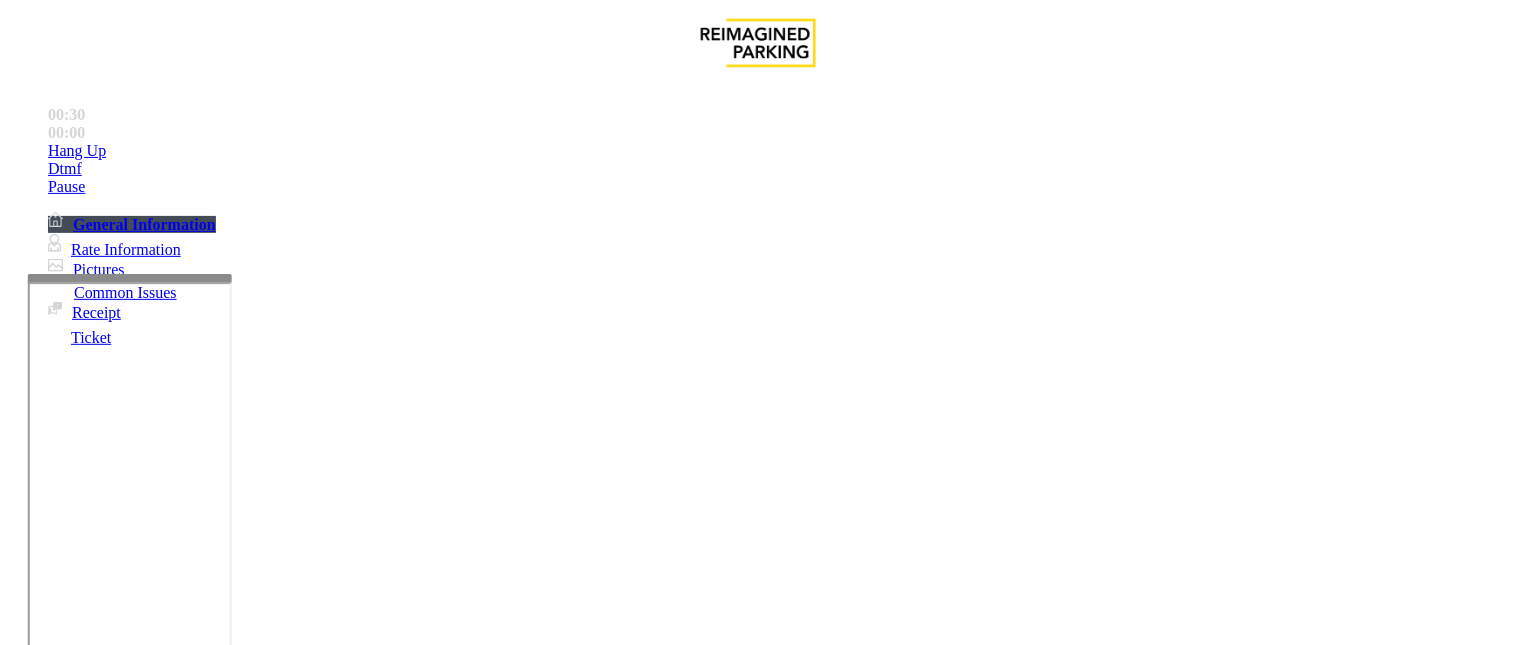 scroll, scrollTop: 1333, scrollLeft: 0, axis: vertical 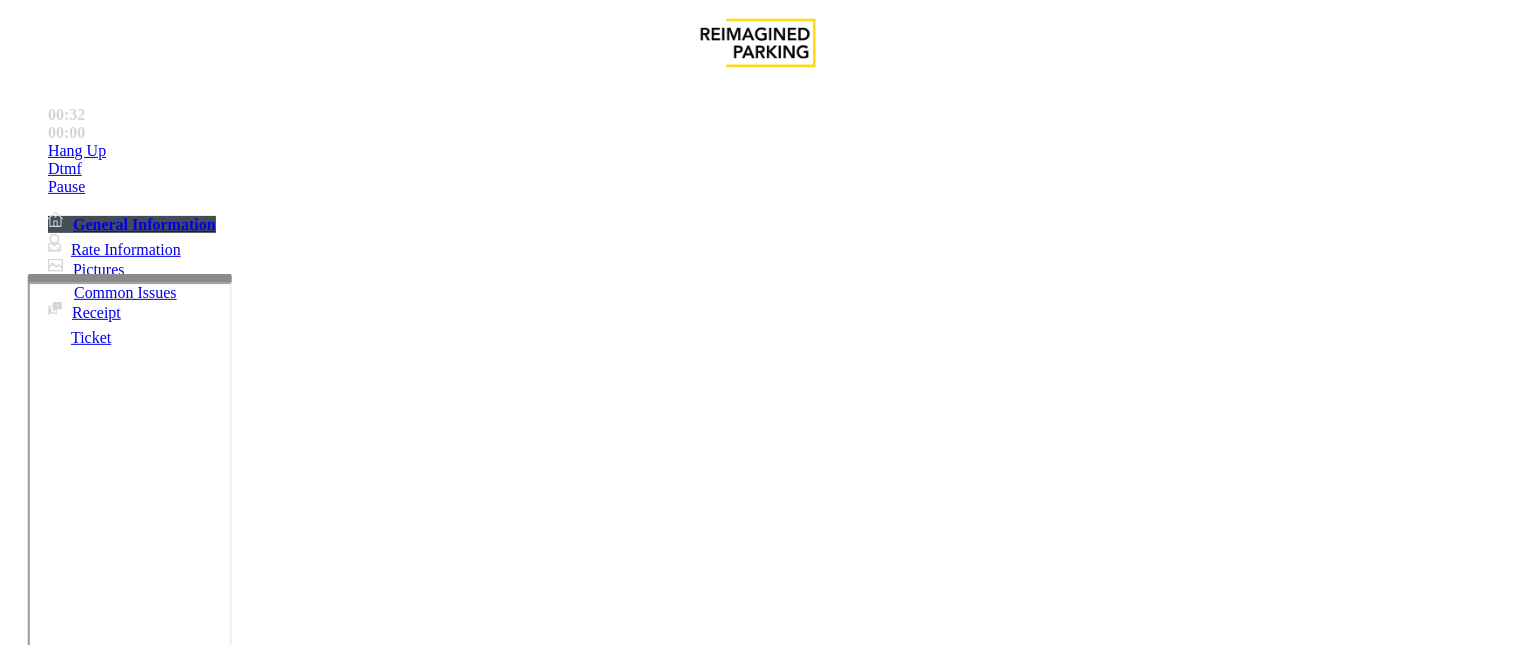 click on "Local Time" at bounding box center (655, 3604) 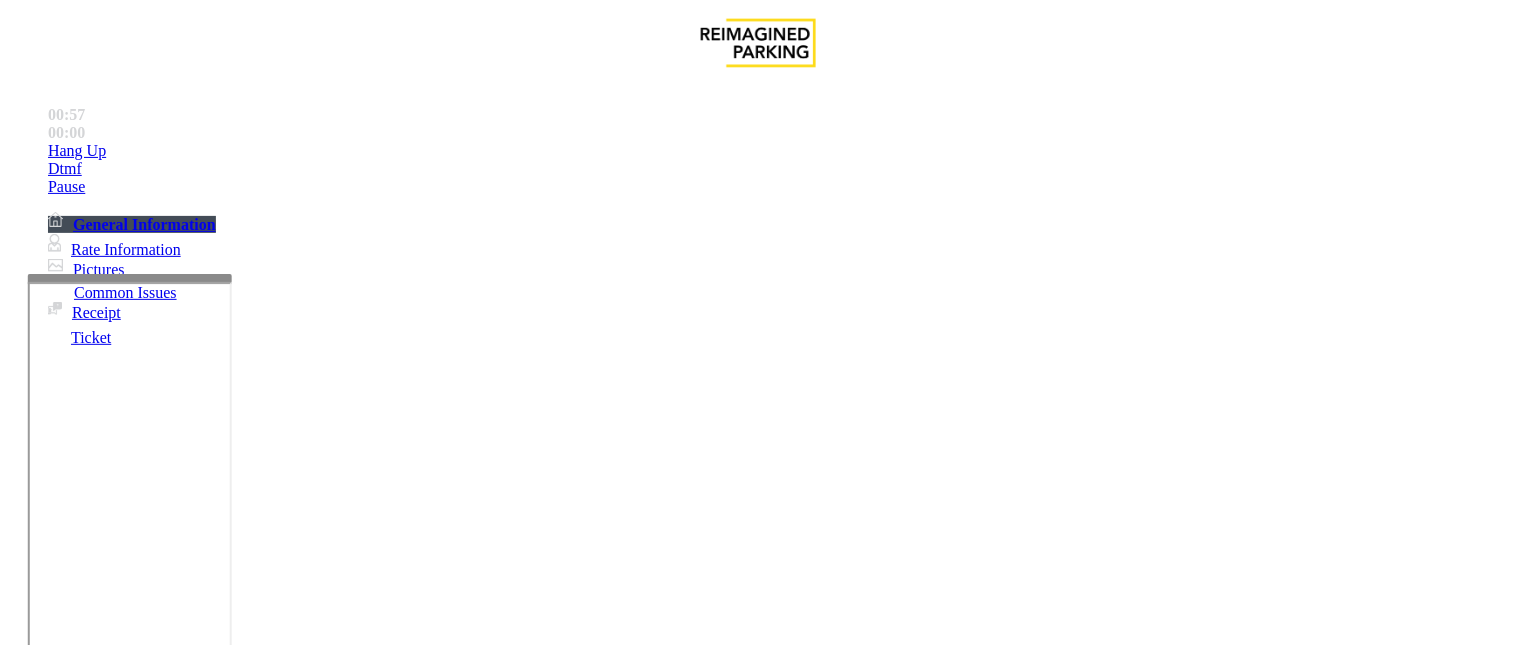 click at bounding box center [96, 1320] 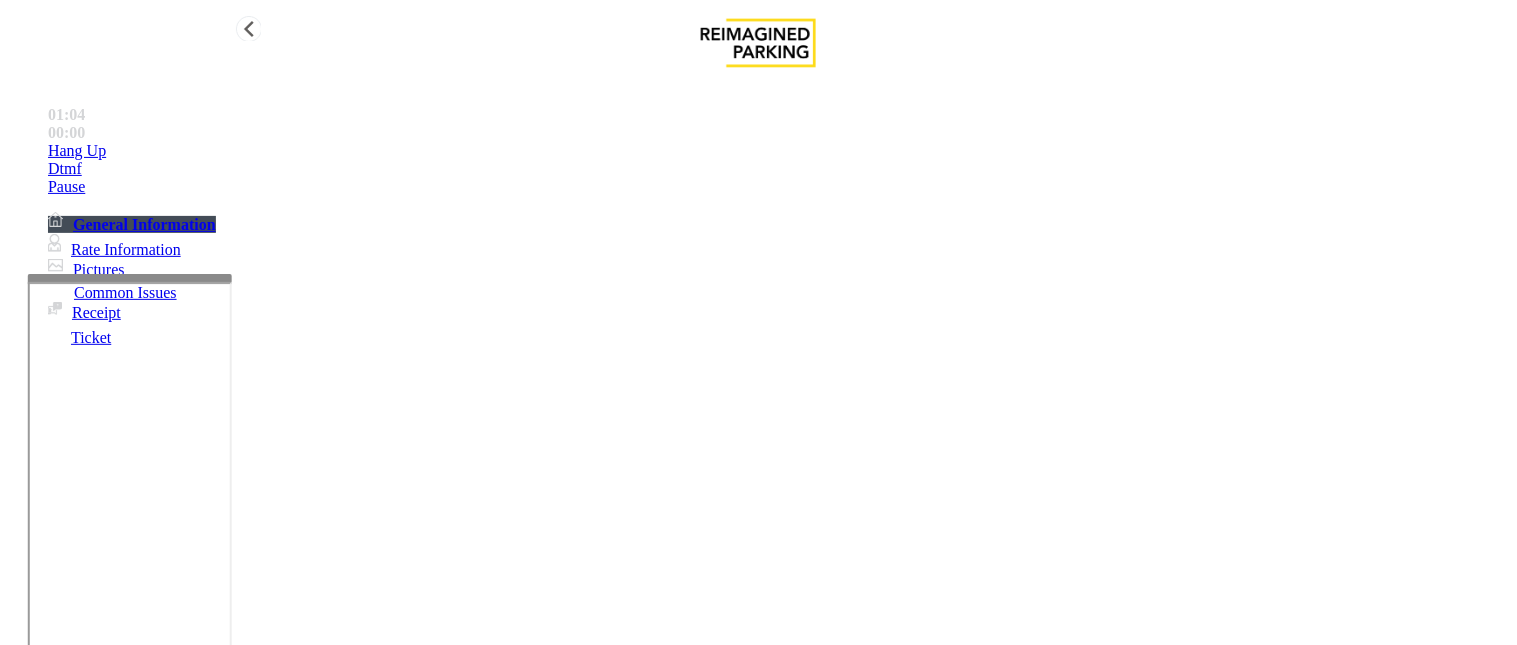 type on "*******" 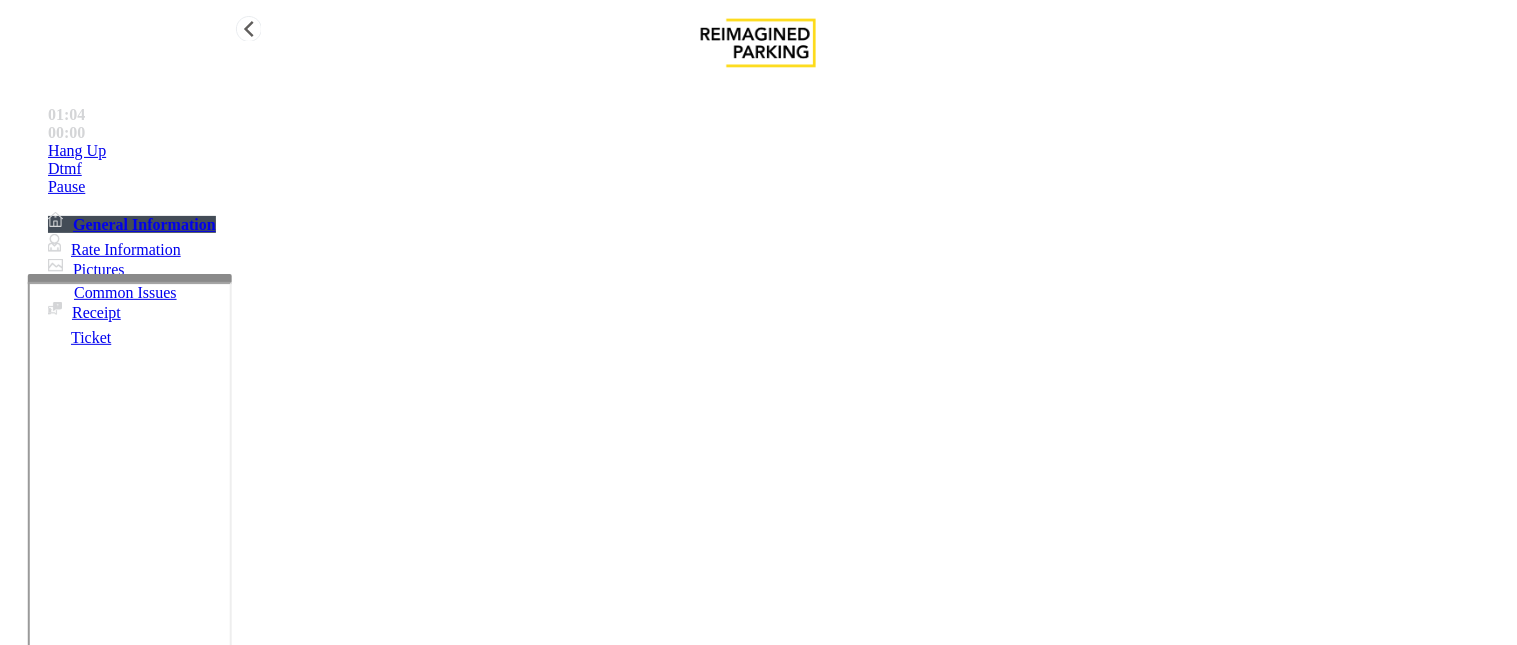 click on "Rate Information" at bounding box center (114, 249) 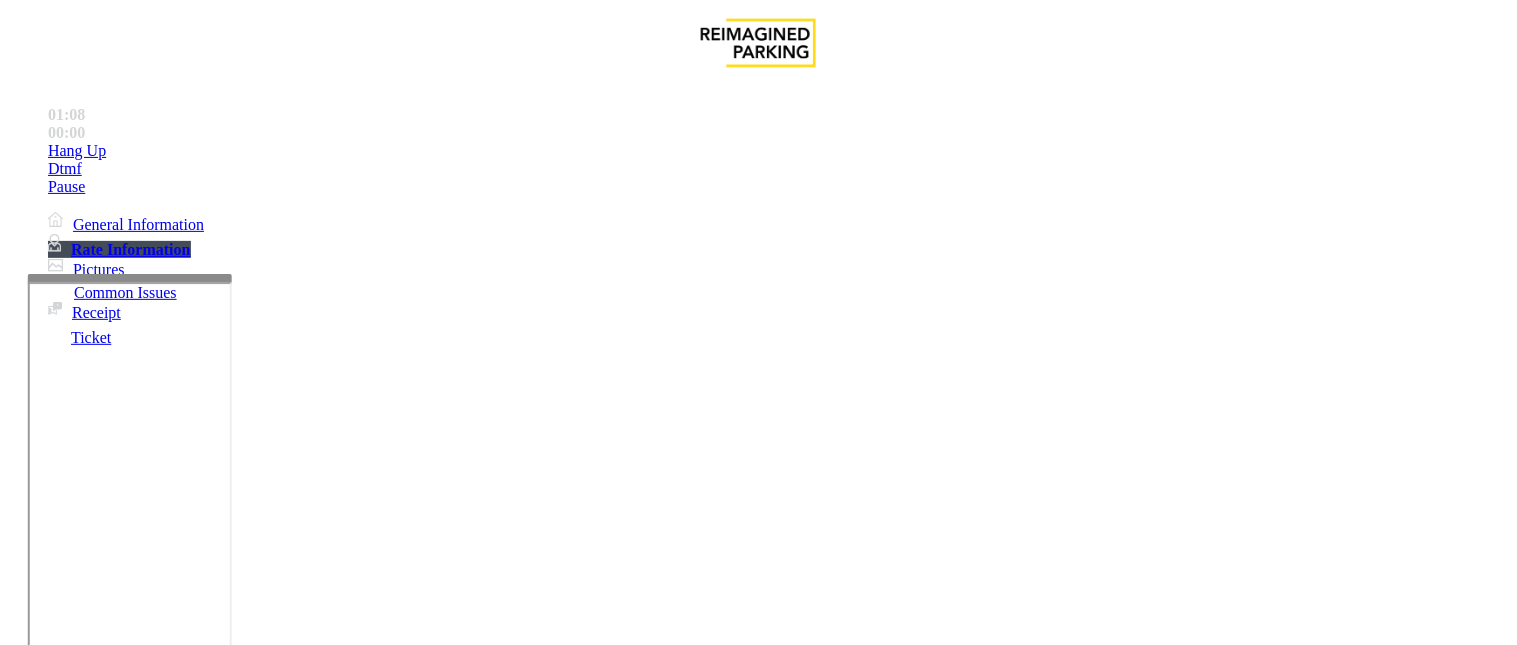 drag, startPoint x: 886, startPoint y: 526, endPoint x: 967, endPoint y: 538, distance: 81.88406 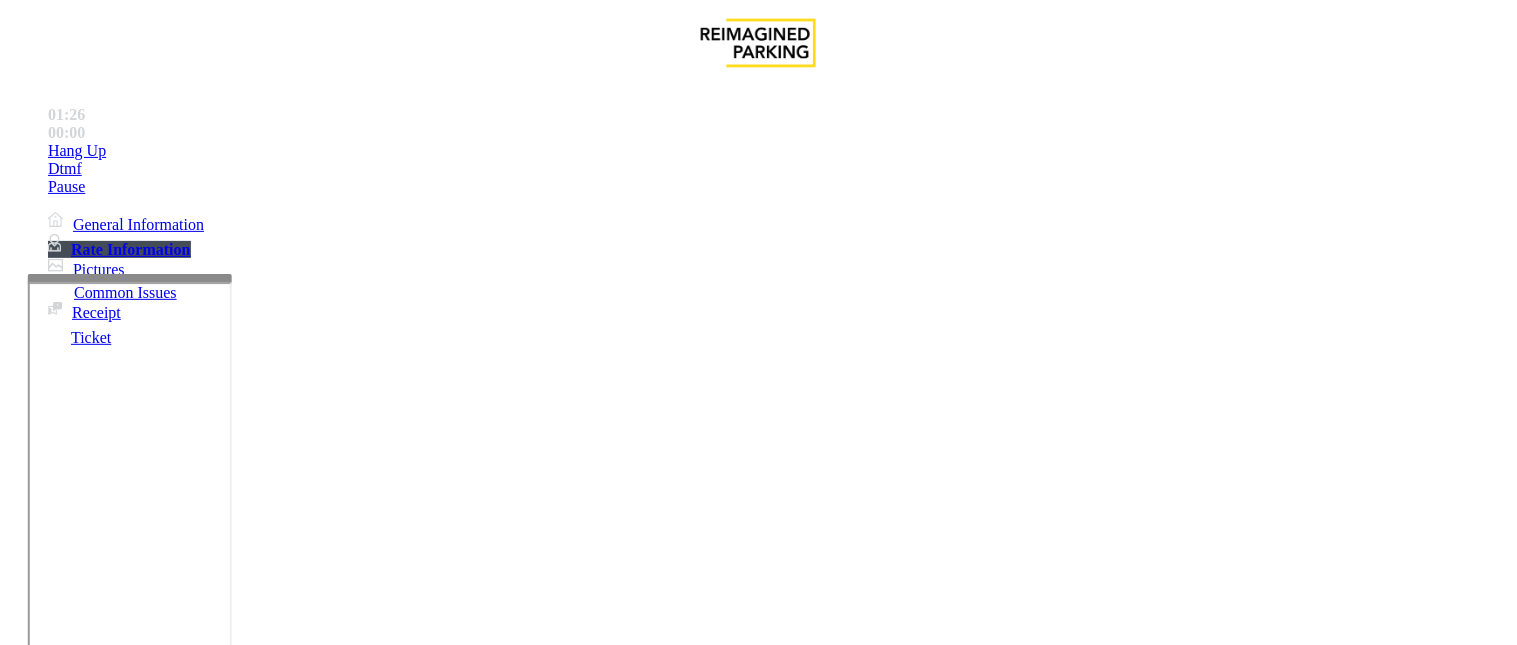 drag, startPoint x: 885, startPoint y: 607, endPoint x: 1445, endPoint y: 635, distance: 560.6996 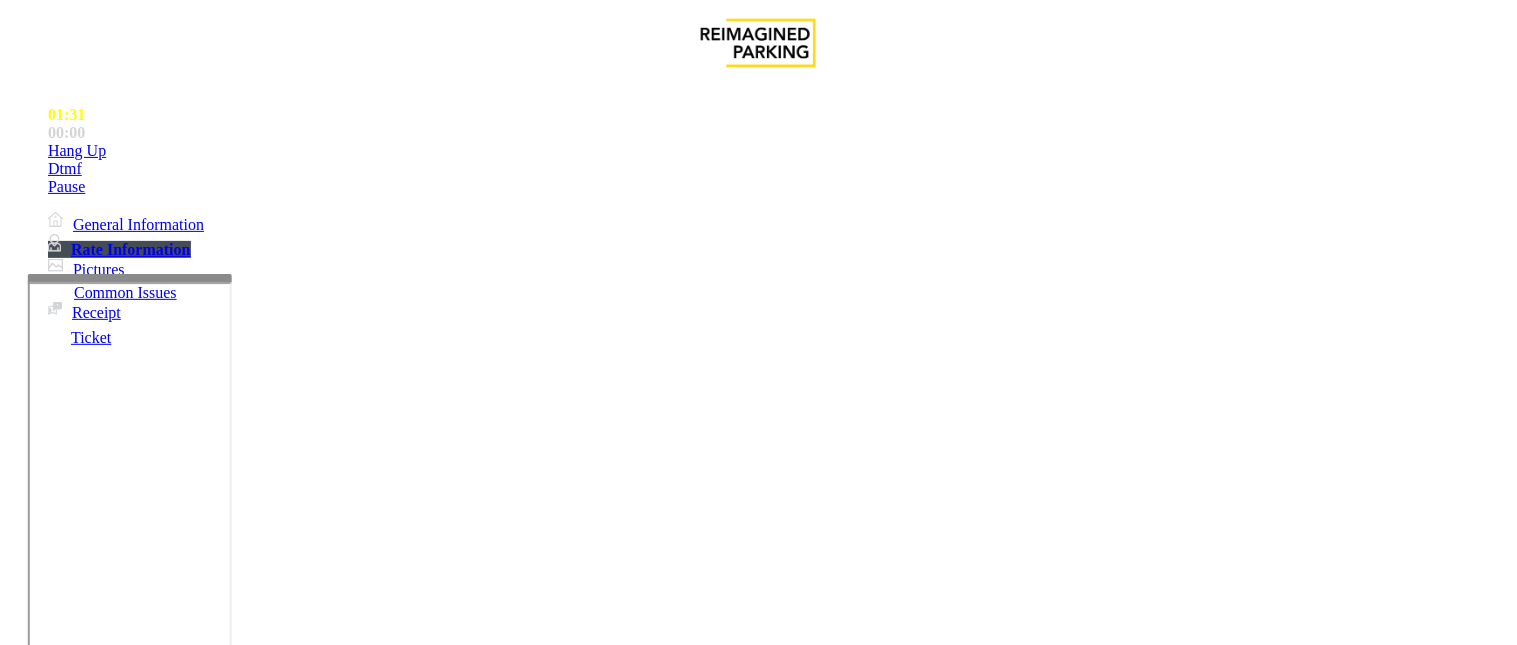 click on "6-24 Hours" at bounding box center (275, 2314) 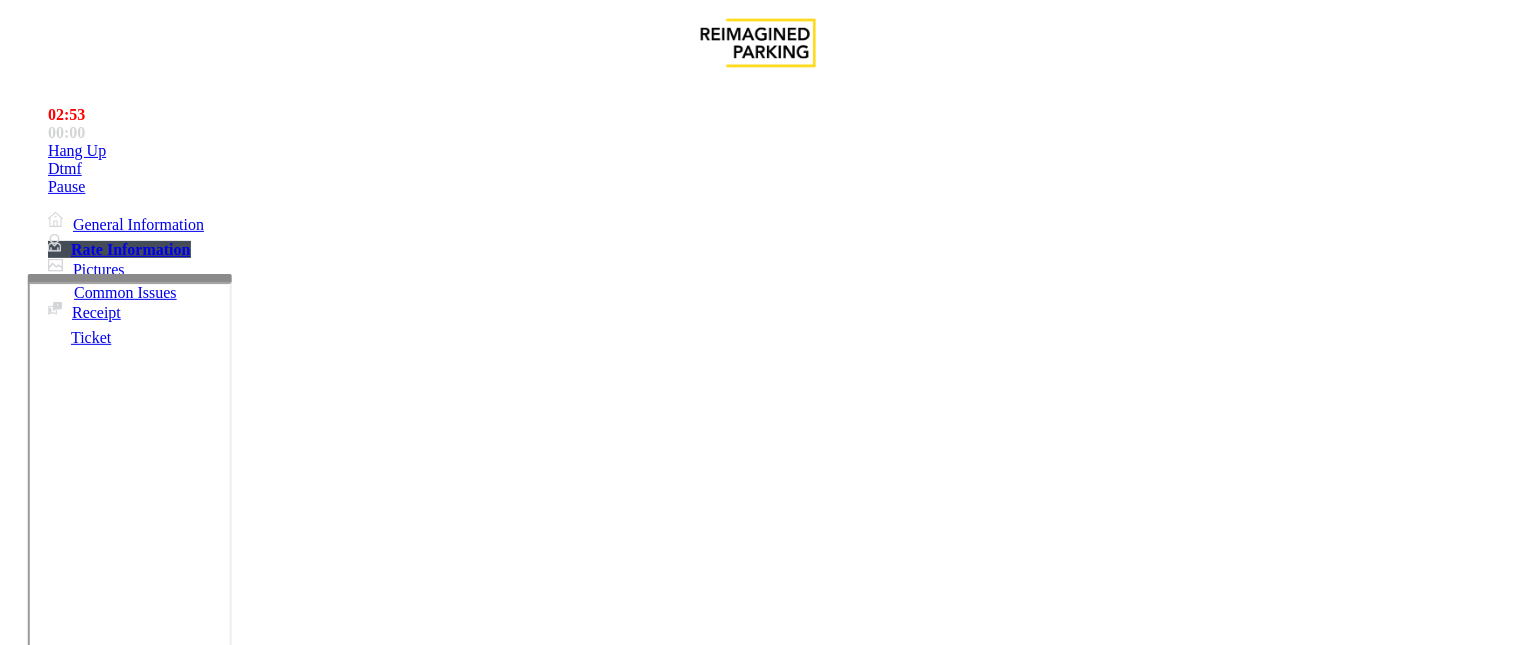 scroll, scrollTop: 222, scrollLeft: 0, axis: vertical 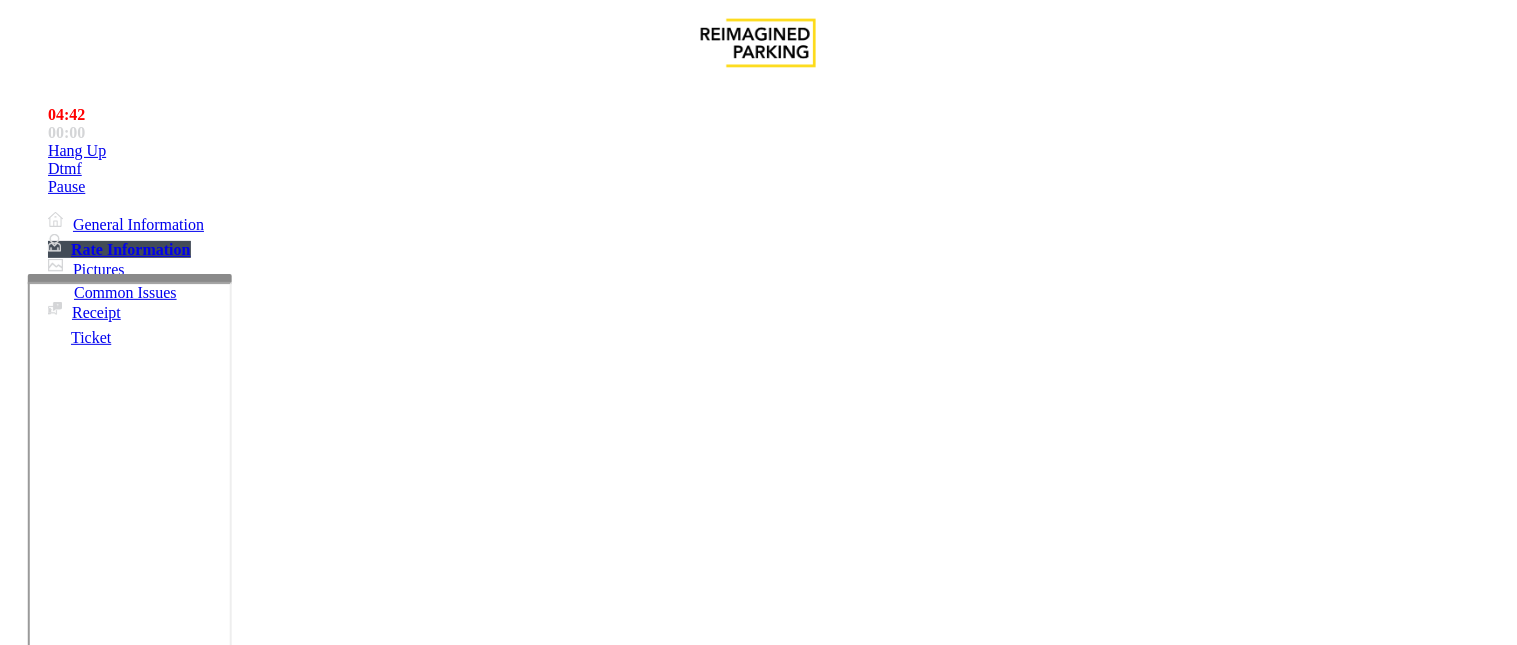 click on "Vend Gate" at bounding box center (69, 1731) 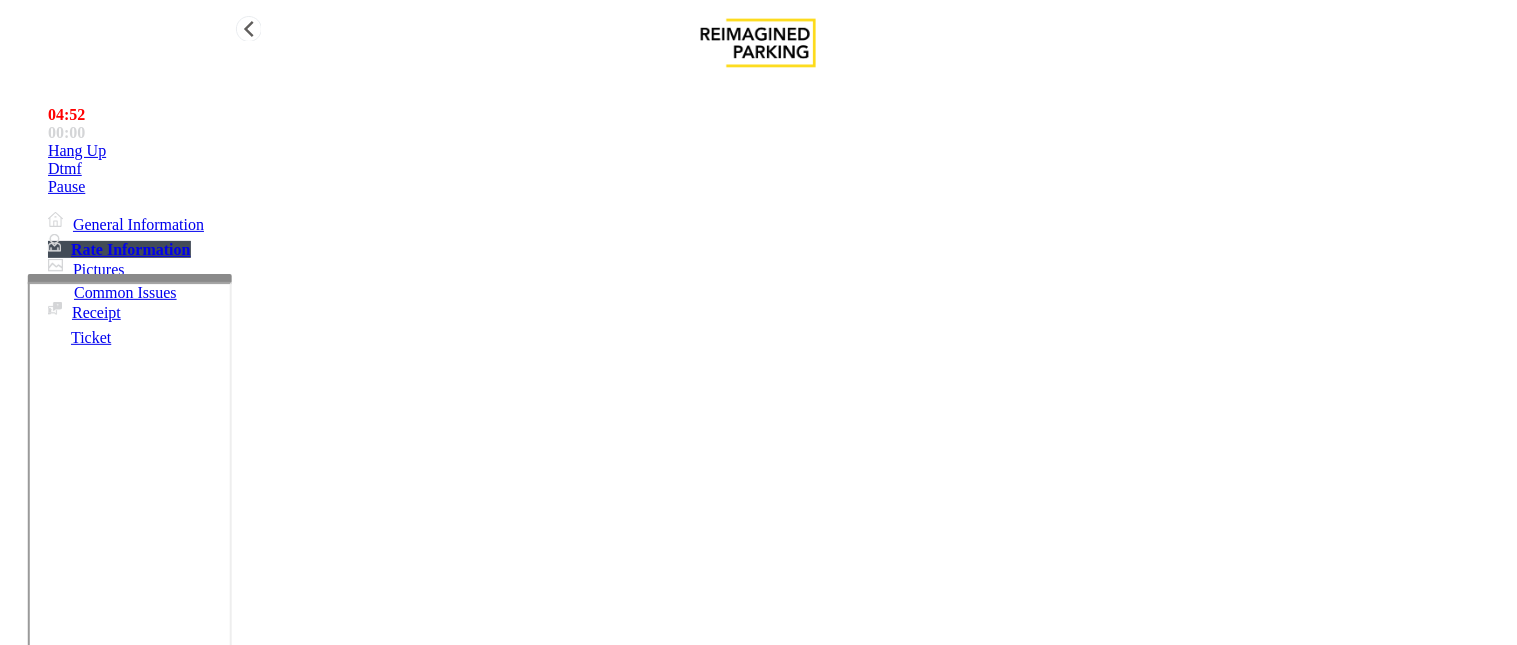 click on "Hang Up" at bounding box center [778, 151] 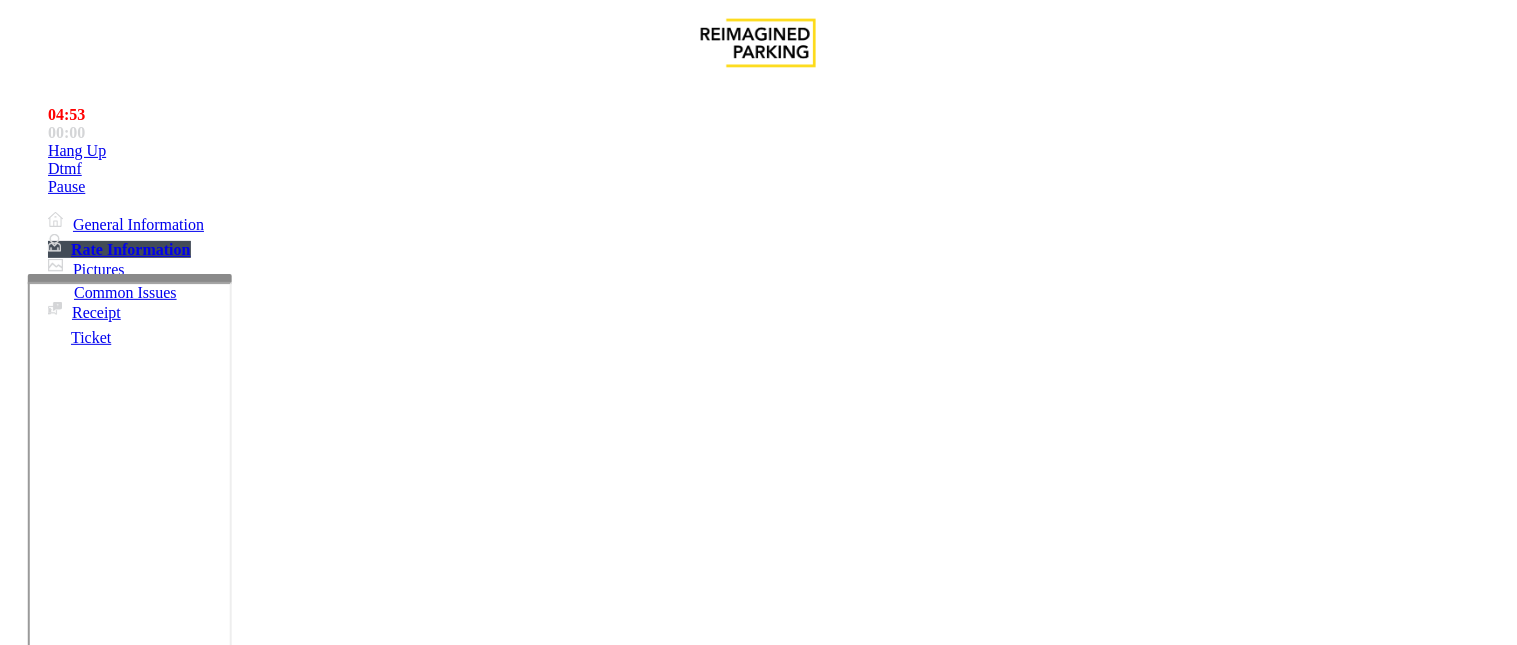 click at bounding box center (246, 1638) 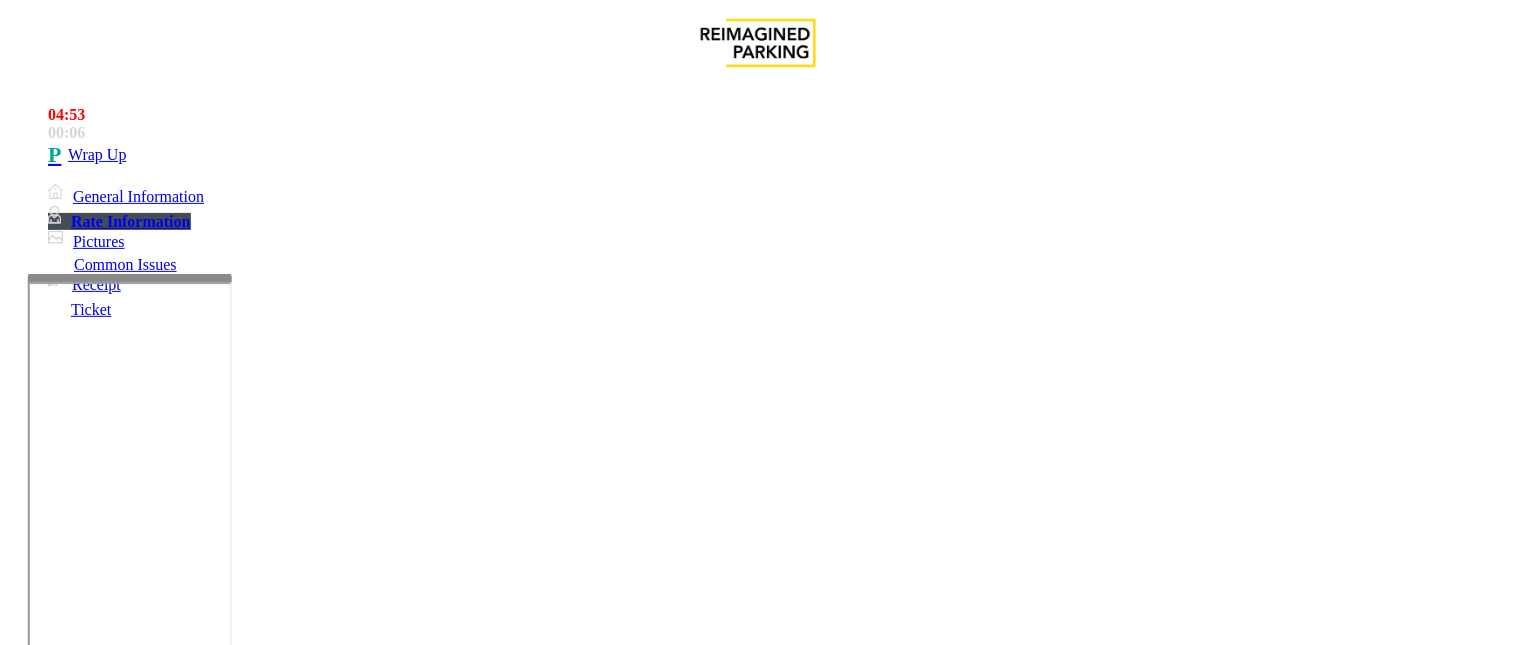 scroll, scrollTop: 21, scrollLeft: 0, axis: vertical 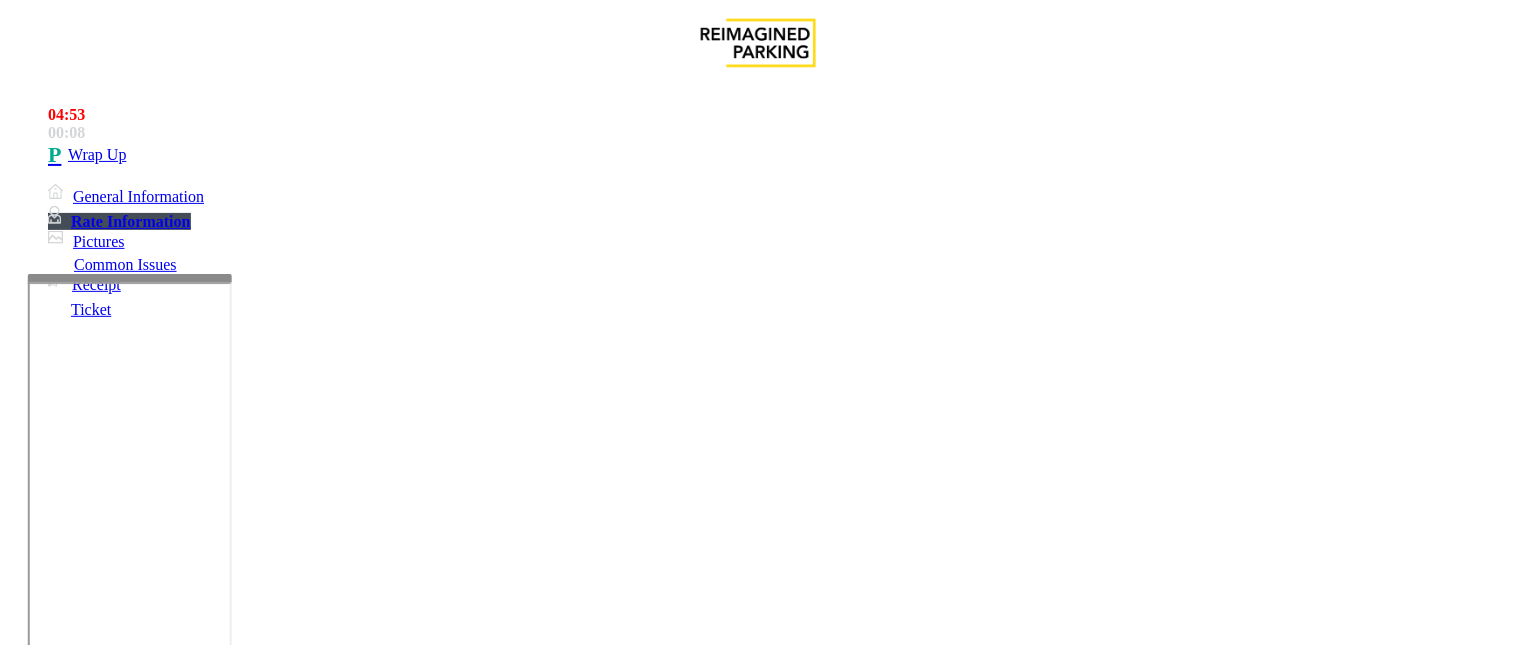 type on "**********" 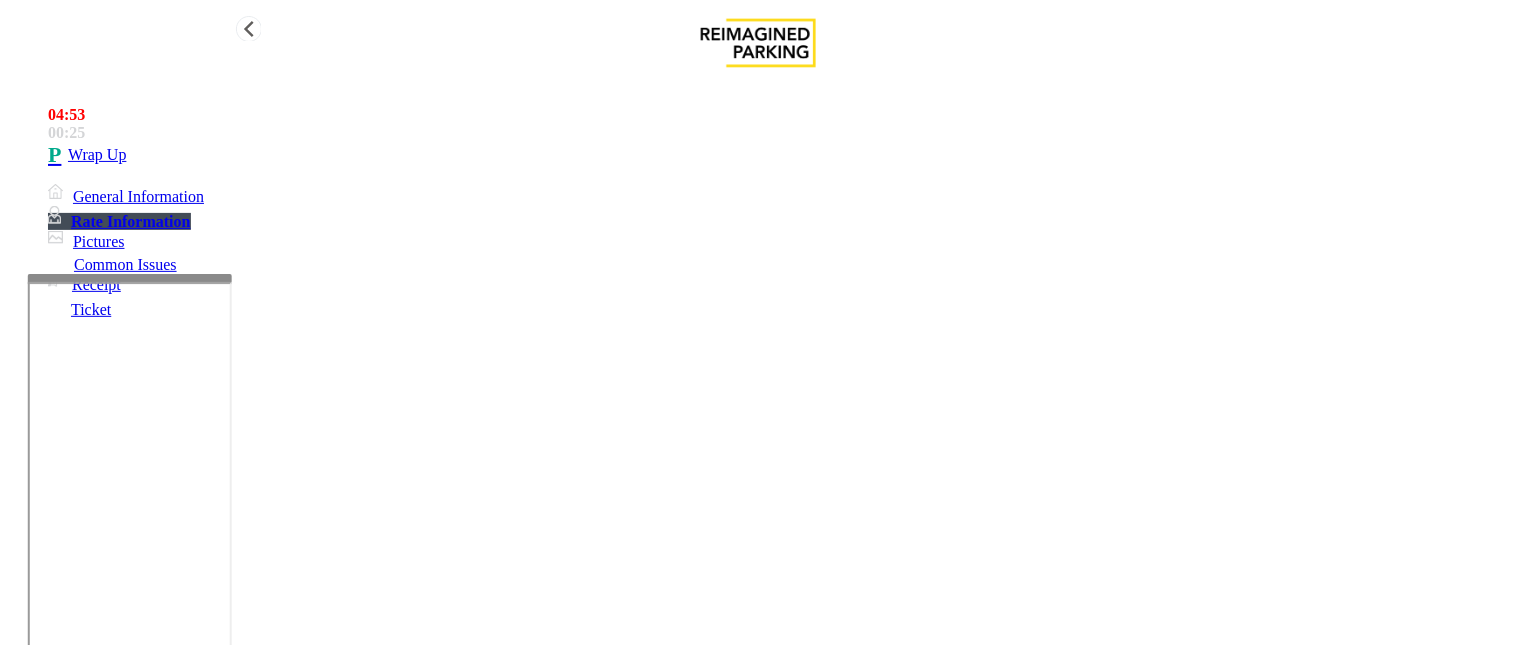 click on "Wrap Up" at bounding box center (778, 155) 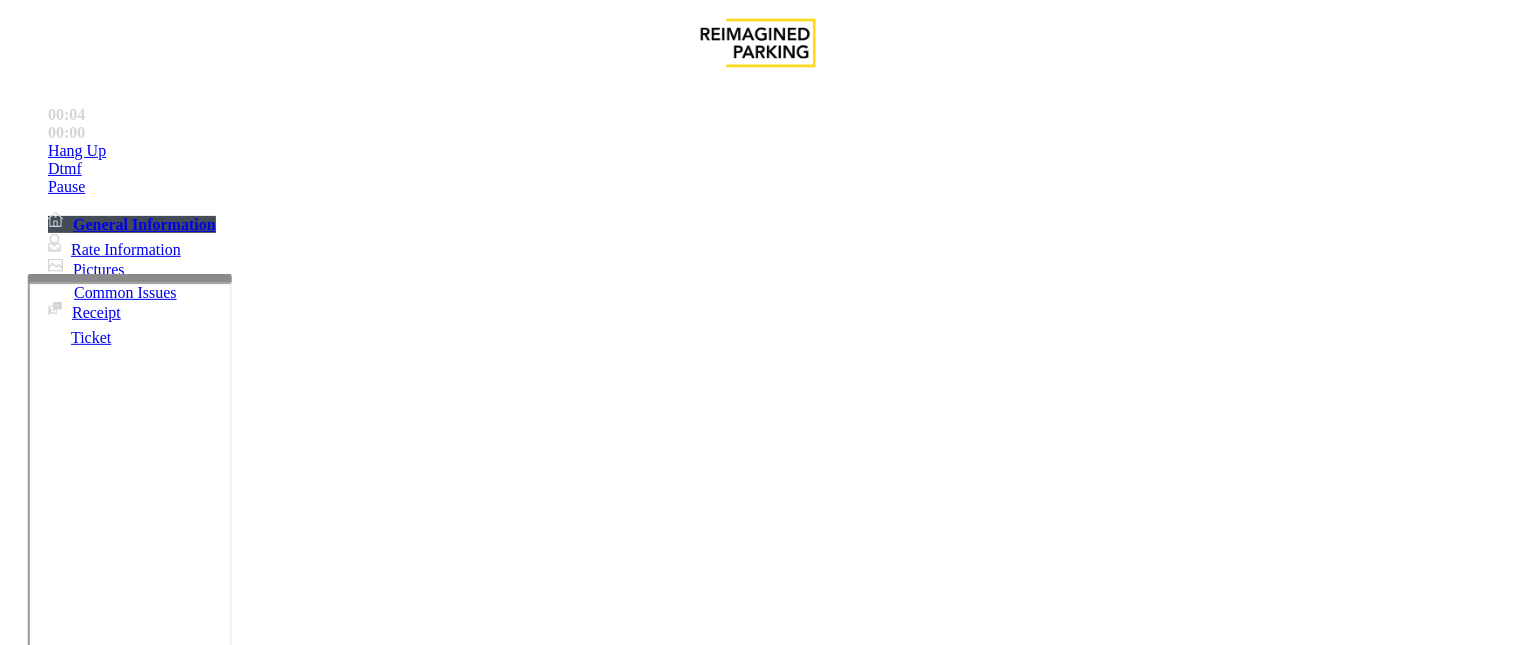 scroll, scrollTop: 1333, scrollLeft: 0, axis: vertical 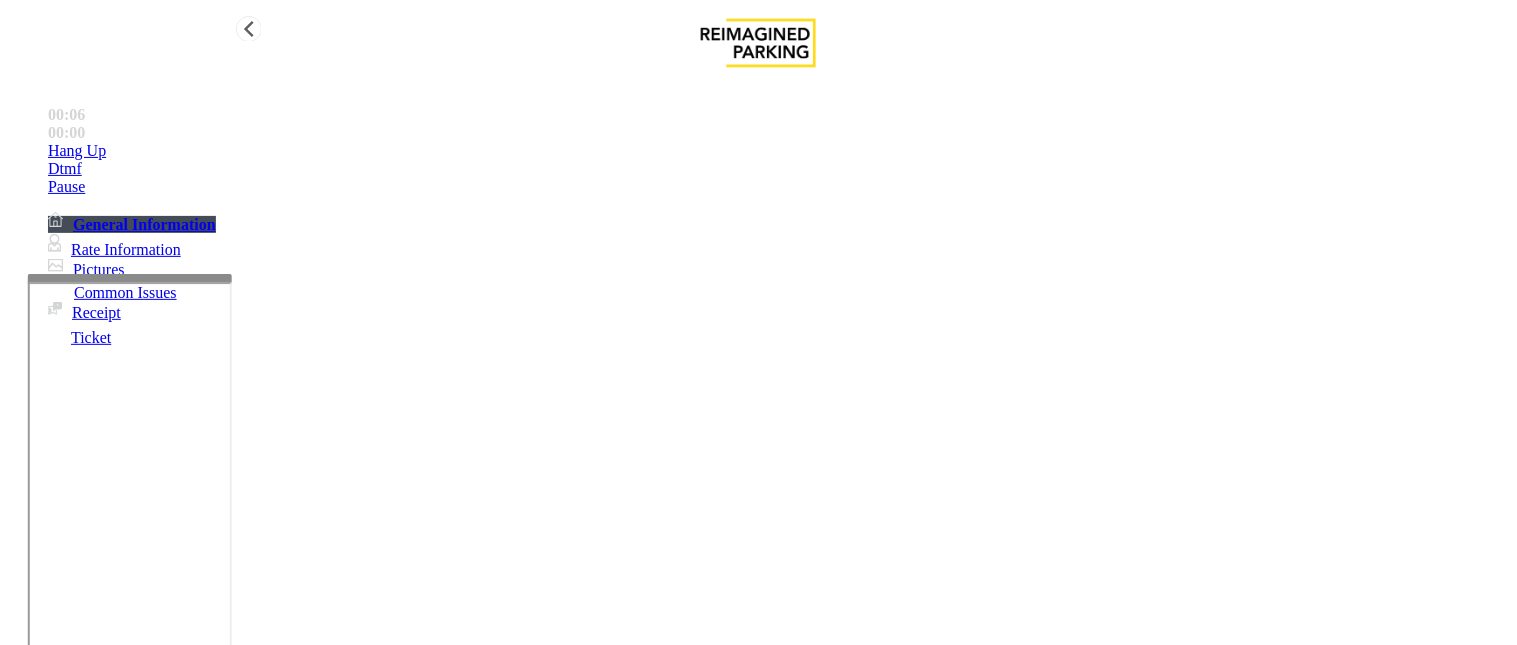 click on "Rate Information" at bounding box center [114, 249] 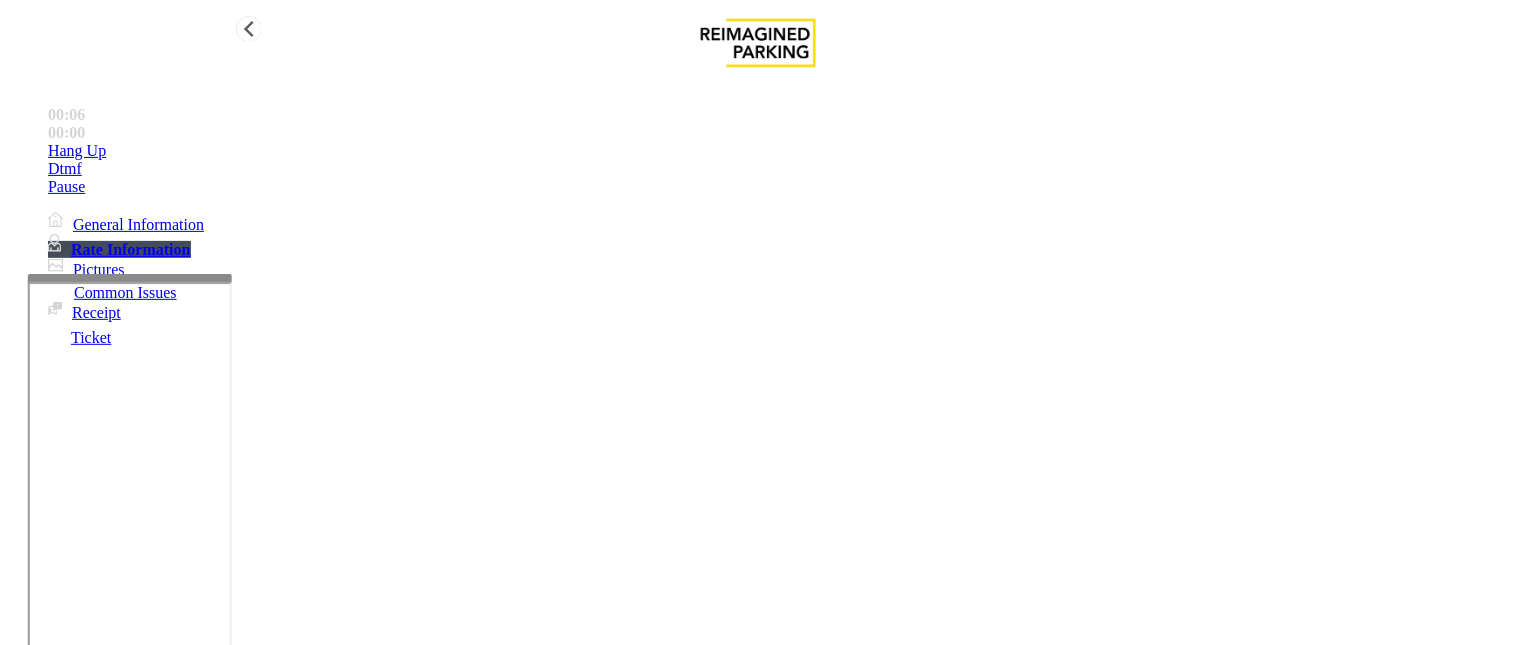 scroll, scrollTop: 223, scrollLeft: 0, axis: vertical 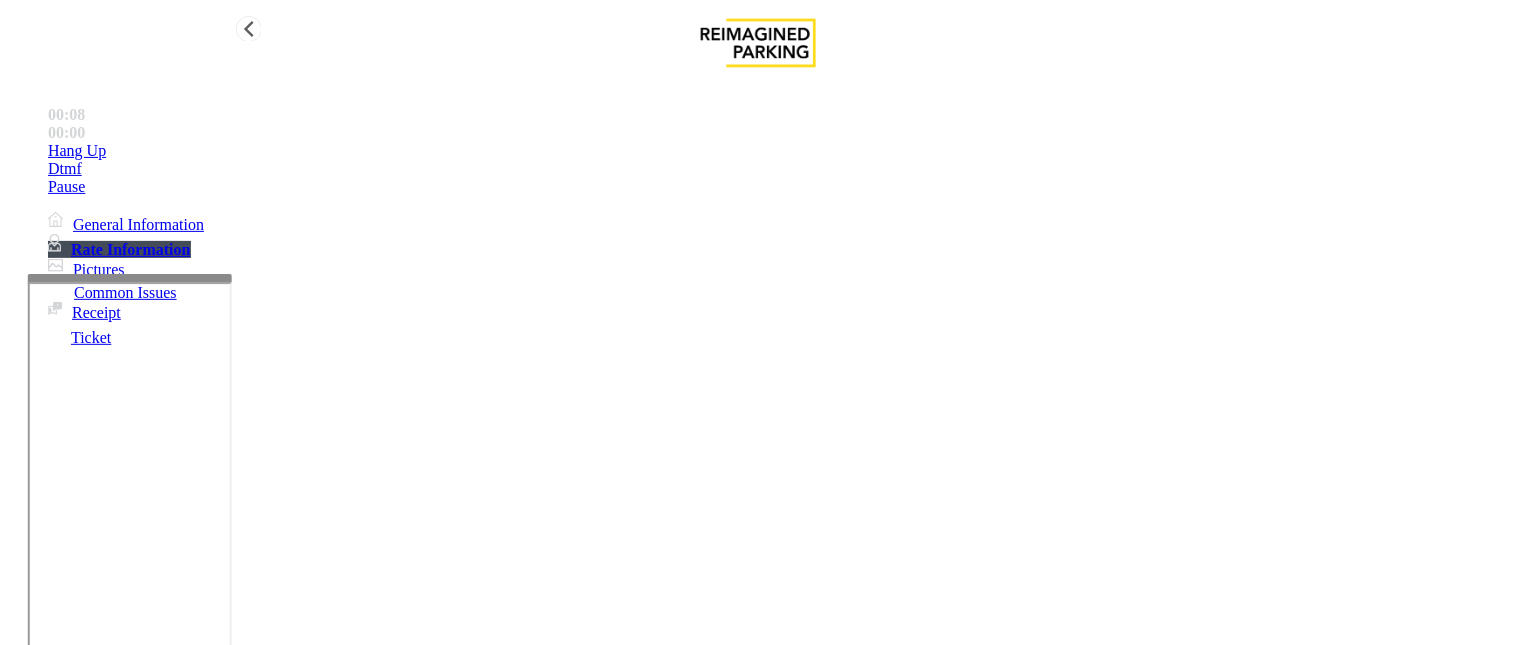 click on "General Information" at bounding box center (126, 224) 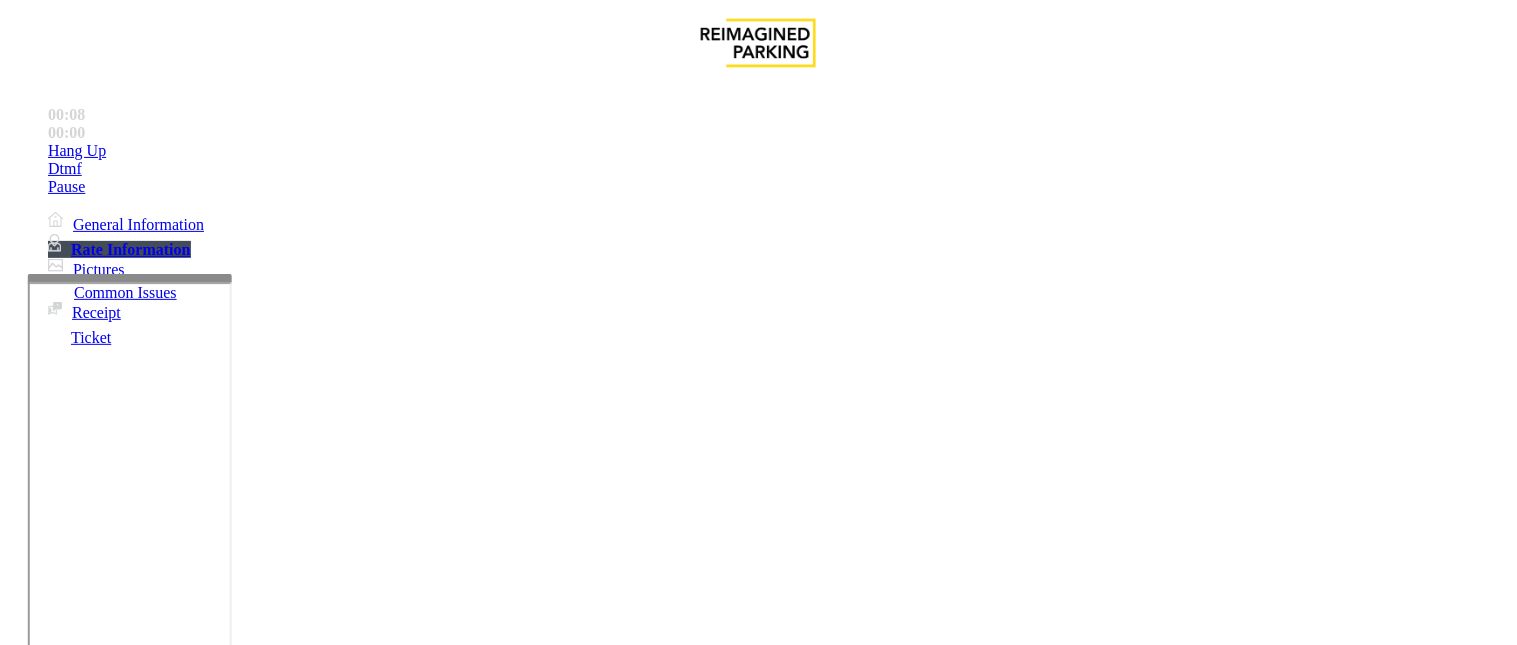 scroll, scrollTop: 1333, scrollLeft: 0, axis: vertical 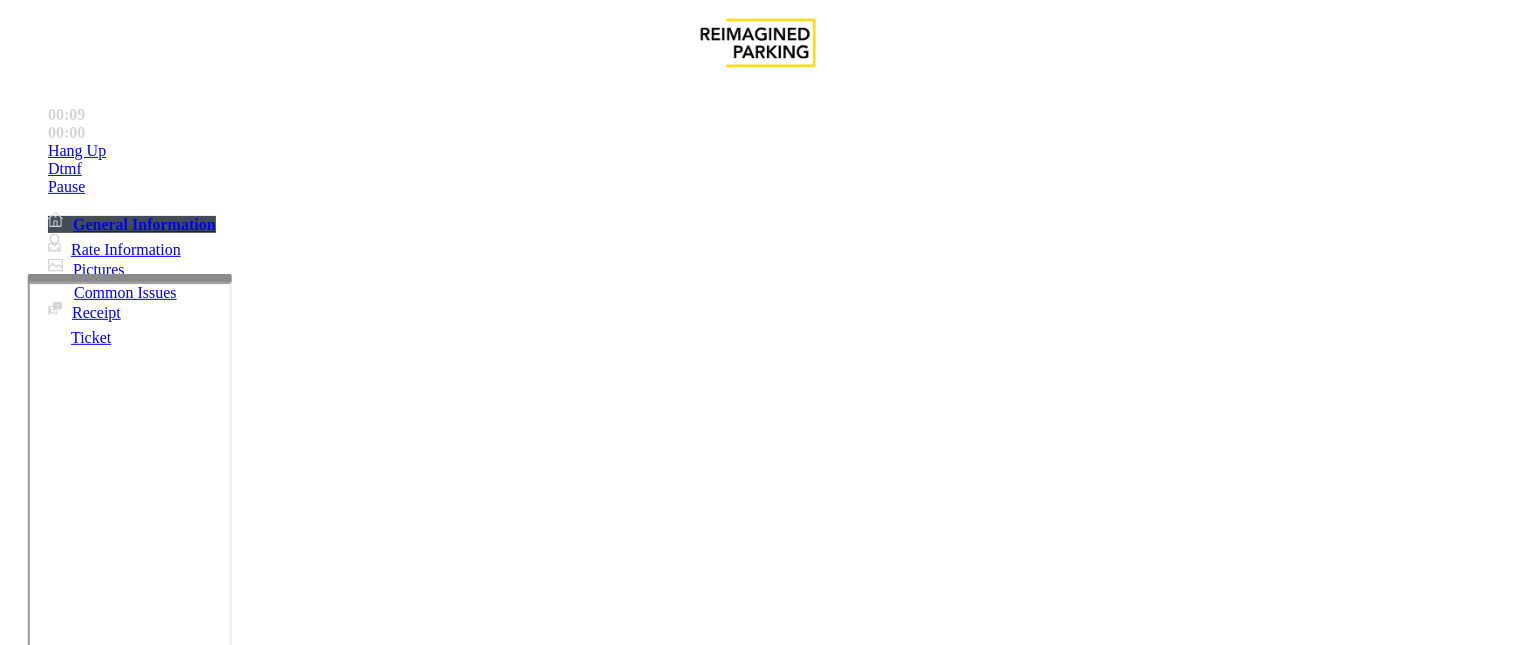 click on "Entry Lane" at bounding box center [44, 1242] 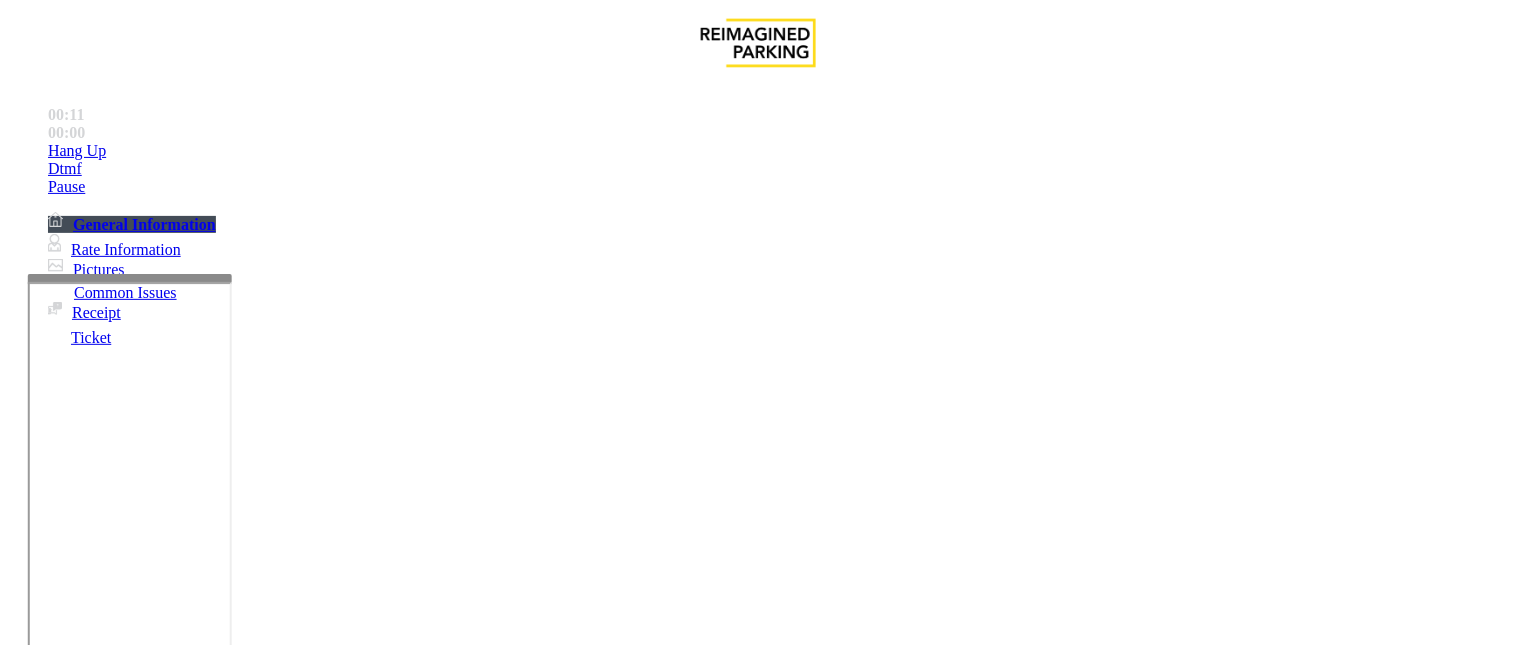click at bounding box center (212, 2751) 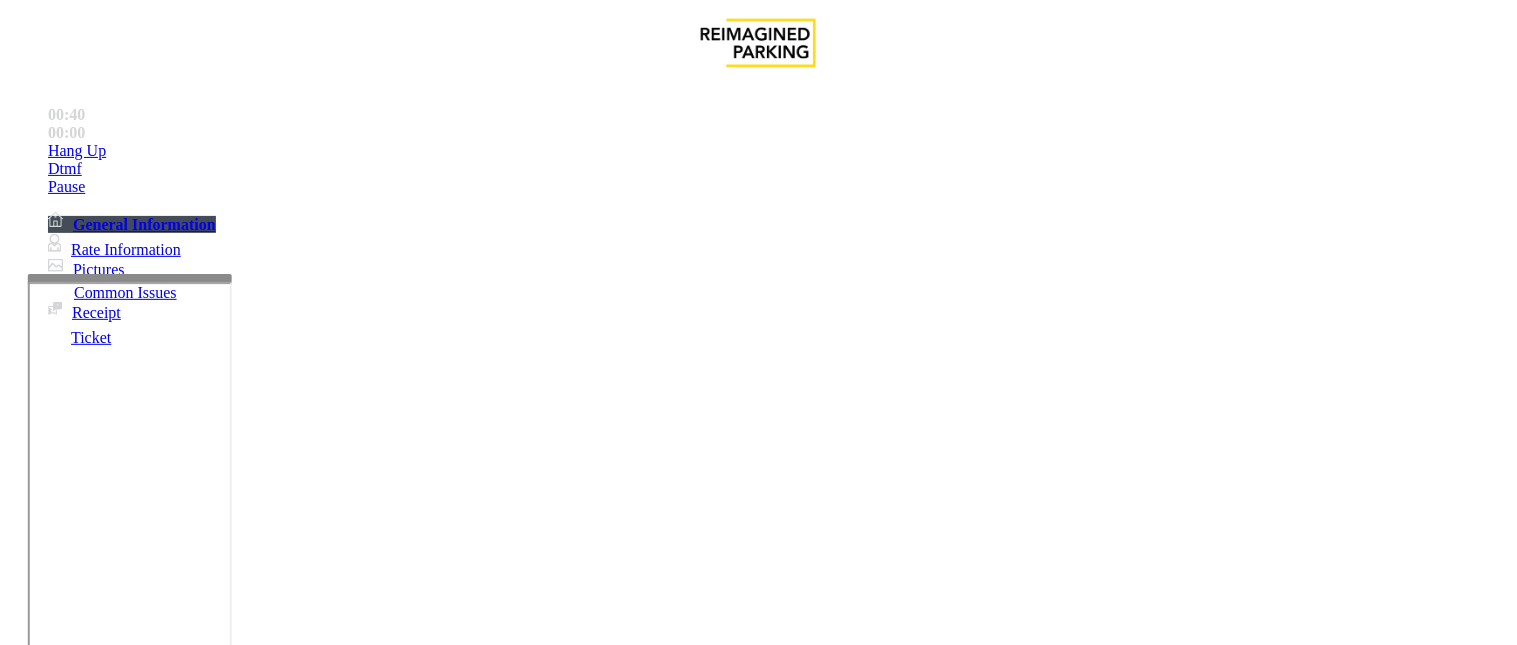 scroll, scrollTop: 3216, scrollLeft: 0, axis: vertical 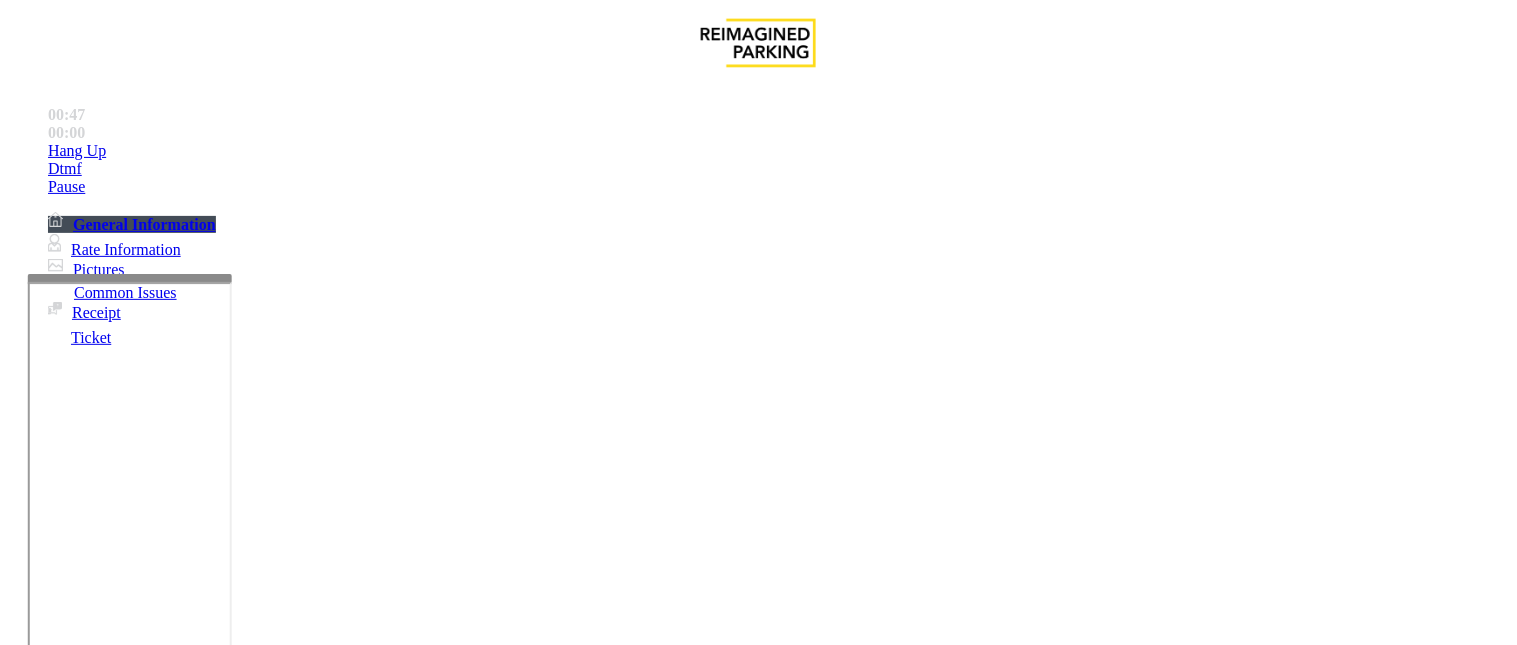 click on "Equipment Issue" at bounding box center (697, 1298) 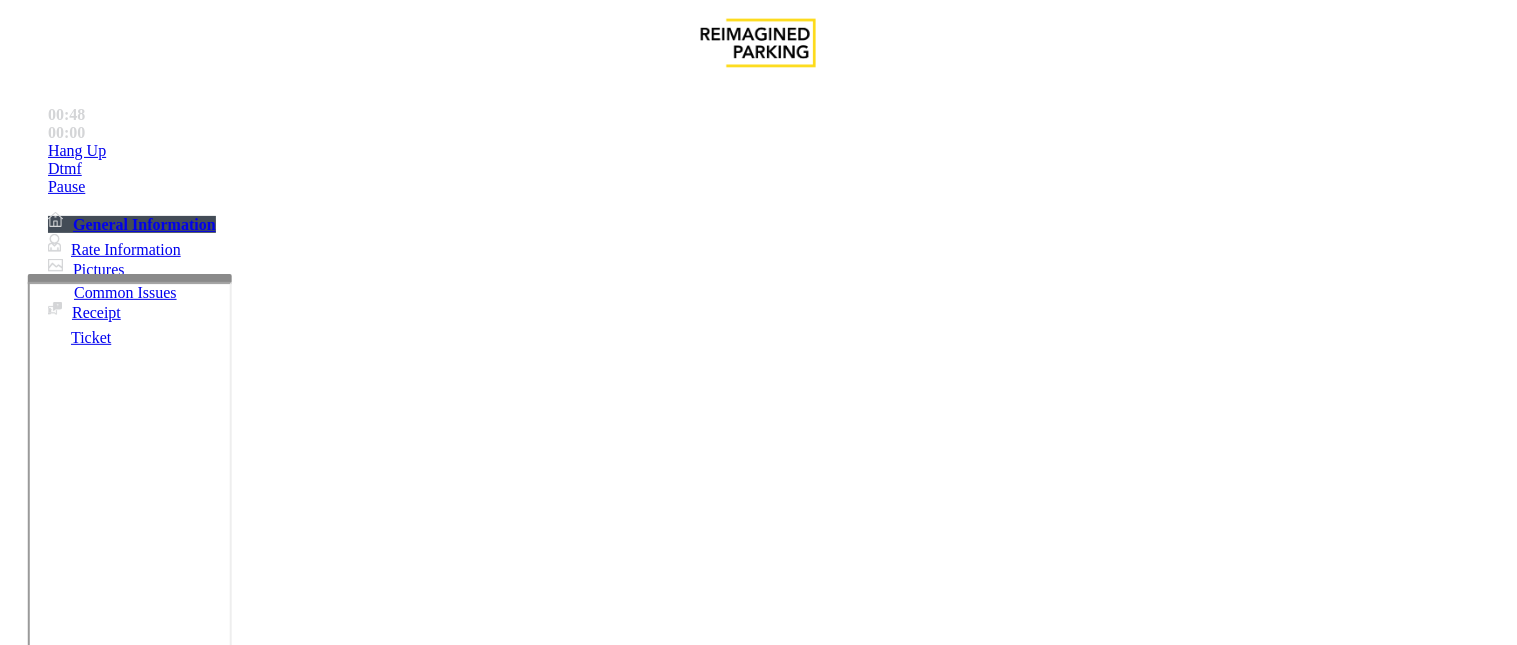 click on "Out of Tickets" at bounding box center (356, 1298) 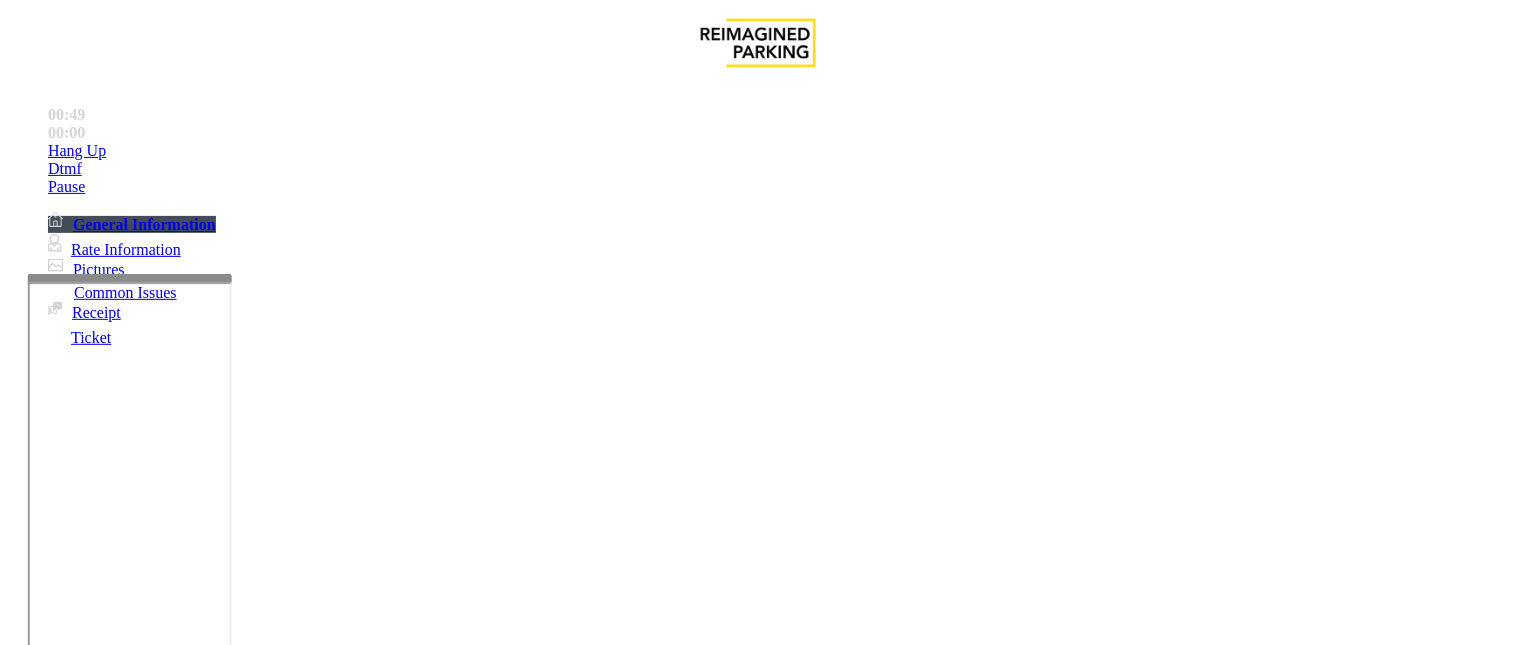 click at bounding box center [96, 1345] 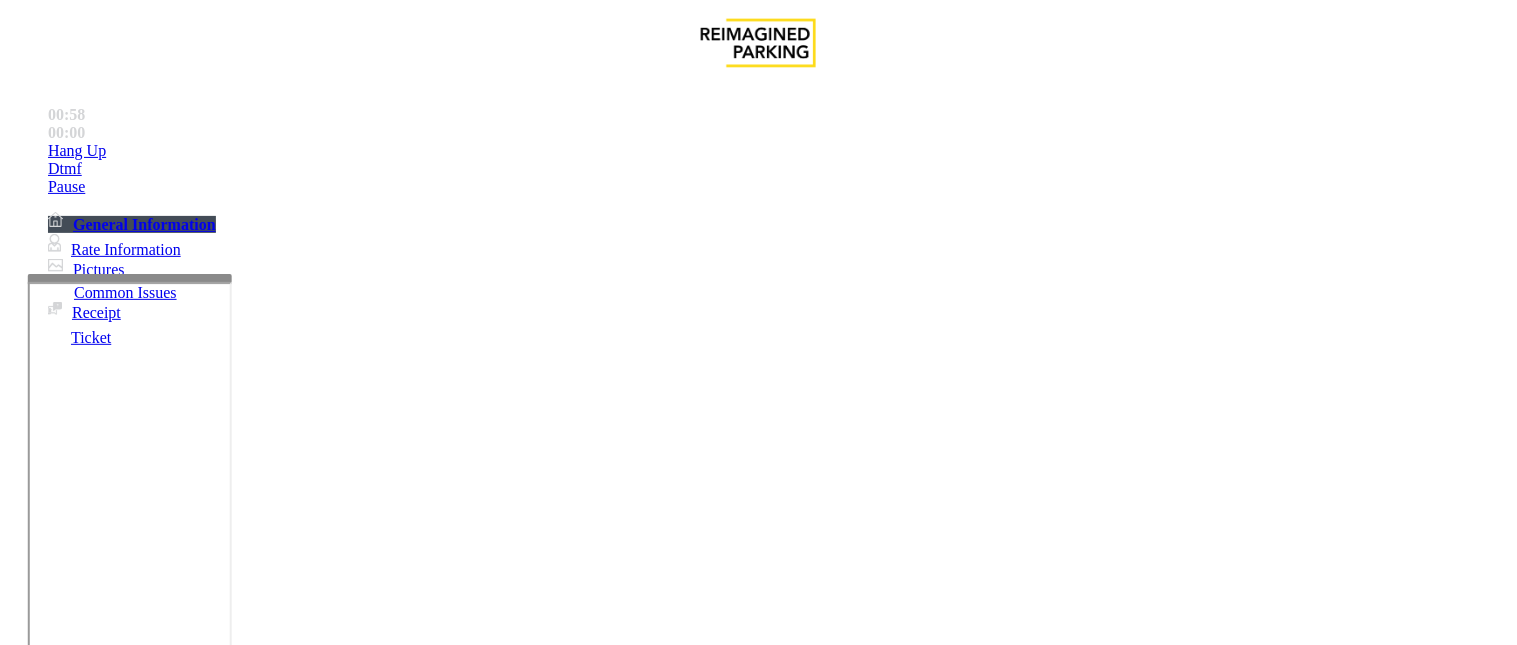 click on "******" at bounding box center [96, 1345] 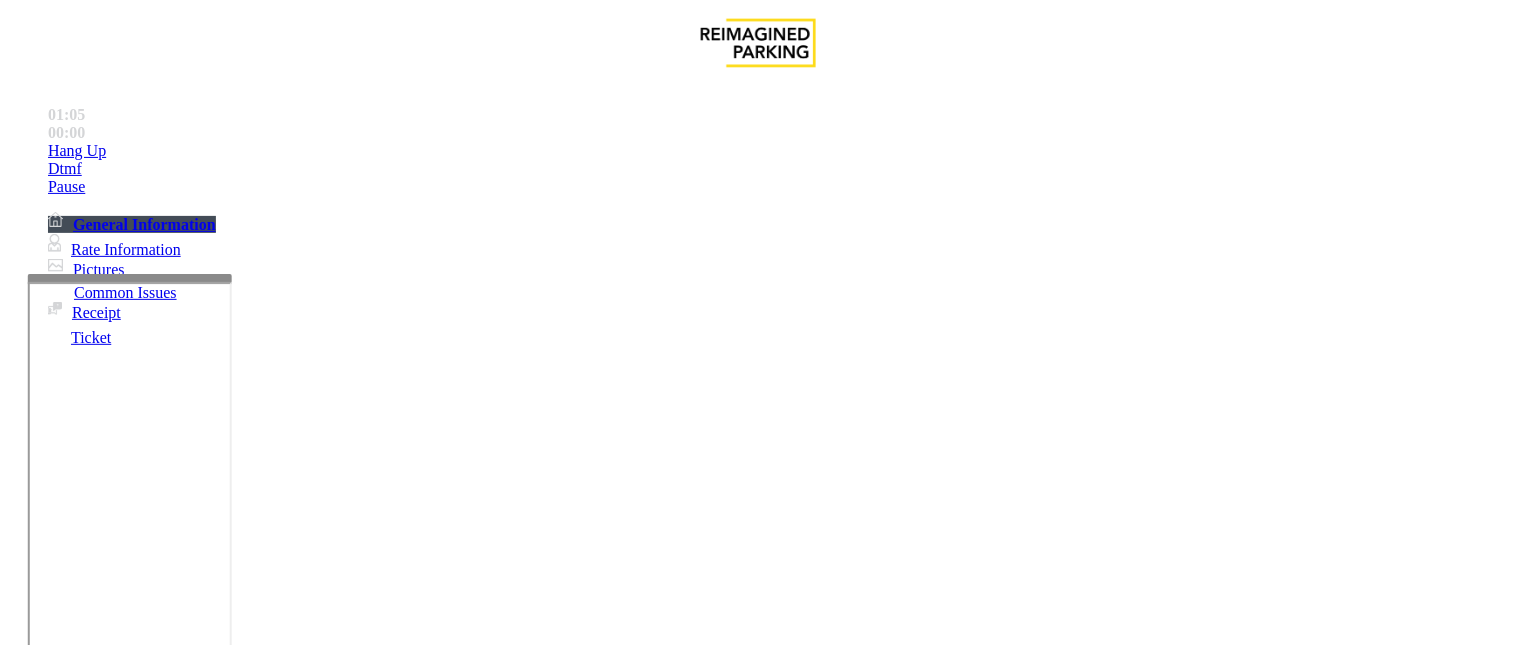 drag, startPoint x: 340, startPoint y: 265, endPoint x: 361, endPoint y: 268, distance: 21.213203 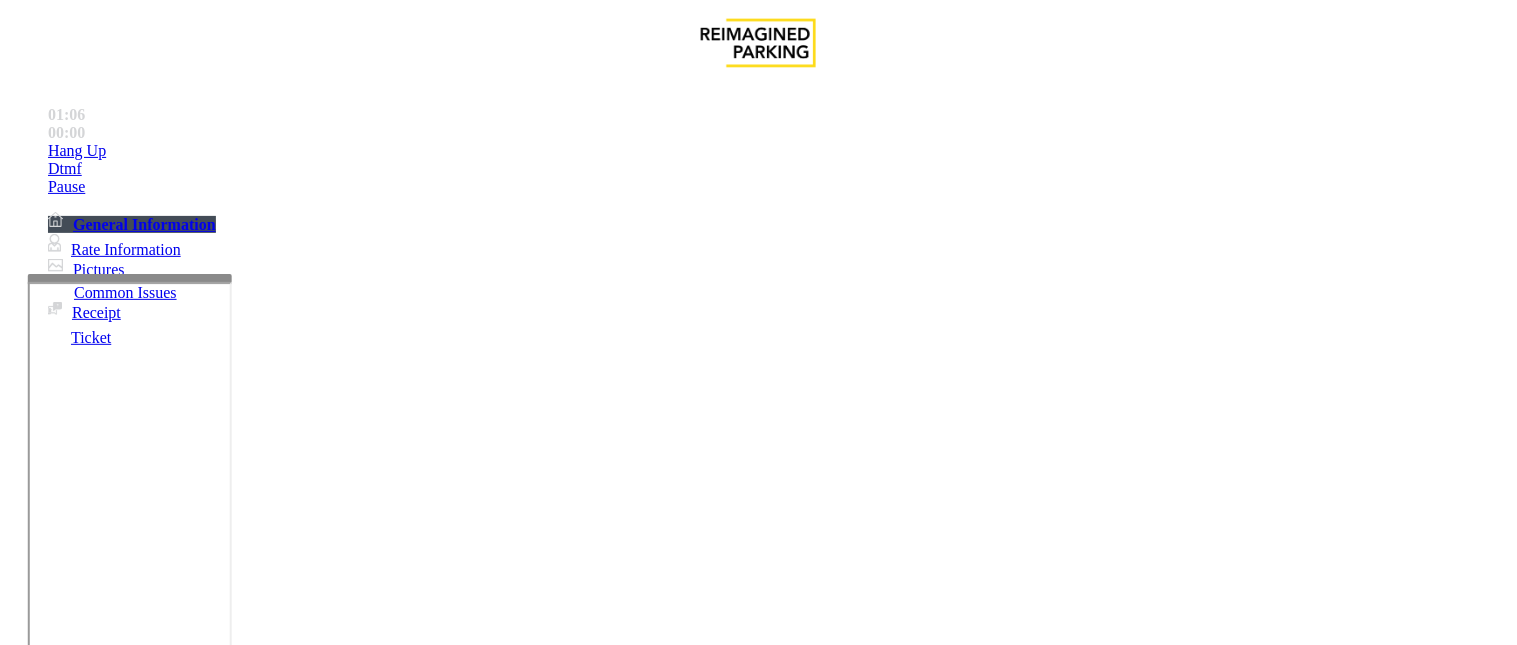 type on "*******" 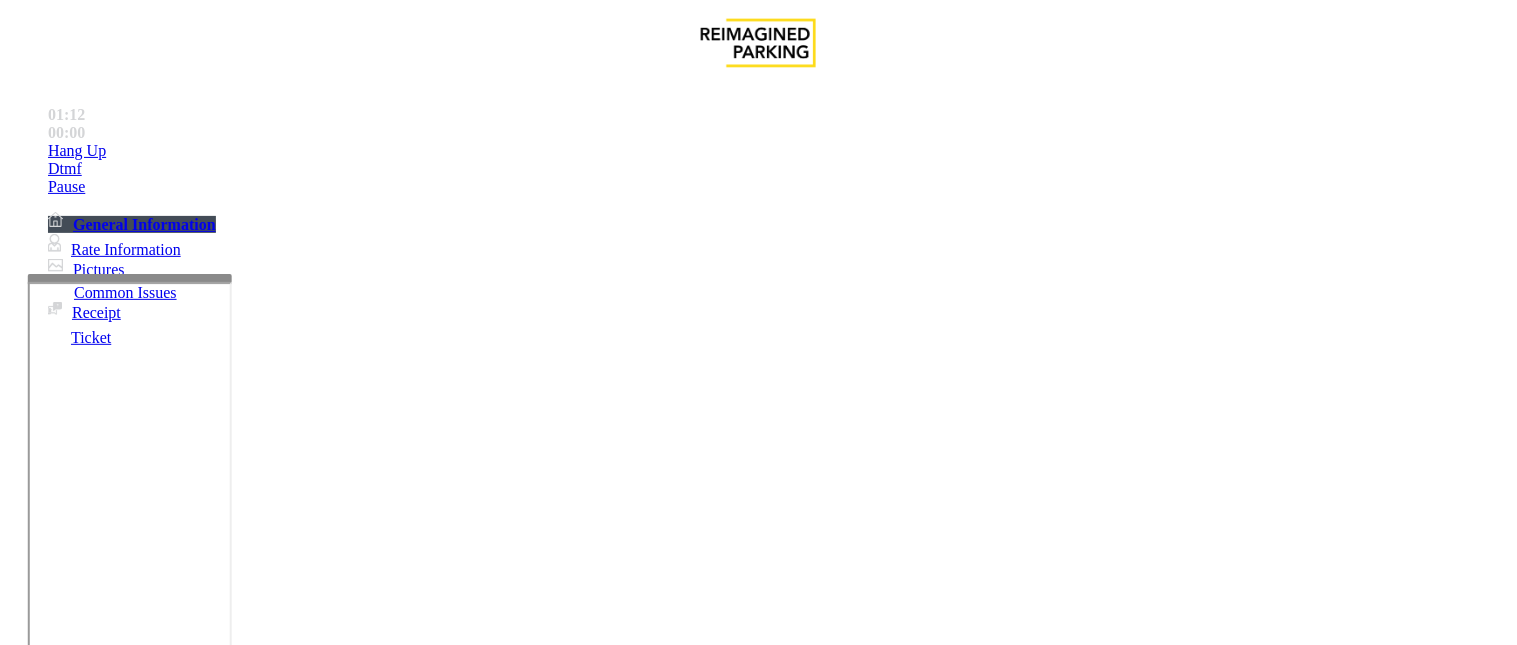 scroll, scrollTop: 678, scrollLeft: 0, axis: vertical 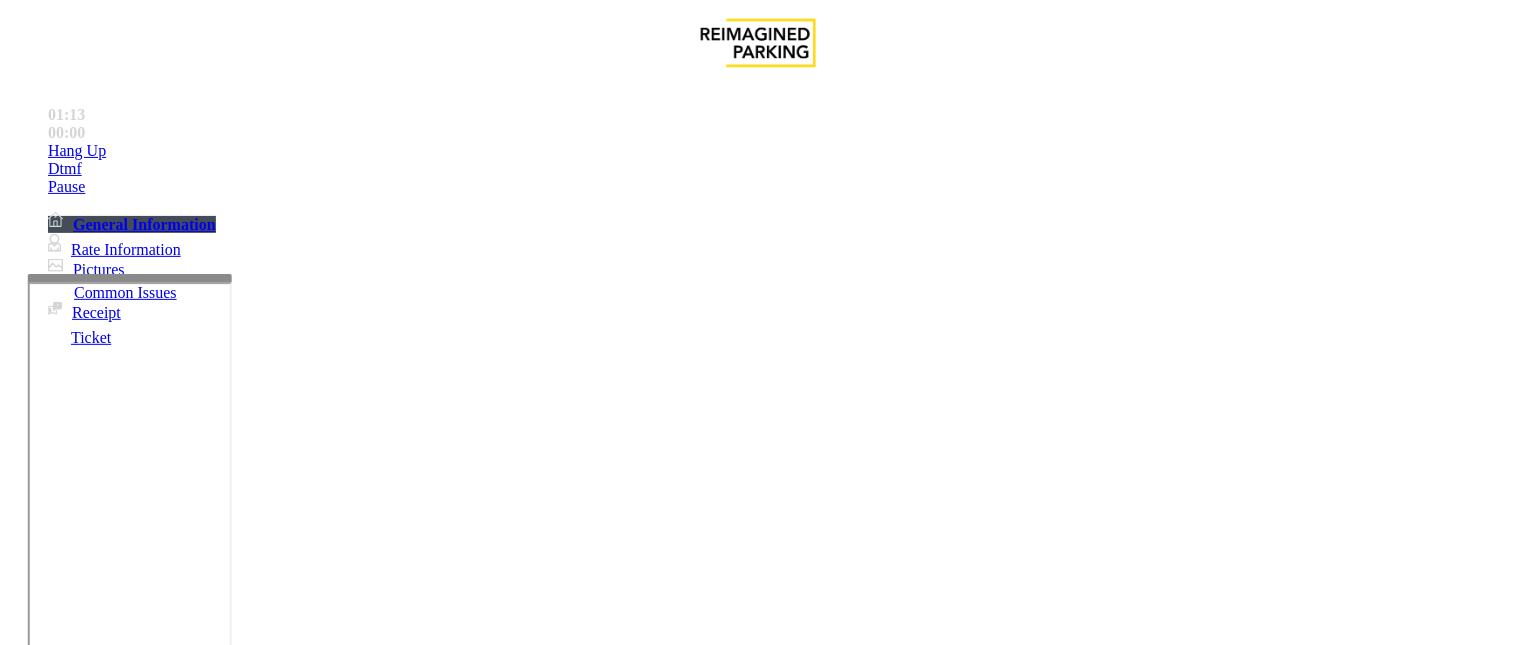 click on "Vend Gate" at bounding box center (69, 1645) 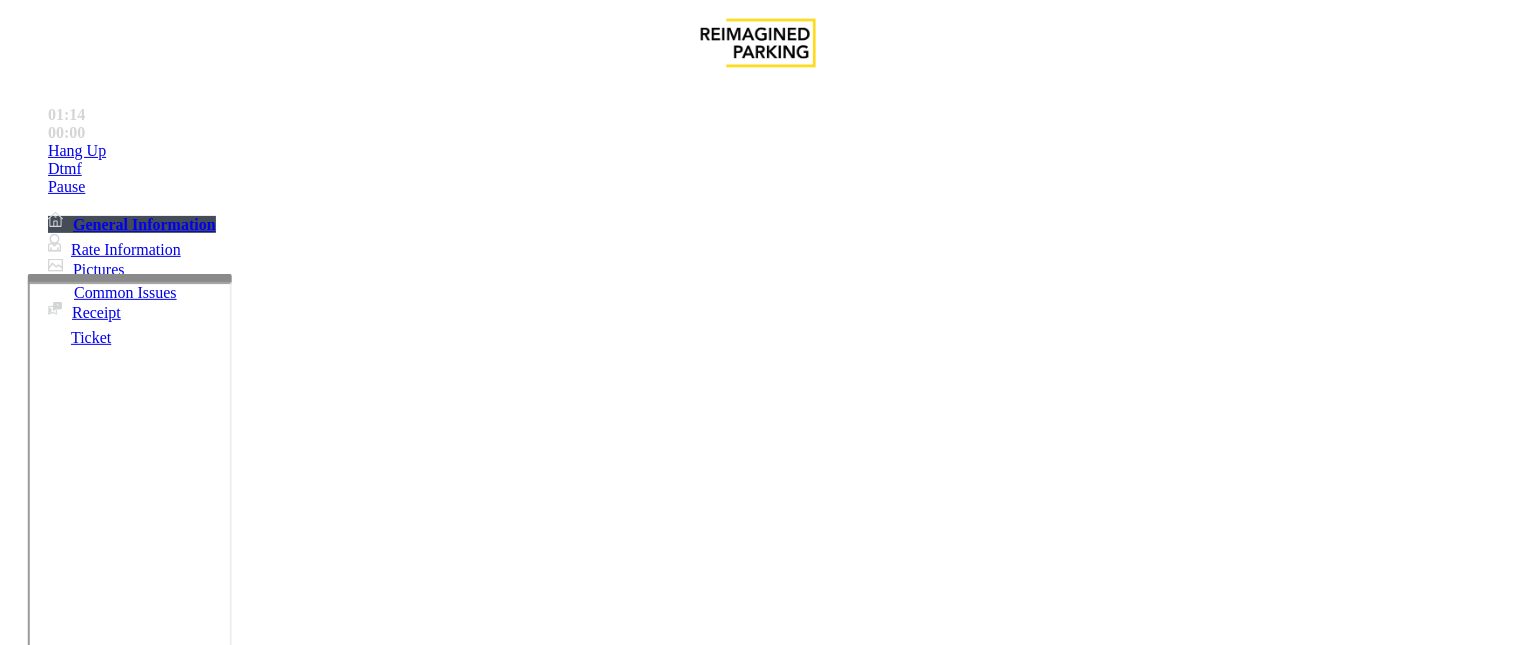 scroll, scrollTop: 0, scrollLeft: 0, axis: both 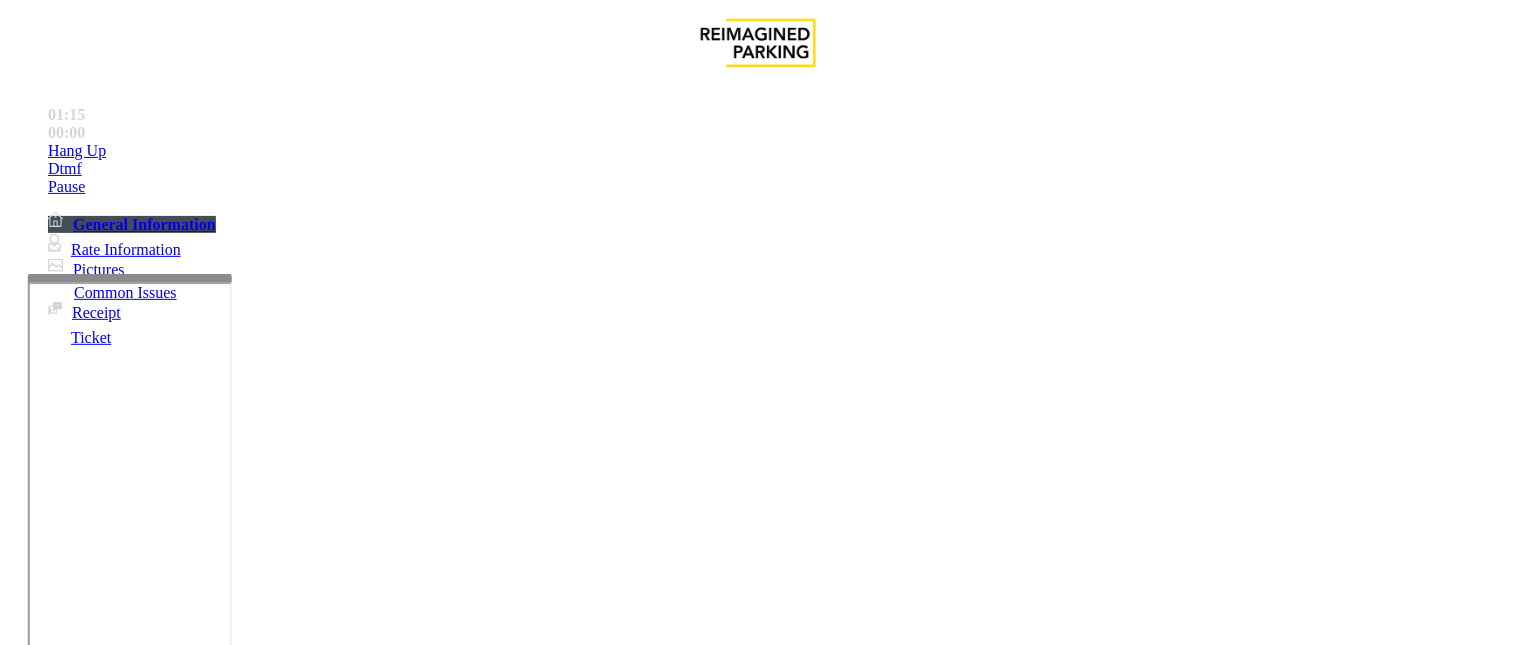 drag, startPoint x: 338, startPoint y: 180, endPoint x: 256, endPoint y: 156, distance: 85.44004 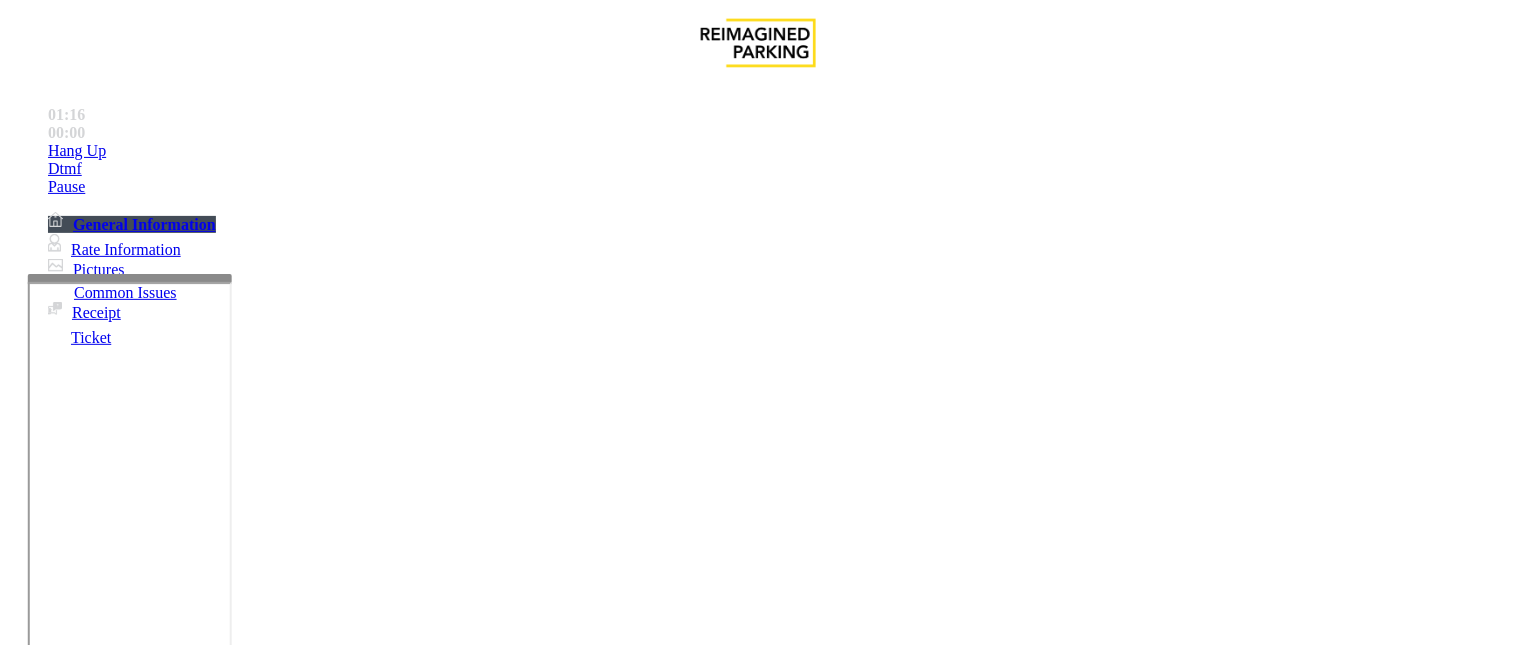 copy on "Issue  -  Equipment Issue Out of Tickets" 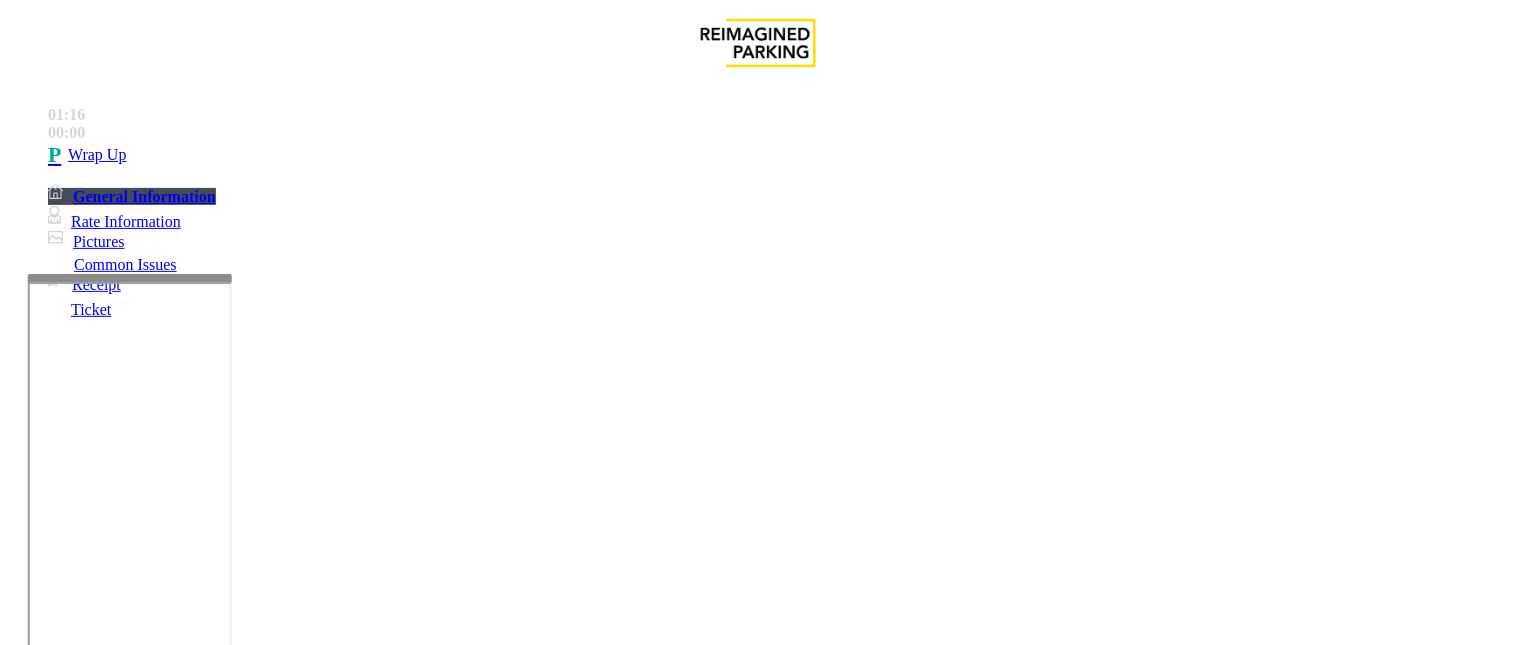 click at bounding box center (246, 1552) 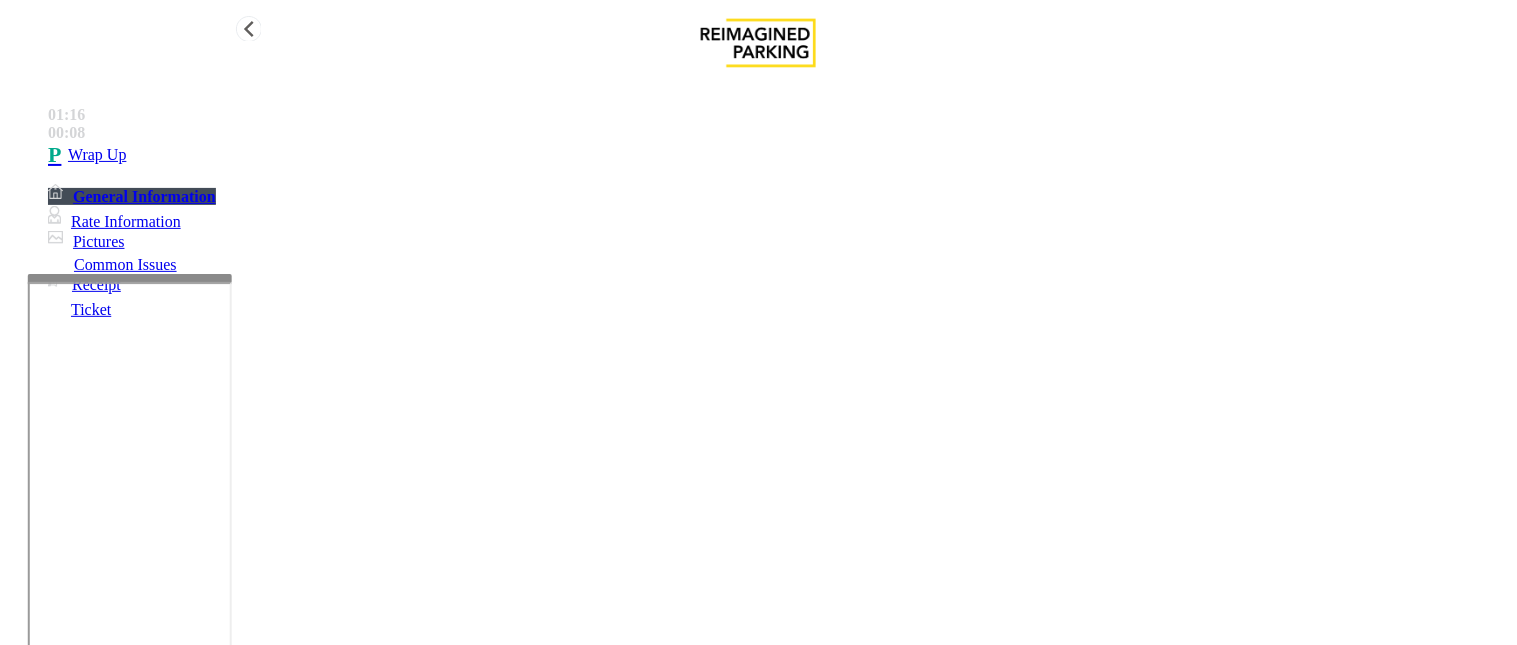 type on "**********" 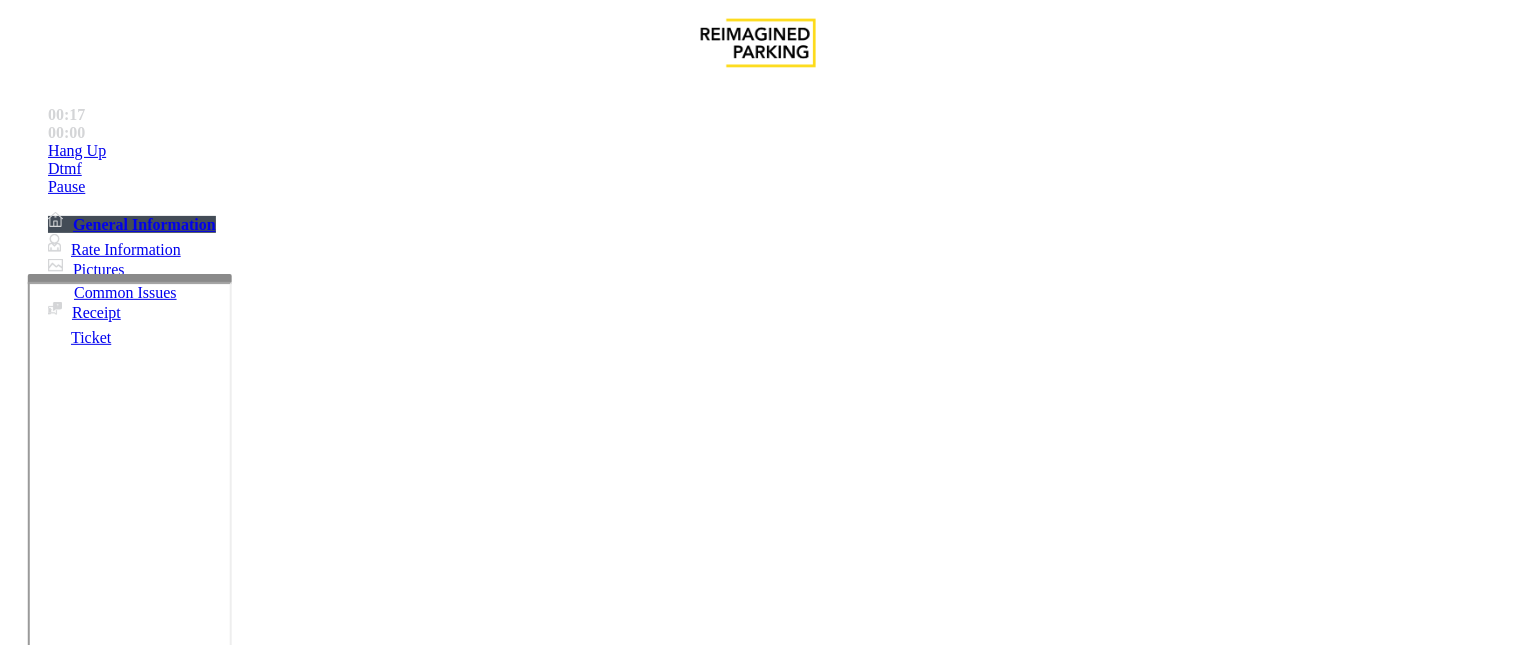 scroll, scrollTop: 777, scrollLeft: 0, axis: vertical 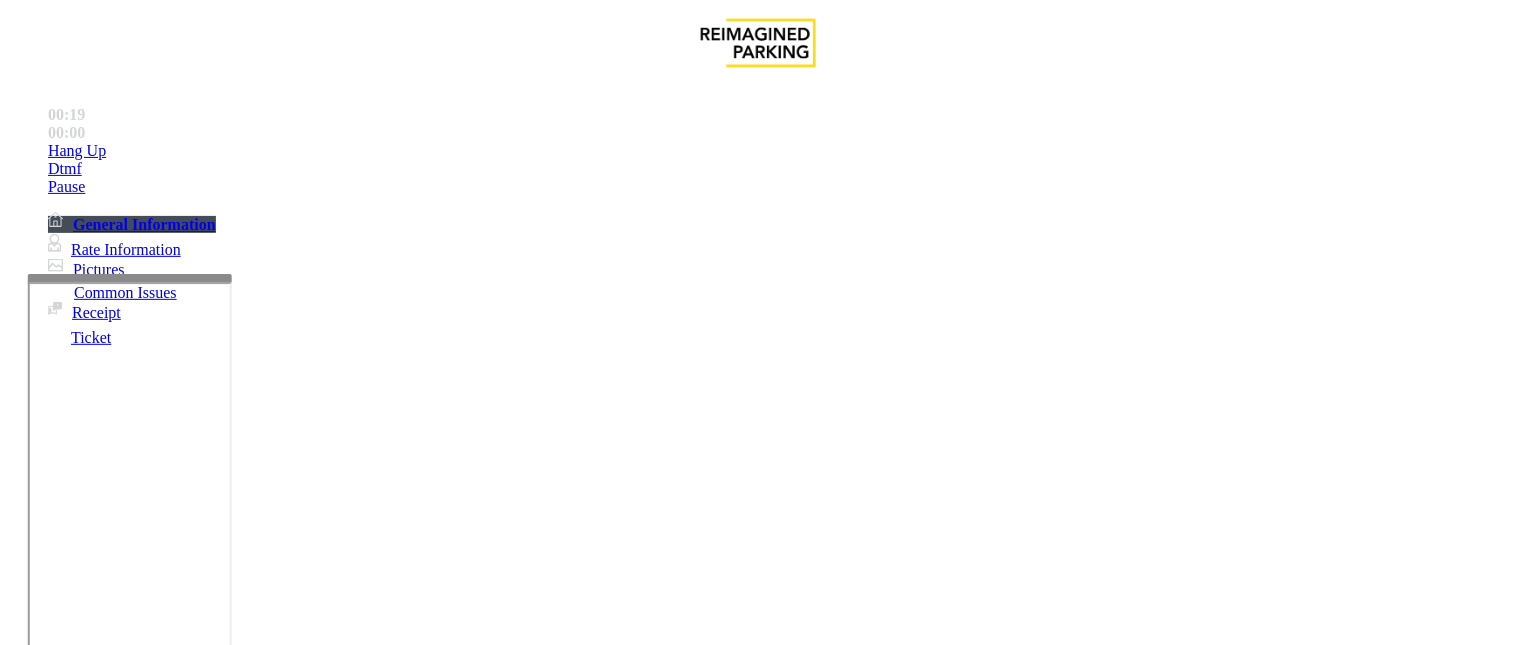 click on "Monthly Issue" at bounding box center (268, 1298) 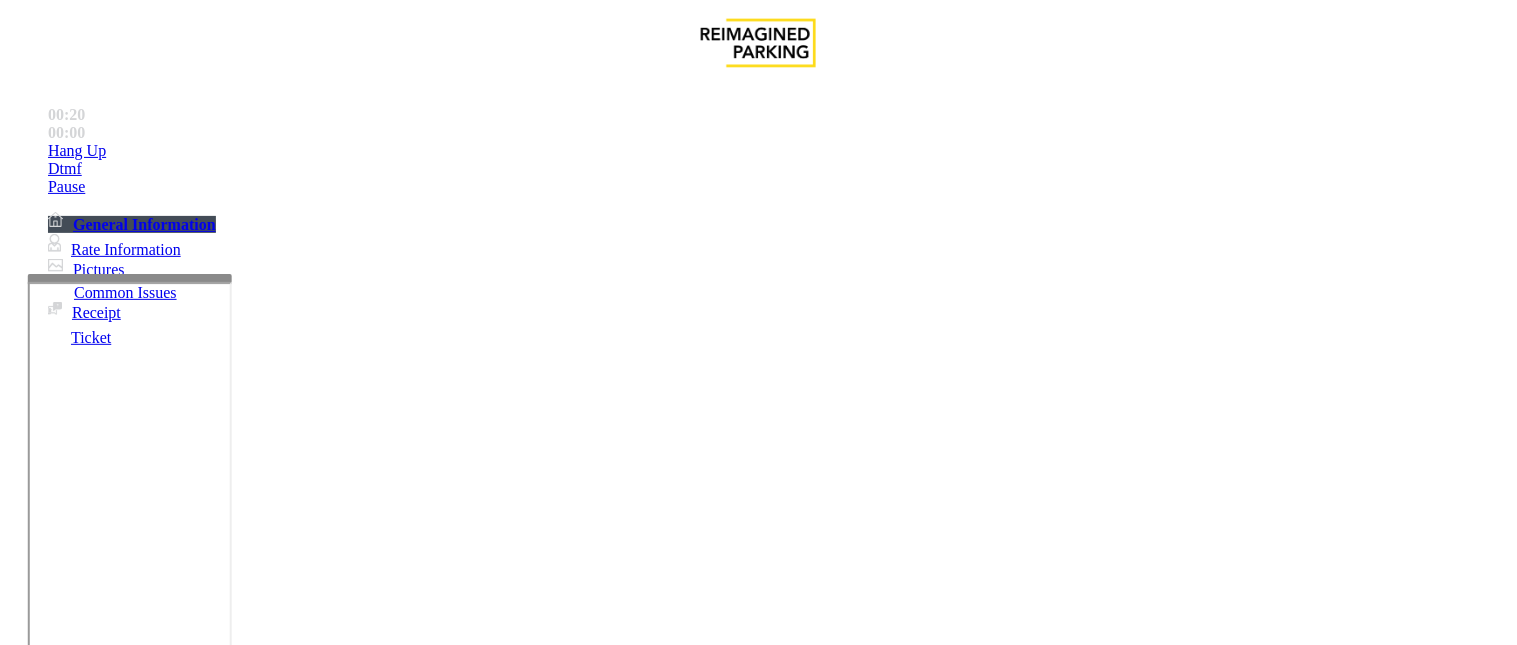 click on "Disabled Card" at bounding box center (78, 1298) 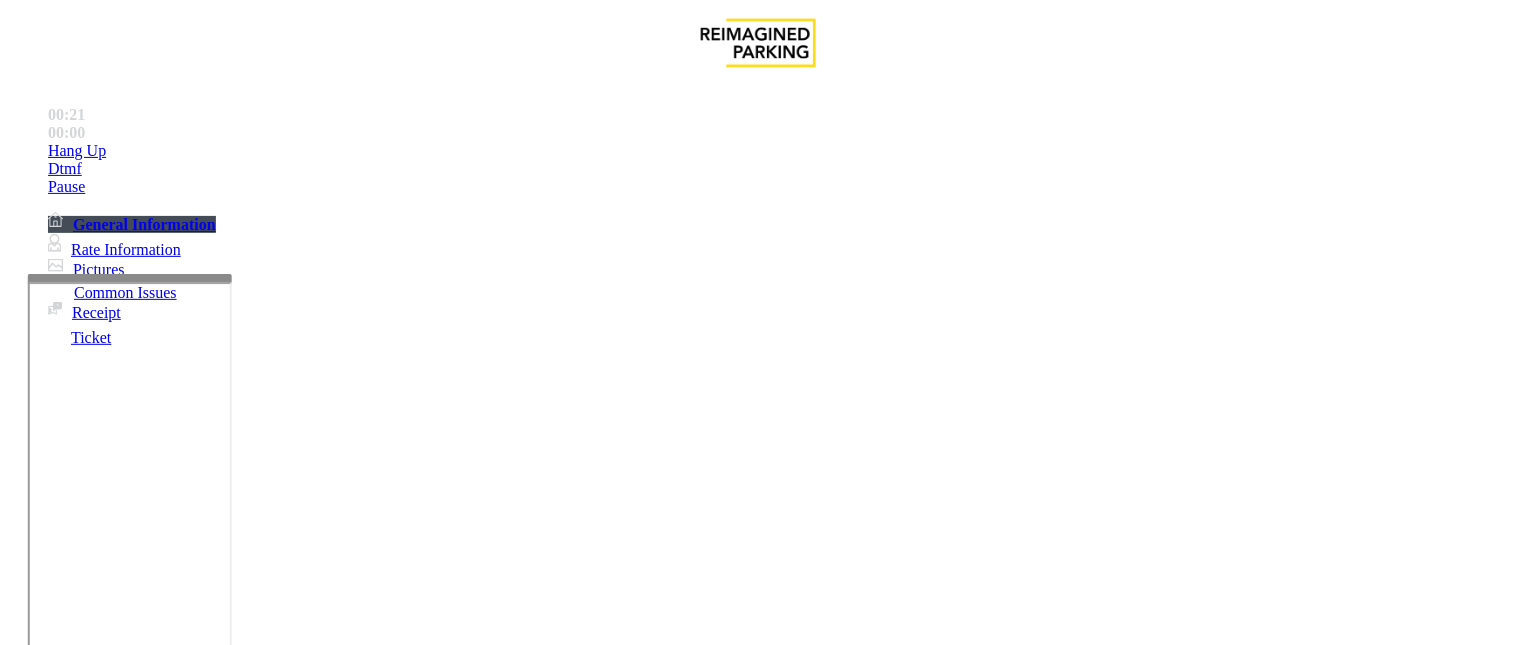 drag, startPoint x: 411, startPoint y: 180, endPoint x: 264, endPoint y: 154, distance: 149.28162 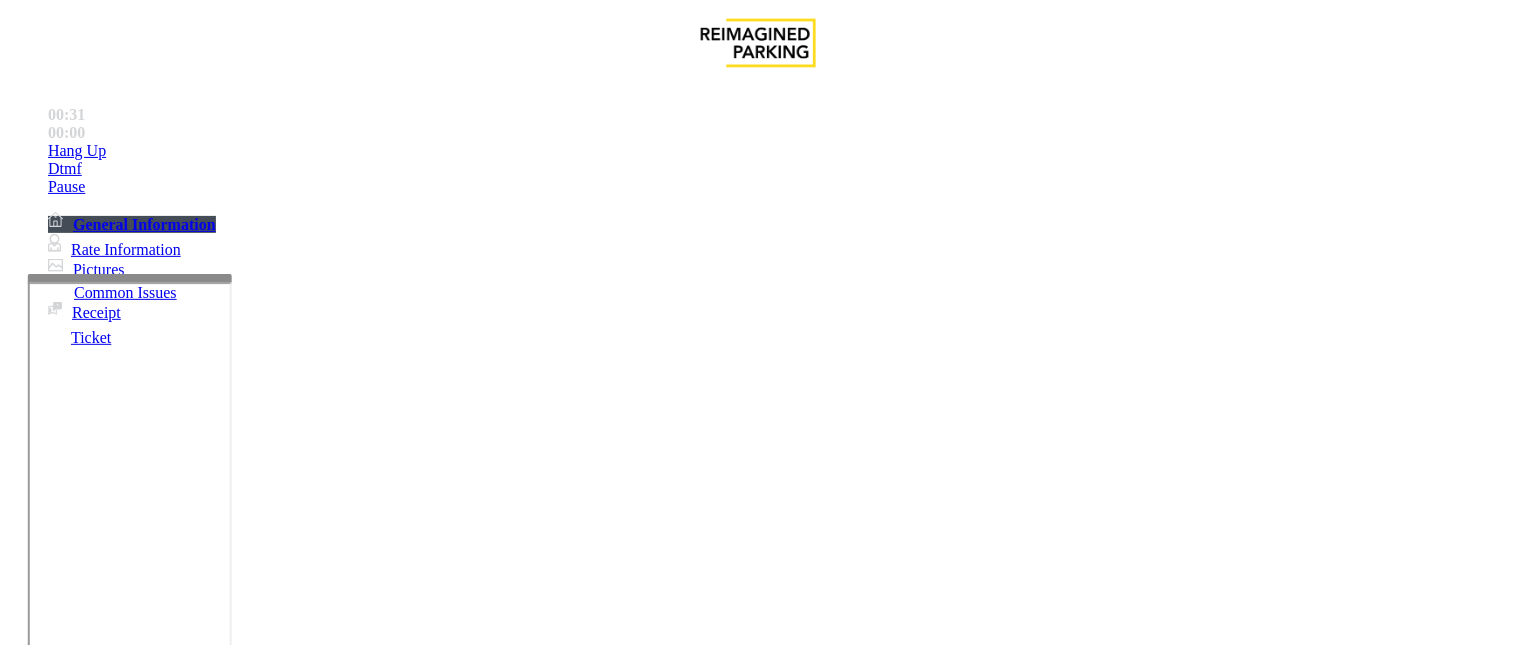 scroll, scrollTop: 592, scrollLeft: 0, axis: vertical 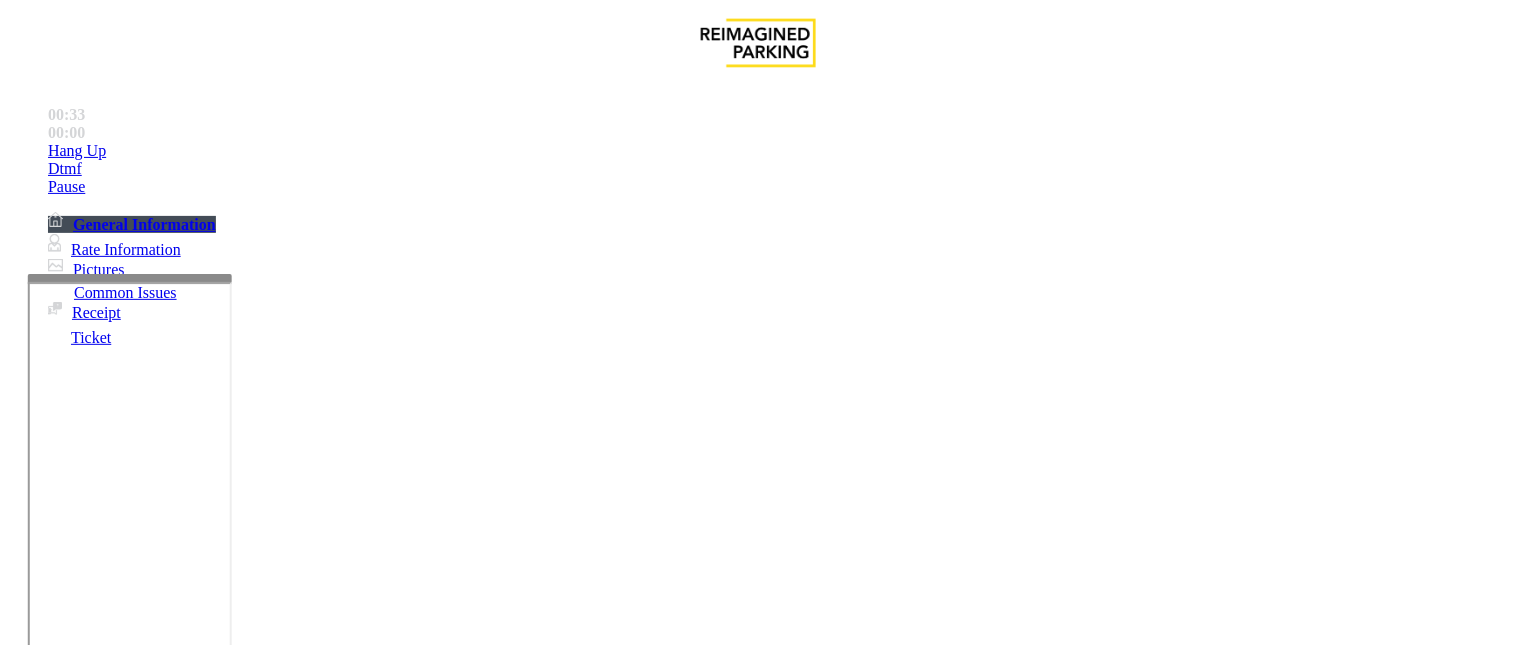 type on "**********" 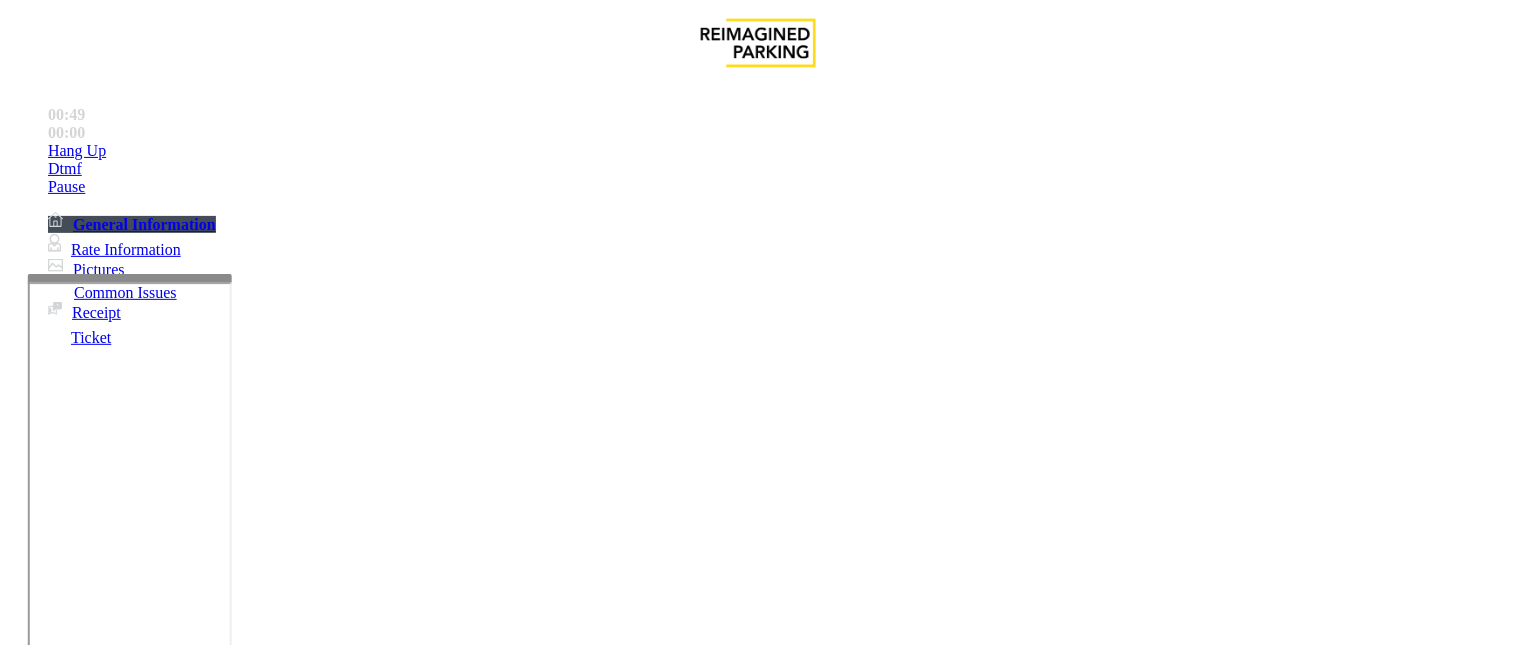 click on "**********" at bounding box center [96, 1372] 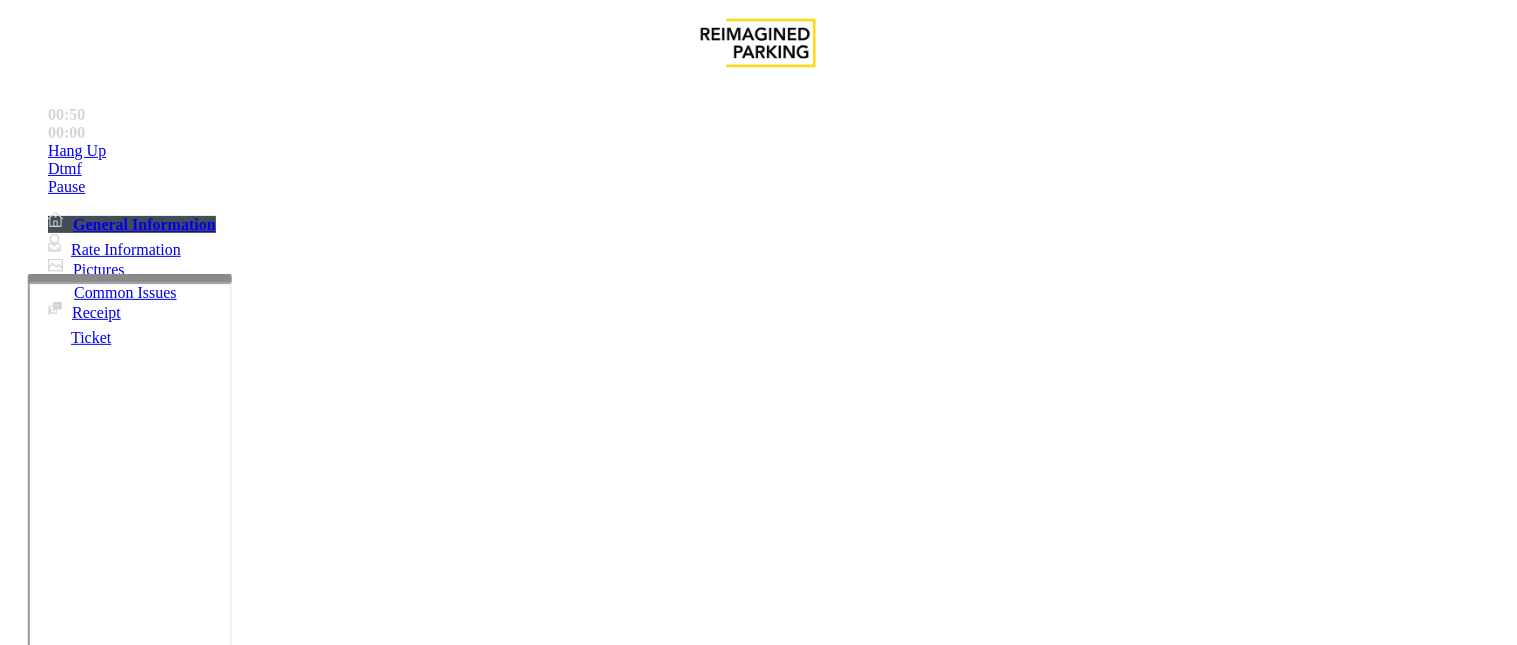 click on "**********" at bounding box center (96, 1372) 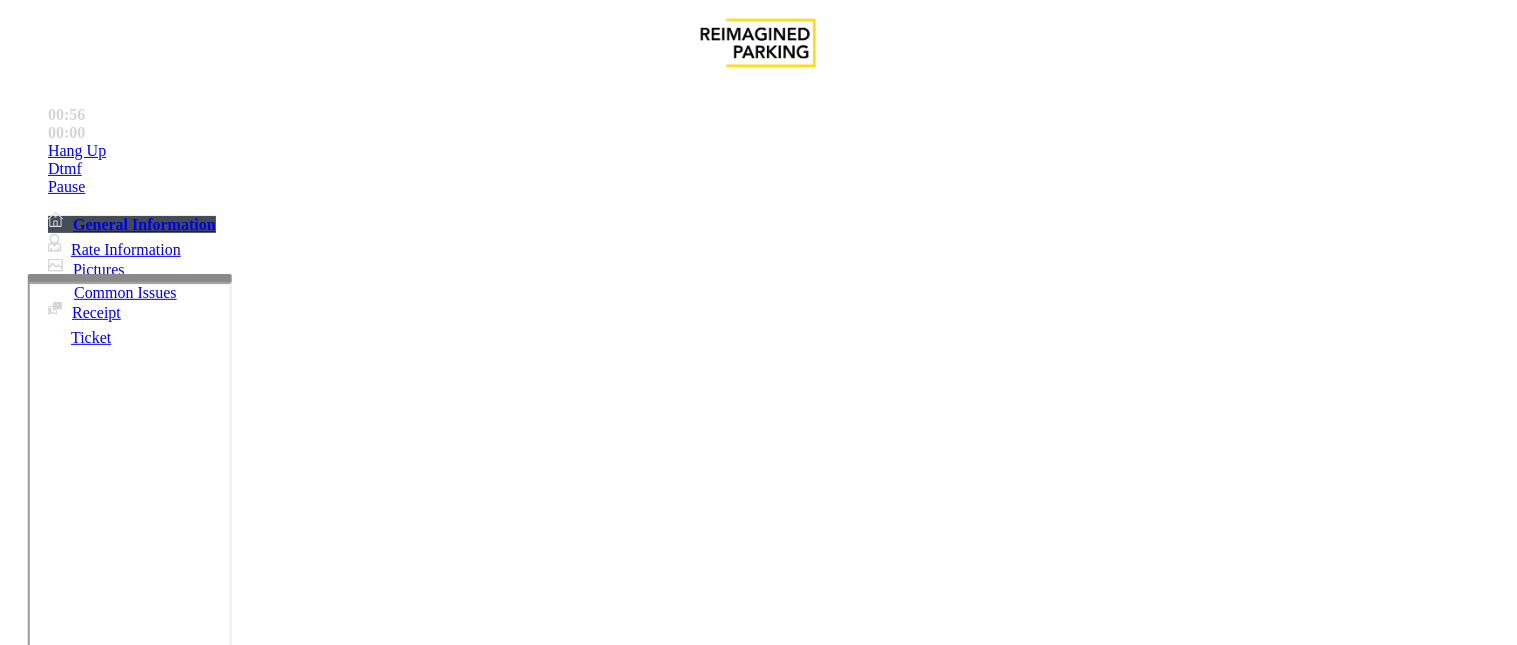 scroll, scrollTop: 4147, scrollLeft: 0, axis: vertical 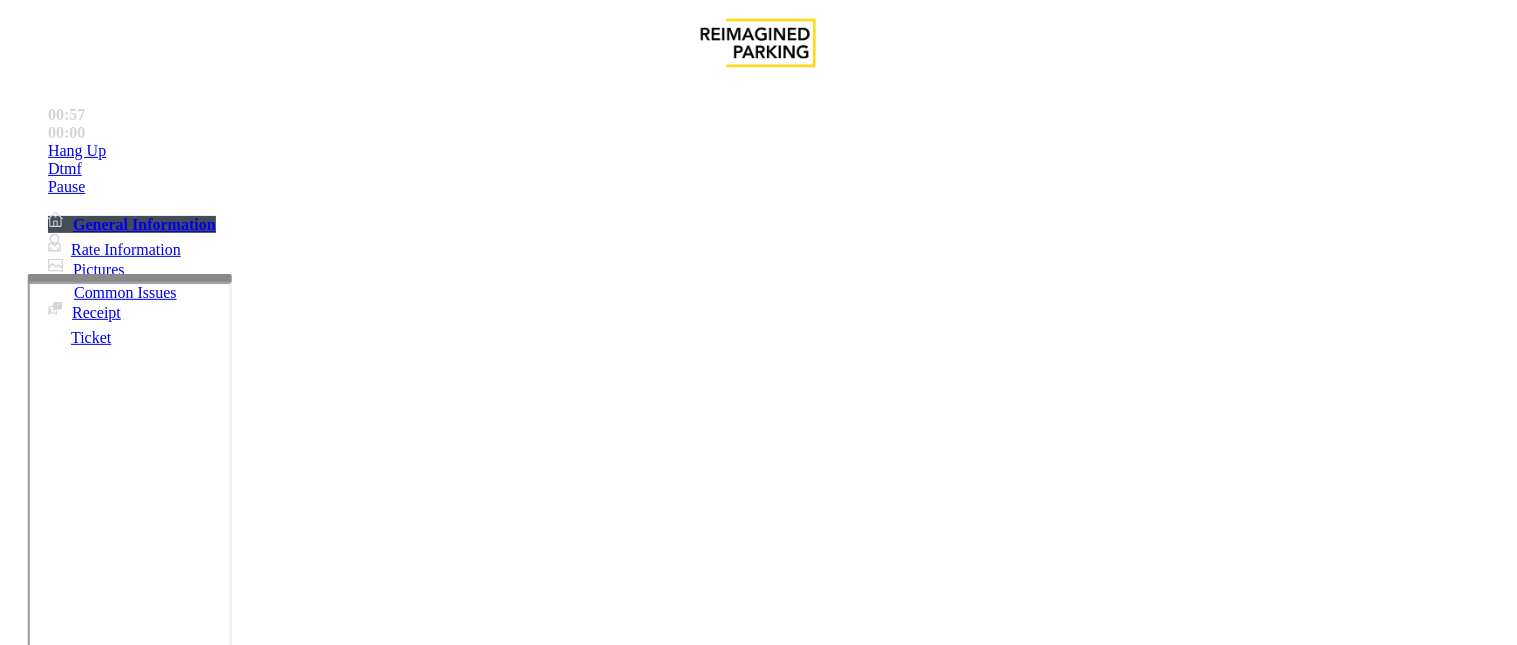 type on "**********" 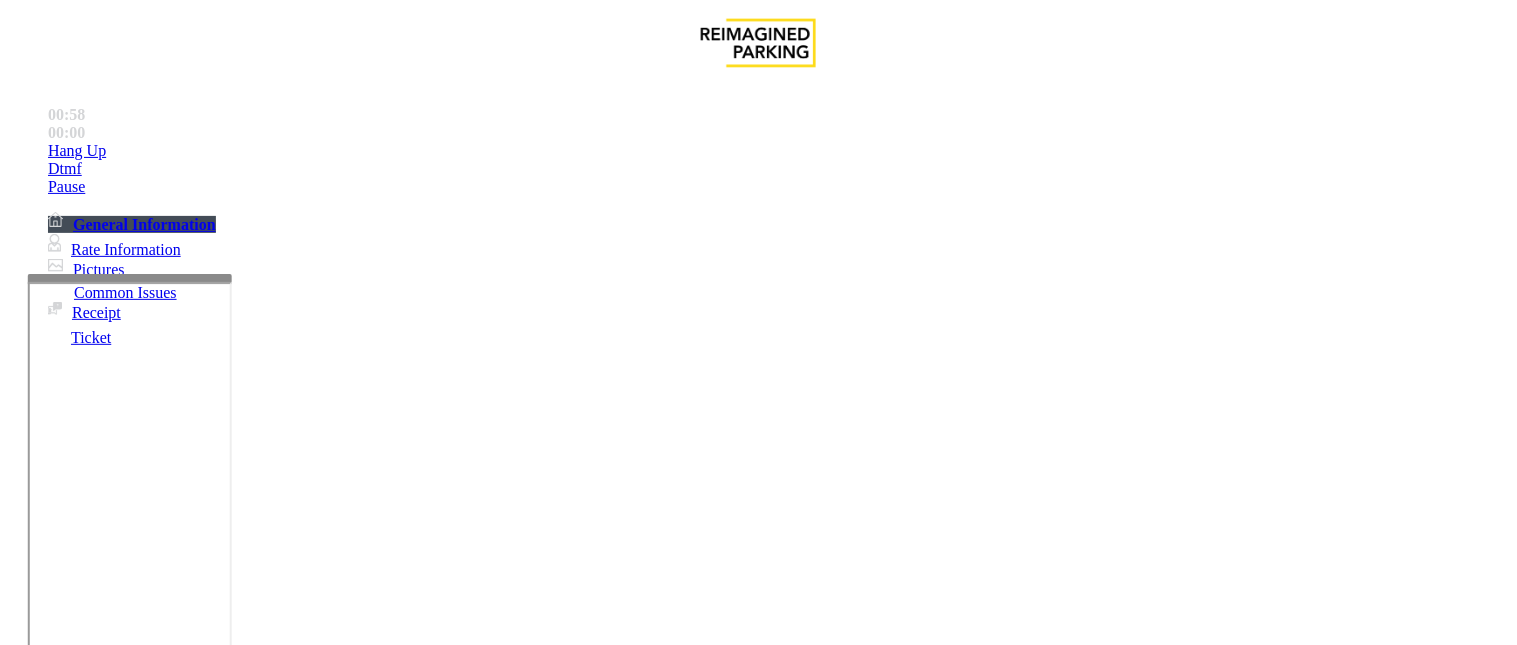 copy on "(206) 696-9939" 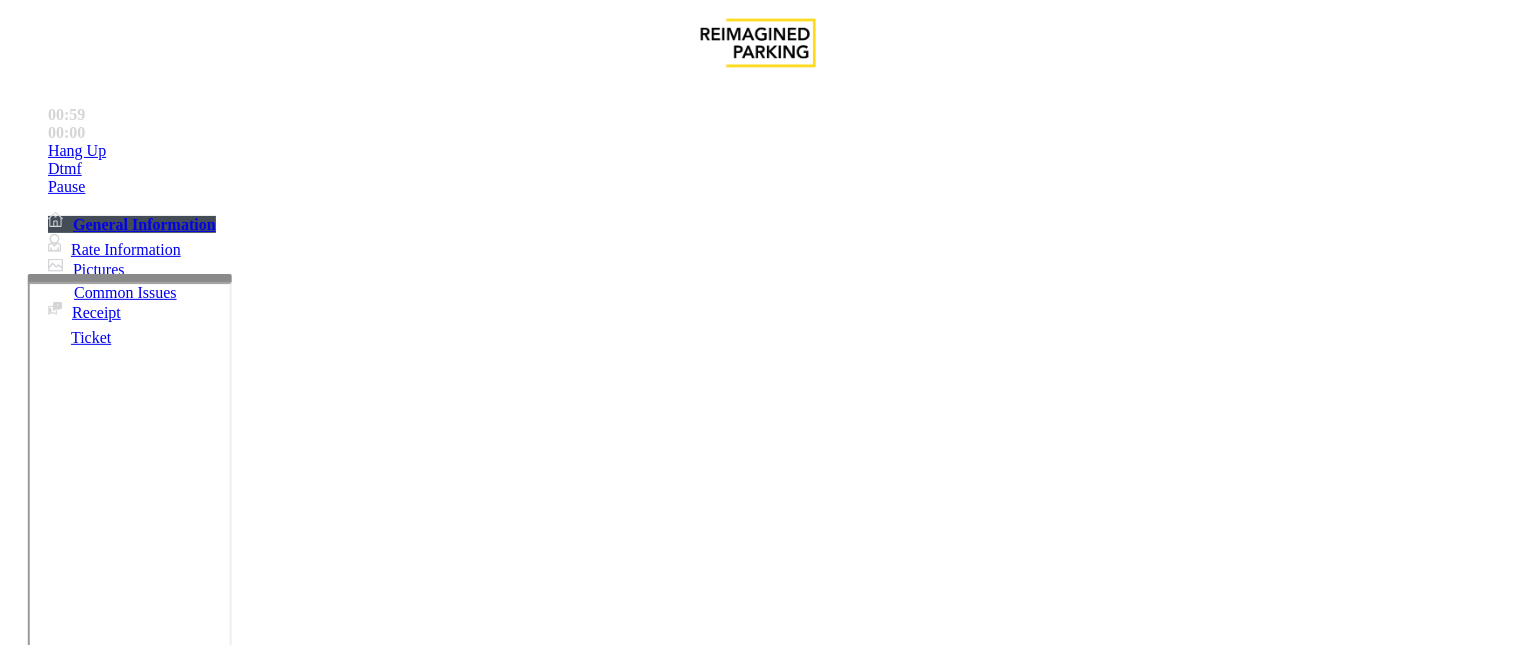 click at bounding box center (96, 1345) 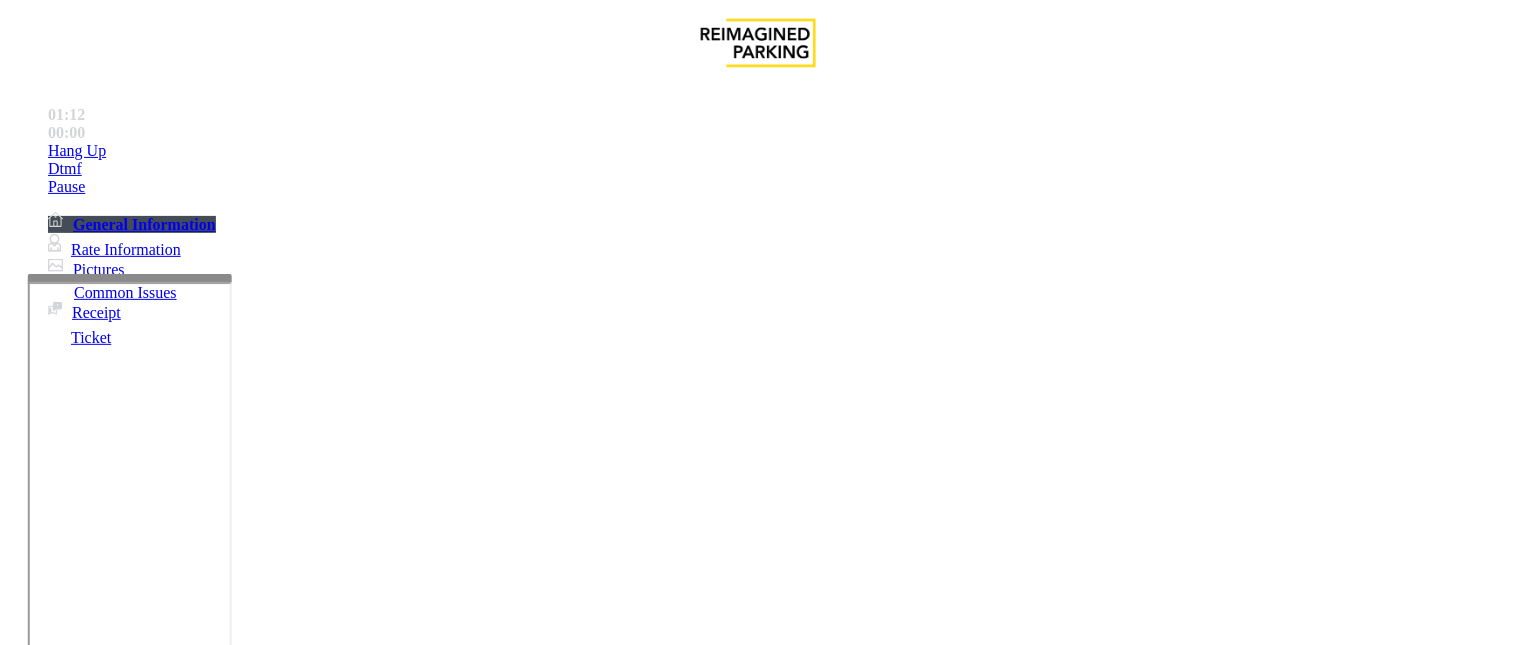 drag, startPoint x: 291, startPoint y: 267, endPoint x: 358, endPoint y: 276, distance: 67.601776 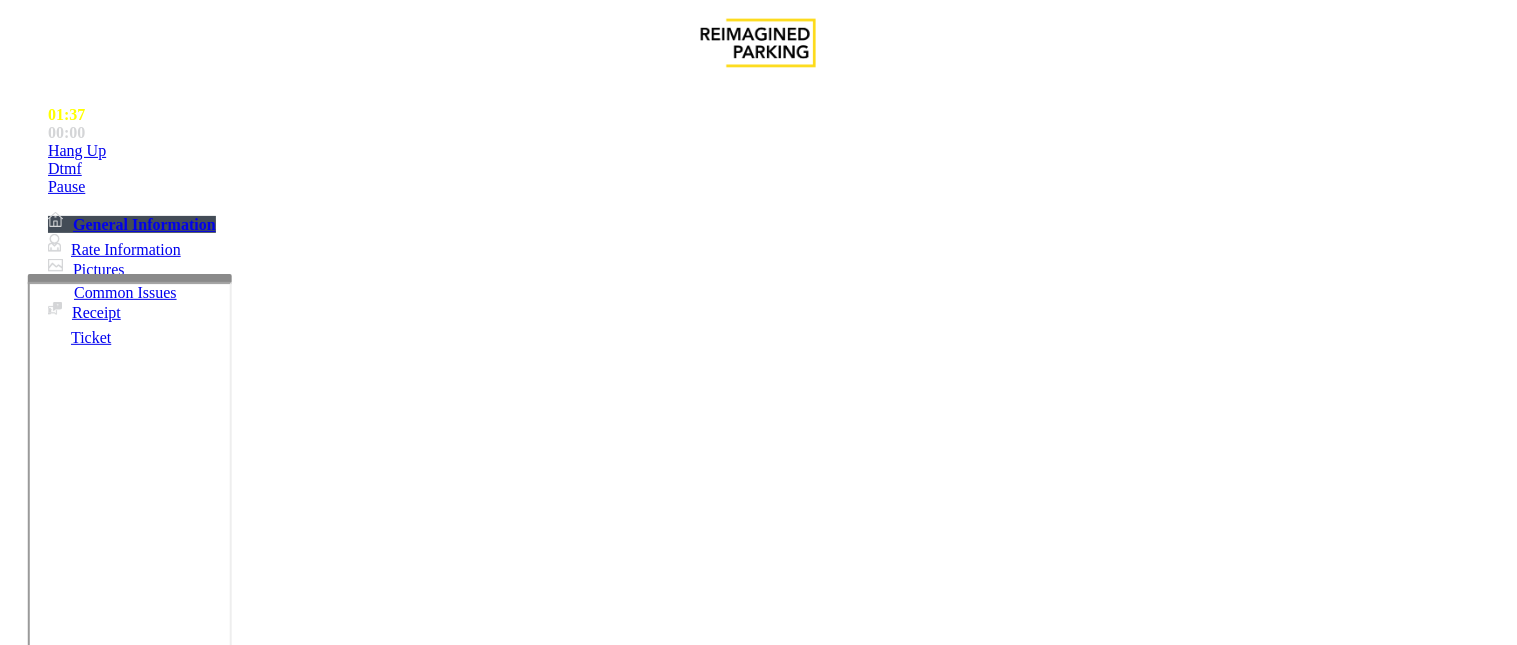 scroll, scrollTop: 3814, scrollLeft: 0, axis: vertical 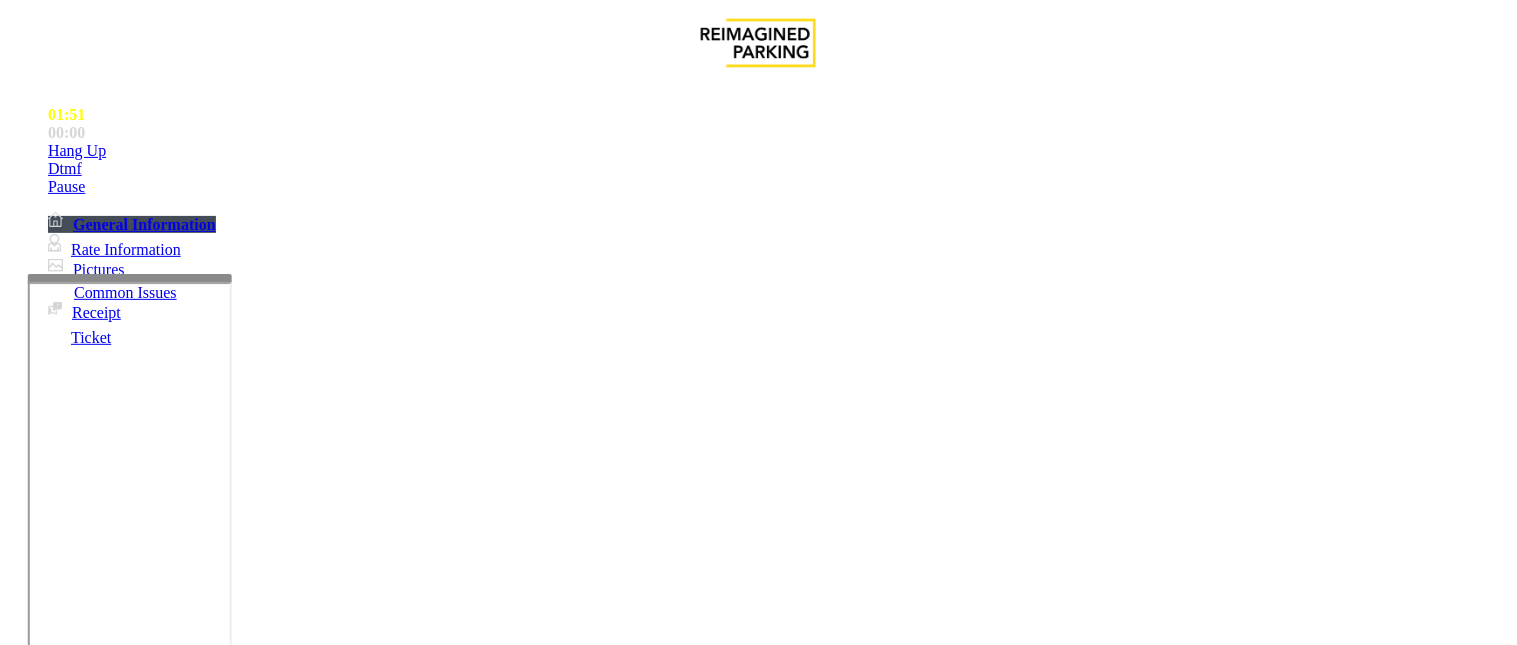 click on "******" at bounding box center [96, 1345] 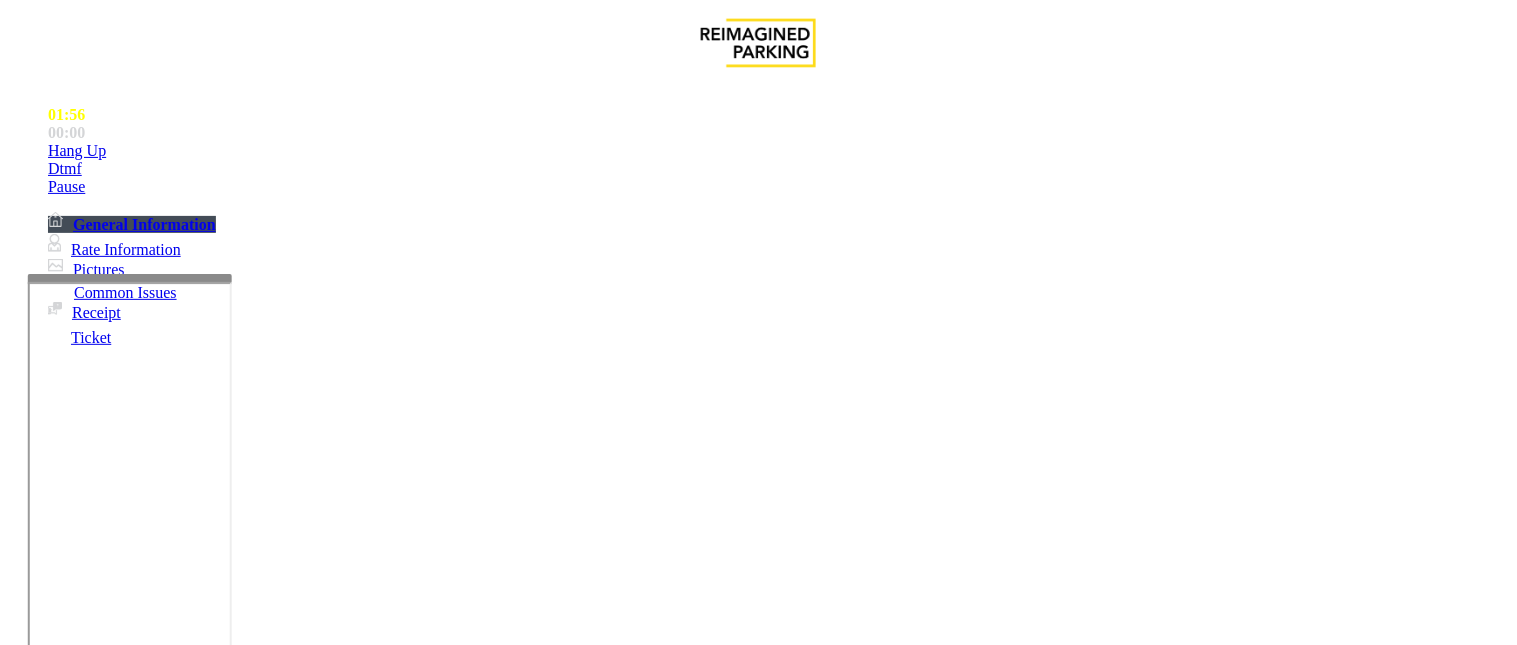 scroll, scrollTop: 222, scrollLeft: 0, axis: vertical 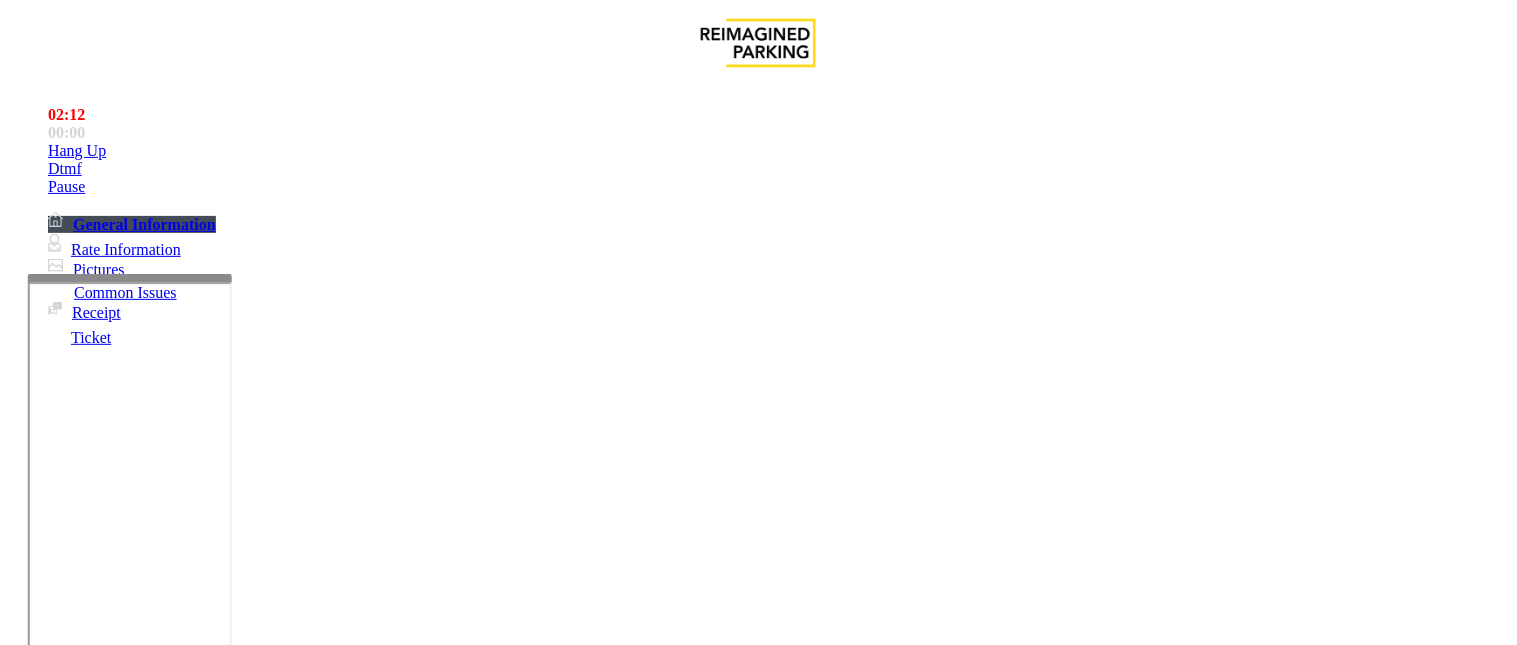 drag, startPoint x: 990, startPoint y: 598, endPoint x: 868, endPoint y: 606, distance: 122.26202 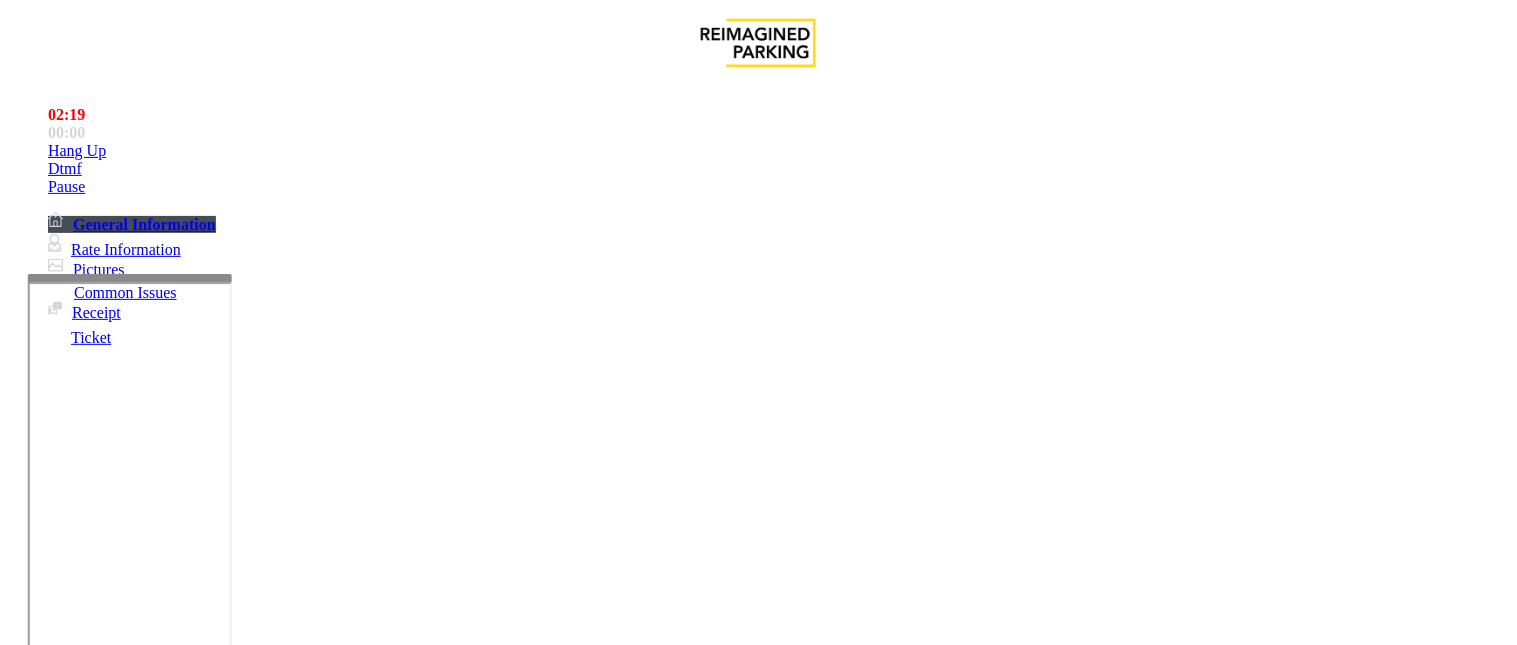 scroll, scrollTop: 147, scrollLeft: 0, axis: vertical 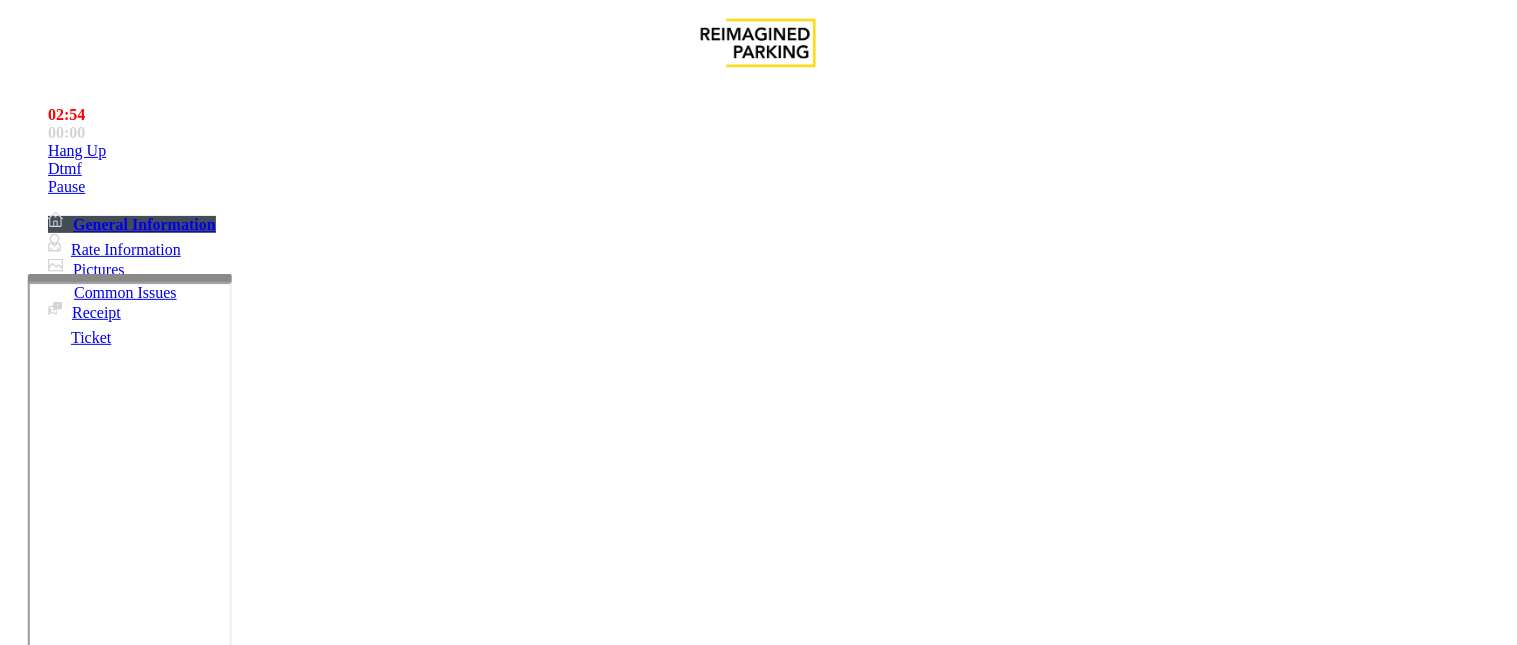 drag, startPoint x: 844, startPoint y: 568, endPoint x: 690, endPoint y: 573, distance: 154.08115 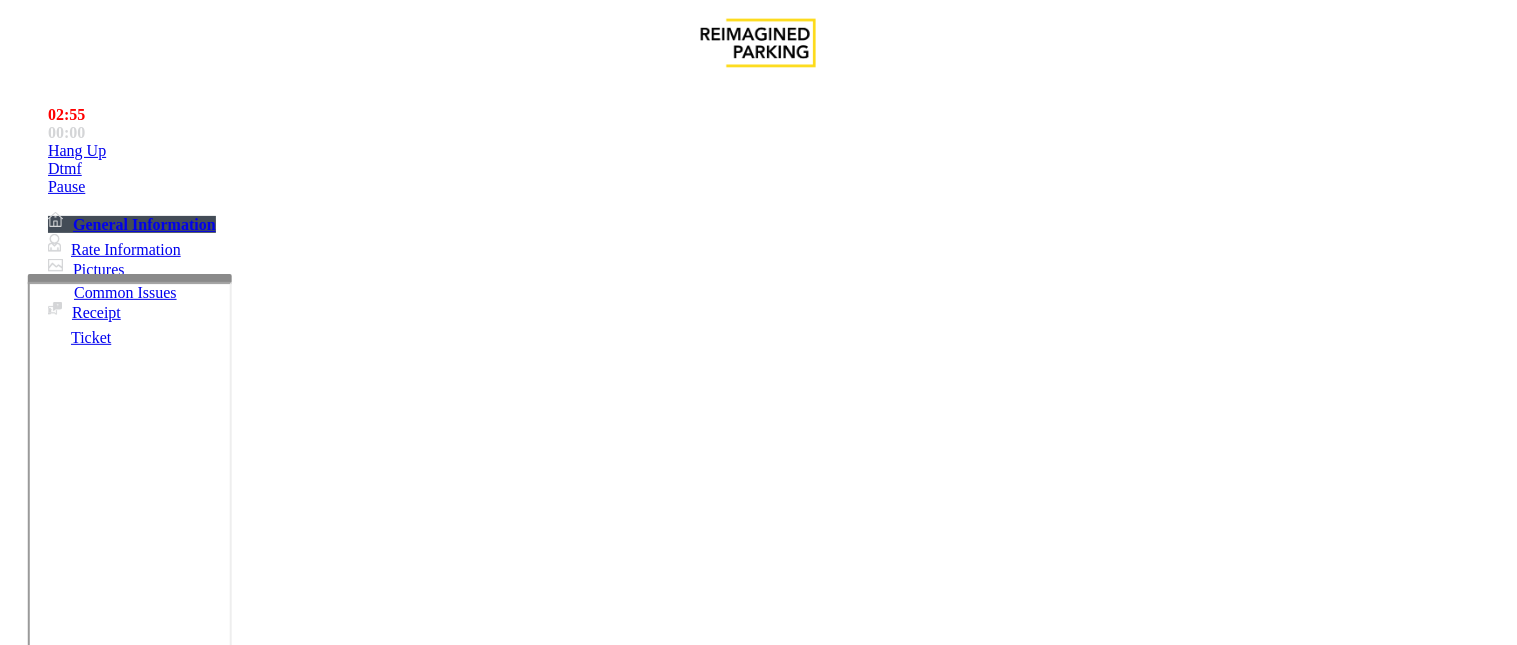 scroll, scrollTop: 222, scrollLeft: 0, axis: vertical 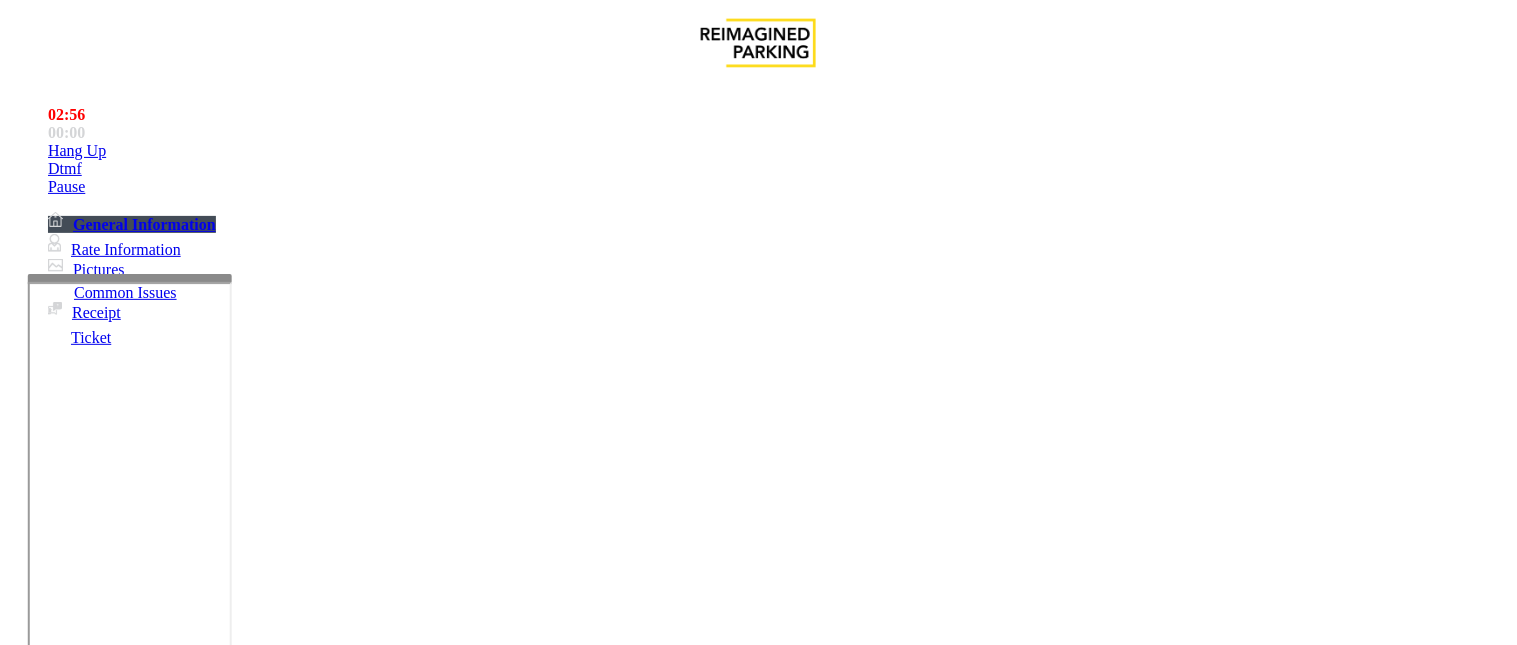 click at bounding box center [246, 1625] 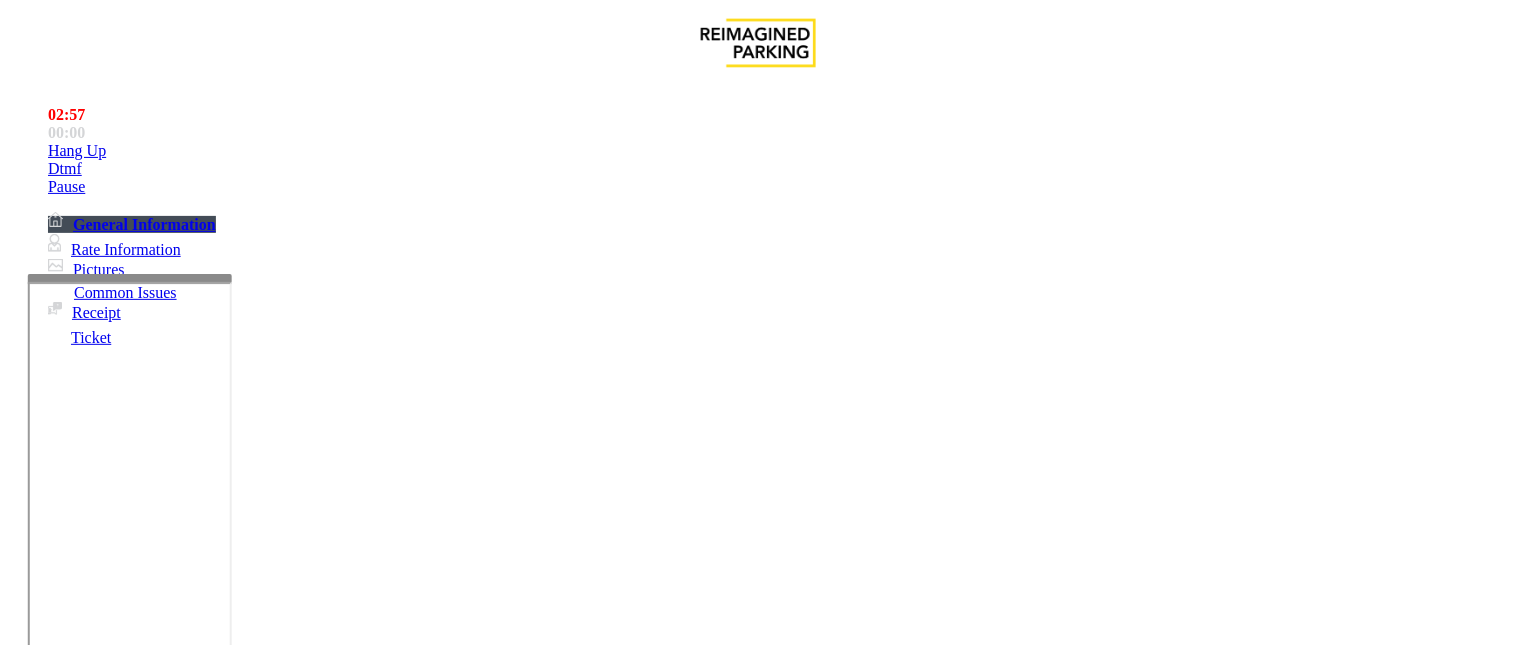 click on "Vend Gate" at bounding box center [69, 1718] 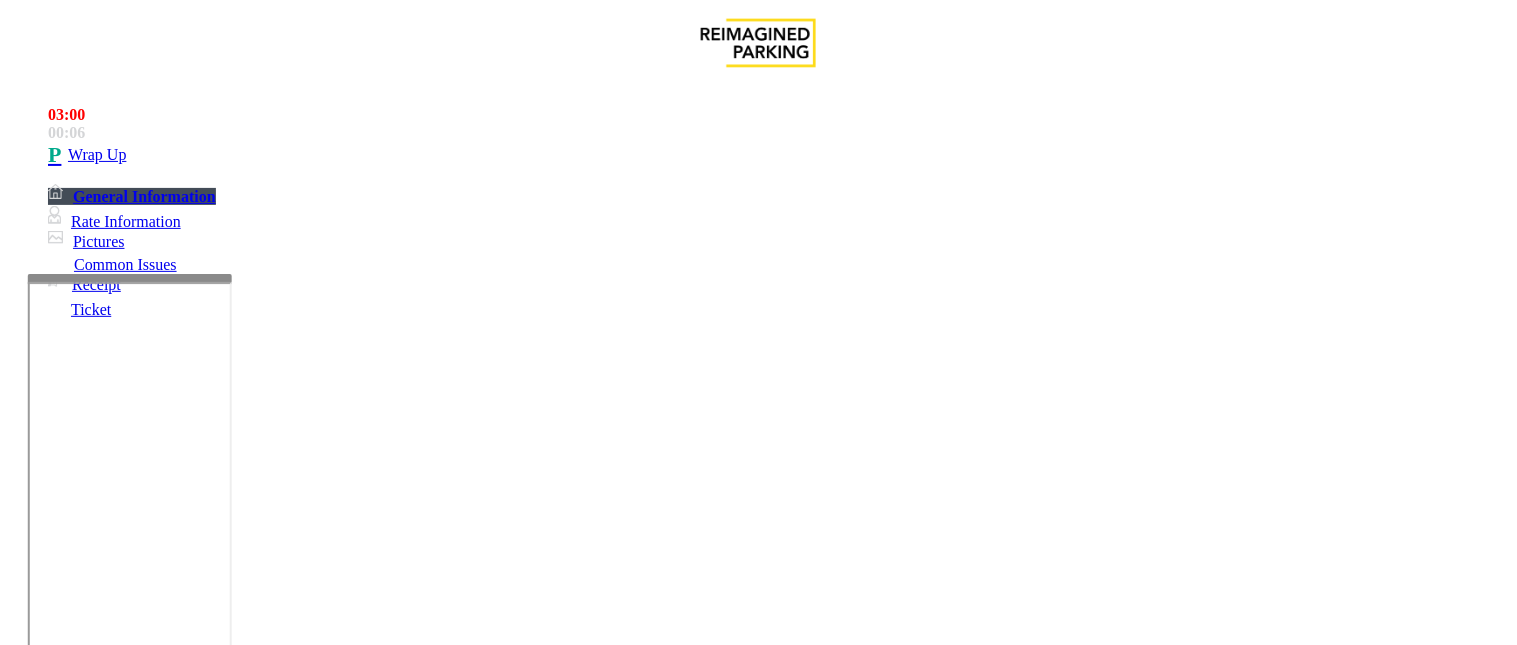 scroll, scrollTop: 35, scrollLeft: 0, axis: vertical 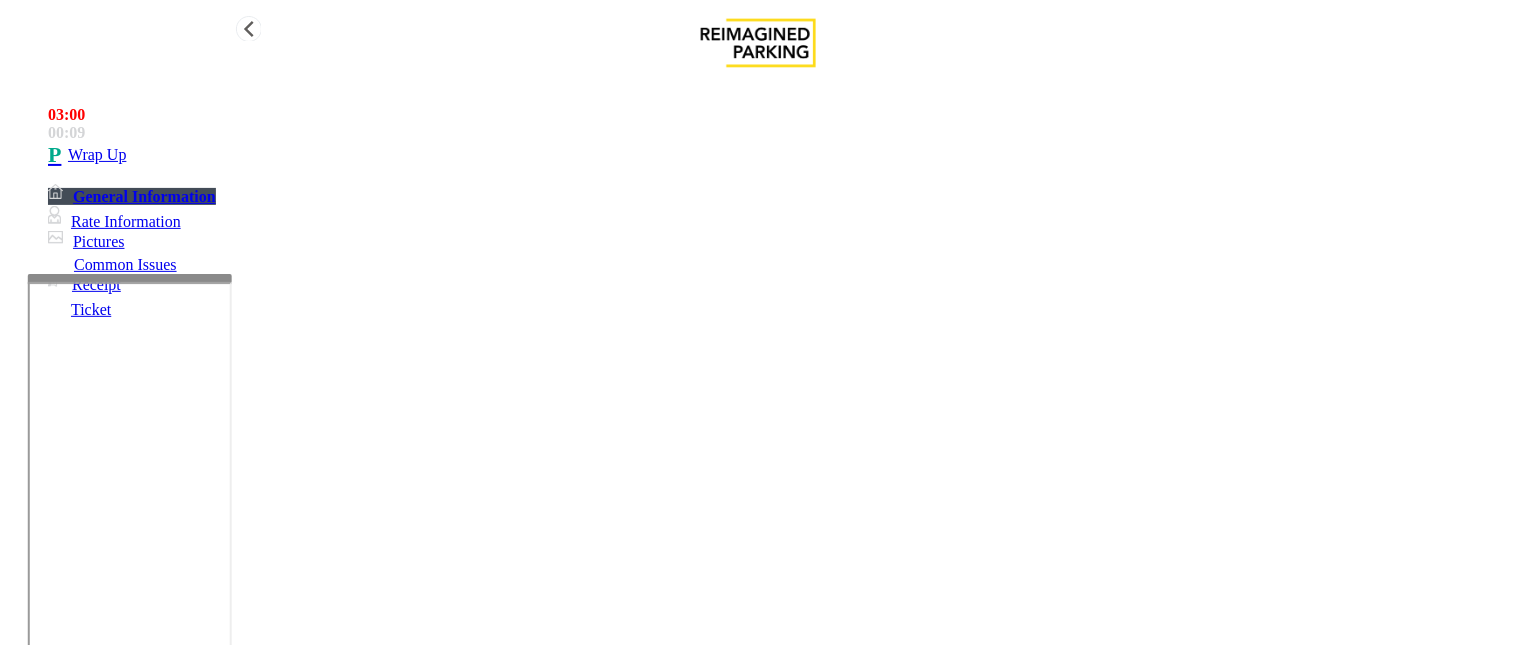 type on "**********" 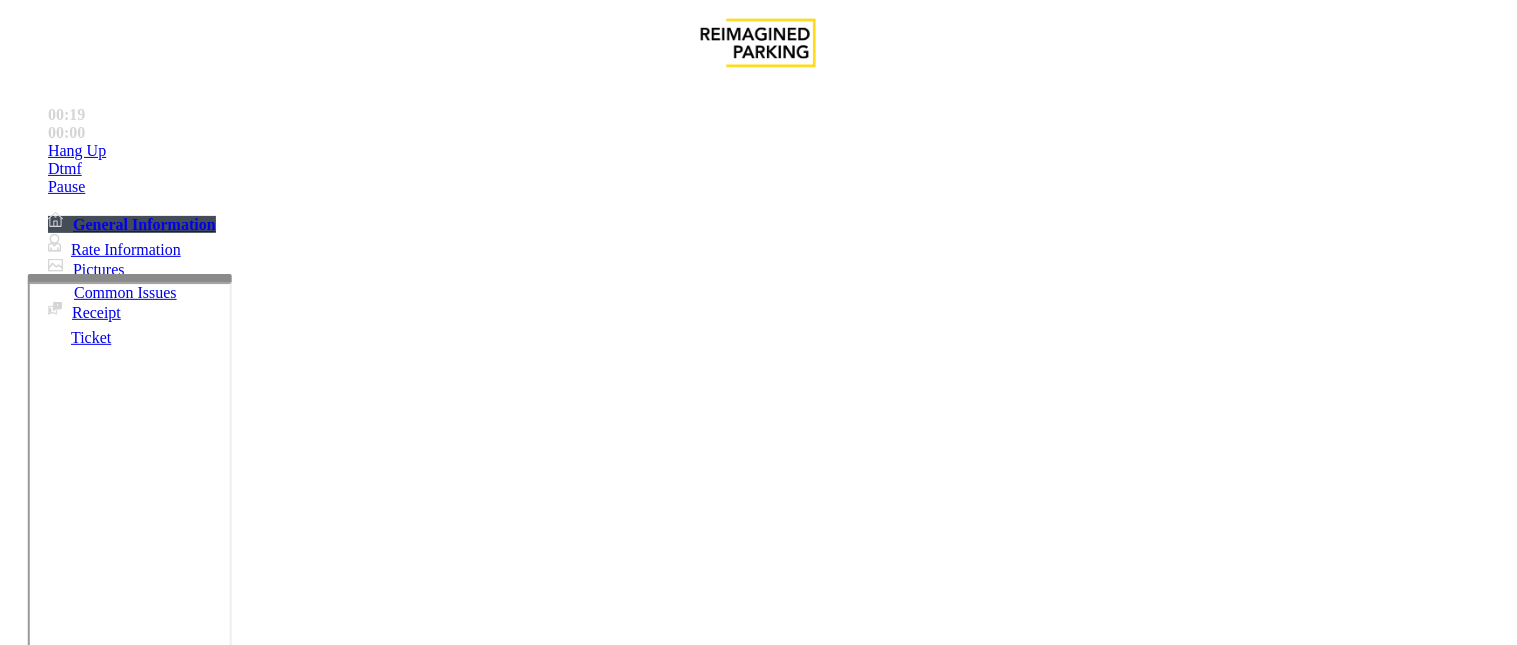 click on "Equipment Issue" at bounding box center (483, 1298) 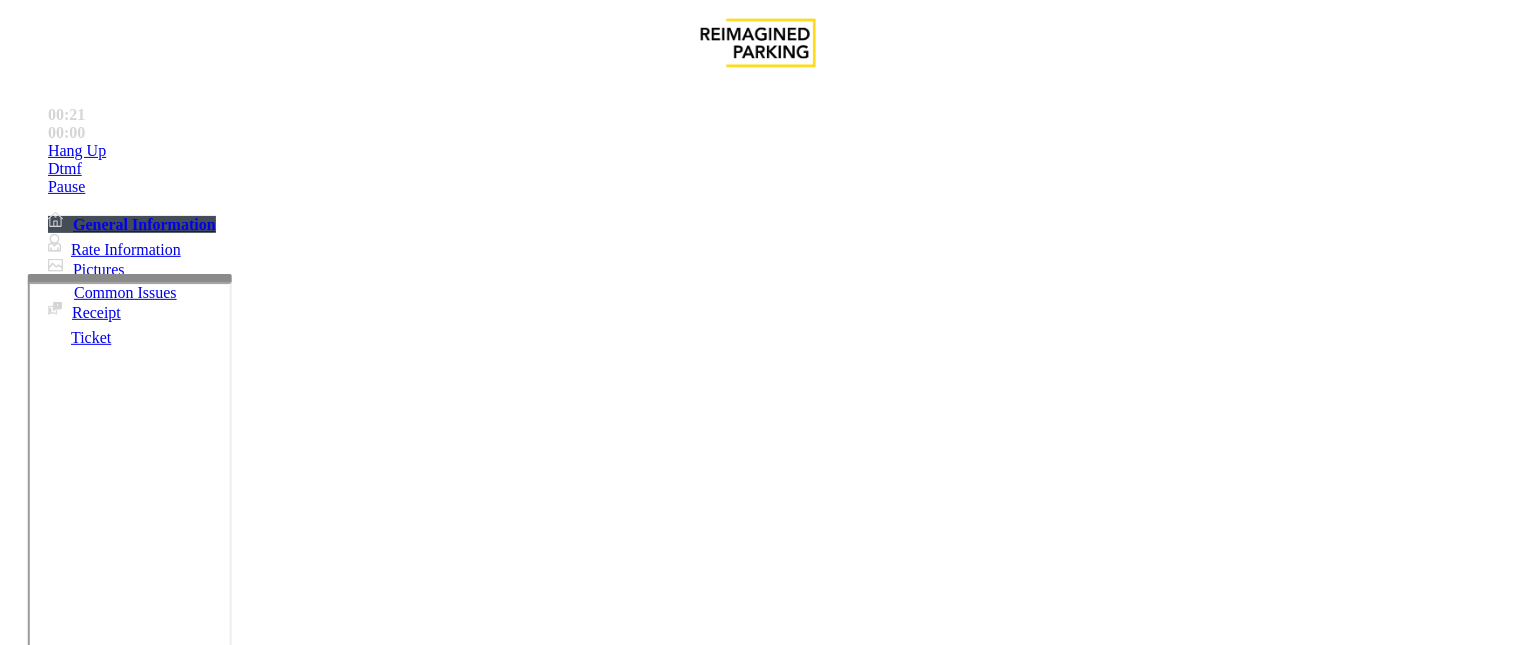 click on "Issue" at bounding box center (42, 1265) 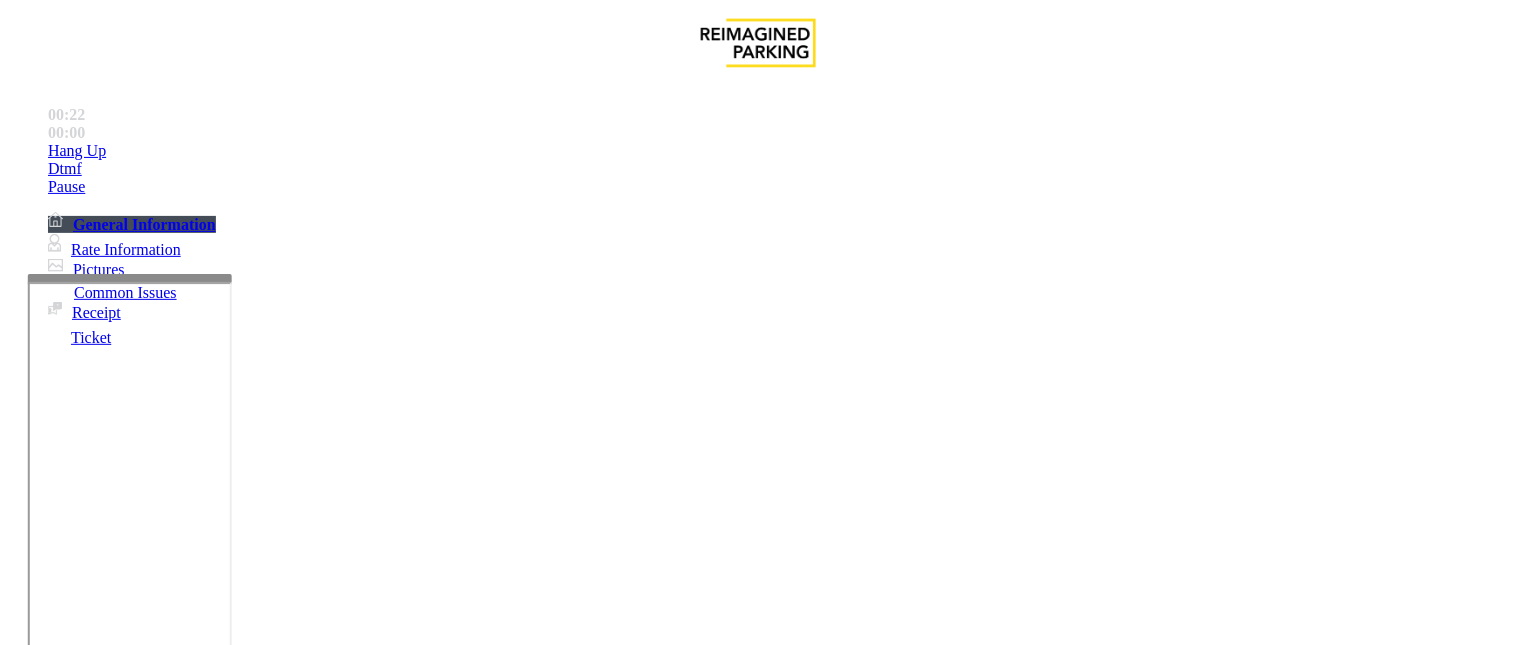 click on "Monthly Issue" at bounding box center [268, 1298] 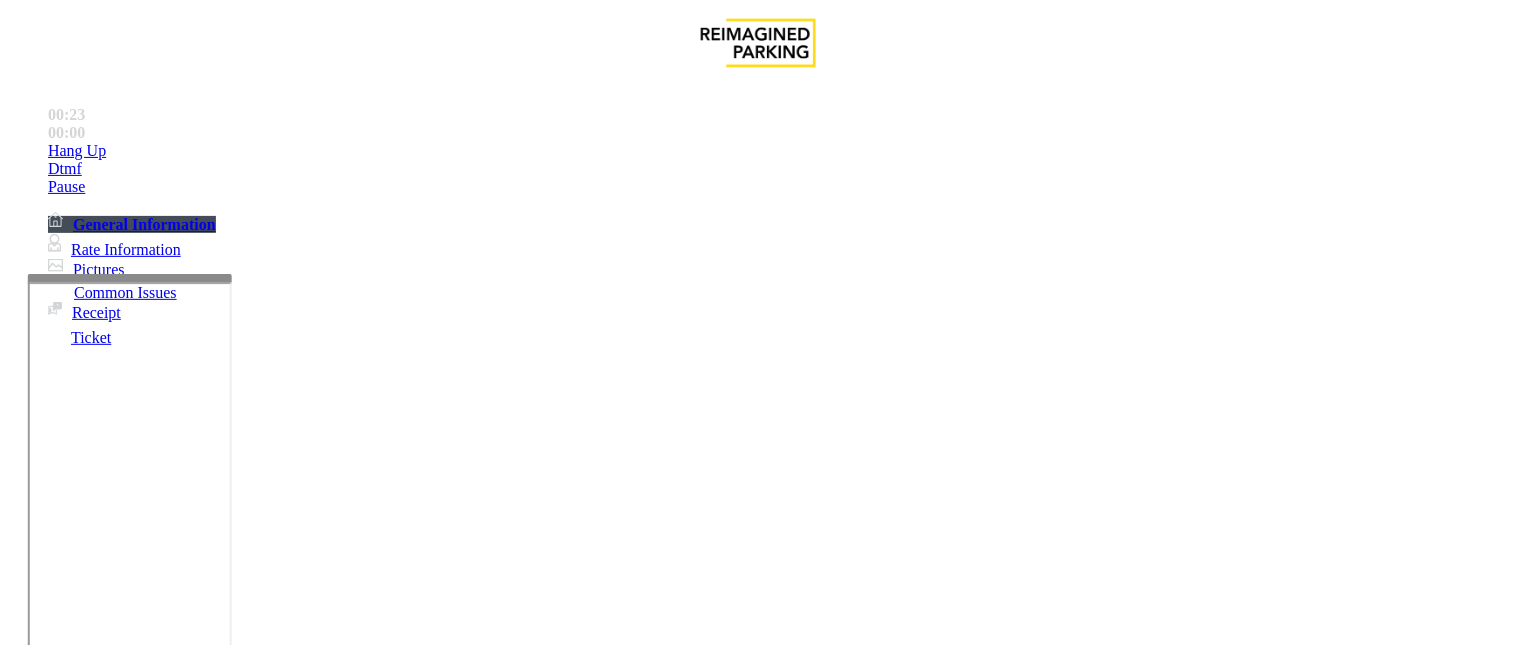 click on "Disabled Card" at bounding box center (78, 1298) 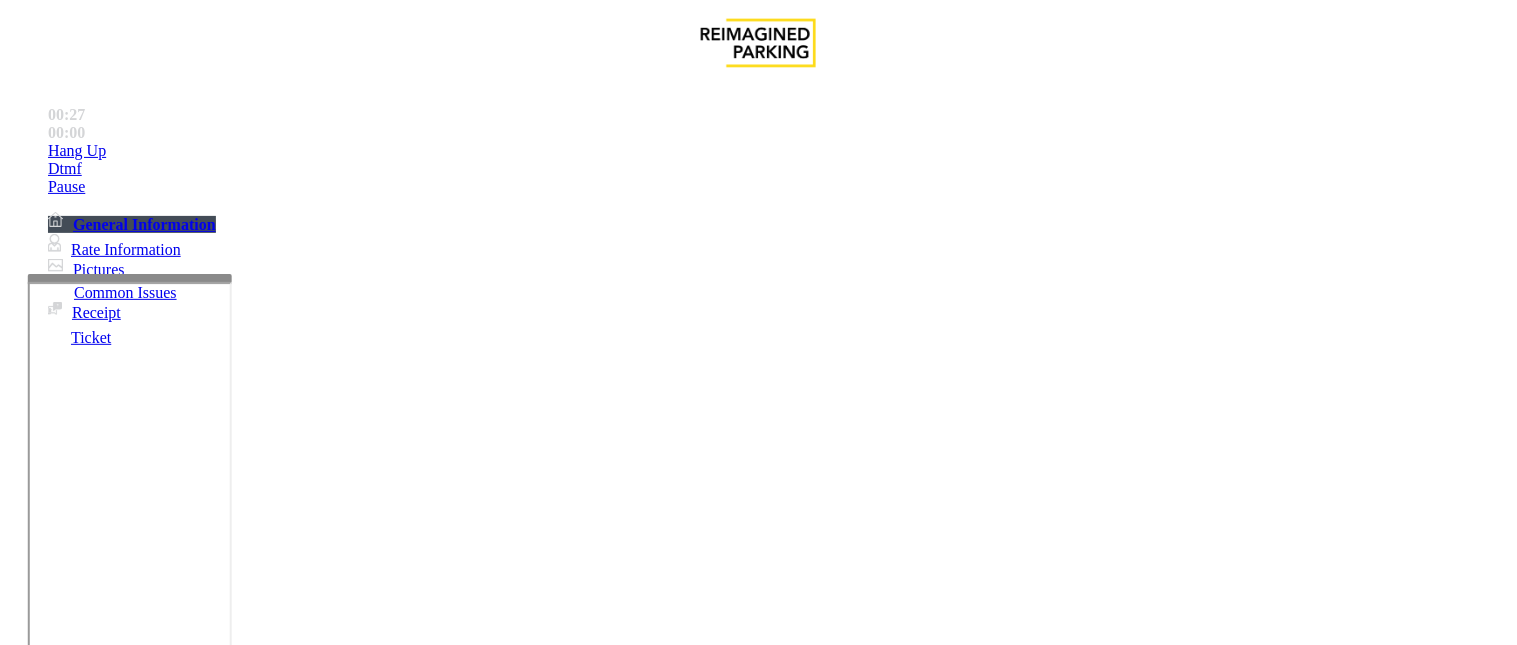 drag, startPoint x: 403, startPoint y: 191, endPoint x: 274, endPoint y: 161, distance: 132.44244 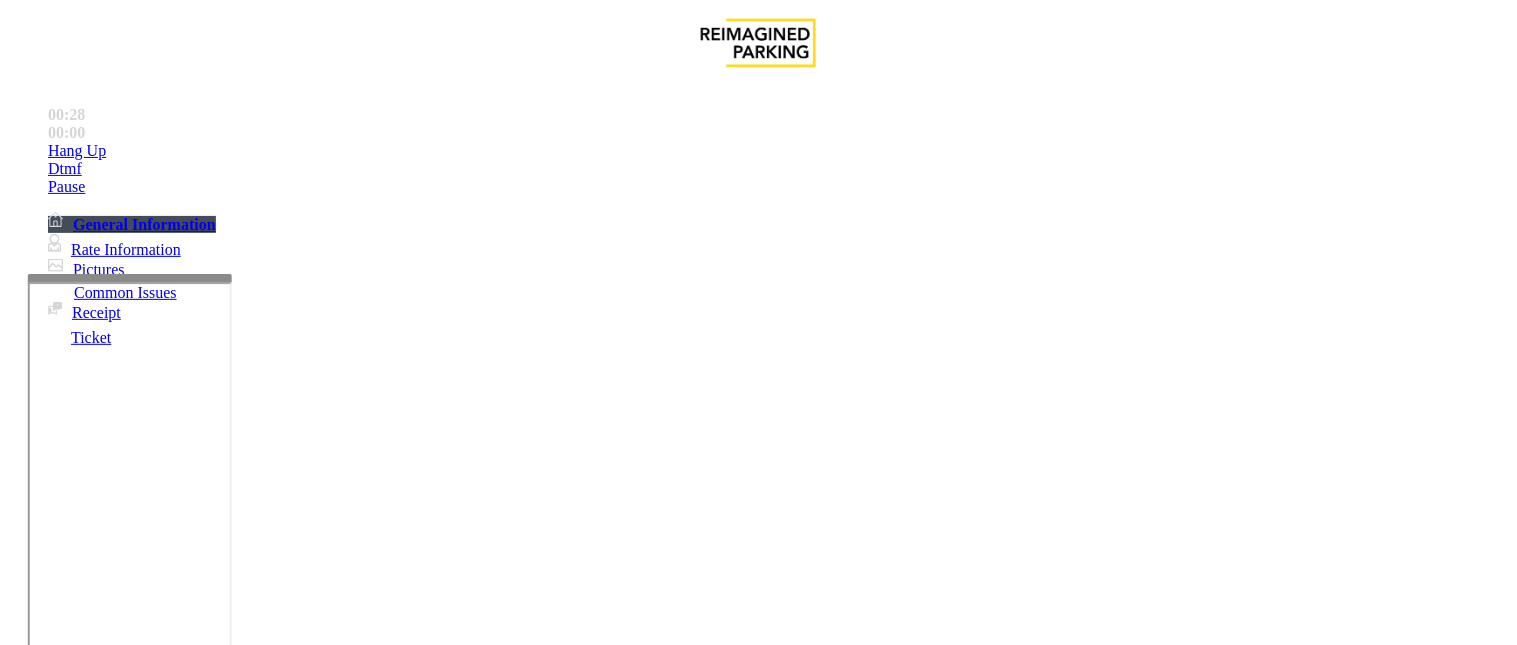 copy on "Issue  -  Monthly Issue Disabled Card" 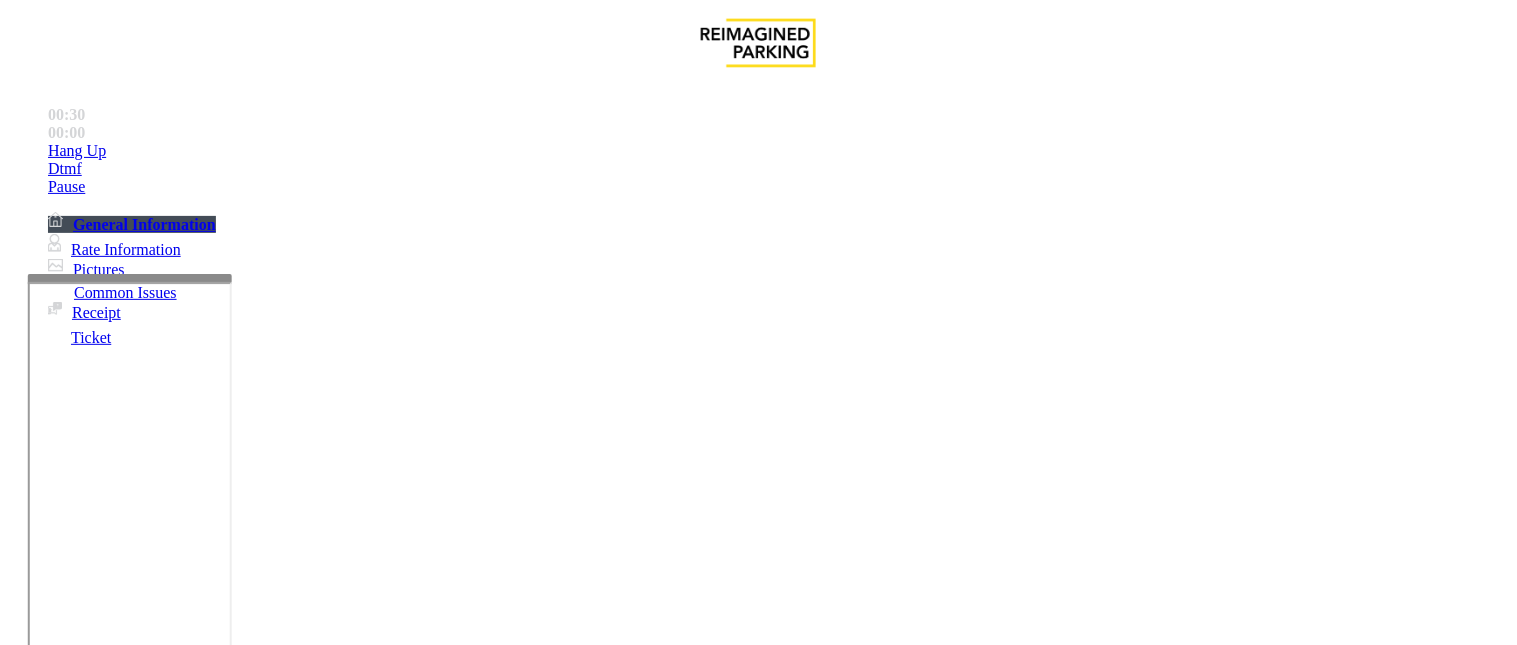 scroll, scrollTop: 111, scrollLeft: 0, axis: vertical 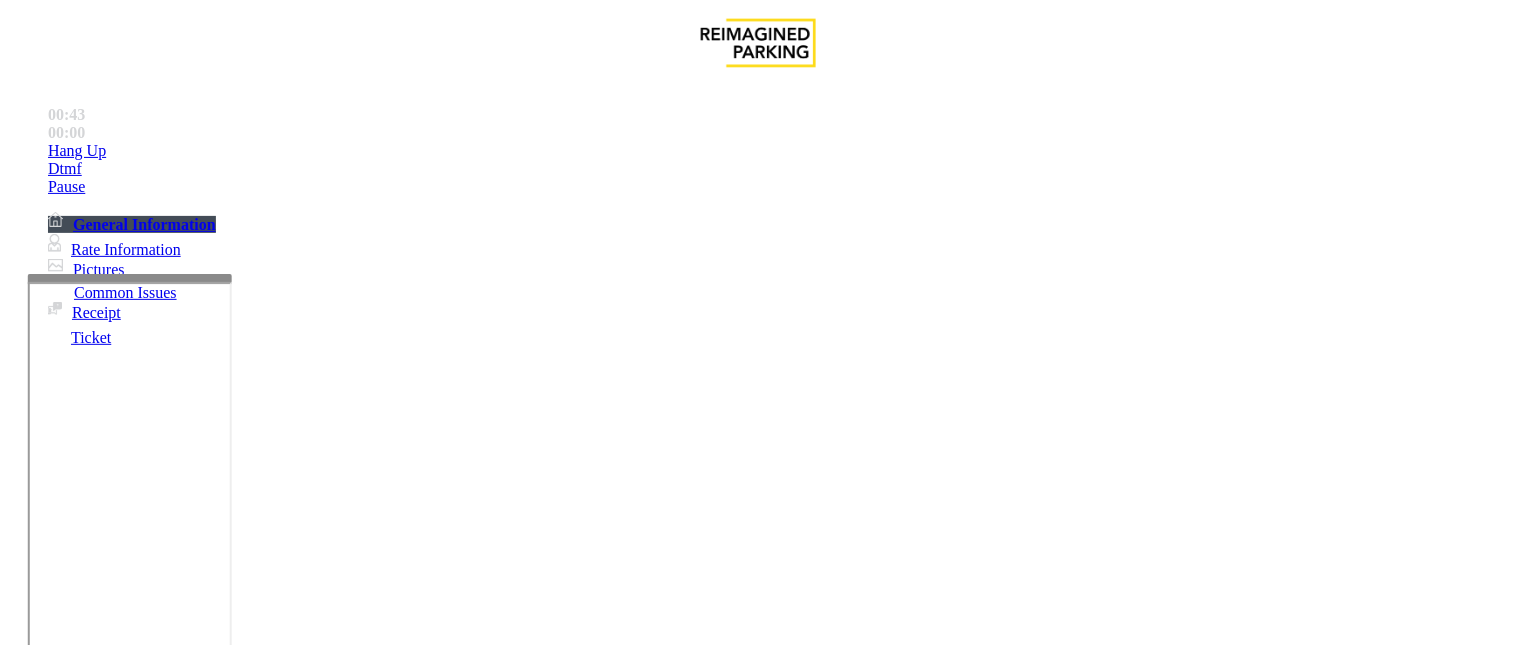 type on "**********" 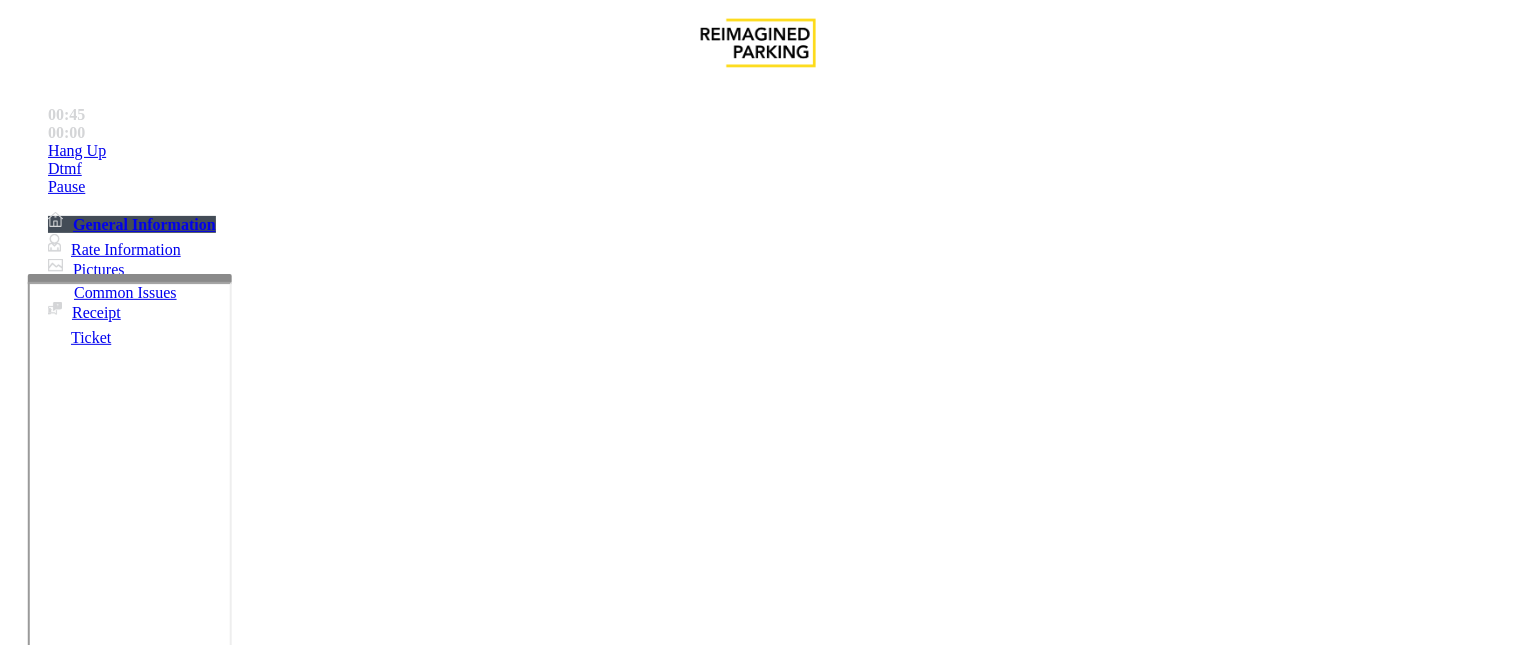 scroll, scrollTop: 0, scrollLeft: 0, axis: both 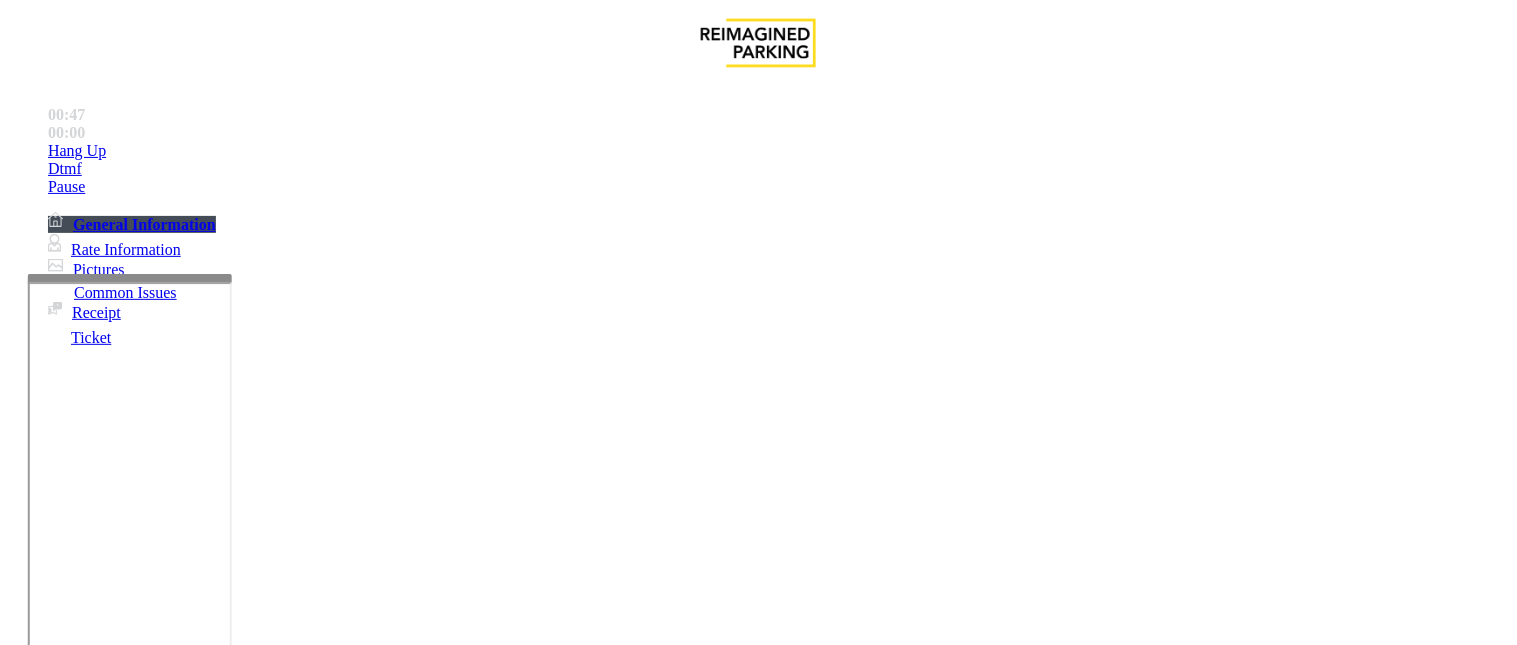 click on "Issue" at bounding box center [42, 1265] 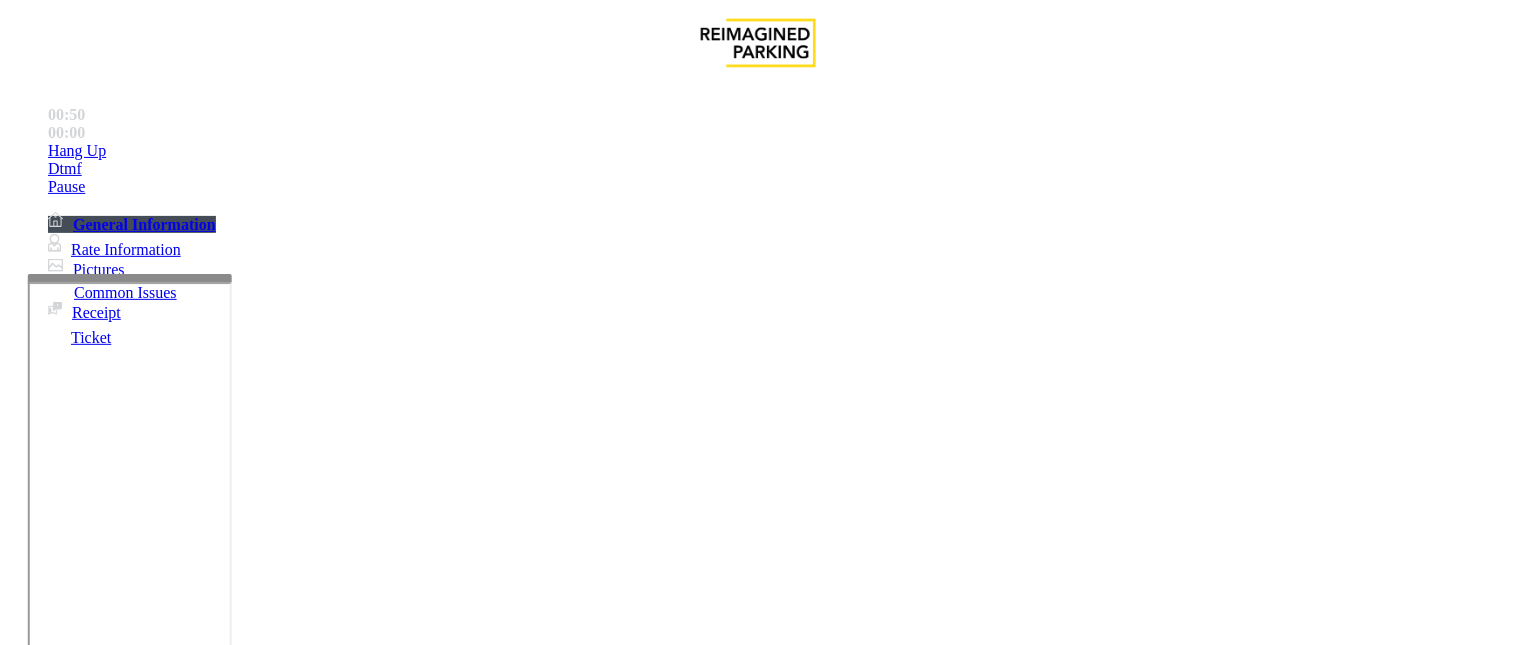 click on "Equipment Issue" at bounding box center (483, 1298) 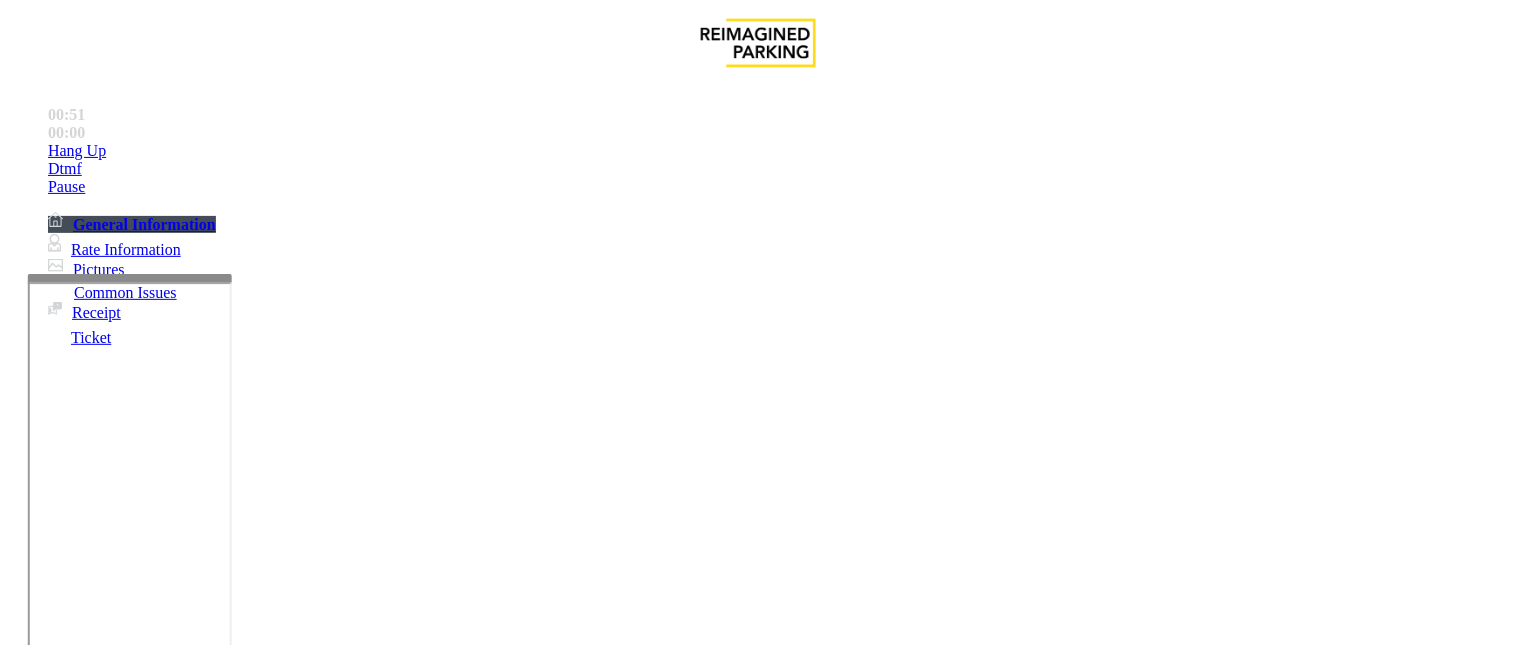 click on "Out of Tickets" at bounding box center (356, 1298) 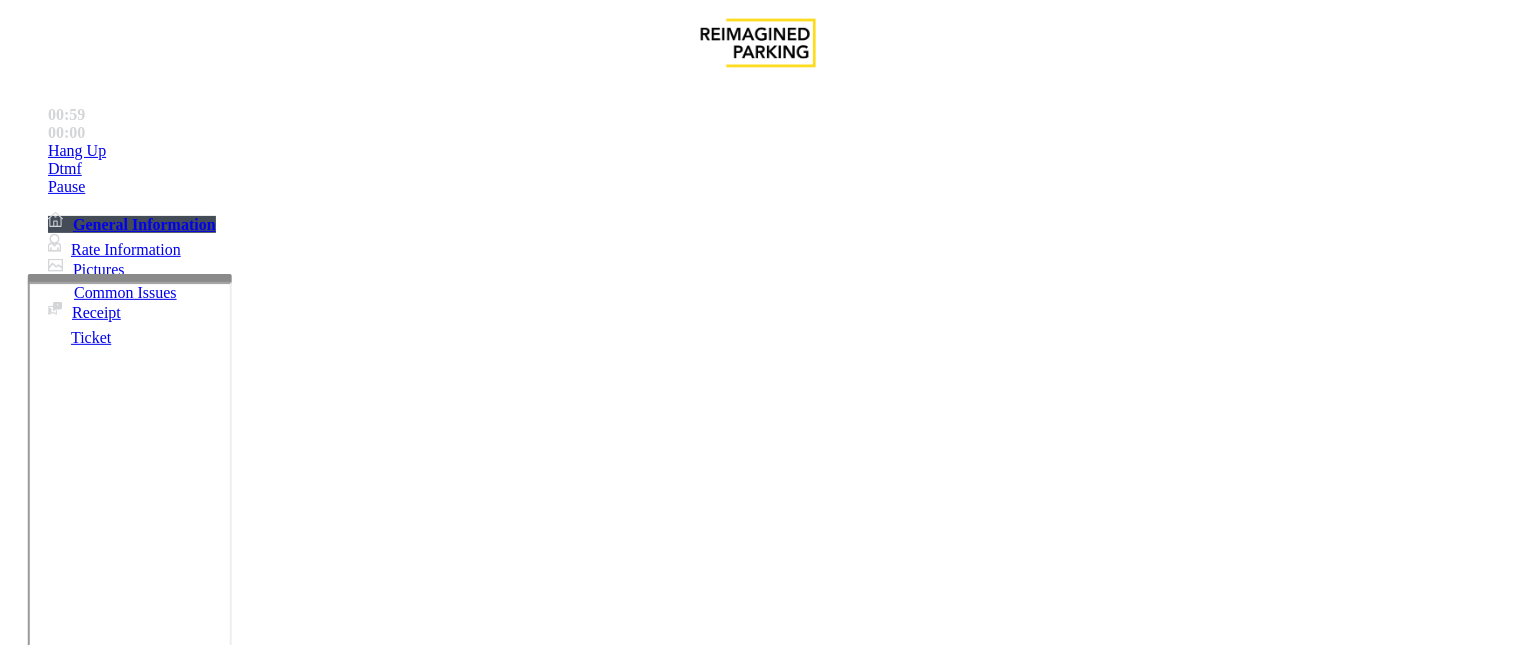 click at bounding box center (23, 1554) 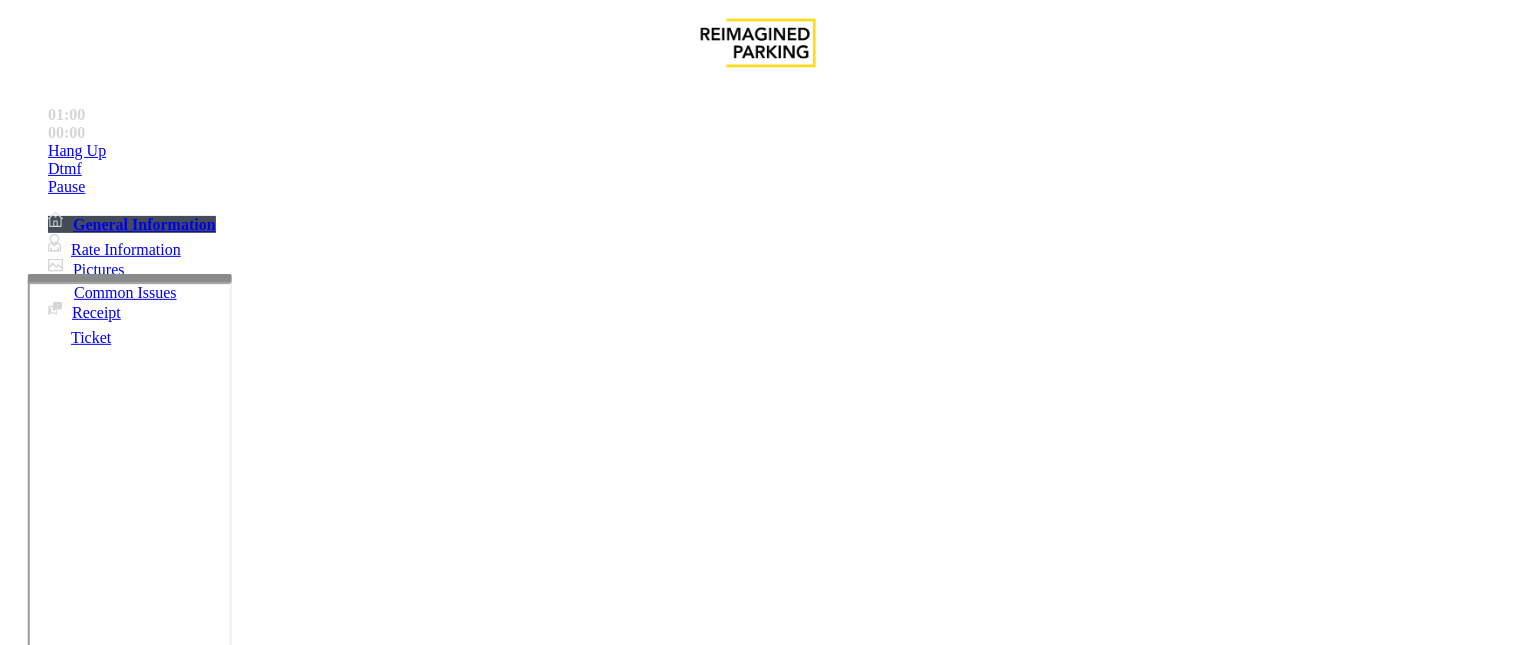click on "Mount Royal Village" at bounding box center [778, 3167] 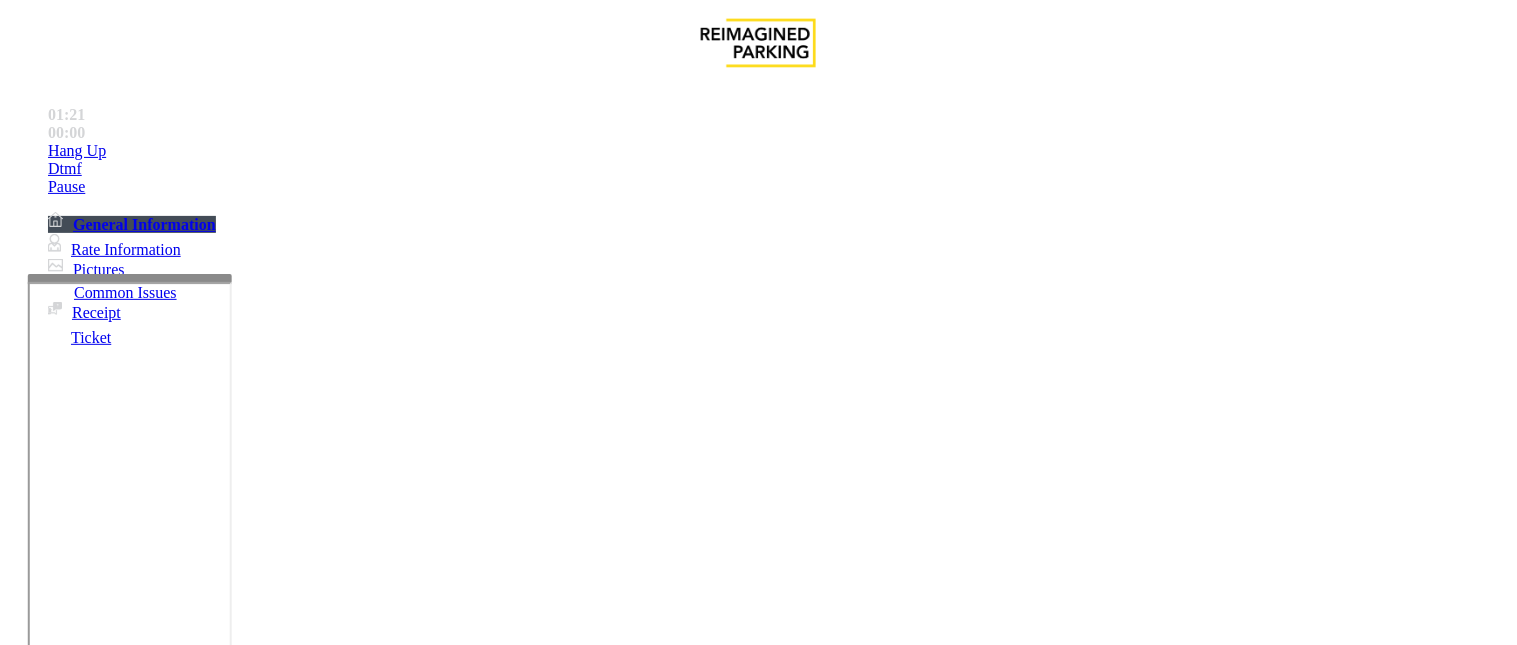 scroll, scrollTop: 317, scrollLeft: 0, axis: vertical 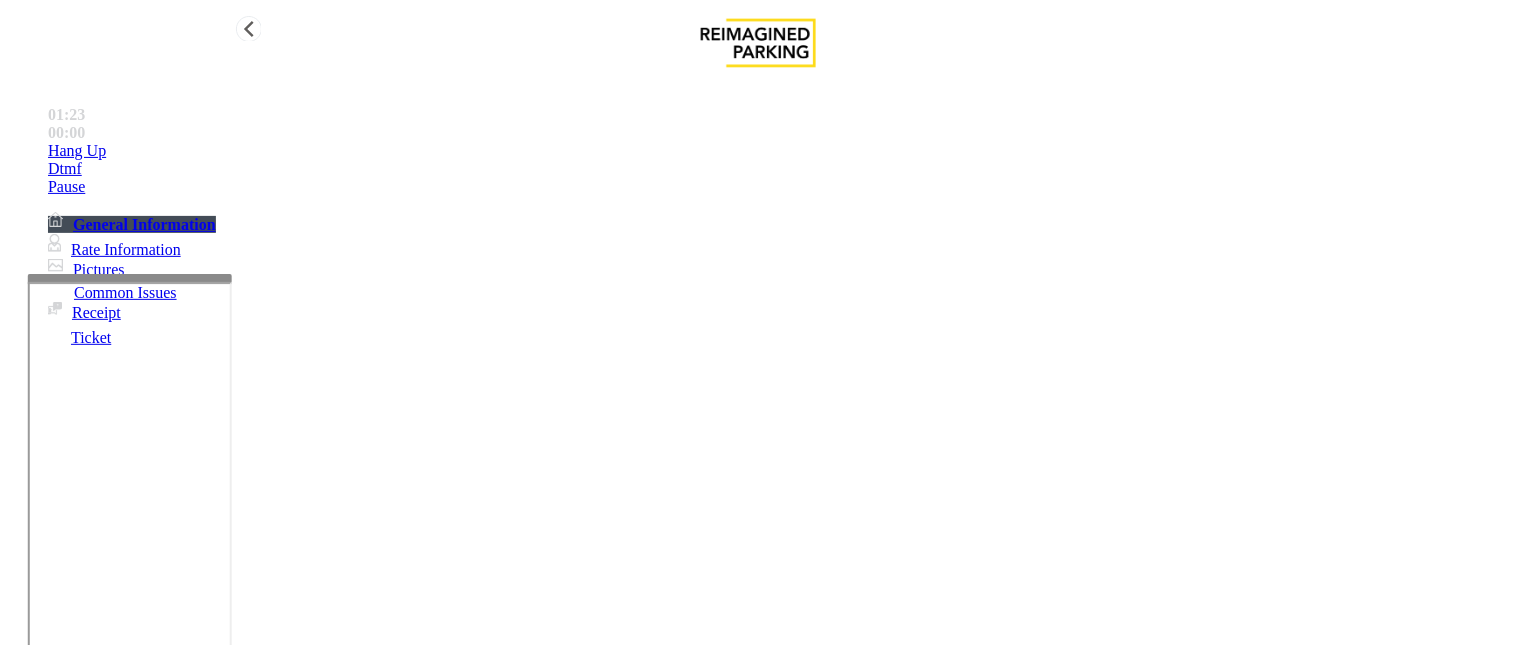 click on "Dtmf" at bounding box center (778, 151) 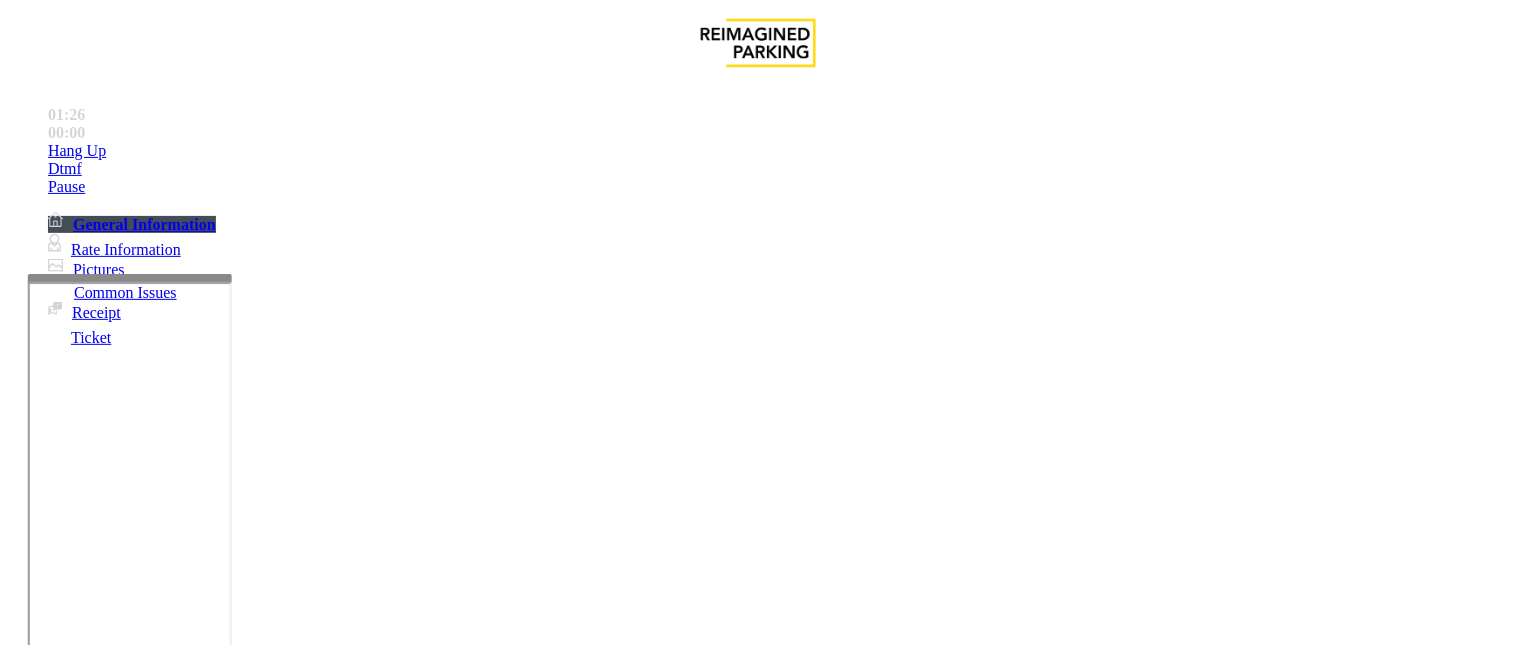 click on "6" at bounding box center [58, 3600] 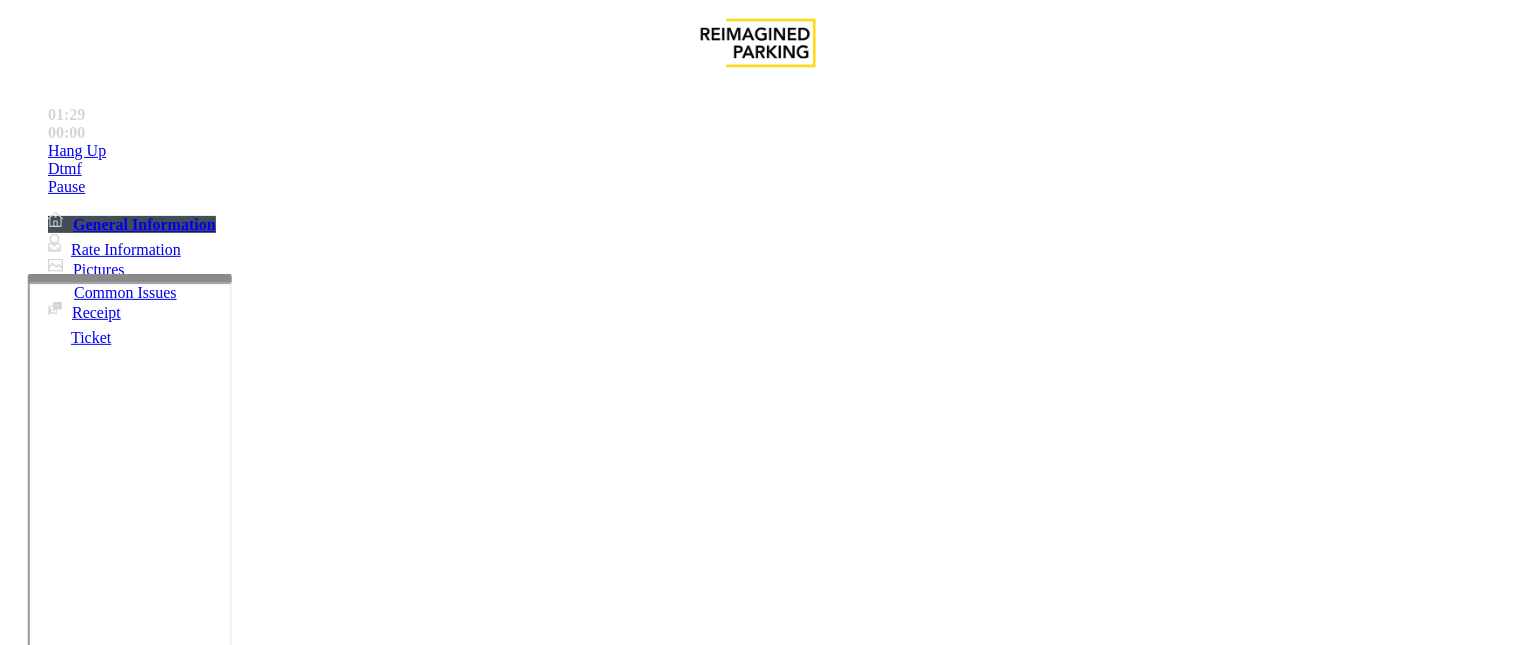 click on "× * 1 2 ABC 3 DEF 4 GHI 5 JKL 6 MNO 7 PQRS 8 TUV 9 WXYZ * 0 #" at bounding box center [758, 3842] 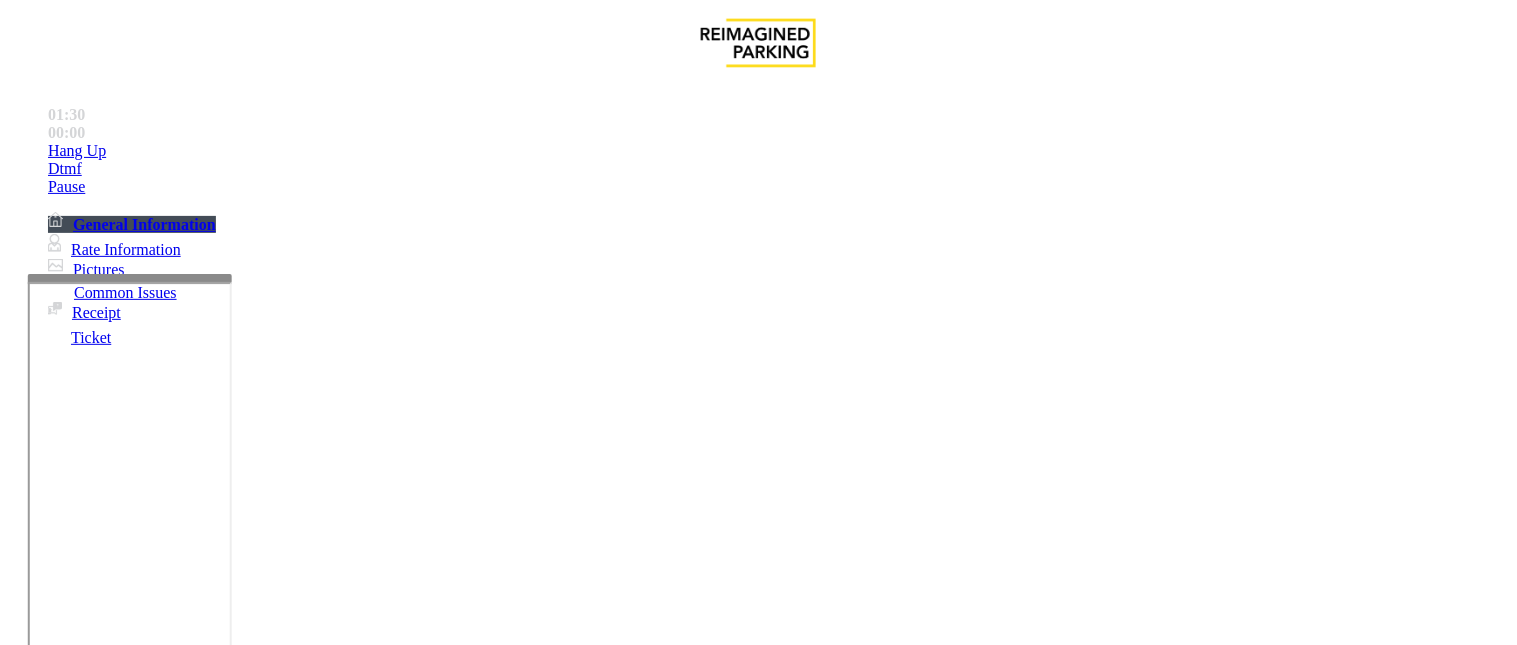 scroll, scrollTop: 0, scrollLeft: 0, axis: both 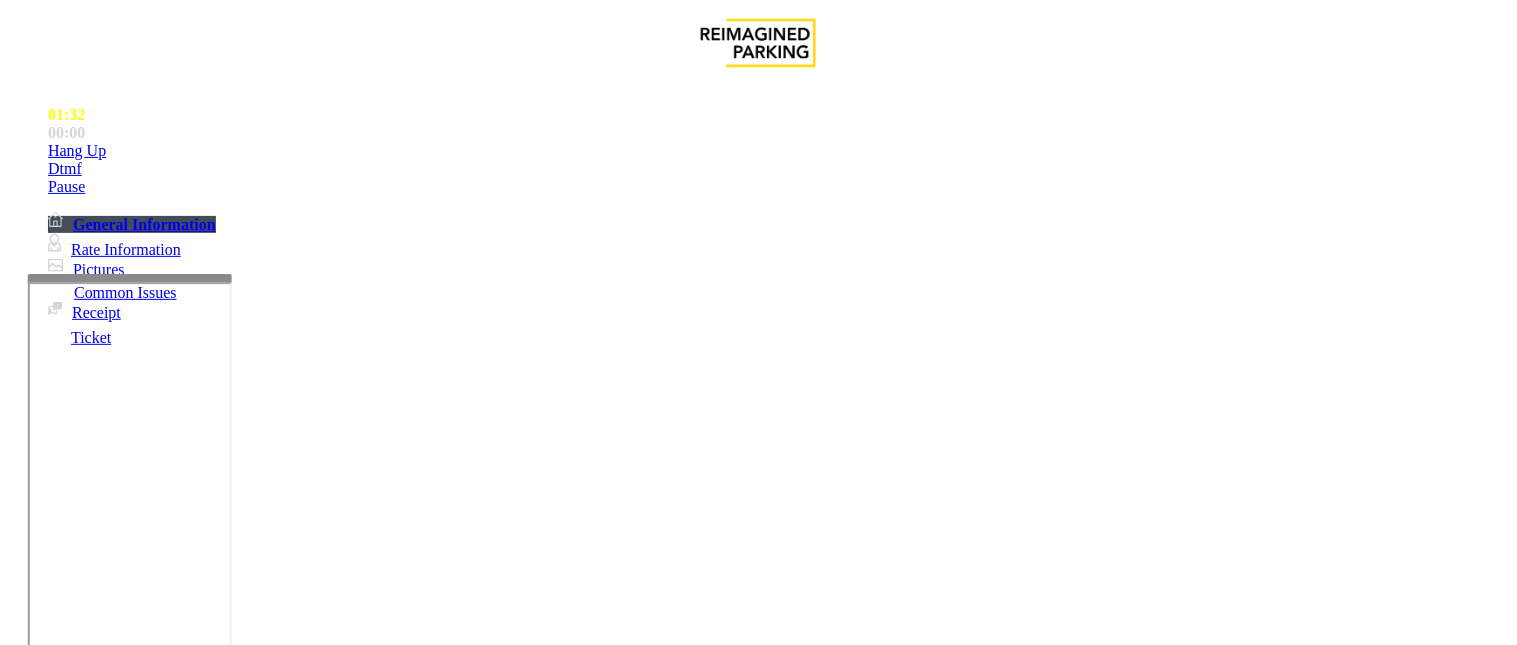 drag, startPoint x: 384, startPoint y: 187, endPoint x: 267, endPoint y: 152, distance: 122.12289 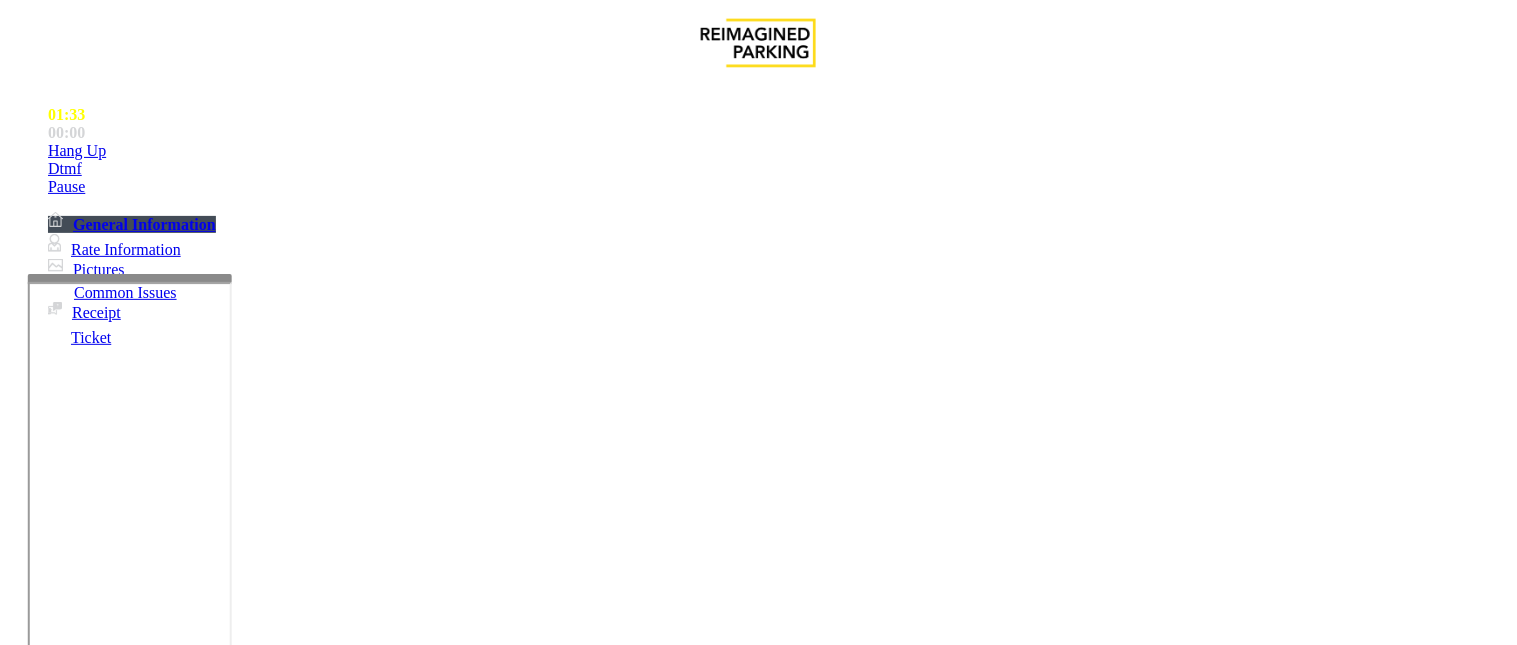 copy on "Issue  -  Equipment Issue Out of Tickets" 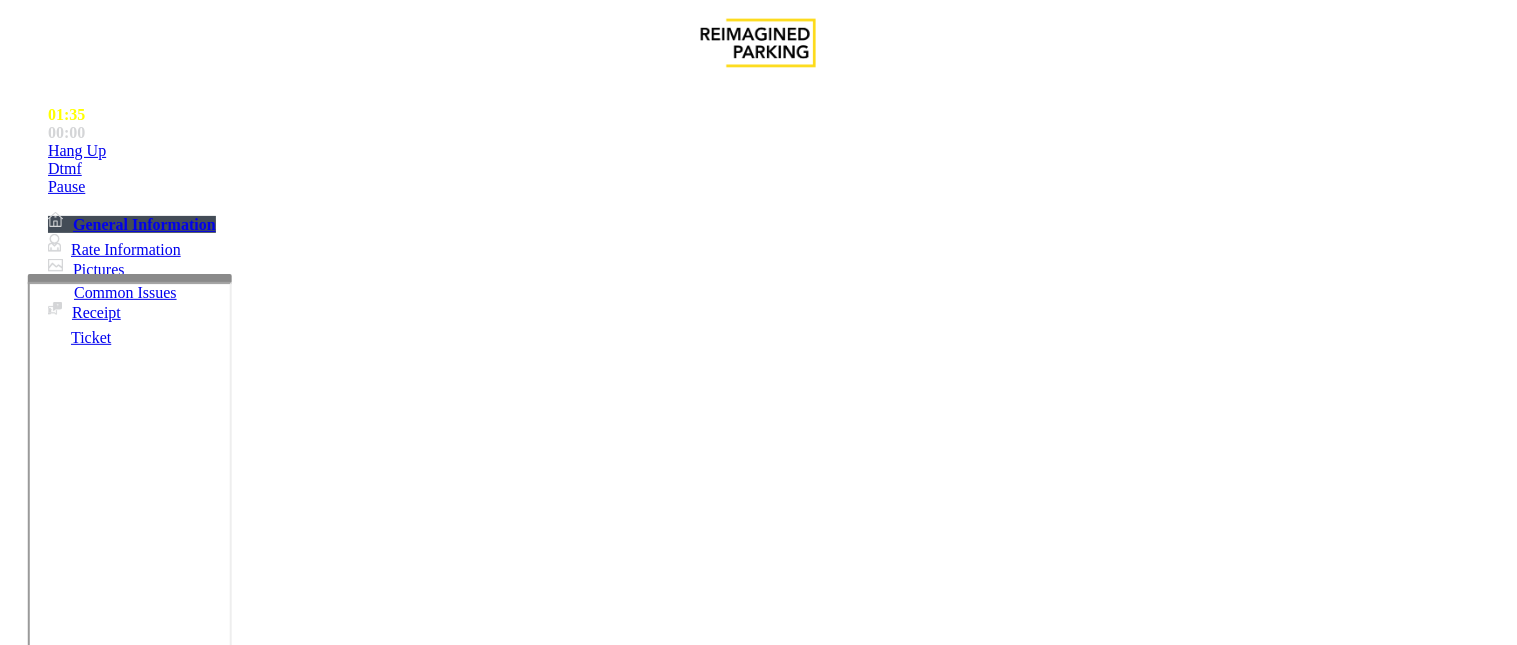 drag, startPoint x: 367, startPoint y: 614, endPoint x: 261, endPoint y: 568, distance: 115.55086 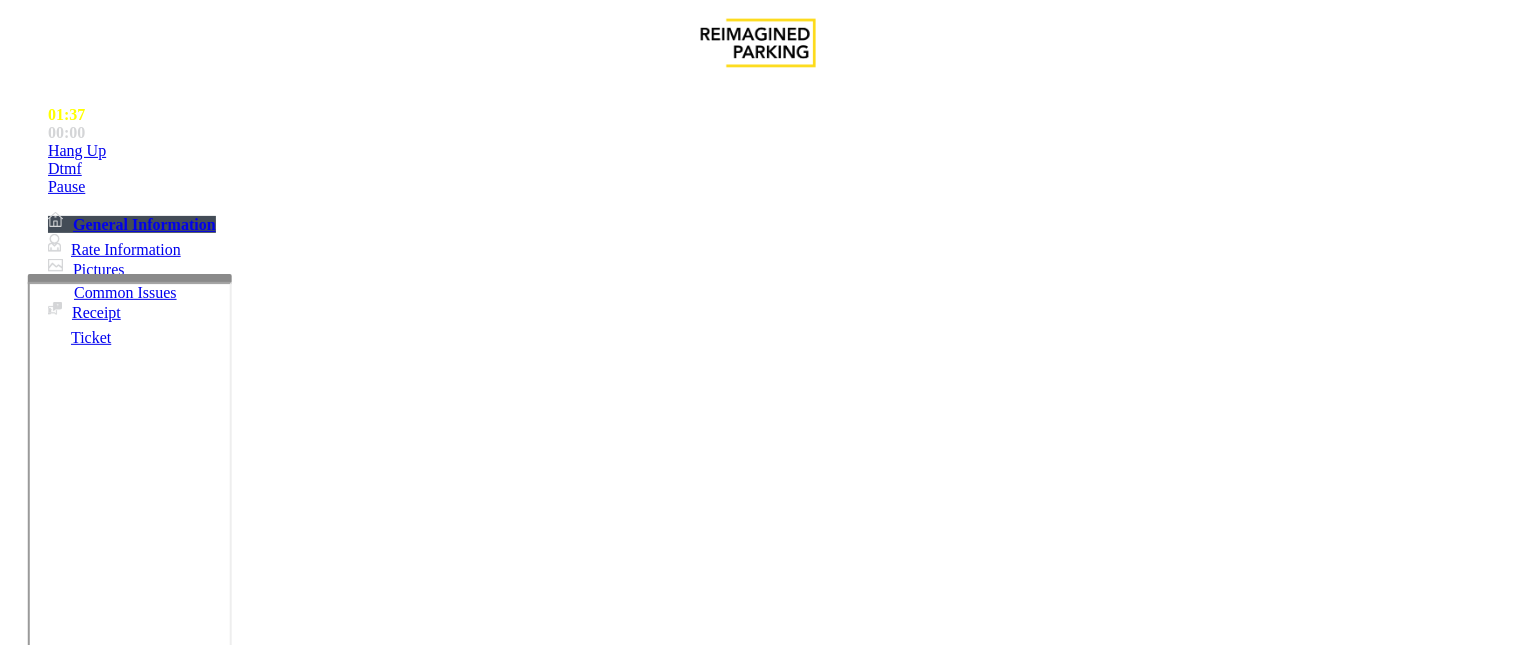scroll, scrollTop: 222, scrollLeft: 0, axis: vertical 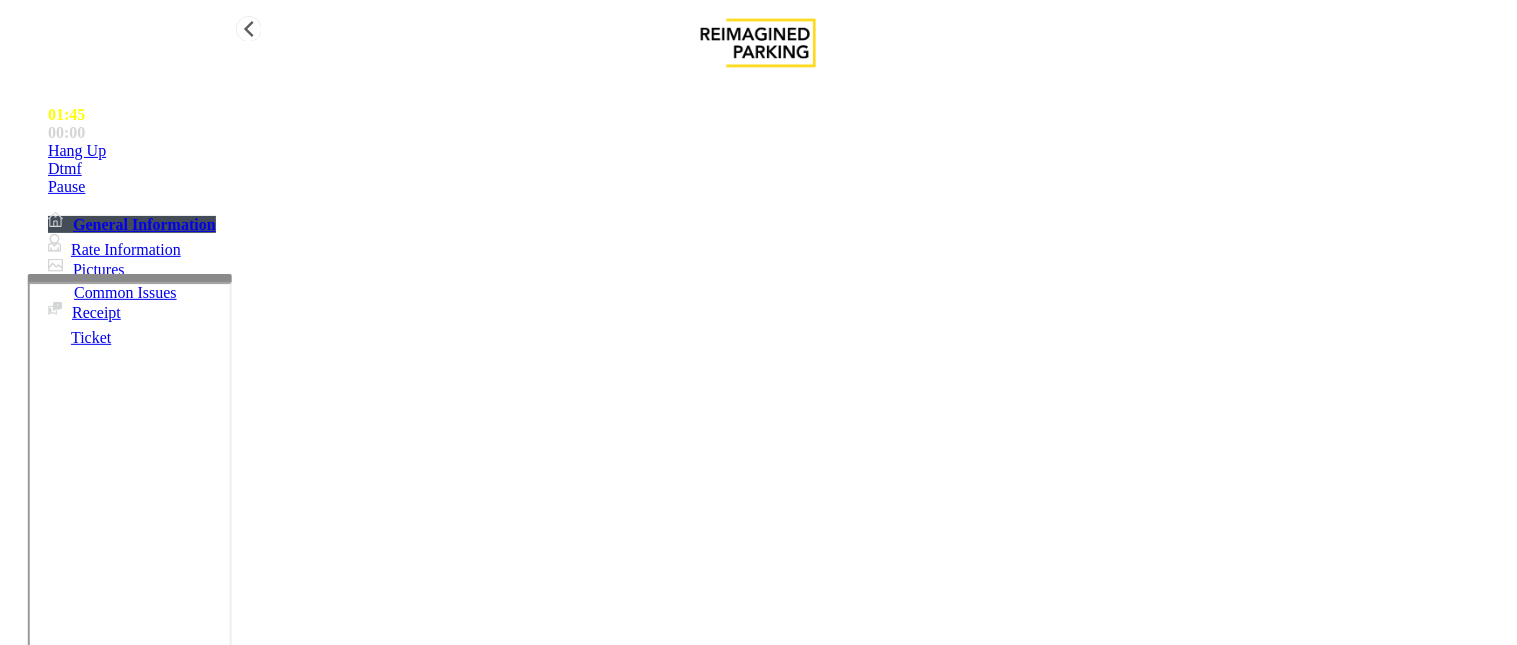 click on "Dtmf" at bounding box center (778, 151) 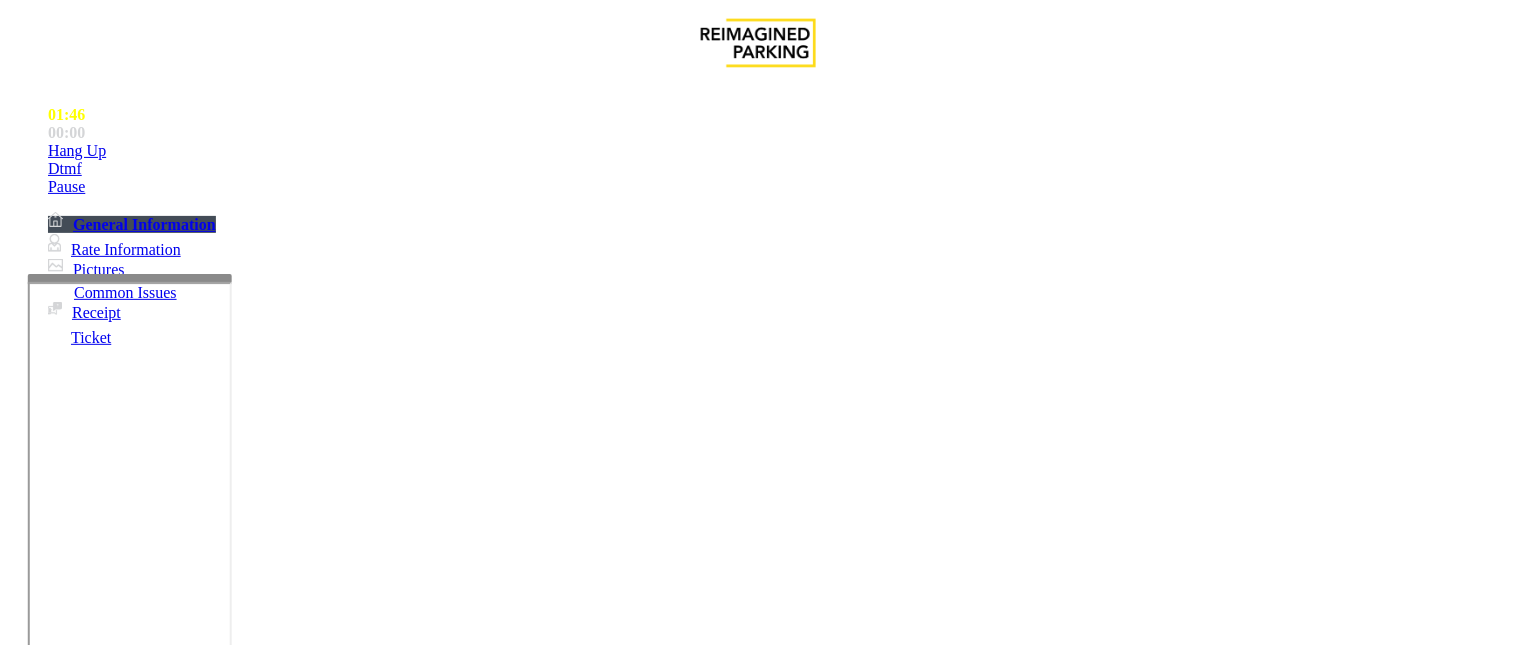 click on "×" at bounding box center [20, 3541] 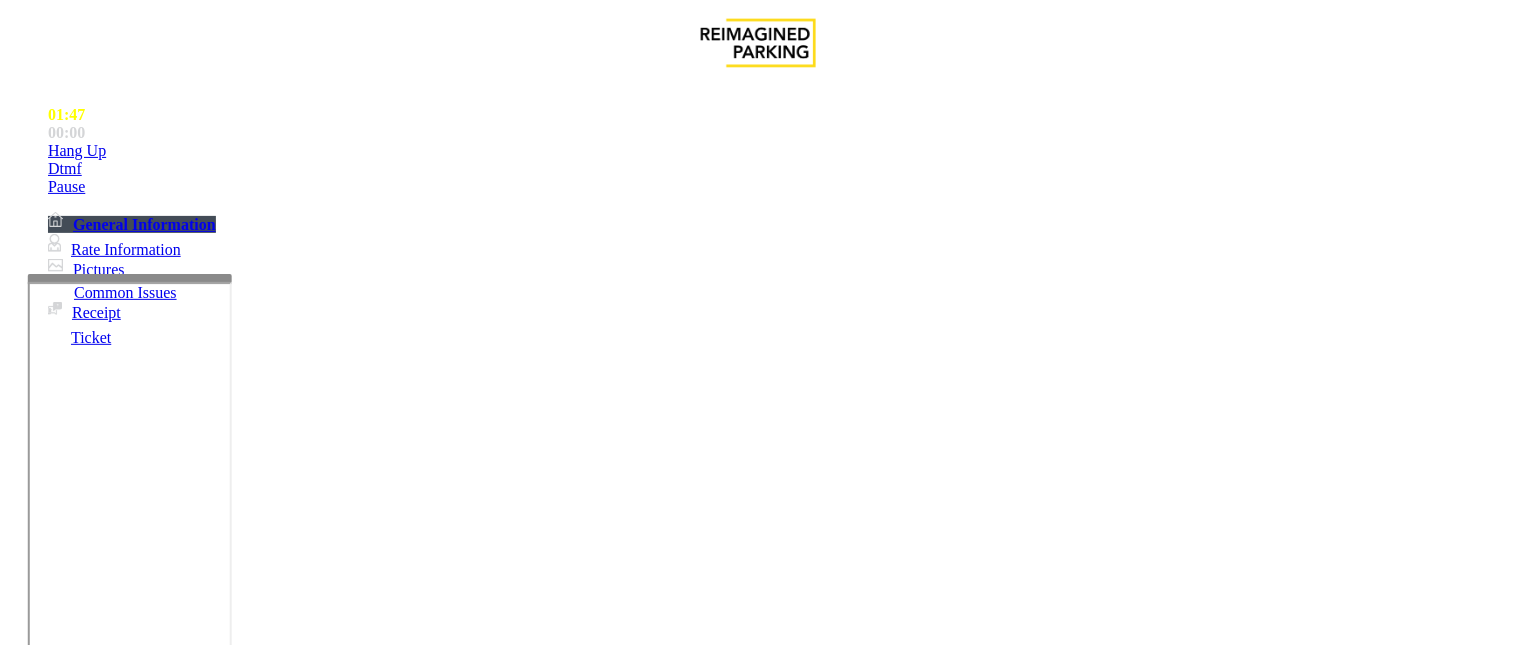 click on "Hang Up" at bounding box center [778, 151] 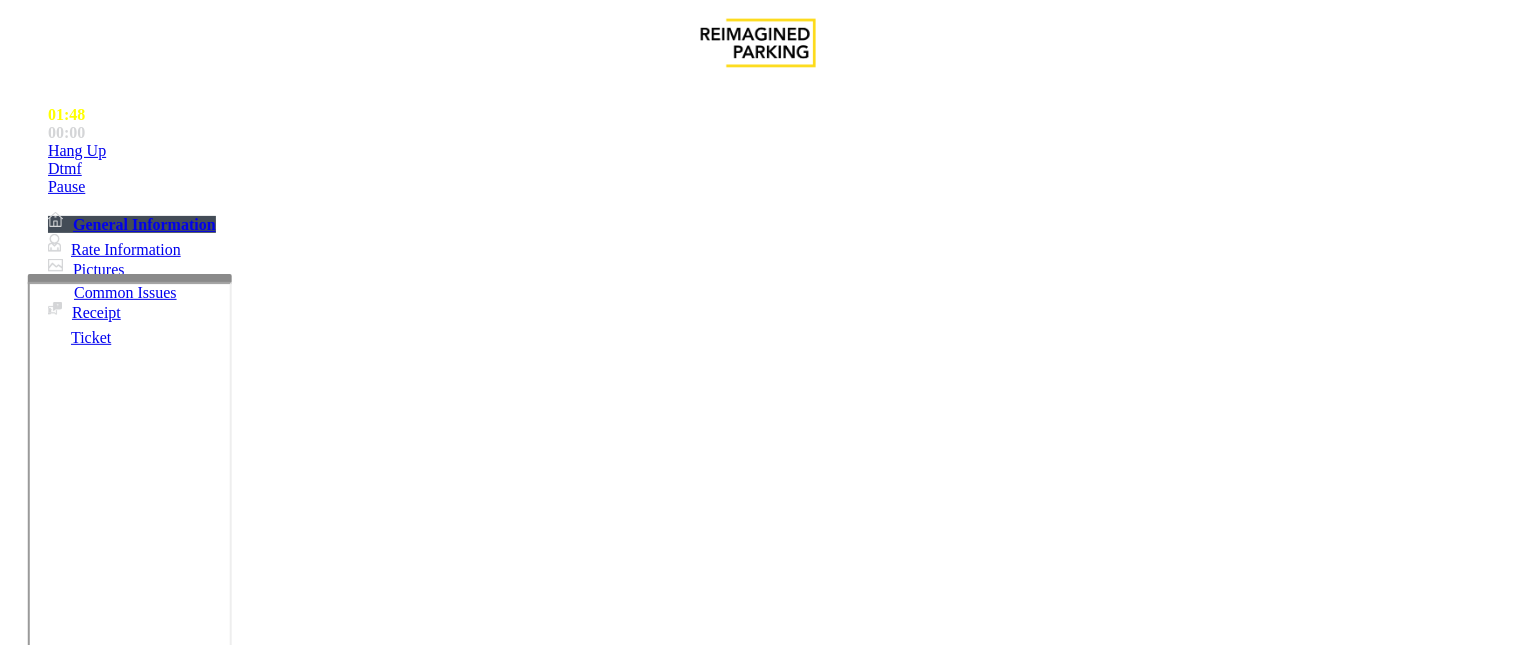 click at bounding box center [246, 1616] 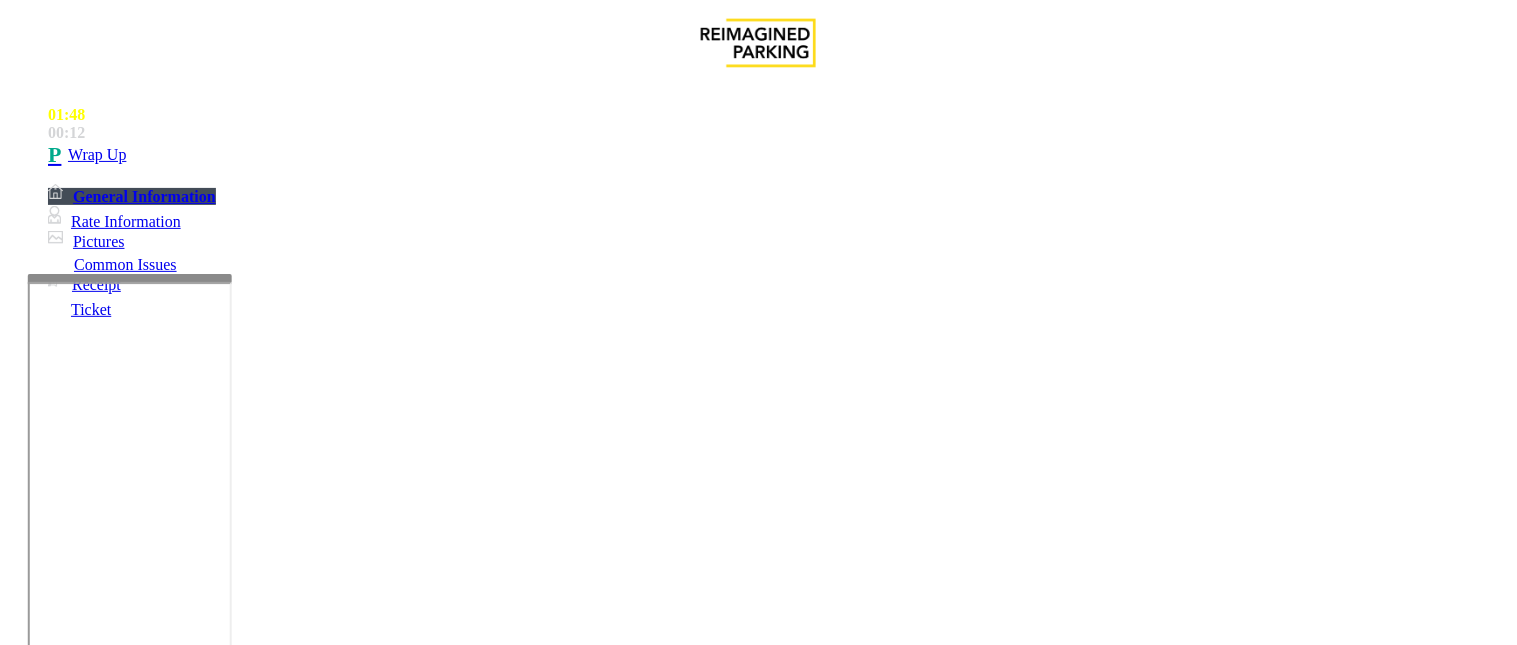 scroll, scrollTop: 0, scrollLeft: 0, axis: both 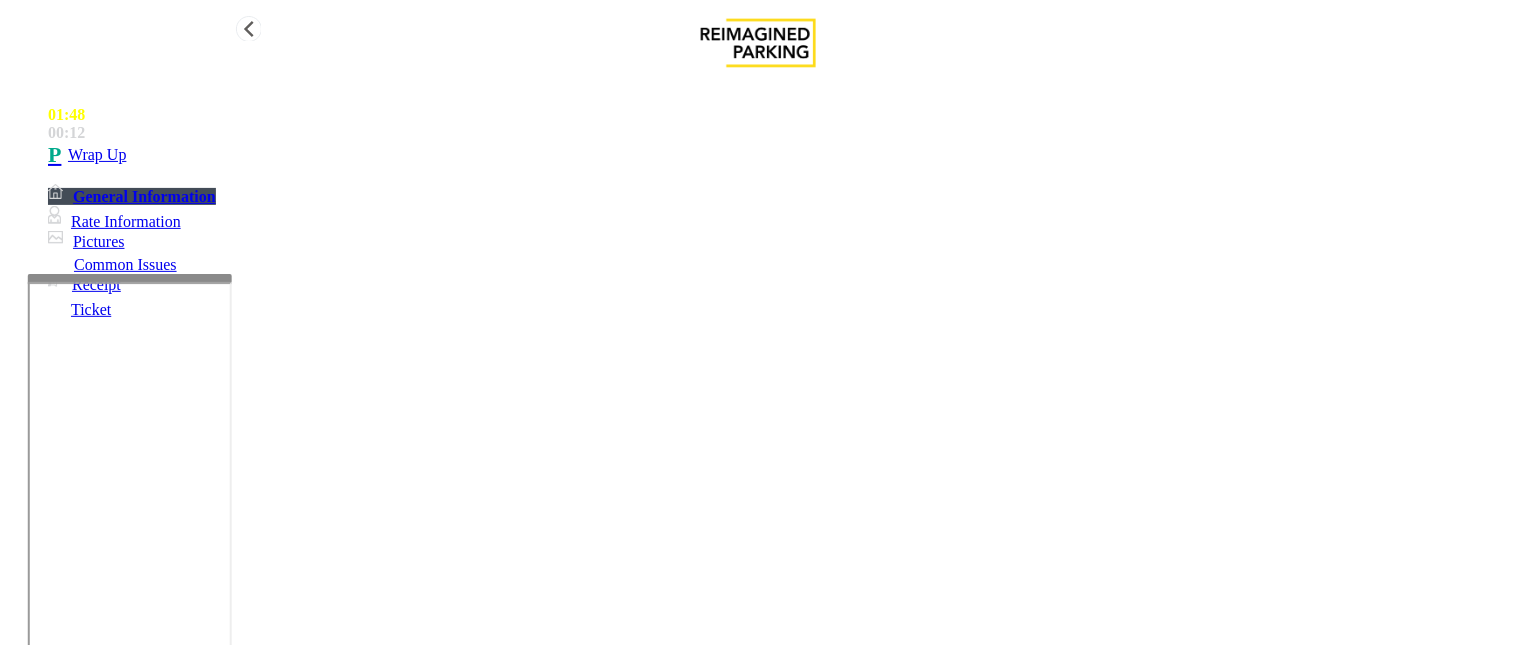 type on "**********" 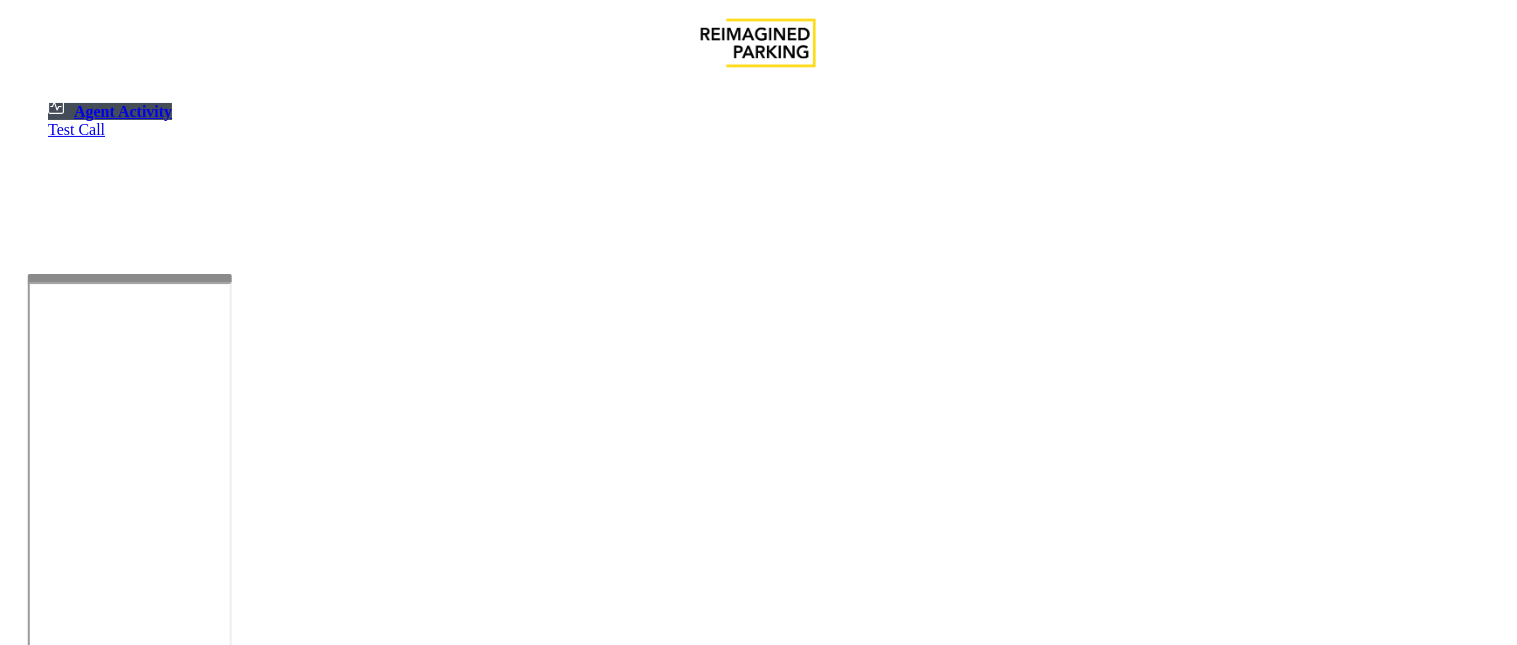 click on "Anonymous Call" at bounding box center (67, 1291) 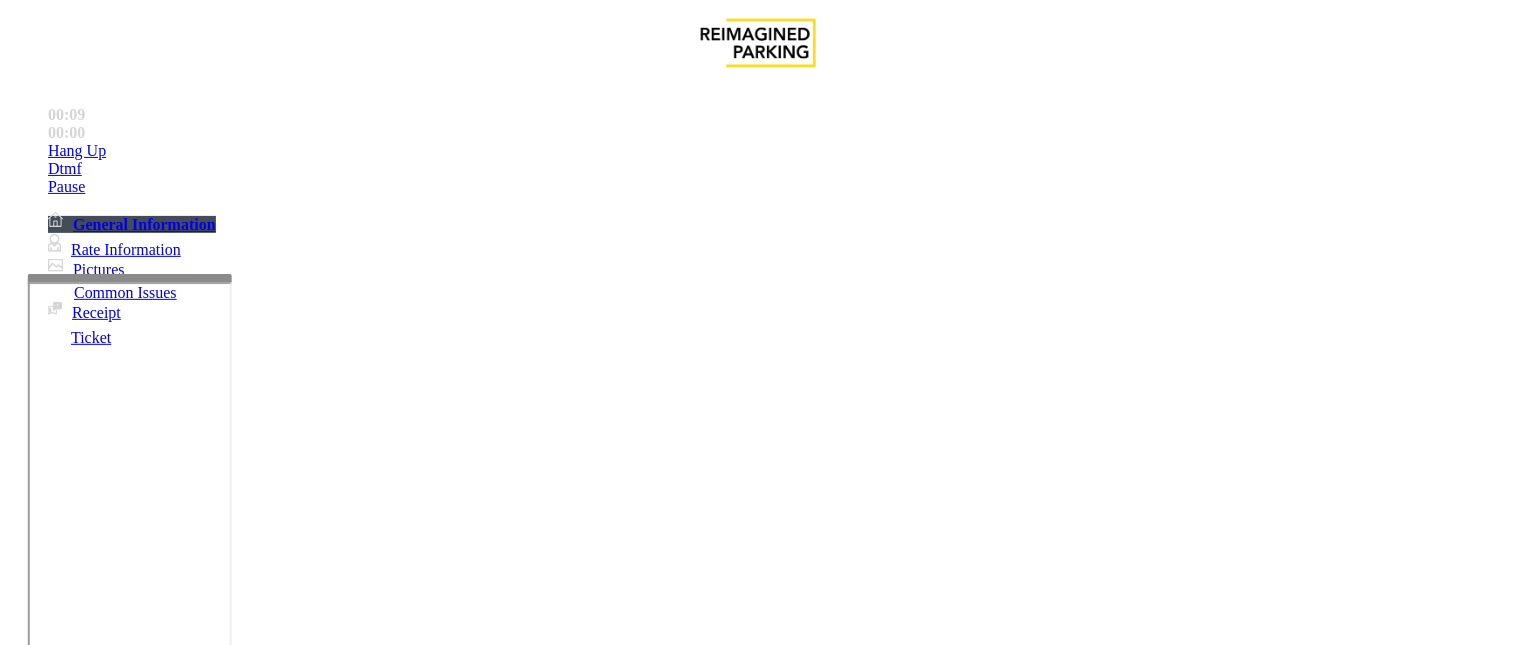 click on "Equipment Issue" at bounding box center (483, 1298) 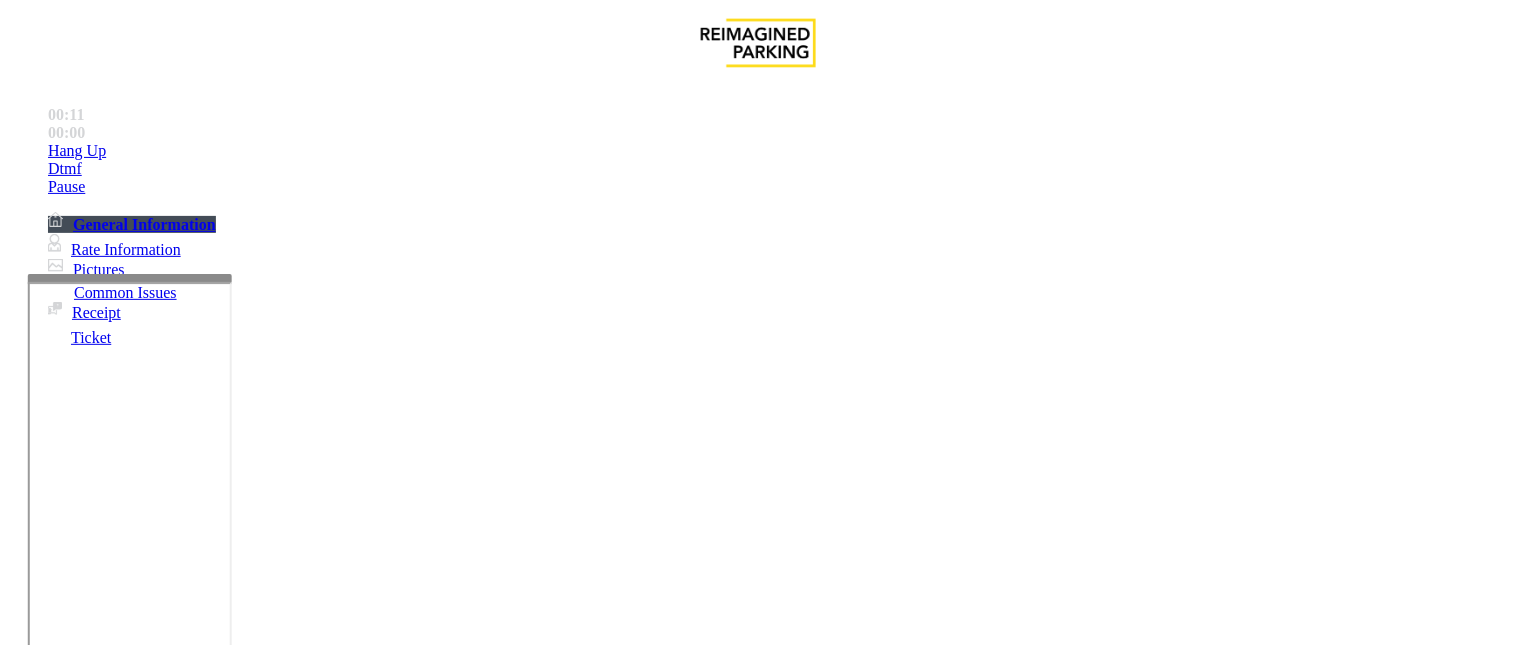 click on "Out of Tickets" at bounding box center [356, 1298] 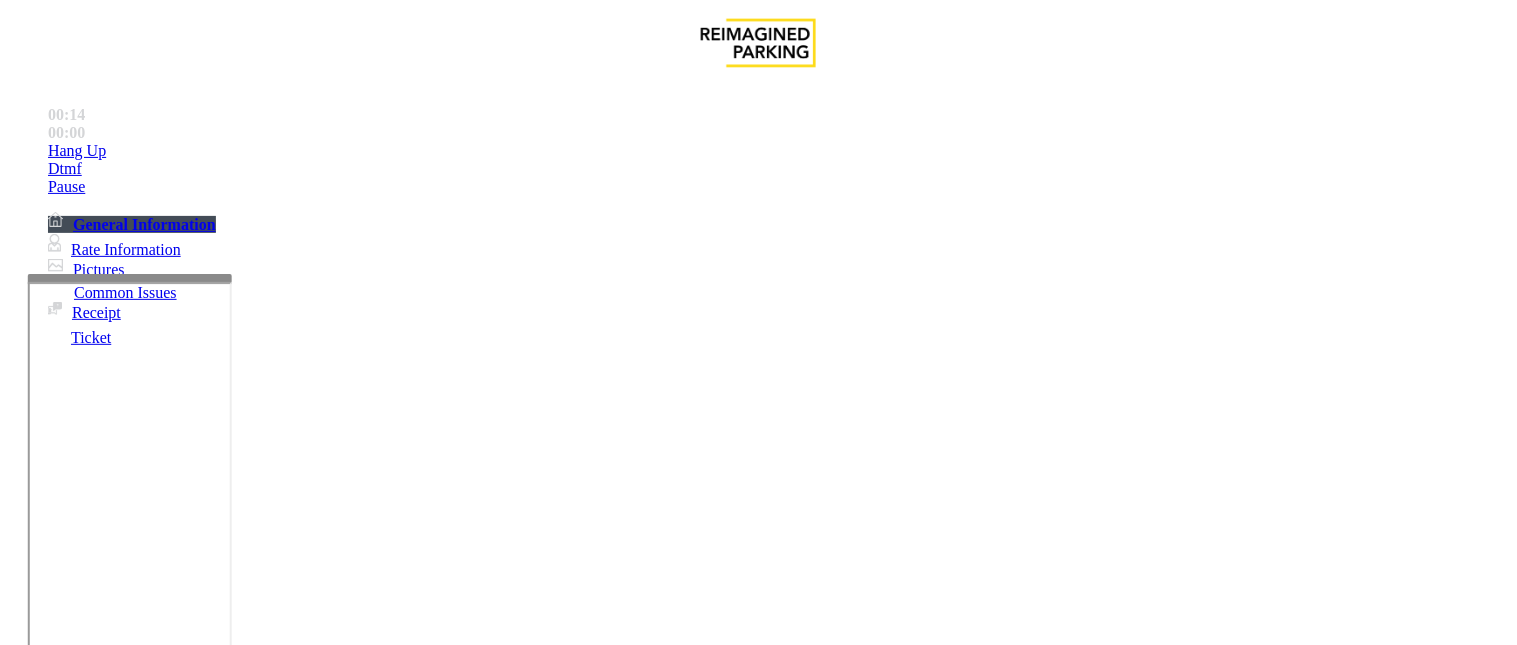 drag, startPoint x: 416, startPoint y: 184, endPoint x: 371, endPoint y: 197, distance: 46.840153 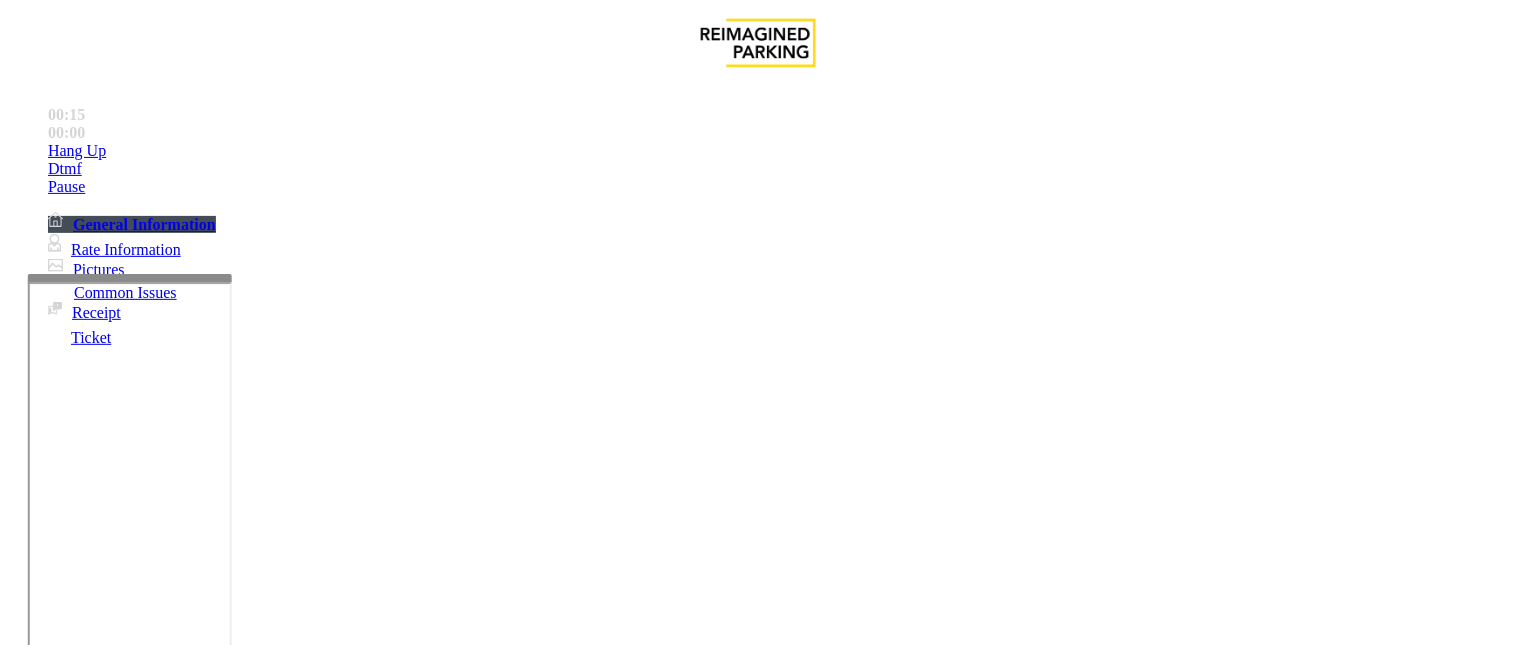 click at bounding box center (23, 1554) 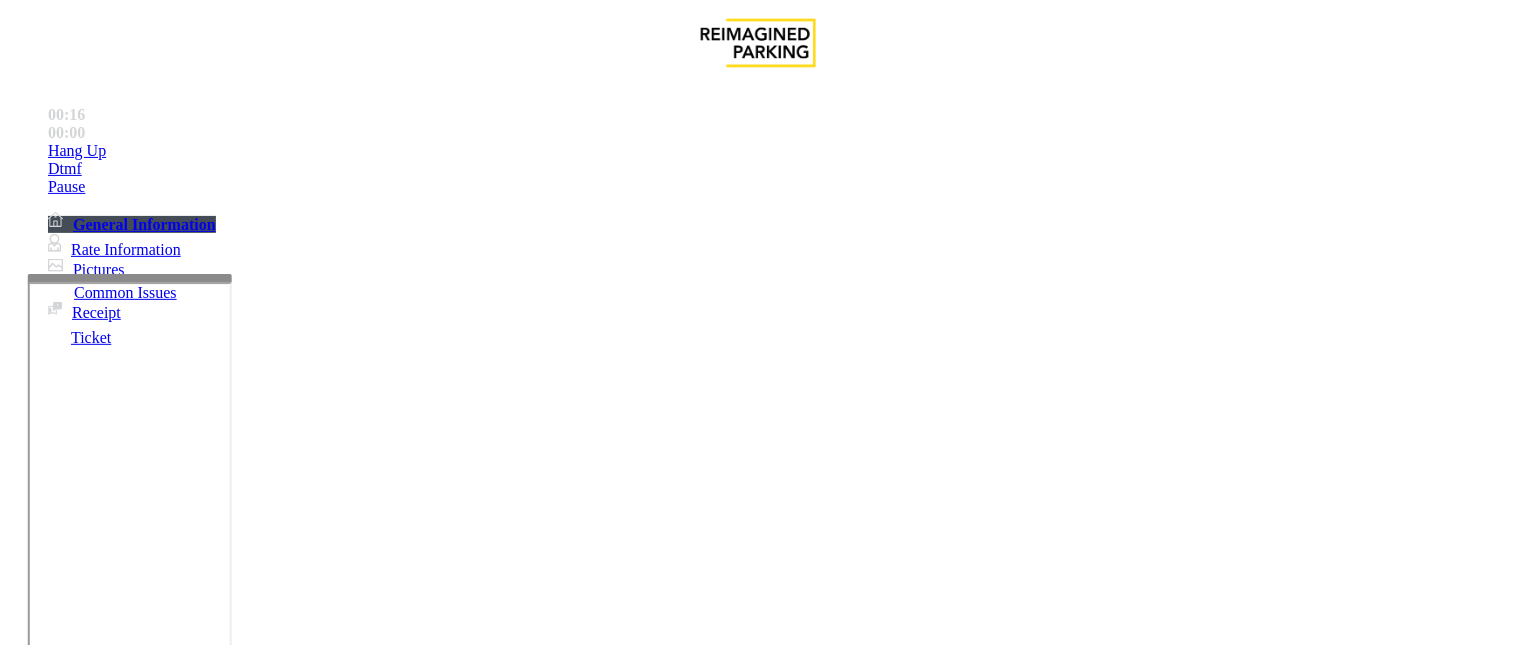 click on "Mount Royal Village" at bounding box center [778, 3167] 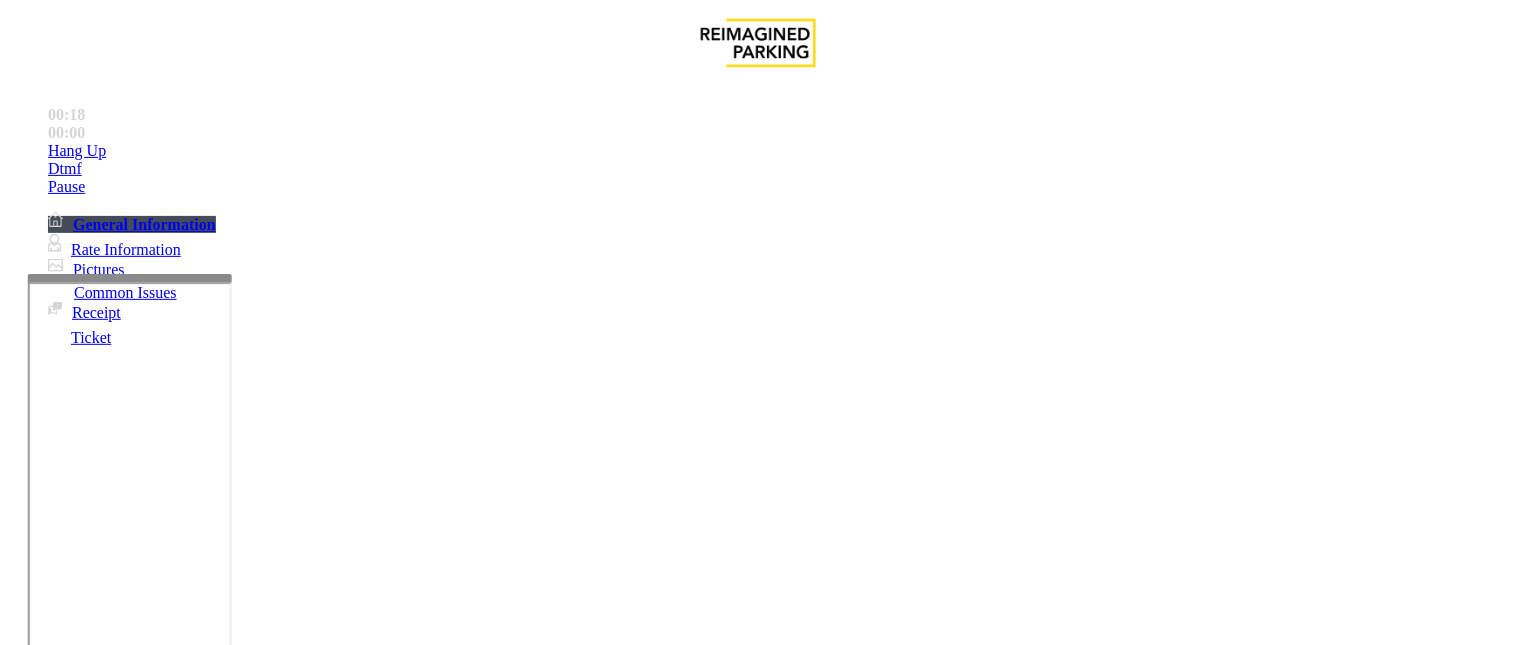 drag, startPoint x: 343, startPoint y: 162, endPoint x: 337, endPoint y: 280, distance: 118.15244 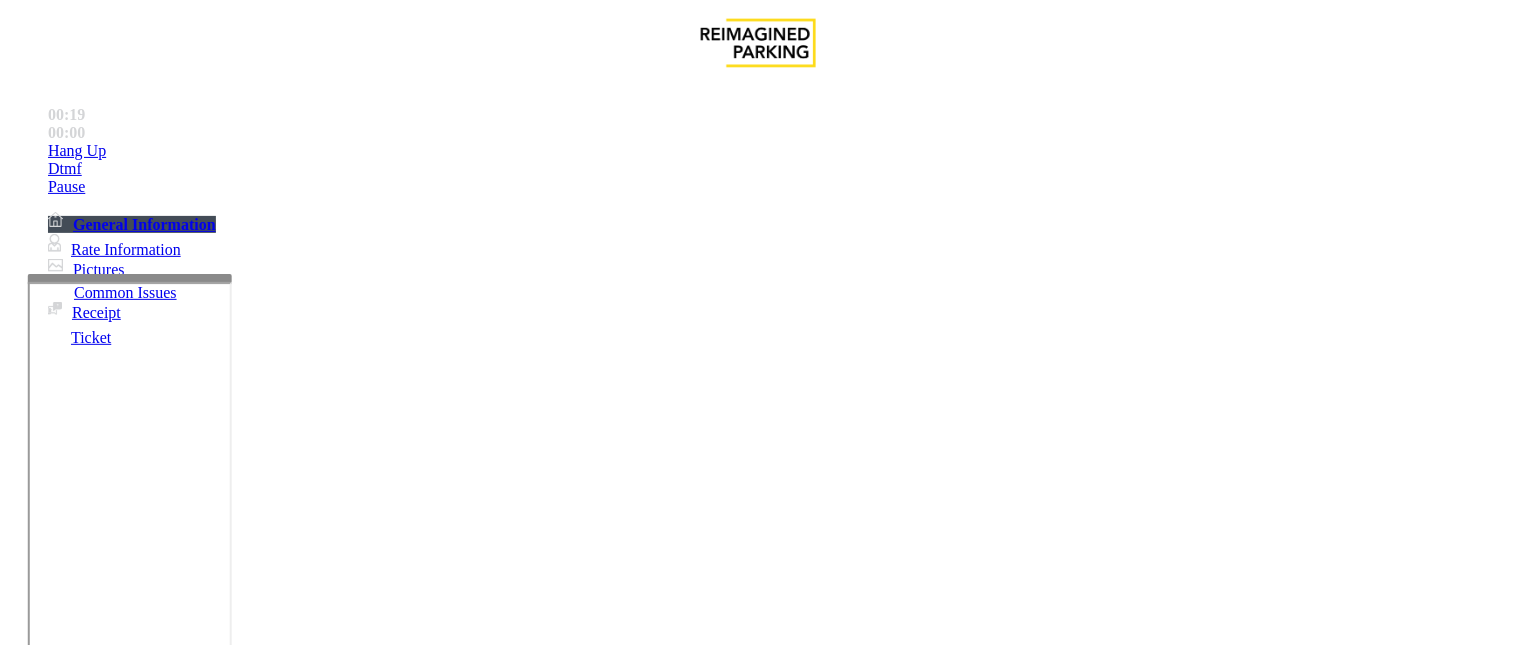 drag, startPoint x: 411, startPoint y: 188, endPoint x: 261, endPoint y: 161, distance: 152.41063 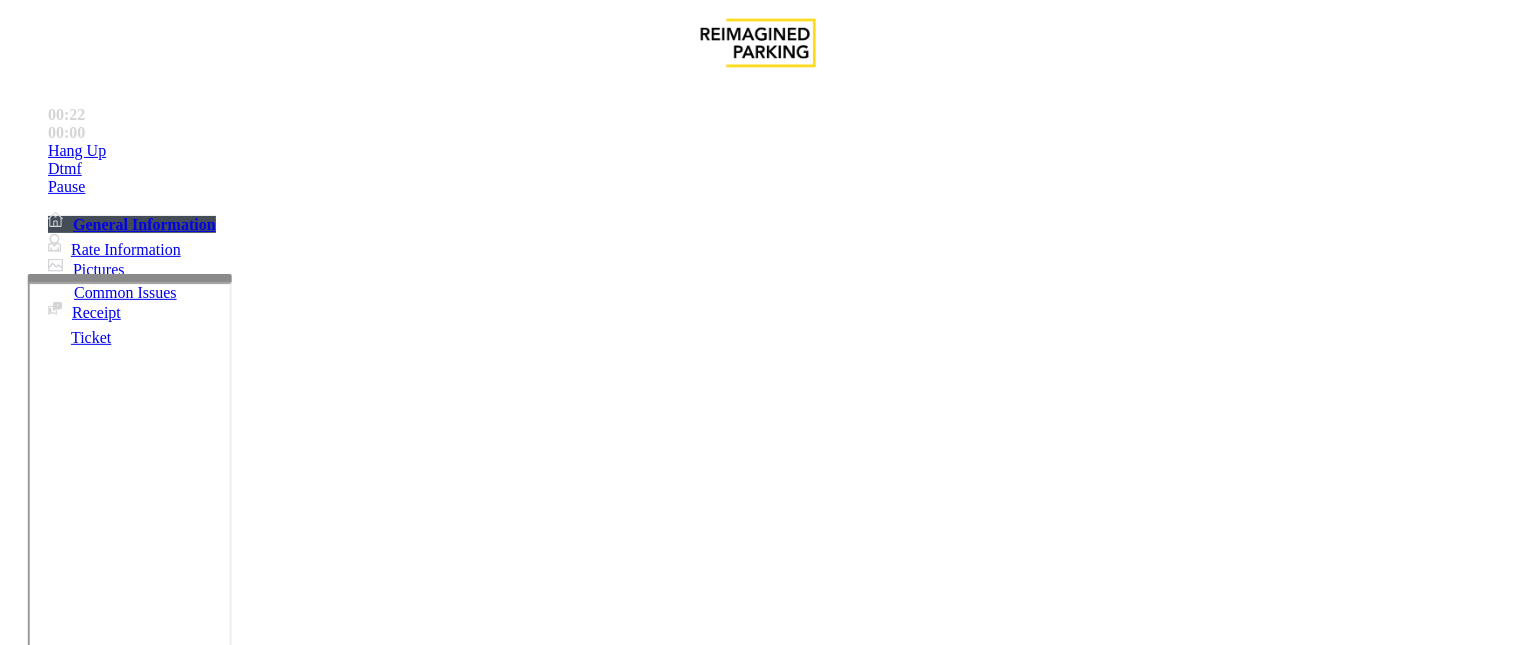 click at bounding box center [246, 1616] 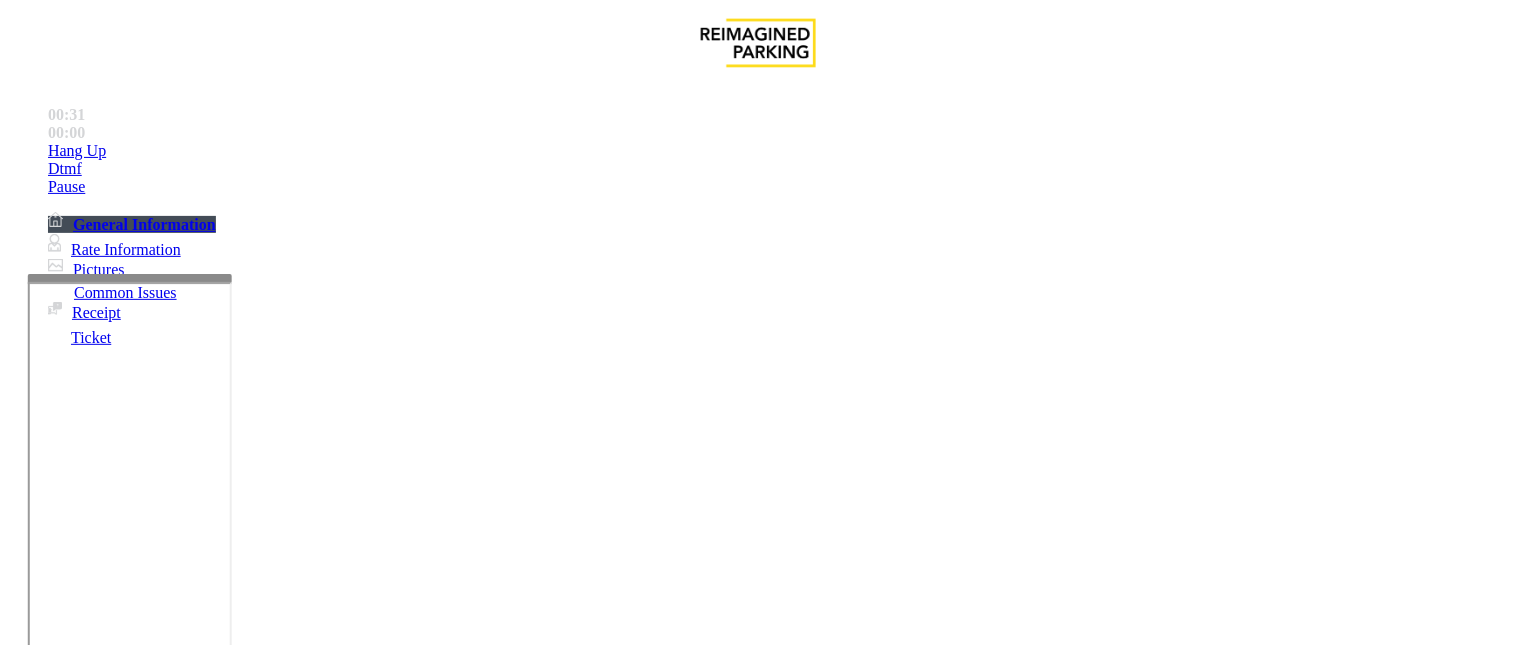 type on "**********" 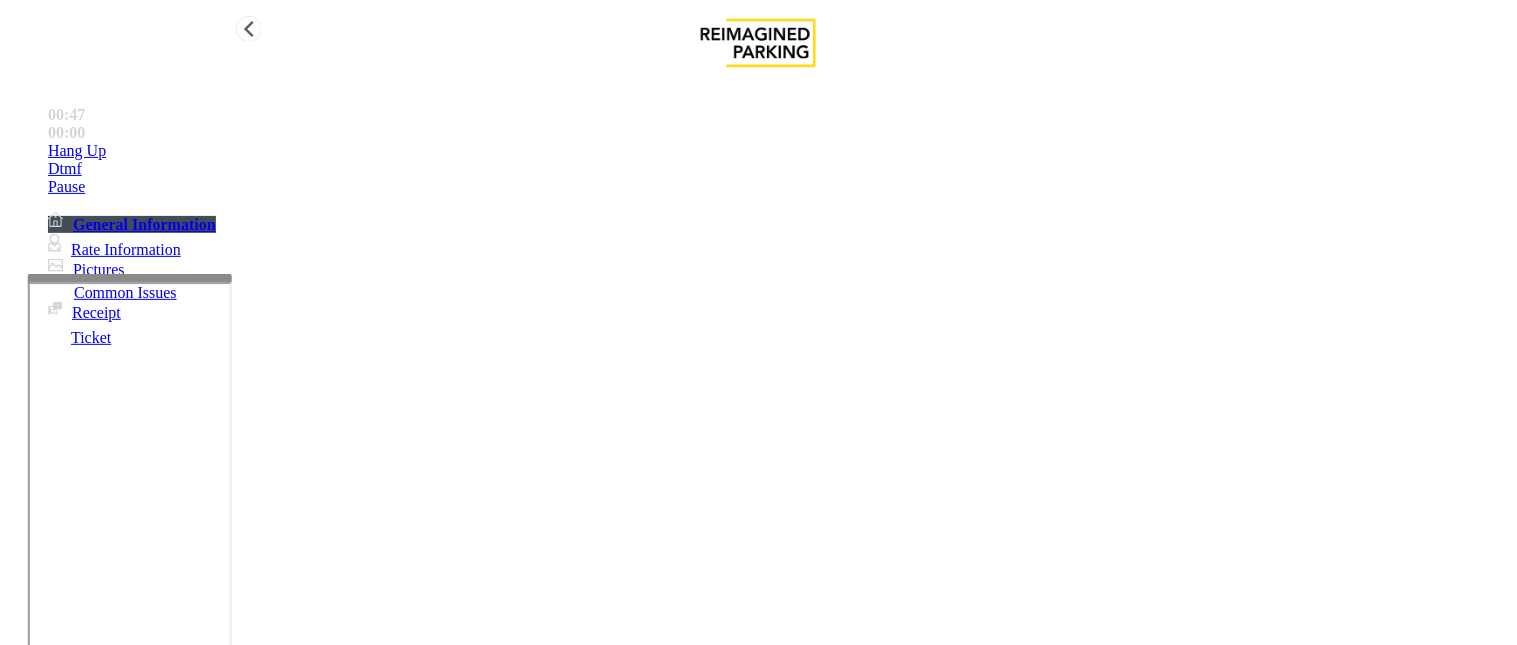 type on "*******" 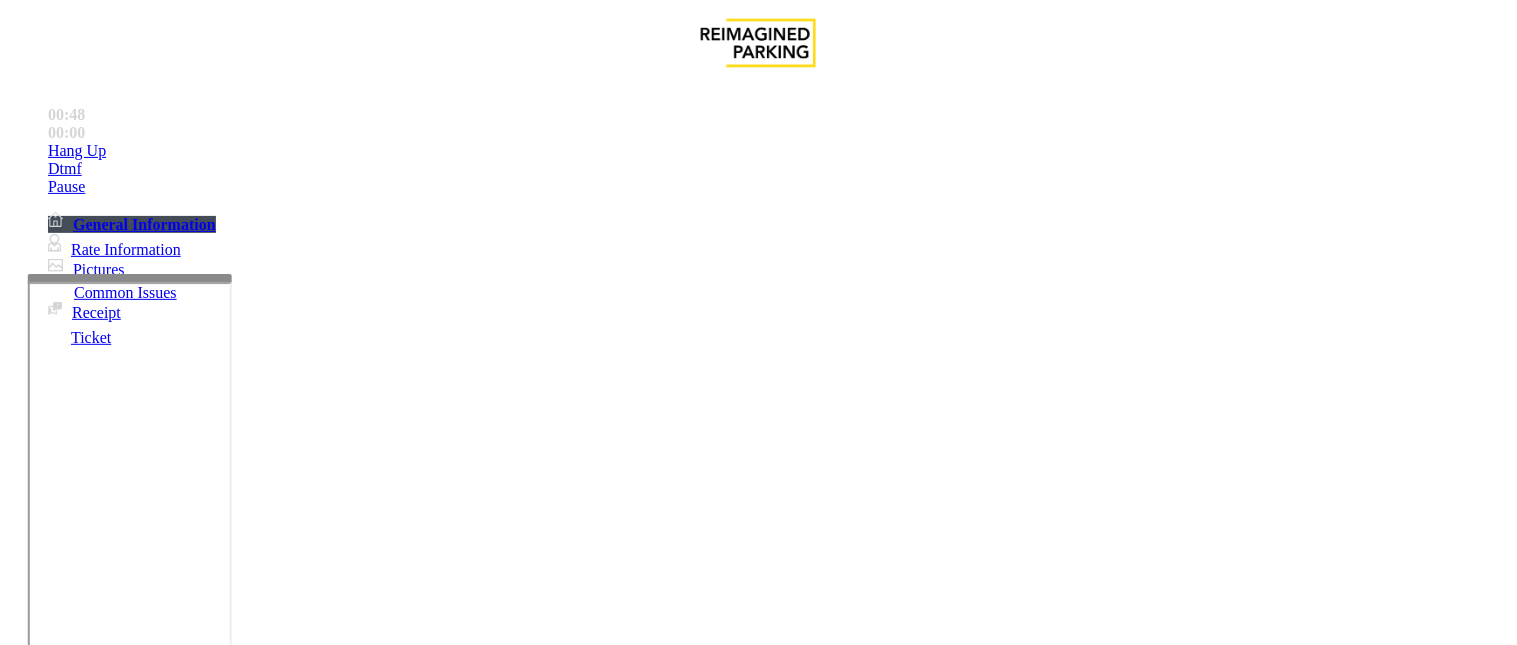click on "6" at bounding box center [58, 3600] 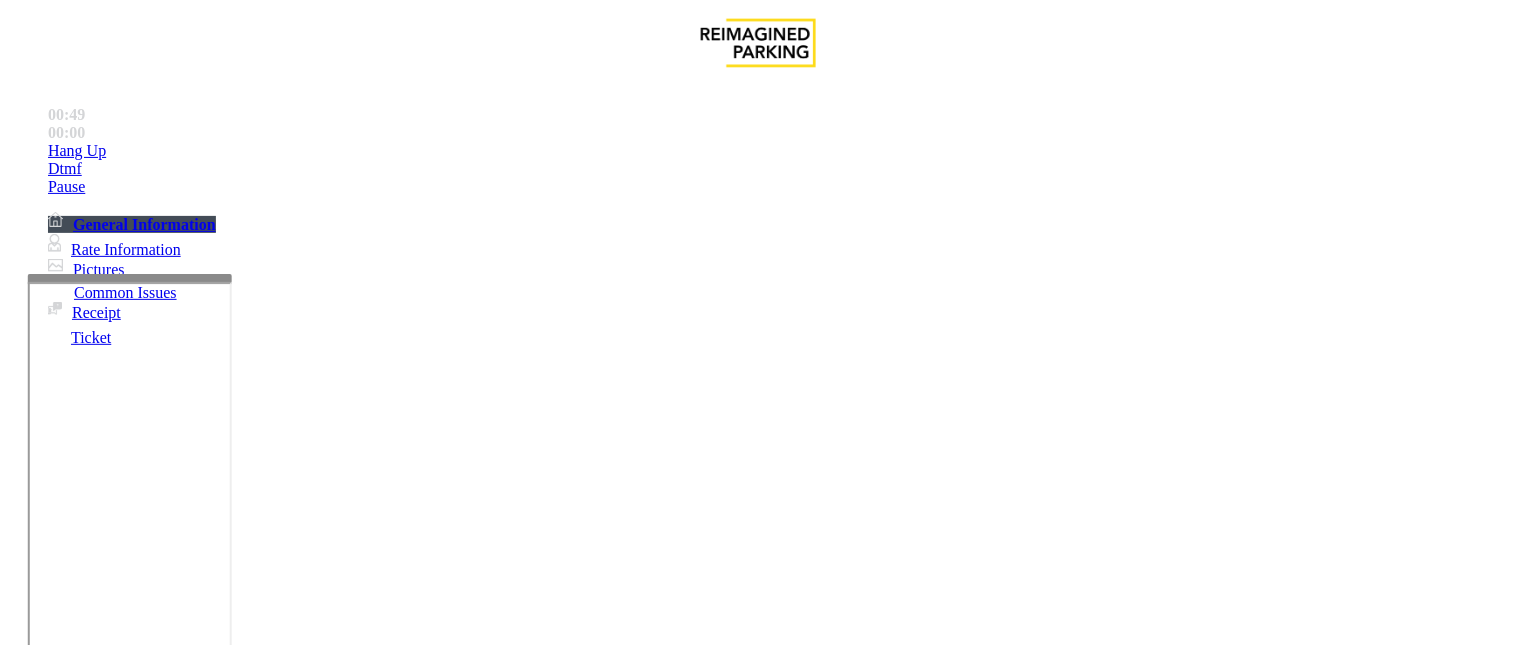 click on "×" at bounding box center [20, 3541] 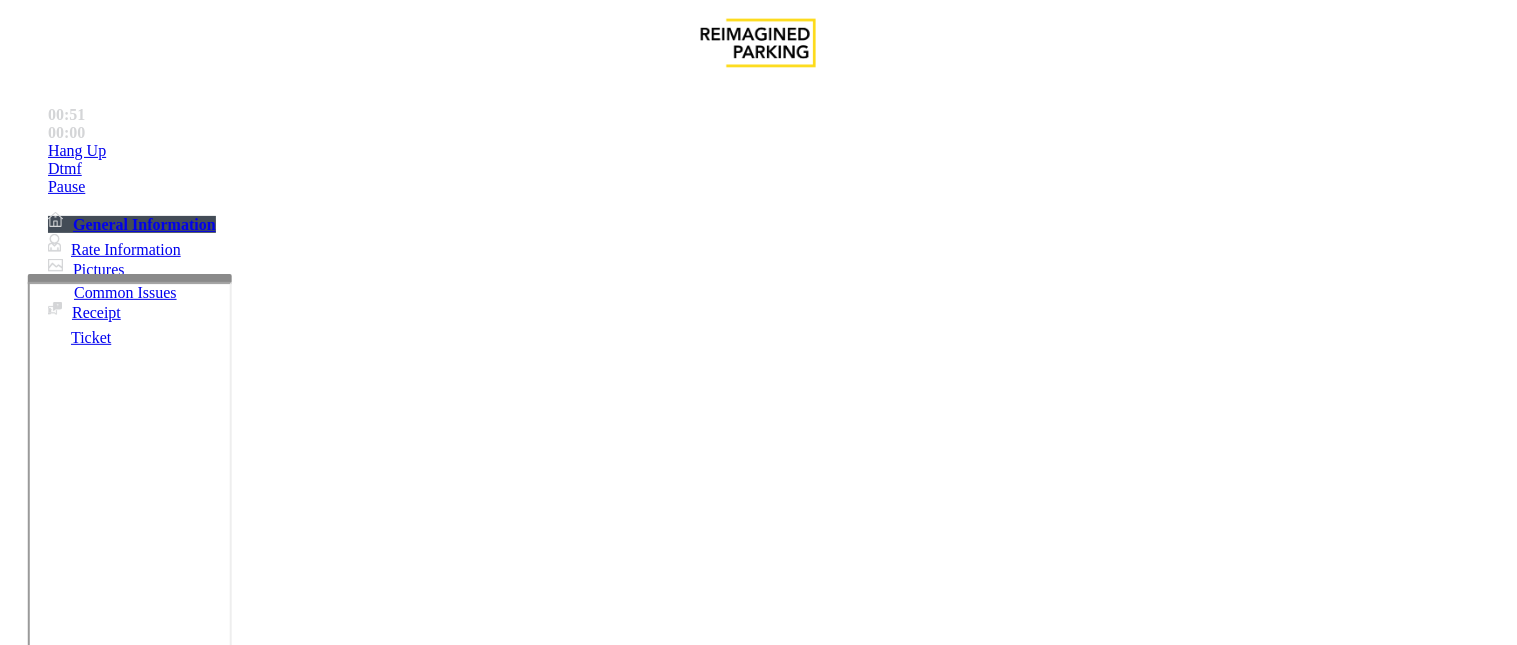 click at bounding box center [246, 1616] 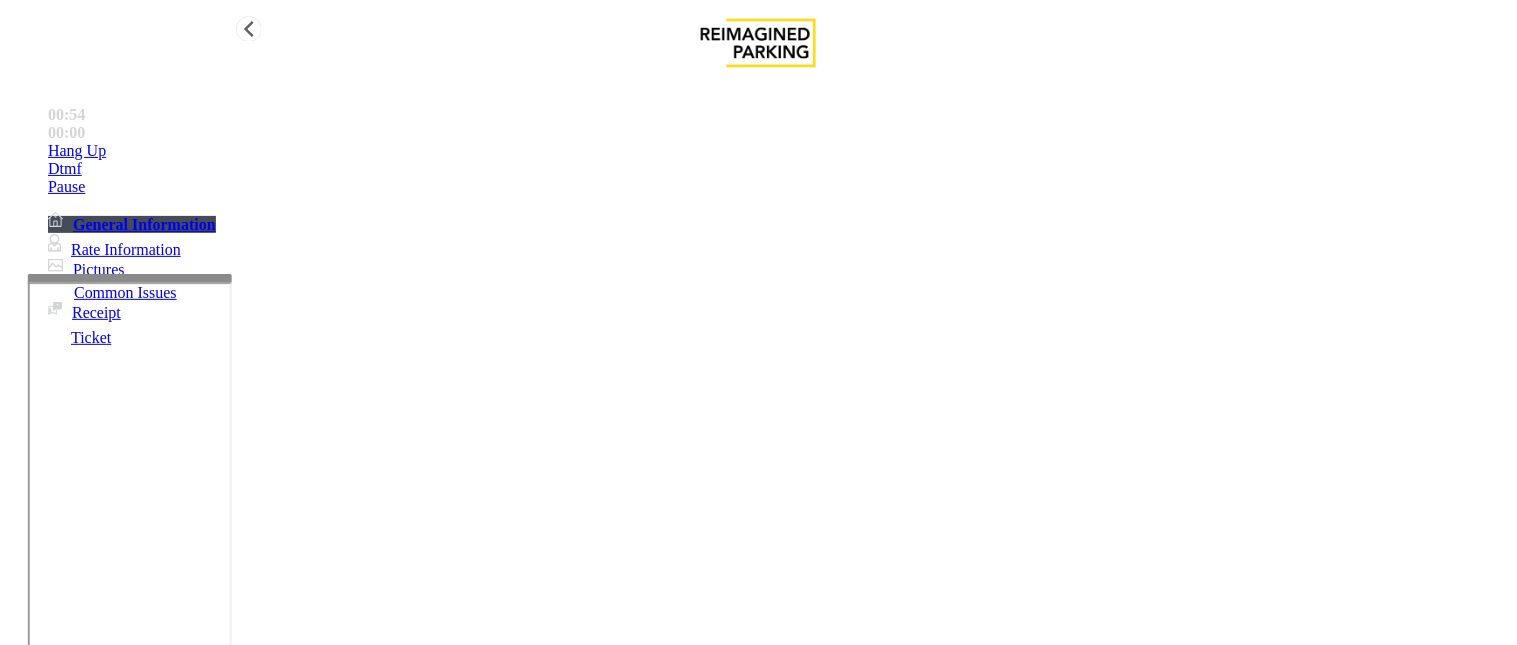 click on "Hang Up" at bounding box center [778, 151] 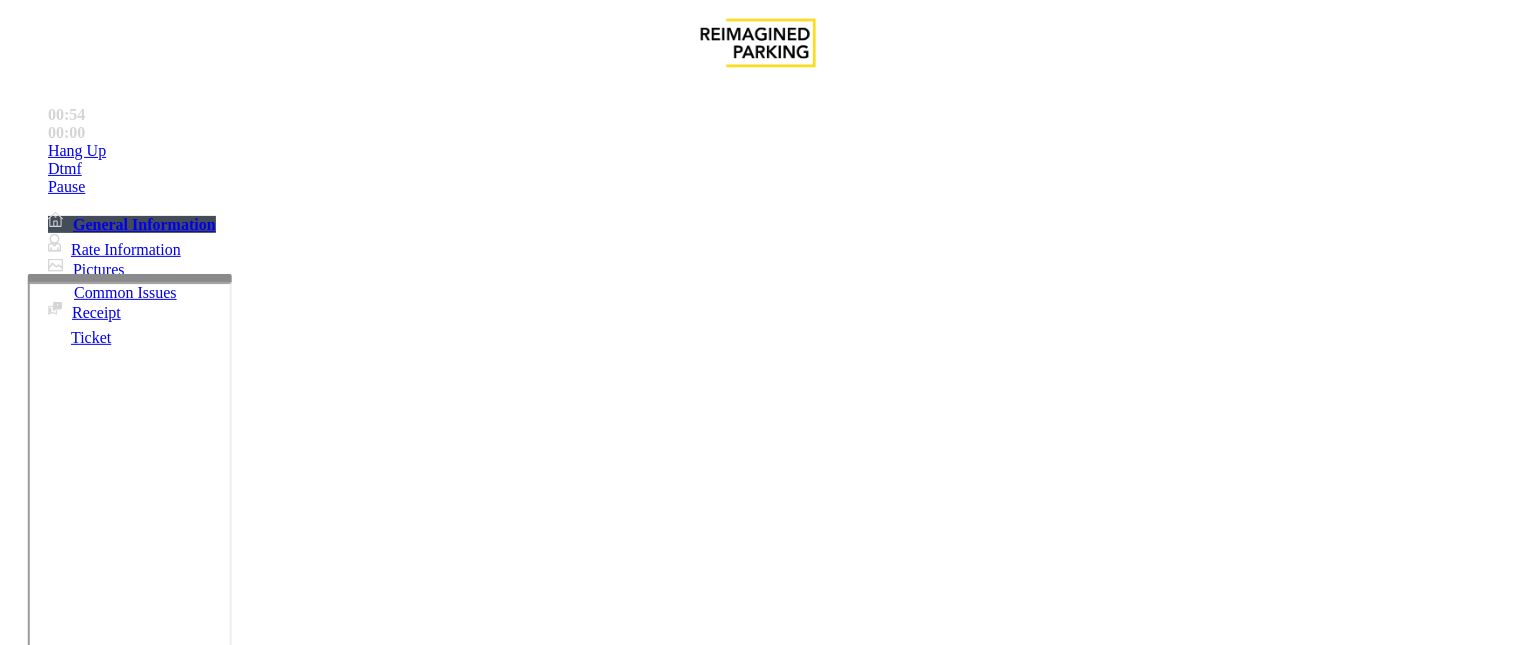 click at bounding box center (246, 1616) 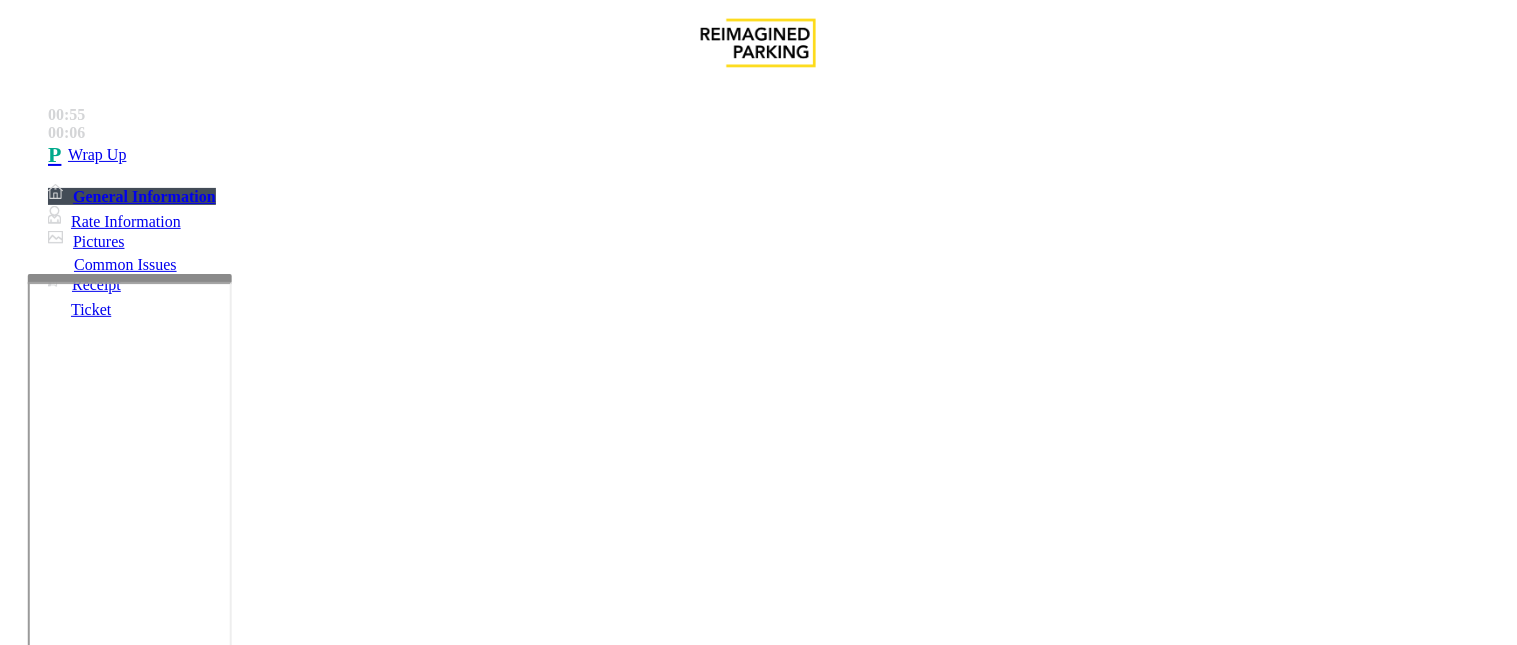 scroll, scrollTop: 13, scrollLeft: 0, axis: vertical 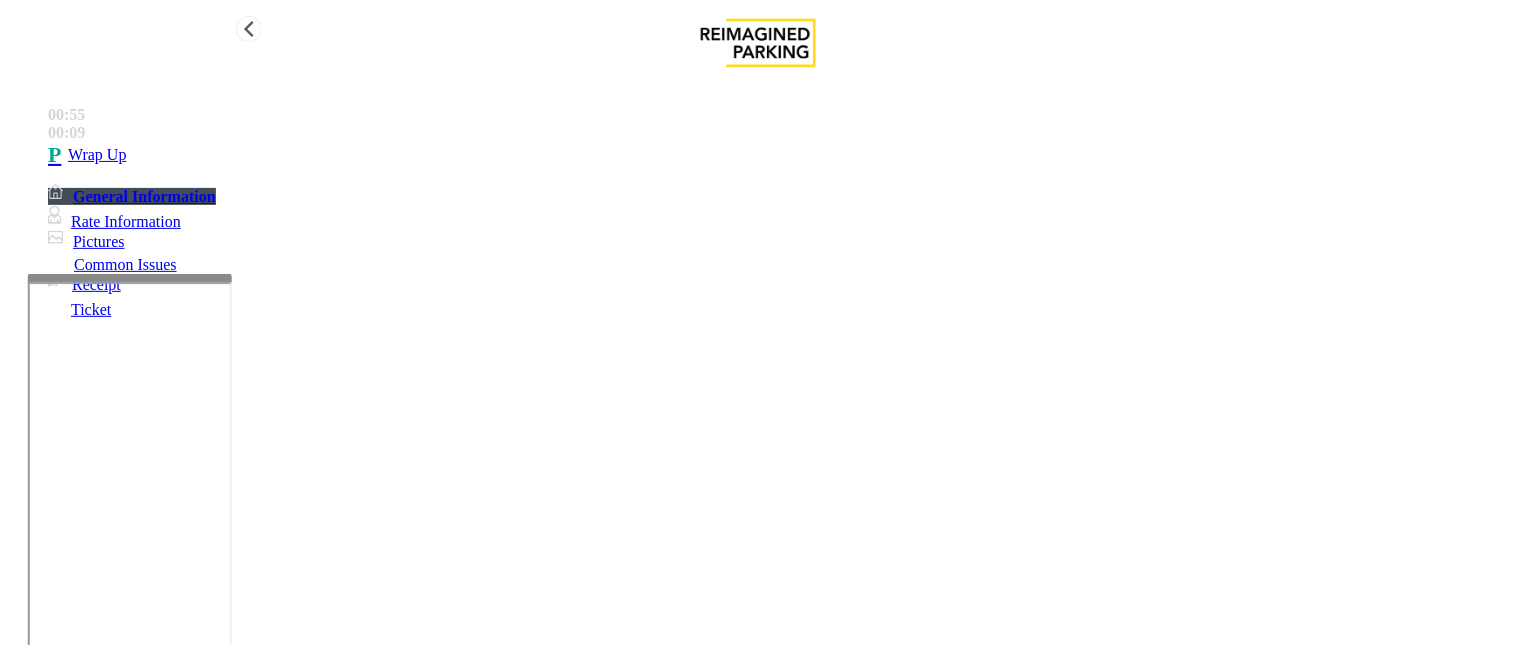 type on "**********" 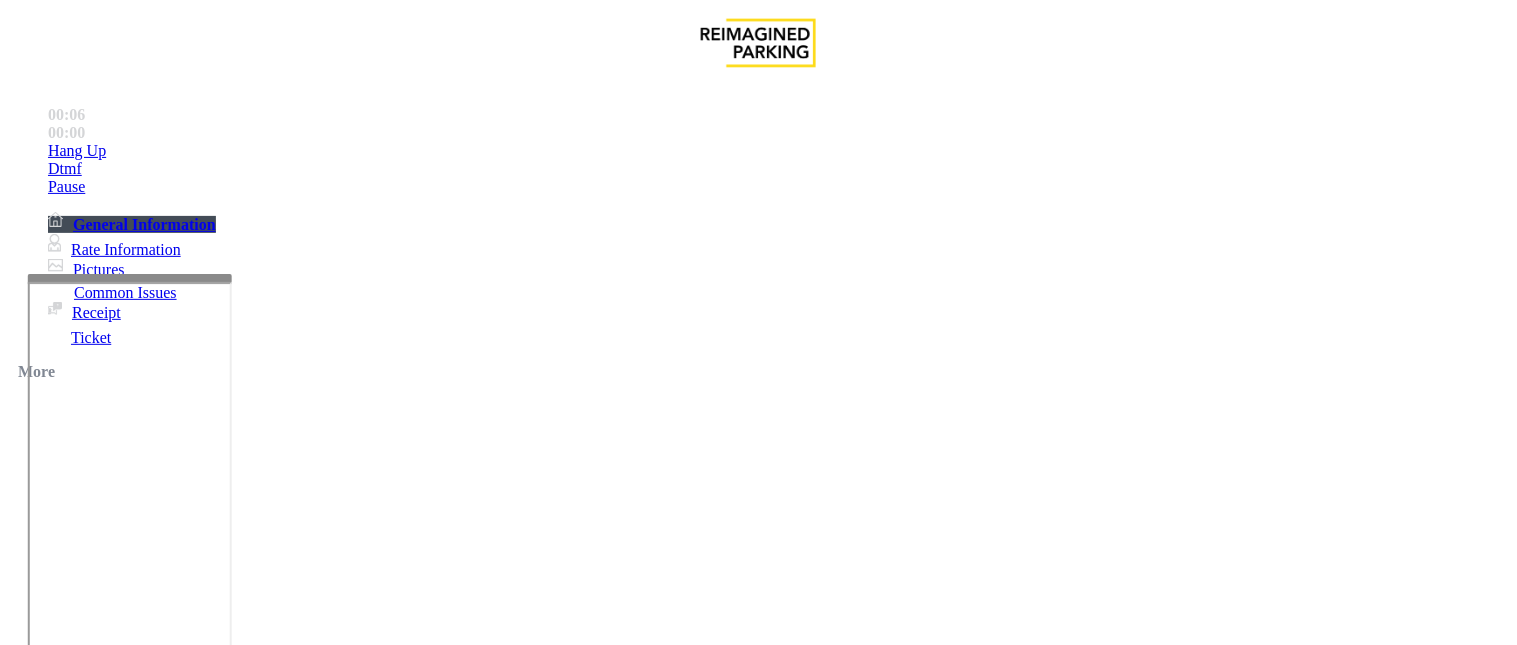 scroll, scrollTop: 2666, scrollLeft: 0, axis: vertical 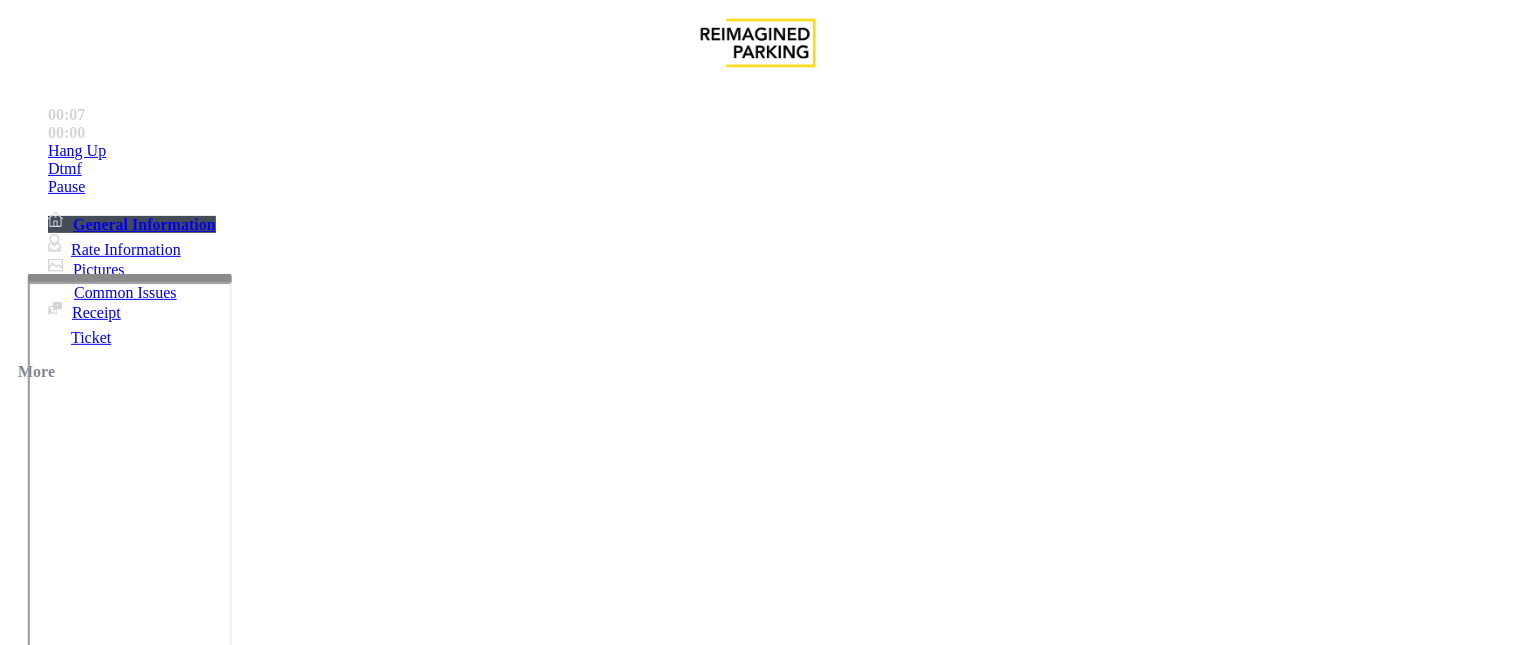 click on "Click Here for Parkonect Access" at bounding box center (48, 4627) 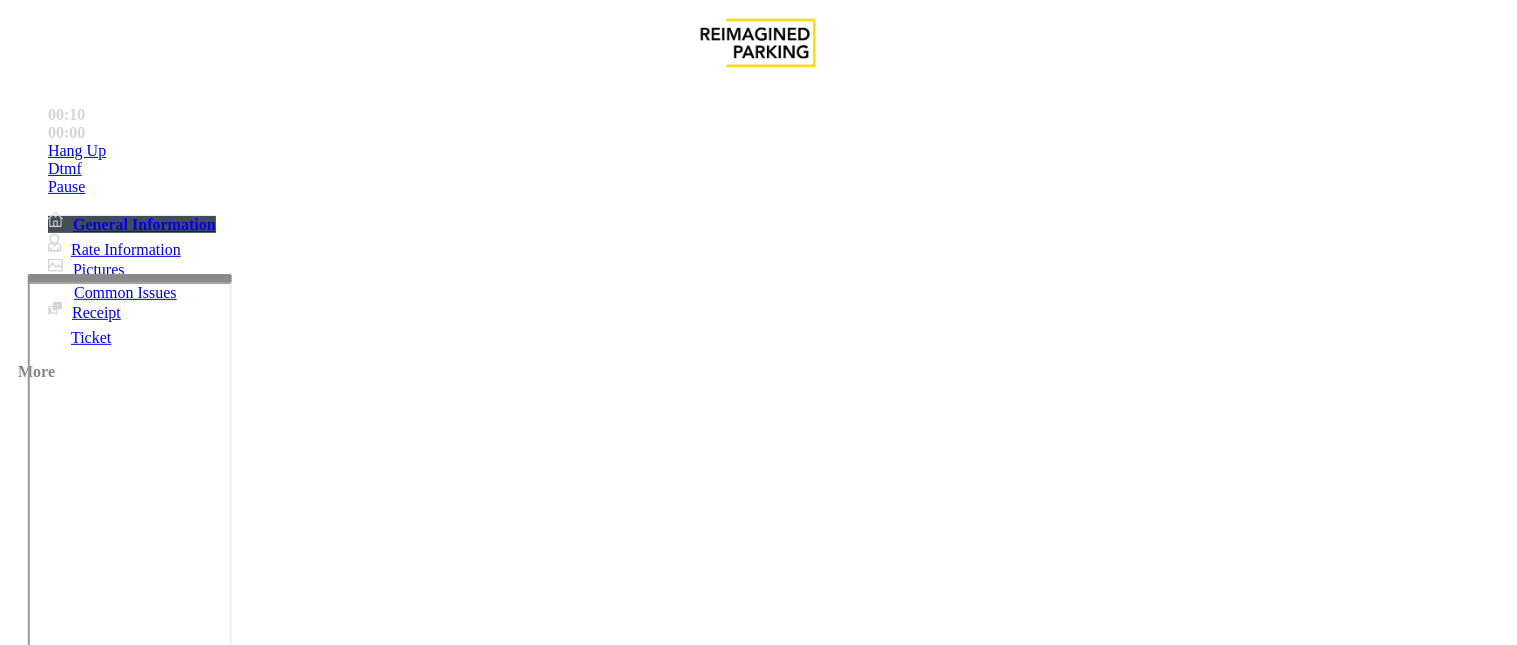 scroll, scrollTop: 2555, scrollLeft: 0, axis: vertical 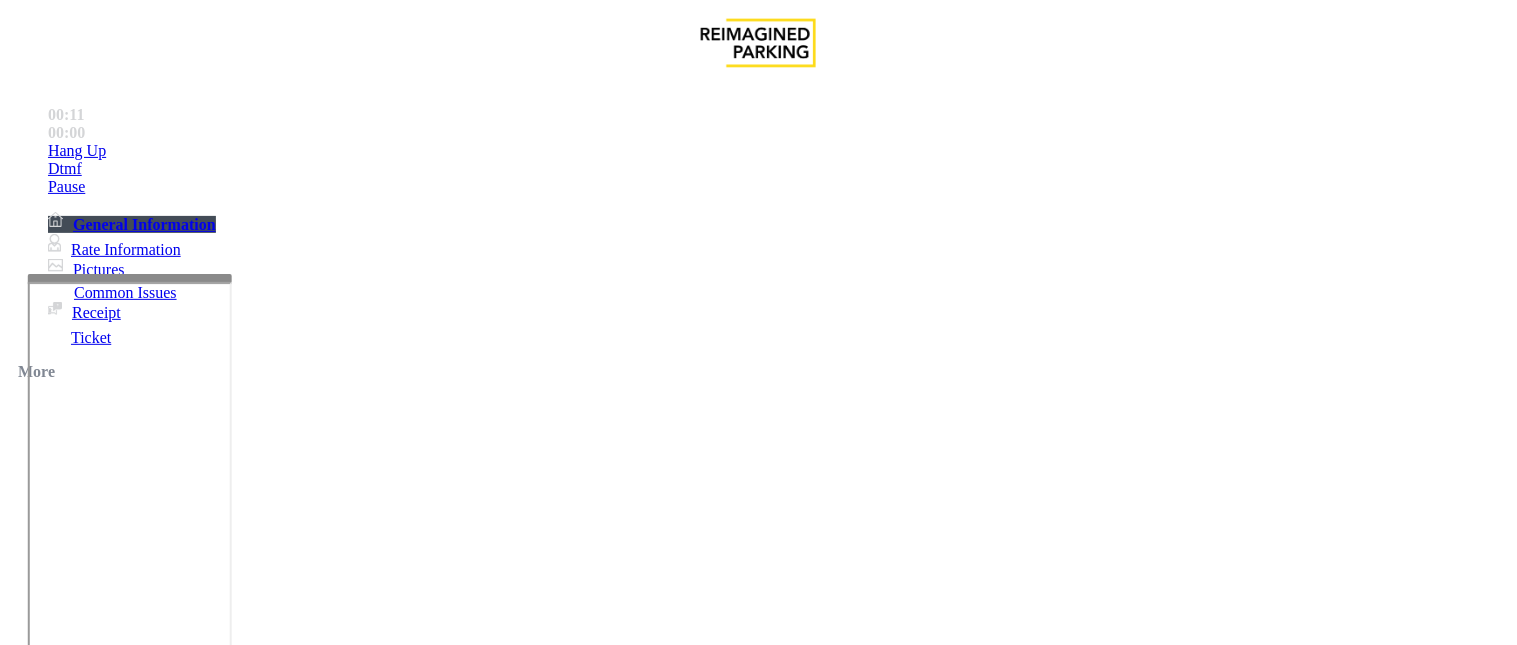 click on "lanierconnect" at bounding box center [48, 4627] 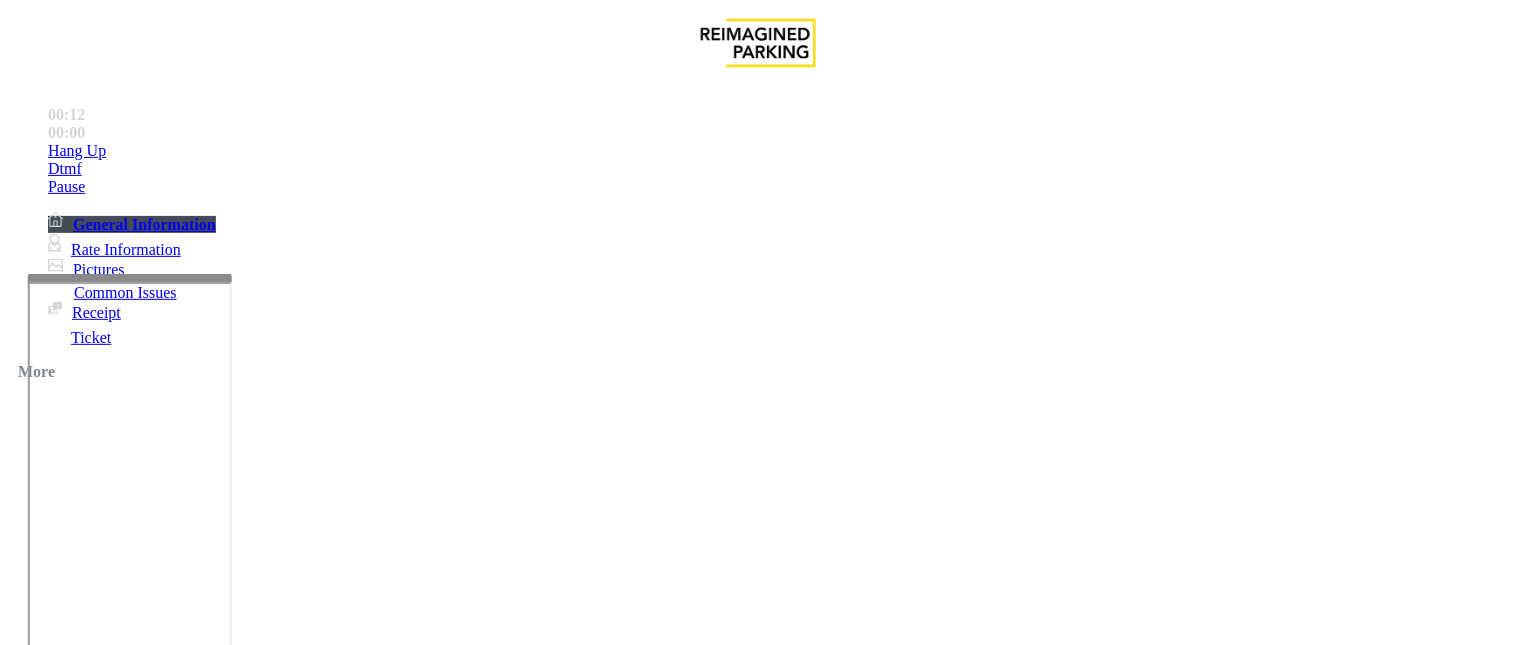 copy on "lanierconnect" 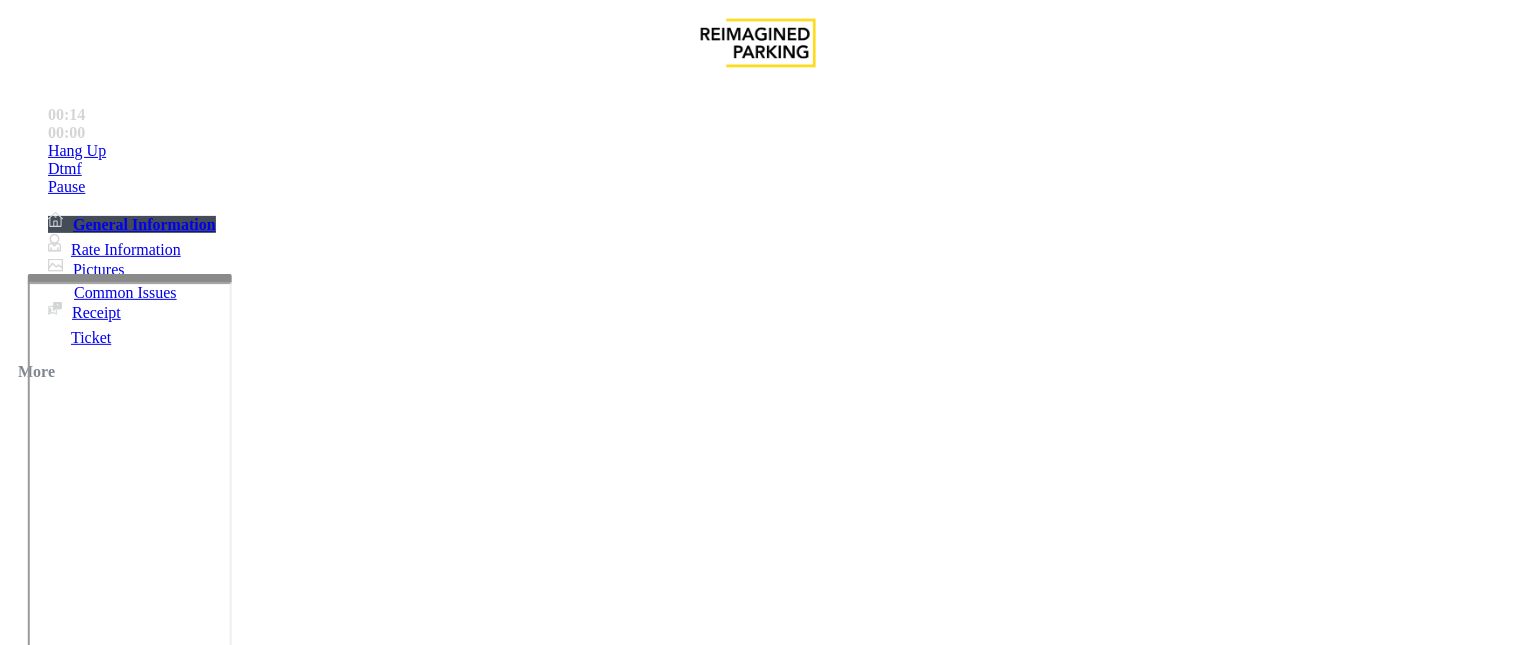 click on "Intercom Issue/No Response" at bounding box center (929, 1298) 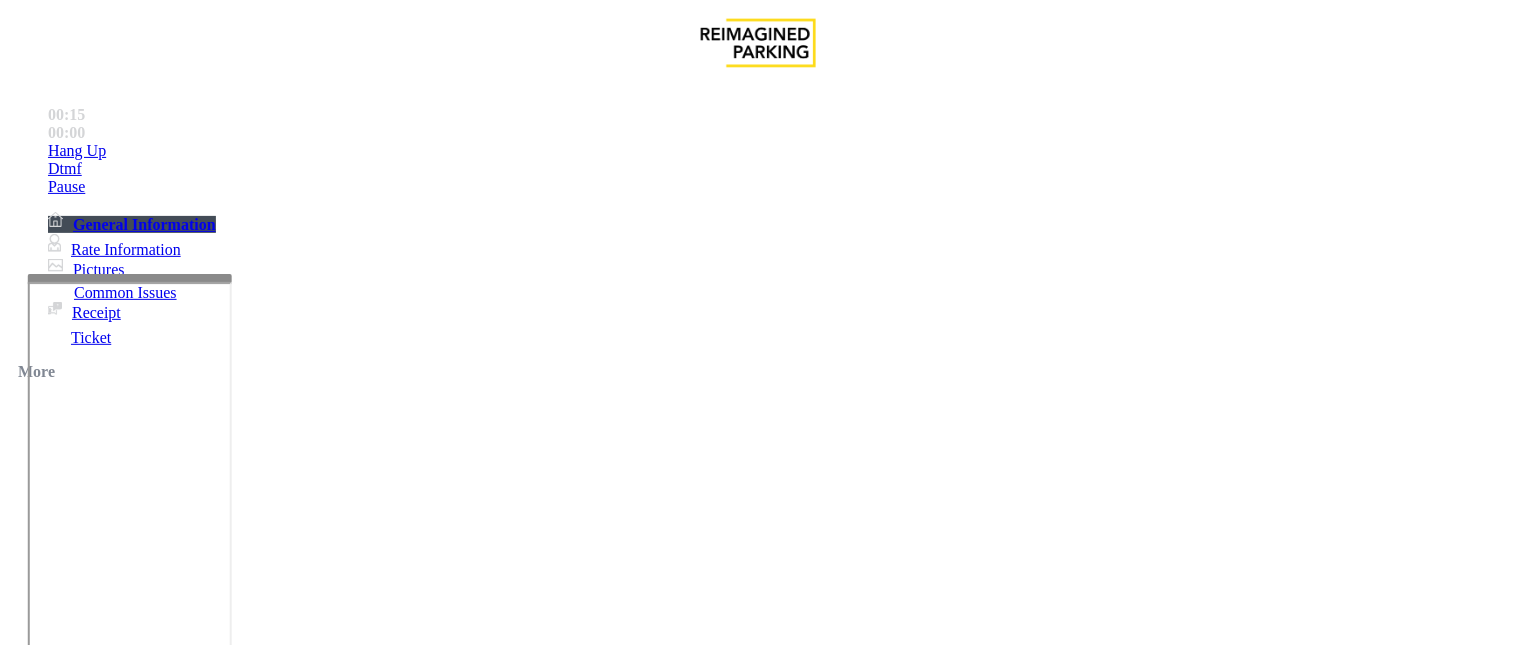 click on "No Response/Unable to hear parker" at bounding box center (142, 1298) 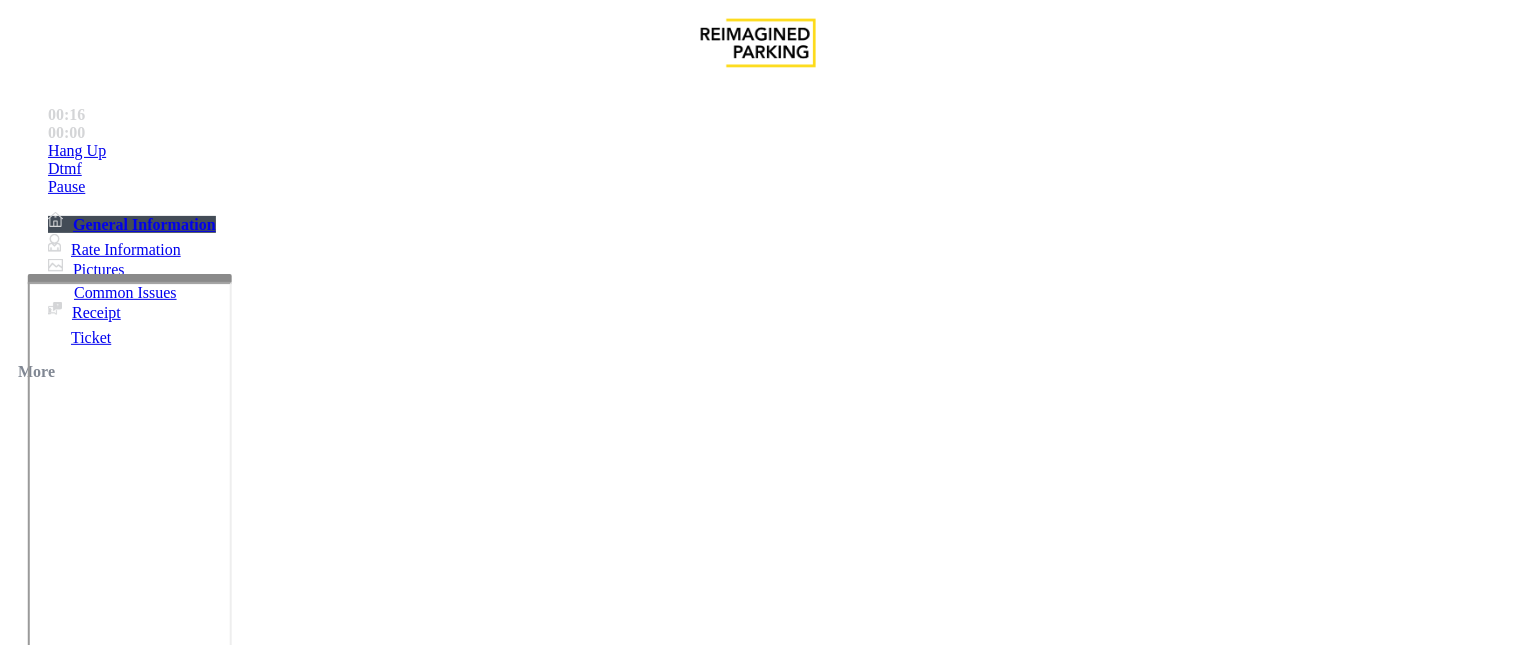 drag, startPoint x: 384, startPoint y: 182, endPoint x: 311, endPoint y: 175, distance: 73.33485 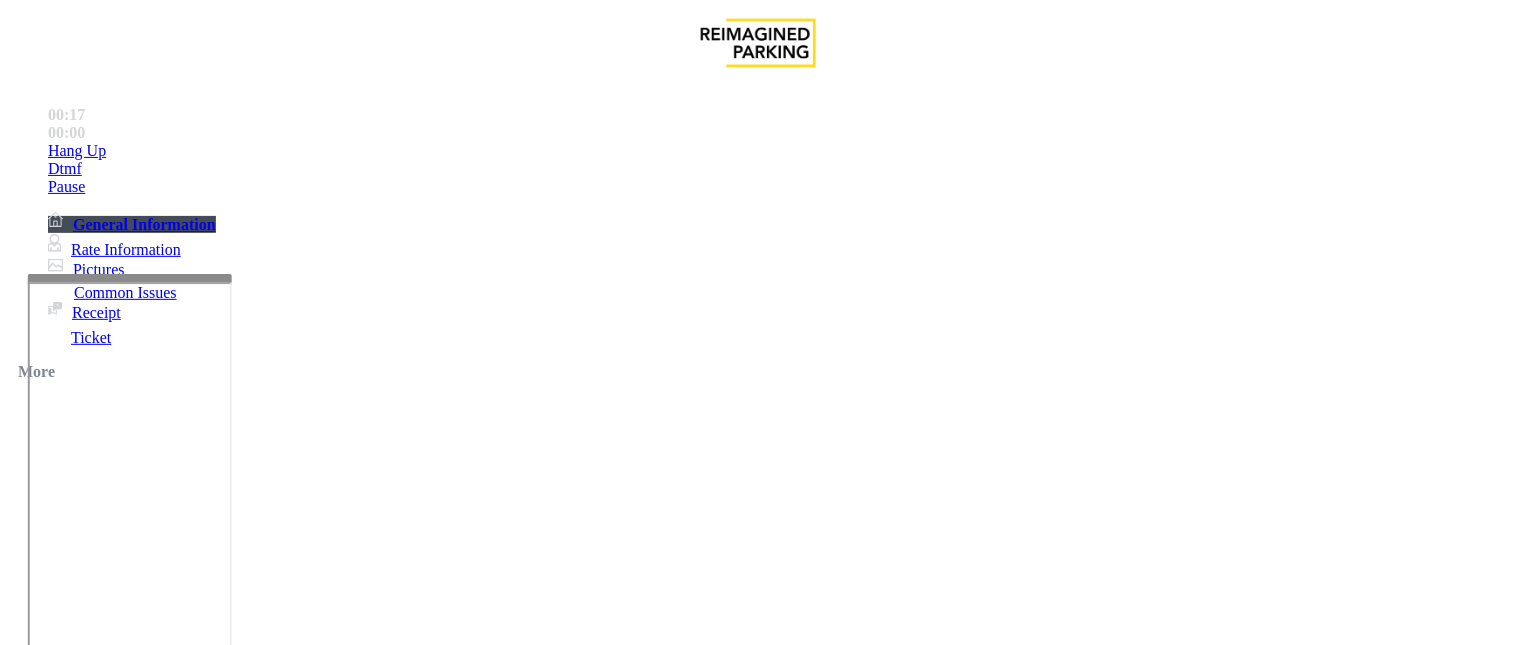 click at bounding box center [254, 1346] 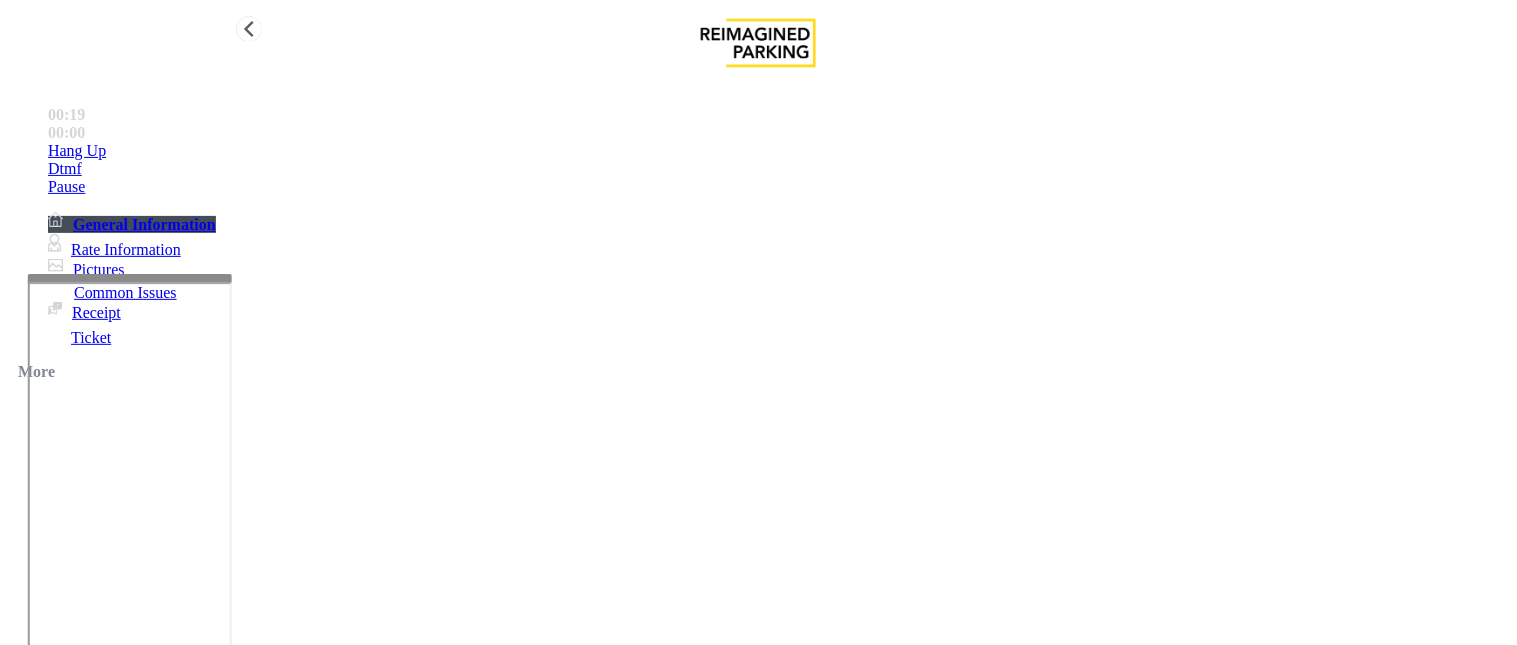 type on "**********" 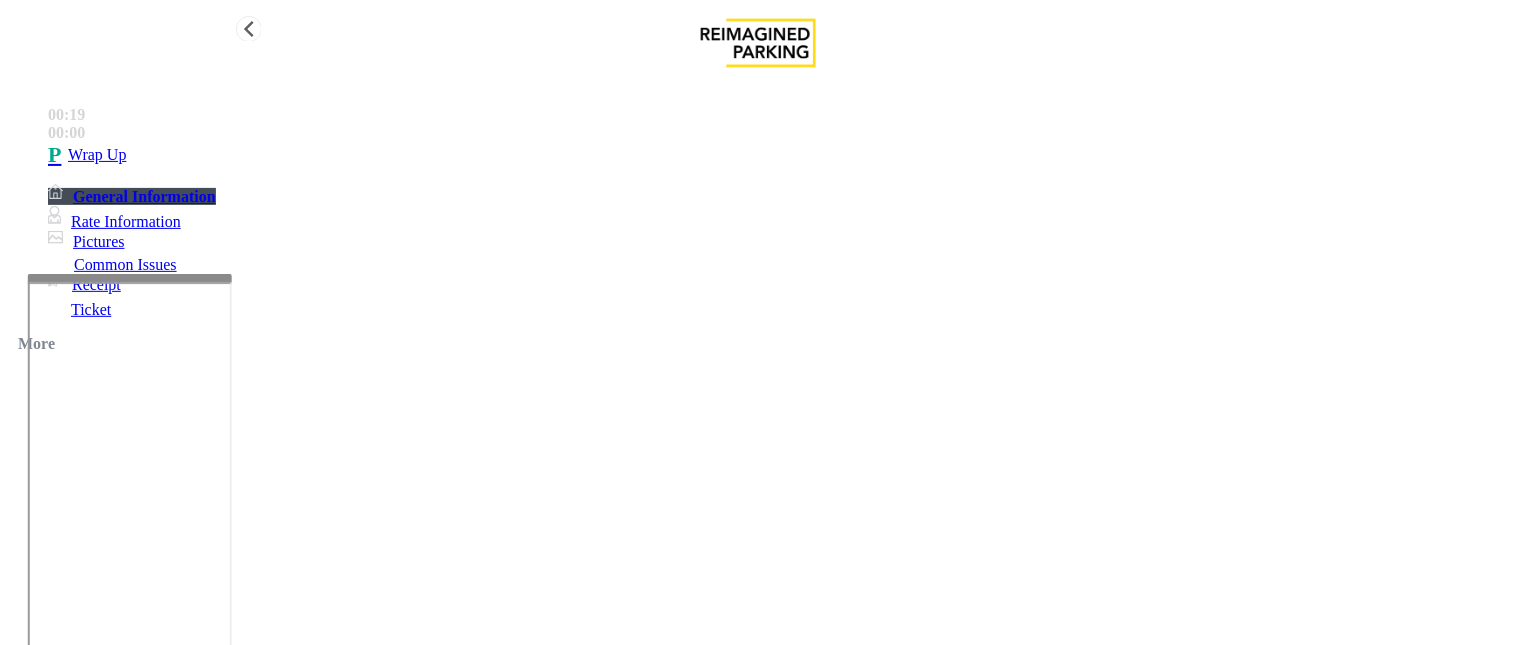 click on "Wrap Up" at bounding box center (778, 155) 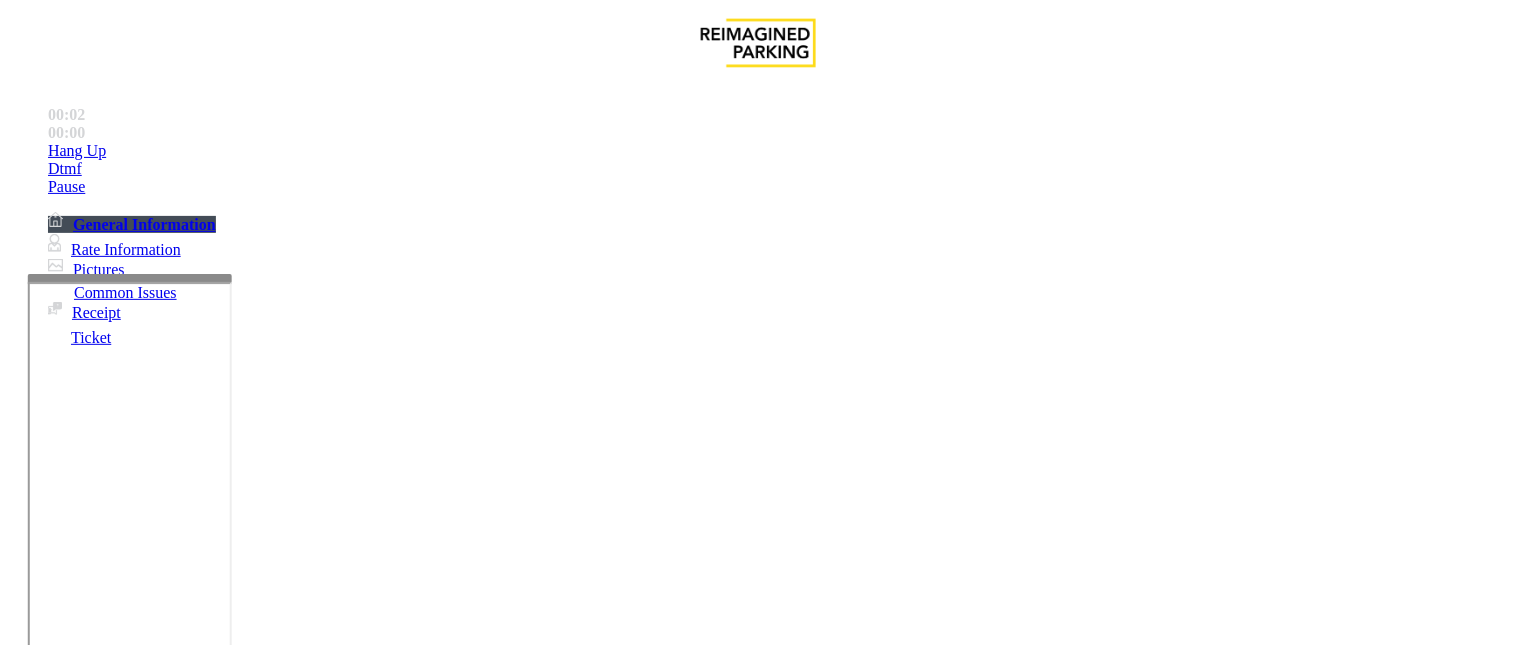 scroll, scrollTop: 555, scrollLeft: 0, axis: vertical 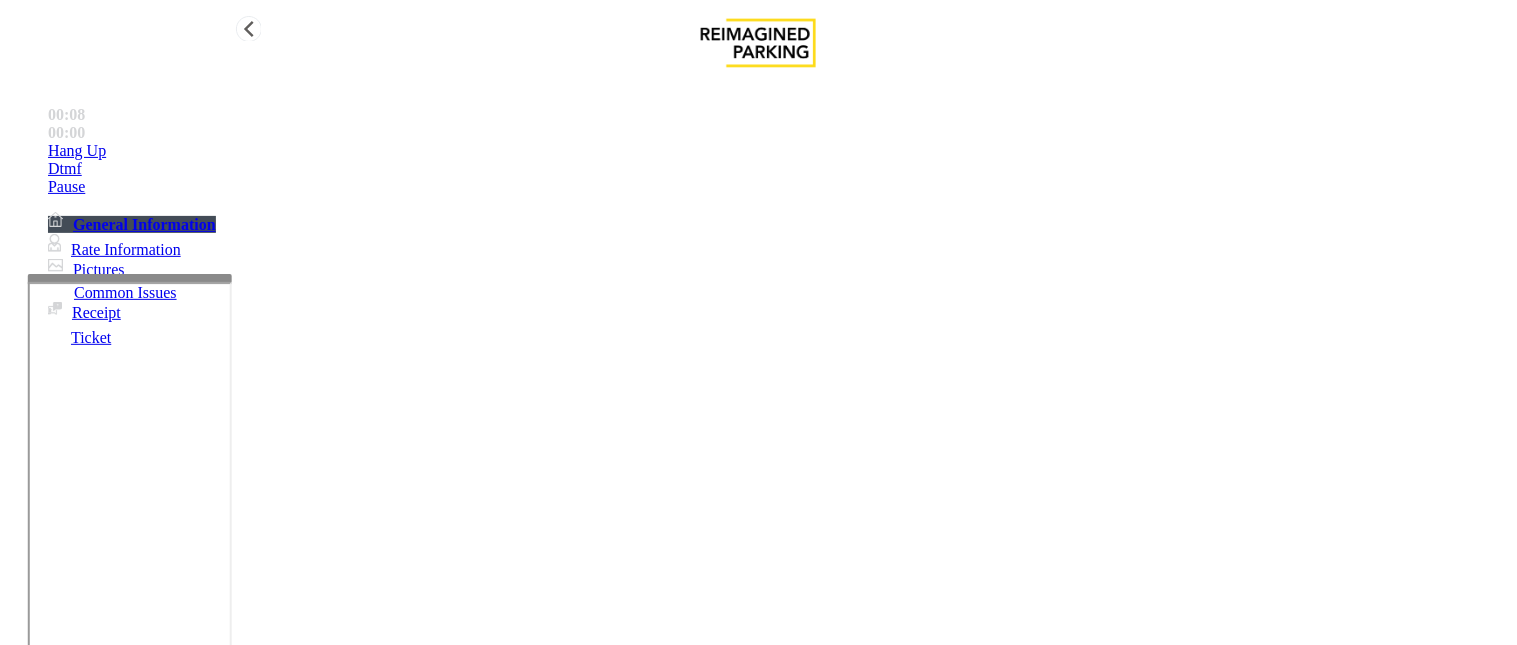 click on "Dtmf" at bounding box center (778, 151) 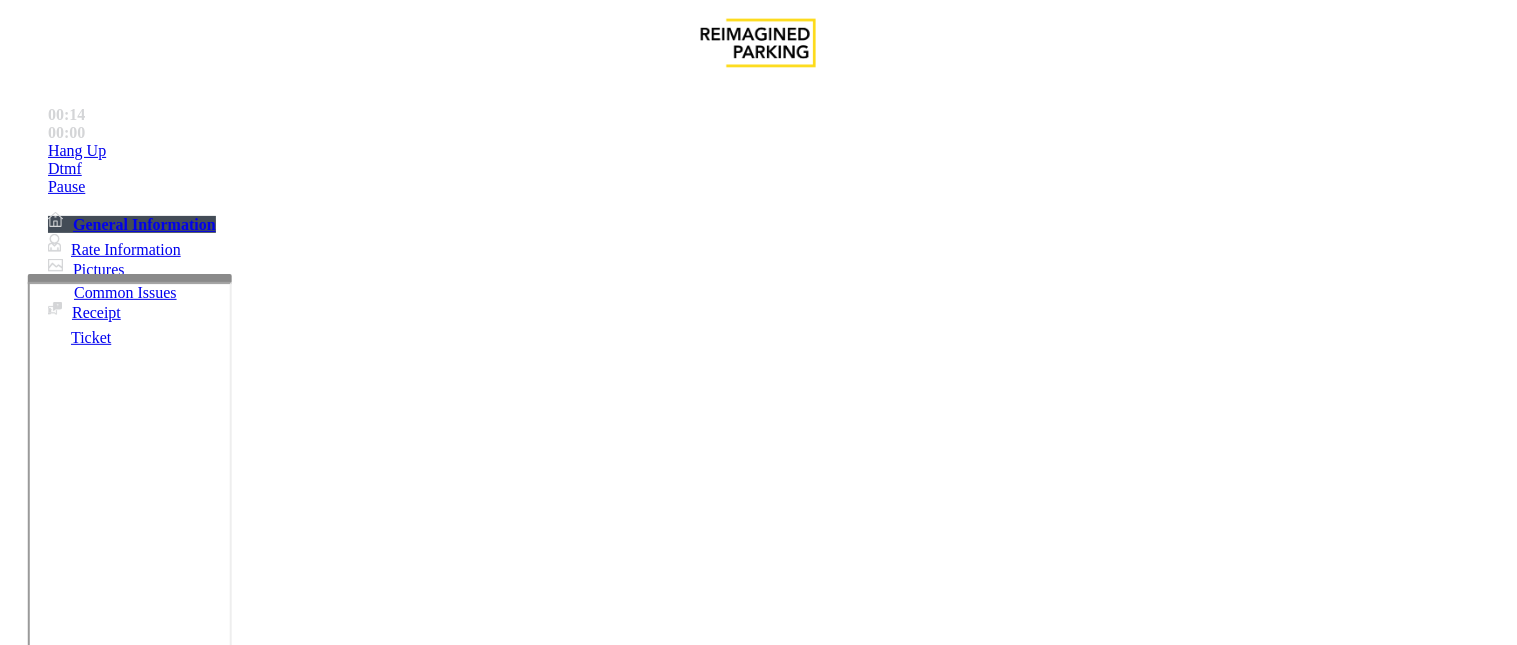 click on "×" at bounding box center (20, 7949) 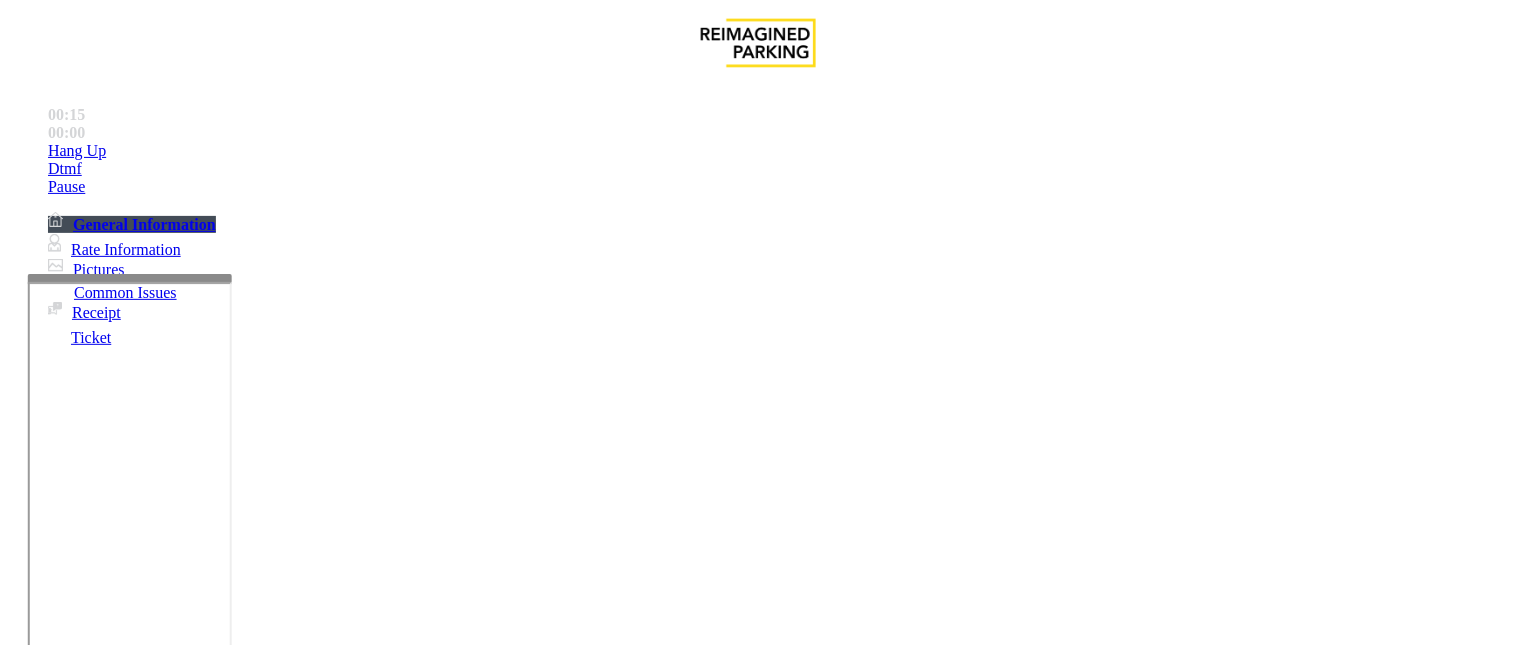 click on "Intercom Issue/No Response" at bounding box center [866, 1298] 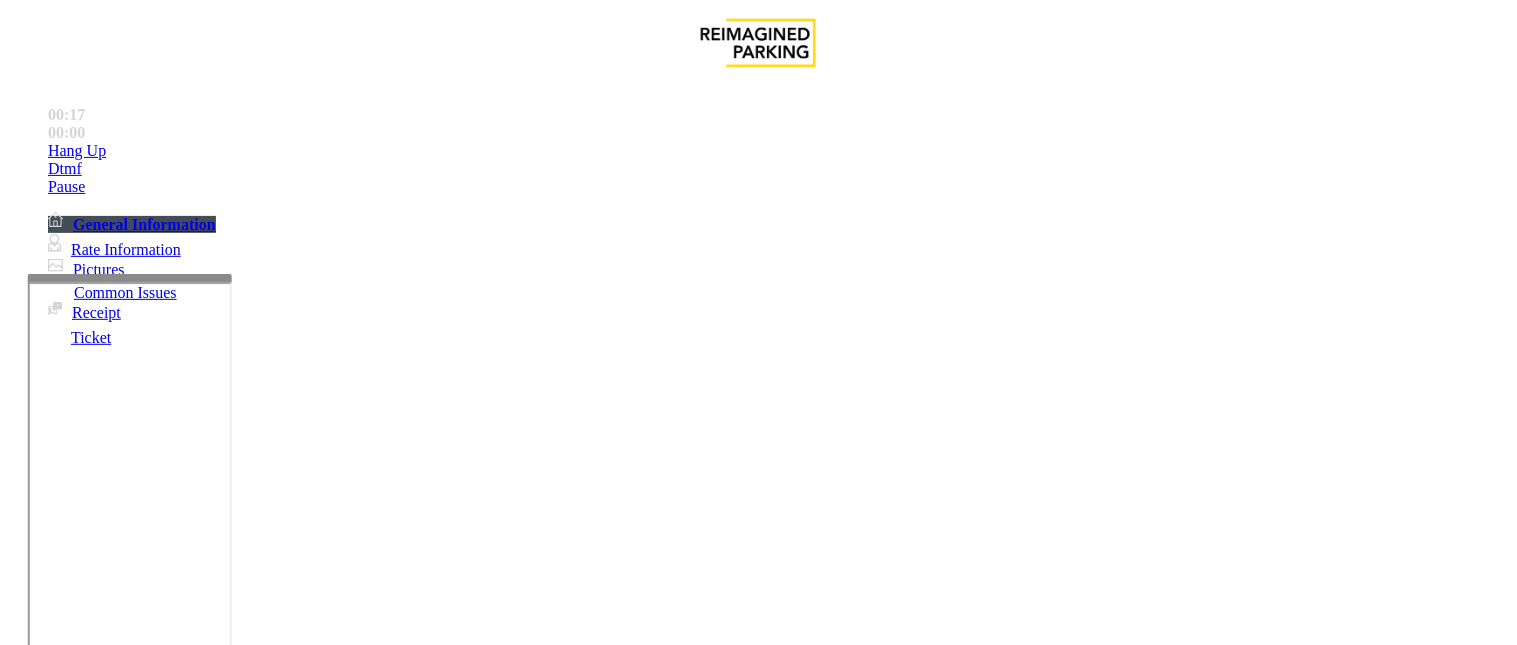 drag, startPoint x: 387, startPoint y: 184, endPoint x: 283, endPoint y: 166, distance: 105.546196 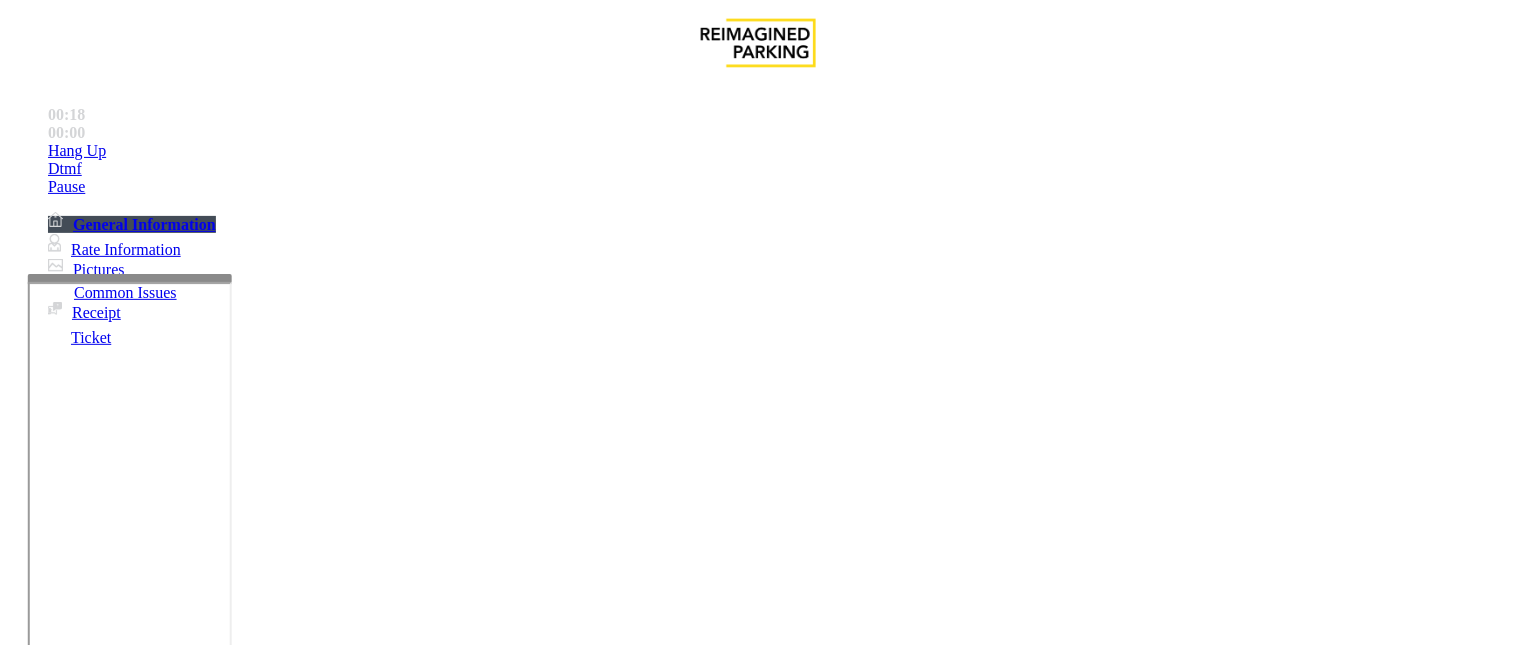 click at bounding box center (254, 1346) 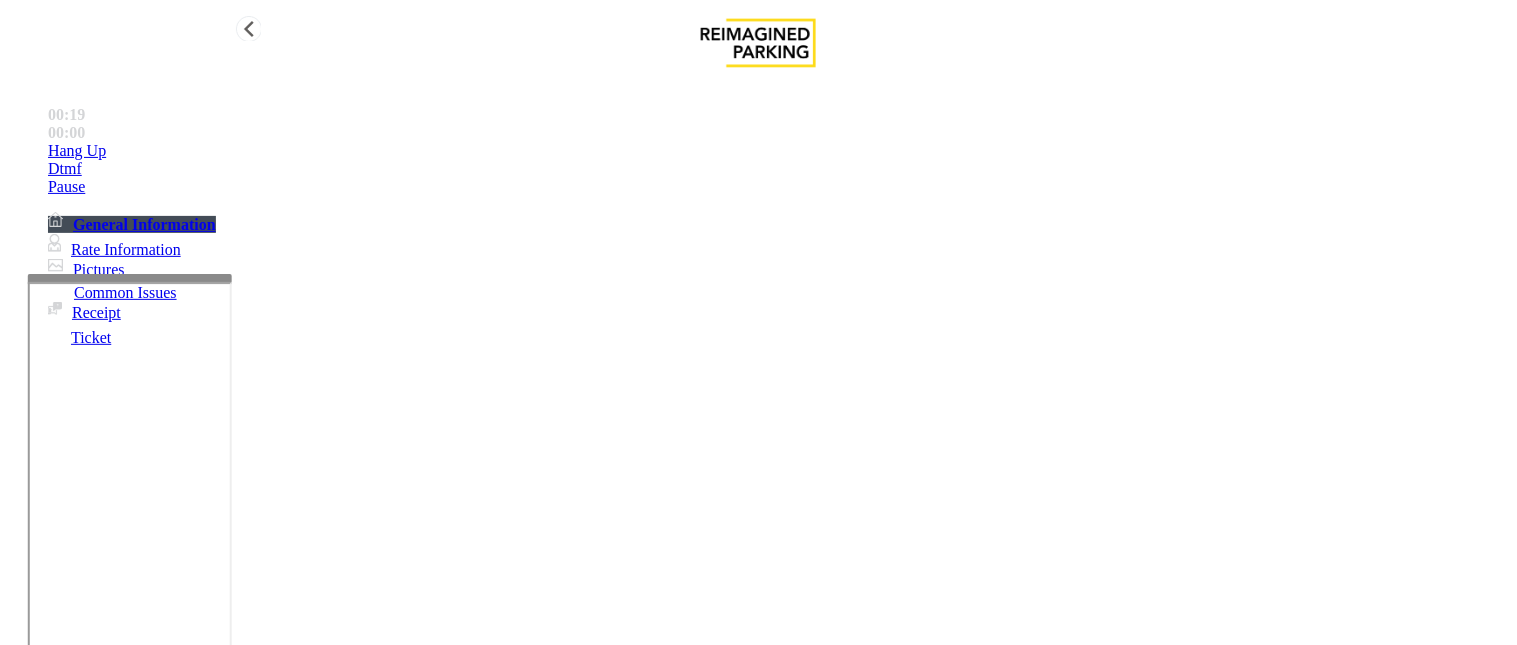 type on "**********" 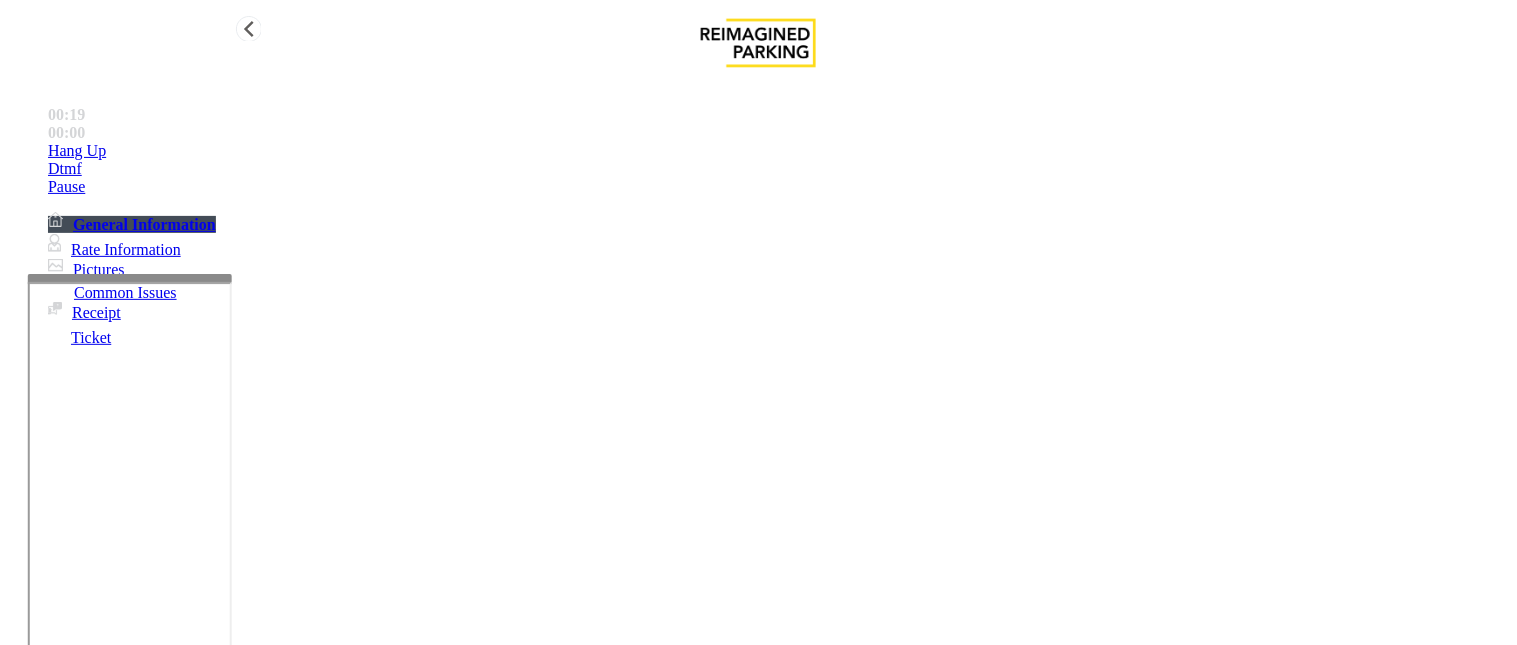 click on "Dtmf" at bounding box center (778, 151) 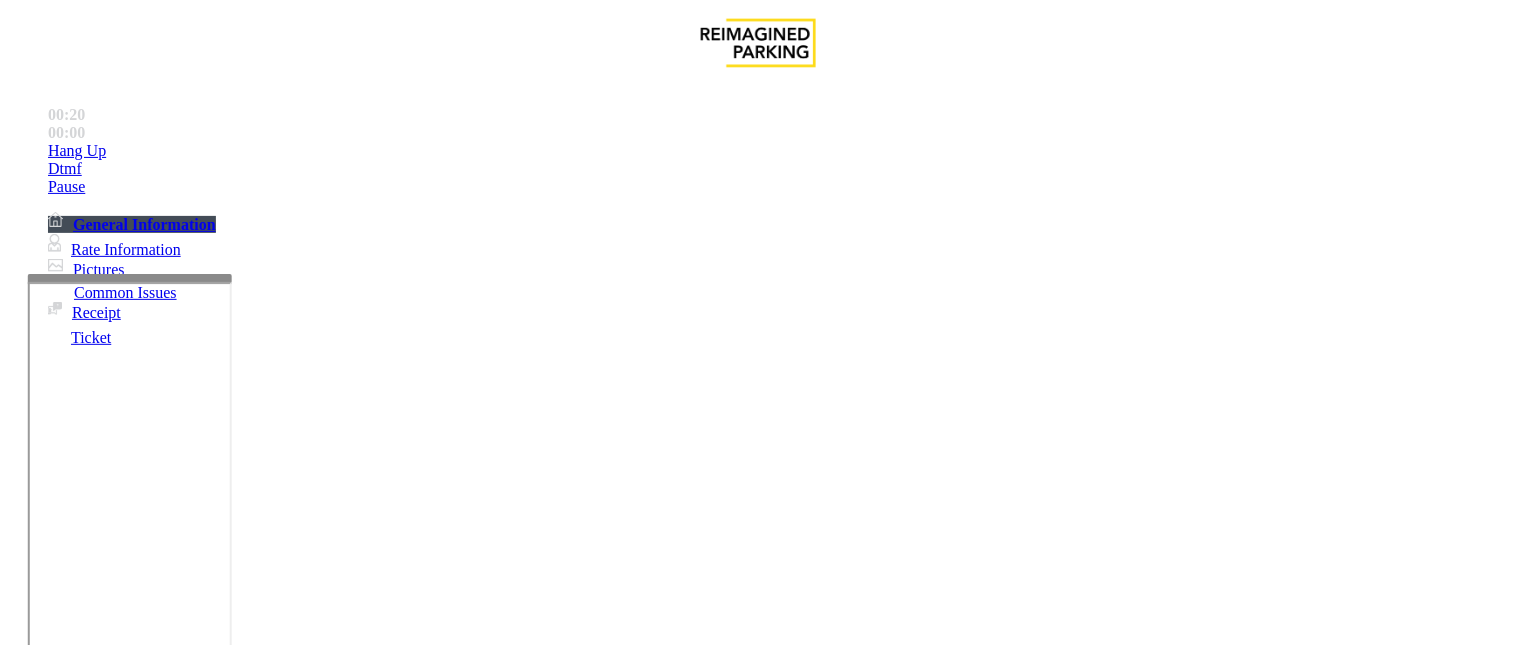 click on "#" at bounding box center [58, 8206] 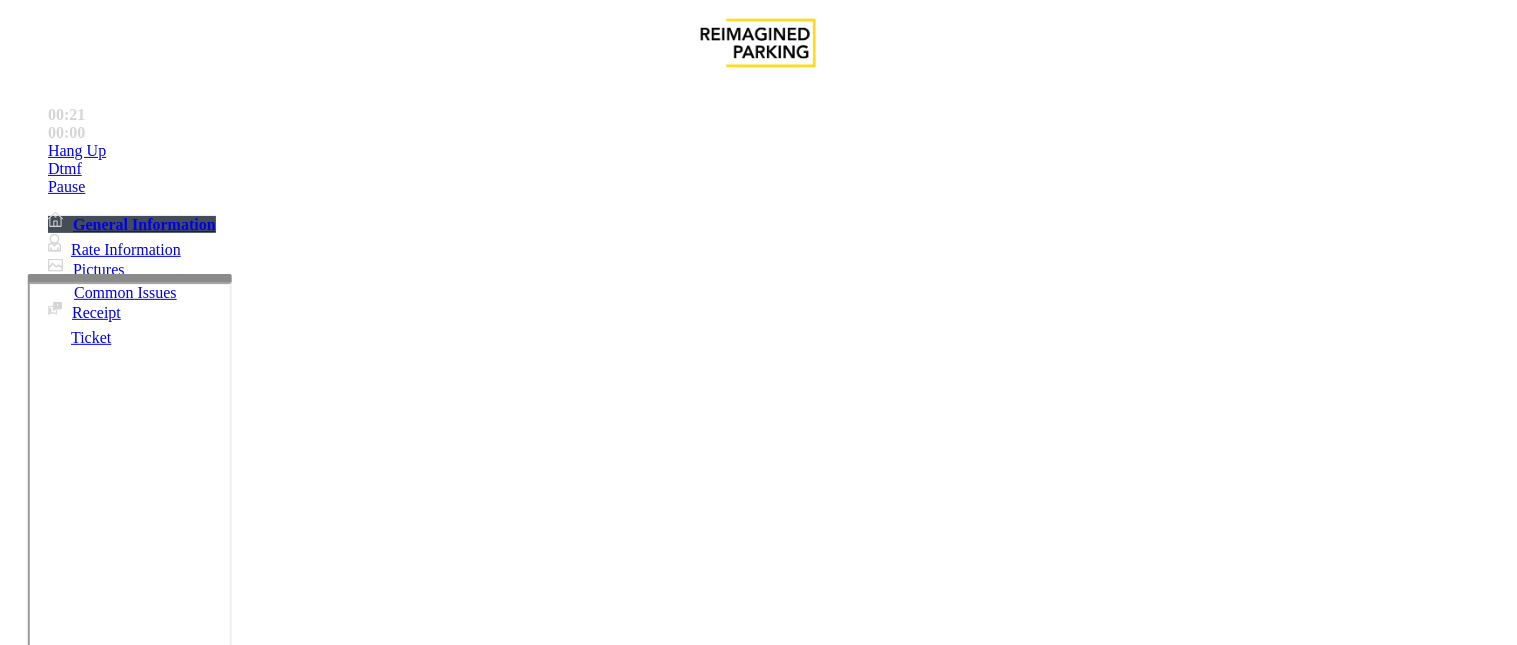 click on "×" at bounding box center [20, 8147] 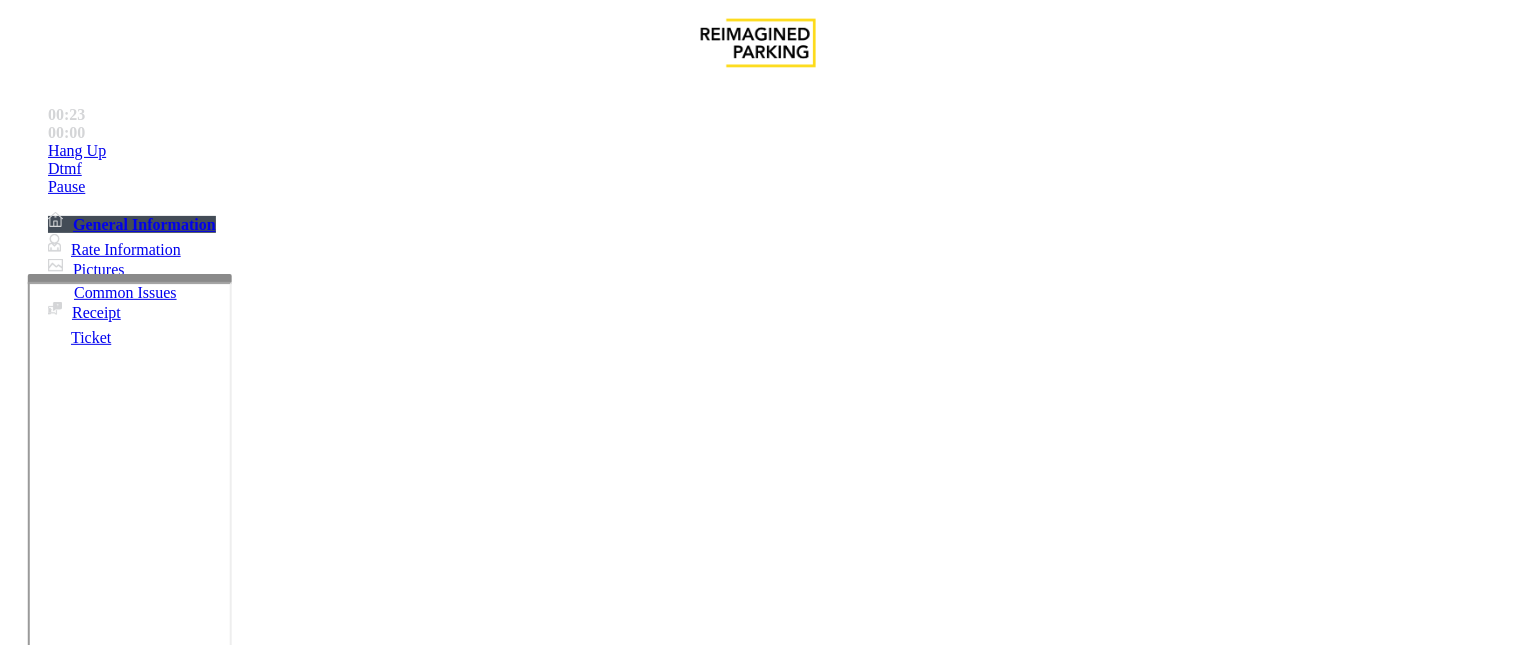 scroll, scrollTop: 111, scrollLeft: 0, axis: vertical 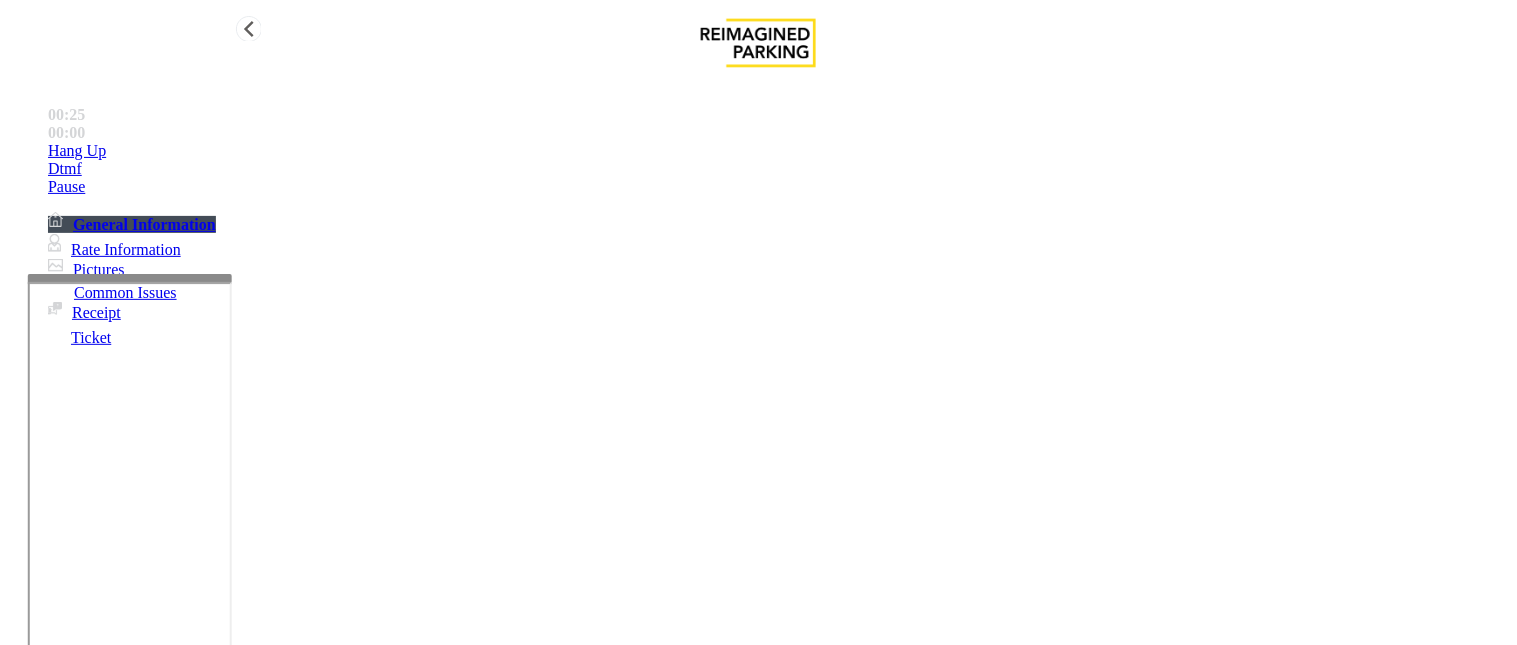 click on "Hang Up" at bounding box center [778, 151] 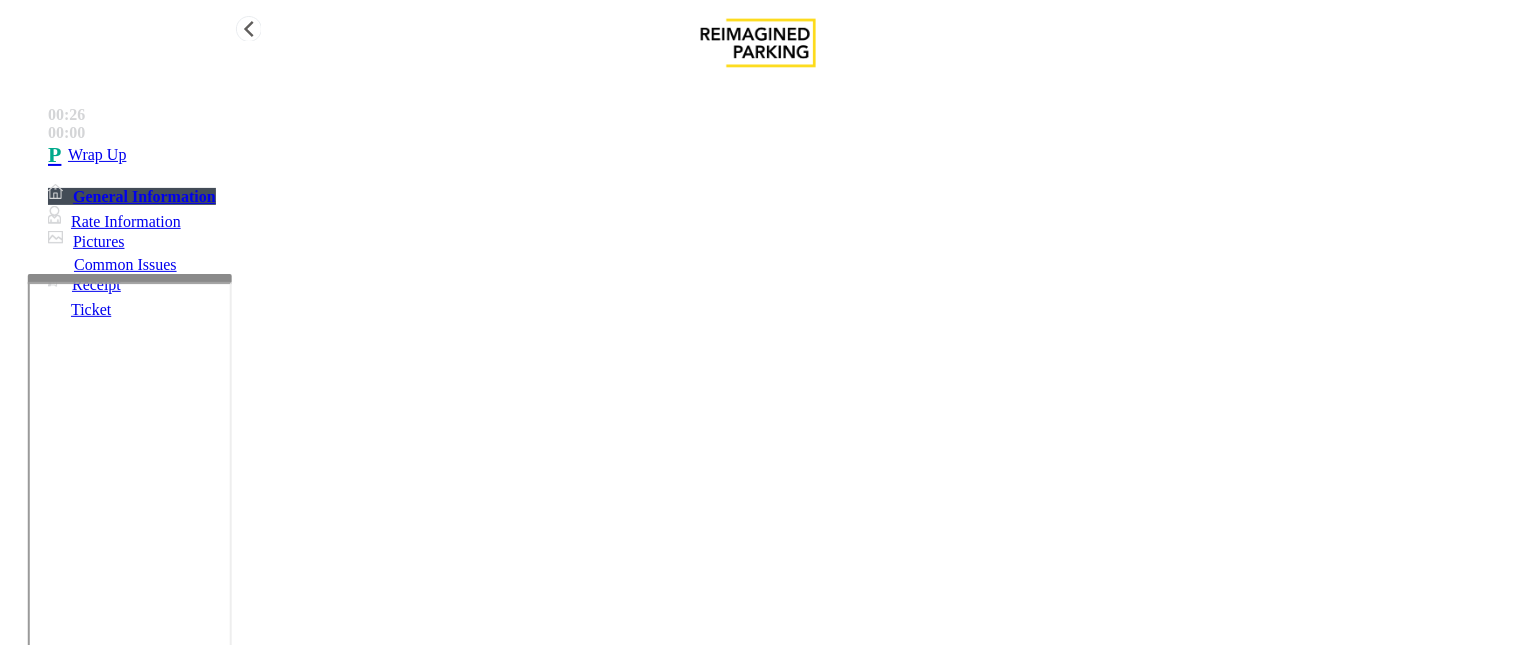 click on "Wrap Up" at bounding box center [778, 155] 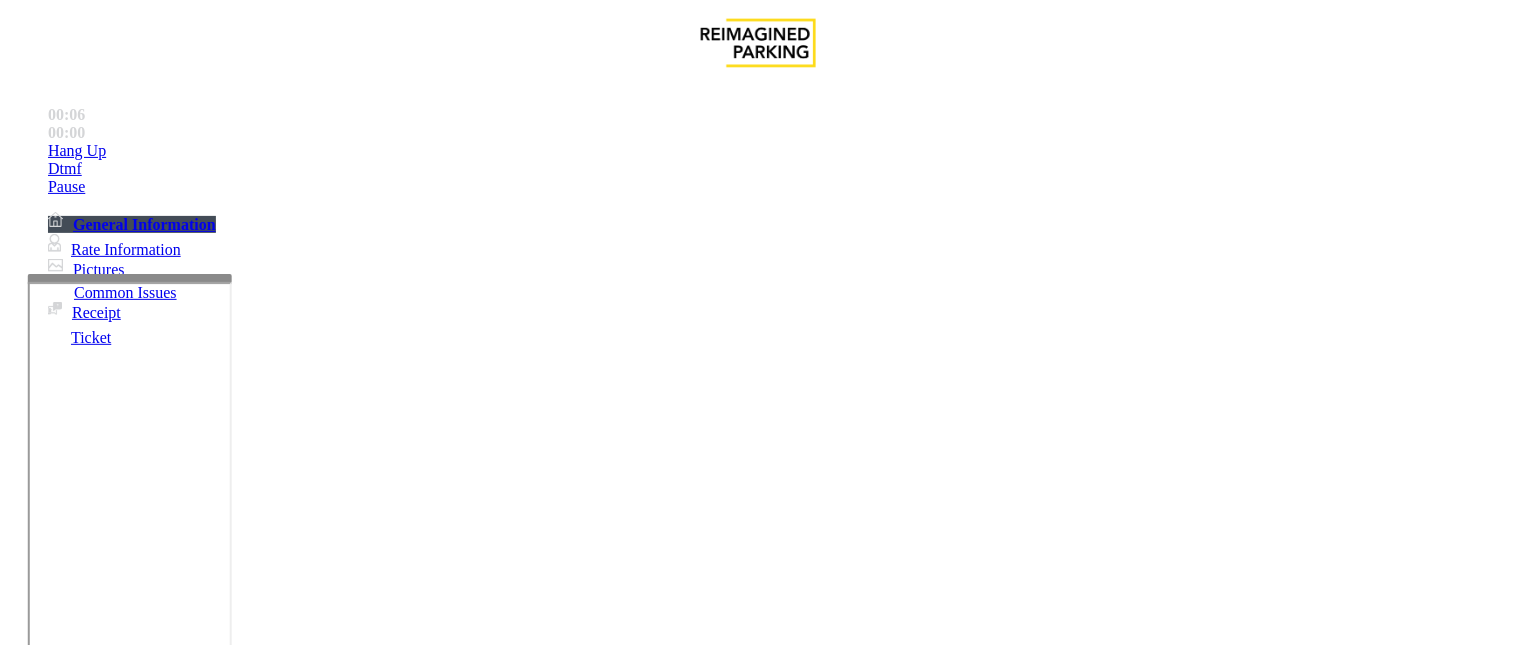 scroll, scrollTop: 444, scrollLeft: 0, axis: vertical 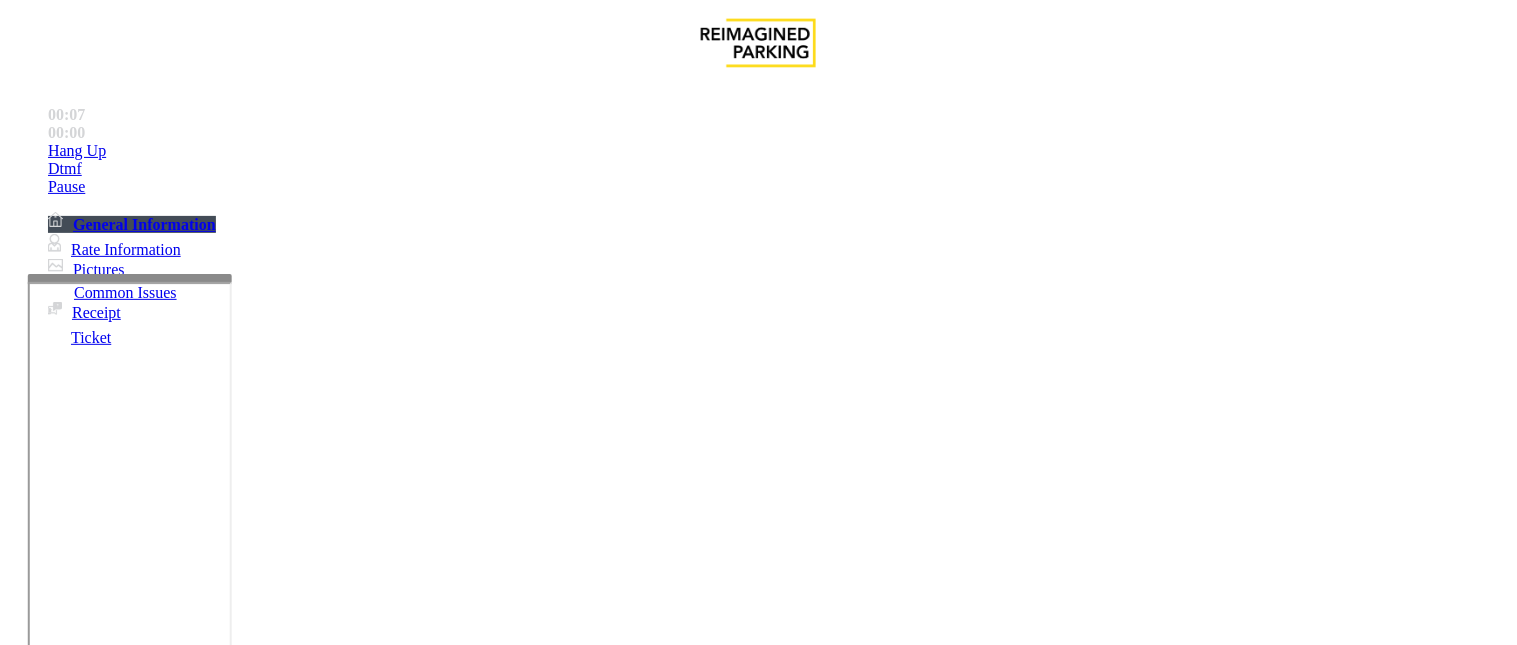 drag, startPoint x: 940, startPoint y: 296, endPoint x: 1356, endPoint y: 394, distance: 427.38742 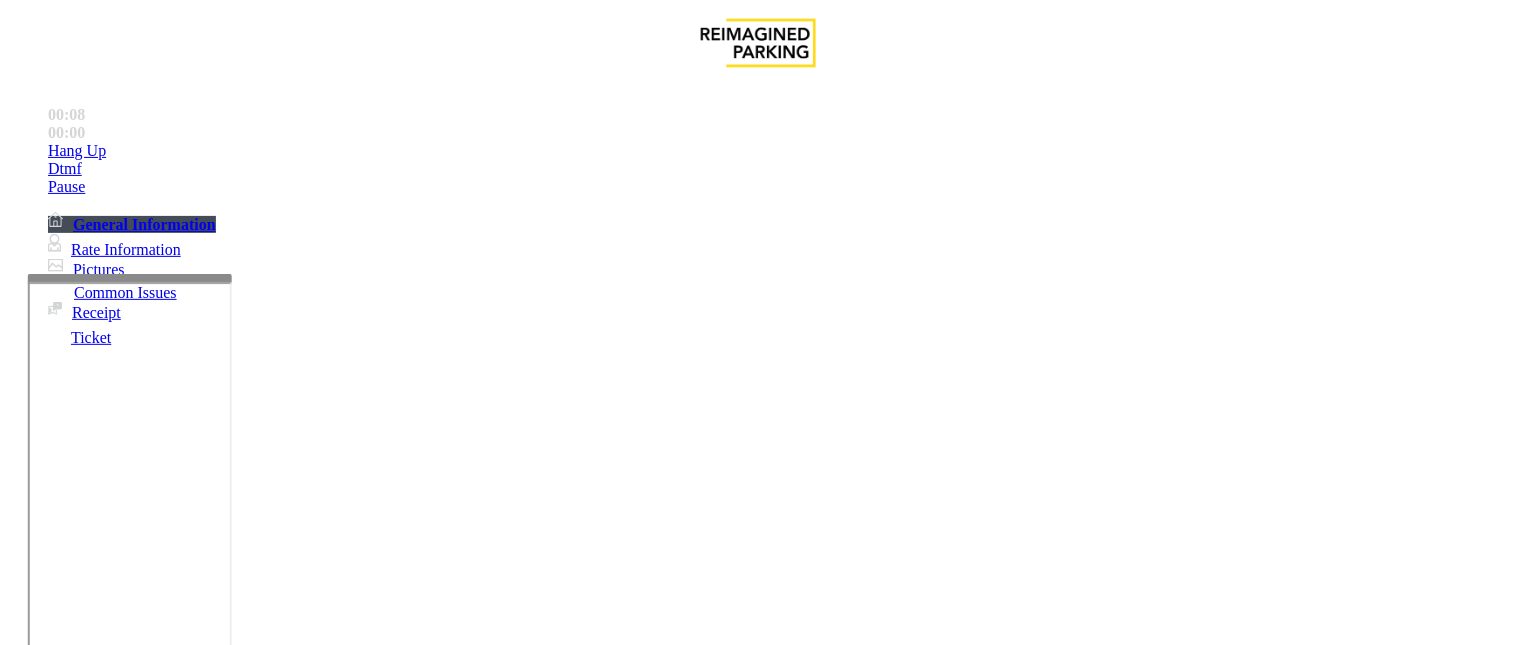 click at bounding box center [758, 1851] 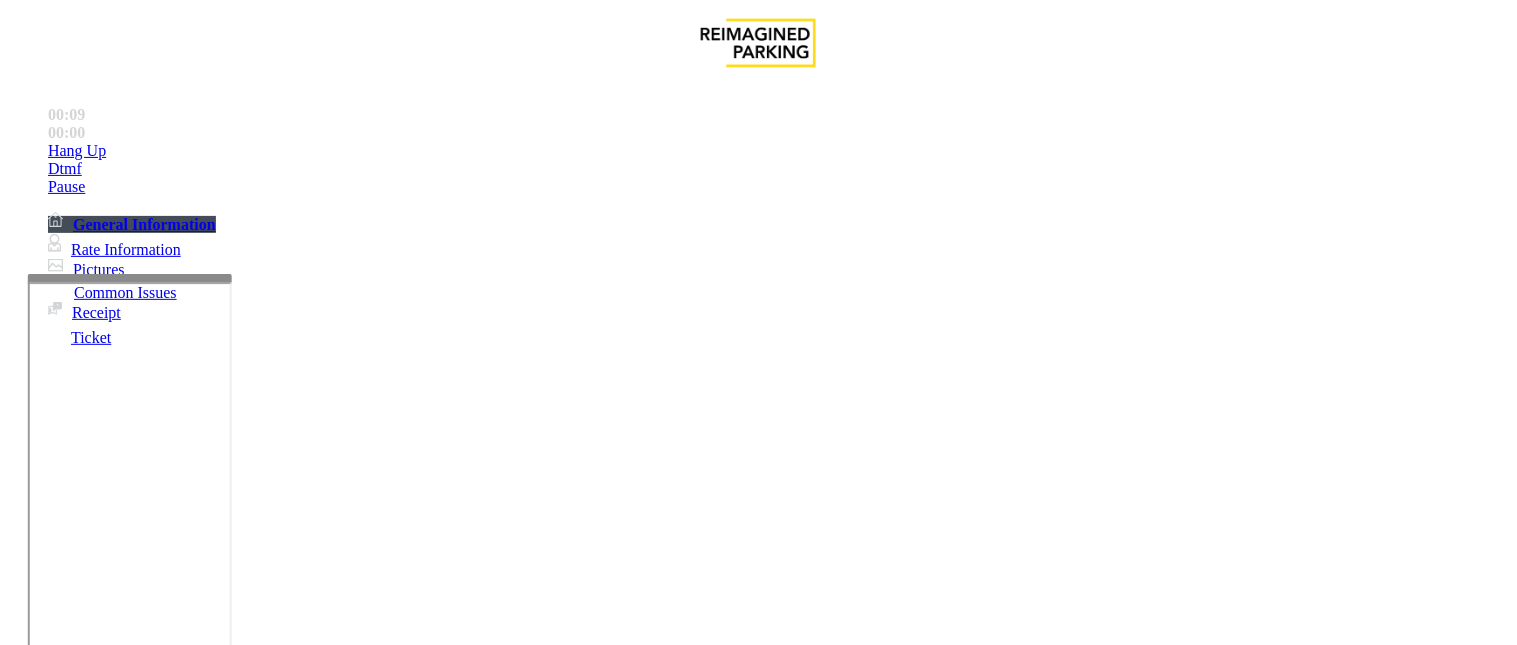 drag, startPoint x: 1302, startPoint y: 451, endPoint x: 912, endPoint y: 307, distance: 415.7355 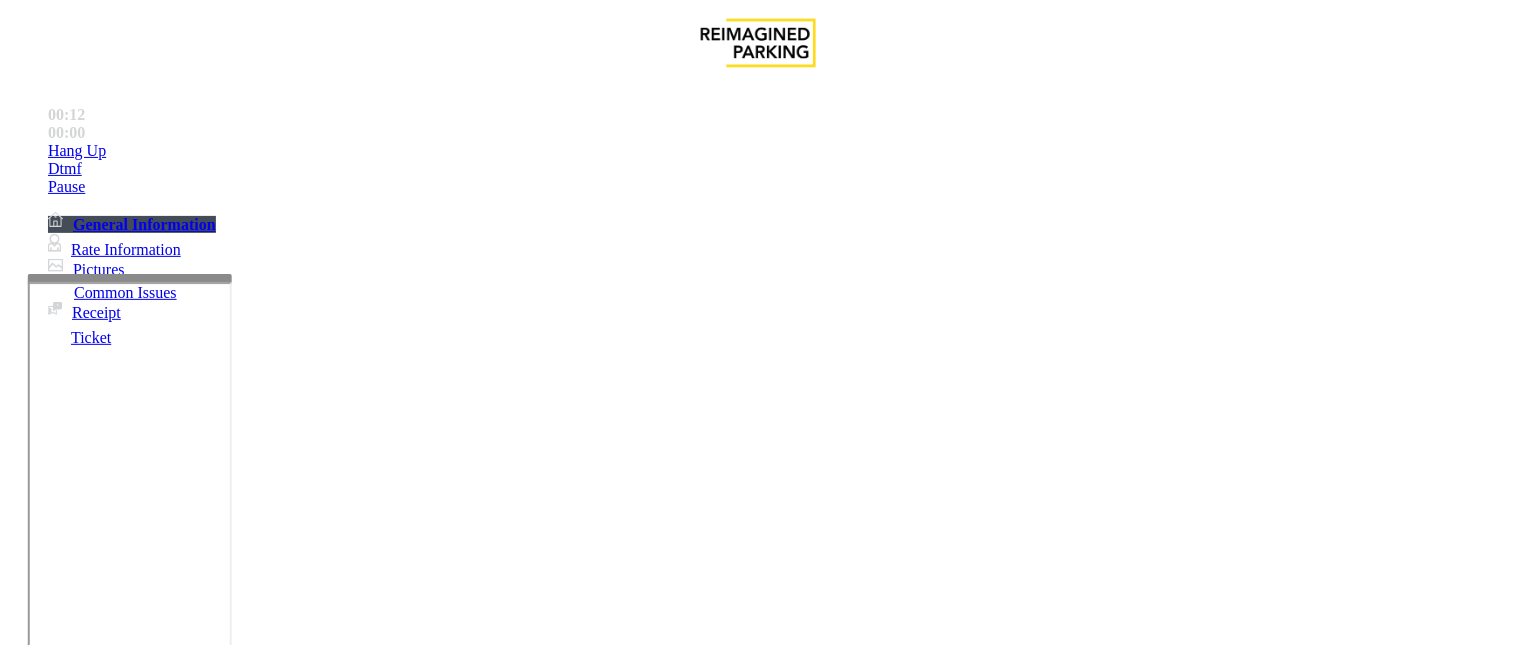 click on "Intercom Issue/No Response" at bounding box center (929, 1298) 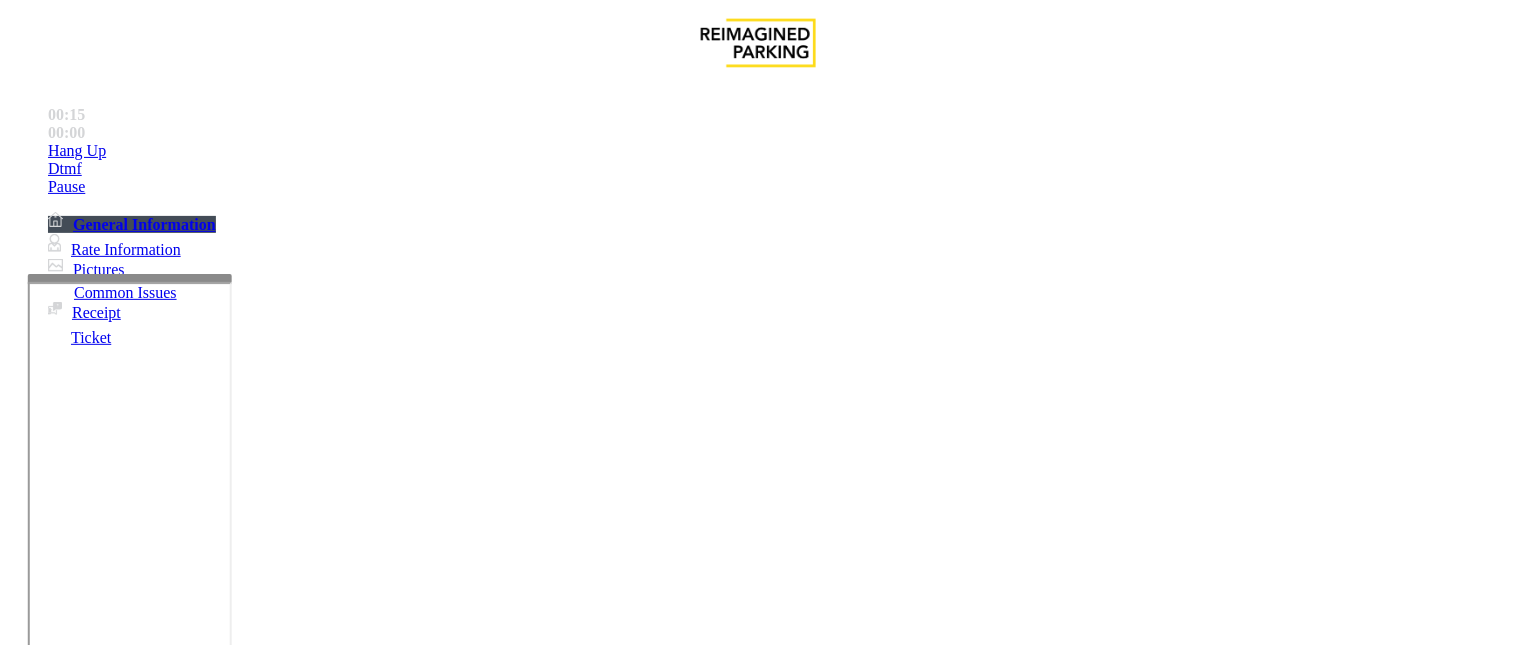 click on "No Response/Unable to hear parker" at bounding box center [142, 1298] 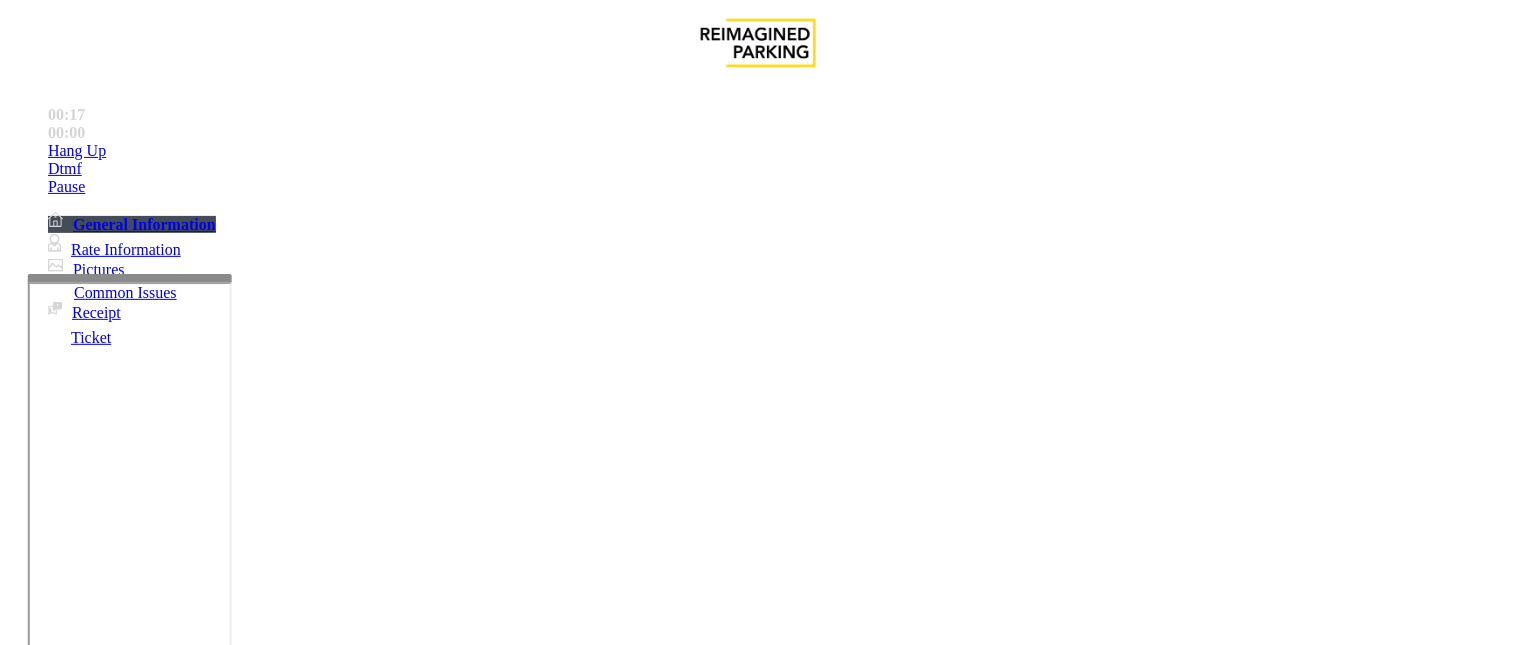 drag, startPoint x: 376, startPoint y: 182, endPoint x: 281, endPoint y: 181, distance: 95.005264 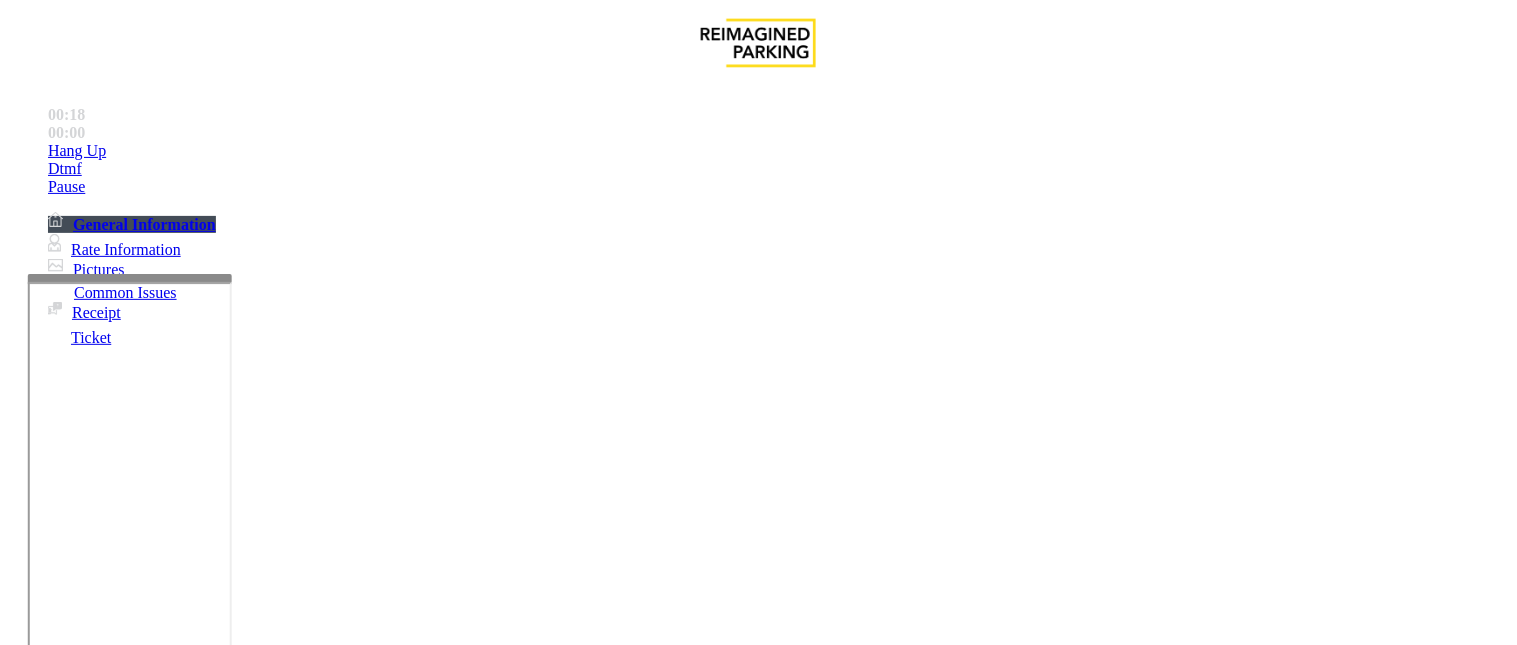 click at bounding box center (254, 1346) 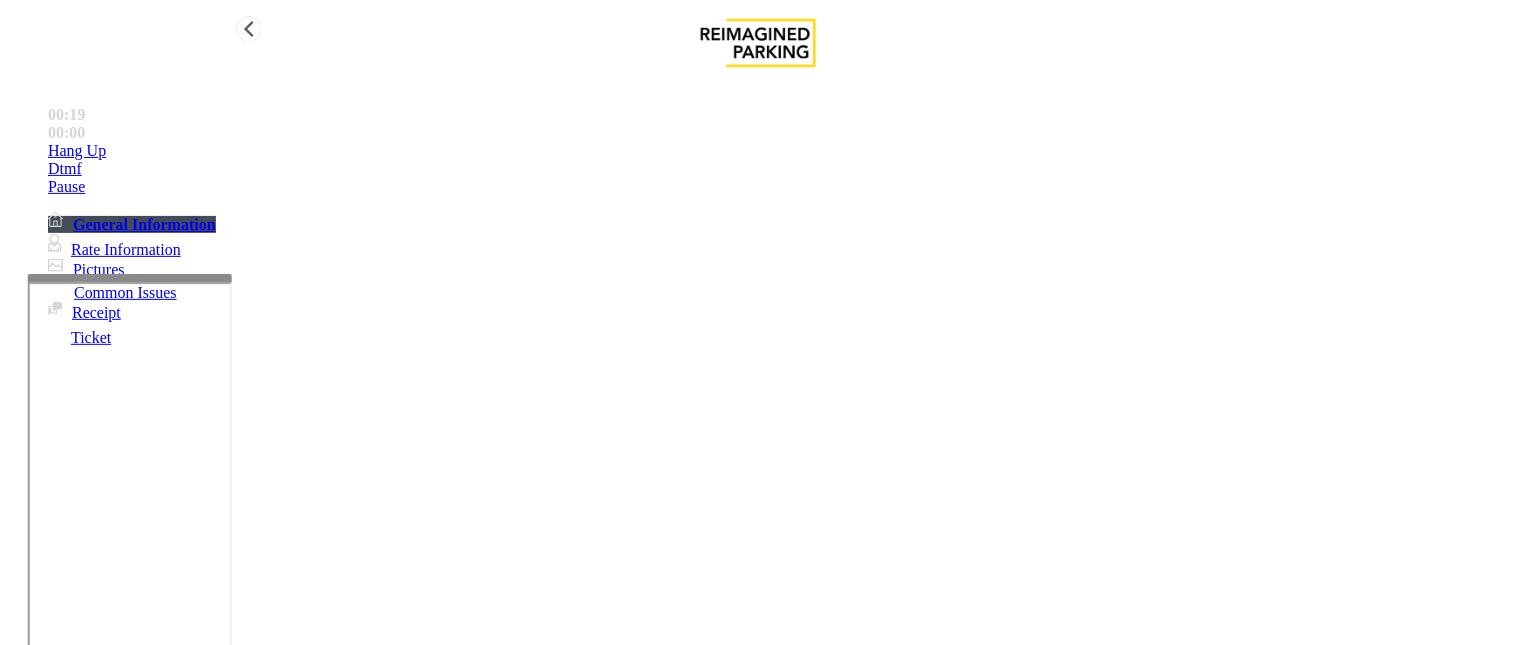 type on "**********" 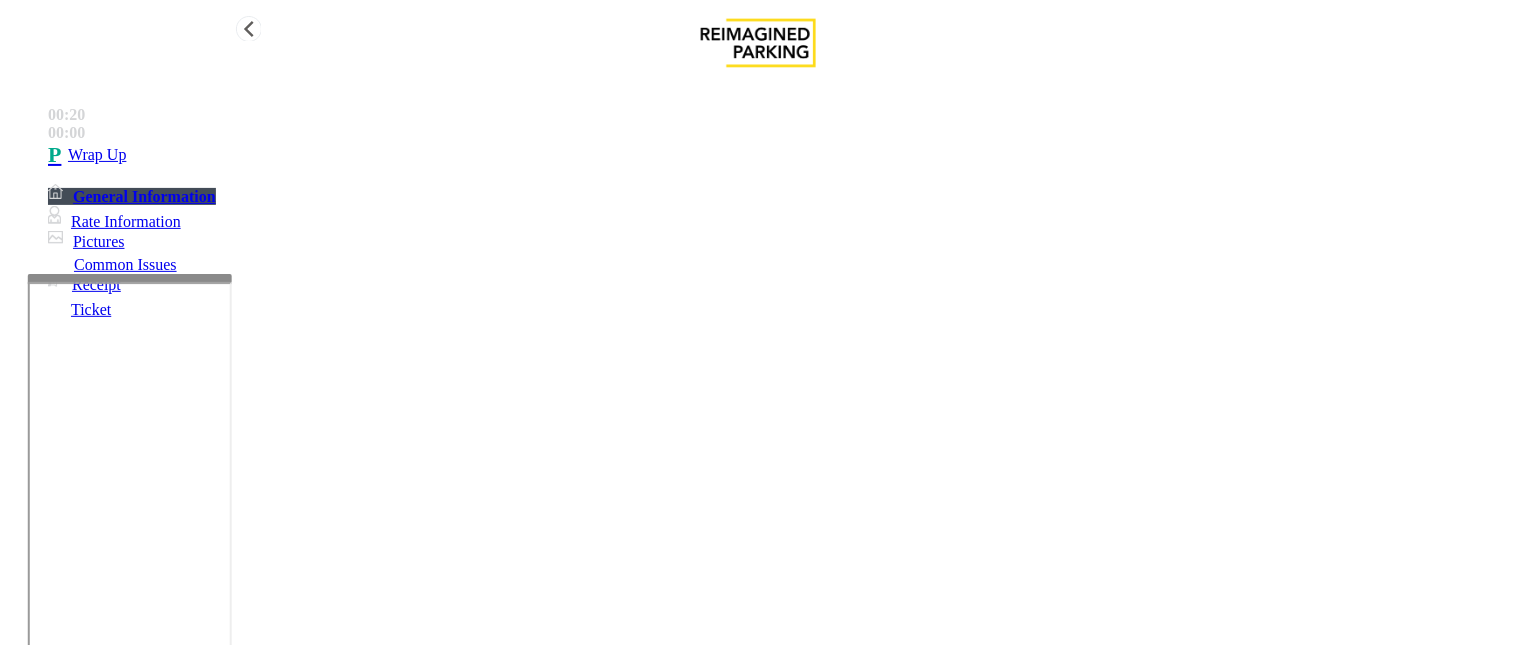 click on "Wrap Up" at bounding box center [778, 155] 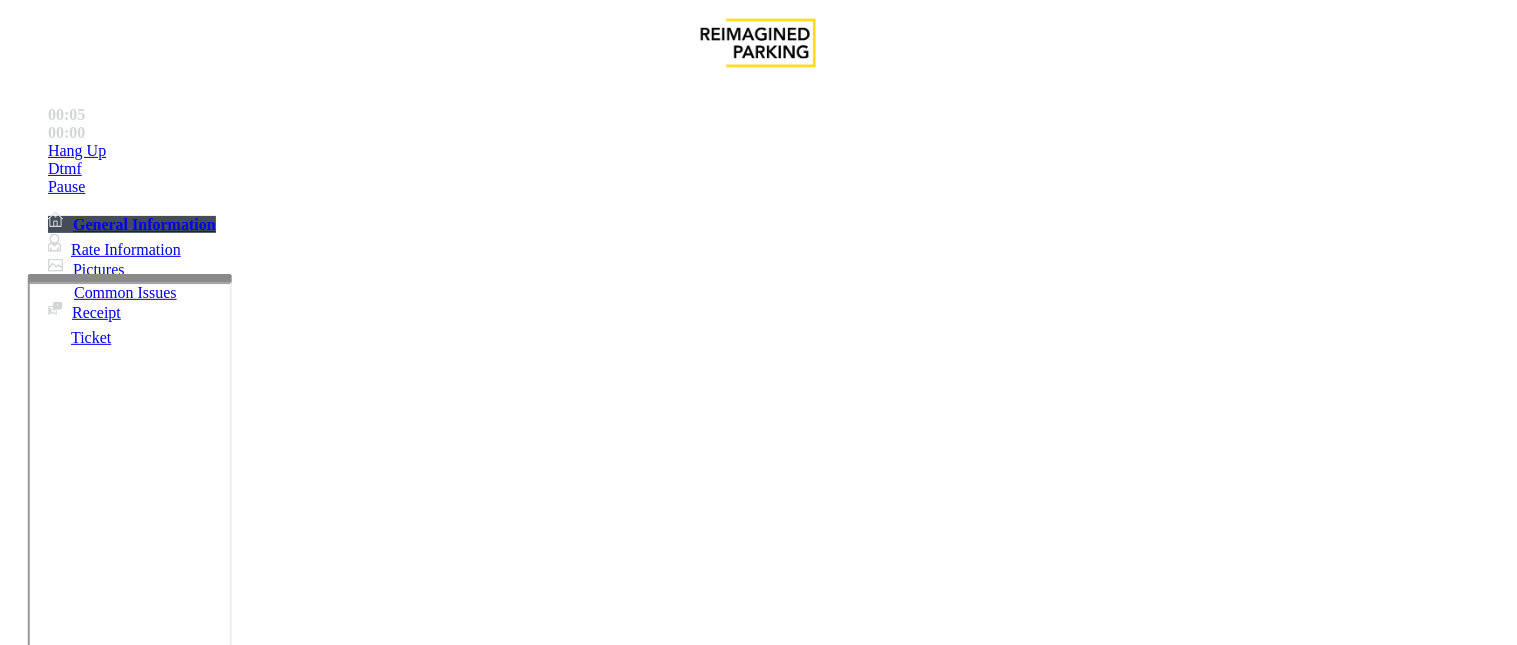 scroll, scrollTop: 666, scrollLeft: 0, axis: vertical 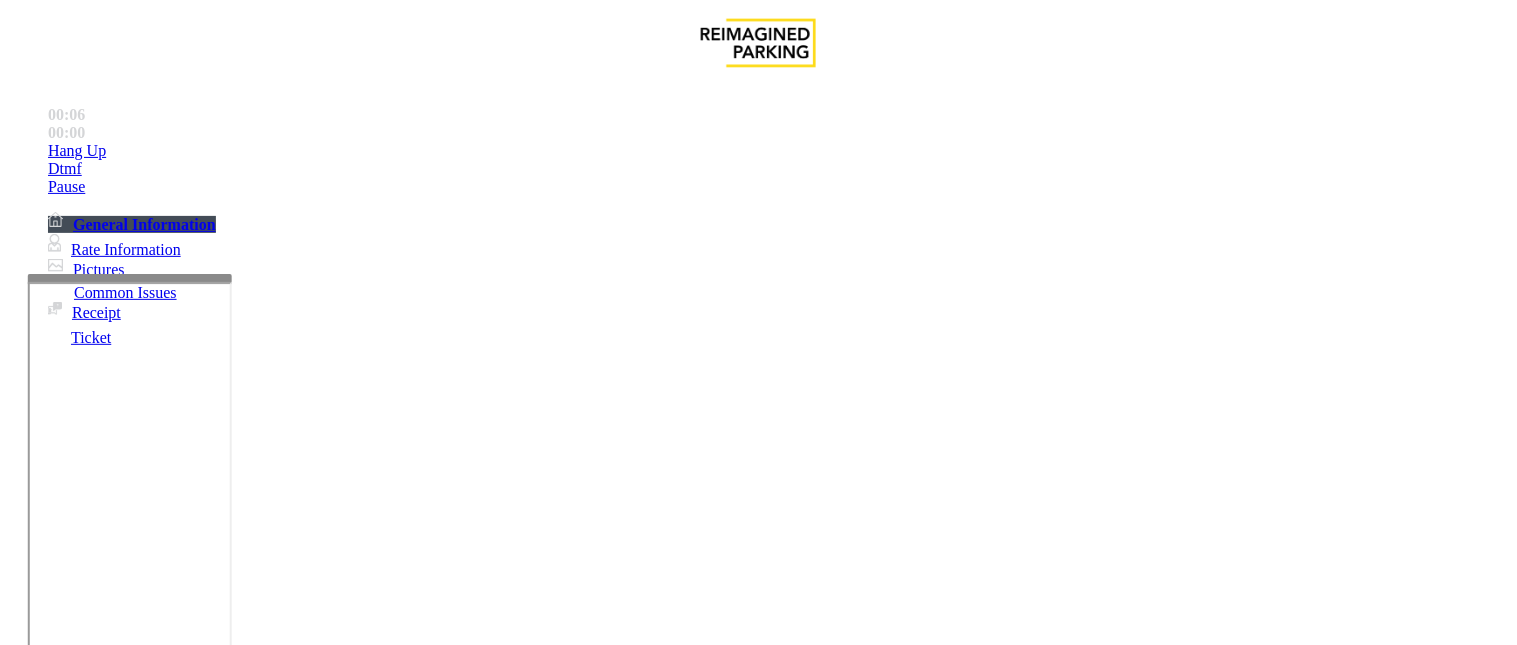 drag, startPoint x: 920, startPoint y: 280, endPoint x: 1242, endPoint y: 408, distance: 346.5083 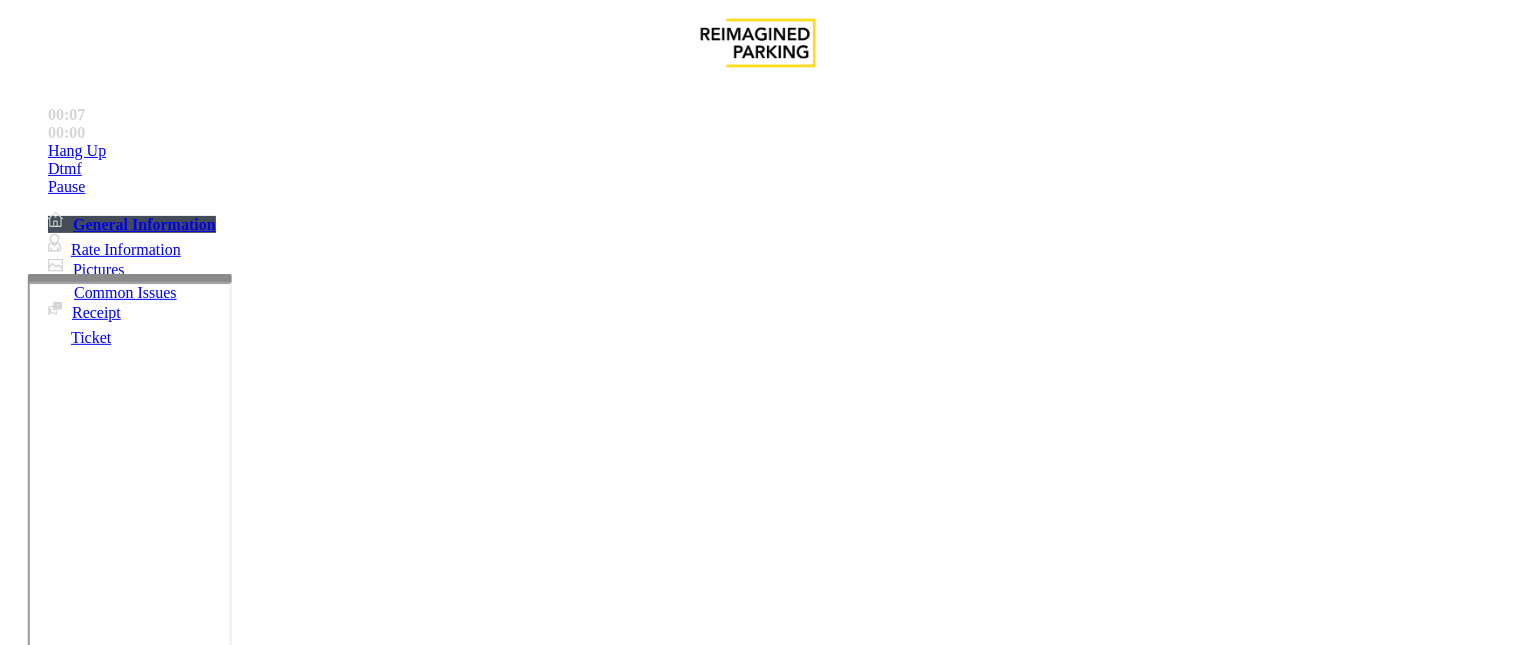click on "If the "get a ticket" button is not visible on the entry machine, the machine is out of paper or there is a jam. If this is the case, please open the gate and call MOD." at bounding box center (758, 1768) 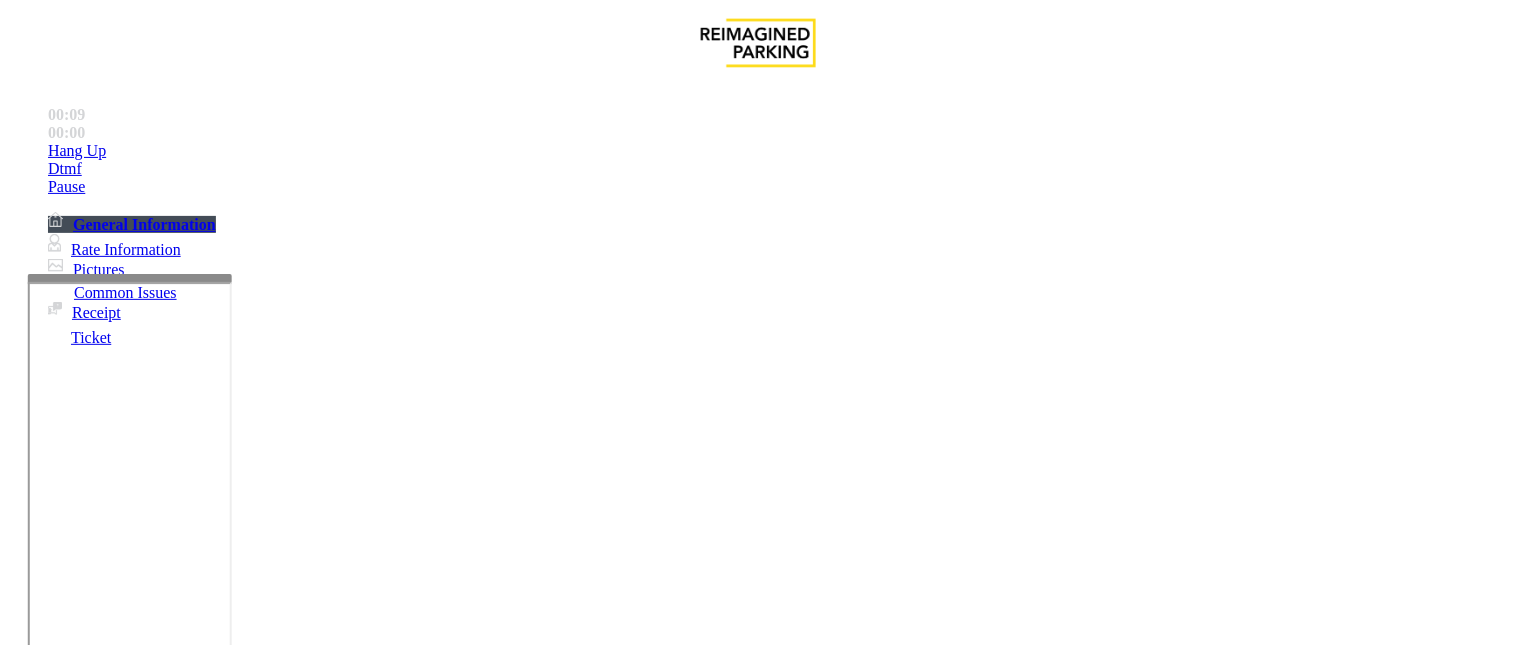 drag, startPoint x: 1292, startPoint y: 392, endPoint x: 924, endPoint y: 277, distance: 385.55026 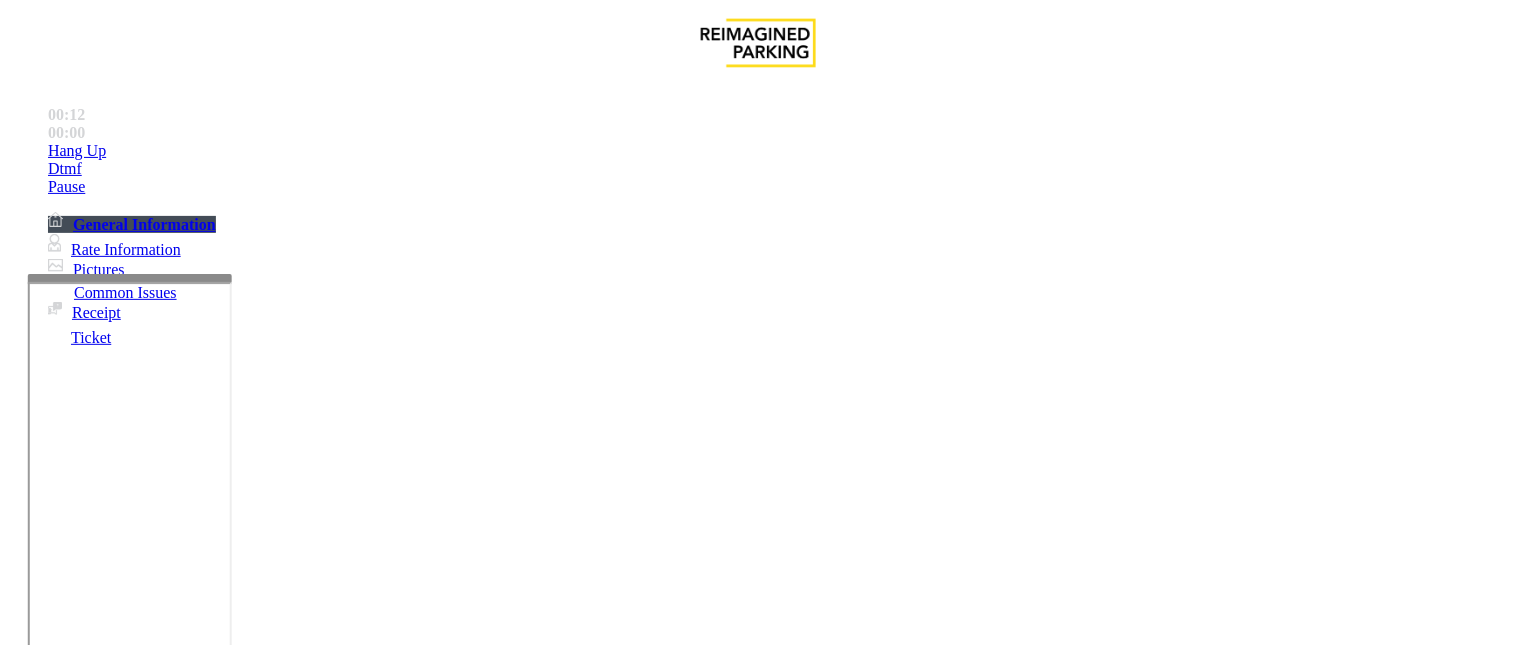 drag, startPoint x: 1351, startPoint y: 394, endPoint x: 924, endPoint y: 290, distance: 439.48264 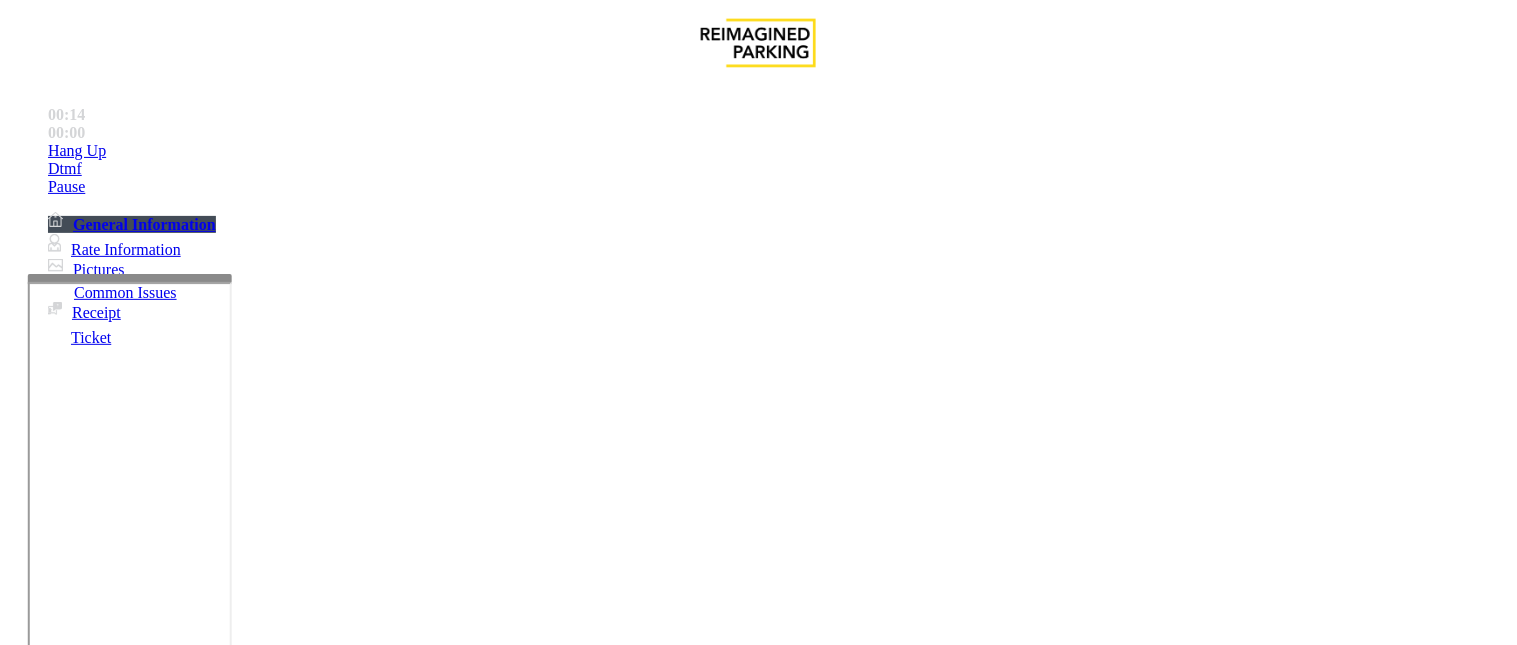 drag, startPoint x: 916, startPoint y: 275, endPoint x: 1375, endPoint y: 414, distance: 479.58524 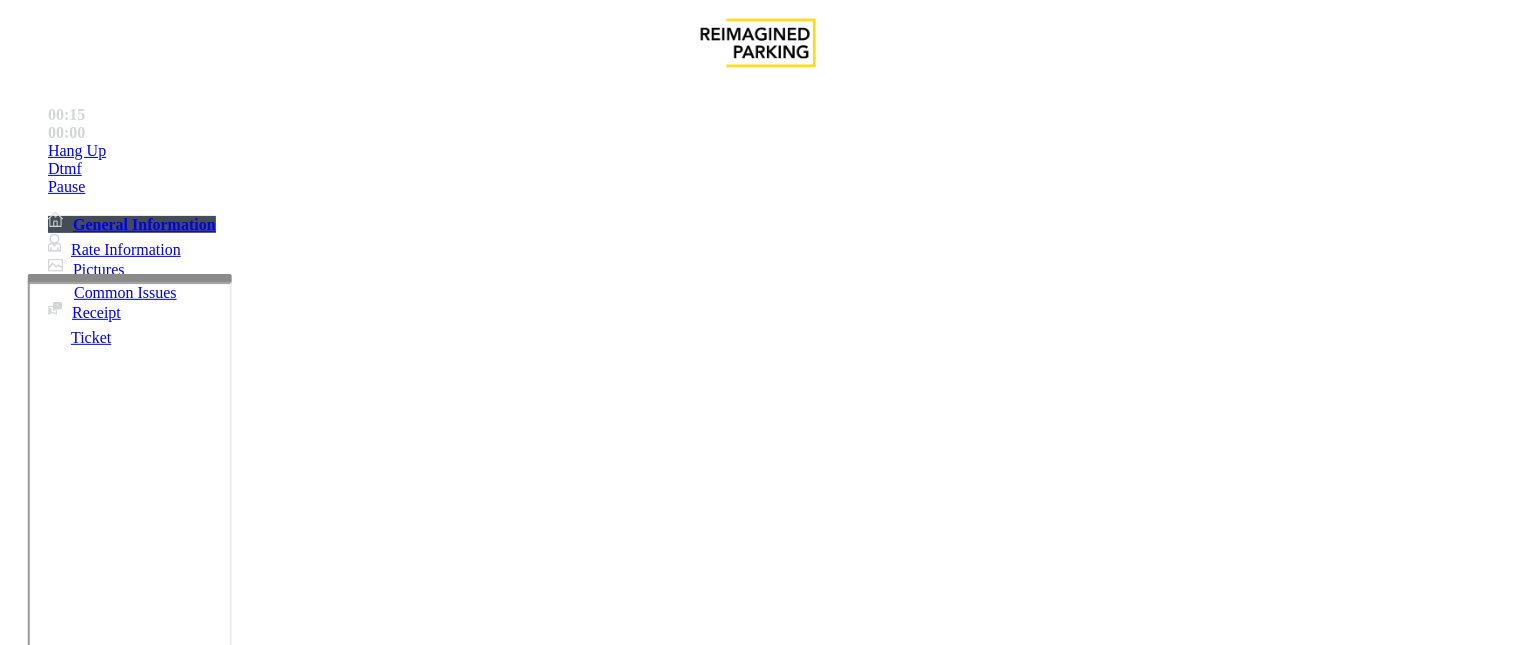 drag, startPoint x: 1346, startPoint y: 392, endPoint x: 922, endPoint y: 271, distance: 440.92743 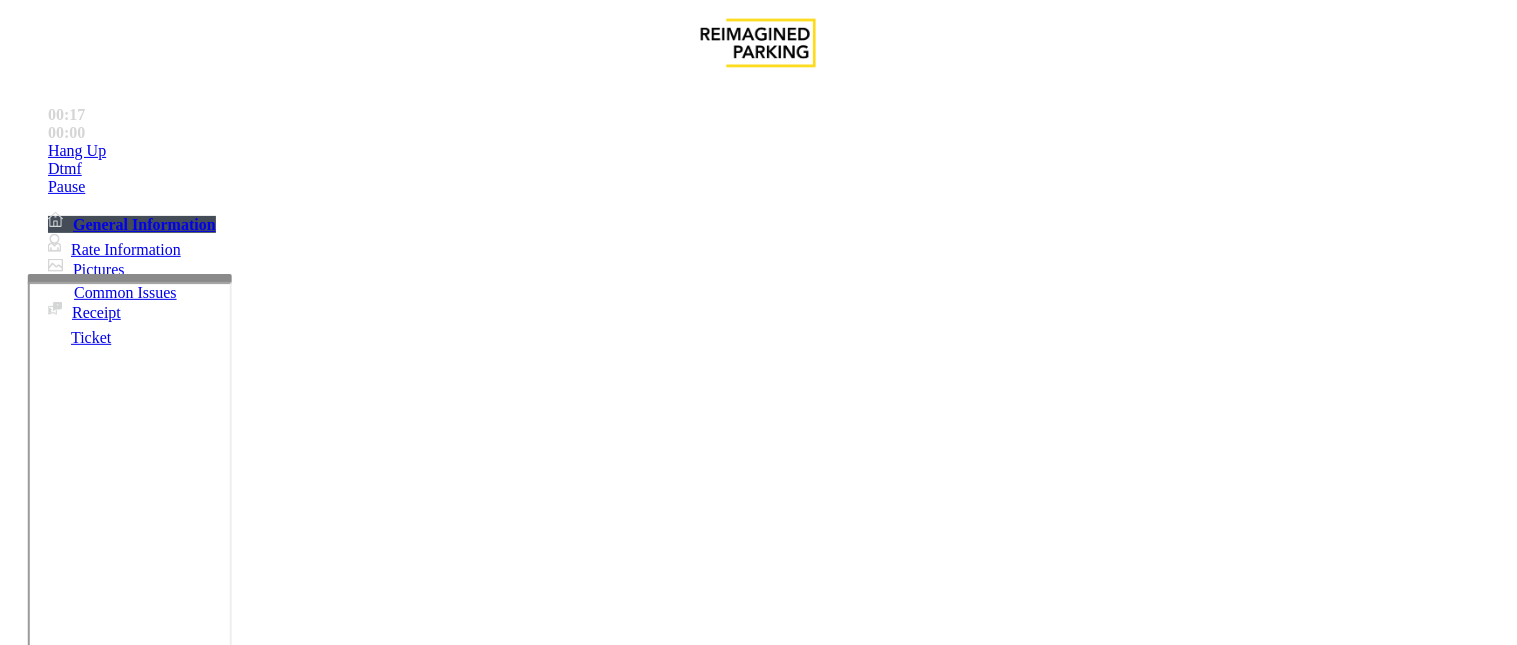 drag, startPoint x: 922, startPoint y: 271, endPoint x: 1311, endPoint y: 387, distance: 405.92734 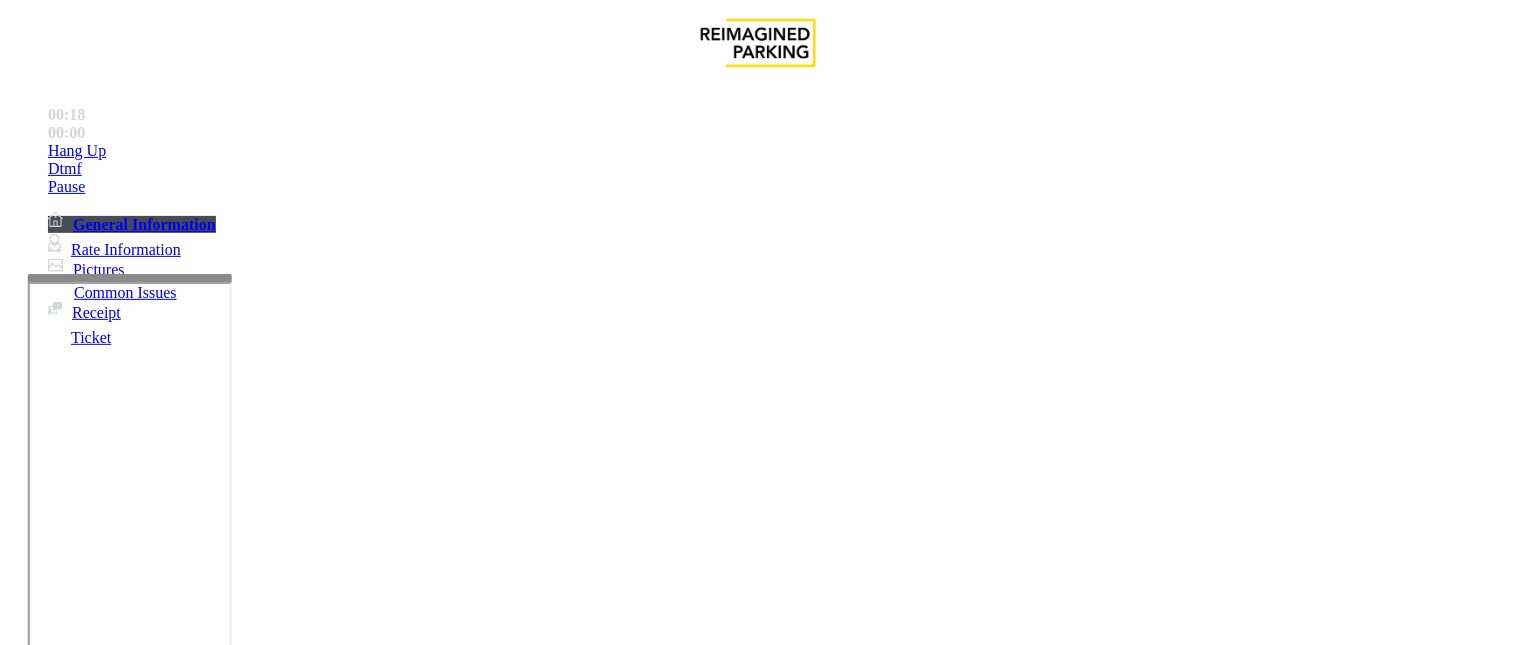 drag, startPoint x: 1317, startPoint y: 388, endPoint x: 917, endPoint y: 282, distance: 413.80673 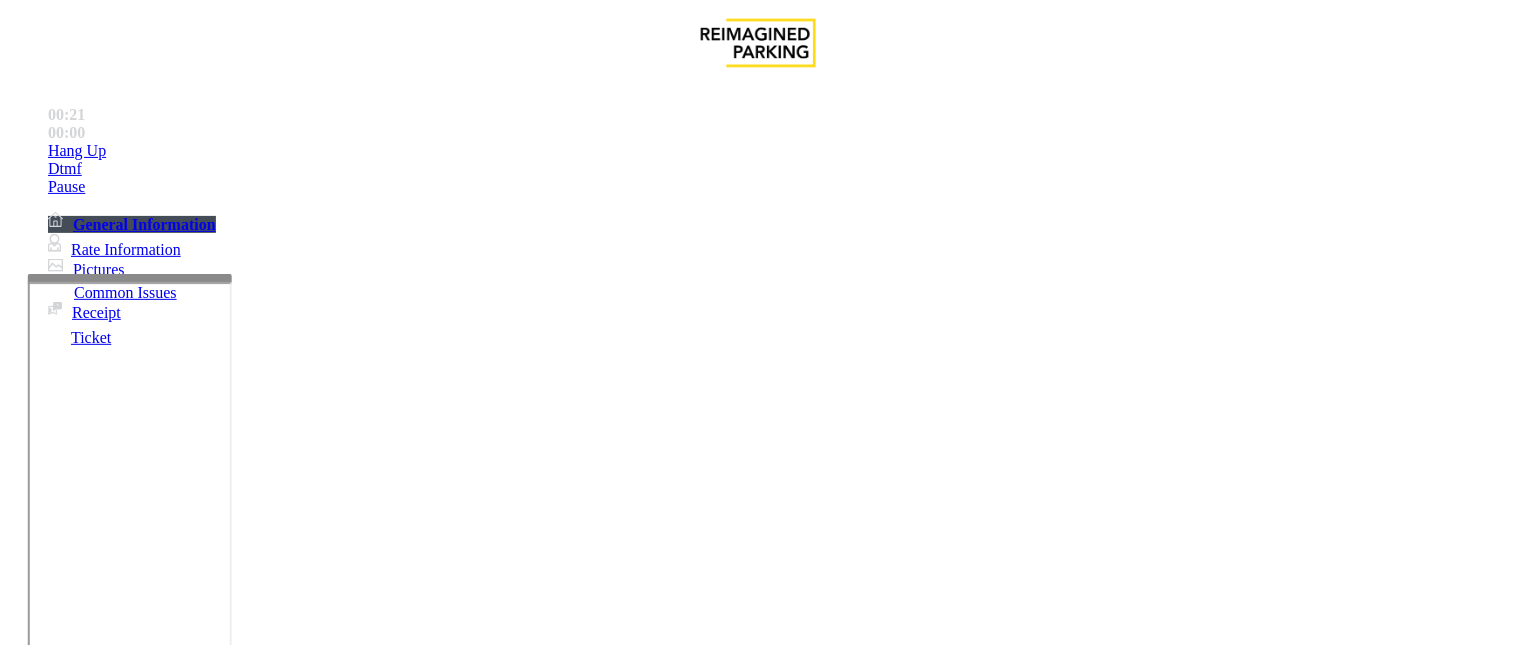 click on "Intercom Issue/No Response" at bounding box center (1080, 1298) 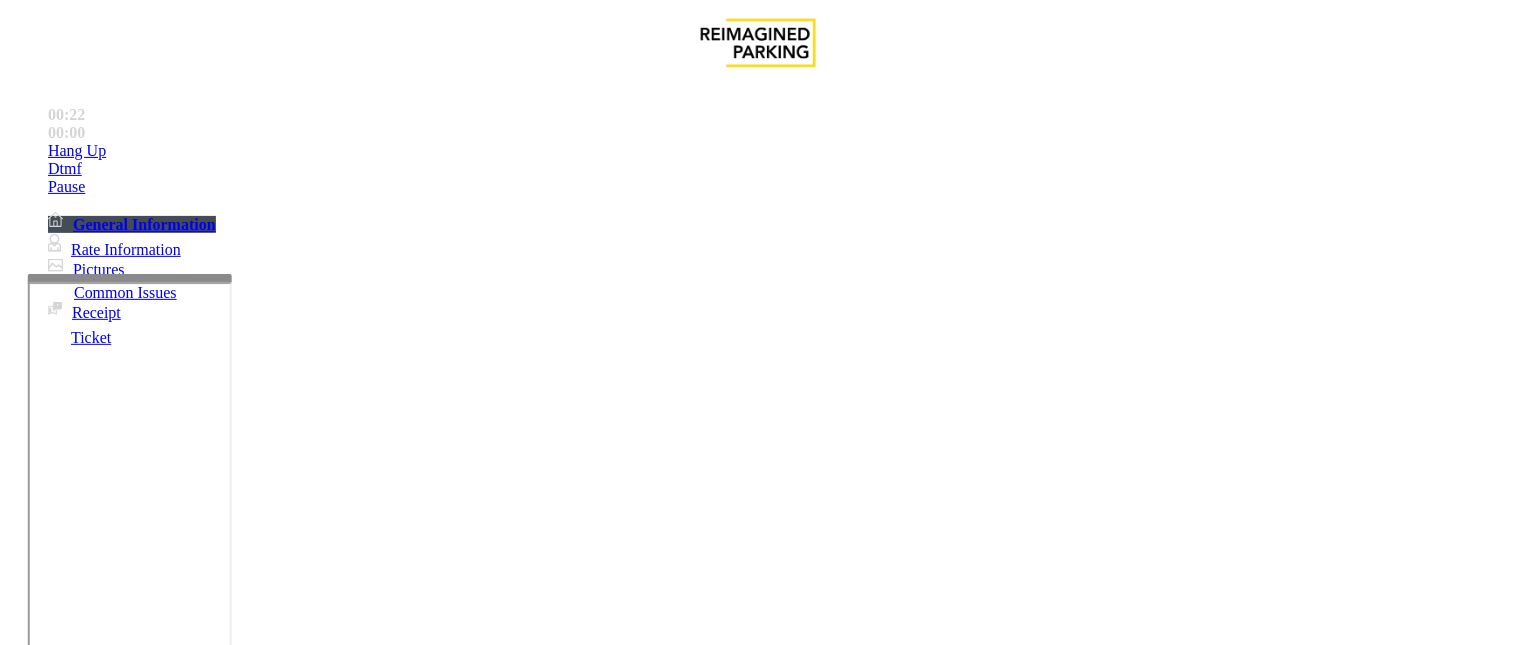 click on "No Response/Unable to hear parker" at bounding box center [142, 1298] 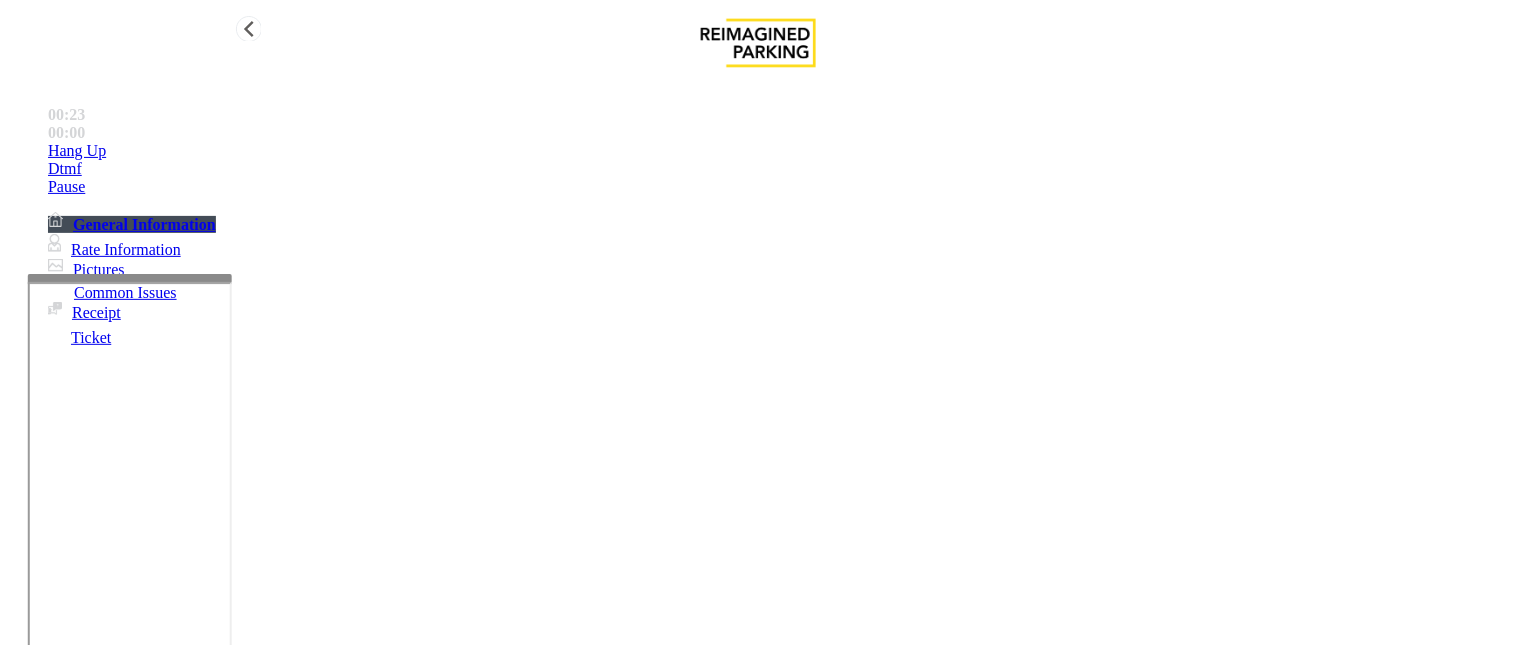 click on "Hang Up" at bounding box center (778, 151) 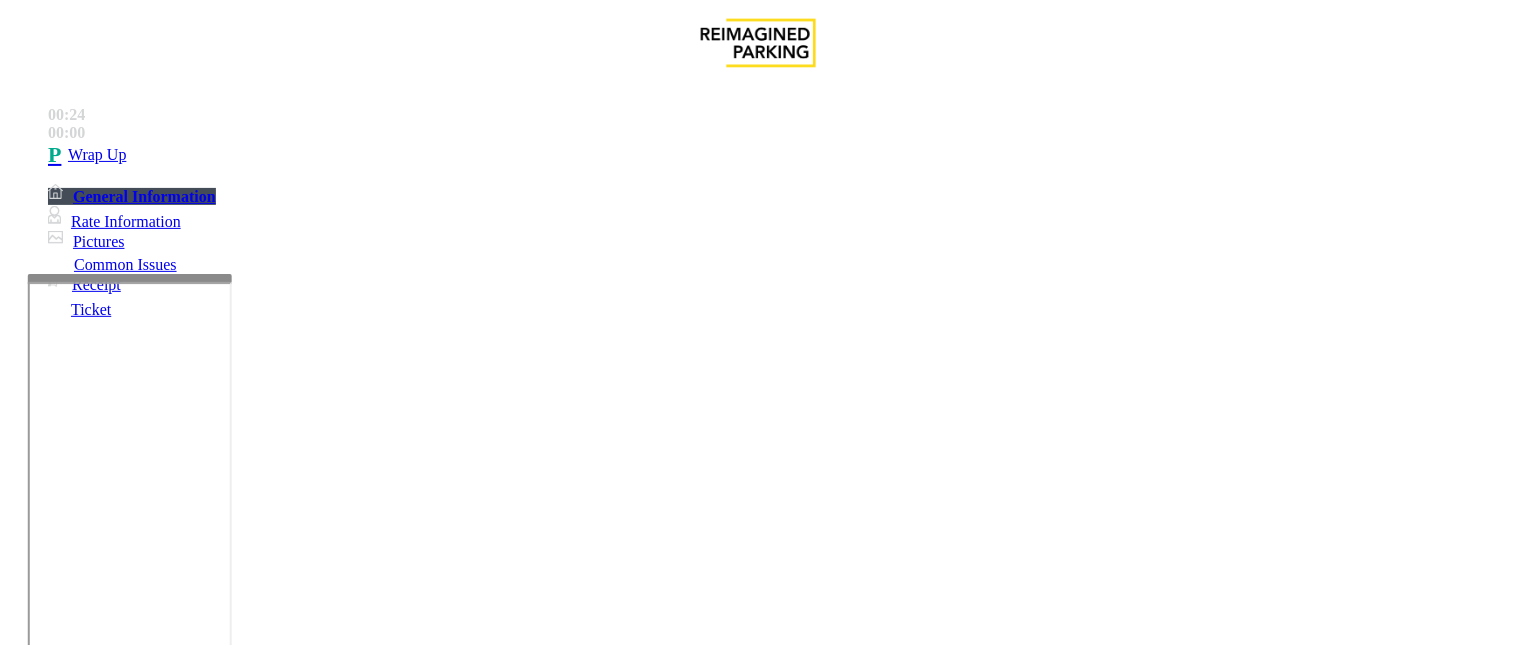 drag, startPoint x: 386, startPoint y: 182, endPoint x: 322, endPoint y: 177, distance: 64.195015 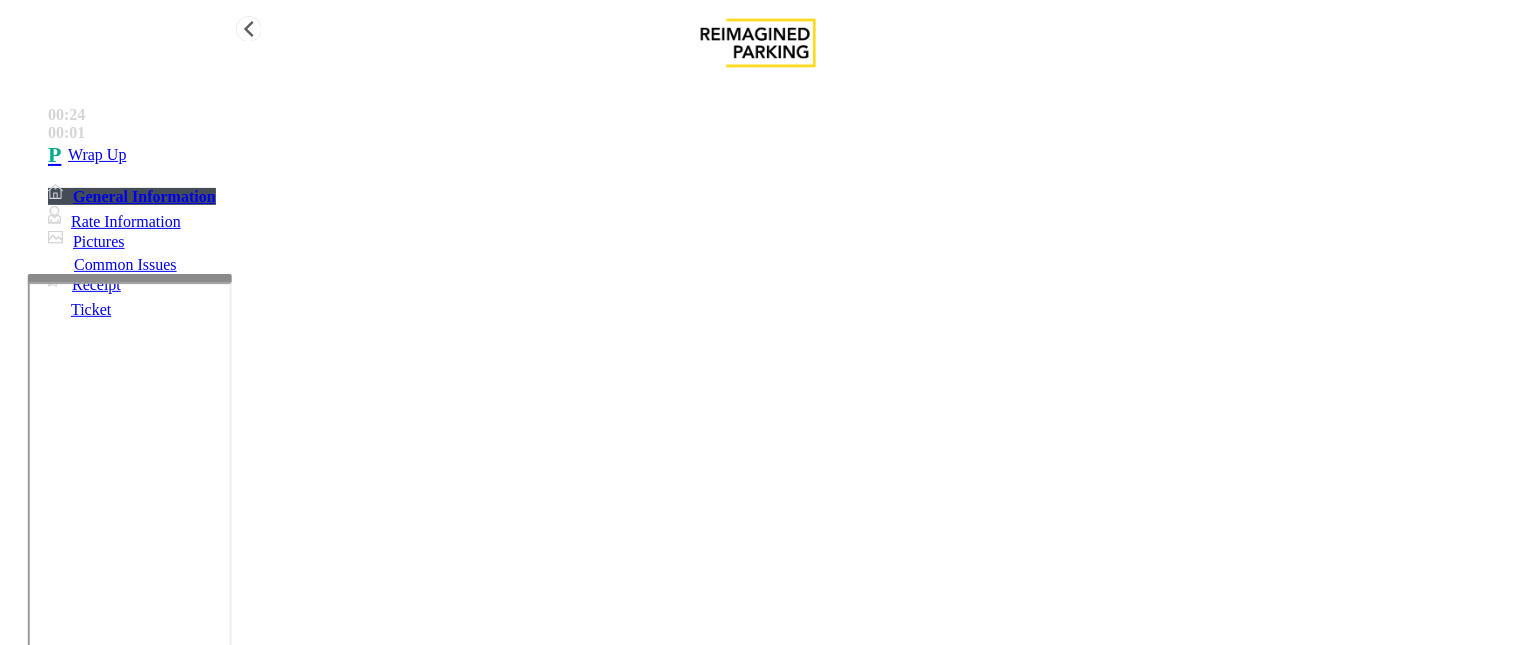 type on "**********" 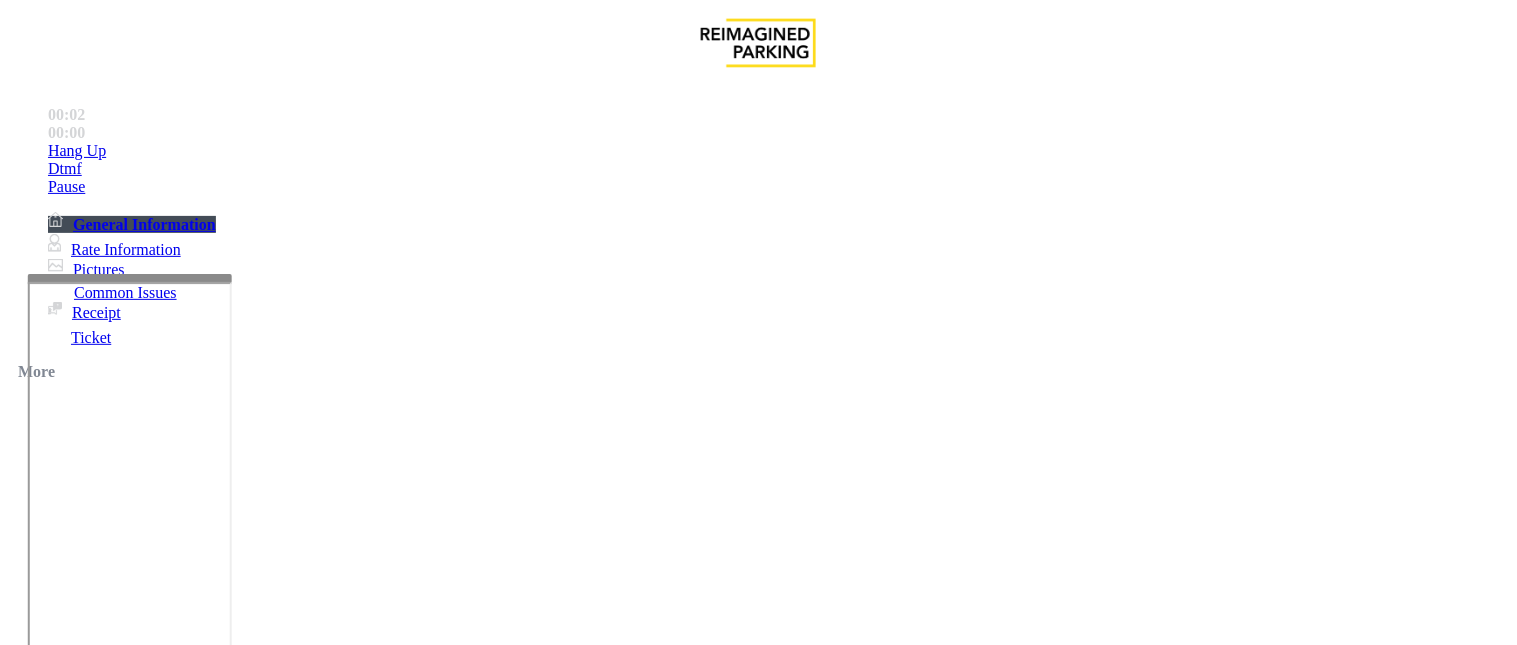scroll, scrollTop: 444, scrollLeft: 0, axis: vertical 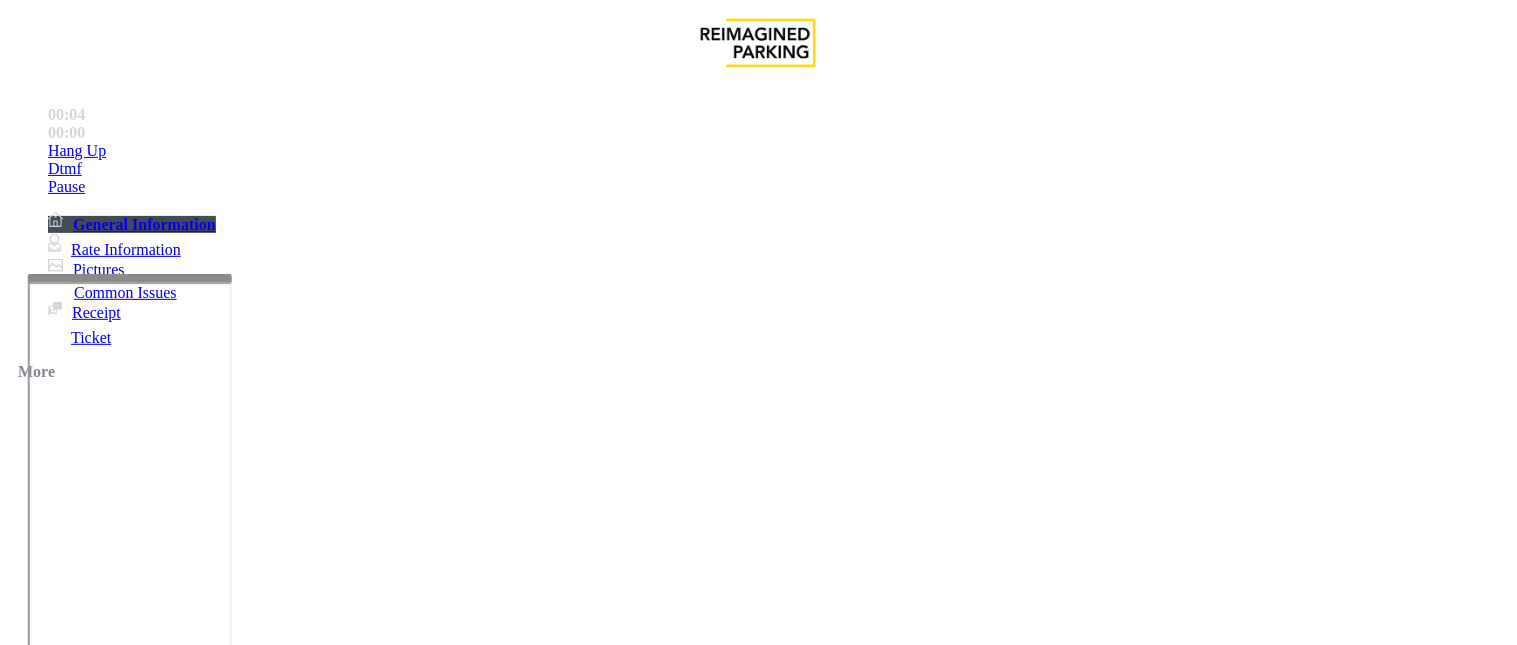 drag, startPoint x: 1267, startPoint y: 301, endPoint x: 712, endPoint y: 240, distance: 558.34216 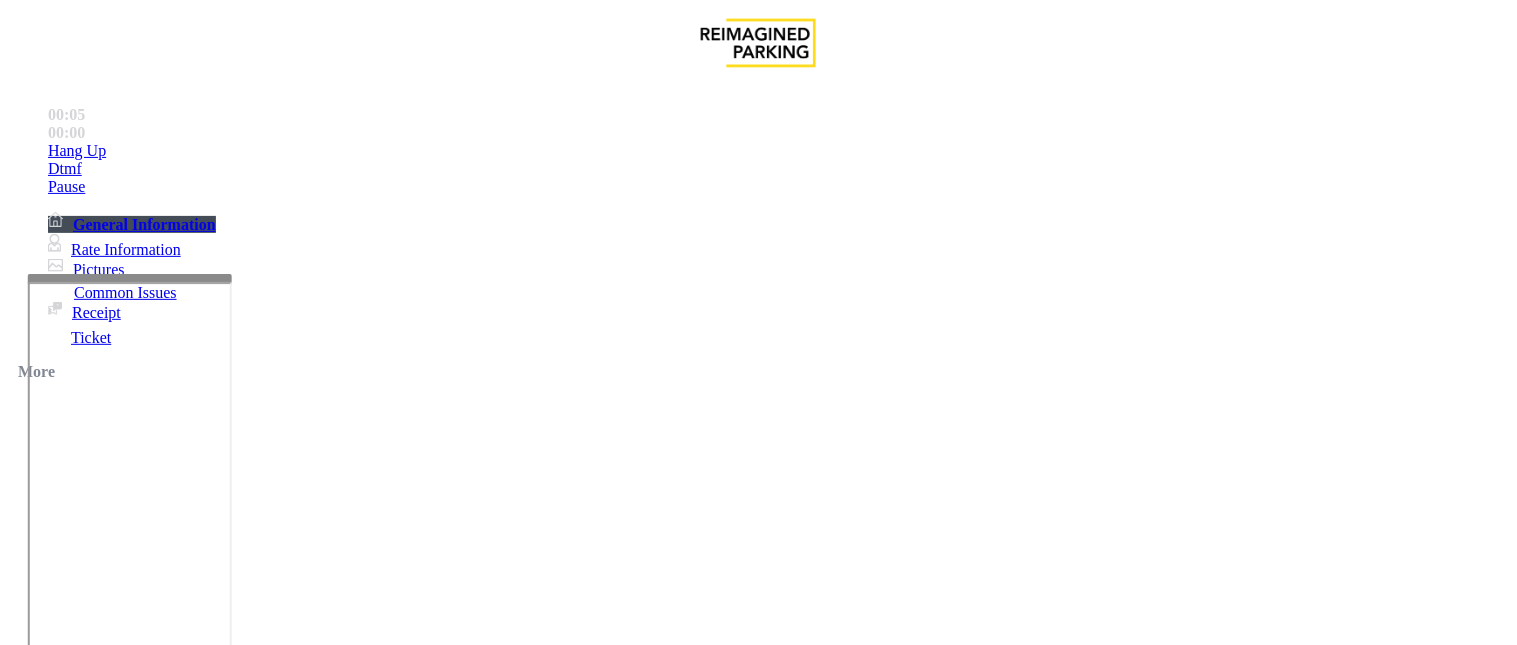 click at bounding box center (758, 2099) 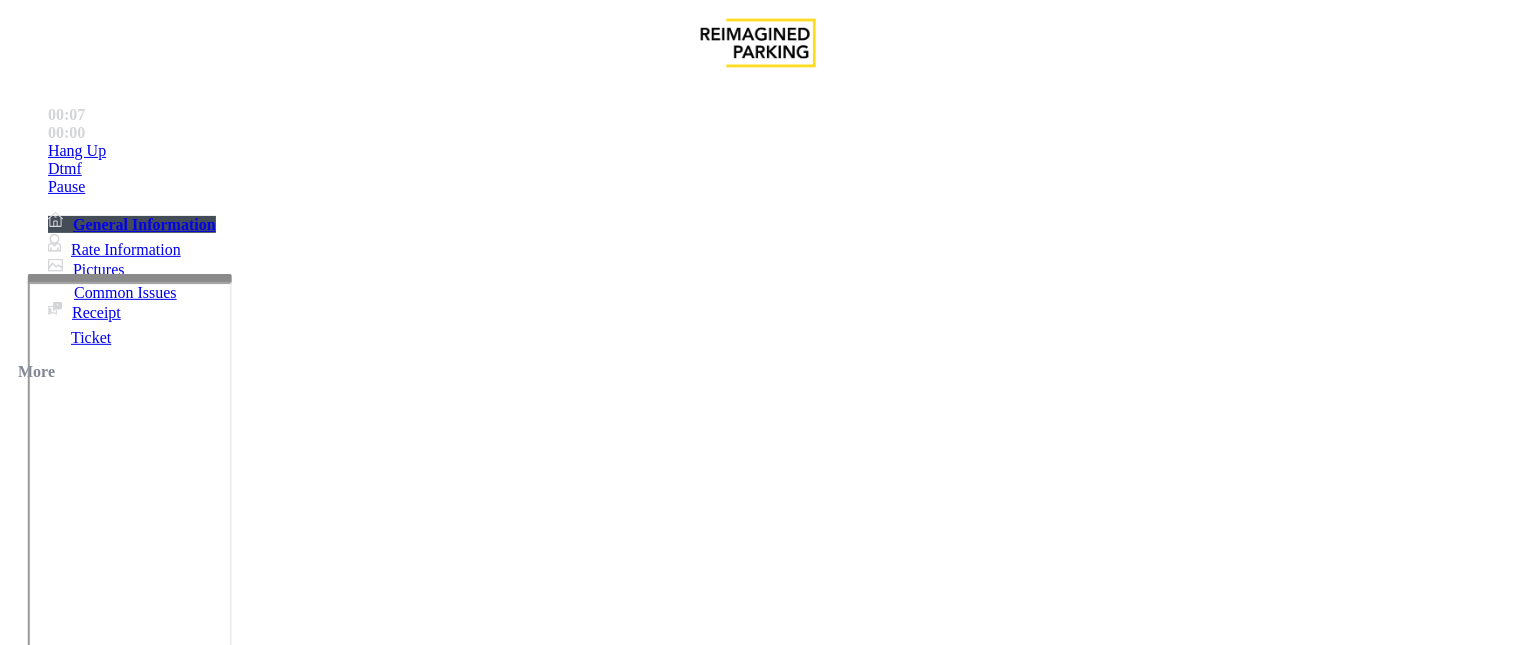 drag, startPoint x: 888, startPoint y: 323, endPoint x: 1277, endPoint y: 421, distance: 401.15457 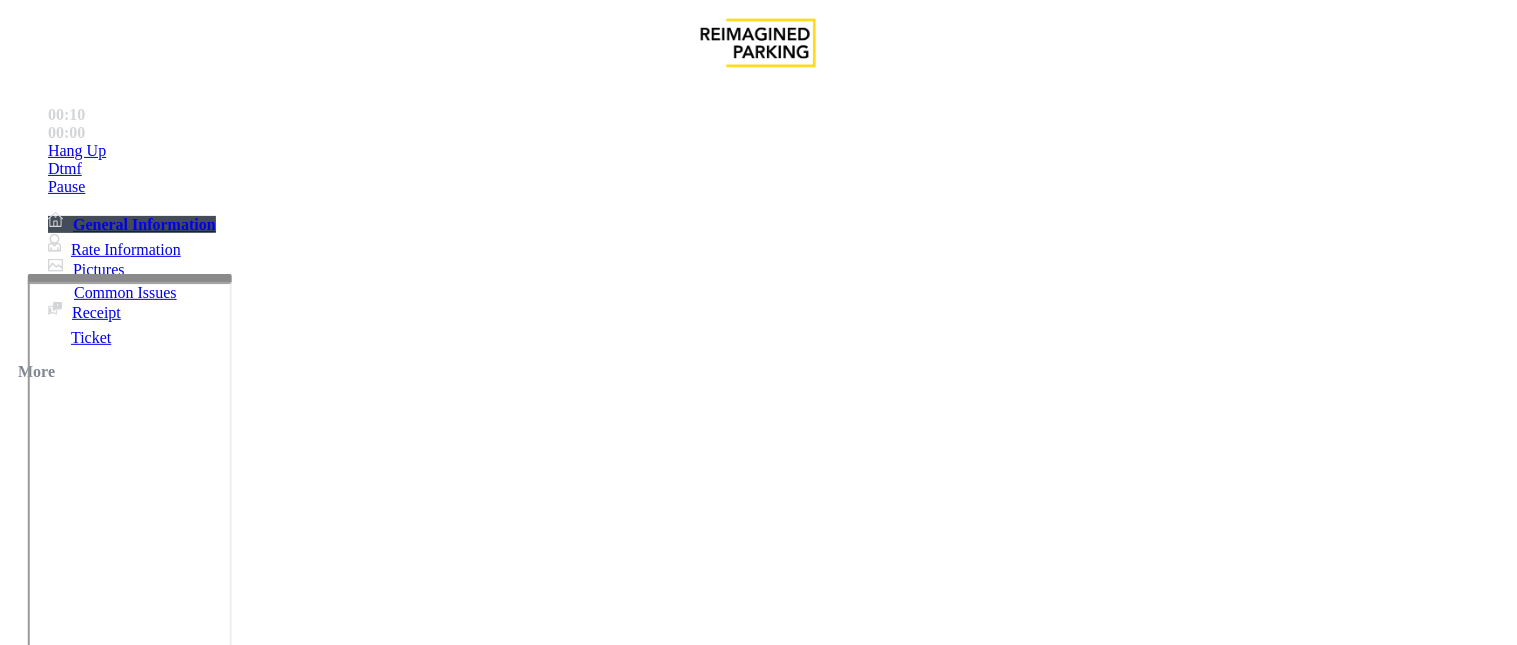 click on "Ticket Issue" at bounding box center (71, 1298) 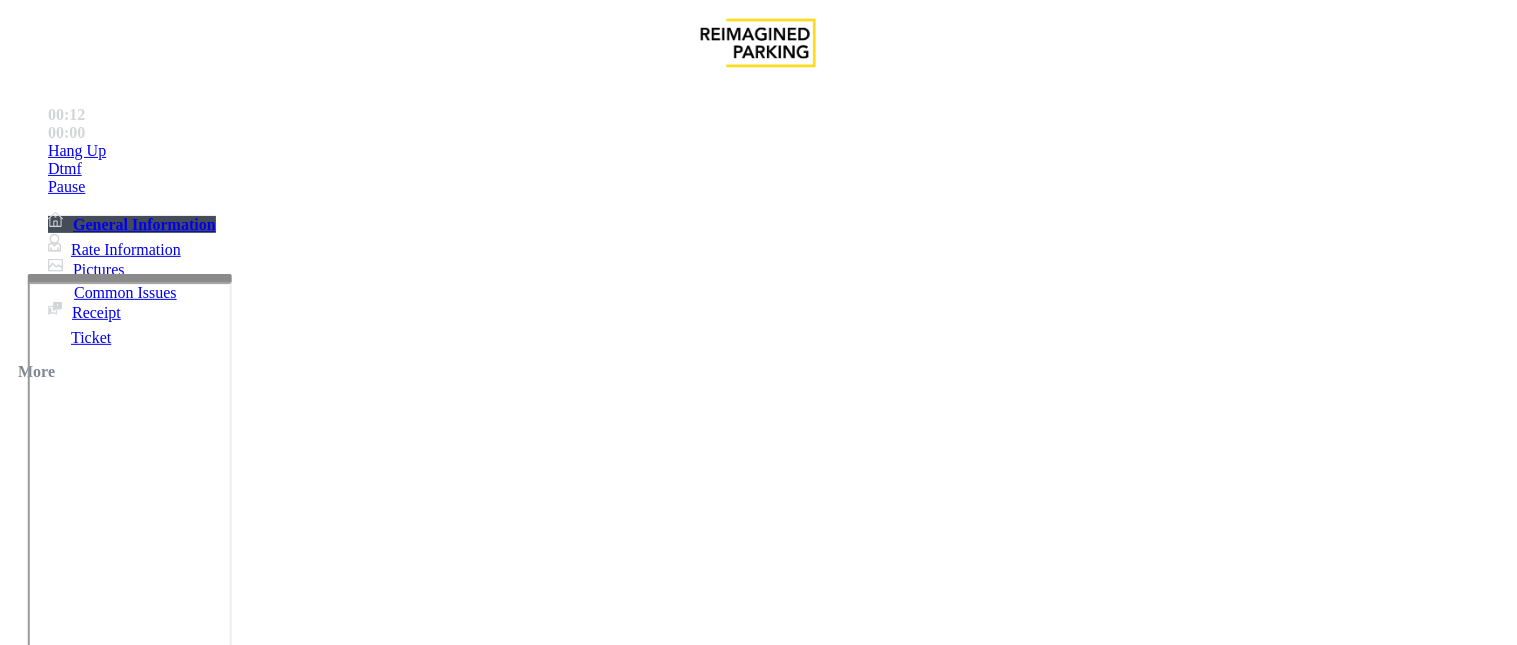 click on "Issue" at bounding box center [42, 1265] 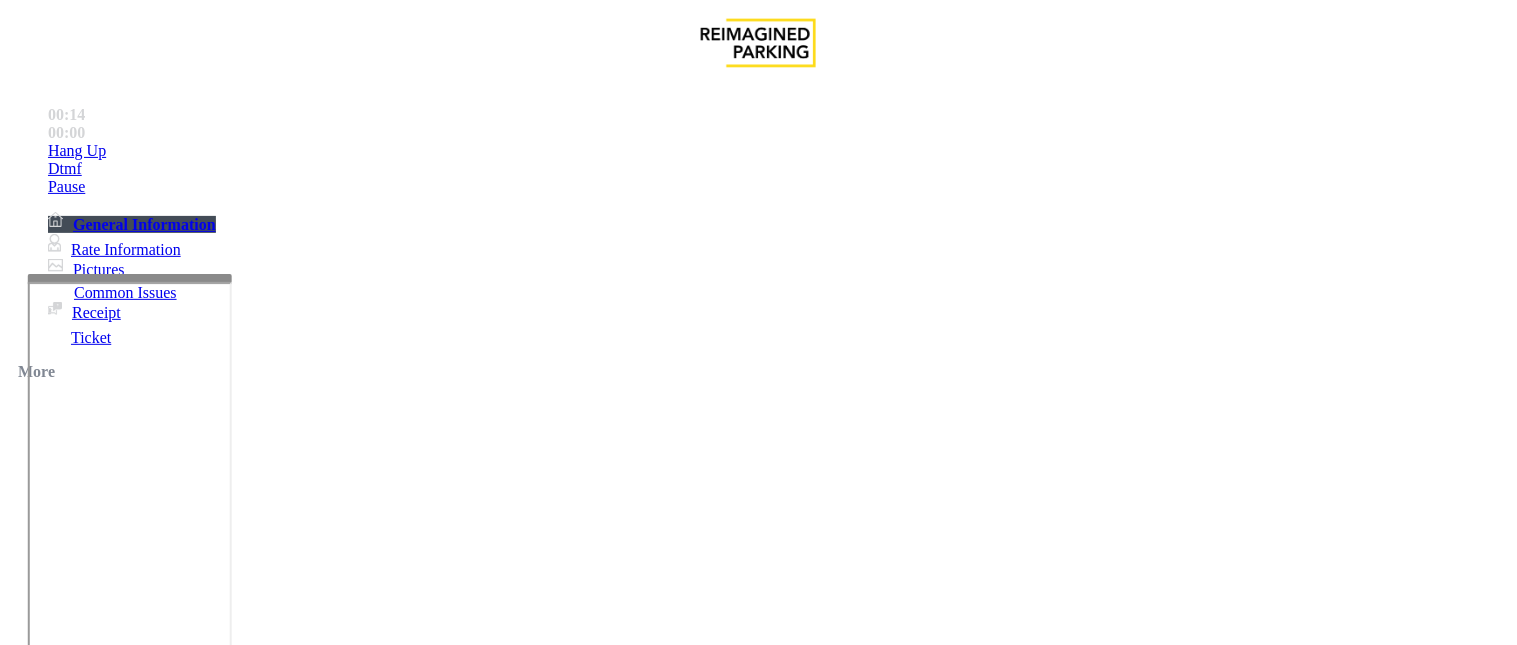 click on "Equipment Issue" at bounding box center (460, 1298) 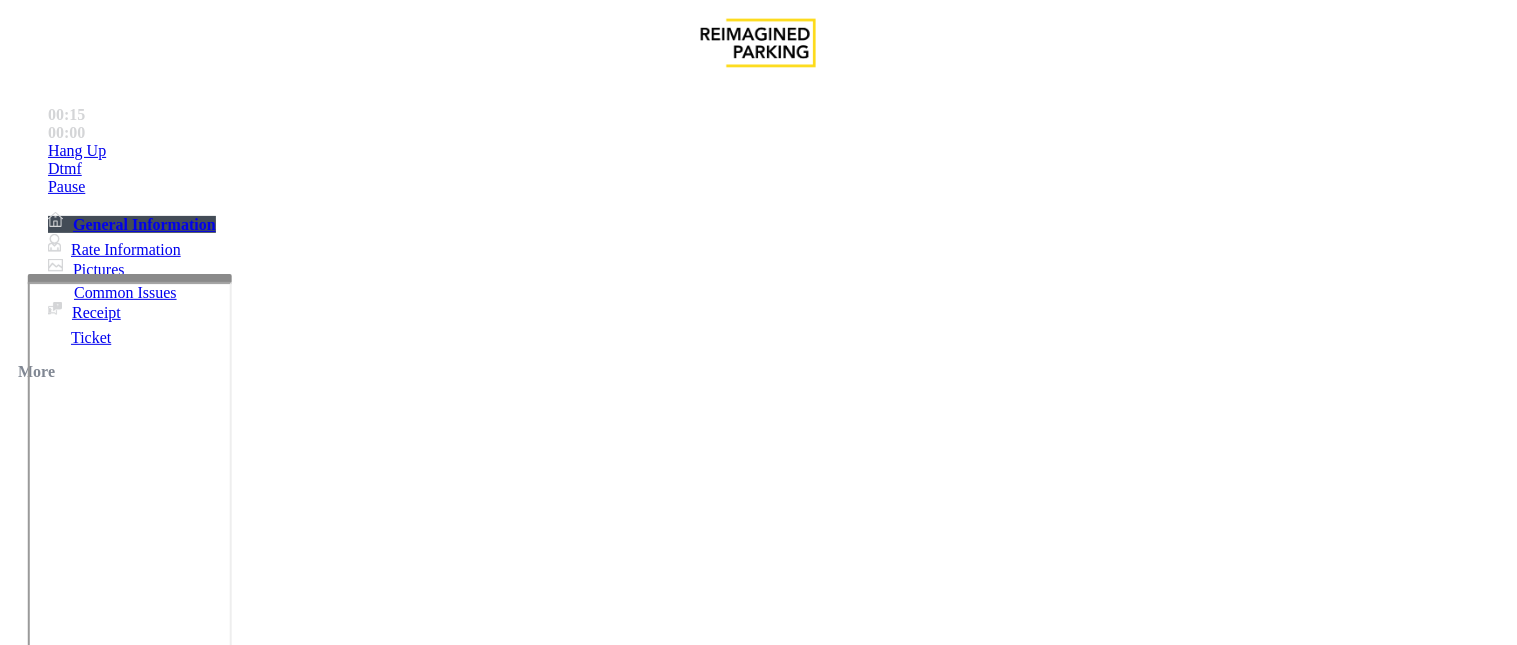 click on "Gate / Door Won't Open" at bounding box center (575, 1298) 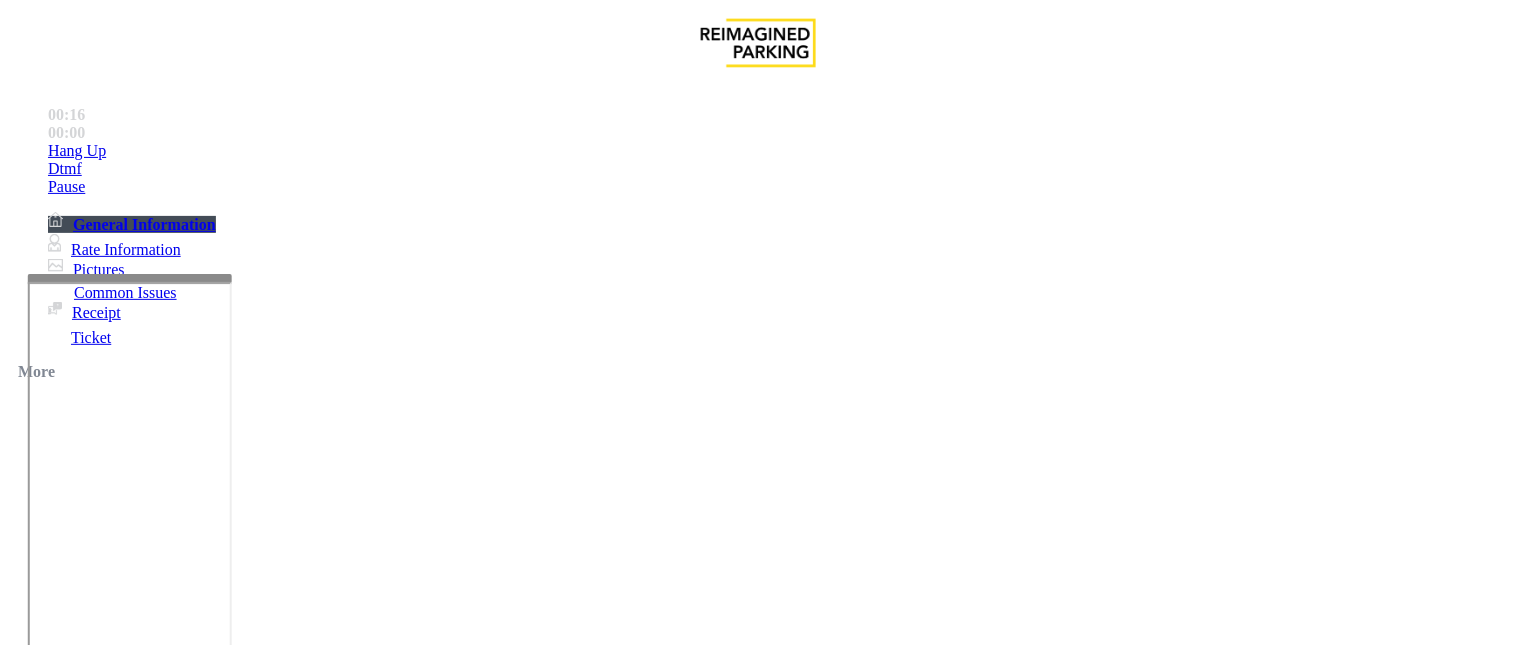 scroll, scrollTop: 333, scrollLeft: 0, axis: vertical 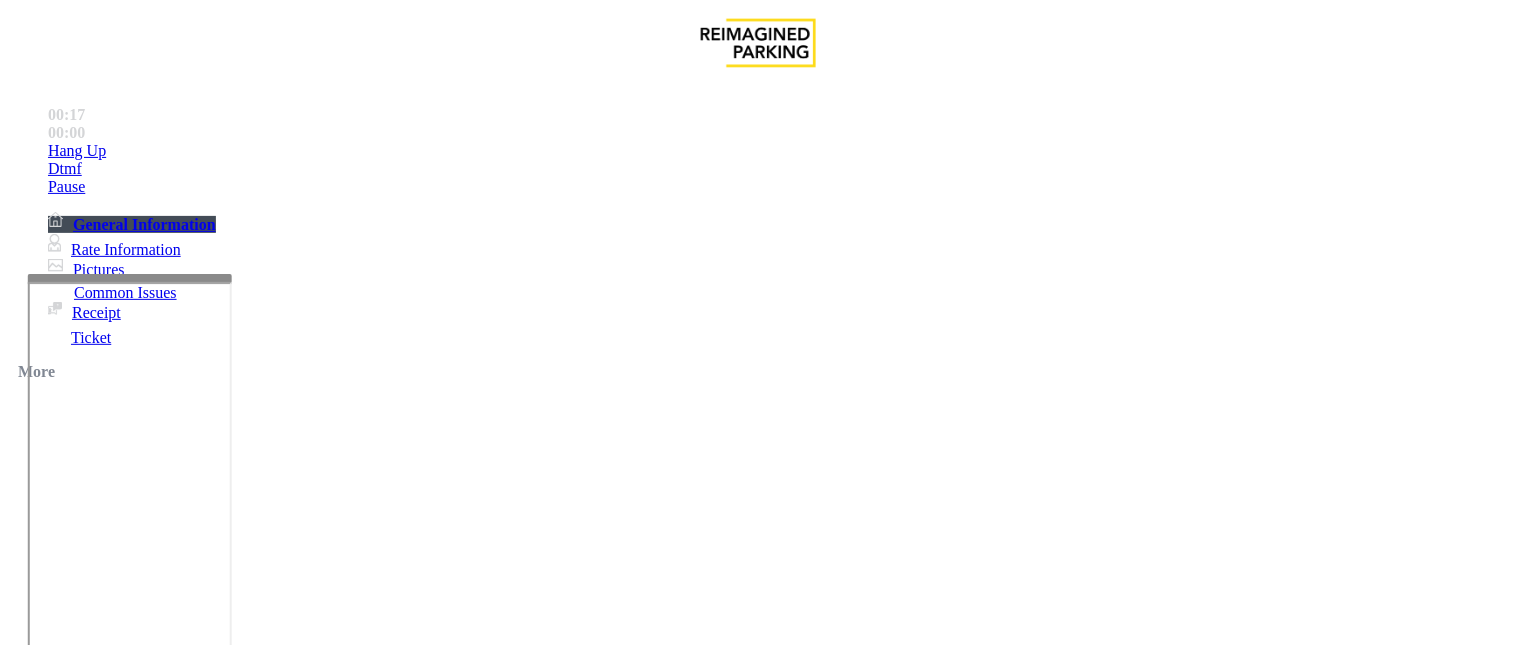 click at bounding box center (246, 1654) 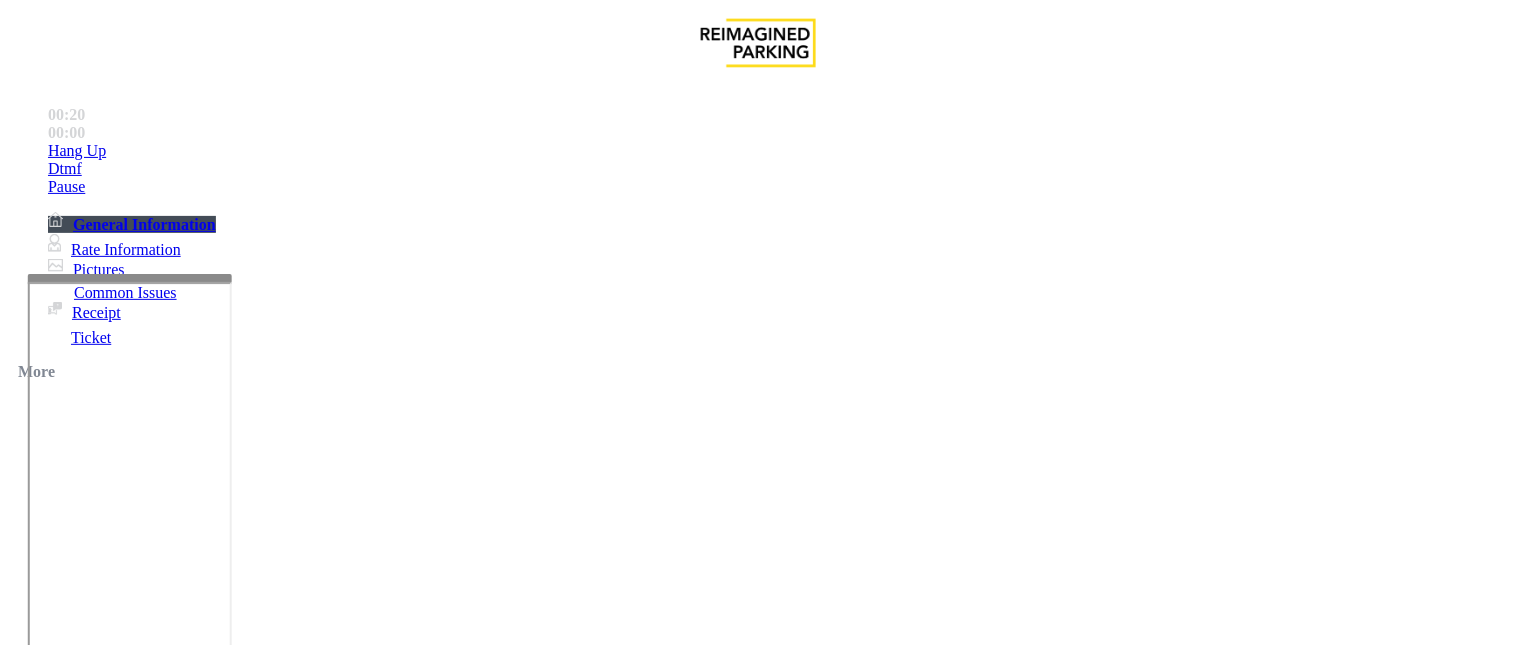 scroll, scrollTop: 0, scrollLeft: 0, axis: both 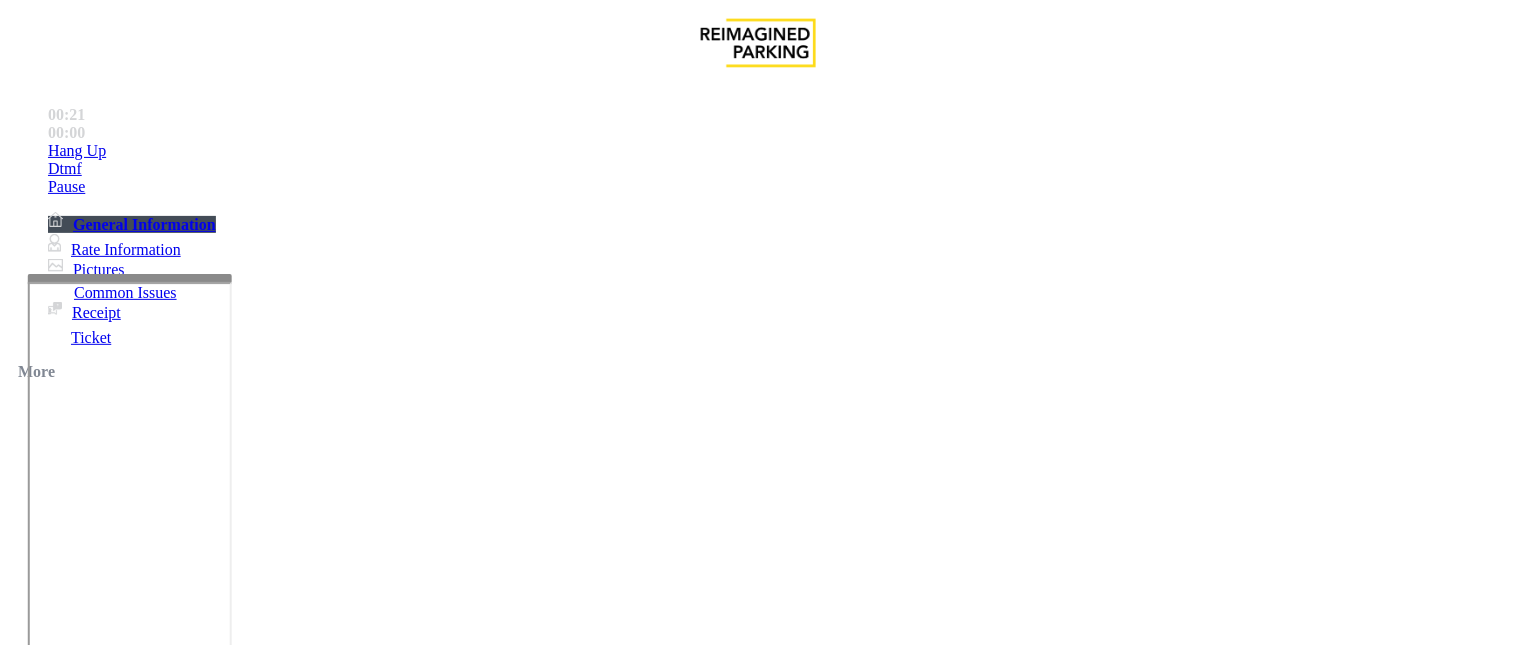 drag, startPoint x: 496, startPoint y: 177, endPoint x: 268, endPoint y: 157, distance: 228.87552 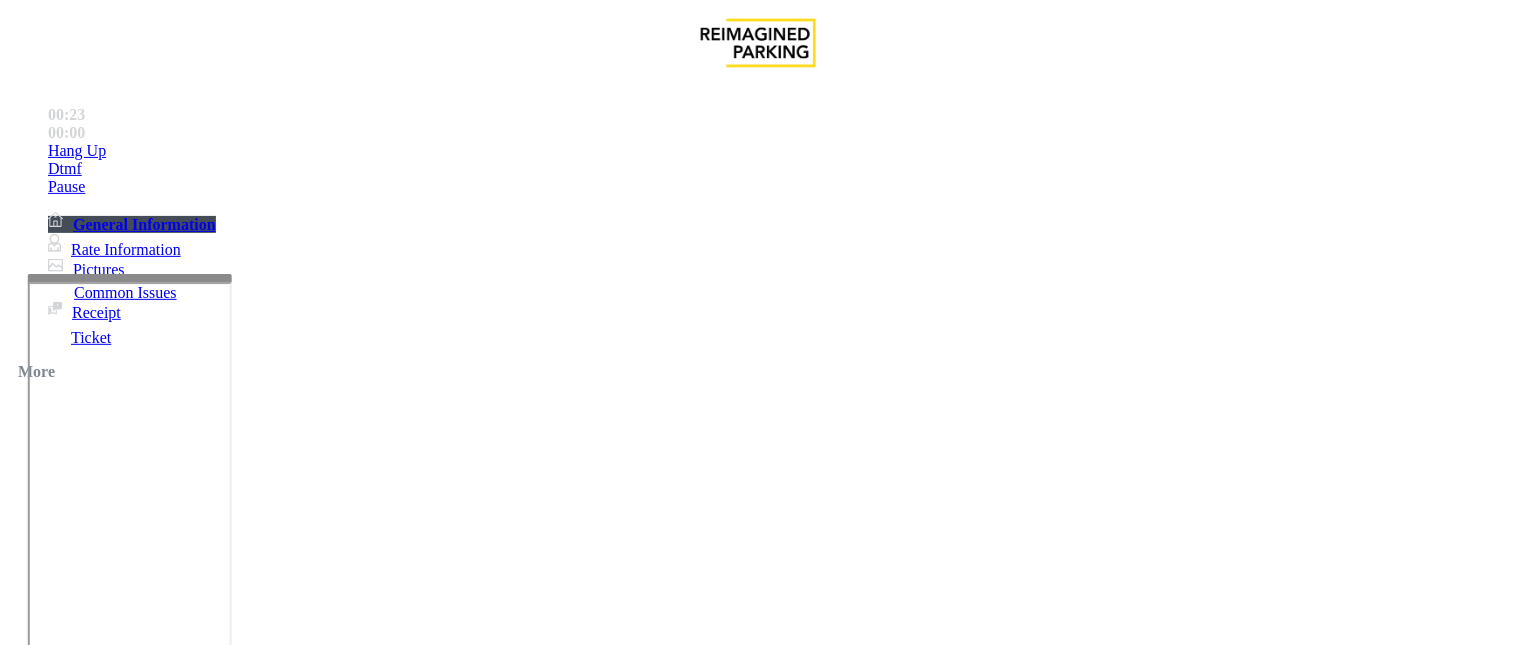 copy on "Issue  -  Equipment Issue Gate / Door Won't Open" 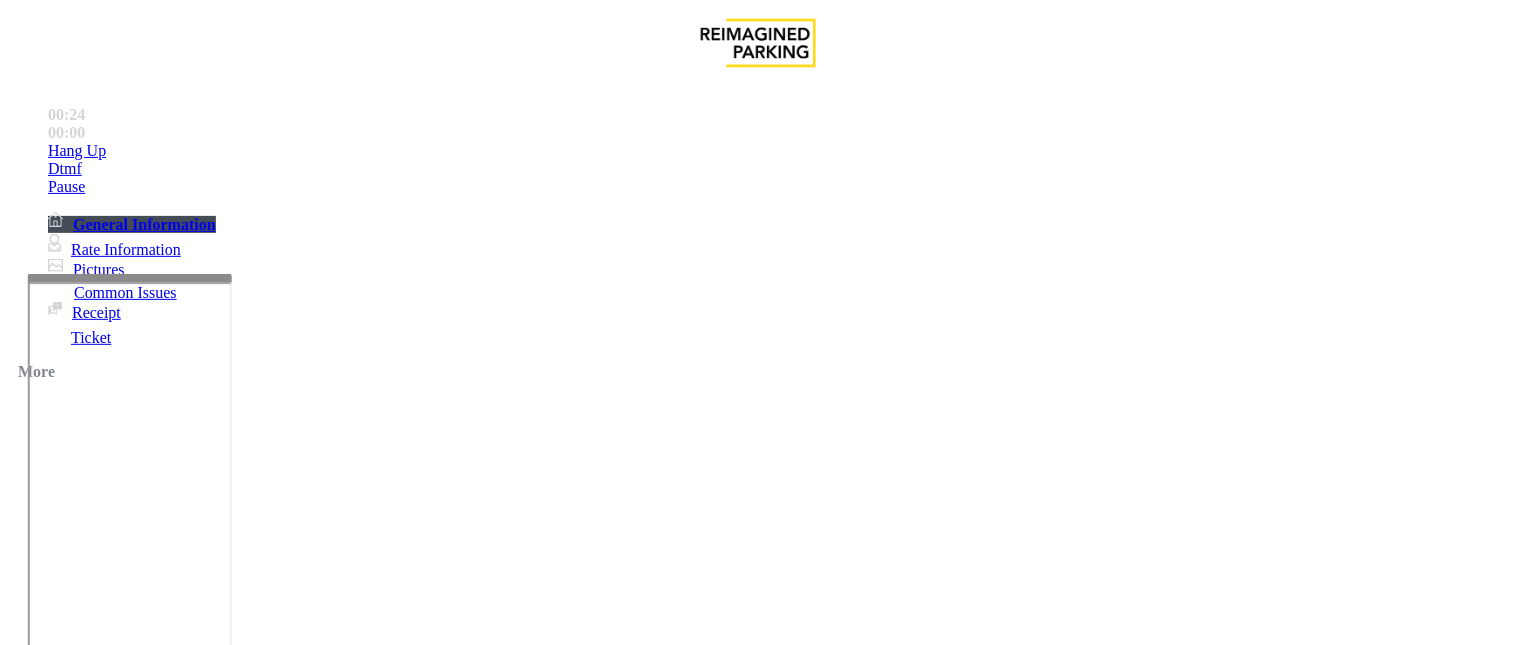 click on "Notes:" at bounding box center [758, 1656] 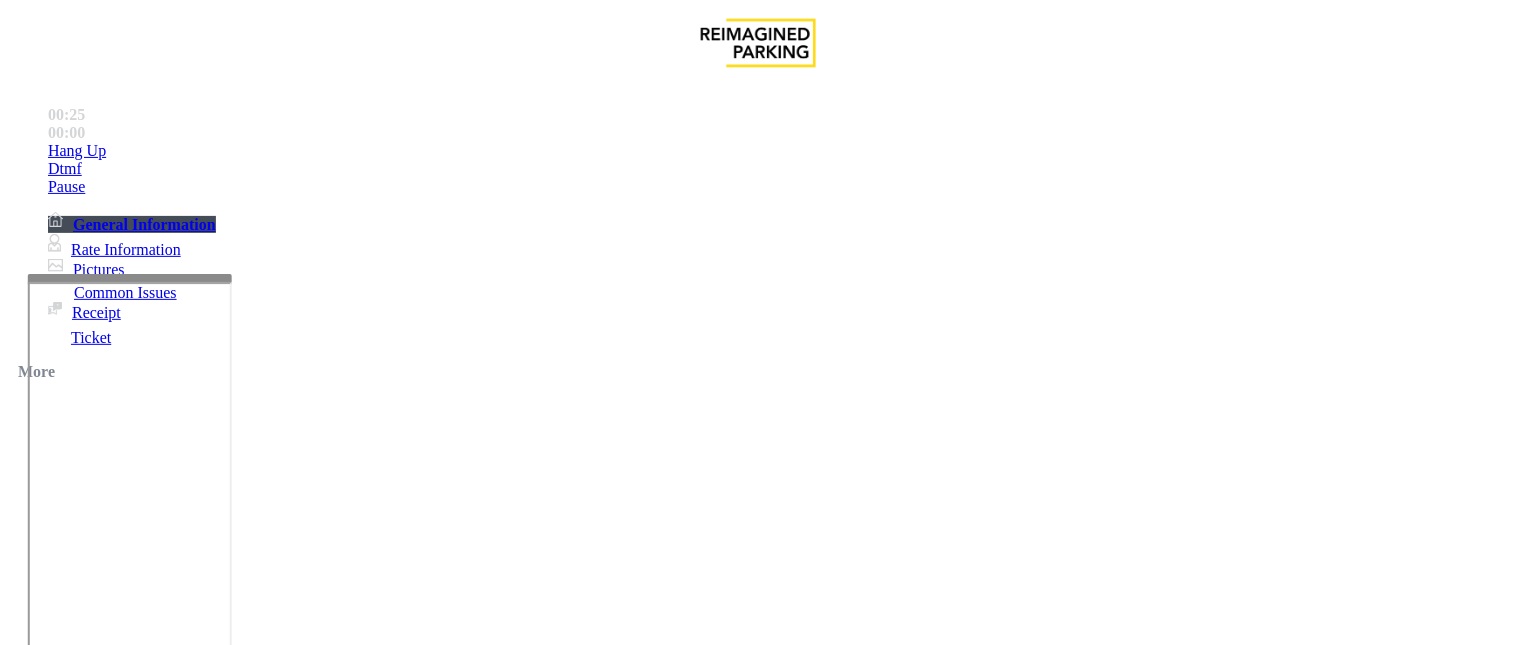scroll, scrollTop: 222, scrollLeft: 0, axis: vertical 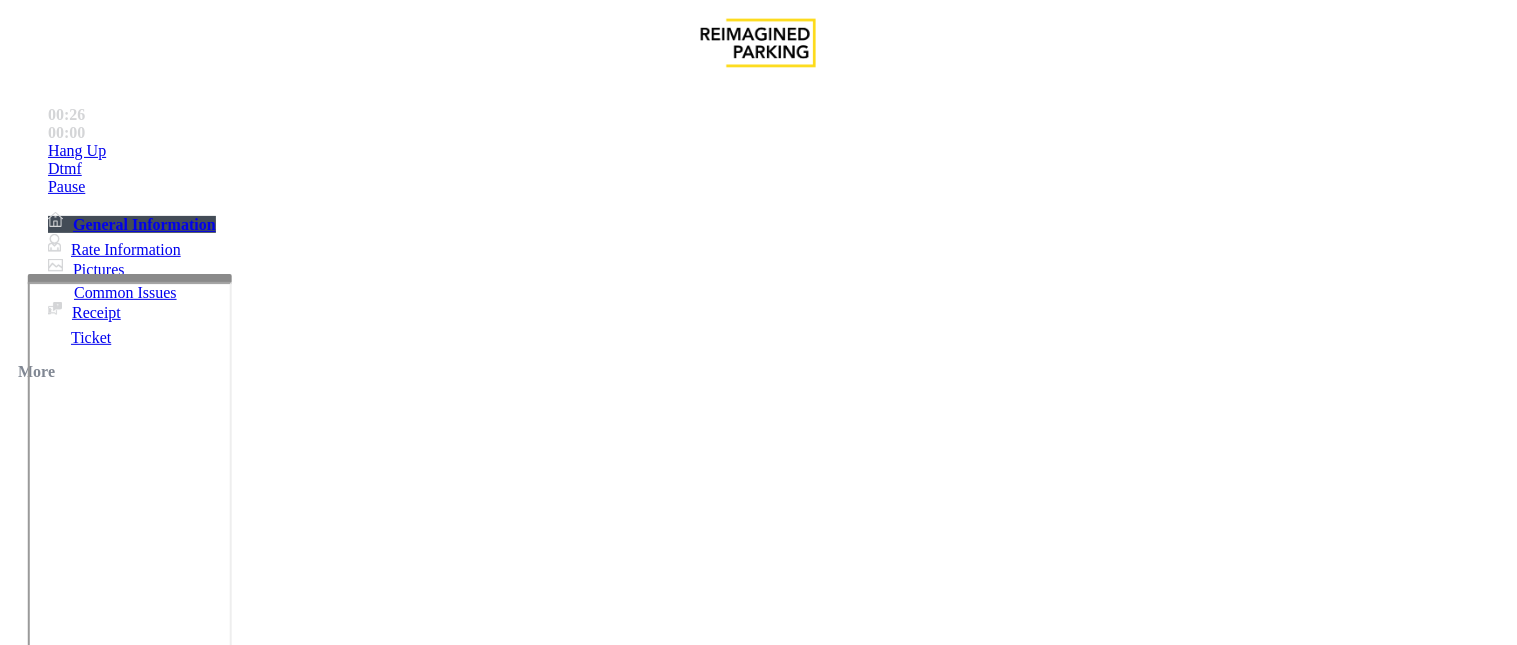 drag, startPoint x: 342, startPoint y: 423, endPoint x: 257, endPoint y: 421, distance: 85.02353 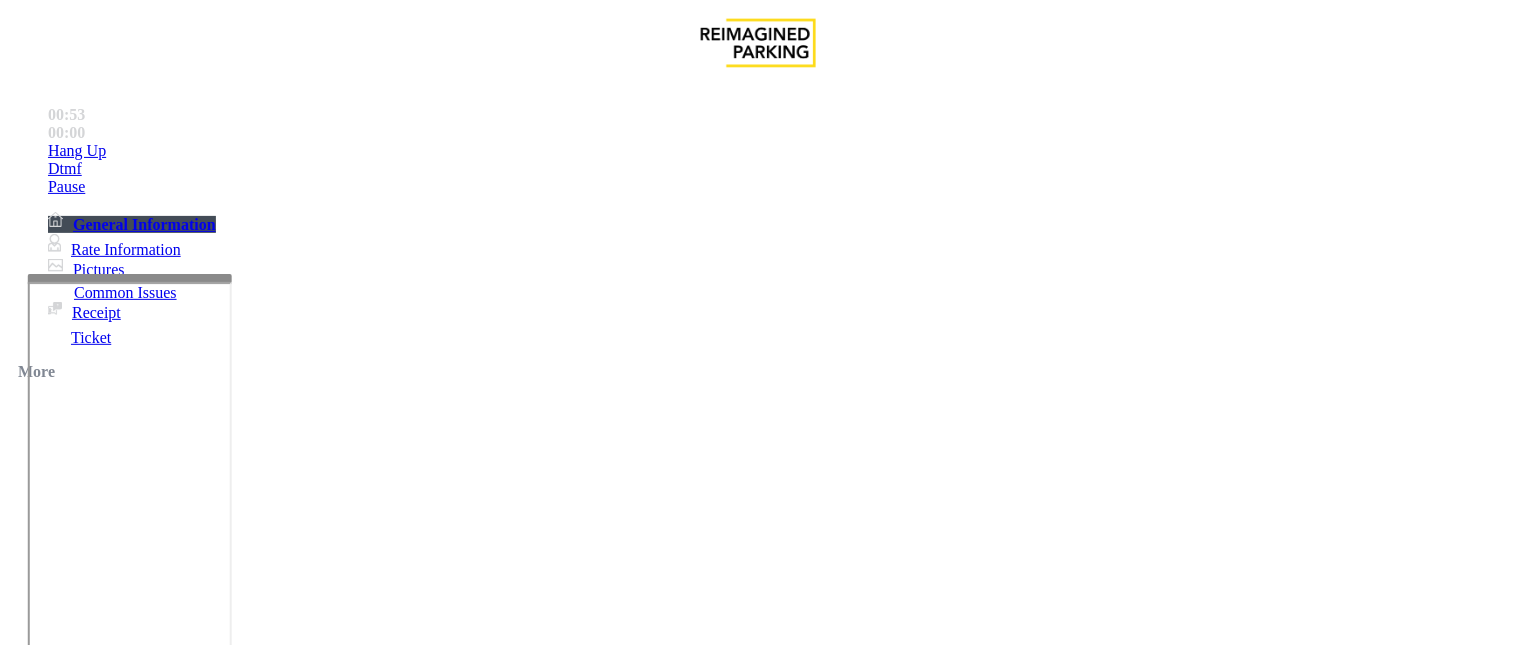 click at bounding box center (246, 1654) 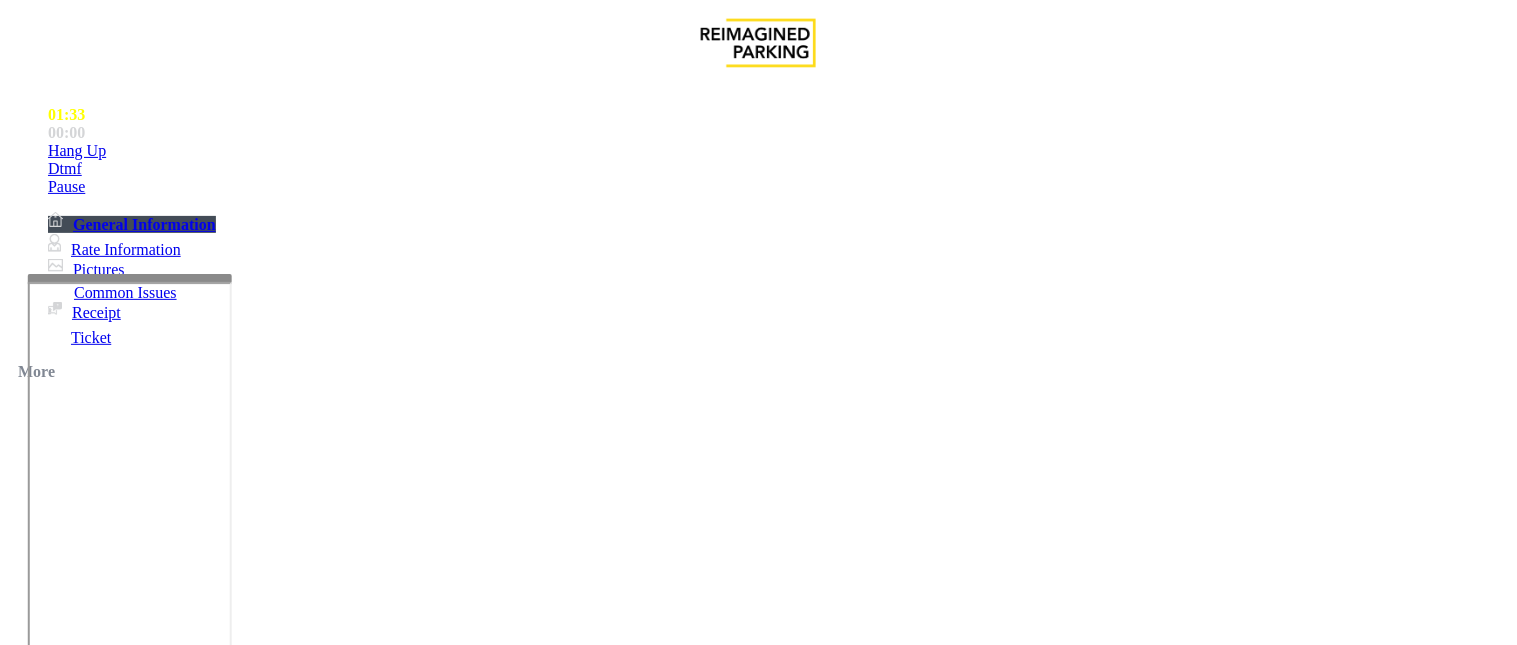 scroll, scrollTop: 362, scrollLeft: 0, axis: vertical 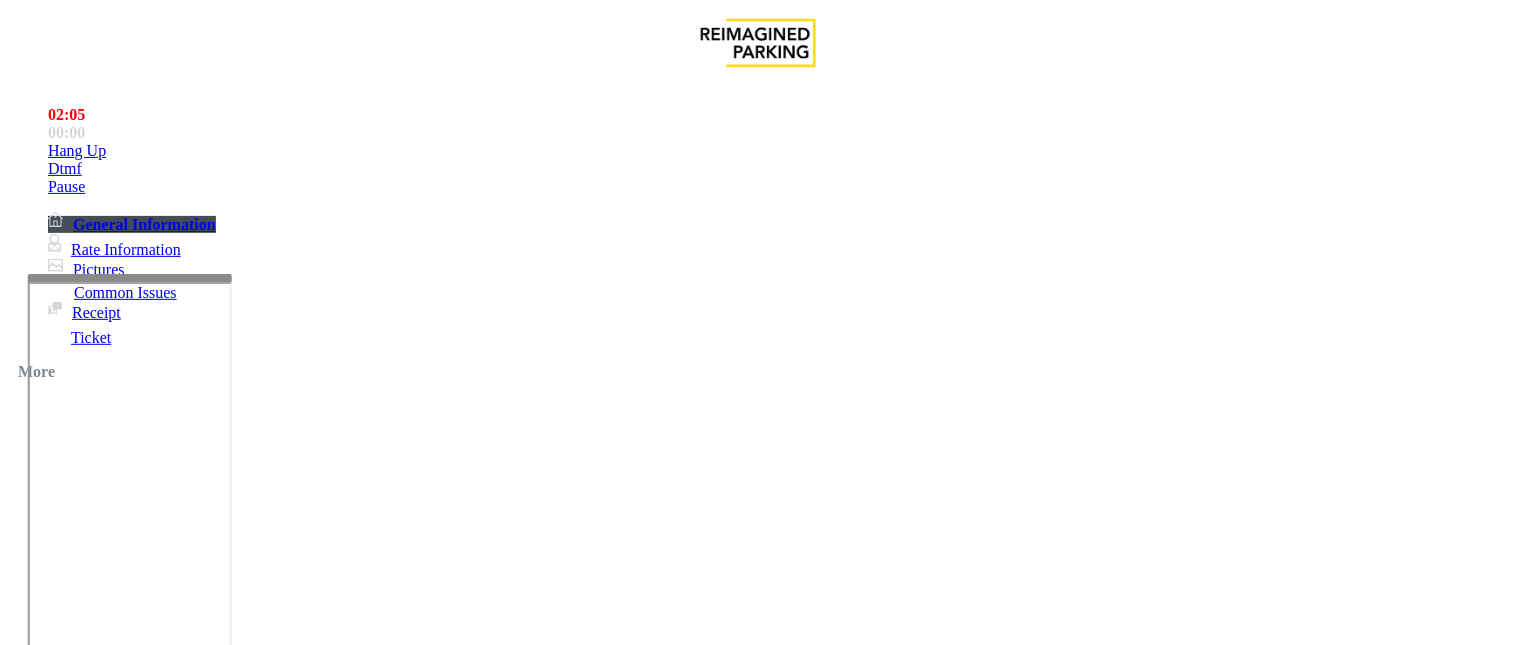drag, startPoint x: 454, startPoint y: 466, endPoint x: 423, endPoint y: 474, distance: 32.01562 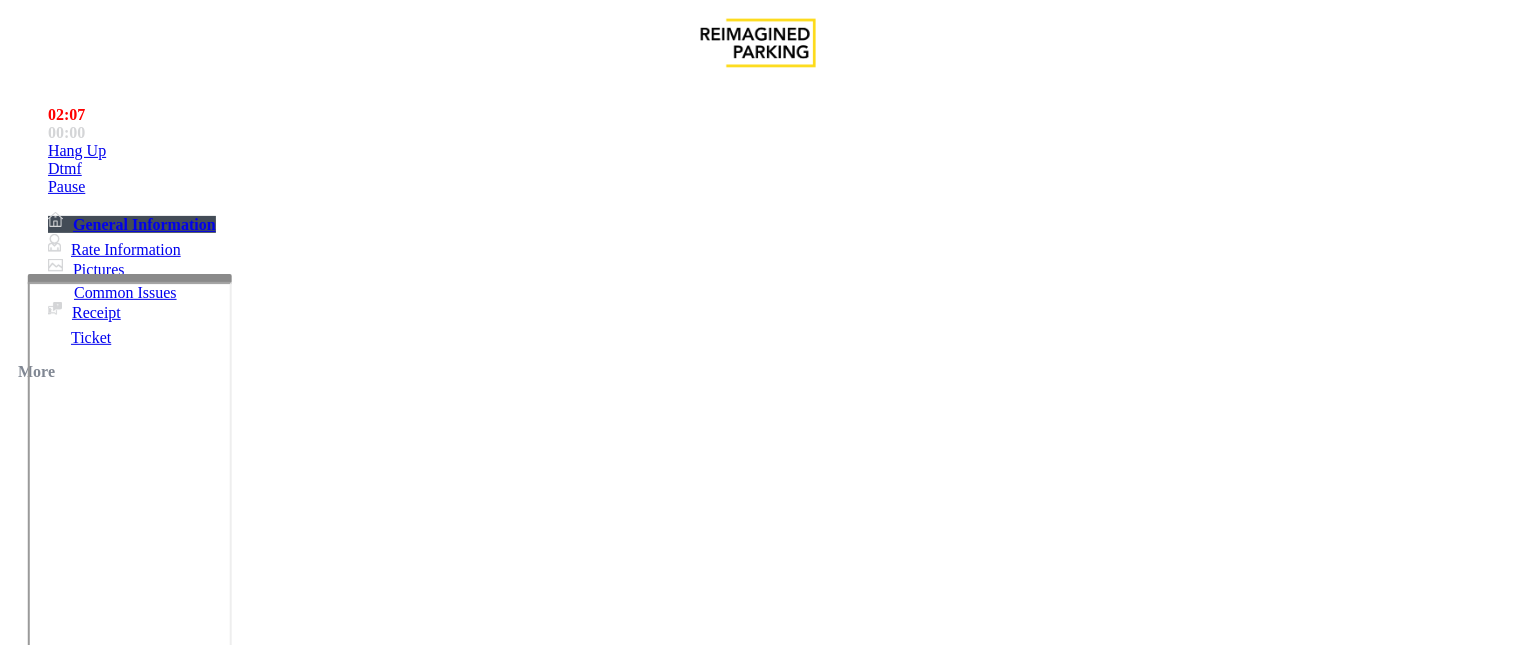 click at bounding box center [246, 1654] 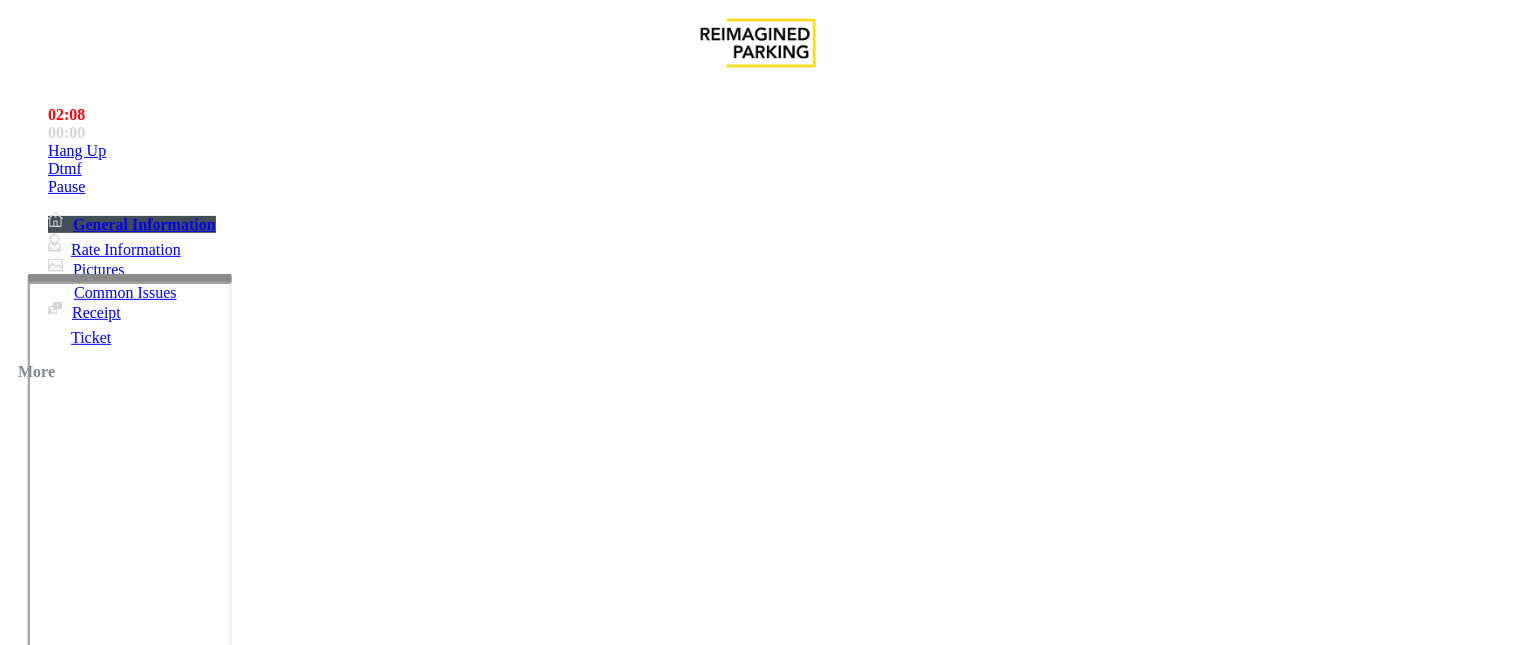 paste on "**********" 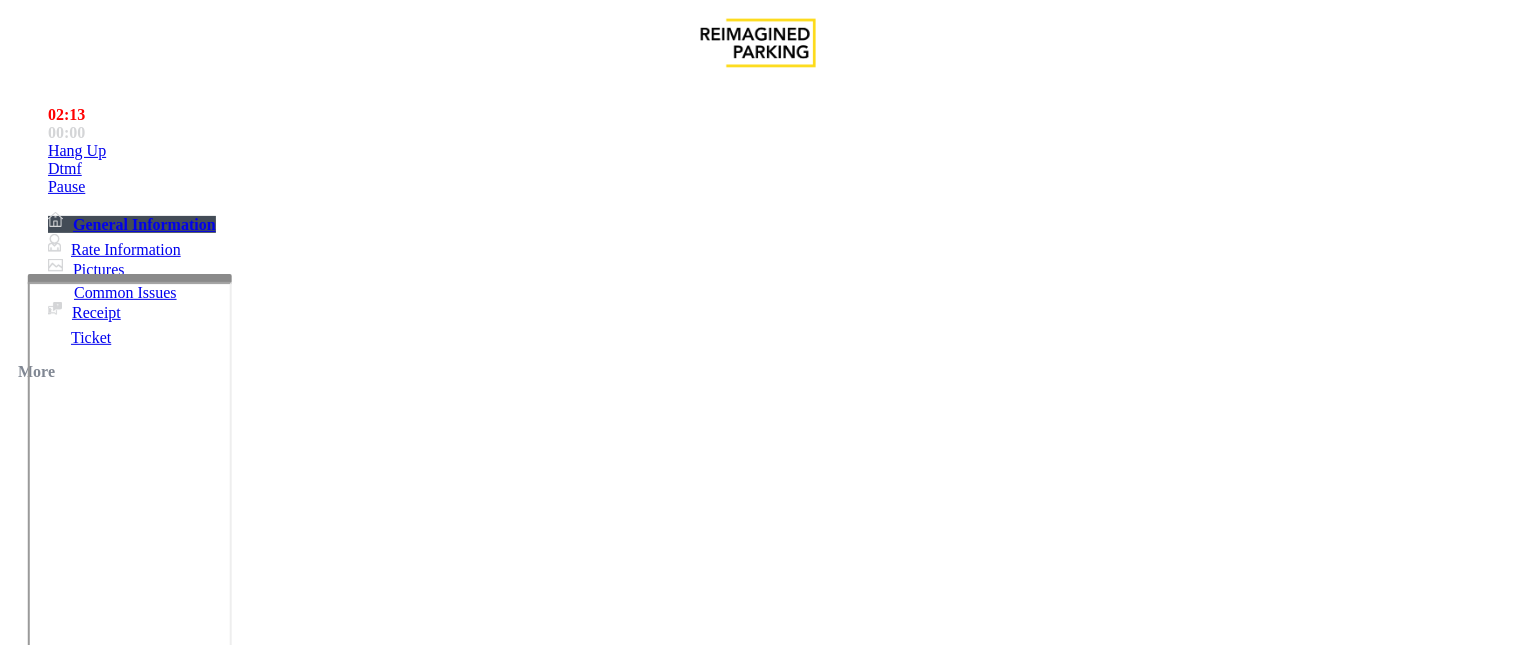 scroll, scrollTop: 5, scrollLeft: 0, axis: vertical 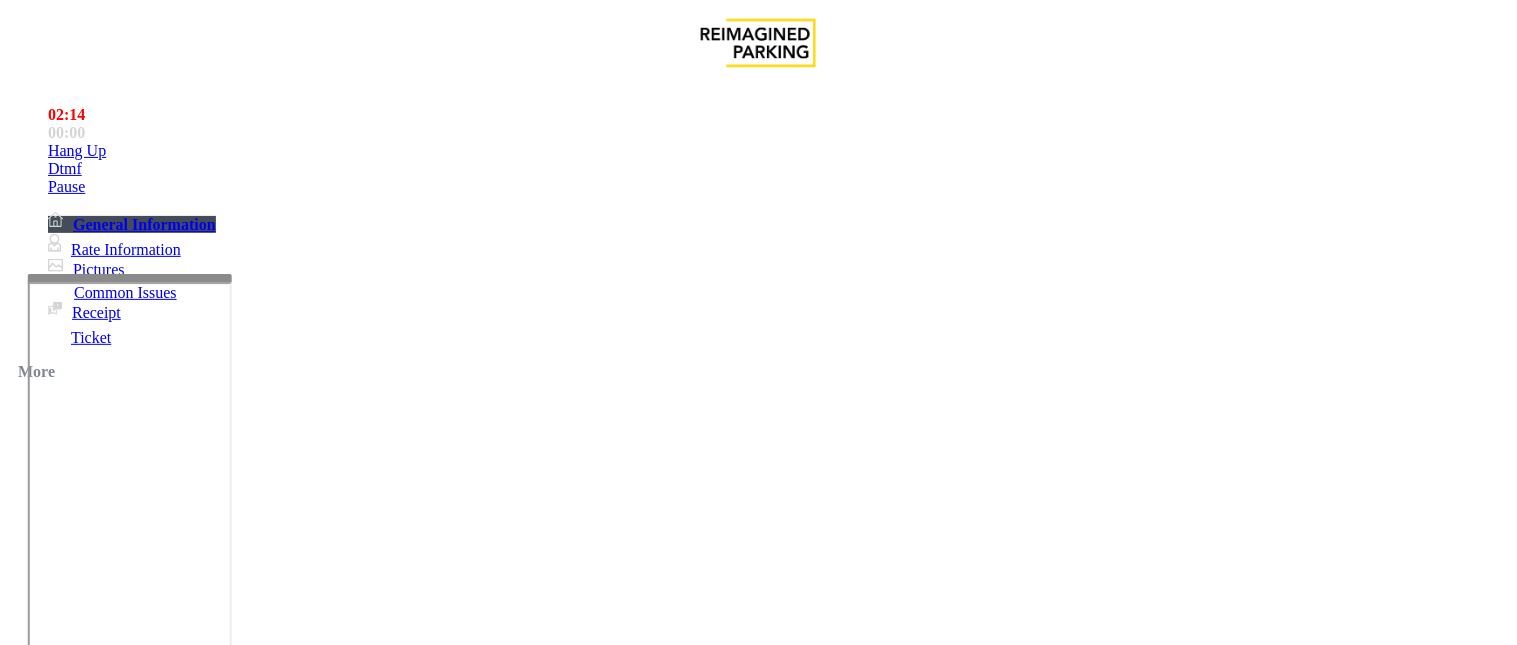 drag, startPoint x: 457, startPoint y: 457, endPoint x: 598, endPoint y: 443, distance: 141.69333 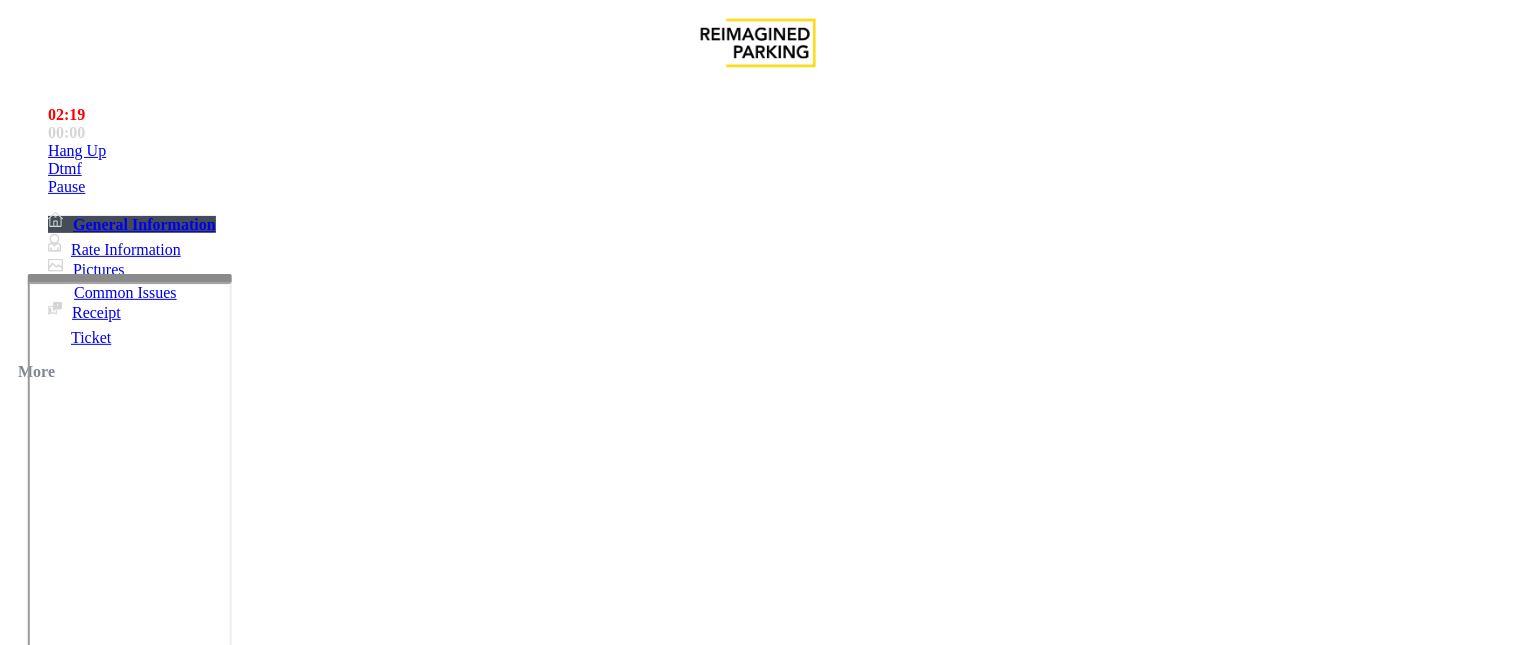 drag, startPoint x: 433, startPoint y: 444, endPoint x: 524, endPoint y: 465, distance: 93.39165 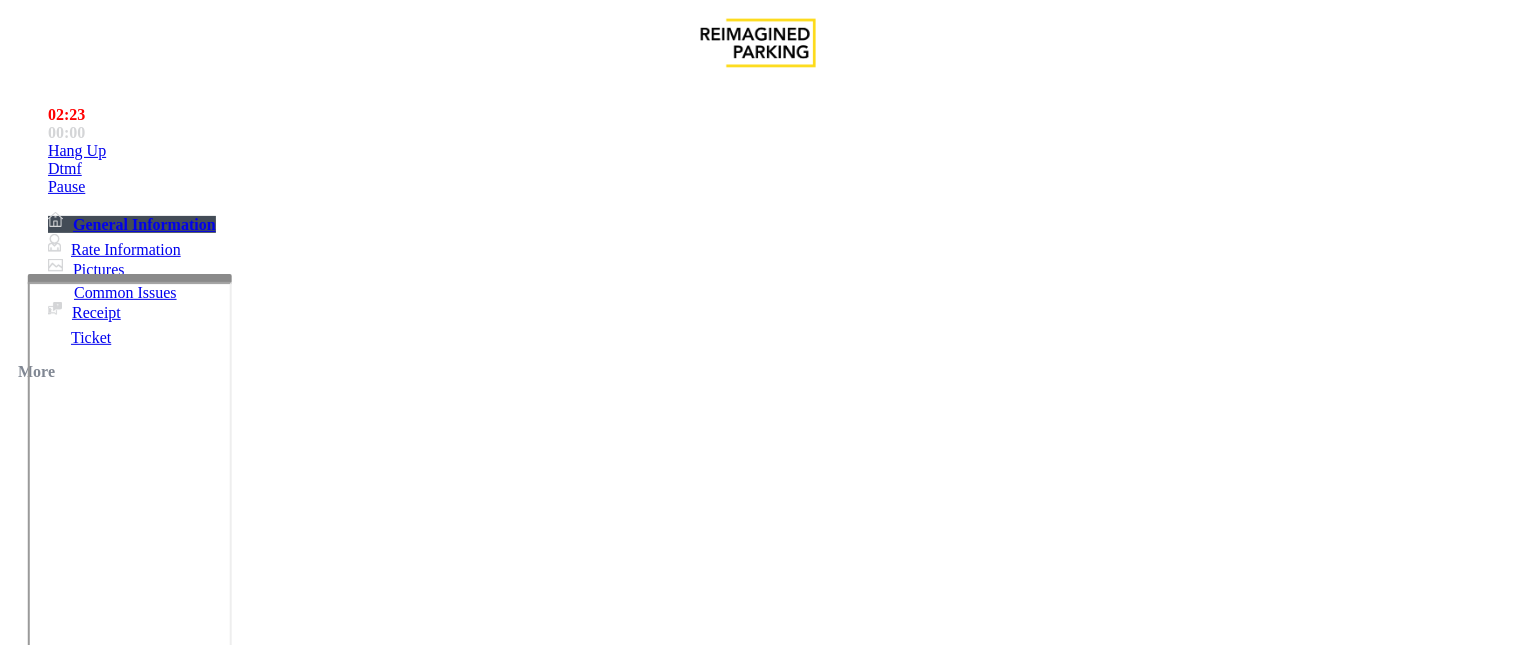 click at bounding box center [246, 1654] 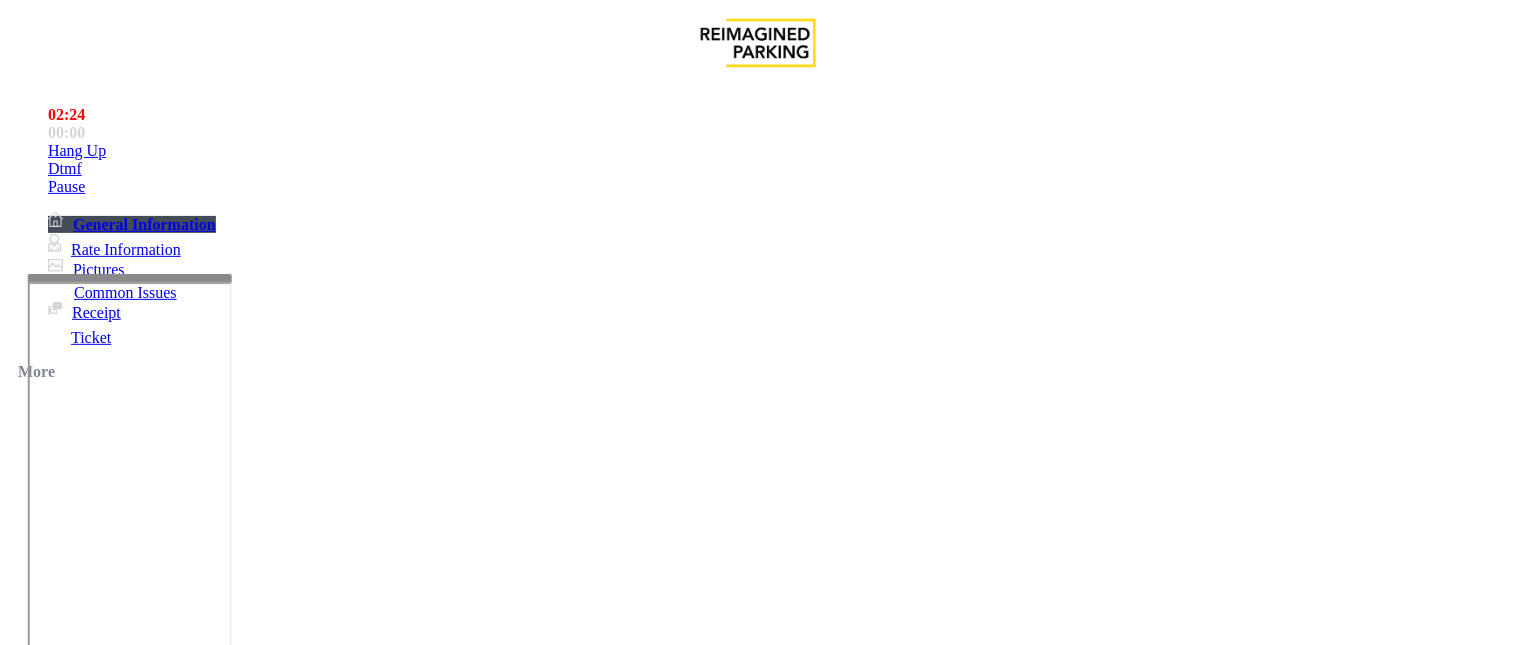 paste on "**********" 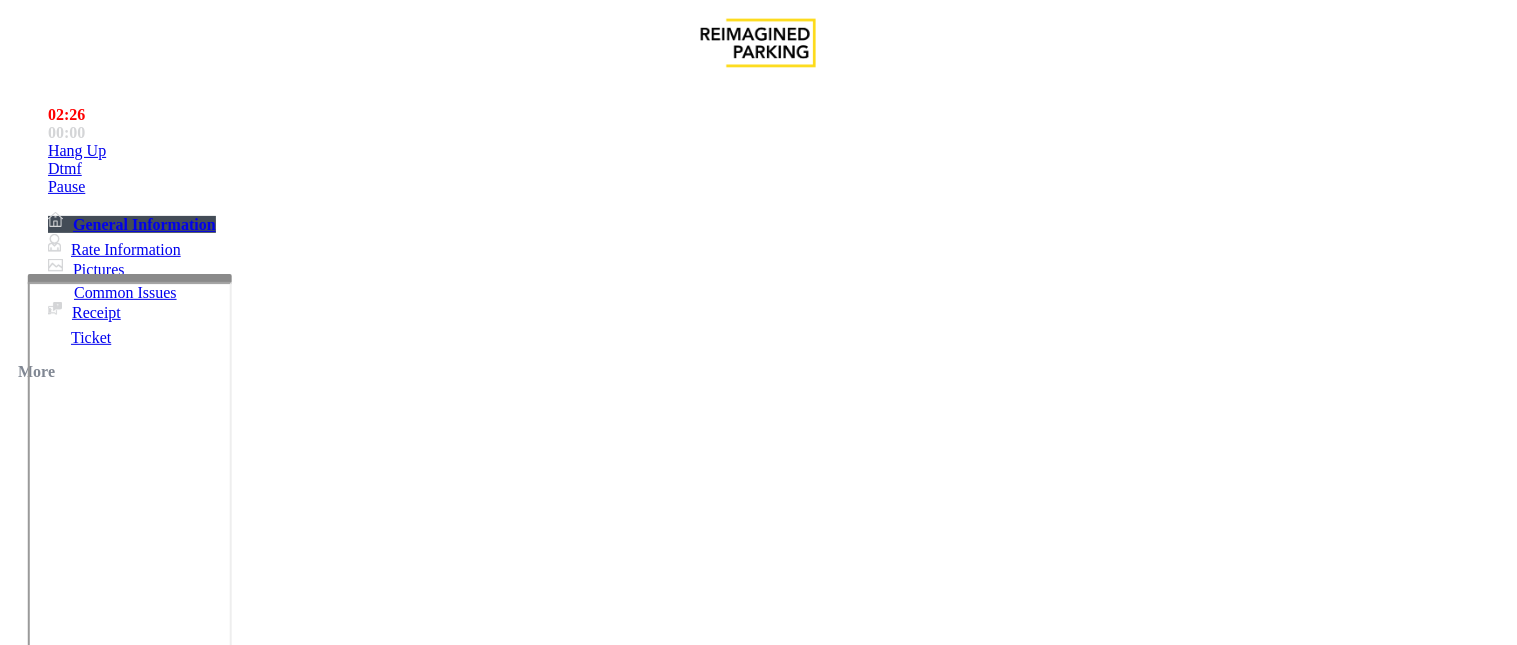 scroll, scrollTop: 42, scrollLeft: 0, axis: vertical 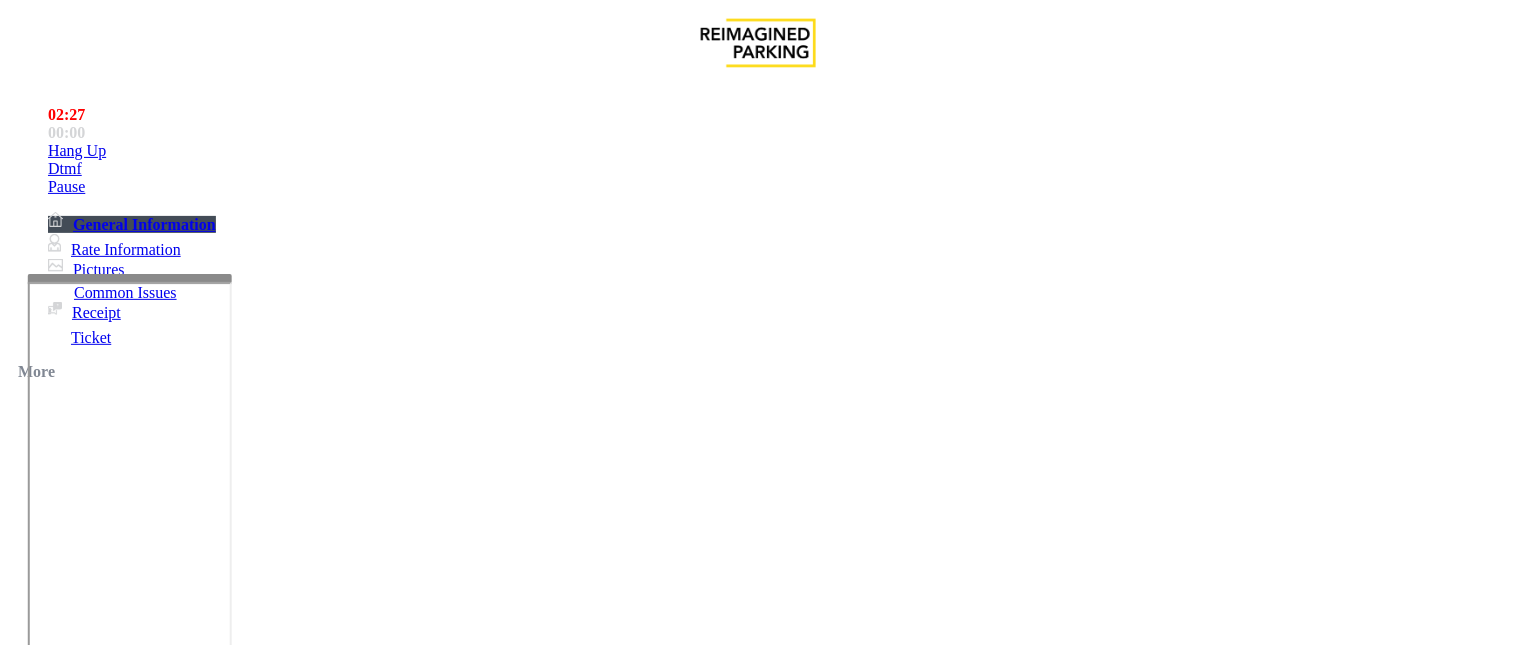 drag, startPoint x: 500, startPoint y: 431, endPoint x: 545, endPoint y: 455, distance: 51 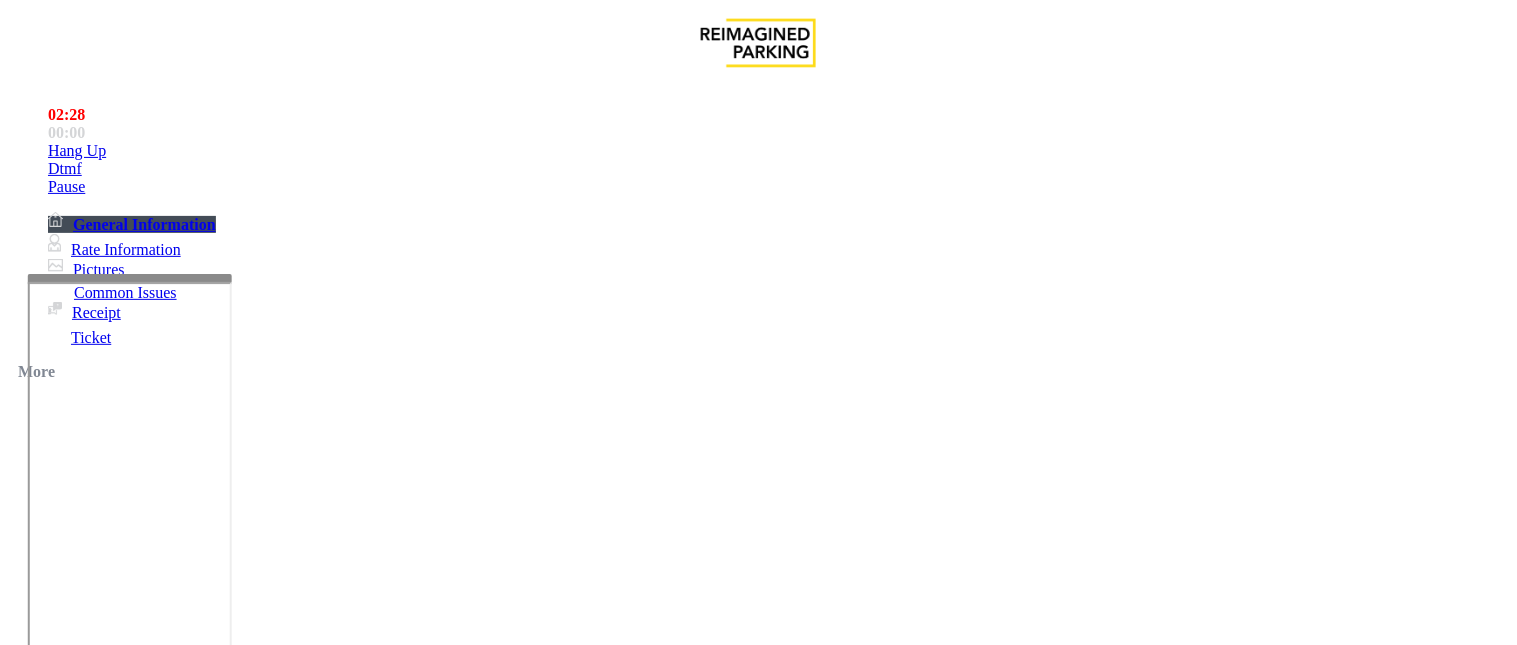 scroll, scrollTop: 21, scrollLeft: 0, axis: vertical 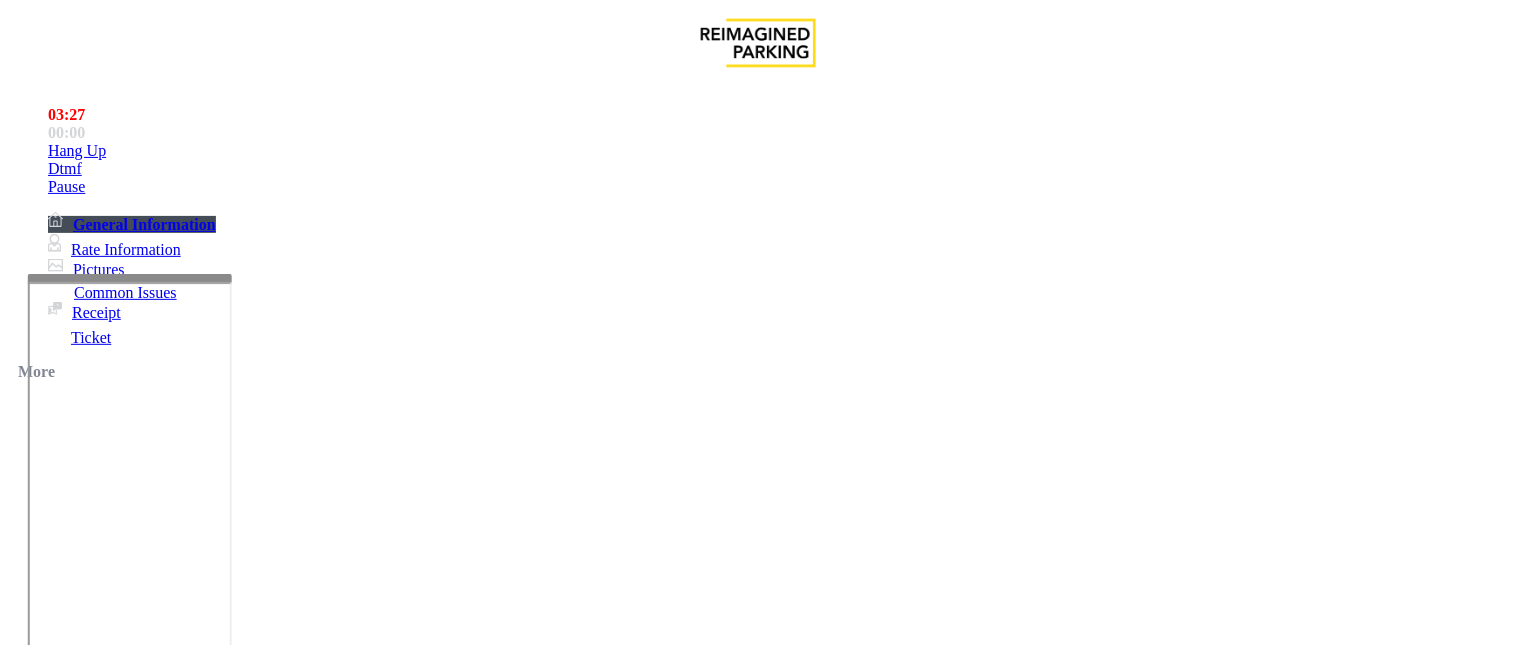 click at bounding box center (246, 1654) 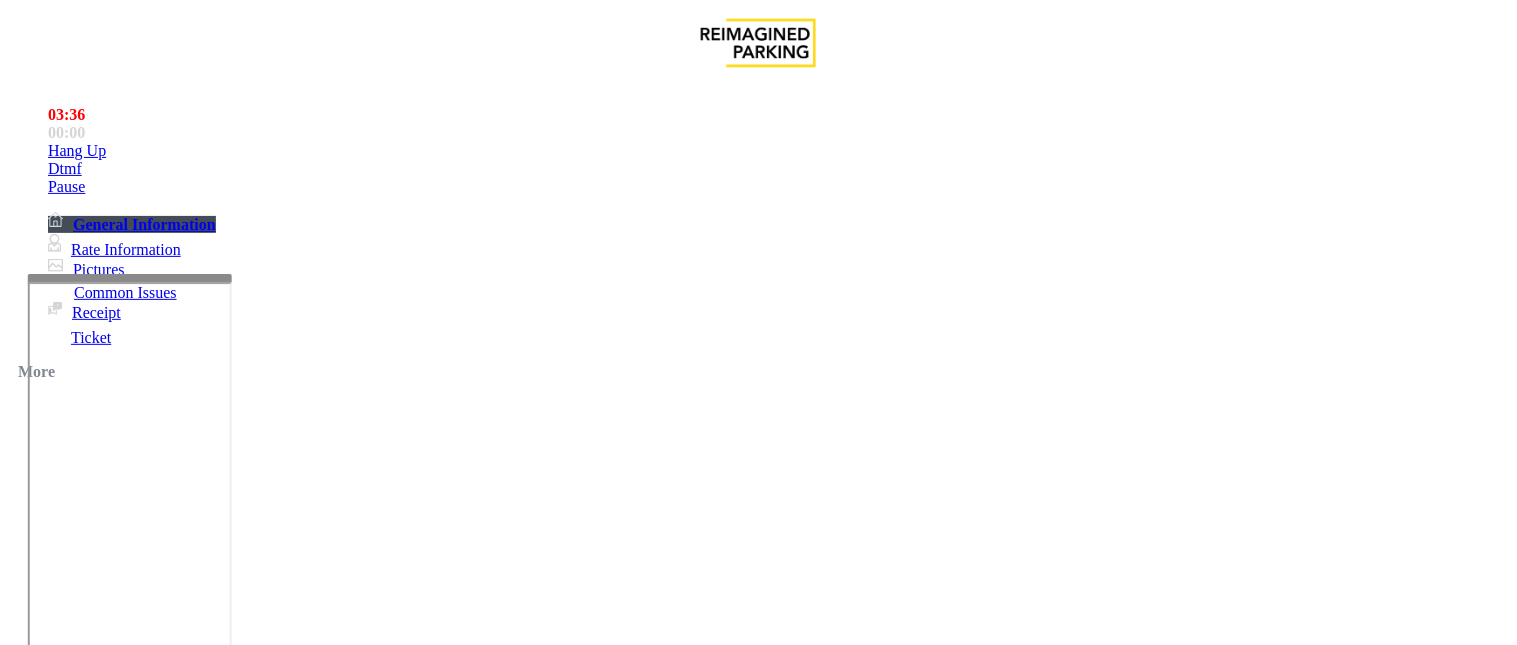scroll, scrollTop: 37, scrollLeft: 0, axis: vertical 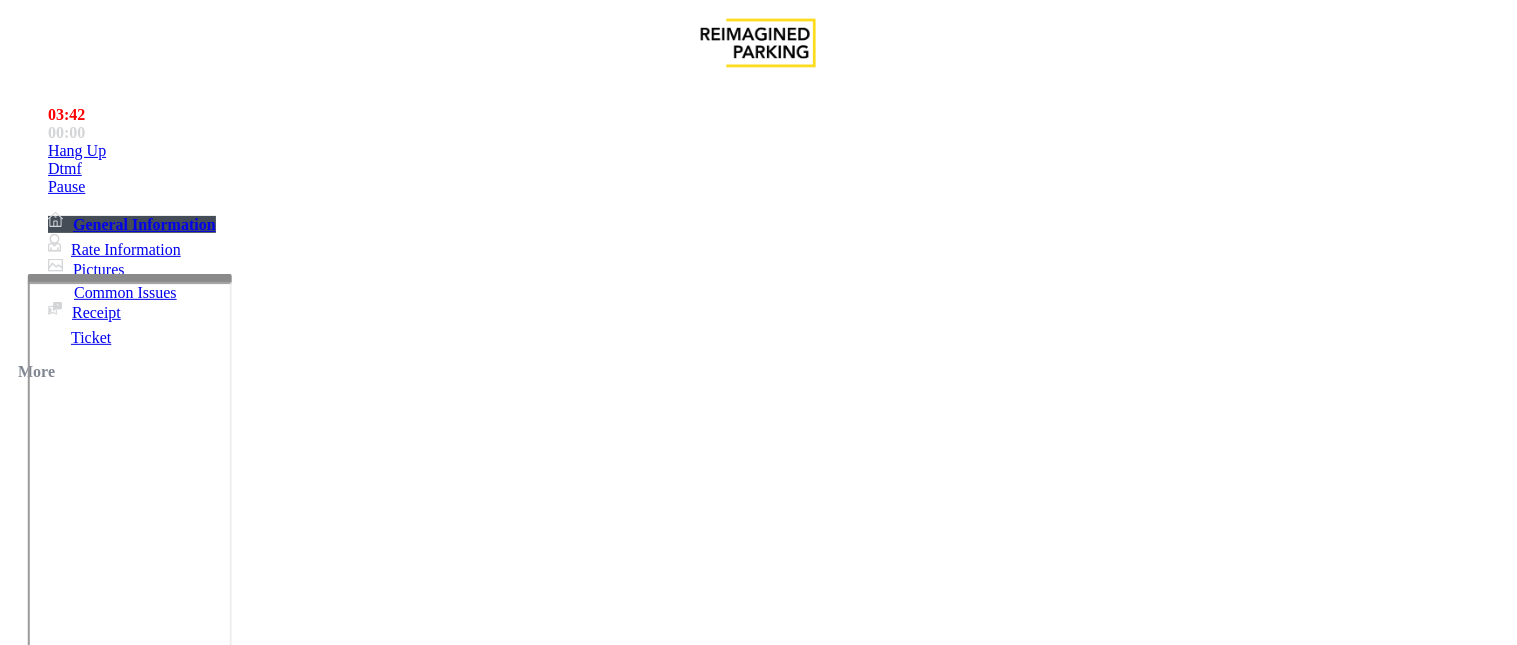 drag, startPoint x: 324, startPoint y: 292, endPoint x: 437, endPoint y: 311, distance: 114.58621 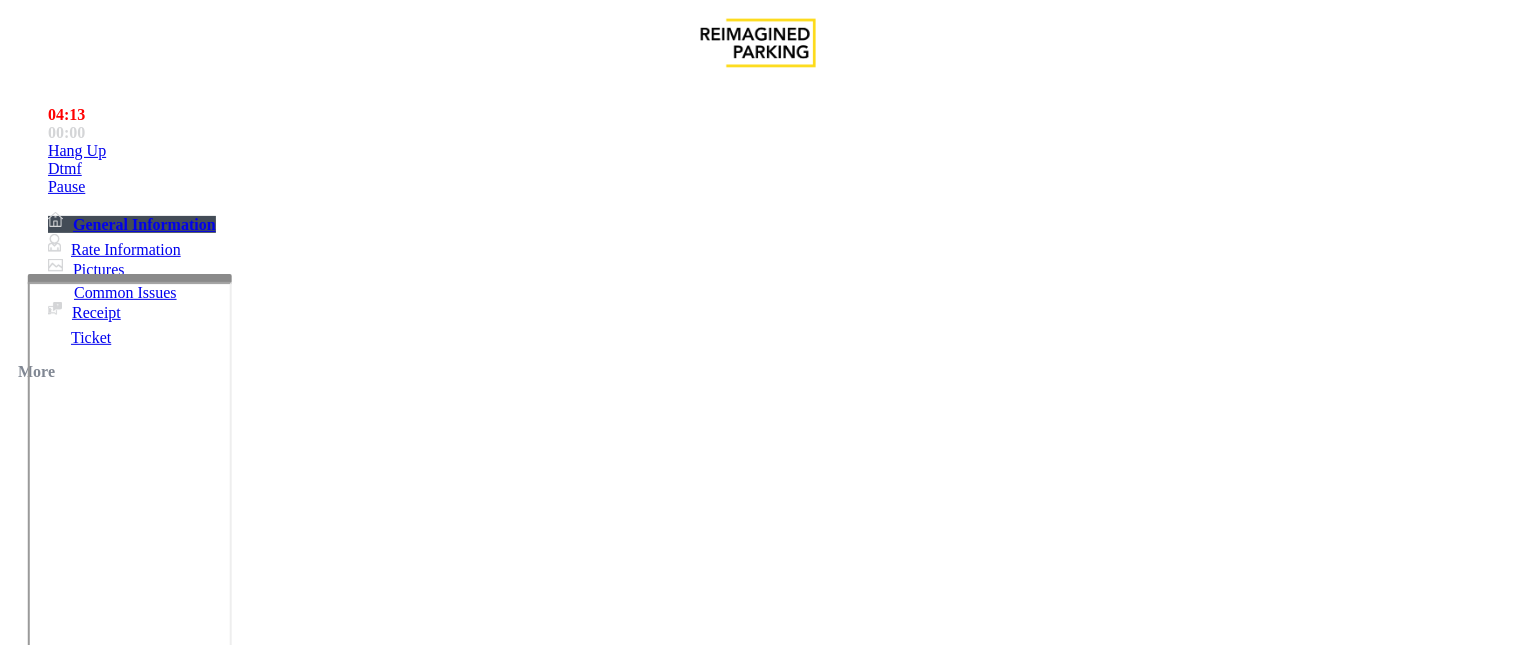 scroll, scrollTop: 222, scrollLeft: 0, axis: vertical 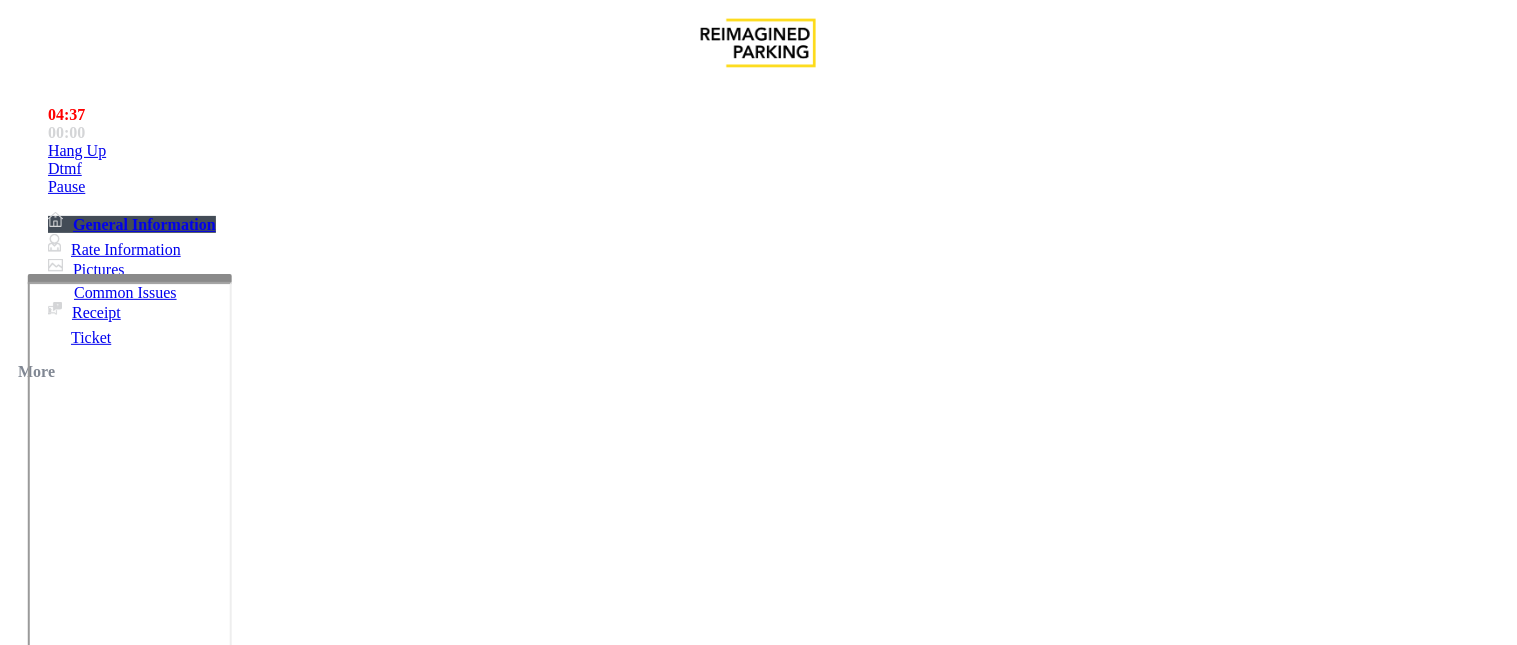 click at bounding box center (246, 1654) 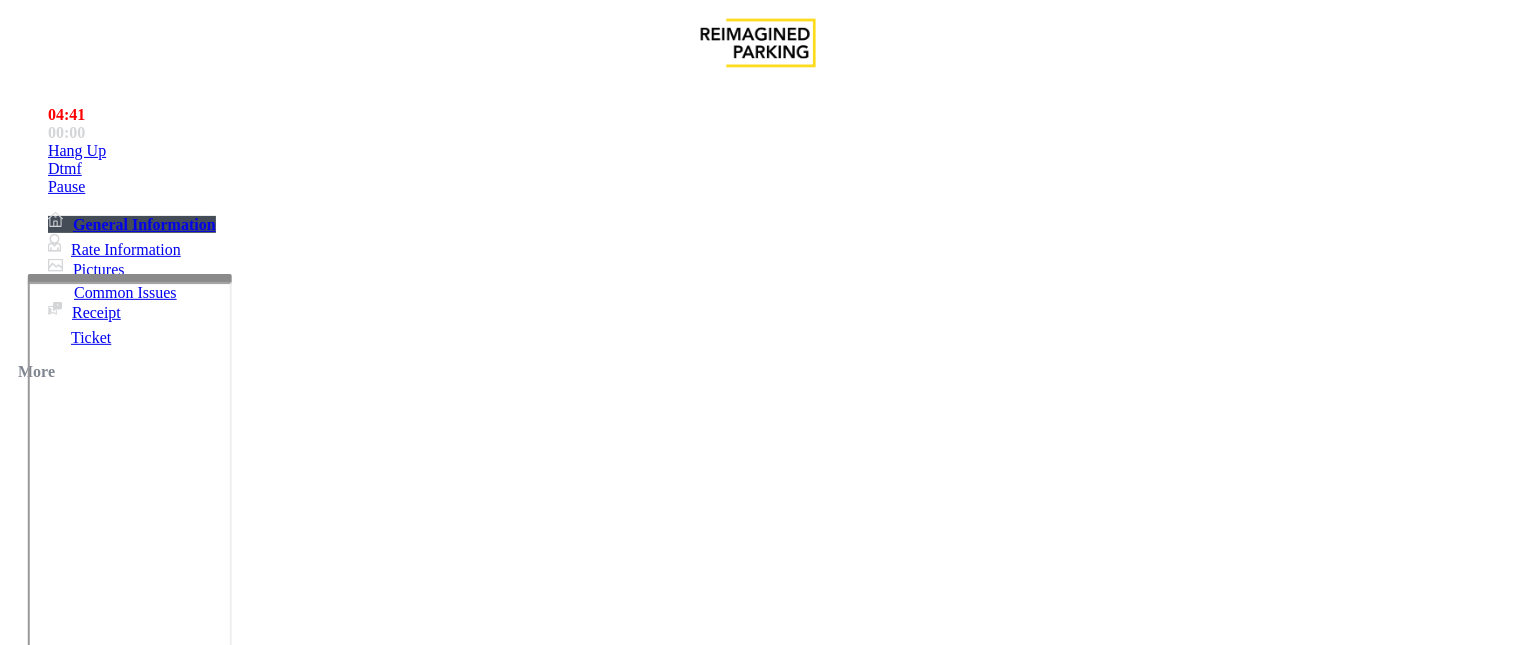 scroll, scrollTop: 42, scrollLeft: 0, axis: vertical 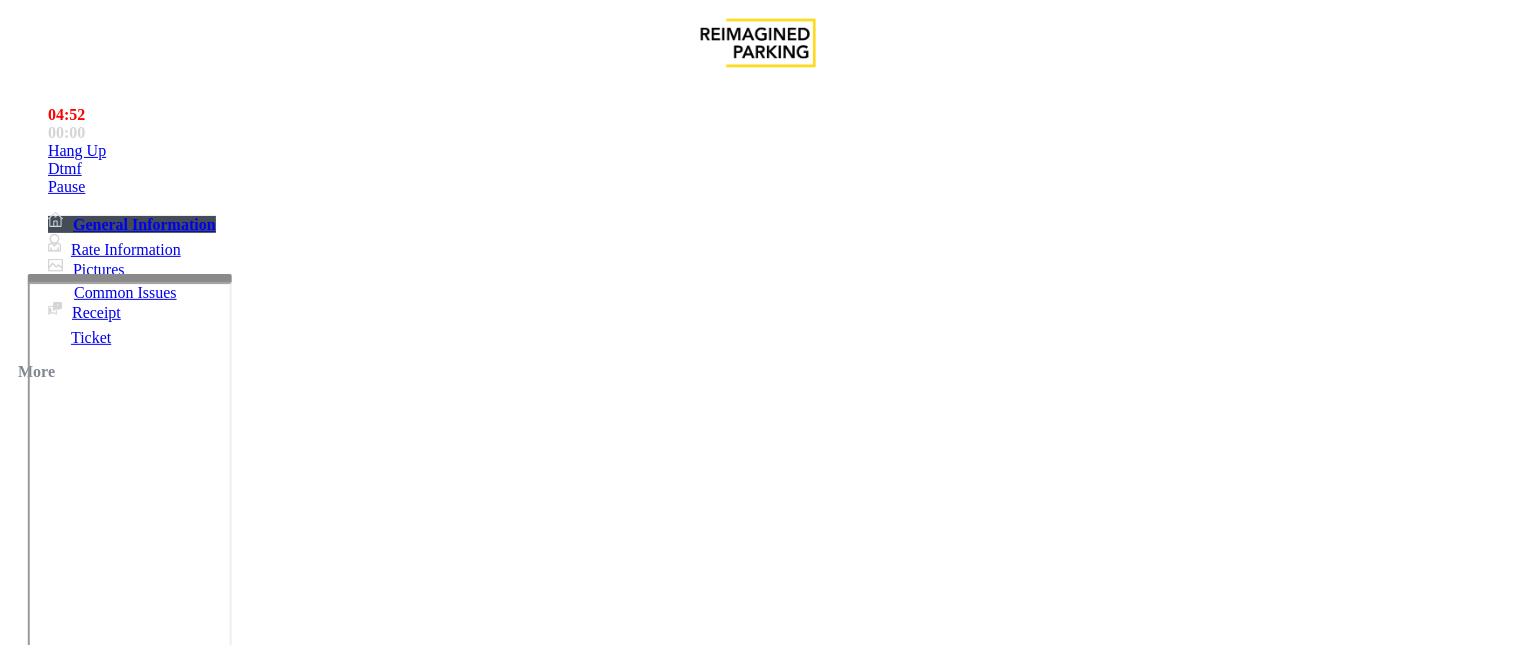 click at bounding box center (246, 1654) 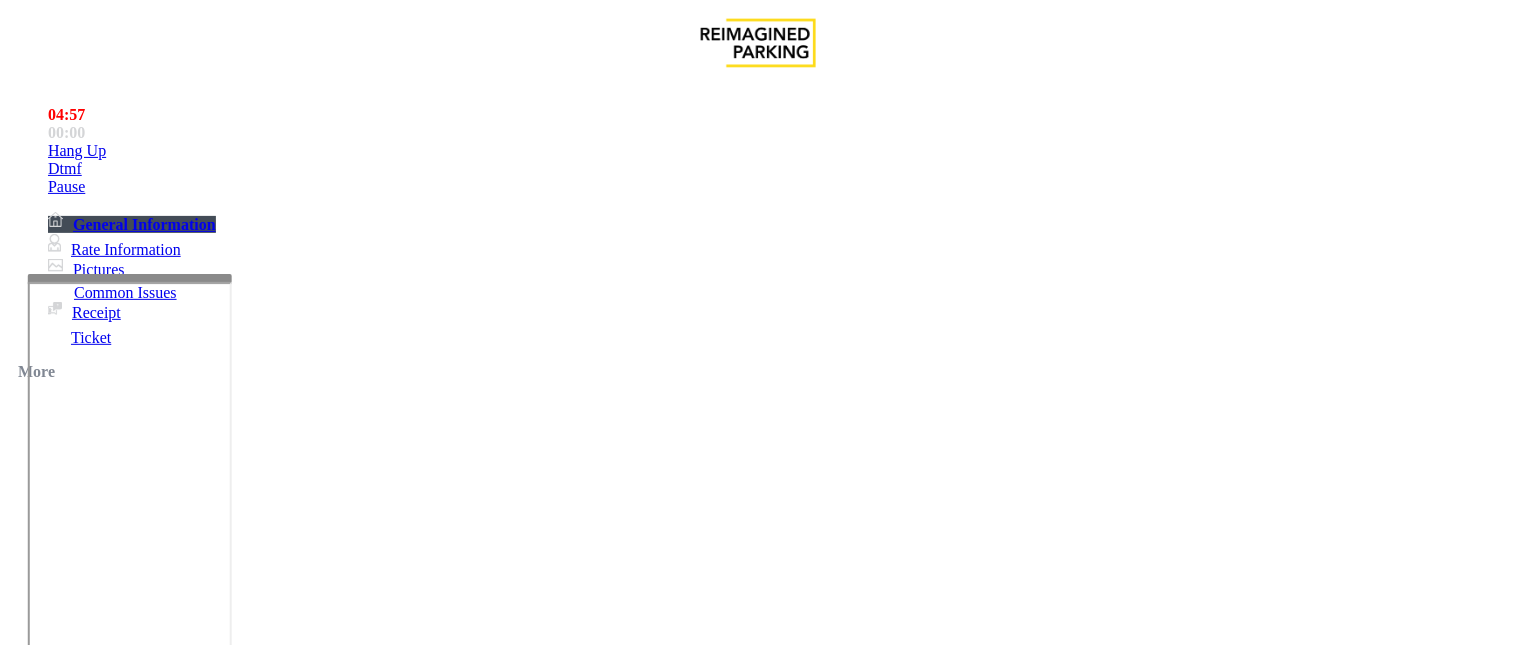click at bounding box center [246, 1654] 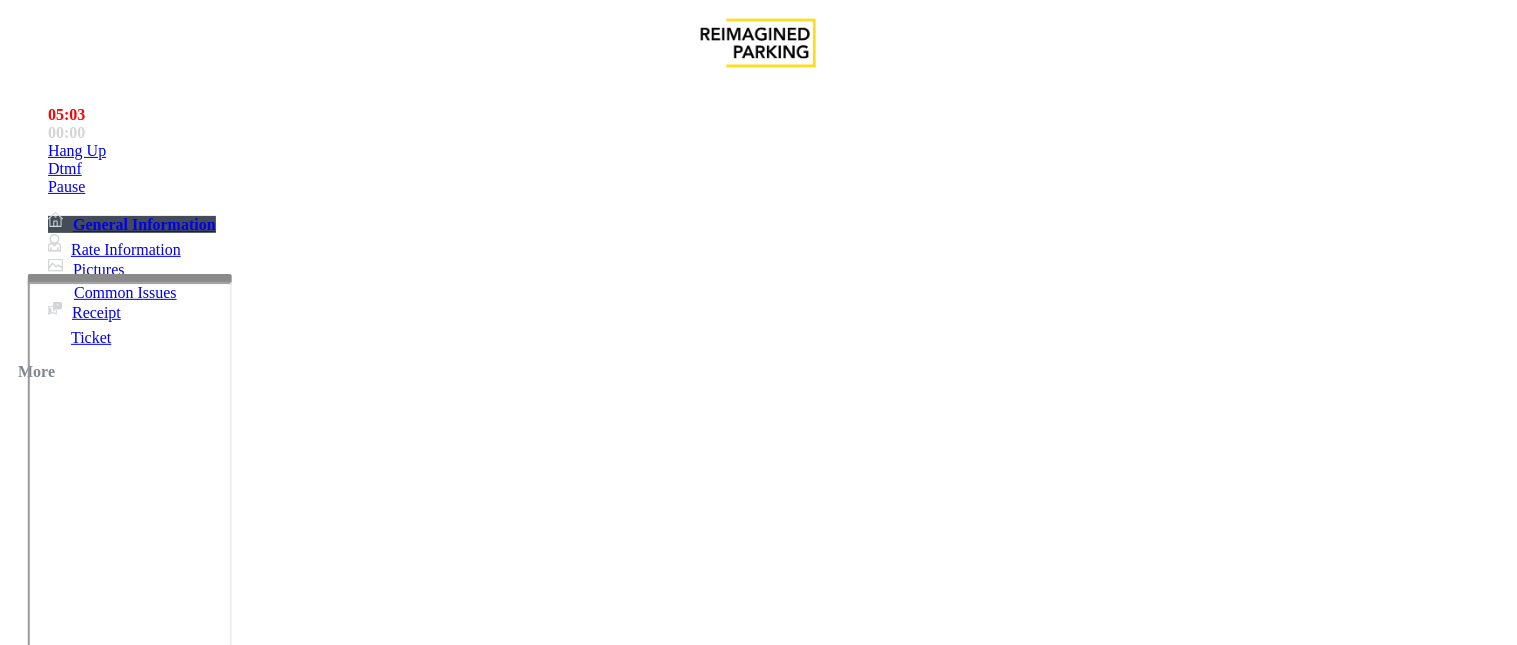 scroll, scrollTop: 111, scrollLeft: 0, axis: vertical 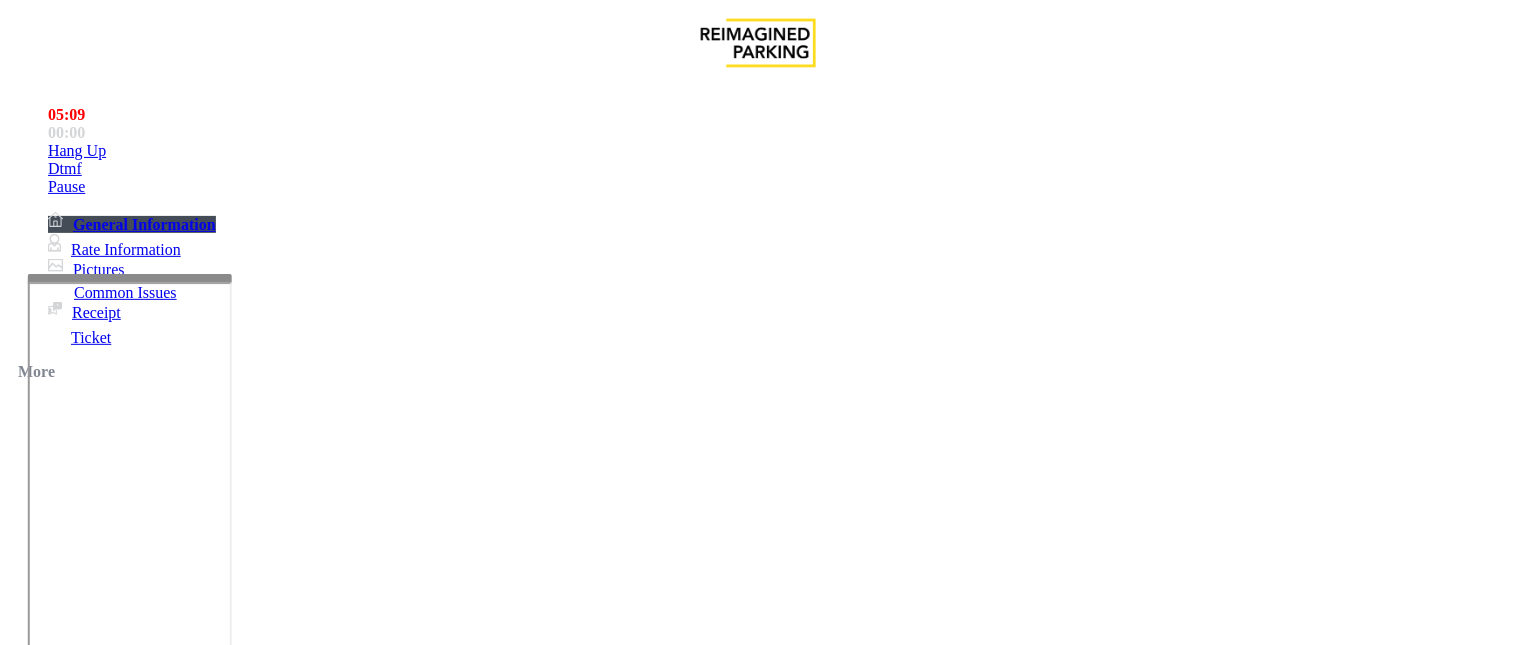 drag, startPoint x: 278, startPoint y: 322, endPoint x: 420, endPoint y: 355, distance: 145.78409 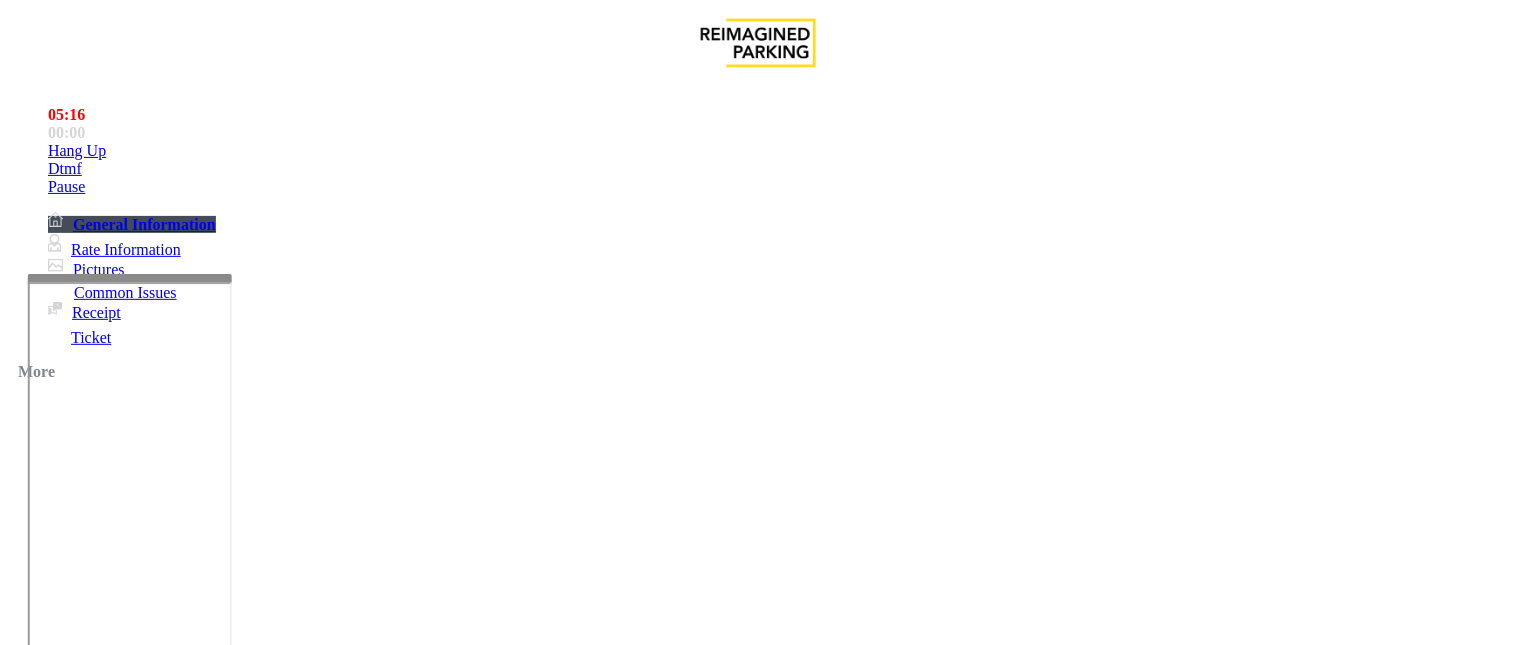 click at bounding box center [246, 1654] 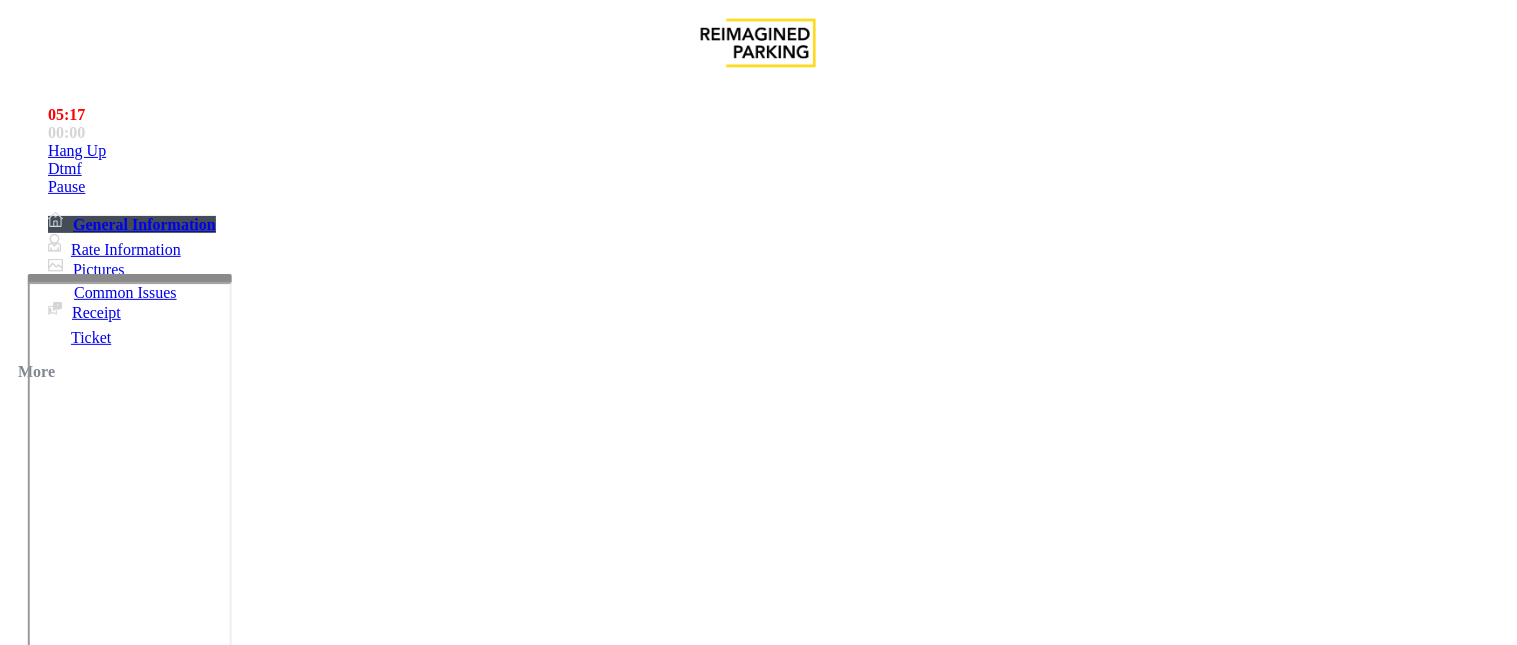paste on "**********" 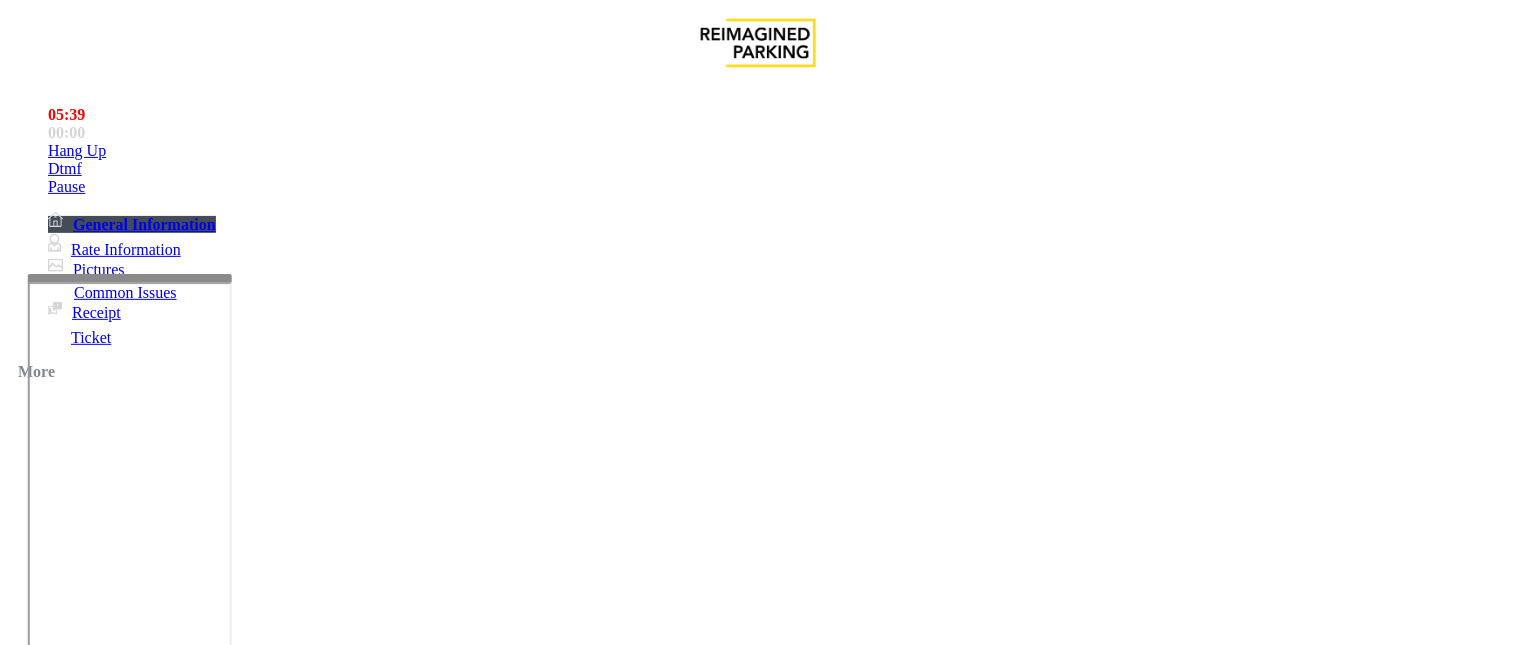 click at bounding box center (246, 1654) 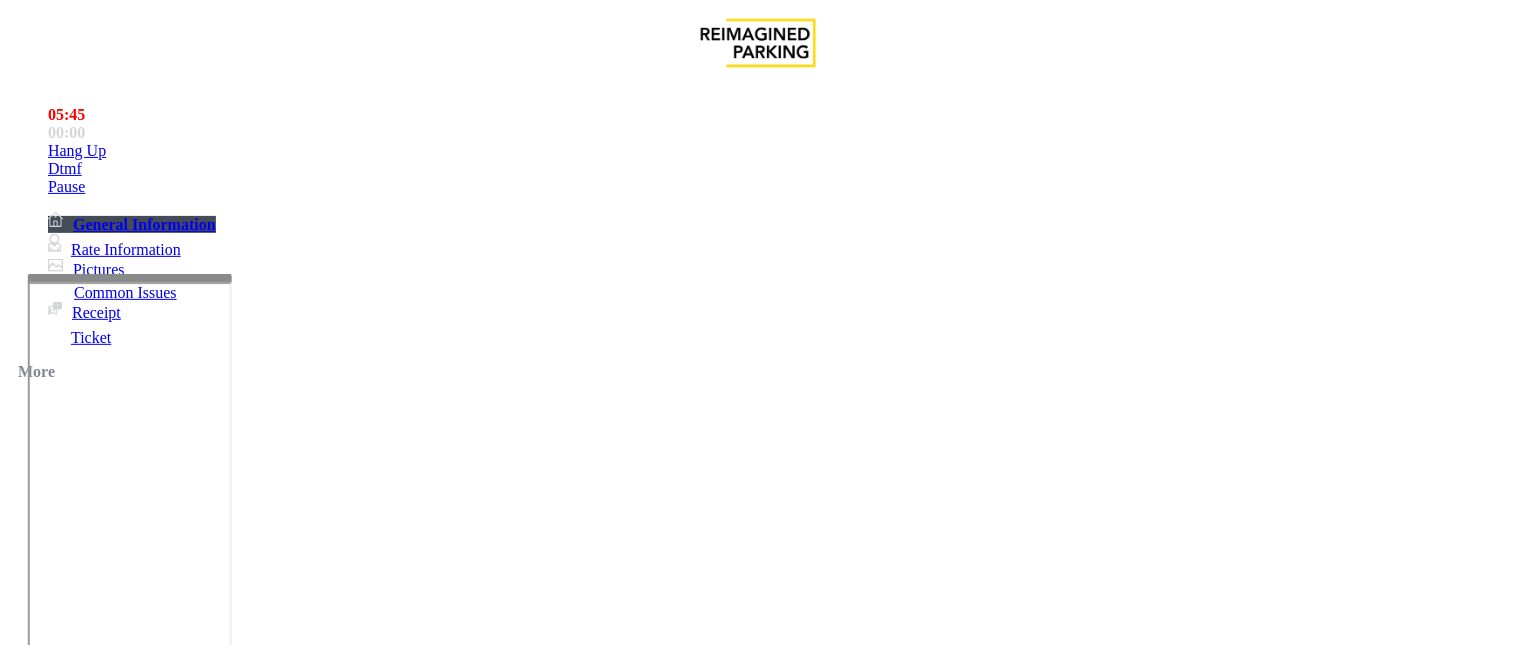 paste on "**********" 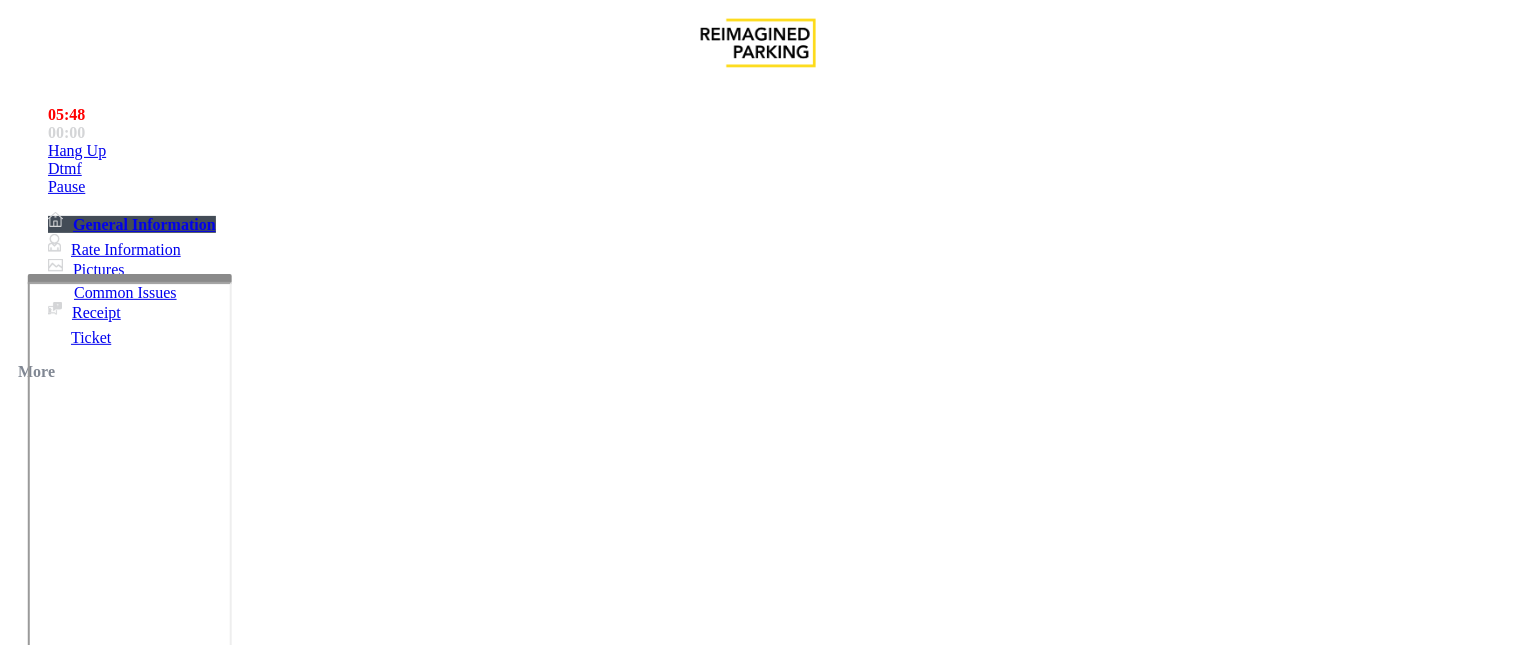 scroll, scrollTop: 28, scrollLeft: 0, axis: vertical 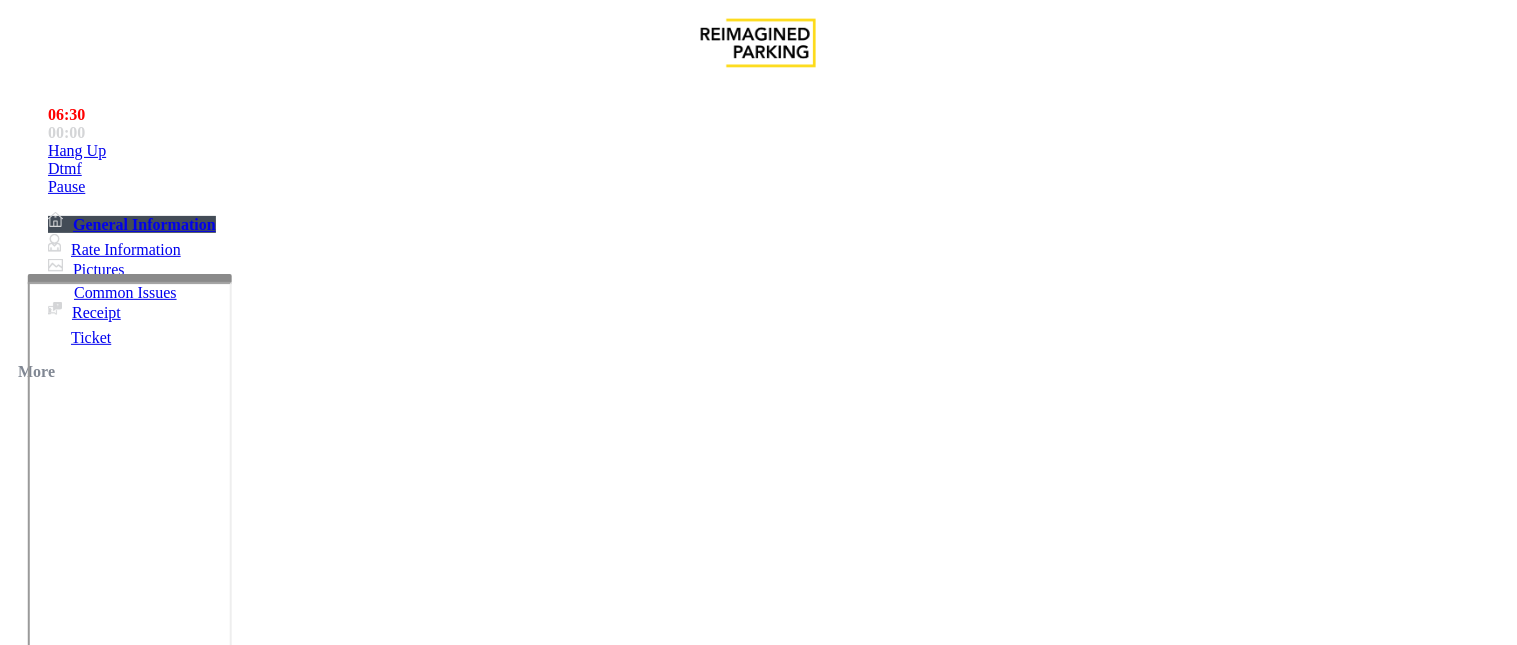 click at bounding box center [246, 1654] 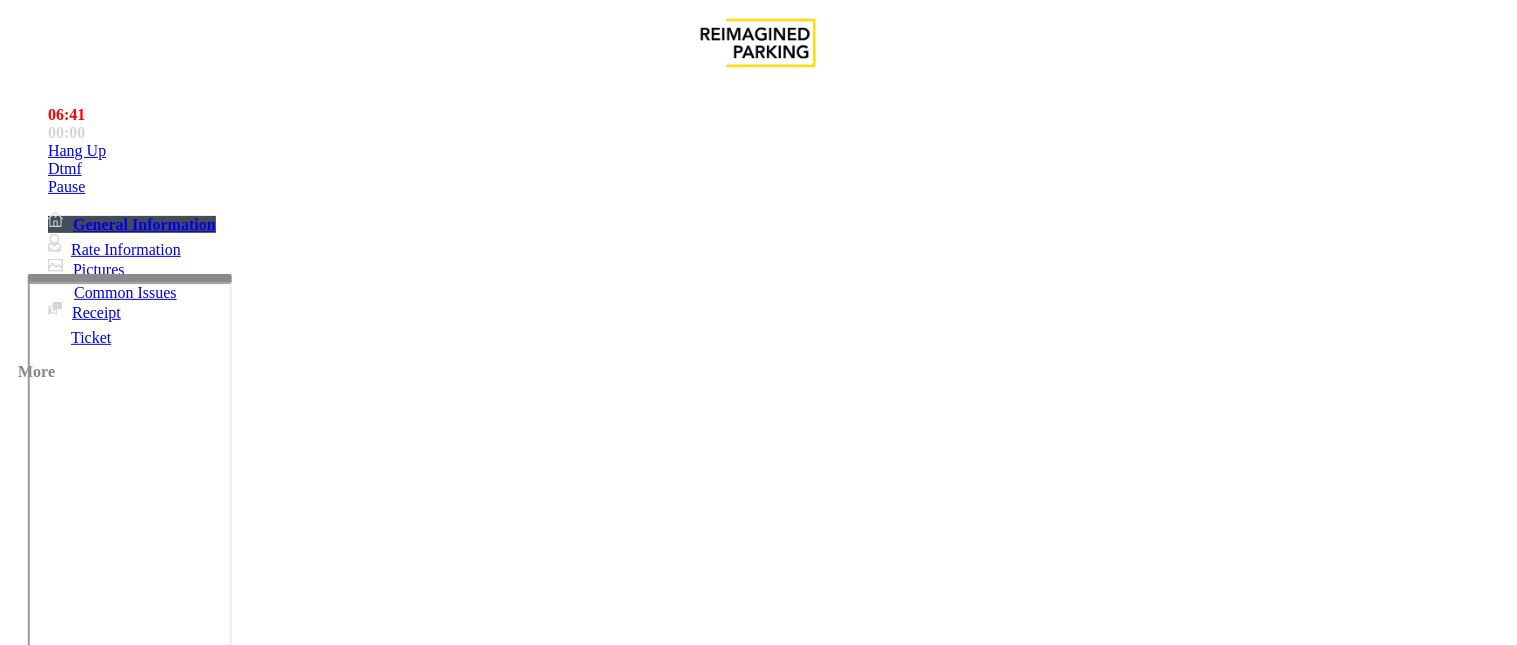 scroll, scrollTop: 105, scrollLeft: 0, axis: vertical 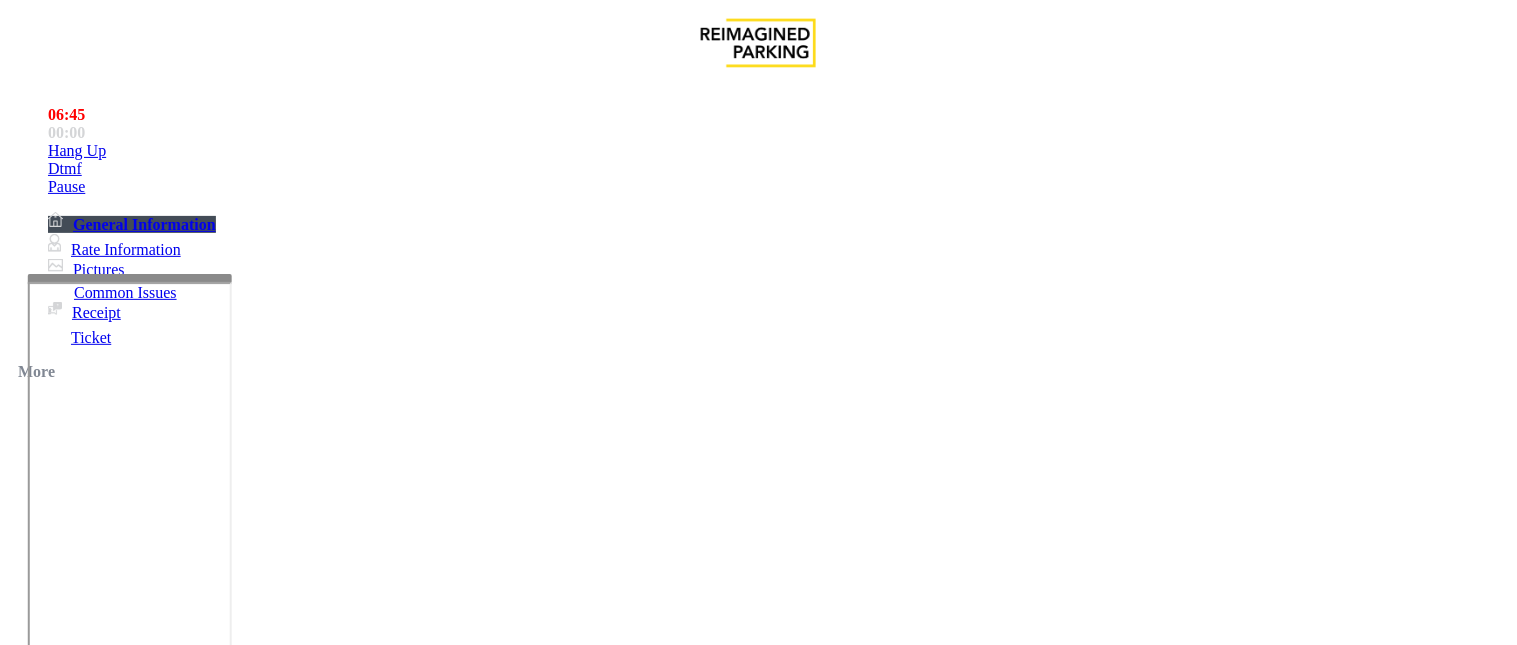 drag, startPoint x: 421, startPoint y: 422, endPoint x: 480, endPoint y: 455, distance: 67.601776 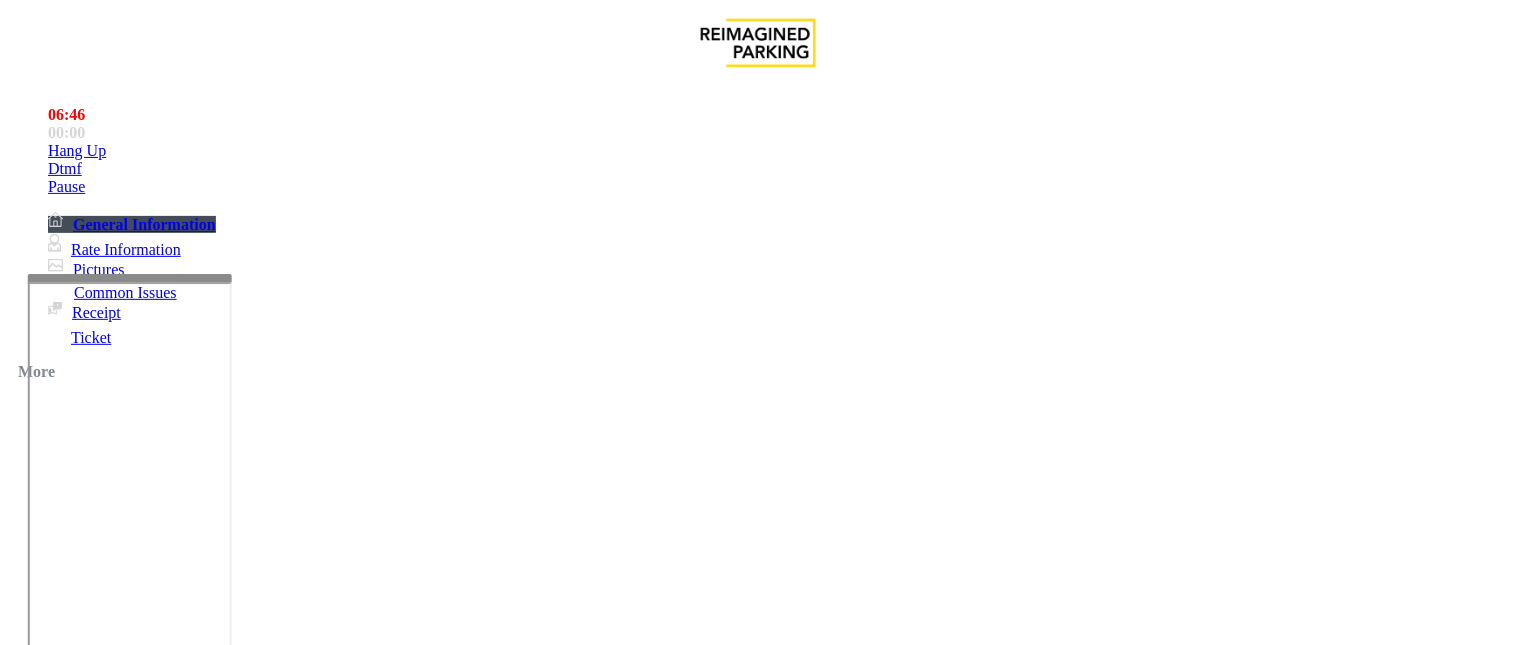 paste 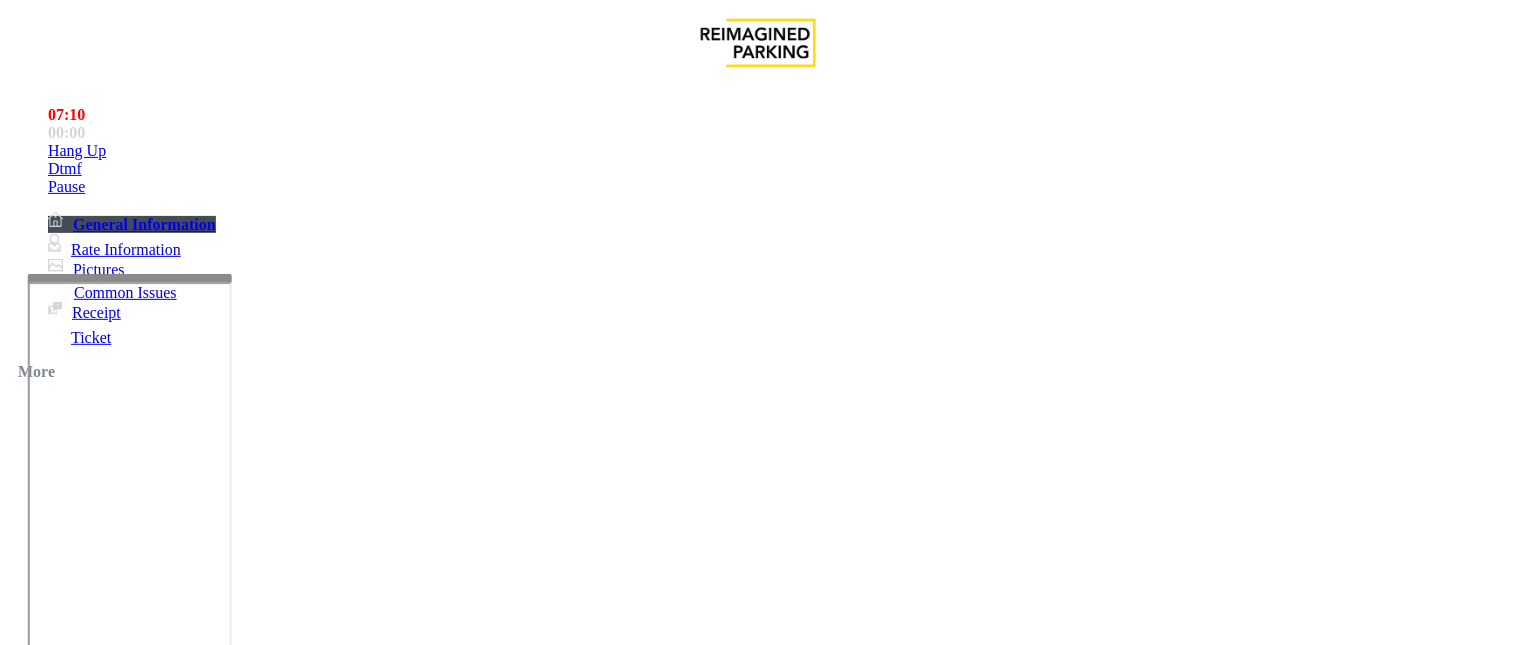 click at bounding box center (246, 1654) 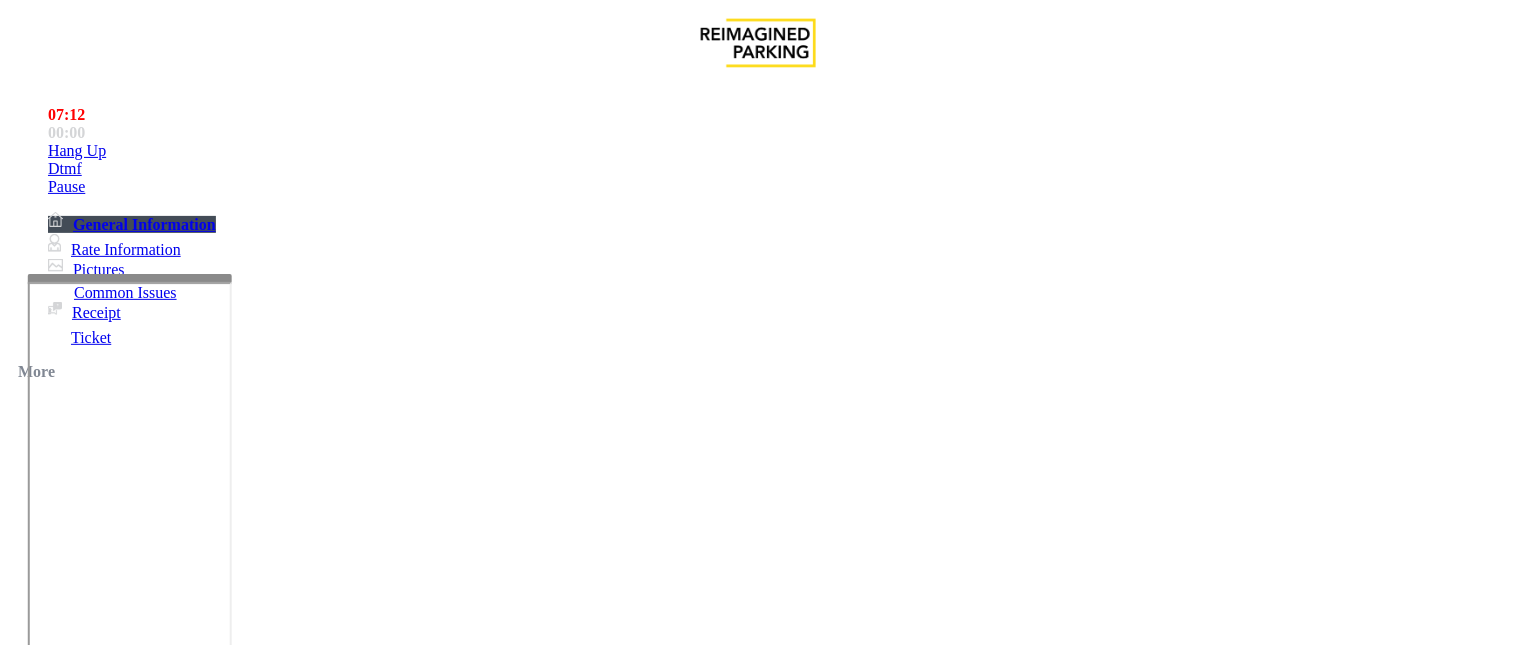 scroll, scrollTop: 42, scrollLeft: 0, axis: vertical 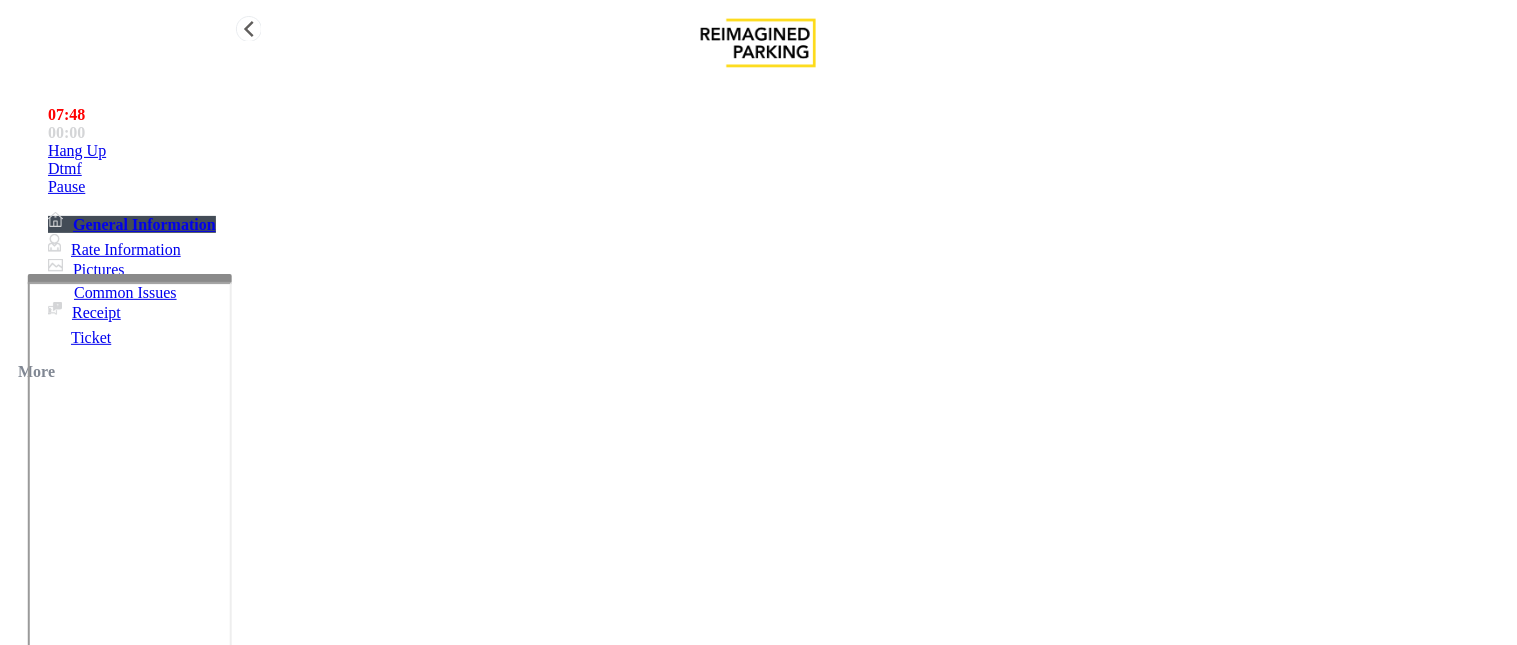 click on "Hang Up" at bounding box center (778, 151) 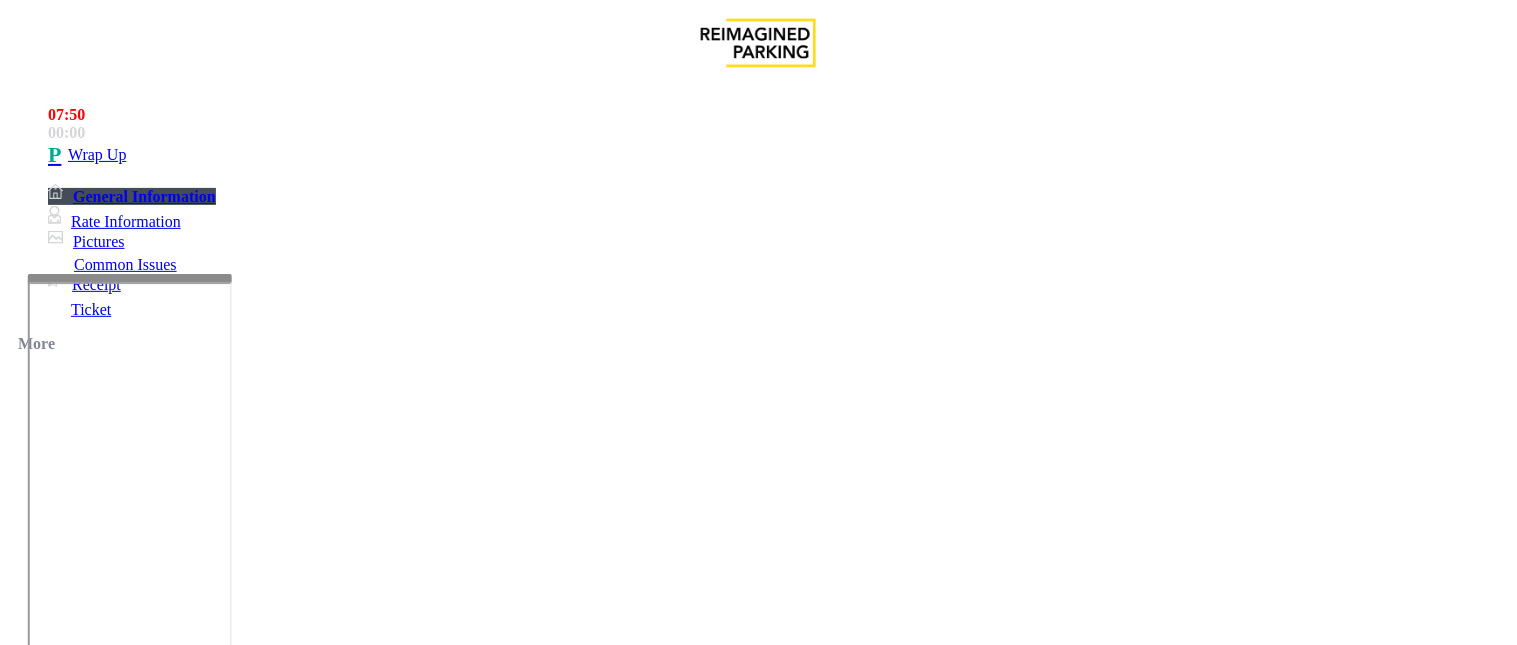 click at bounding box center (246, 1654) 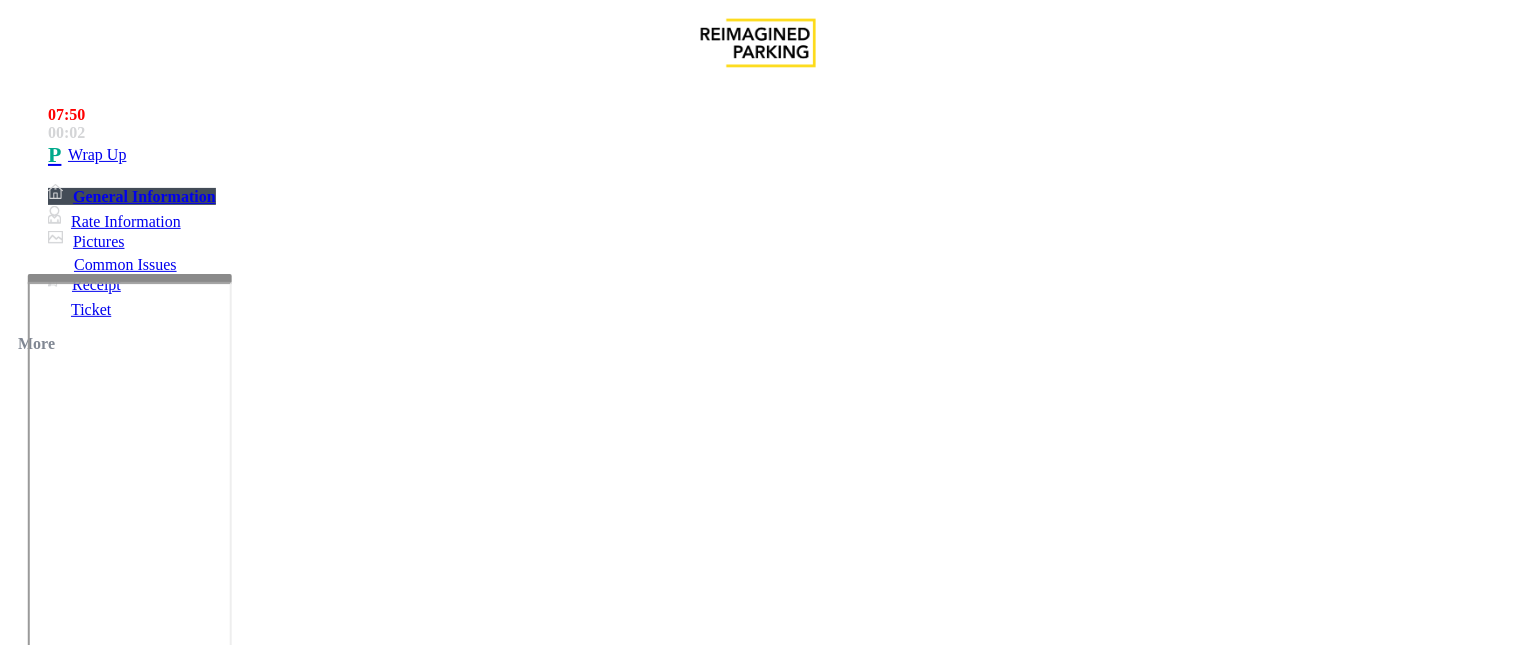 scroll, scrollTop: 56, scrollLeft: 0, axis: vertical 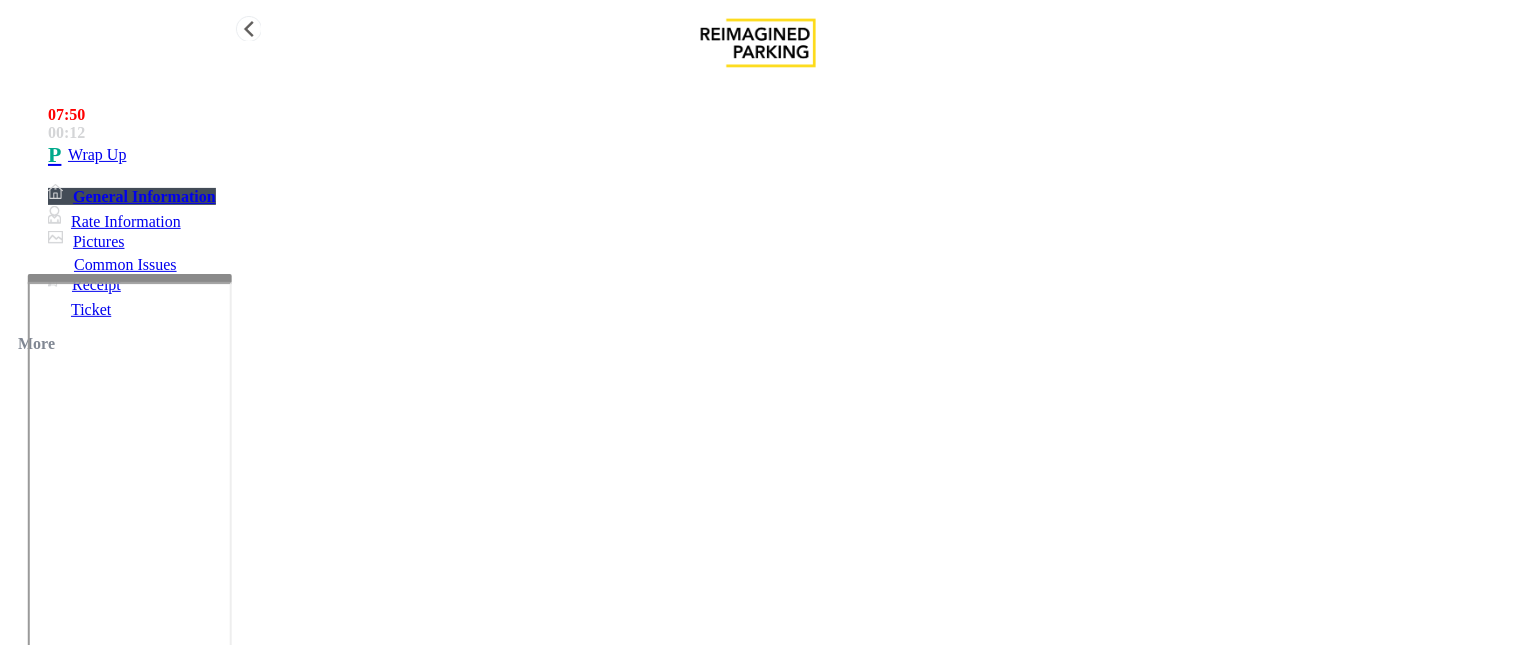 type on "**********" 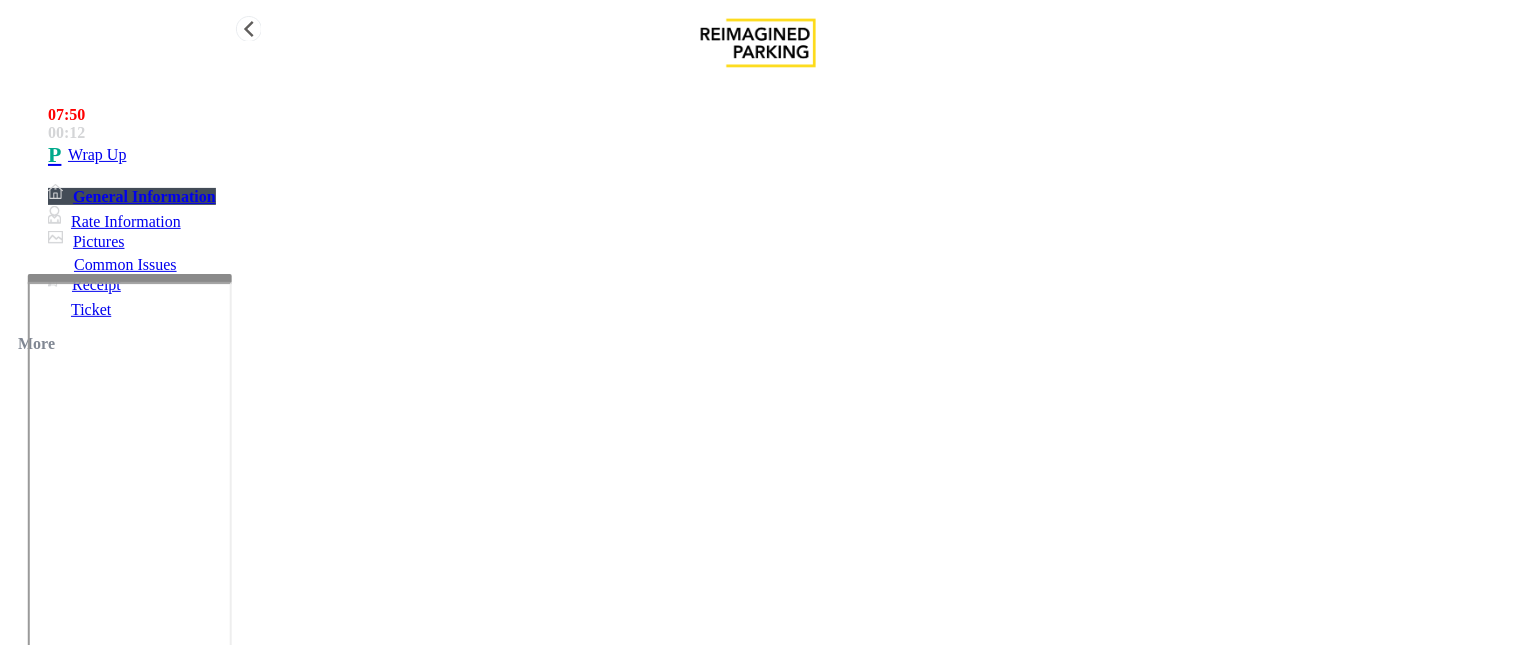 click on "Wrap Up" at bounding box center (97, 155) 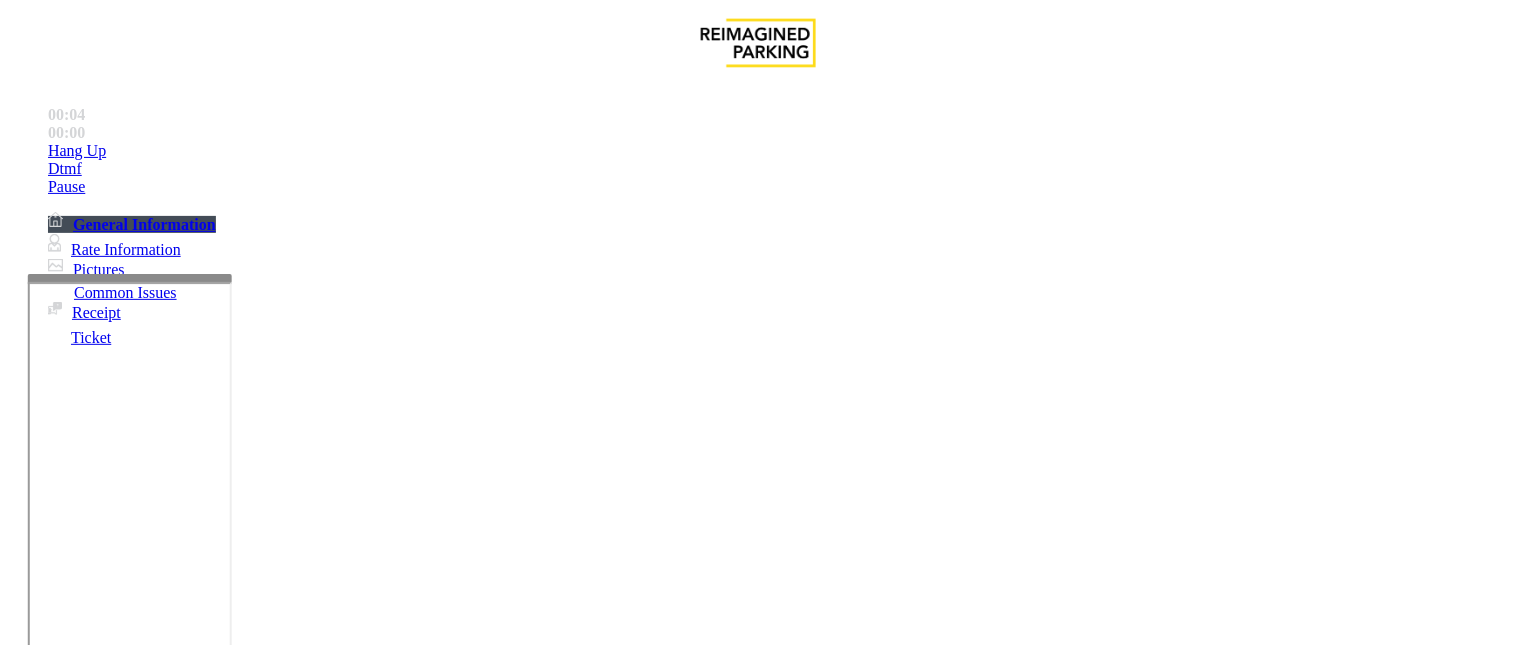 scroll, scrollTop: 555, scrollLeft: 0, axis: vertical 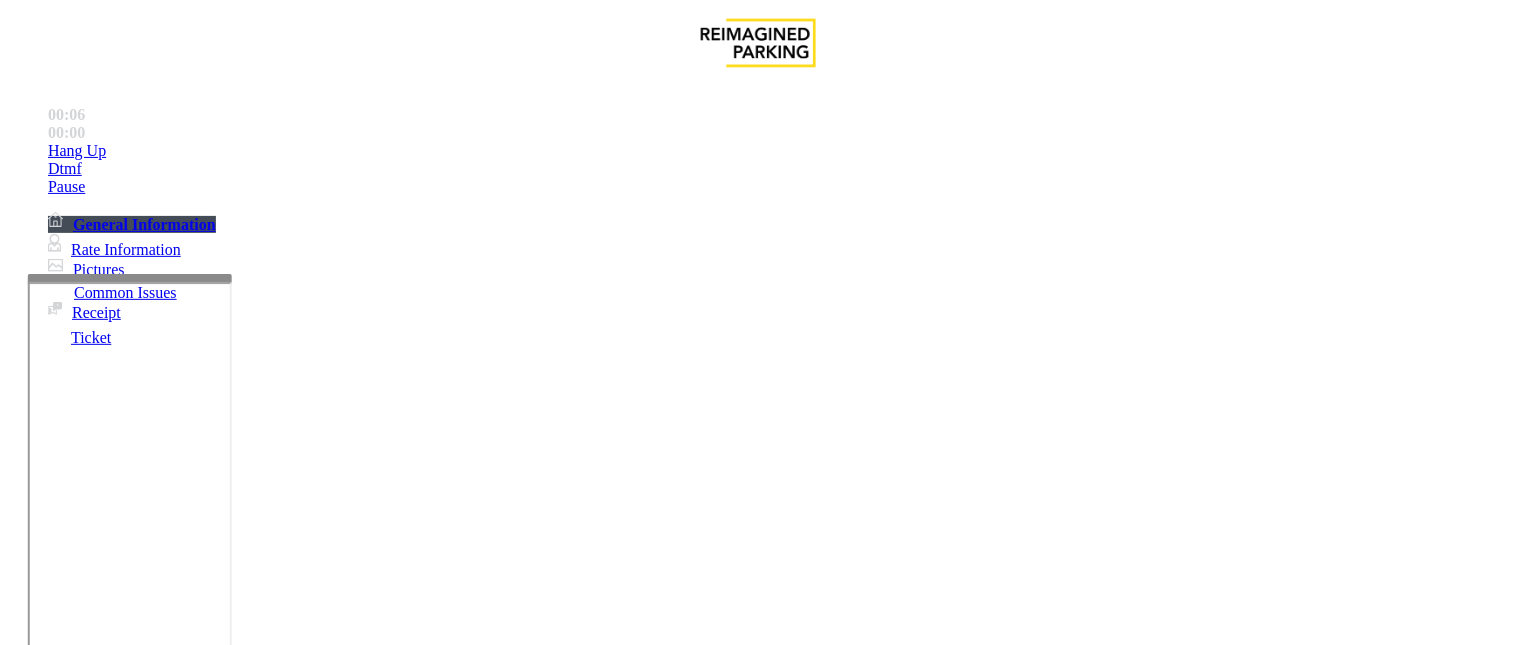 click on "Intercom Issue/No Response" at bounding box center (1080, 1298) 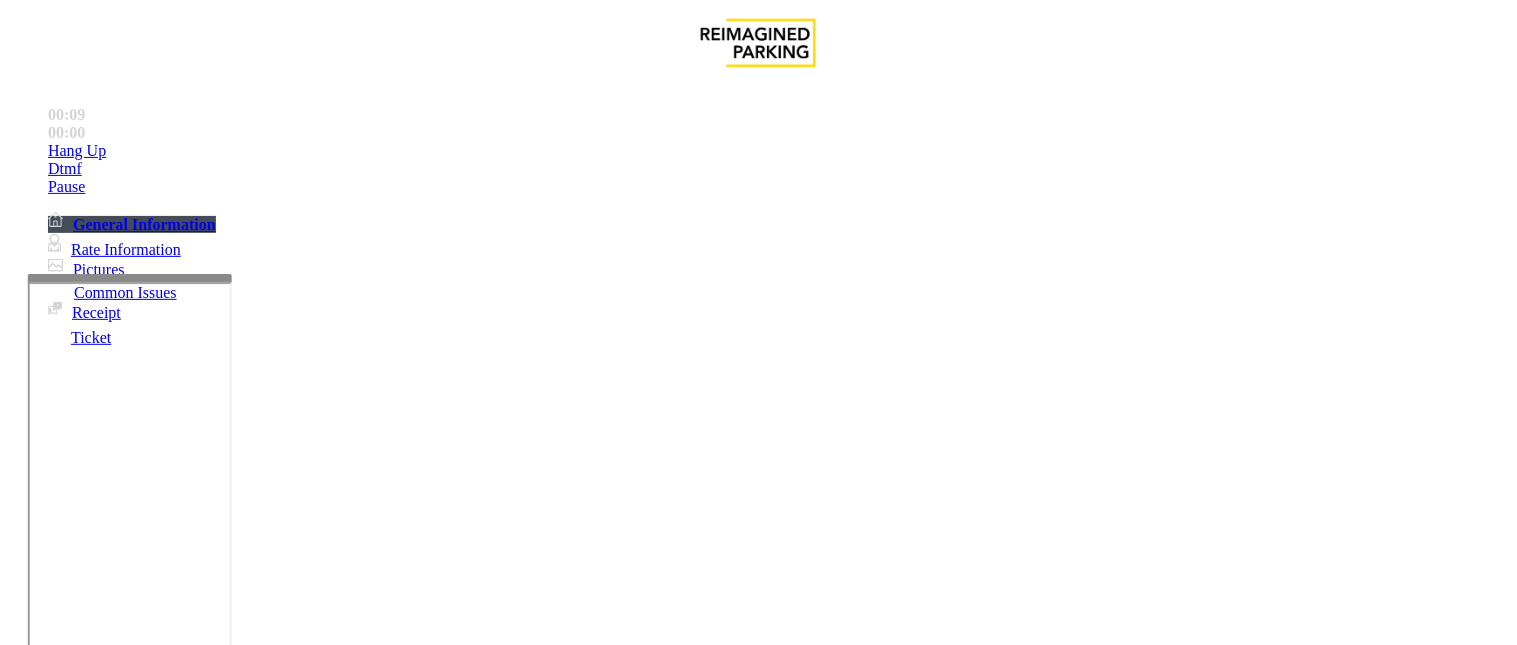drag, startPoint x: 388, startPoint y: 177, endPoint x: 272, endPoint y: 176, distance: 116.00431 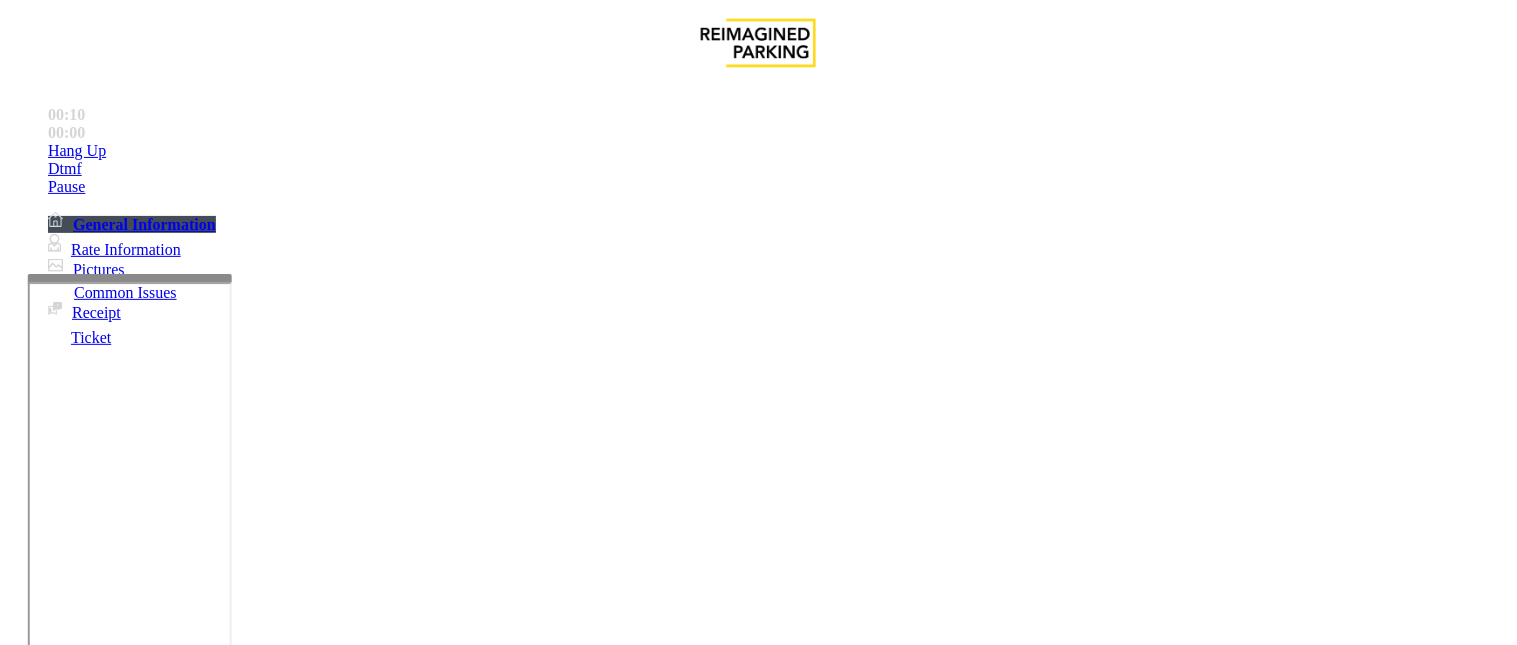 click at bounding box center (254, 1346) 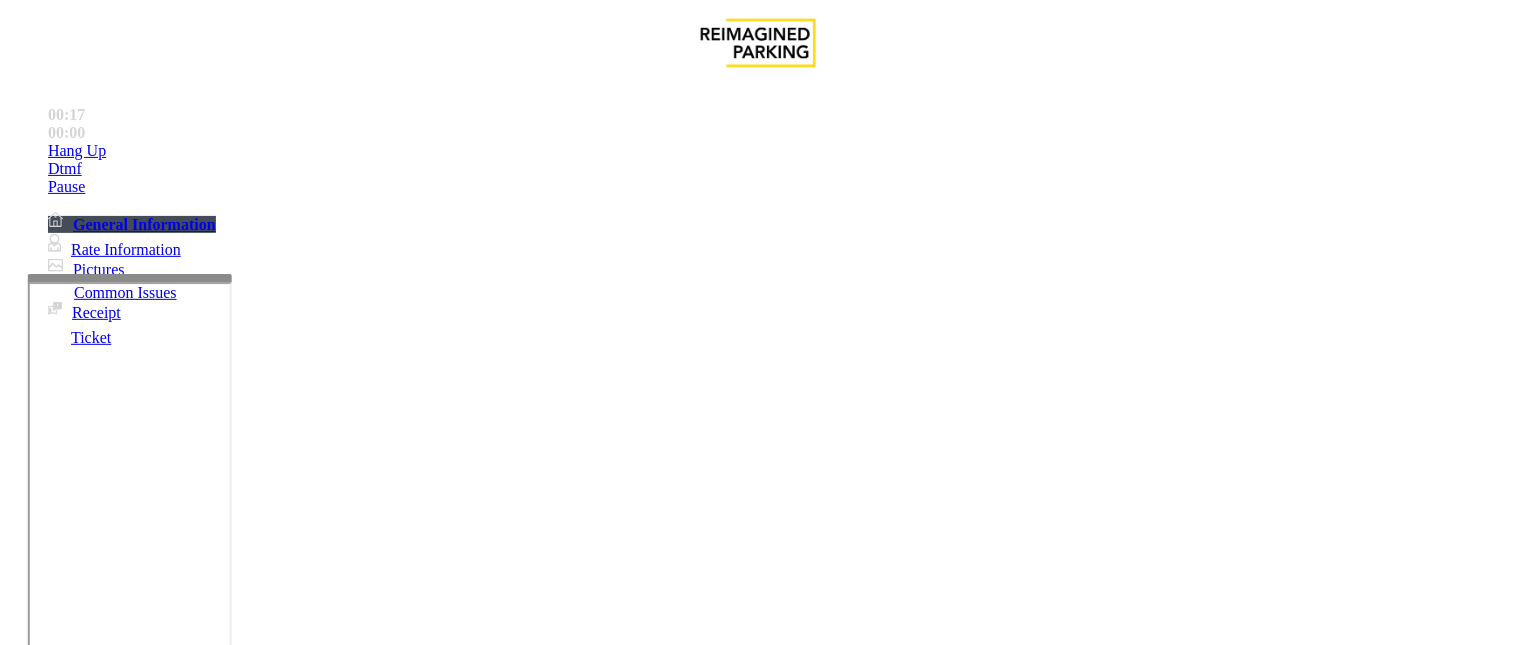 scroll, scrollTop: 1888, scrollLeft: 0, axis: vertical 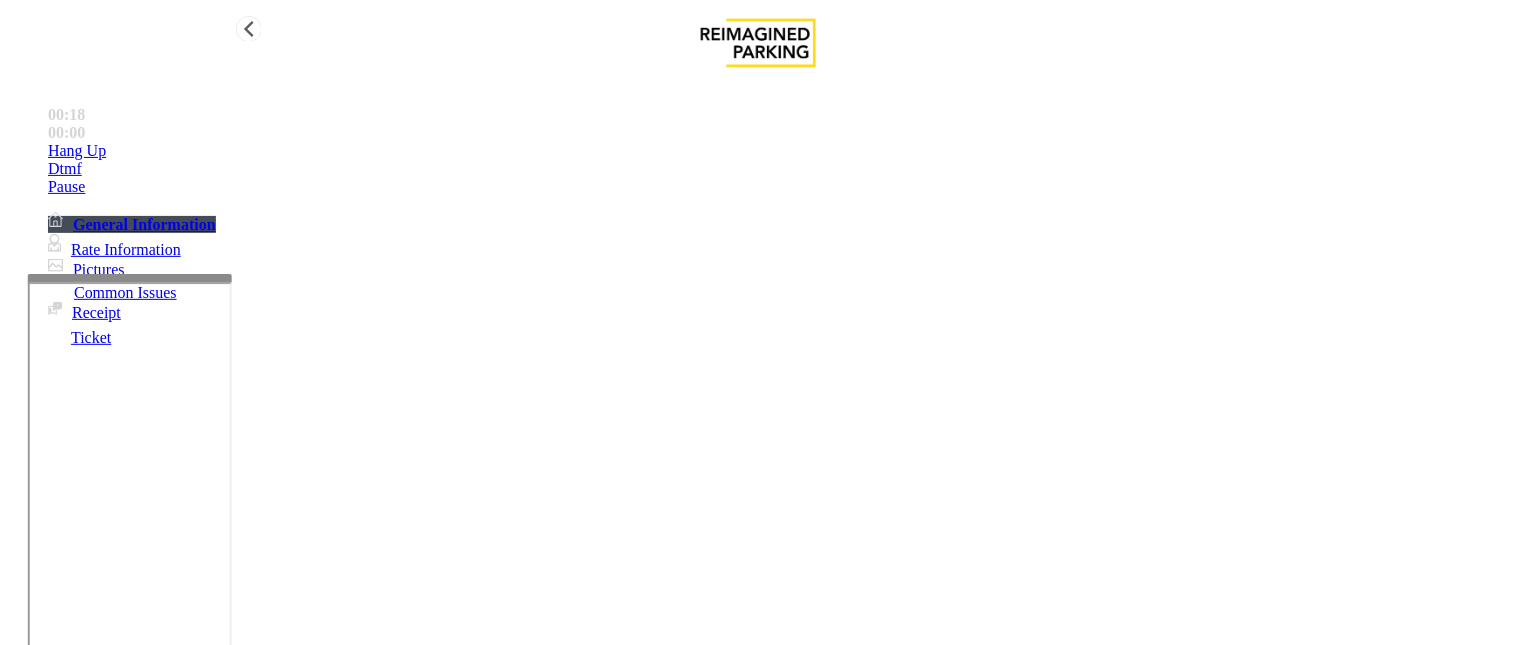 type on "**********" 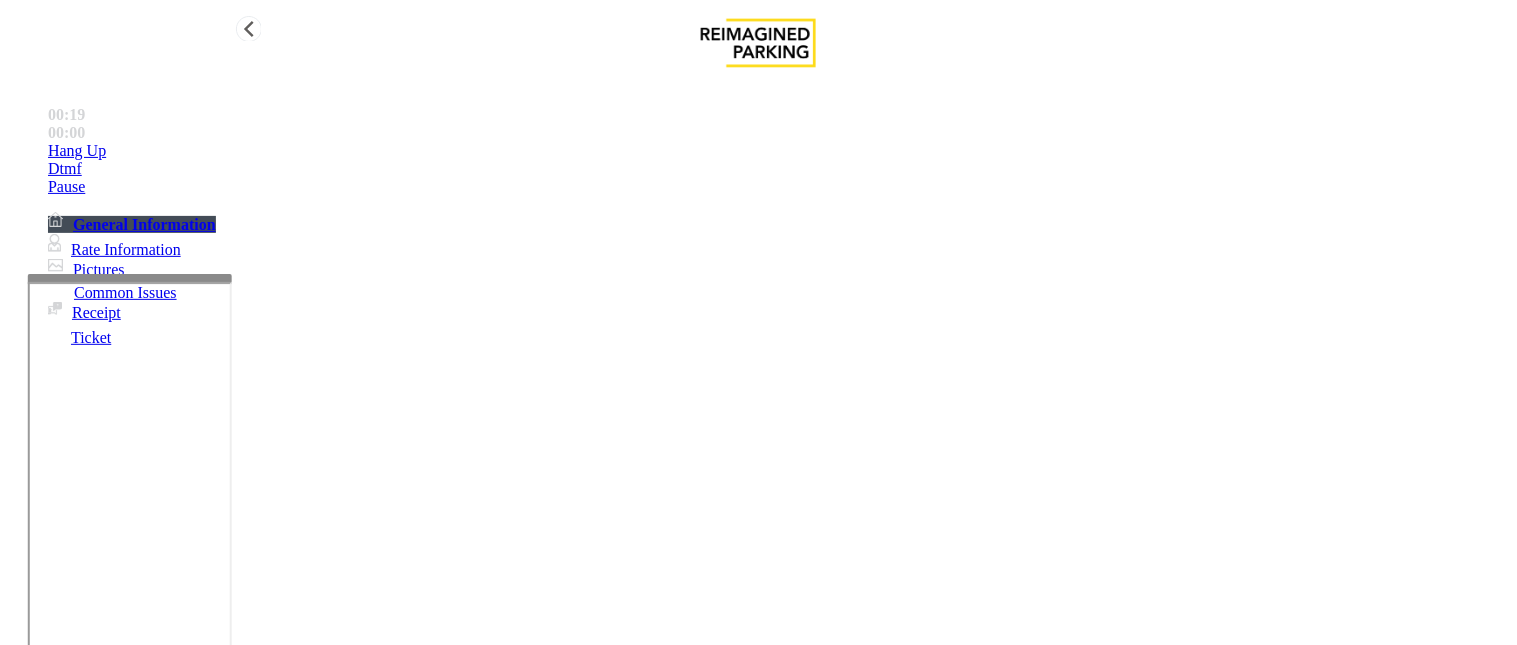 click on "Hang Up" at bounding box center (778, 151) 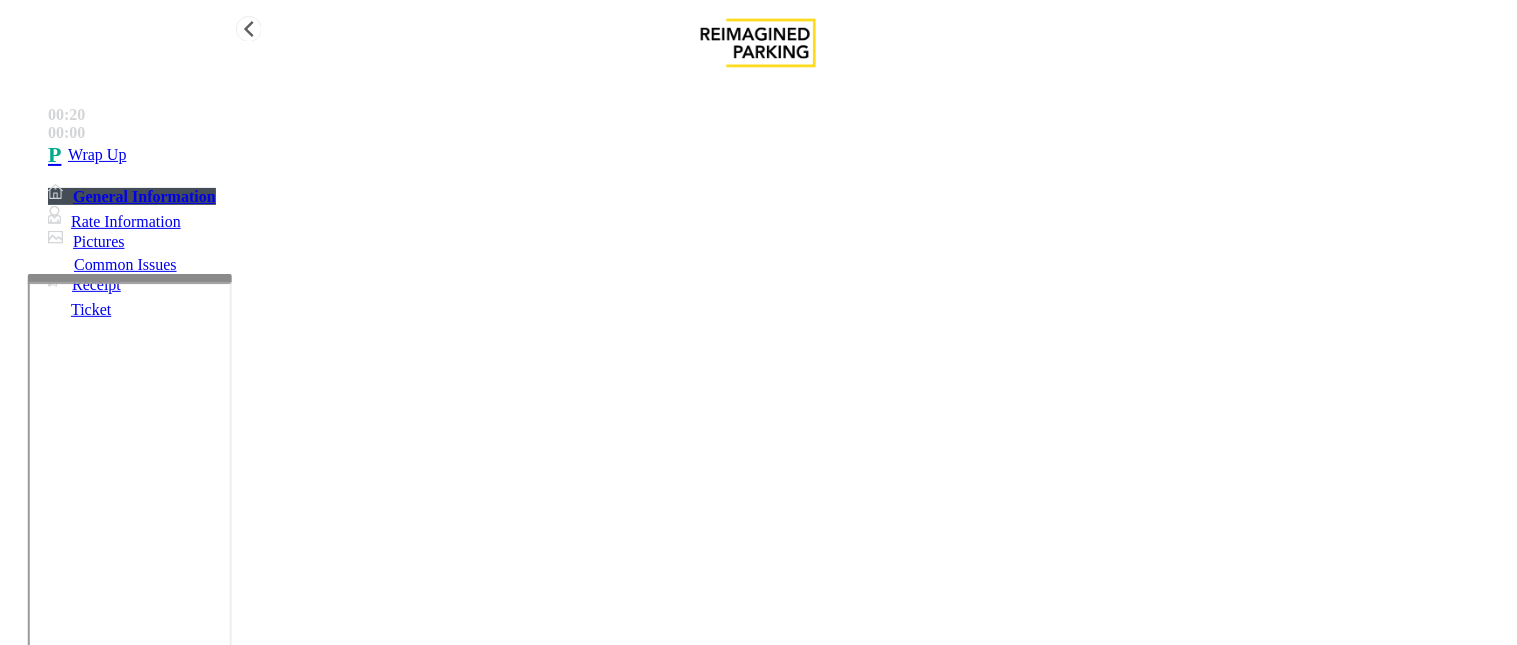 click on "Wrap Up" at bounding box center (778, 155) 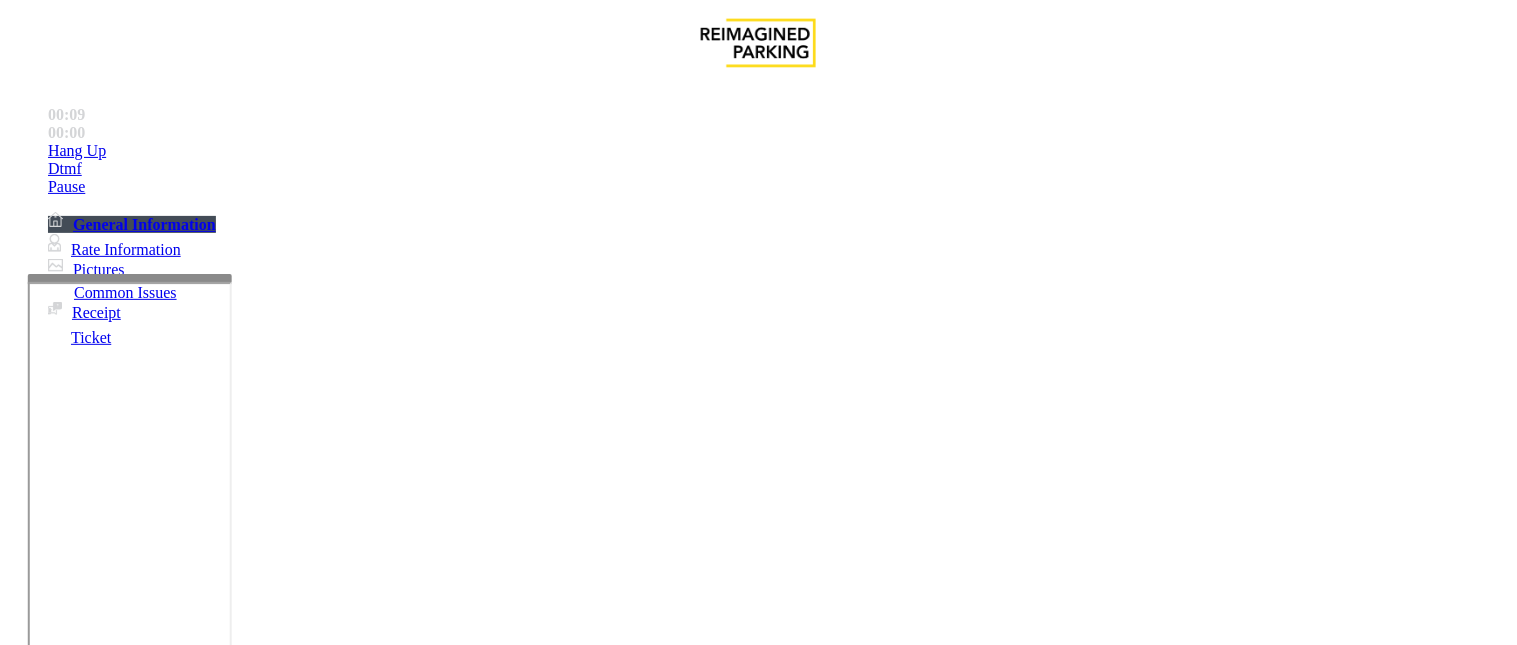 scroll, scrollTop: 555, scrollLeft: 0, axis: vertical 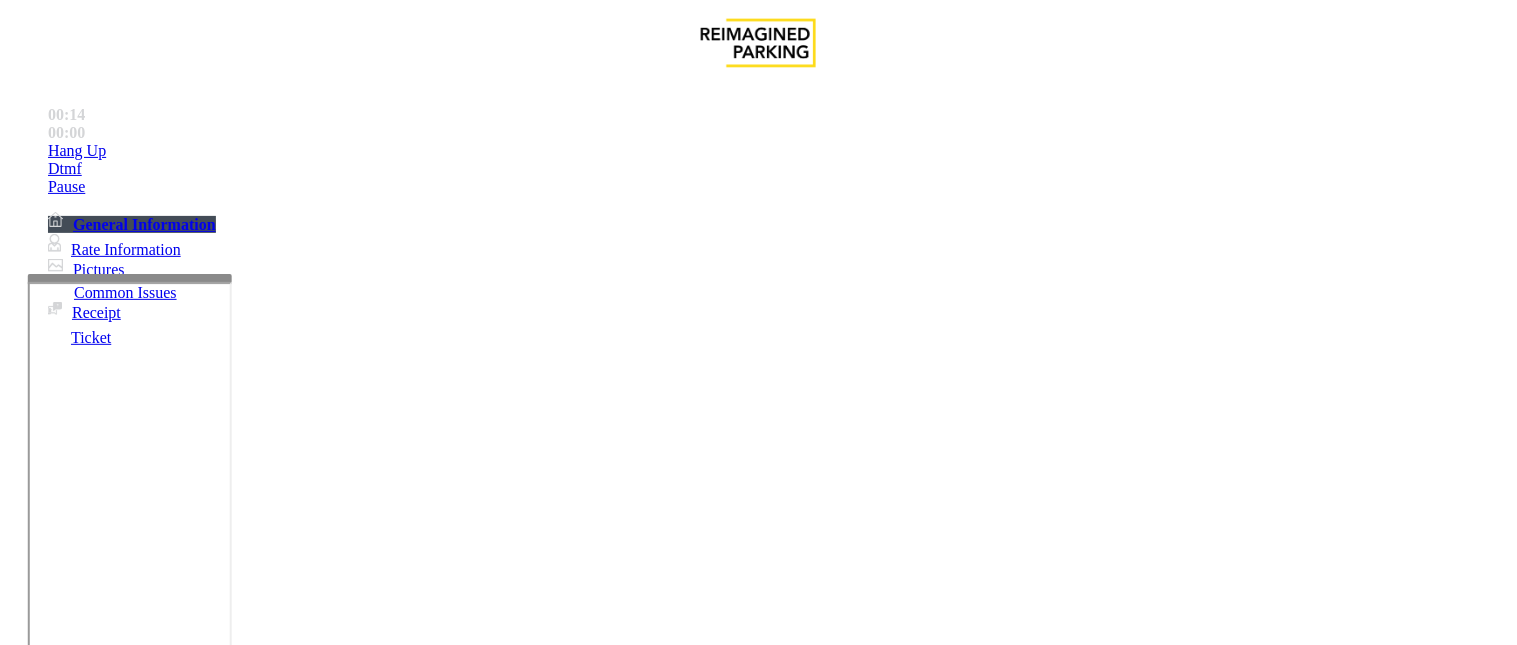 drag, startPoint x: 731, startPoint y: 266, endPoint x: 1195, endPoint y: 352, distance: 471.90253 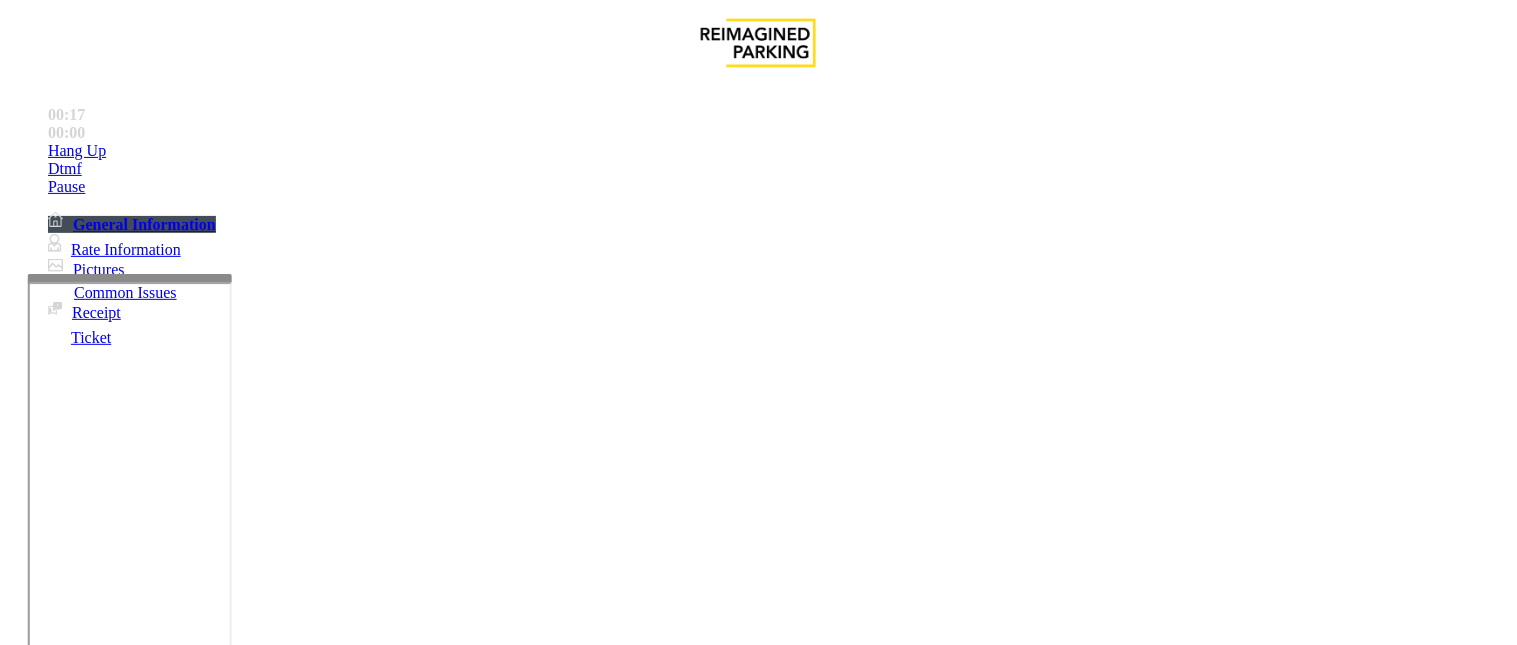 drag, startPoint x: 1226, startPoint y: 332, endPoint x: 736, endPoint y: 274, distance: 493.42072 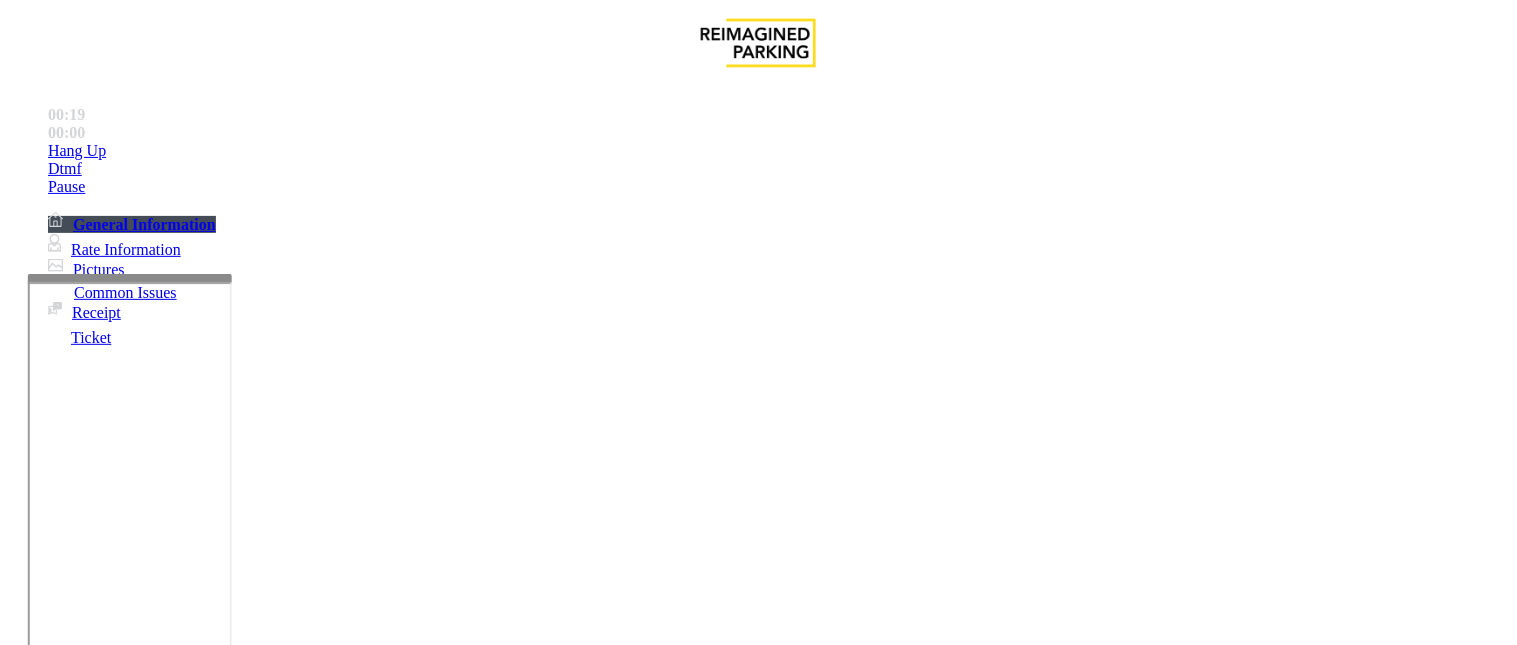 click on "If you are getting any monthly parker whose name was not mentioned on the above list." at bounding box center [758, 2513] 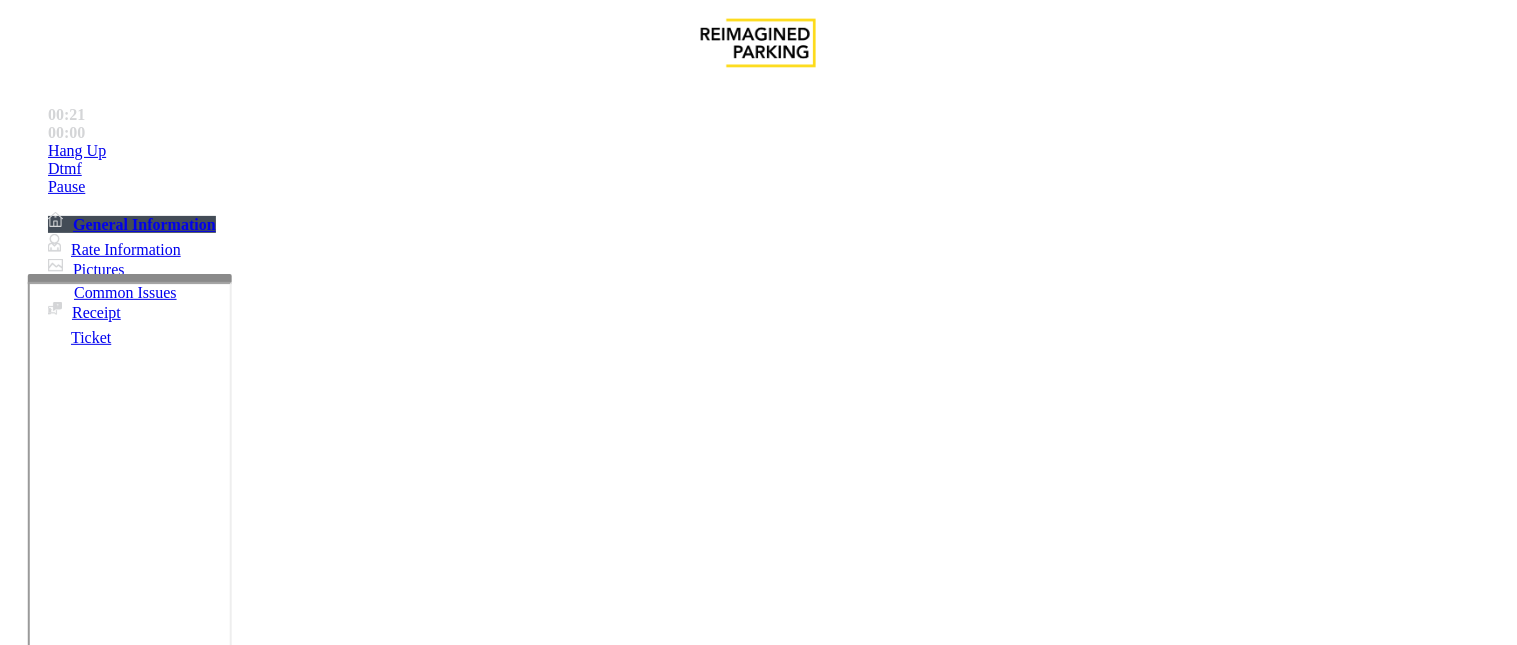 drag, startPoint x: 735, startPoint y: 270, endPoint x: 1222, endPoint y: 320, distance: 489.56 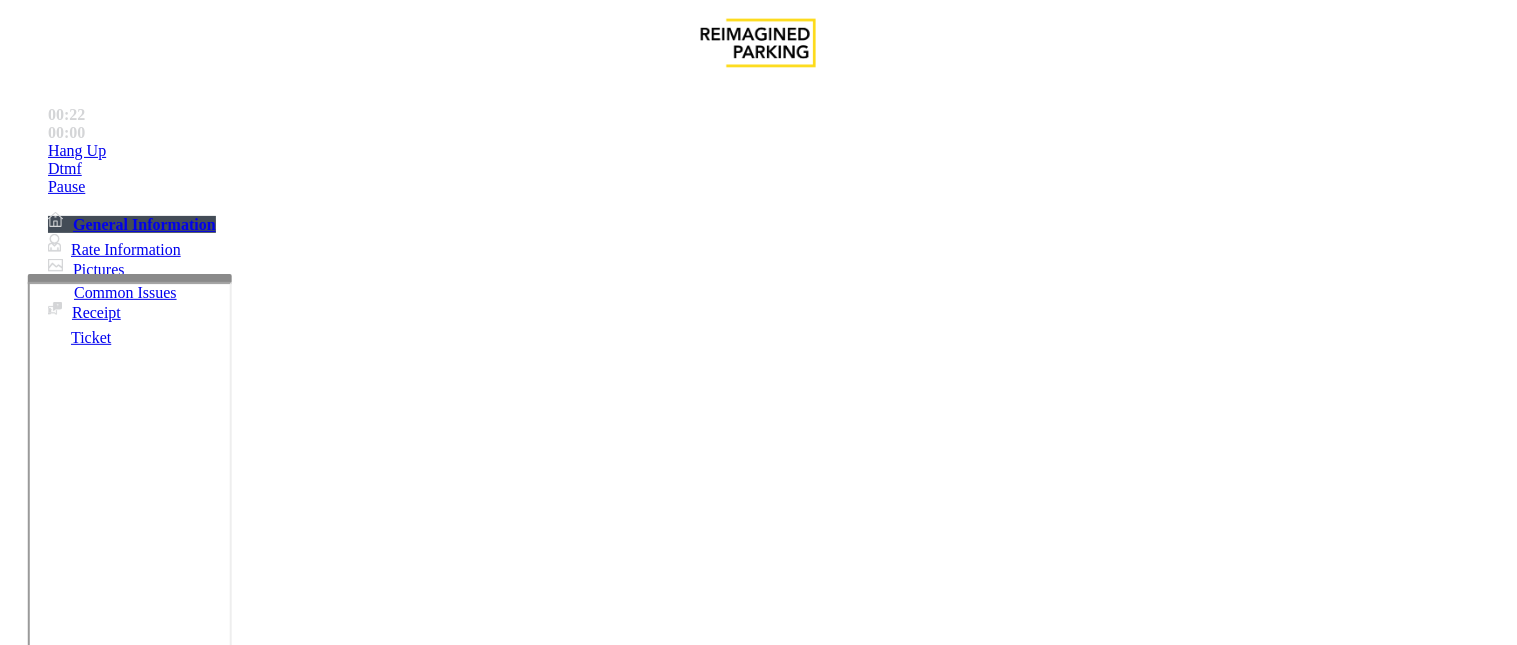 click on "Take the details and vend the gate but at the same time send the details to the MOD stating the parker was not listed on the monthly list ." at bounding box center [758, 2513] 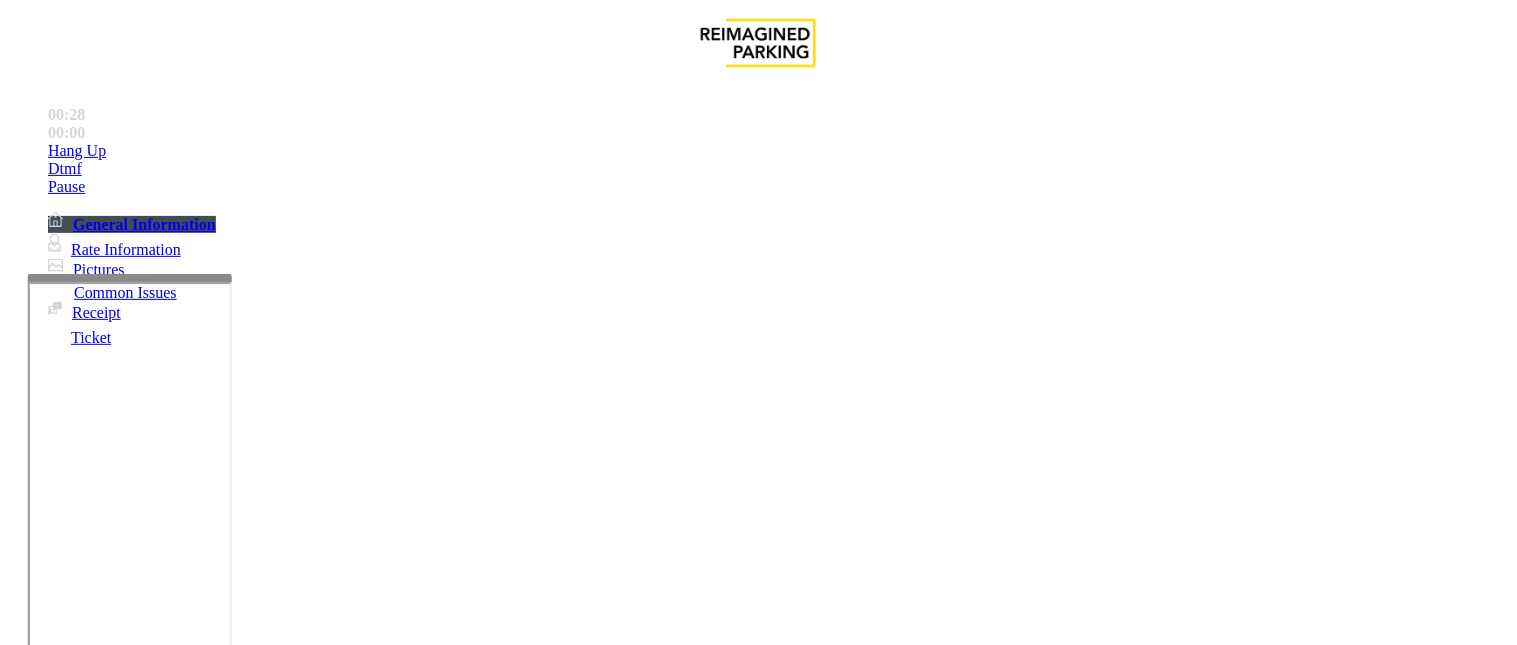 click on "Services" at bounding box center (687, 1298) 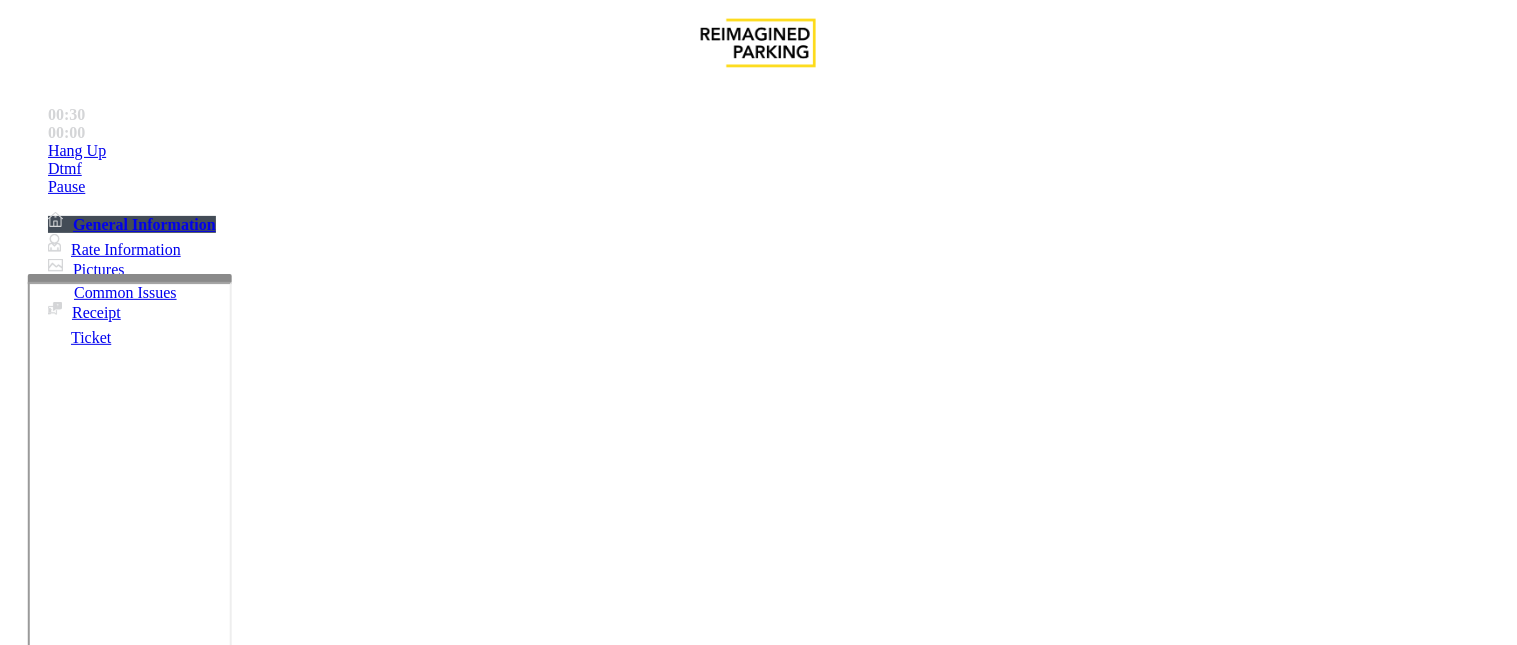 drag, startPoint x: 445, startPoint y: 178, endPoint x: 265, endPoint y: 153, distance: 181.72781 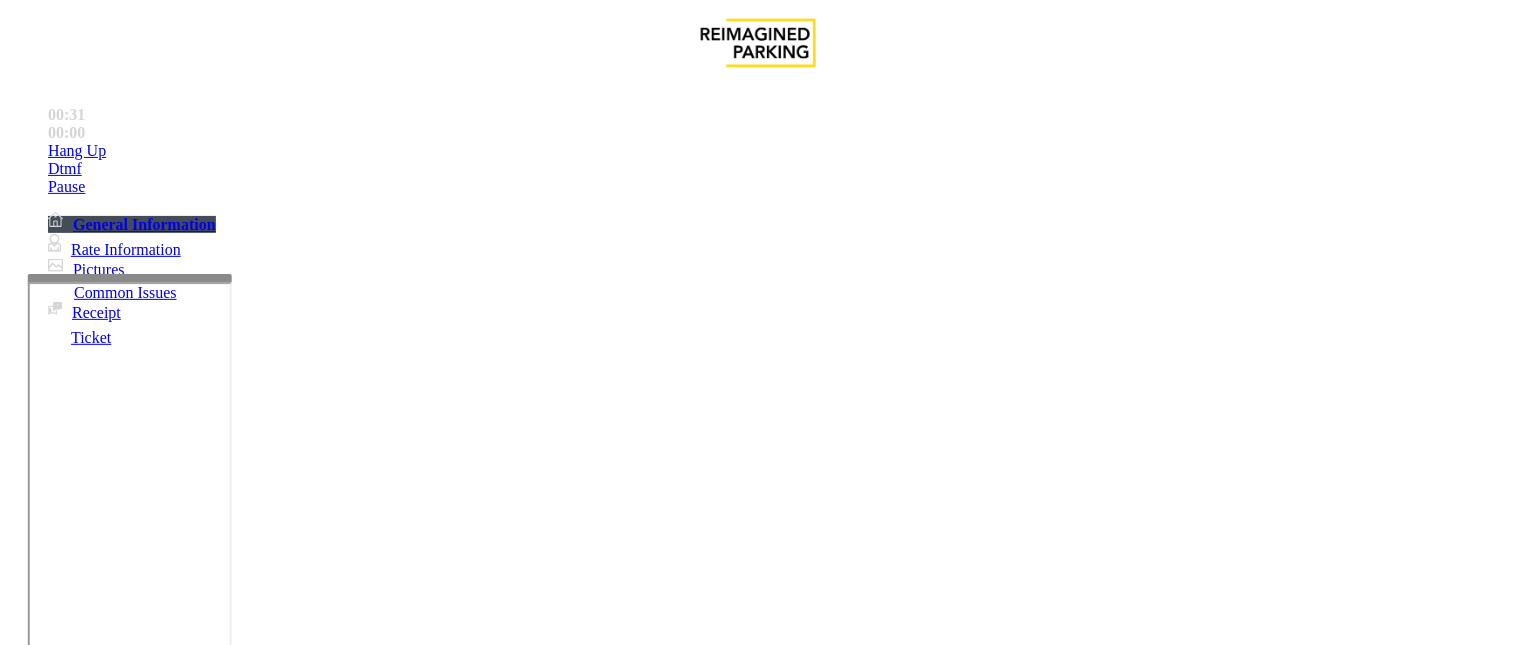scroll, scrollTop: 111, scrollLeft: 0, axis: vertical 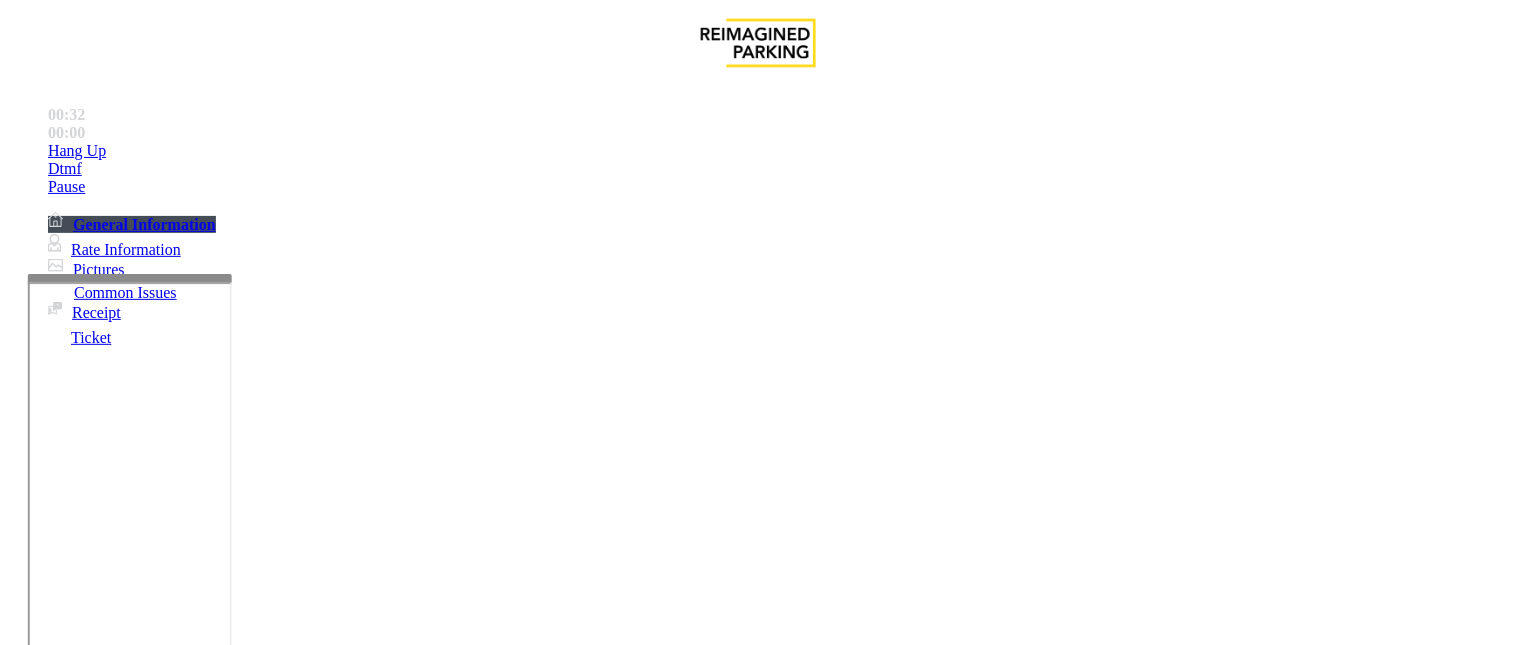 paste on "**********" 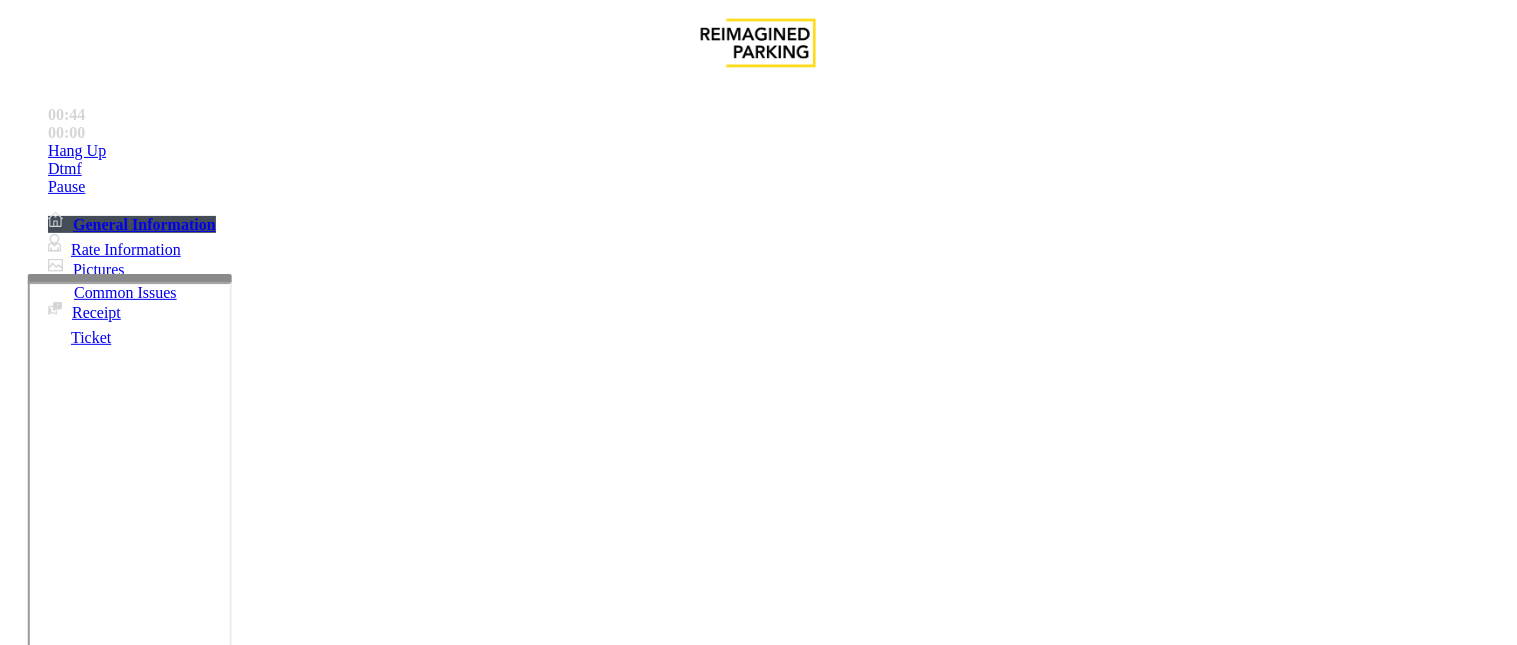 click at bounding box center [246, 1692] 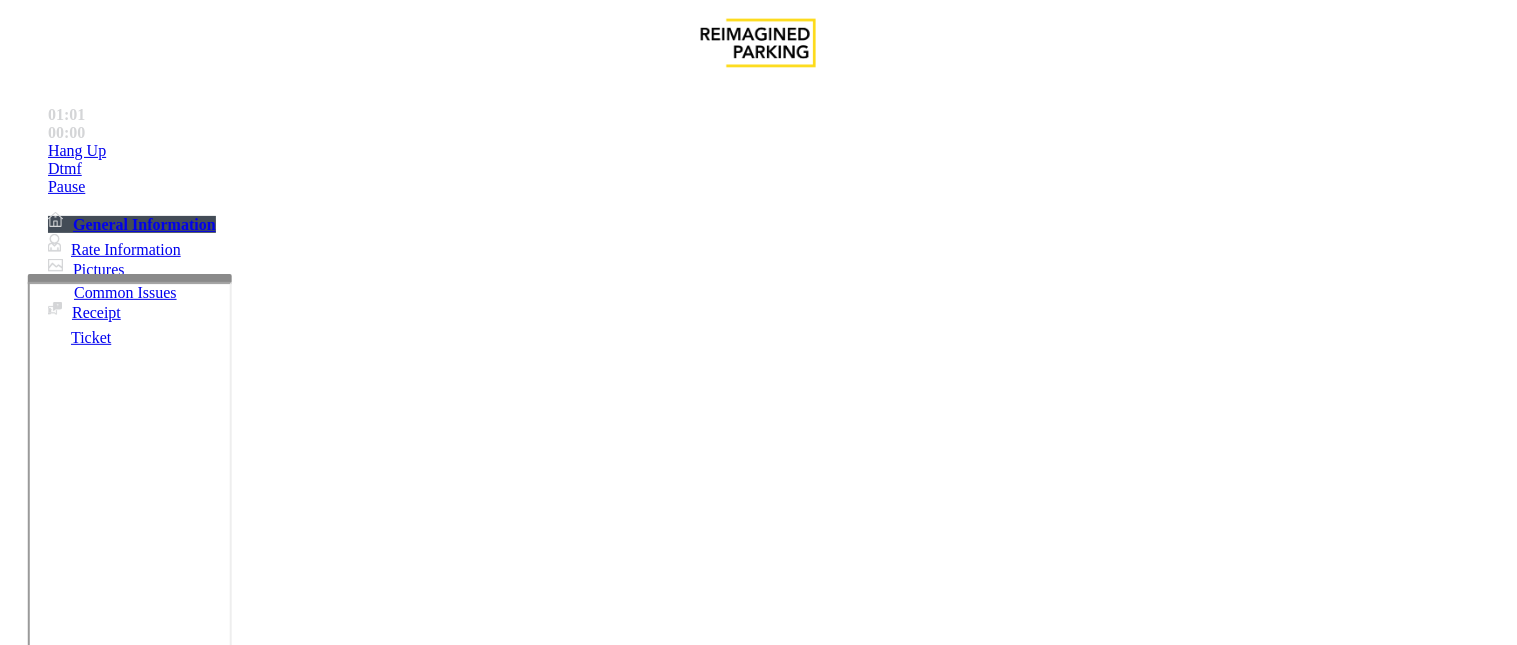 scroll, scrollTop: 13, scrollLeft: 0, axis: vertical 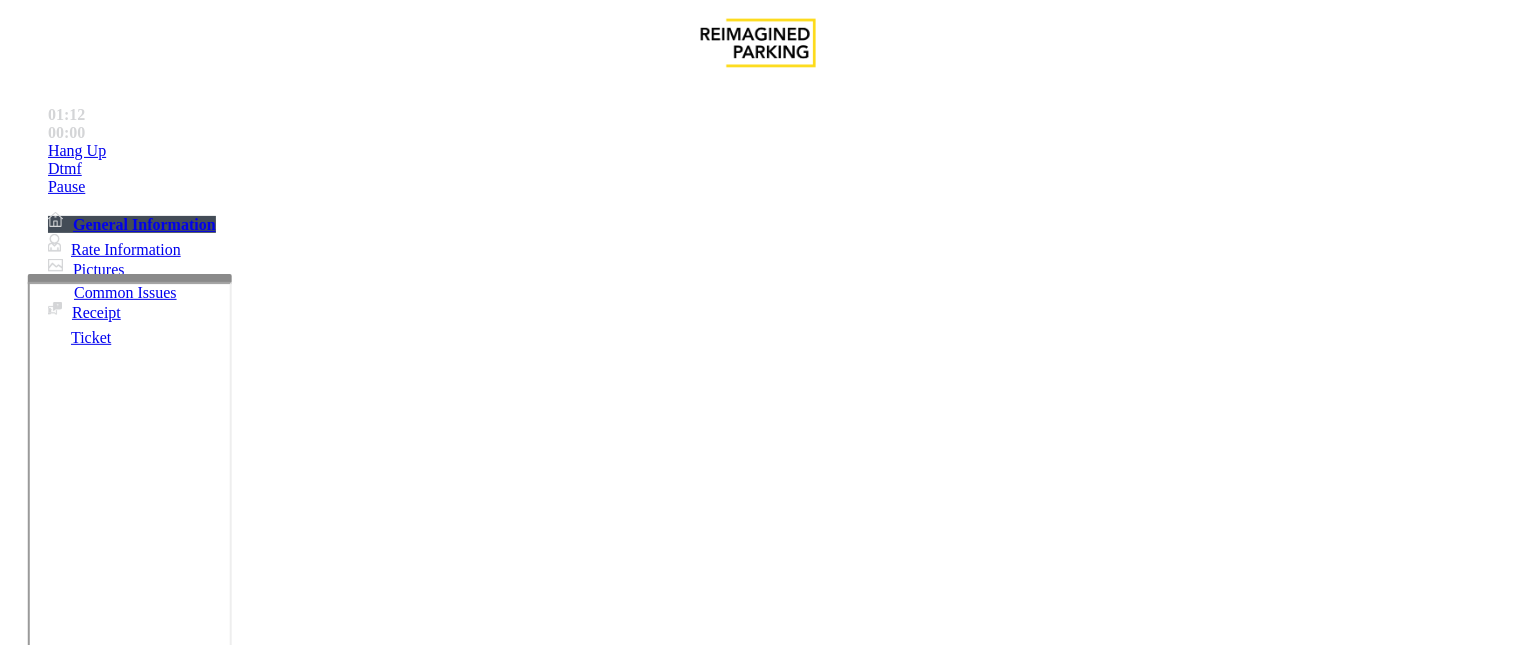 type on "**********" 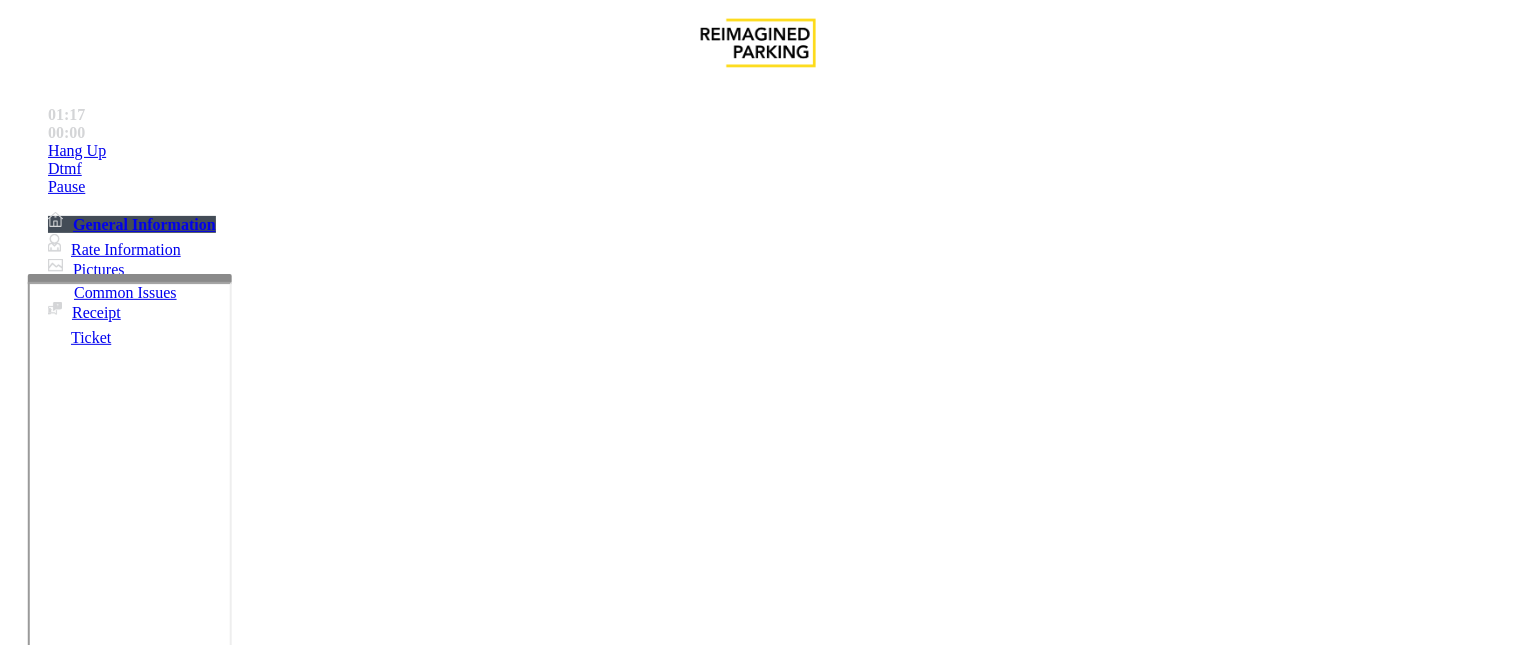 scroll, scrollTop: 444, scrollLeft: 0, axis: vertical 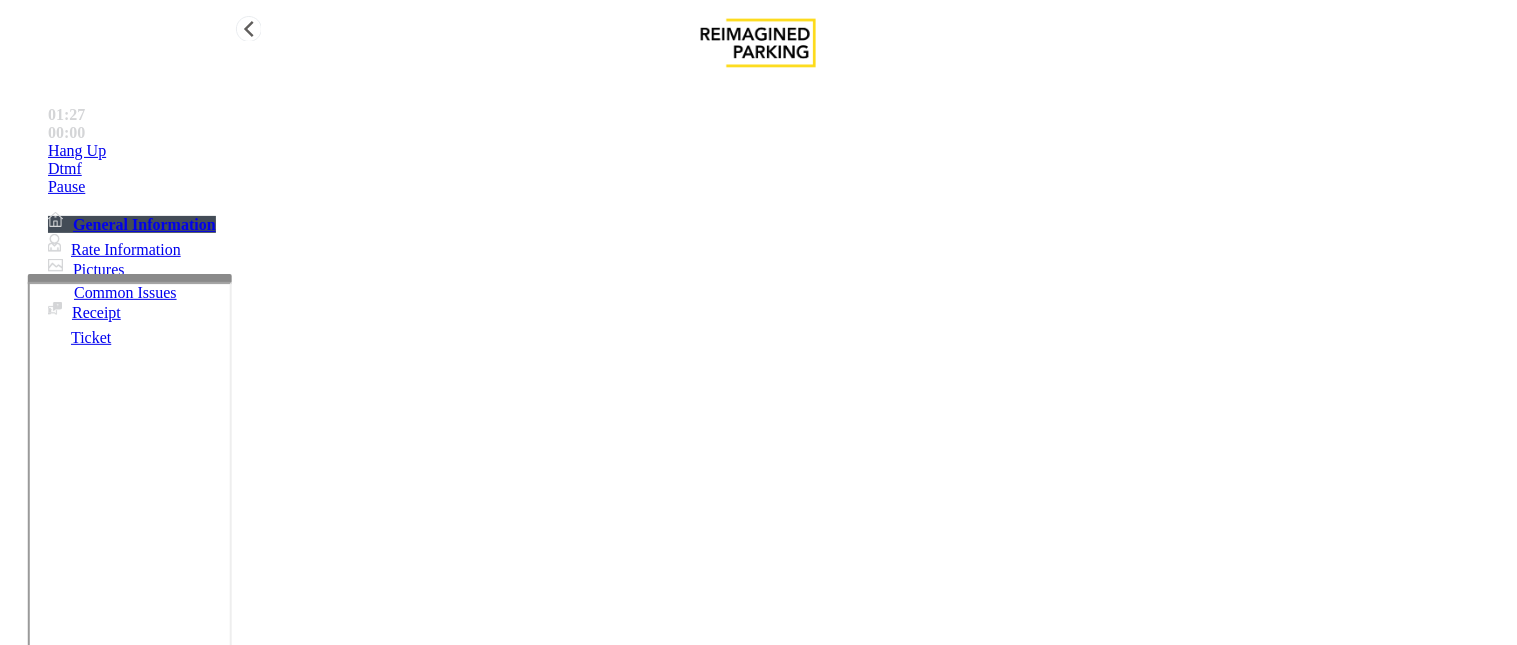 type on "**********" 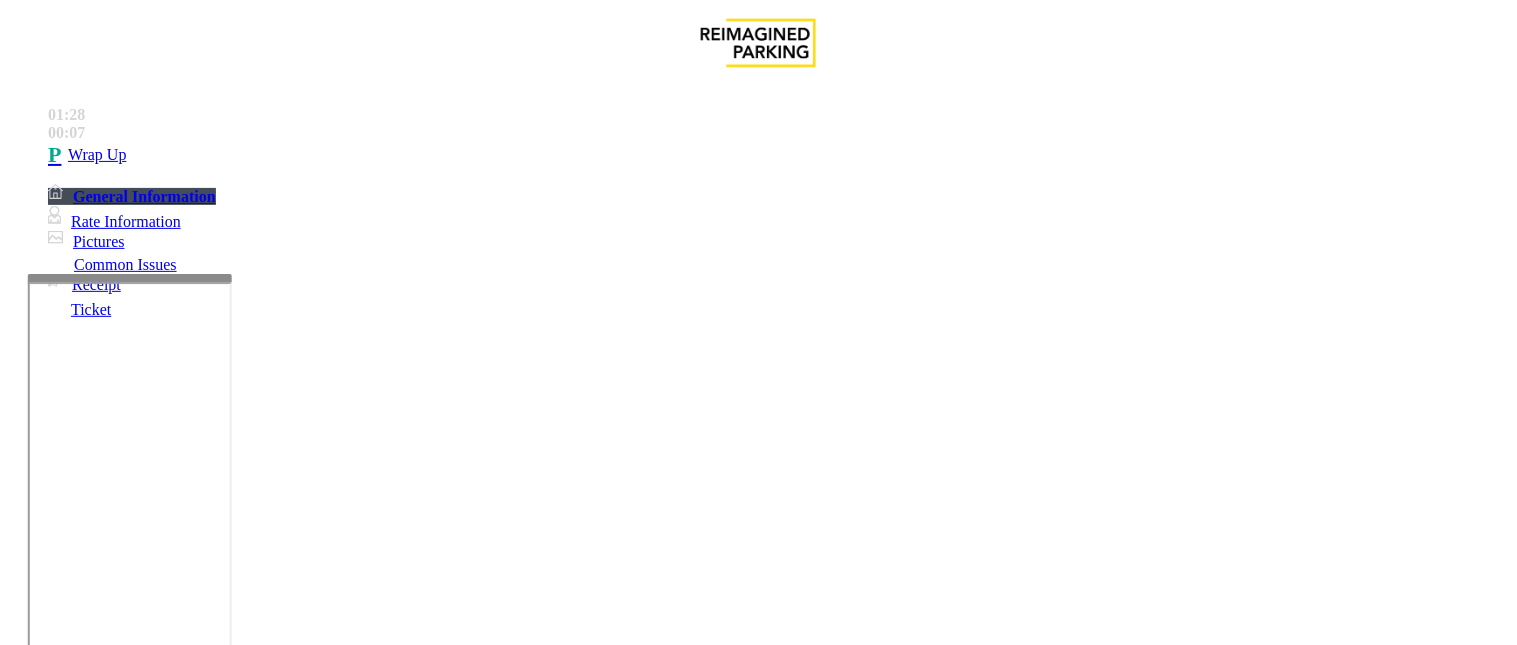 drag, startPoint x: 336, startPoint y: 225, endPoint x: 252, endPoint y: 222, distance: 84.05355 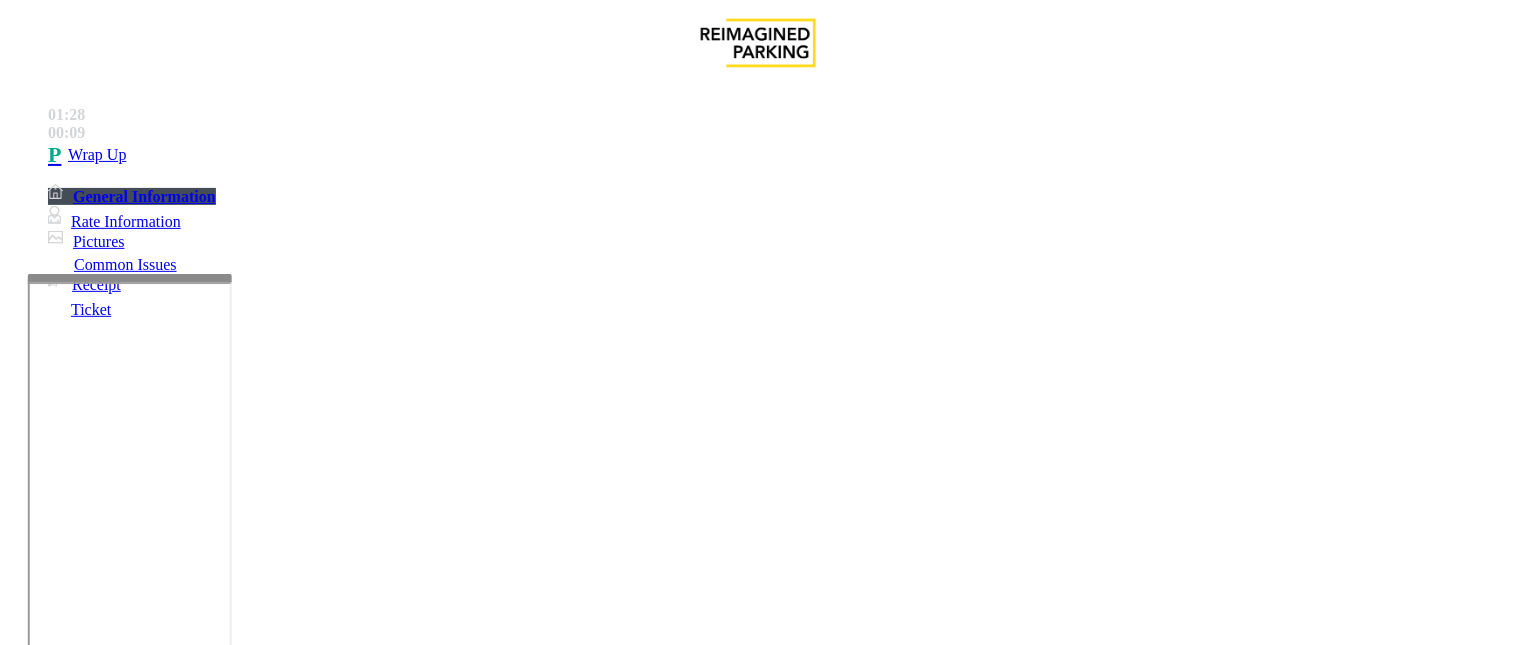 click on "******" at bounding box center [96, 1320] 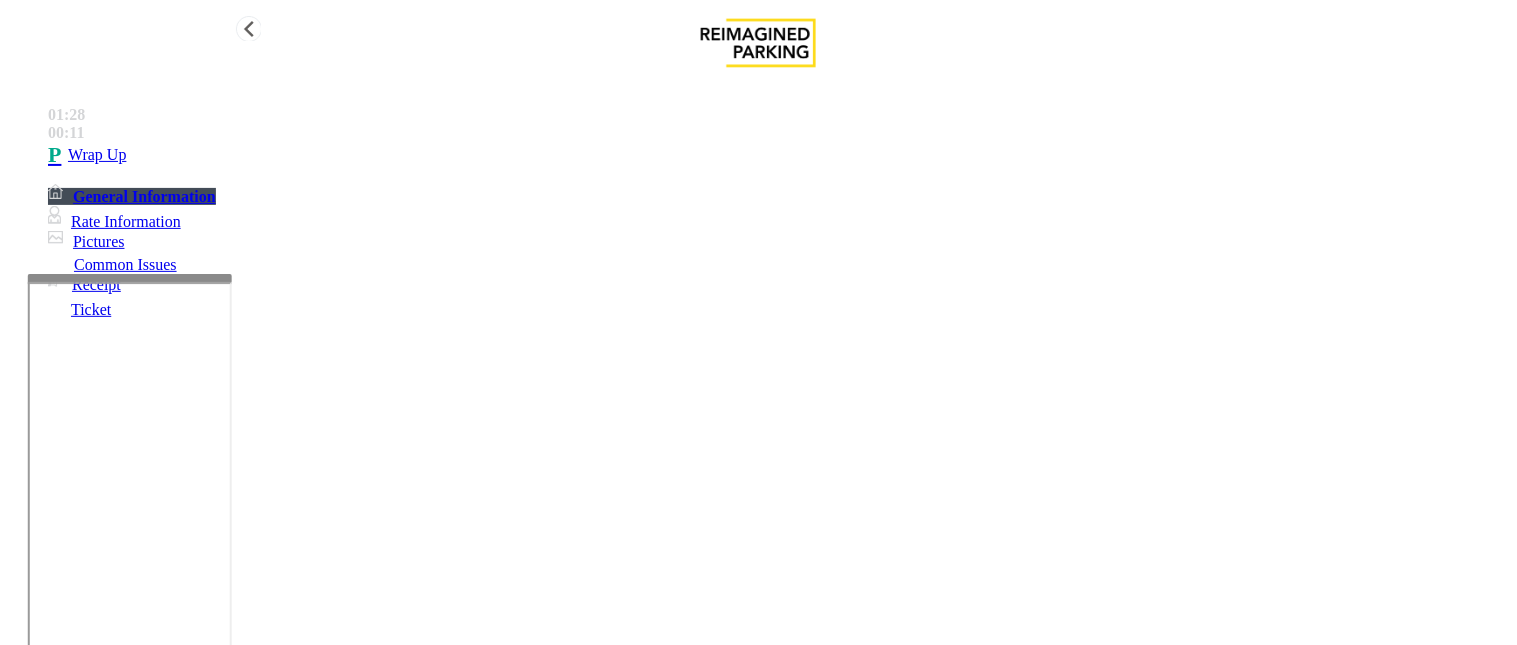 type on "******" 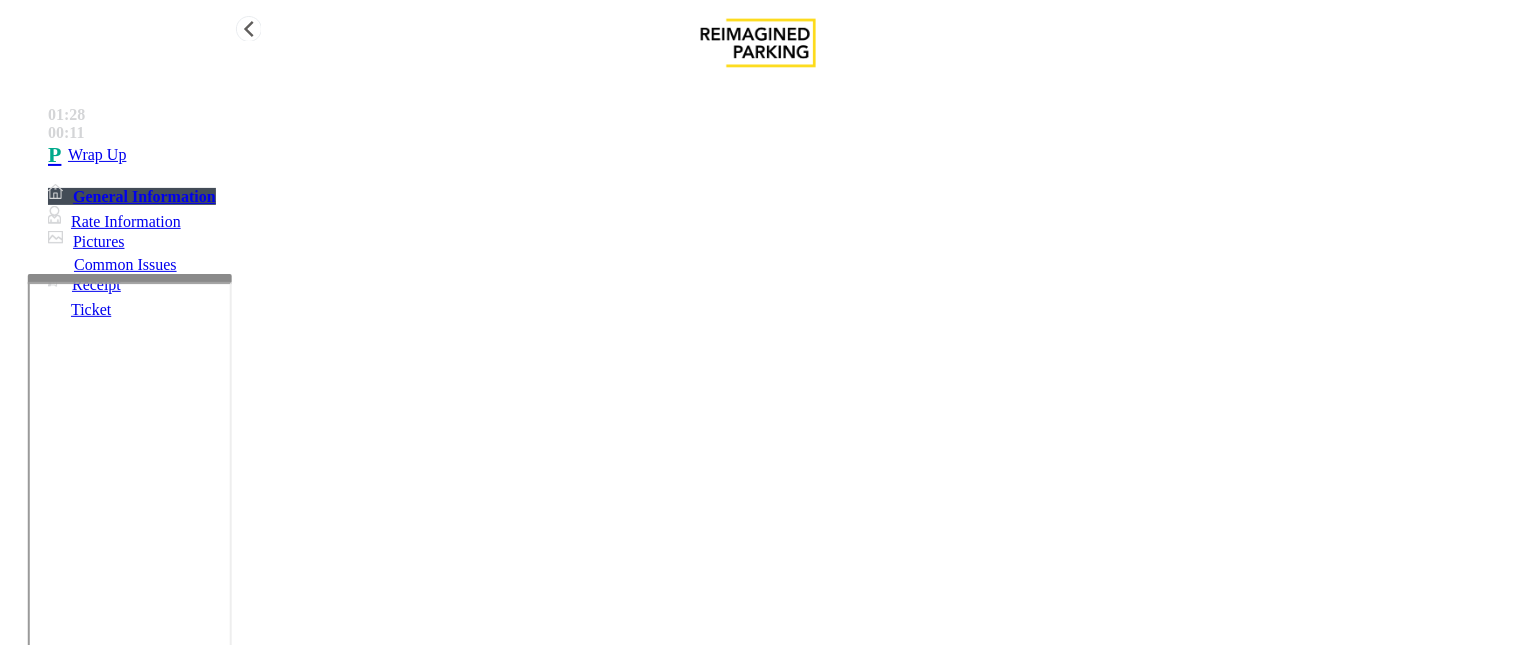 click on "Wrap Up" at bounding box center (778, 155) 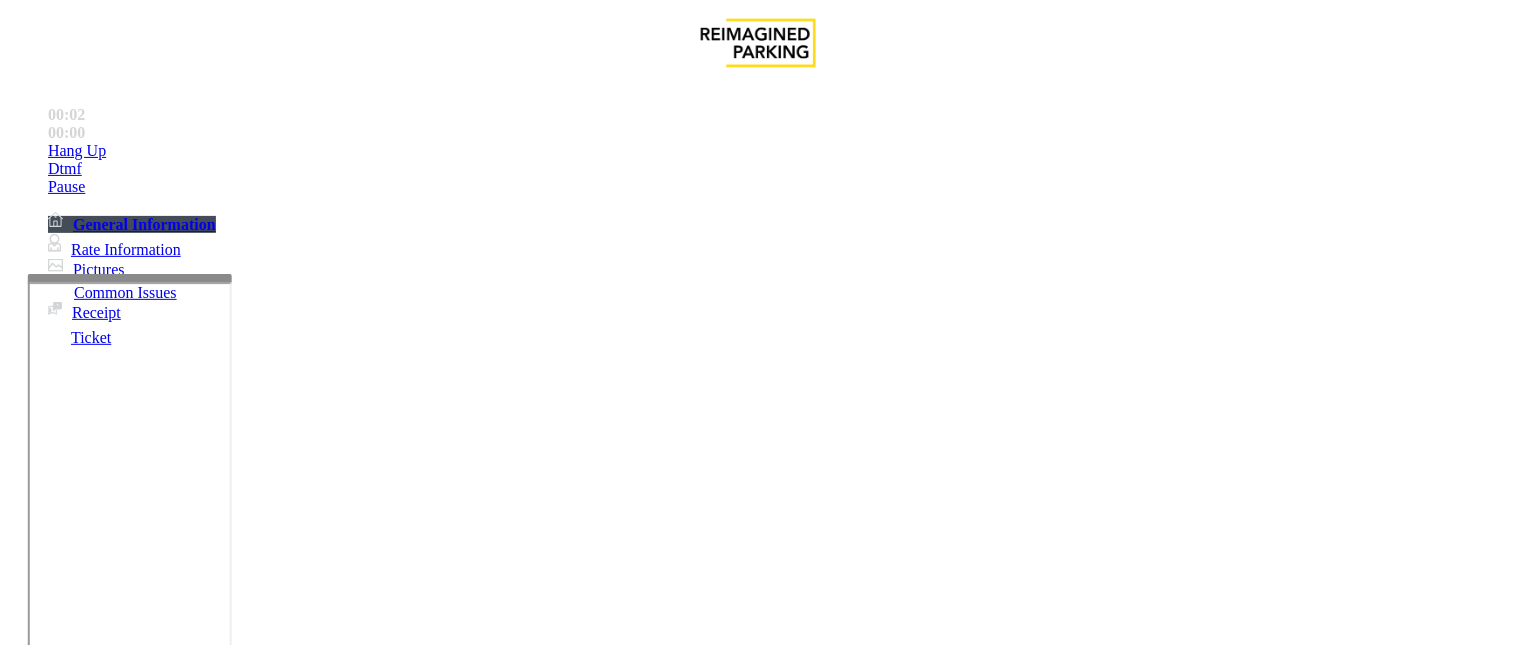 scroll, scrollTop: 333, scrollLeft: 0, axis: vertical 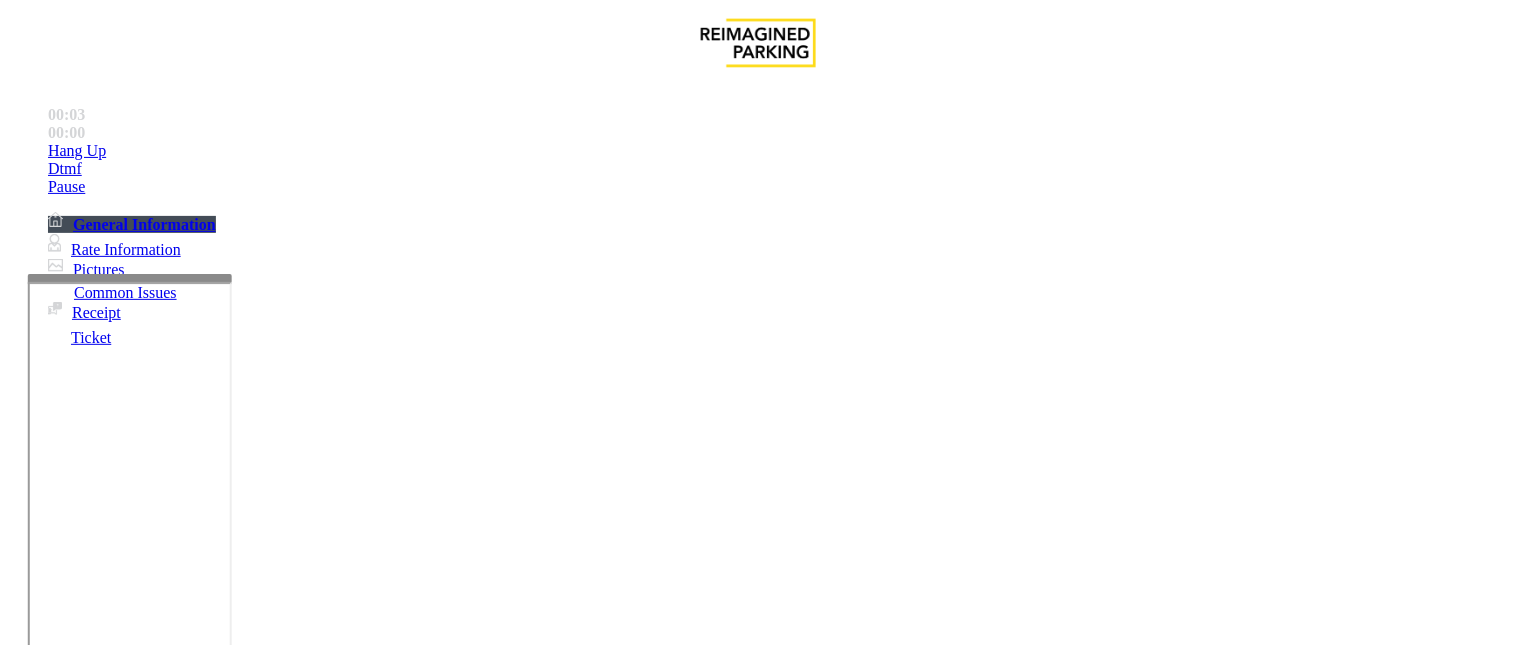 click on "Equipment Issue" at bounding box center [483, 1298] 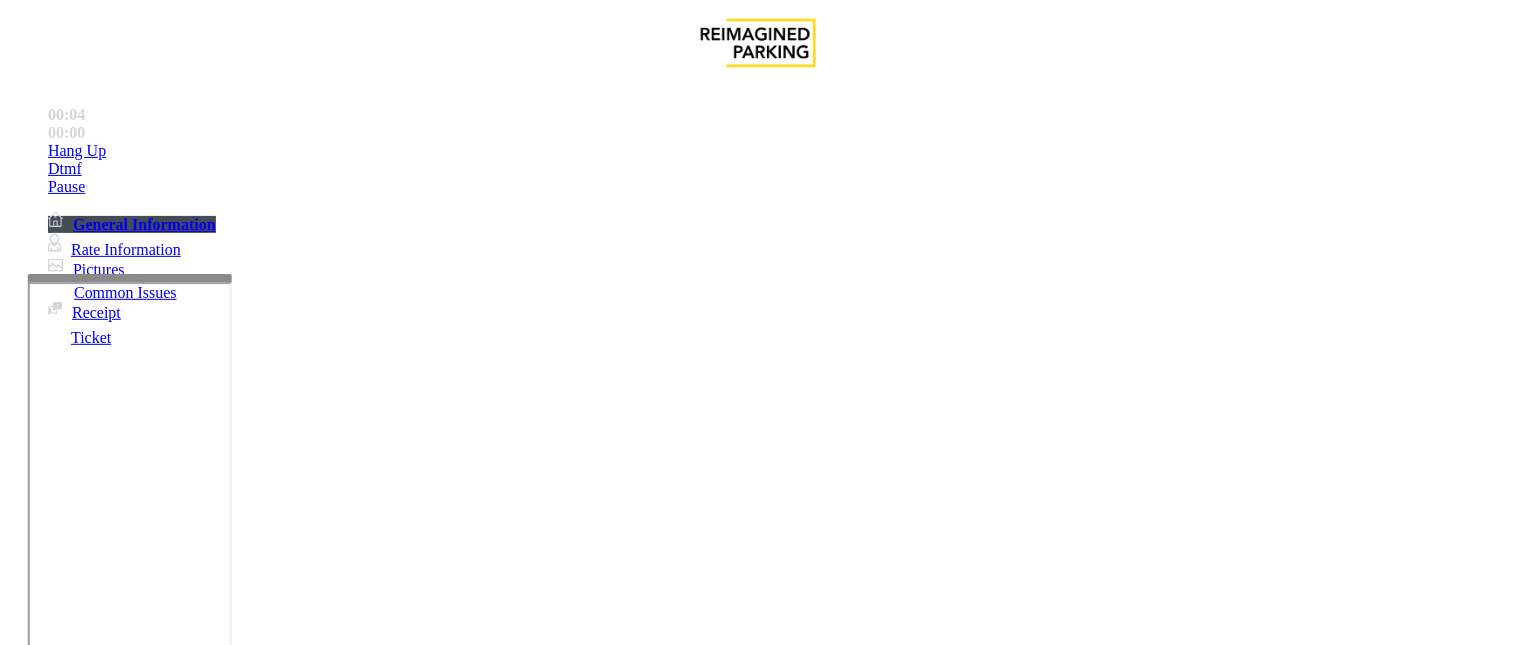 click on "Gate / Door Won't Open" at bounding box center [575, 1298] 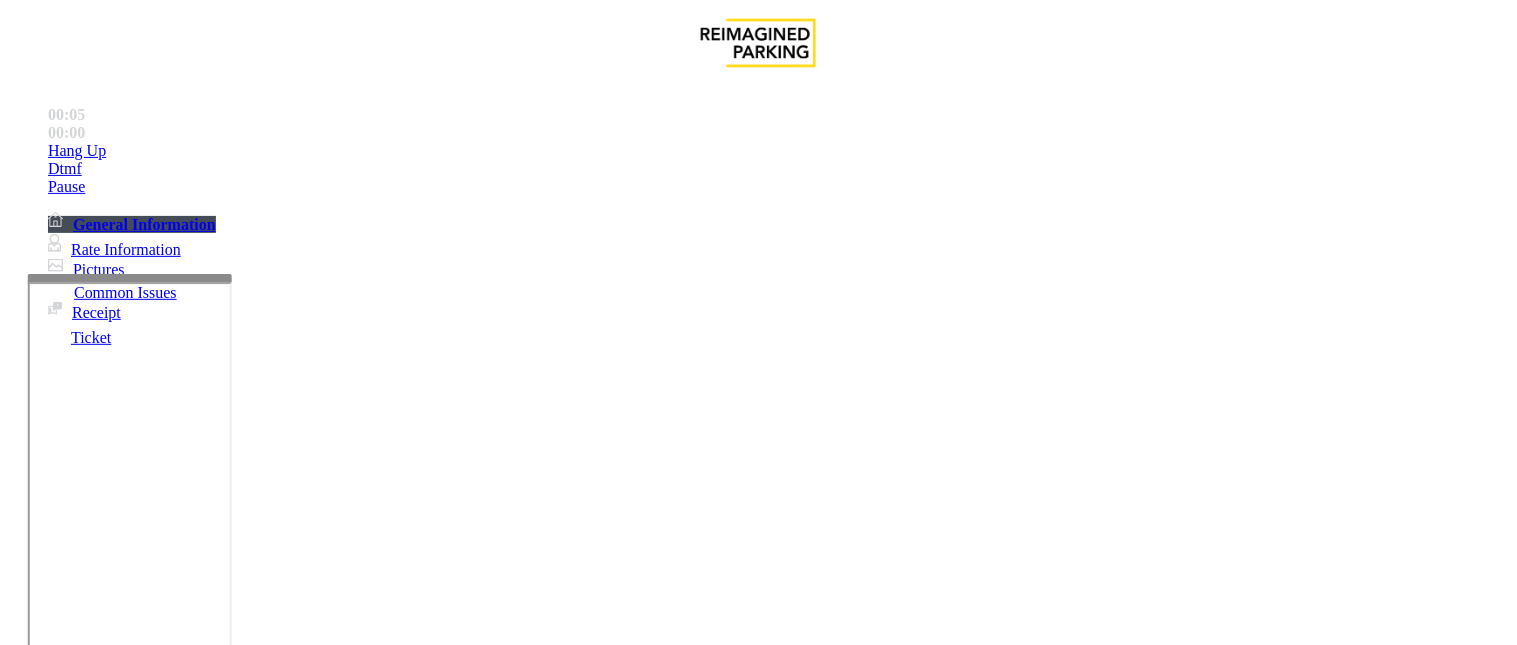 scroll, scrollTop: 333, scrollLeft: 0, axis: vertical 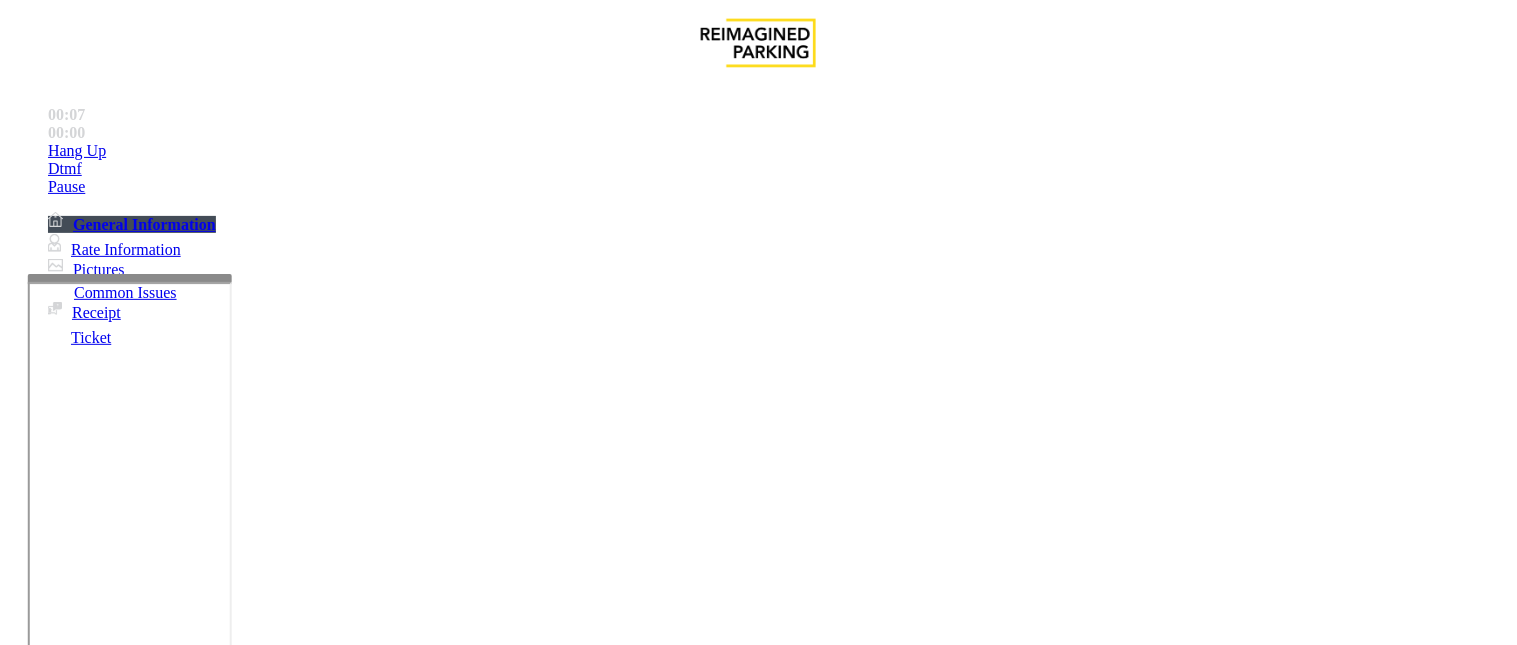 click on "Vend Gate" at bounding box center (69, 1747) 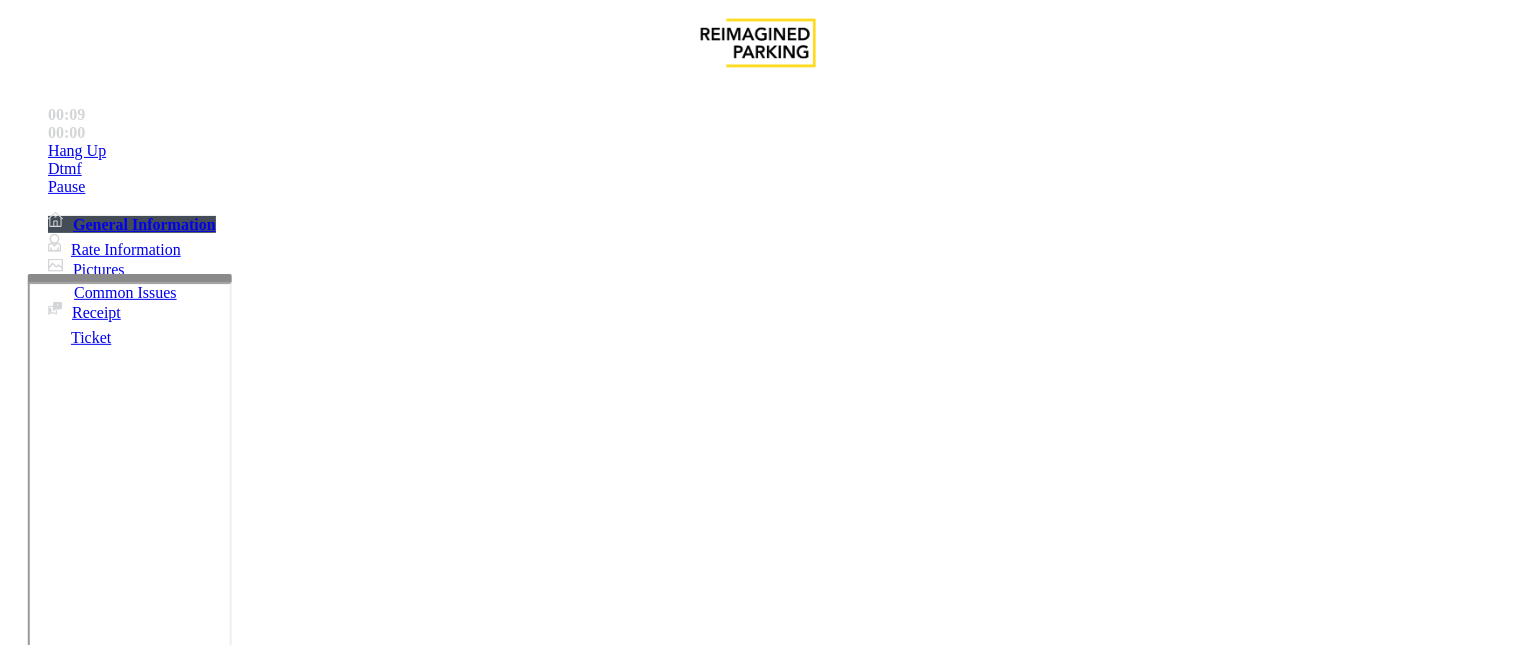 scroll, scrollTop: 0, scrollLeft: 0, axis: both 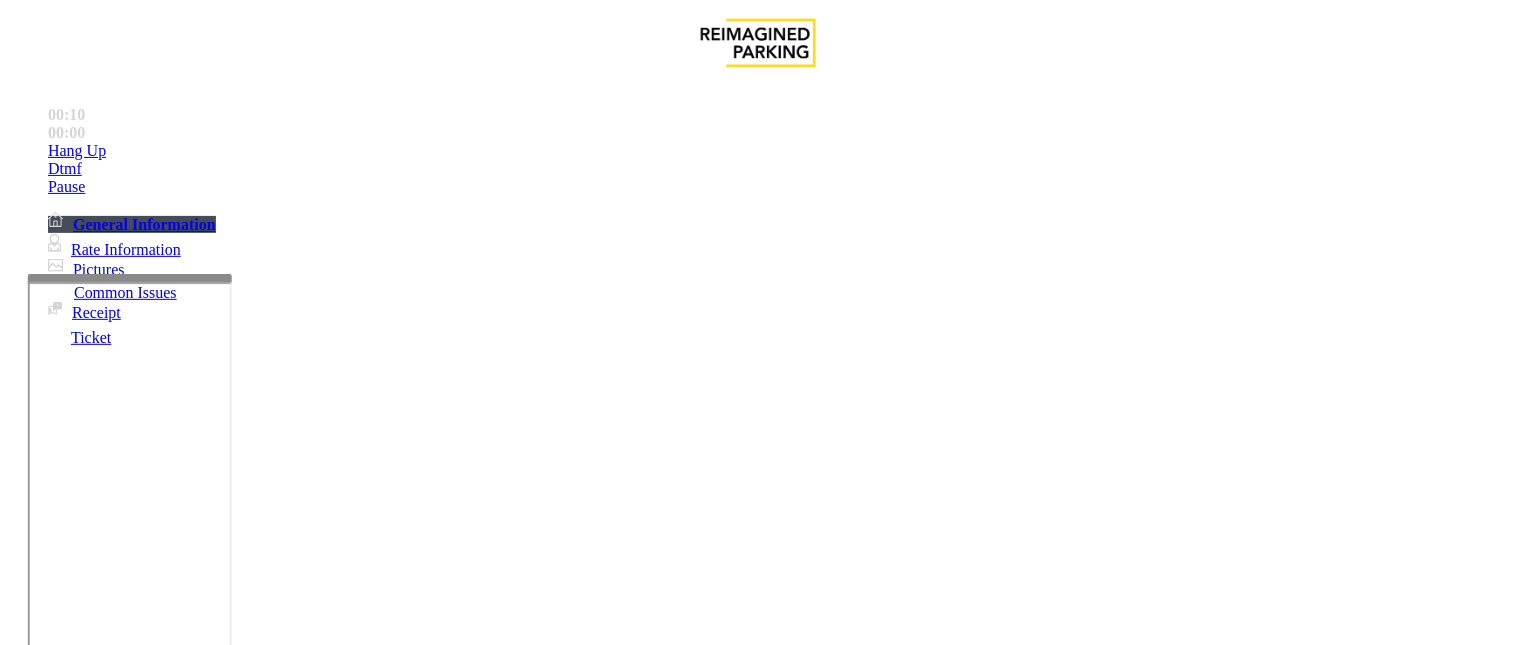 drag, startPoint x: 500, startPoint y: 177, endPoint x: 271, endPoint y: 162, distance: 229.49074 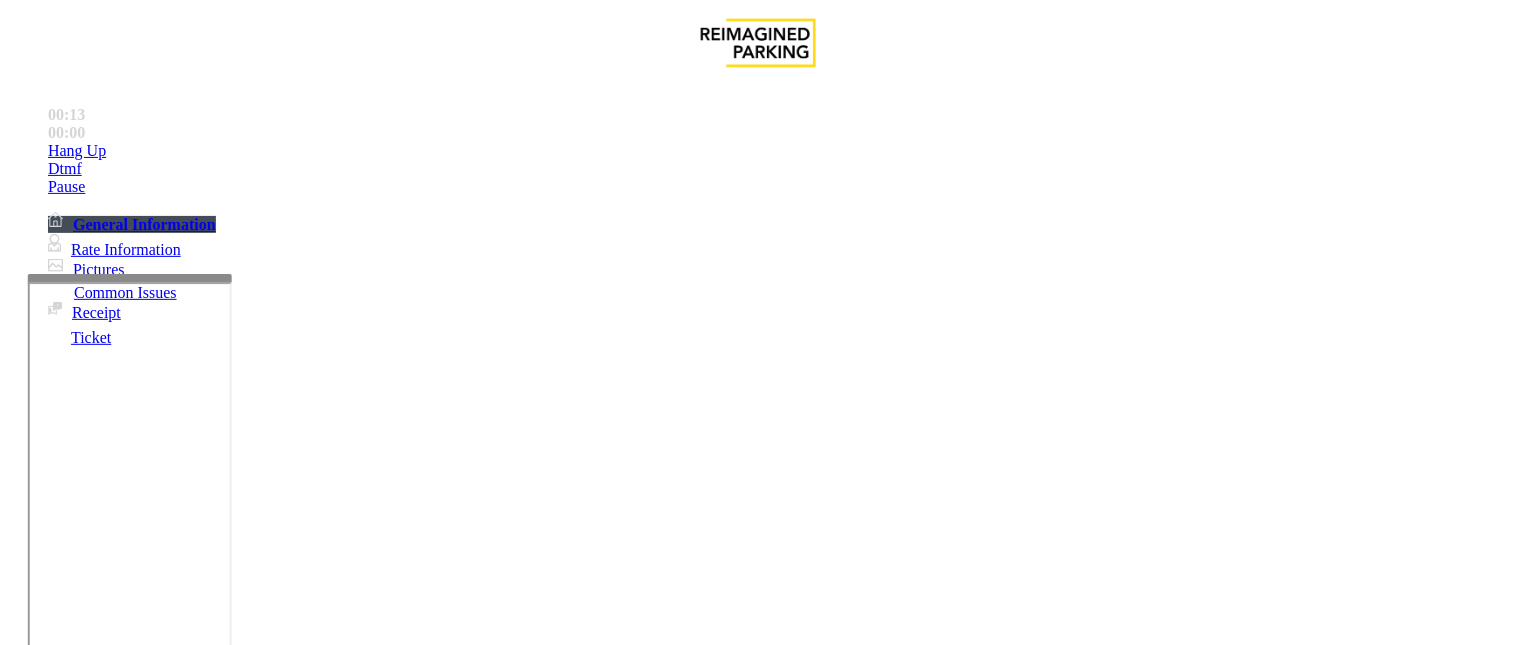 scroll, scrollTop: 111, scrollLeft: 0, axis: vertical 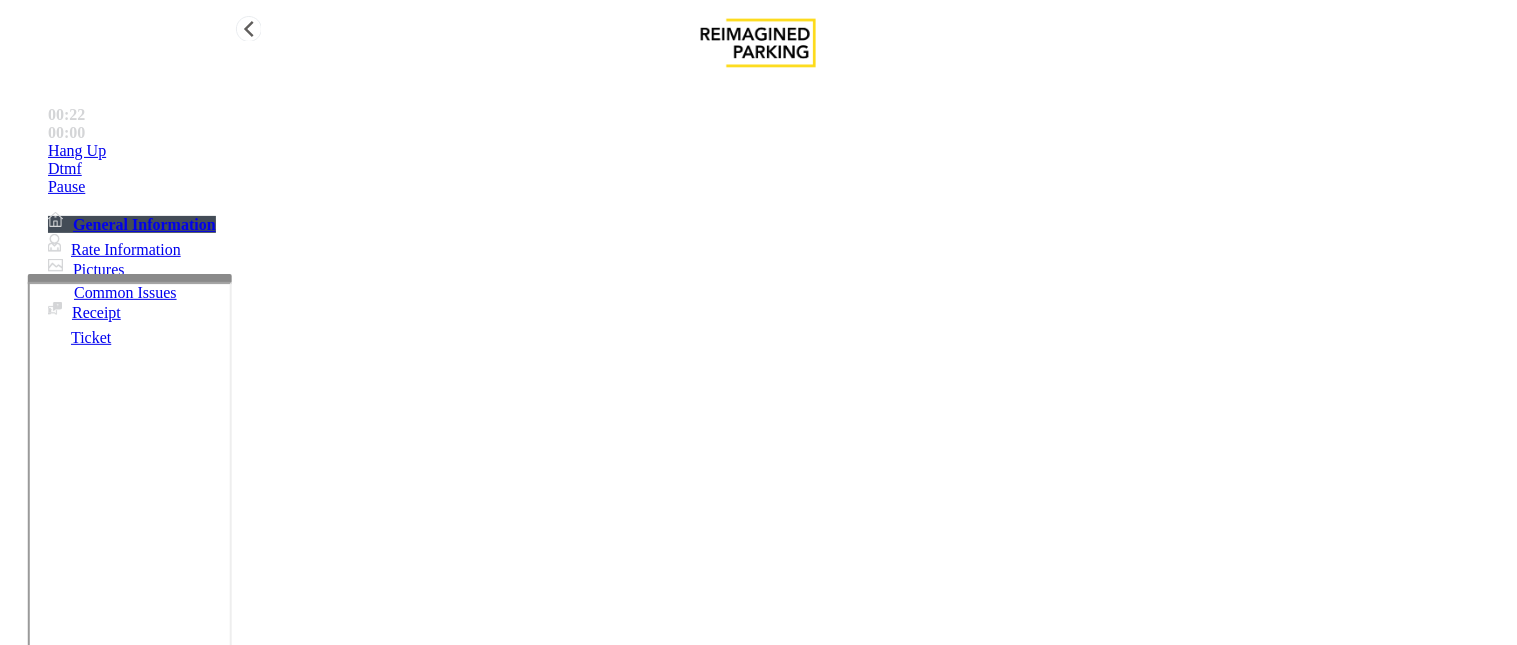 click on "Hang Up" at bounding box center (778, 151) 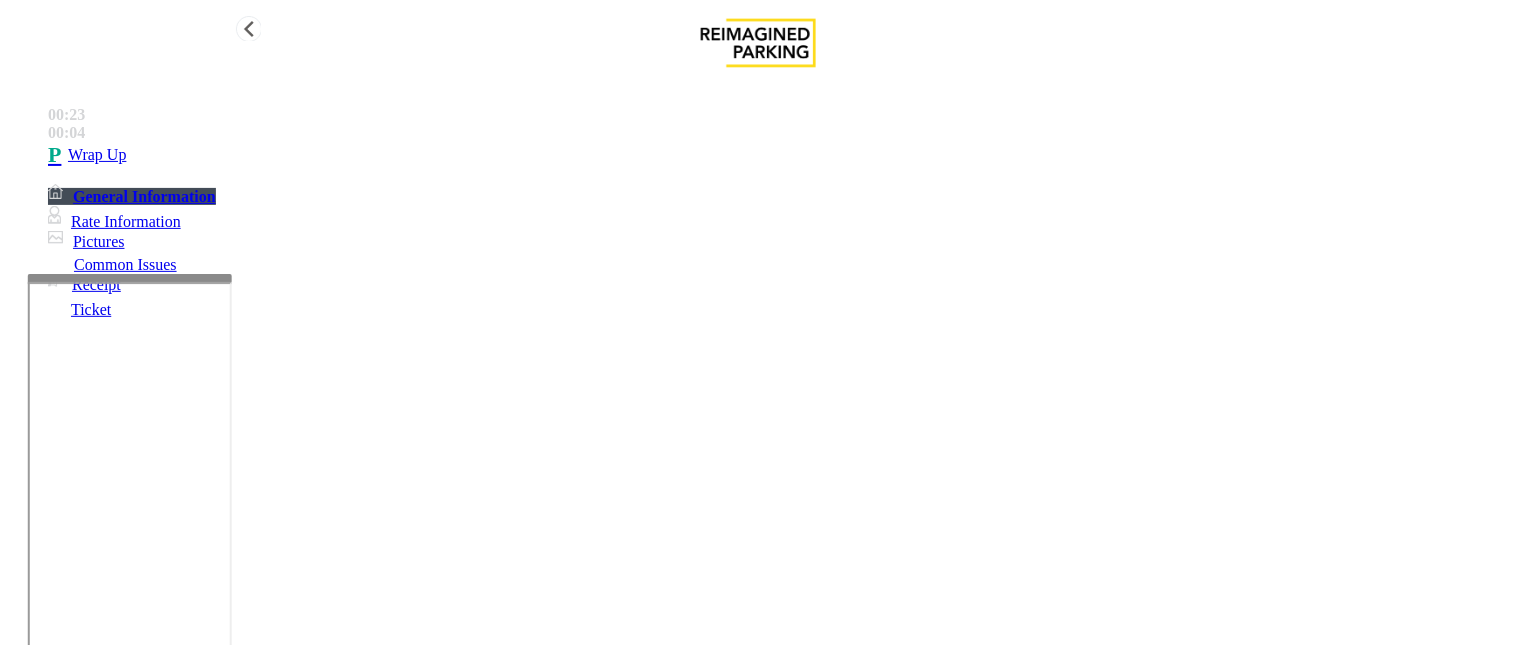 type on "**********" 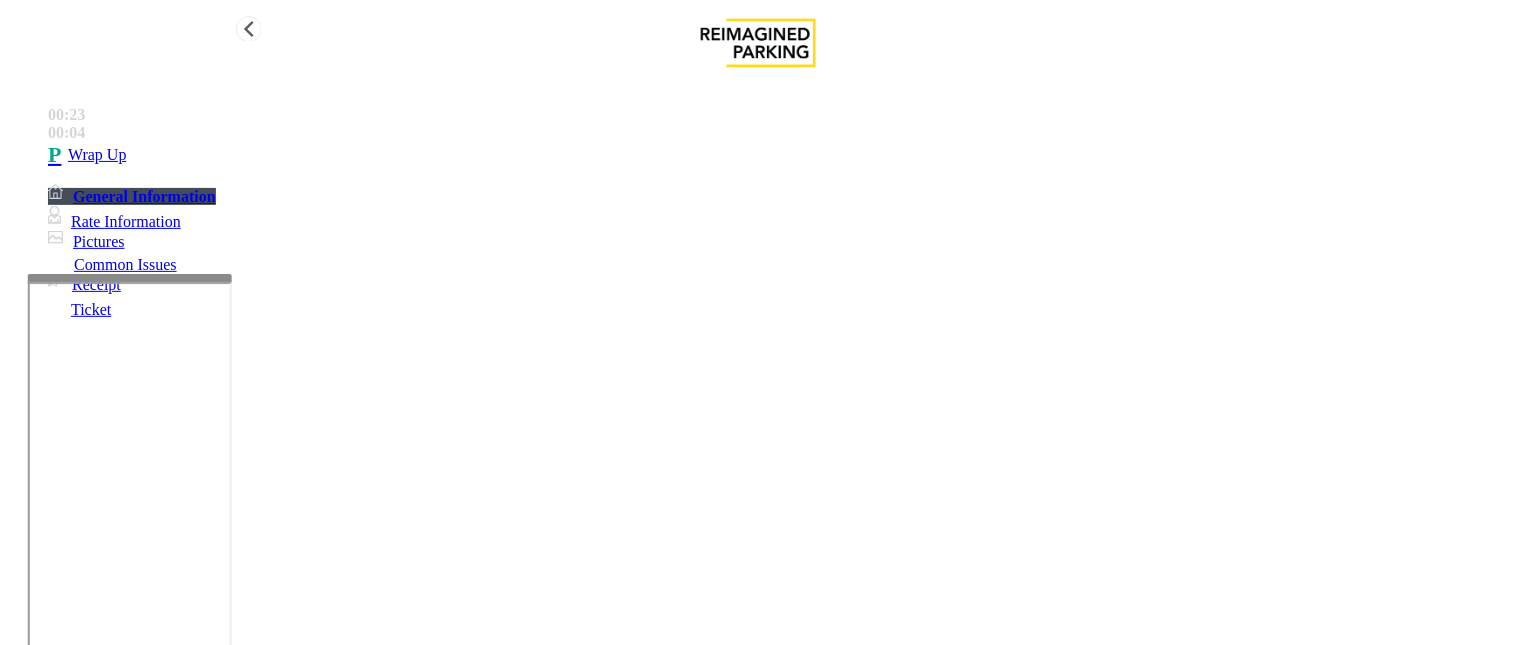 click on "Wrap Up" at bounding box center [778, 155] 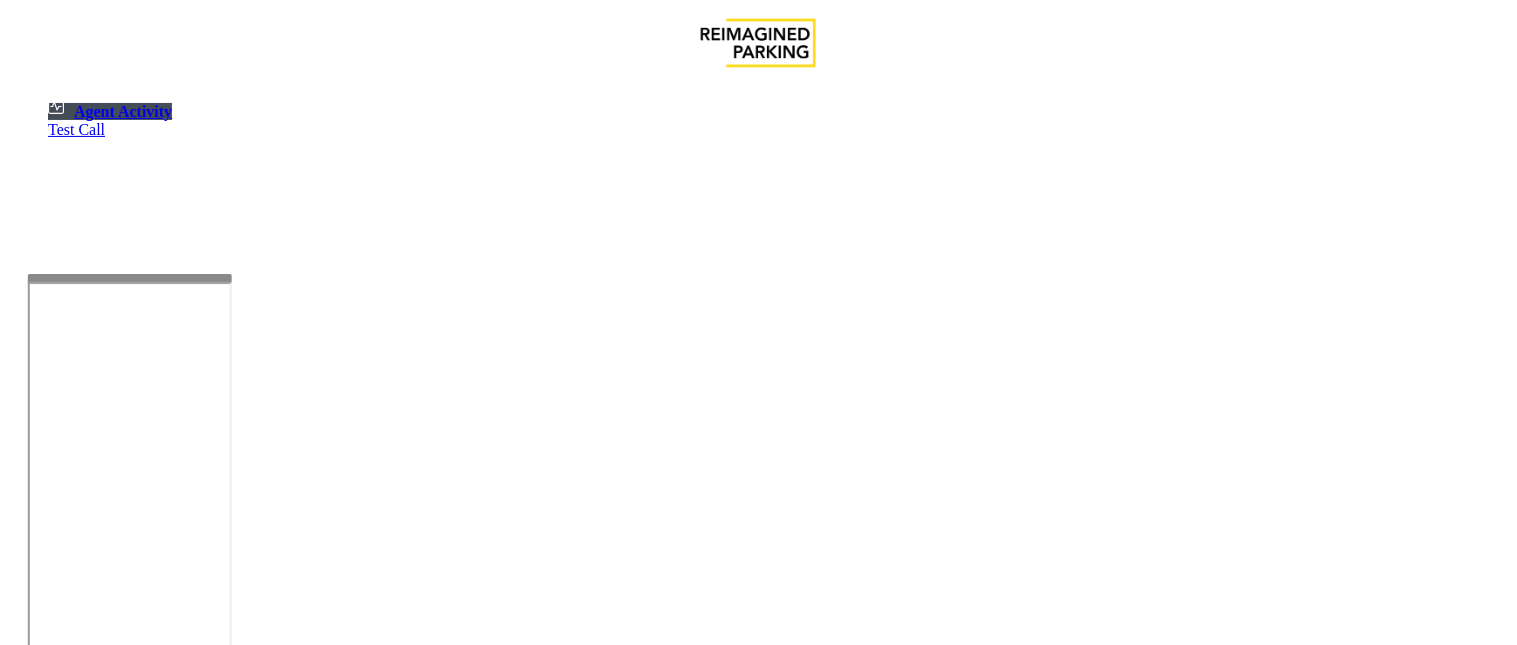 click on "Select" at bounding box center [67, 1291] 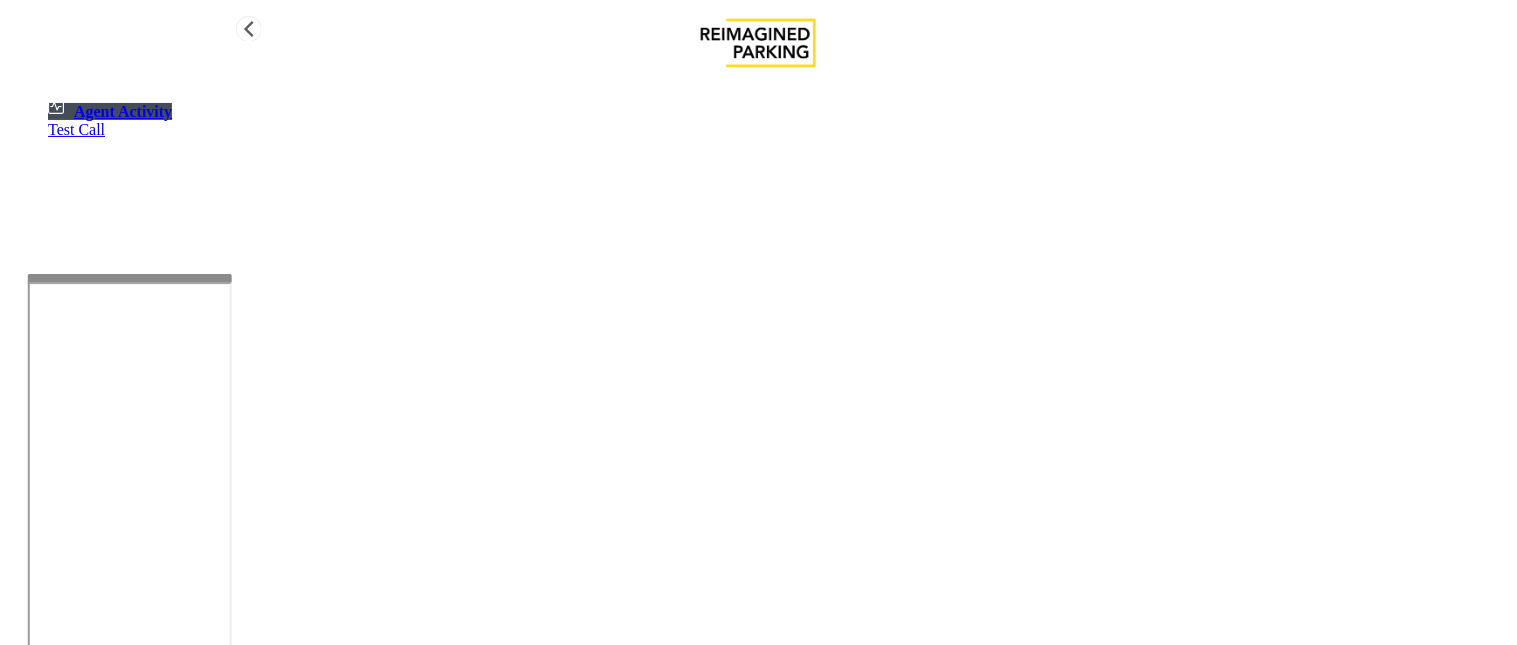 click on "Agent Activity" at bounding box center [123, 111] 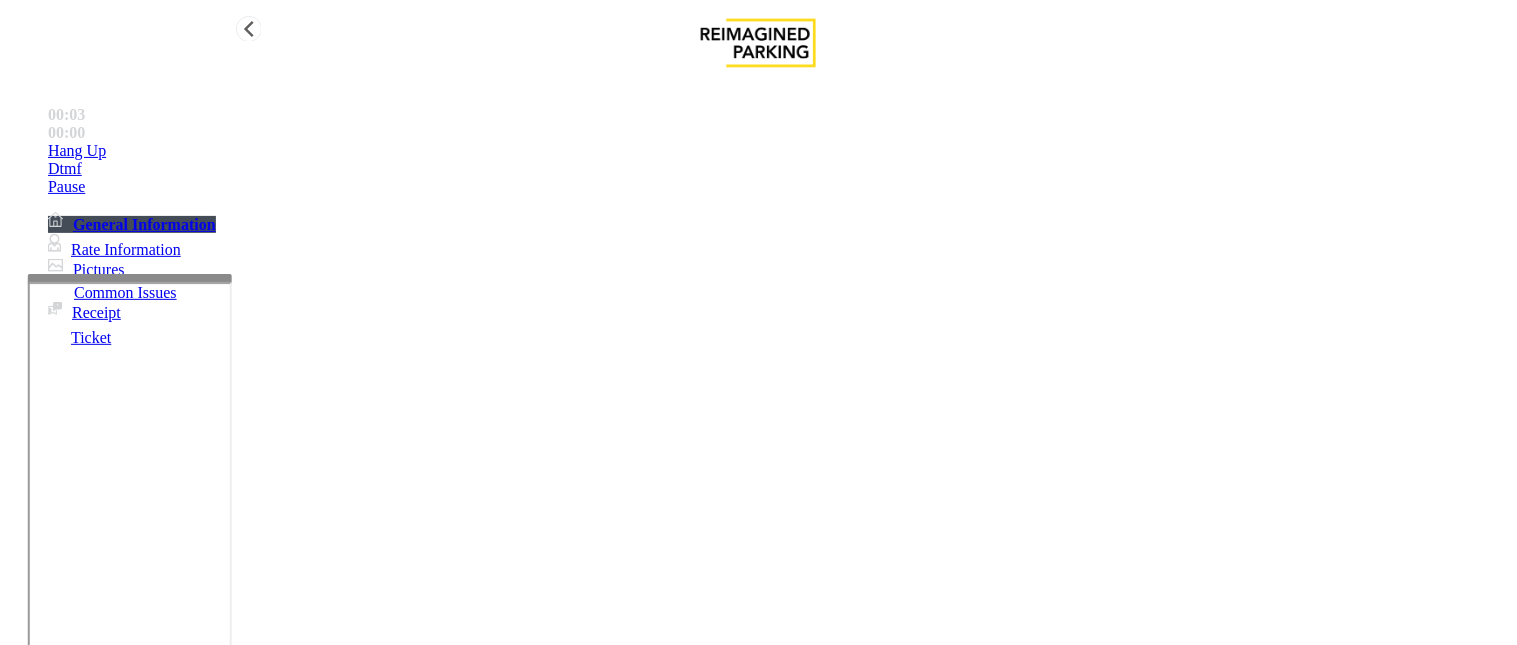 click on "Dtmf" at bounding box center (778, 151) 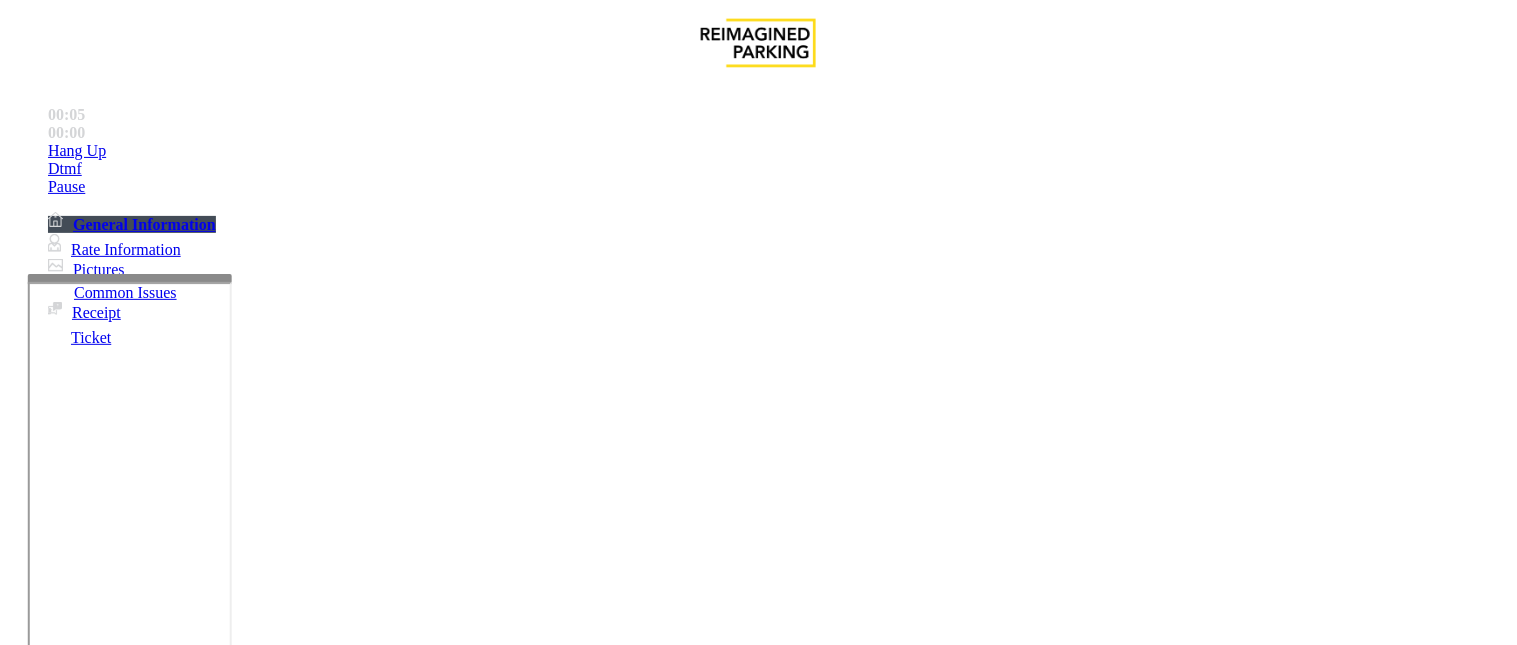 click on "*" at bounding box center [58, 4445] 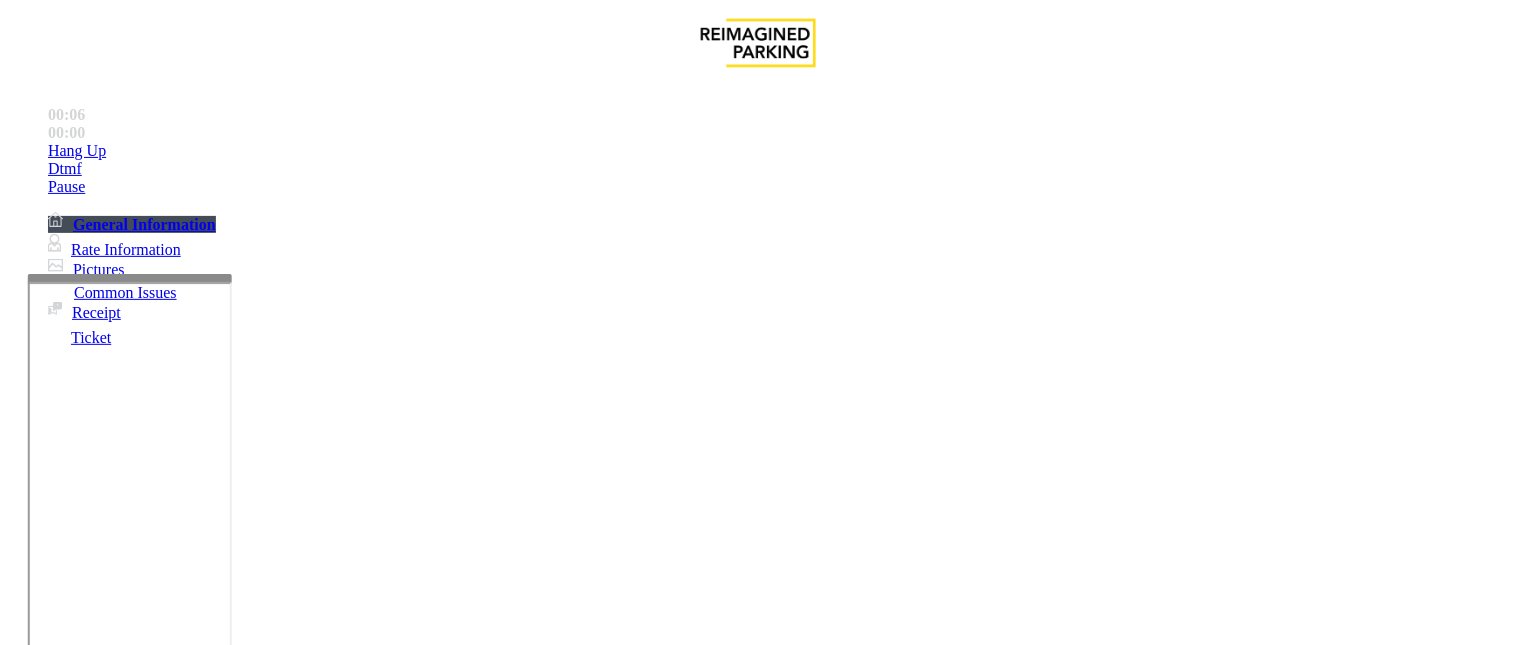 click on "WXYZ" at bounding box center [159, 4445] 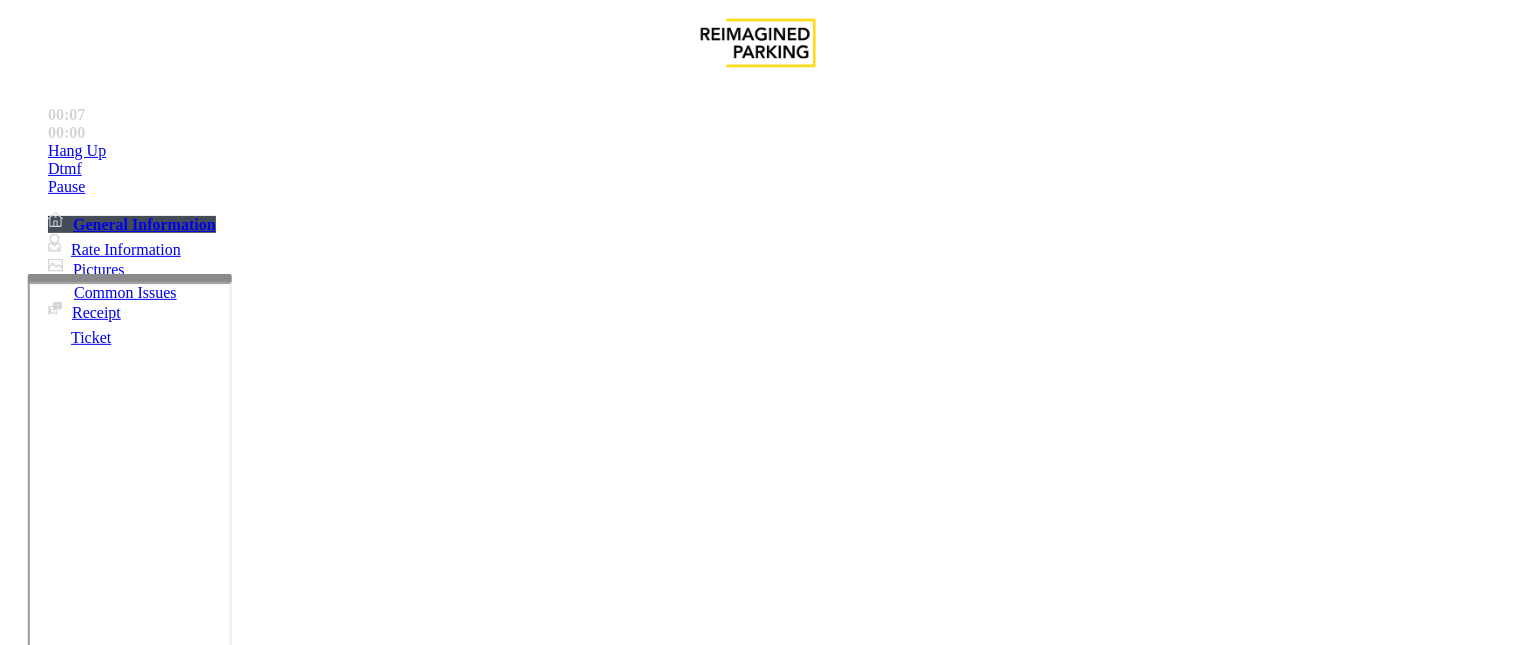 click on "×" at bounding box center [20, 4386] 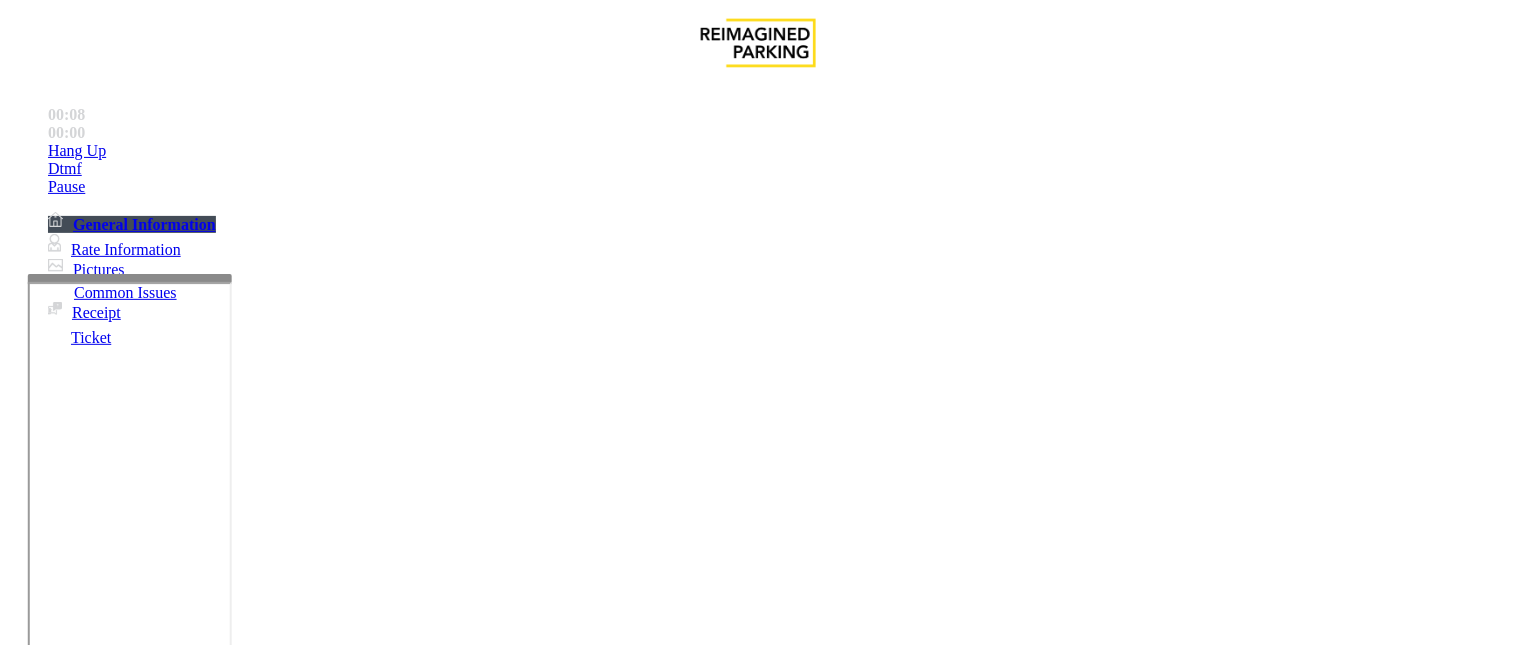 click on "Equipment Issue" at bounding box center (483, 1298) 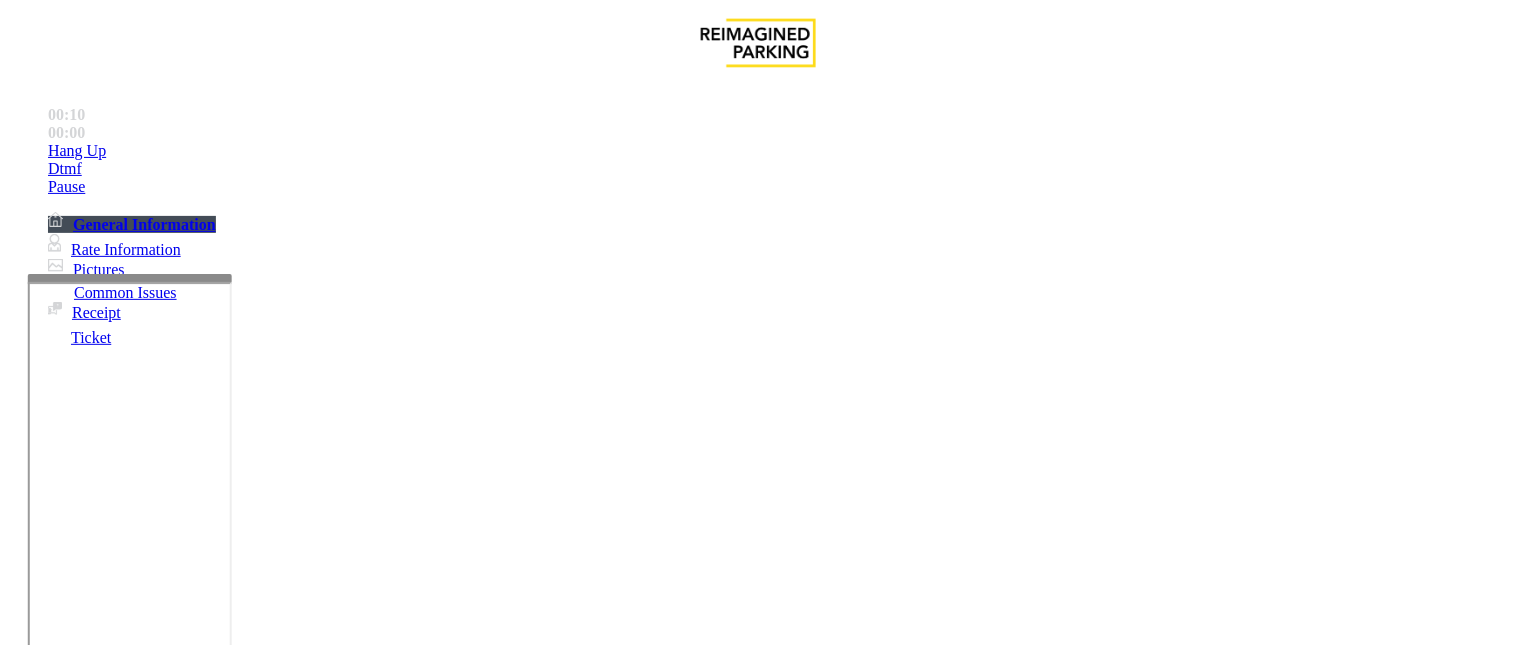 drag, startPoint x: 494, startPoint y: 178, endPoint x: 264, endPoint y: 156, distance: 231.04977 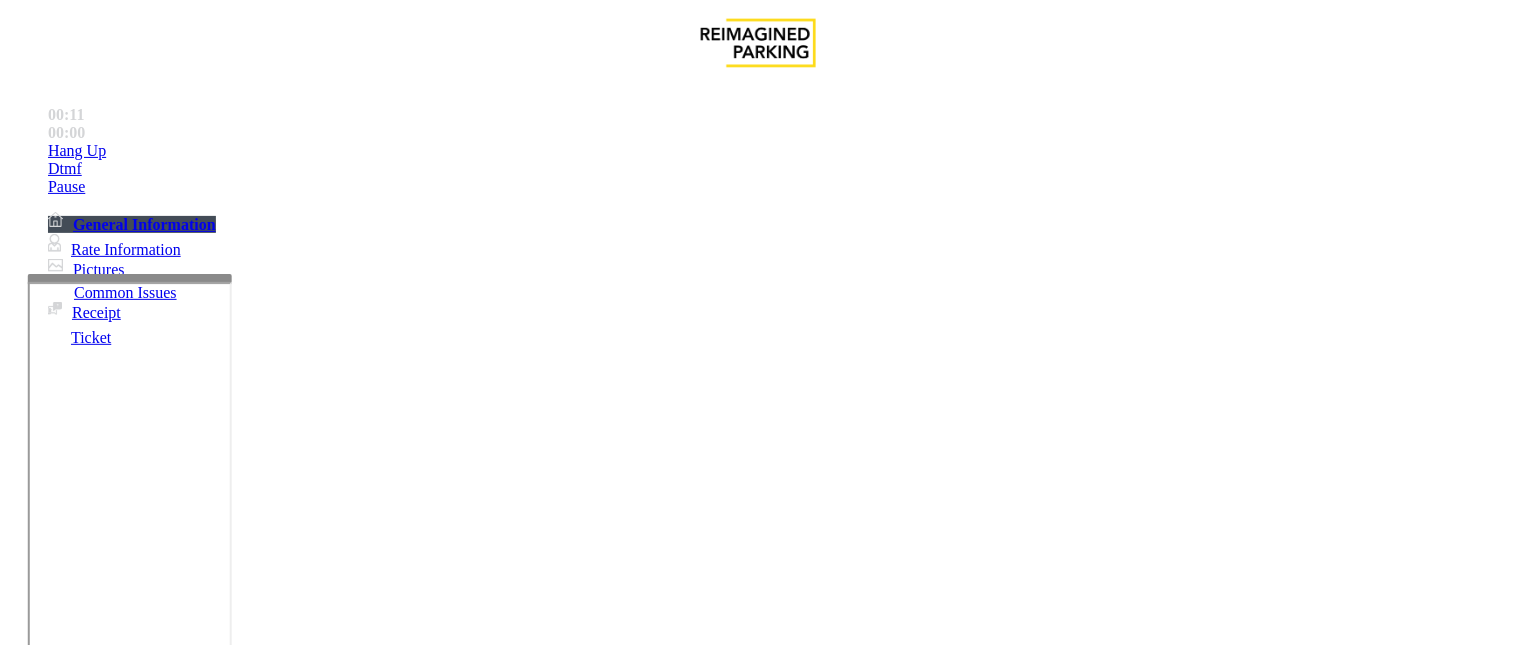 scroll, scrollTop: 222, scrollLeft: 0, axis: vertical 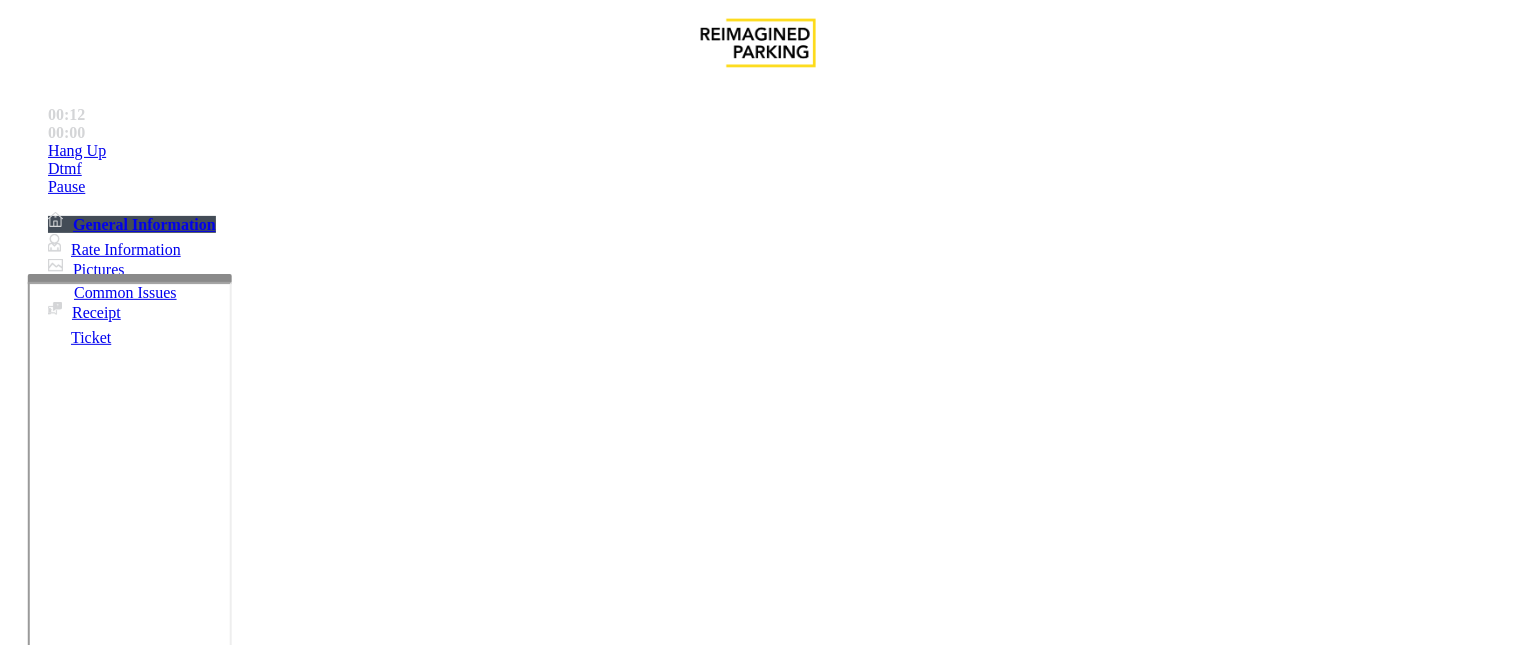 click at bounding box center [246, 1679] 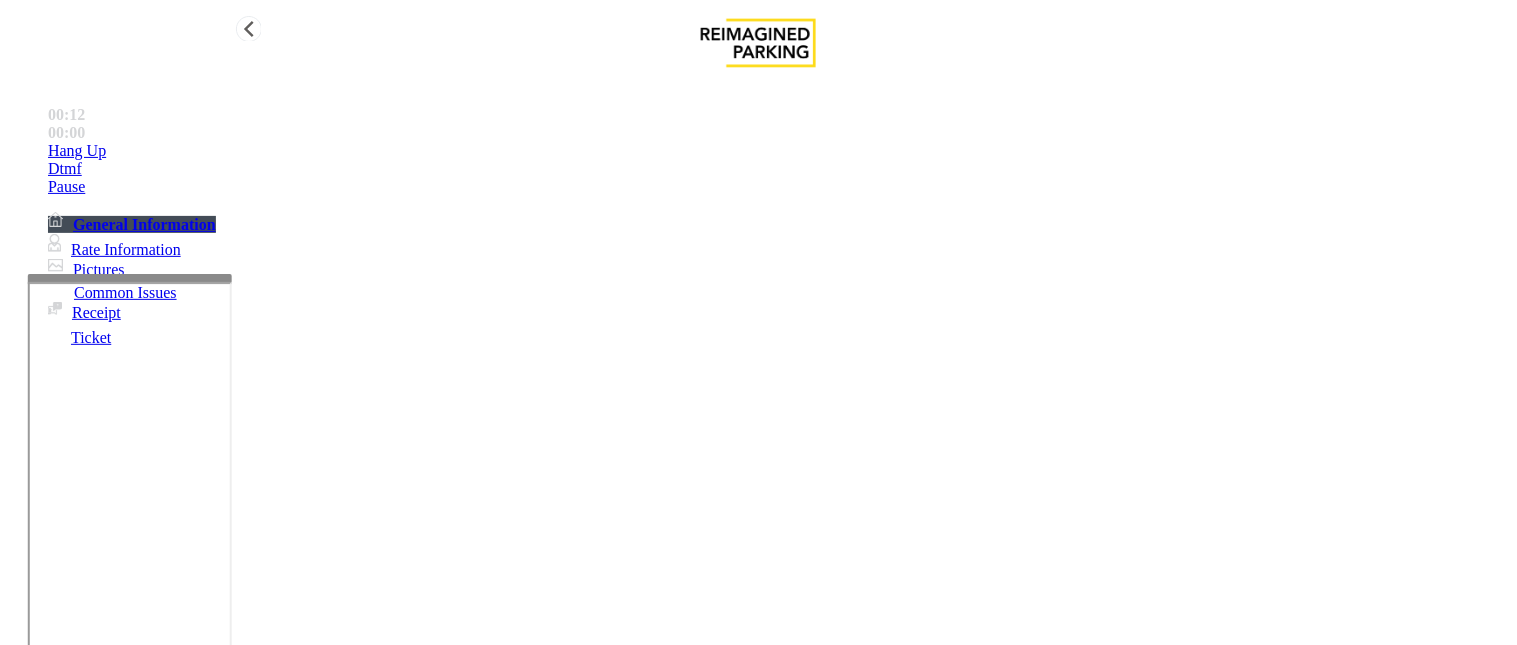 click on "Hang Up" at bounding box center (778, 151) 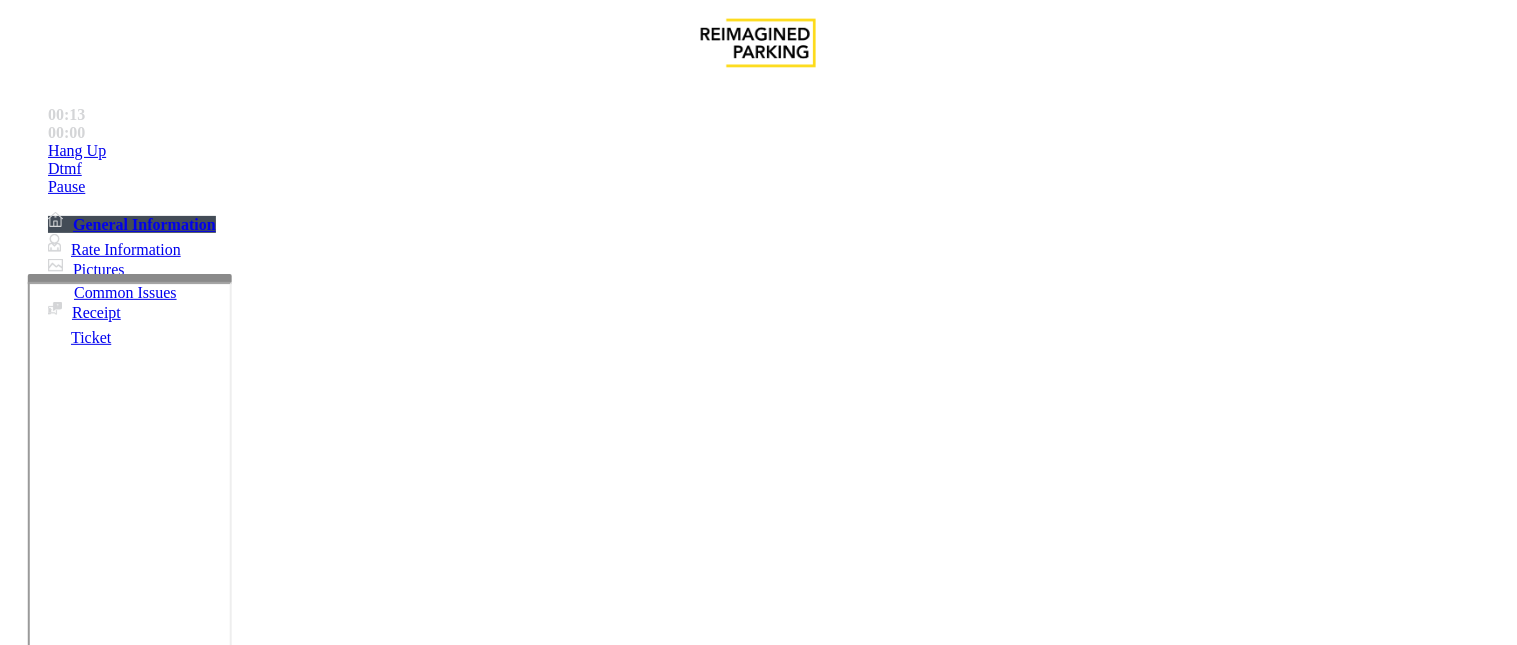 click at bounding box center (246, 1679) 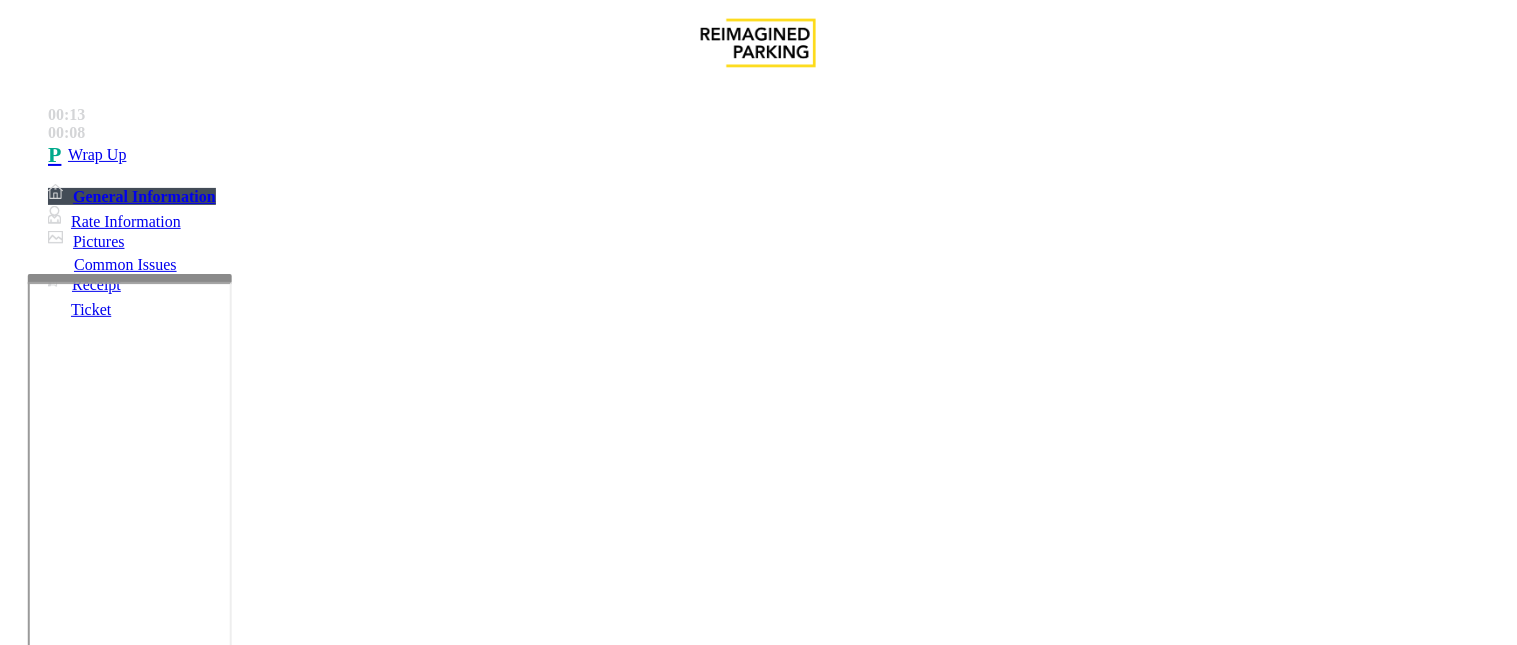 click at bounding box center [246, 1679] 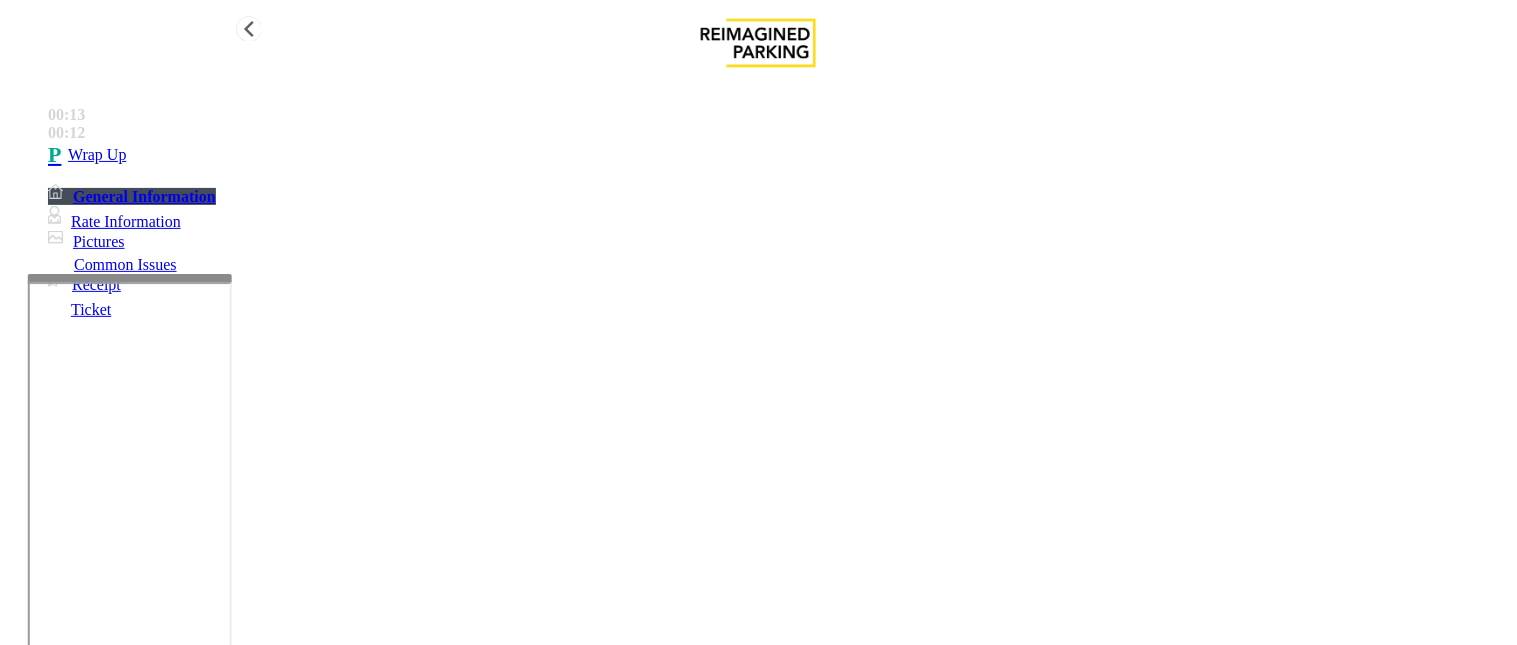 type on "**********" 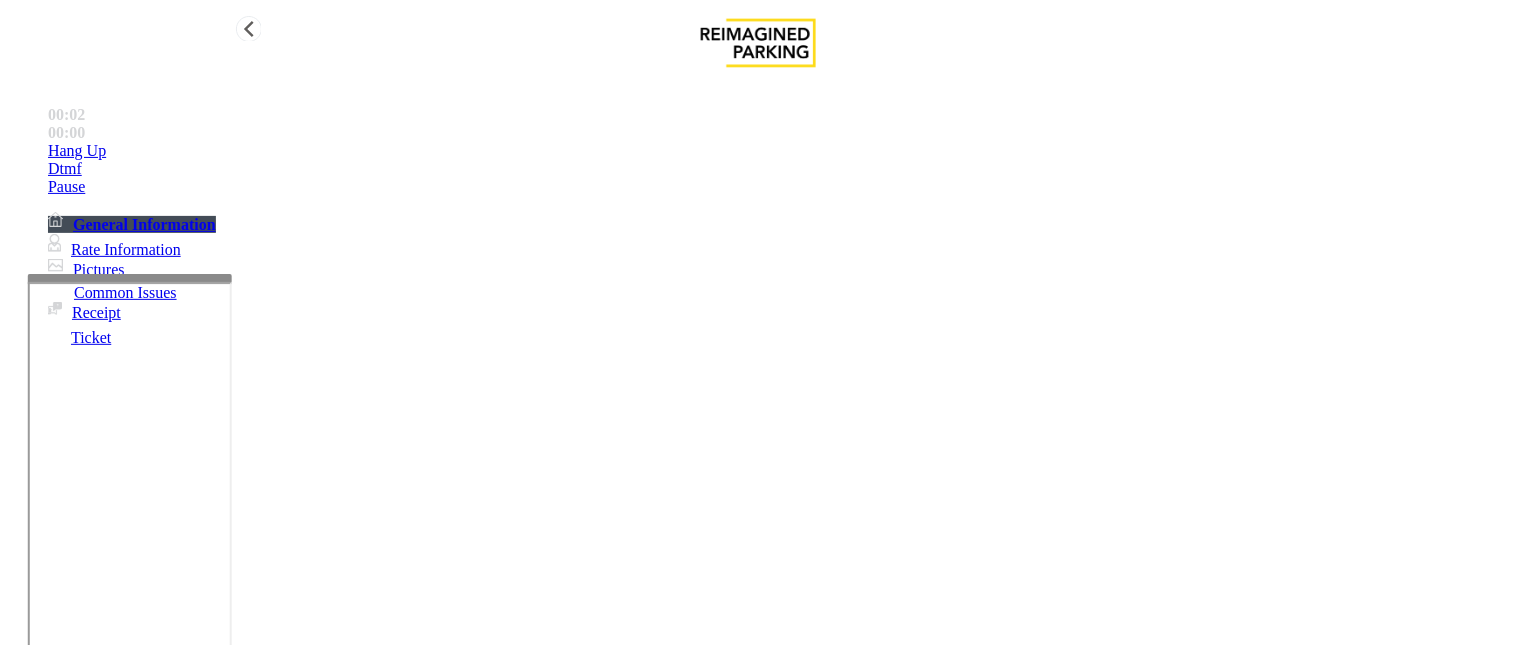 scroll, scrollTop: 666, scrollLeft: 0, axis: vertical 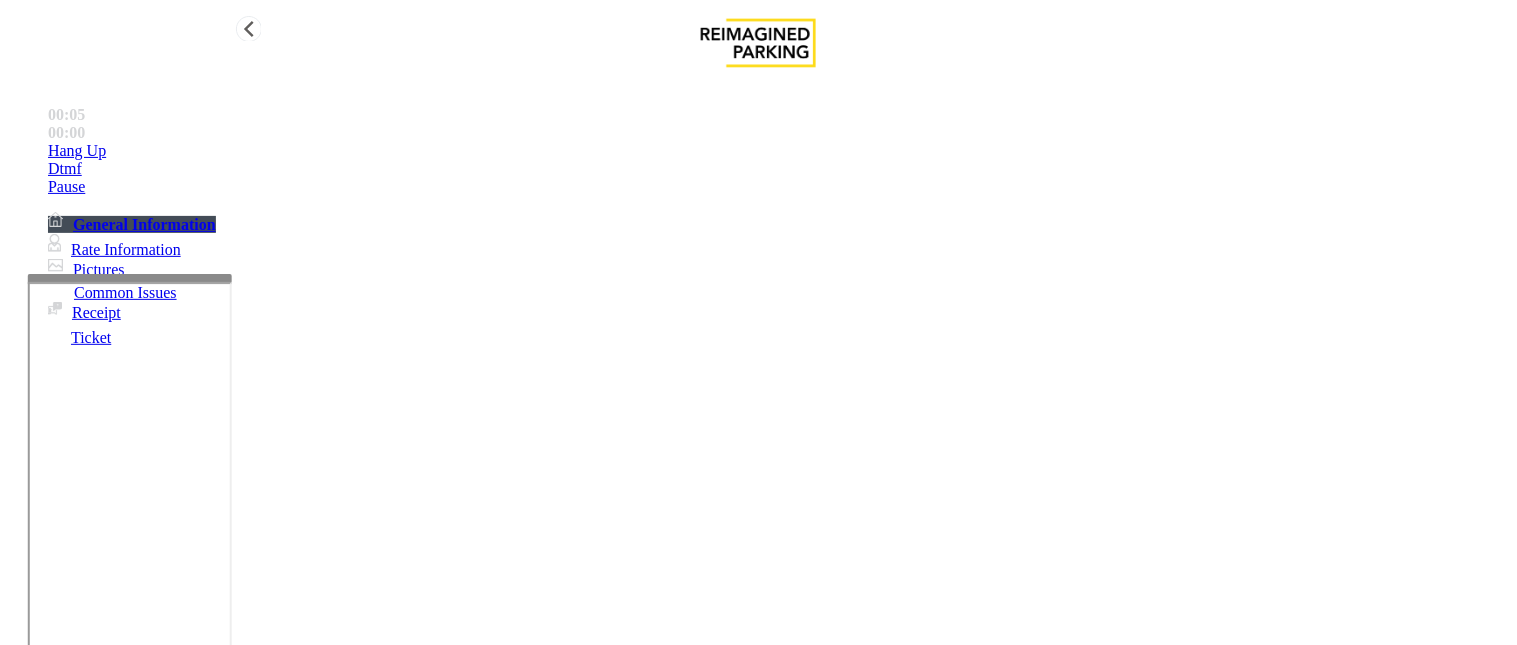 click on "Equipment Issue" at bounding box center [483, 1298] 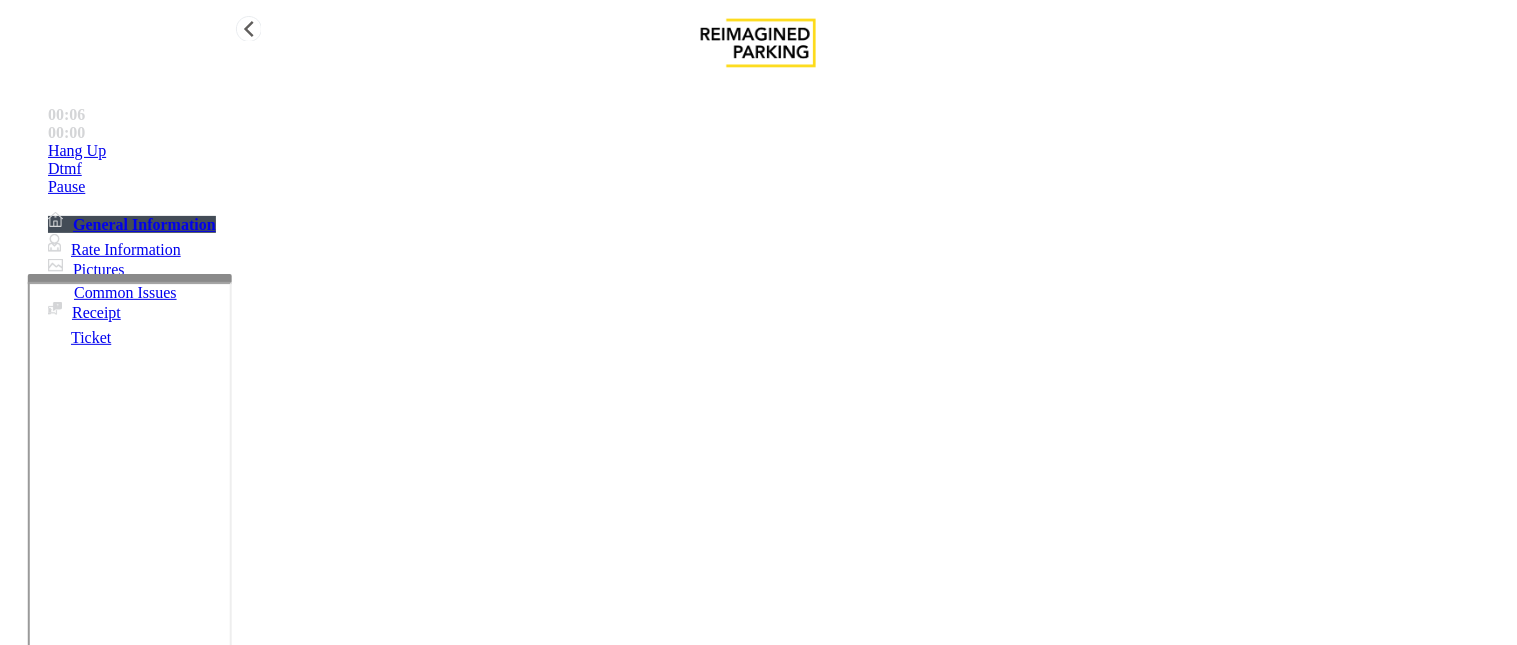scroll, scrollTop: 333, scrollLeft: 0, axis: vertical 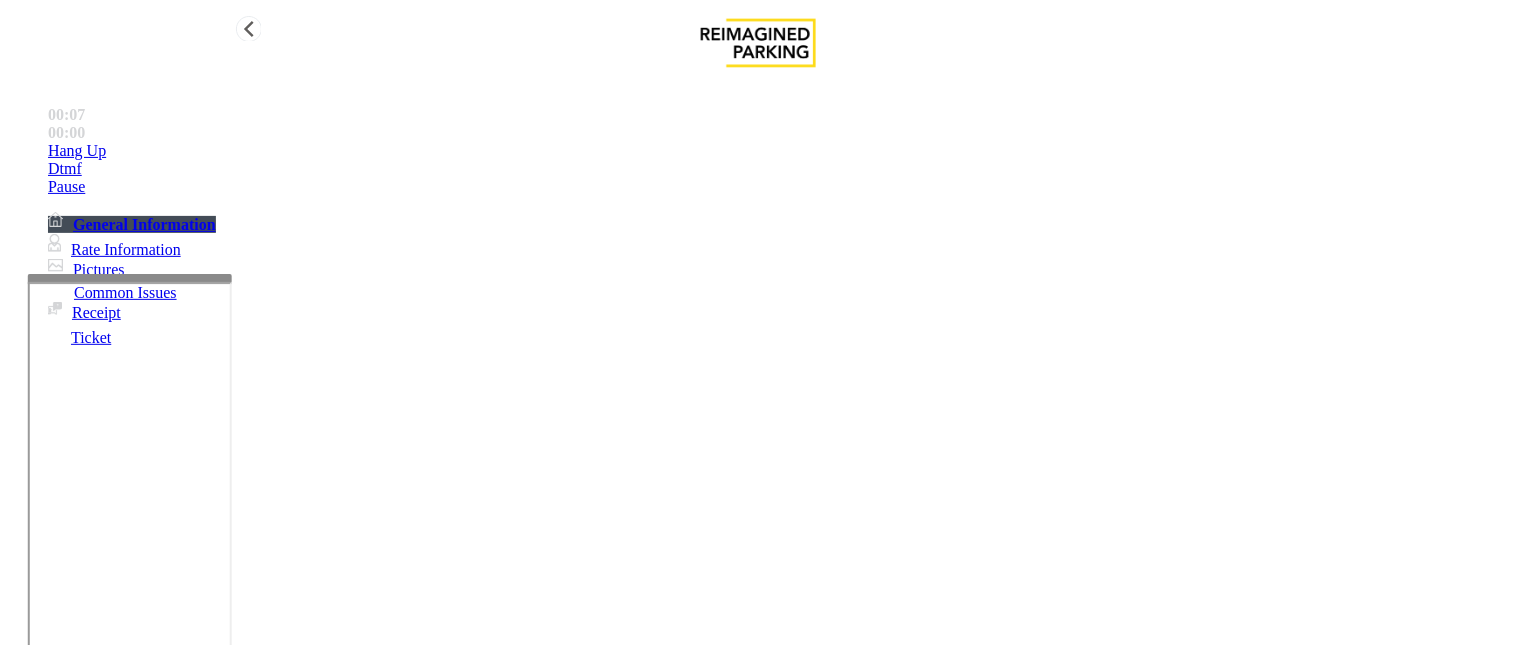 click at bounding box center (246, 1654) 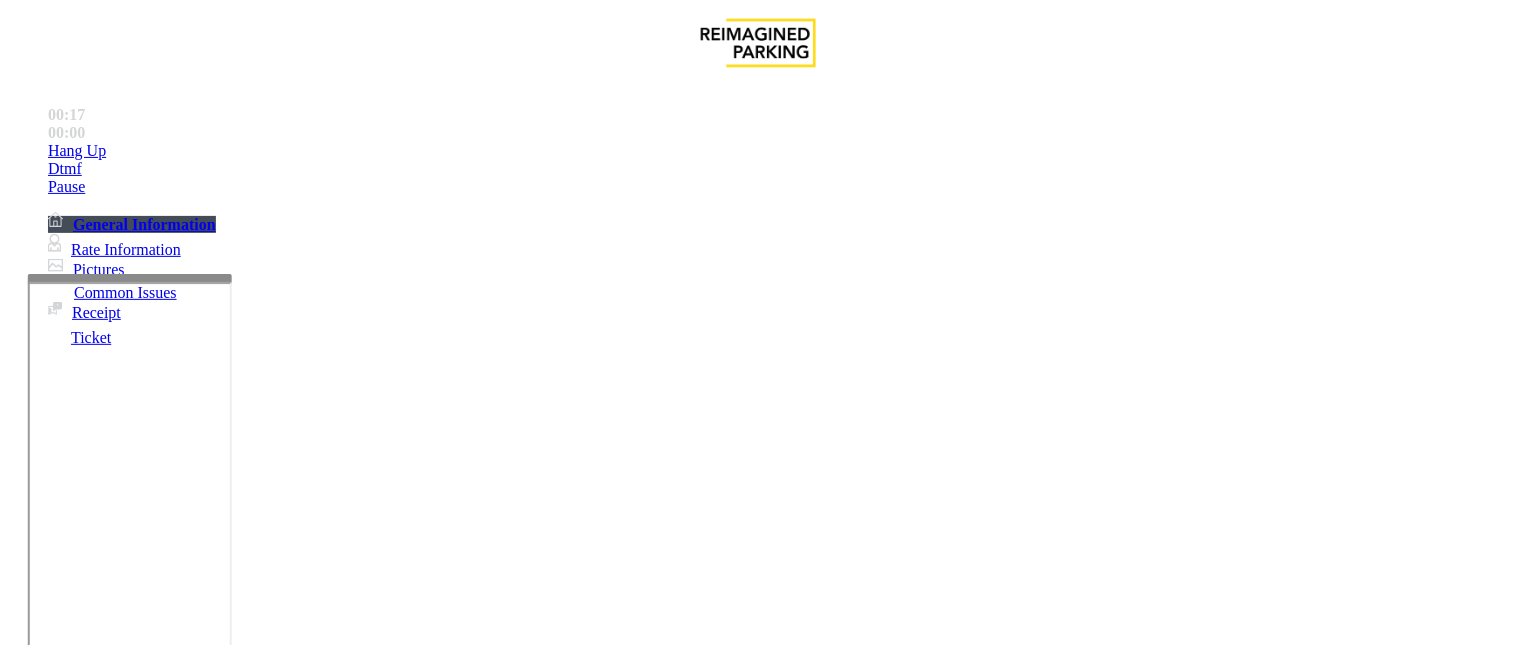 click at bounding box center [246, 1654] 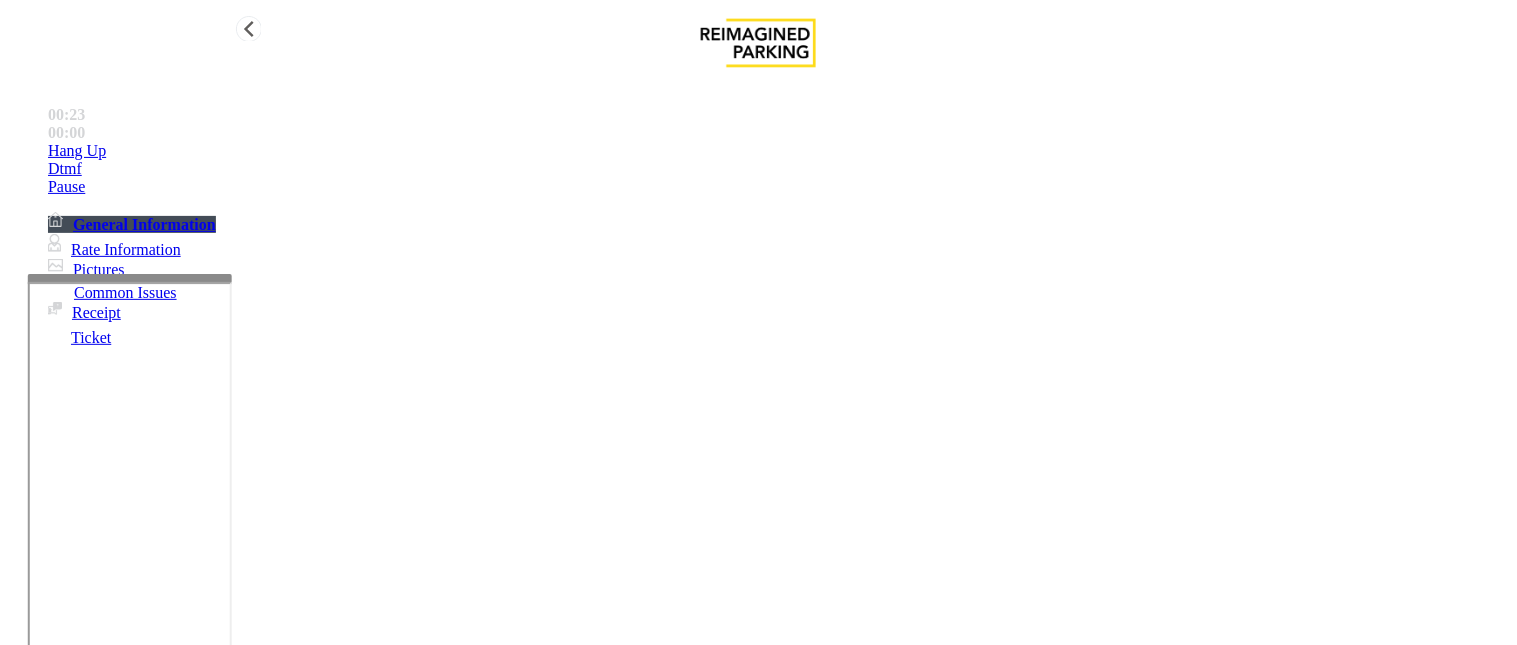 click on "Hang Up" at bounding box center [778, 151] 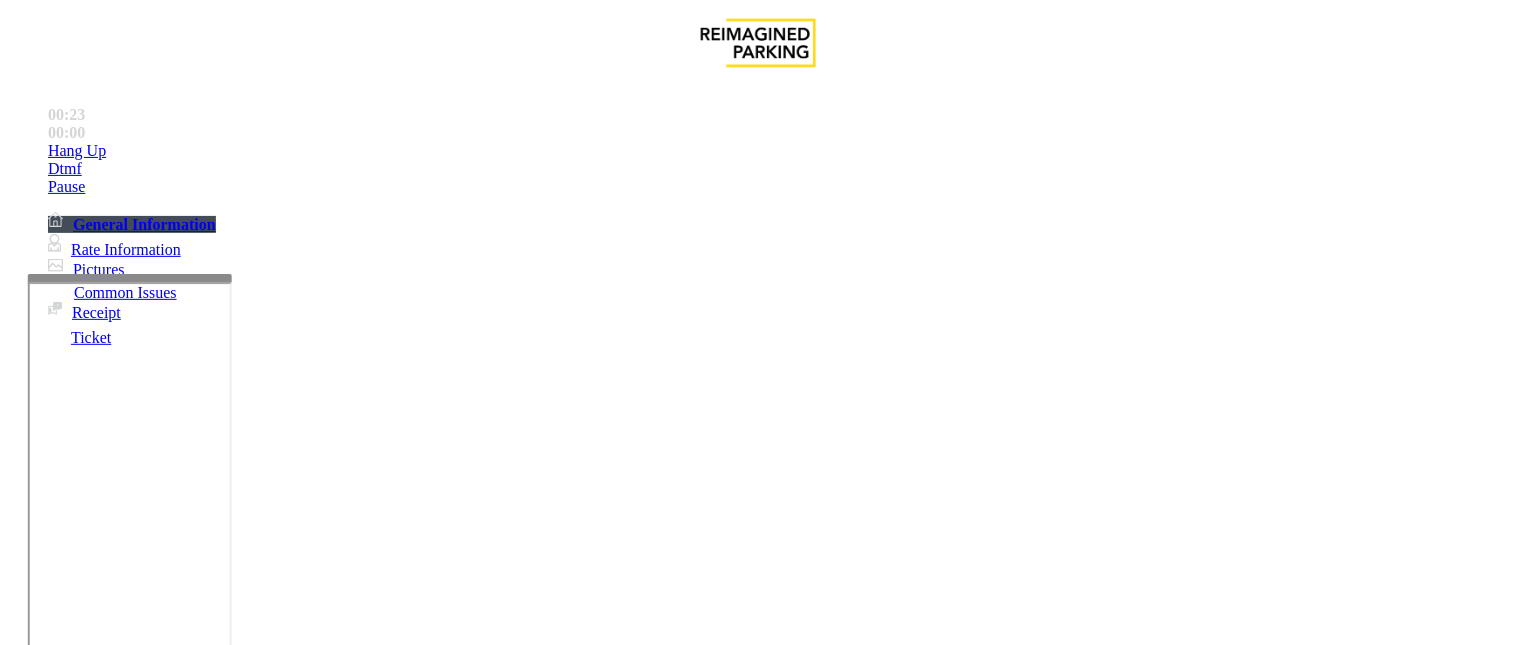 click at bounding box center (246, 1654) 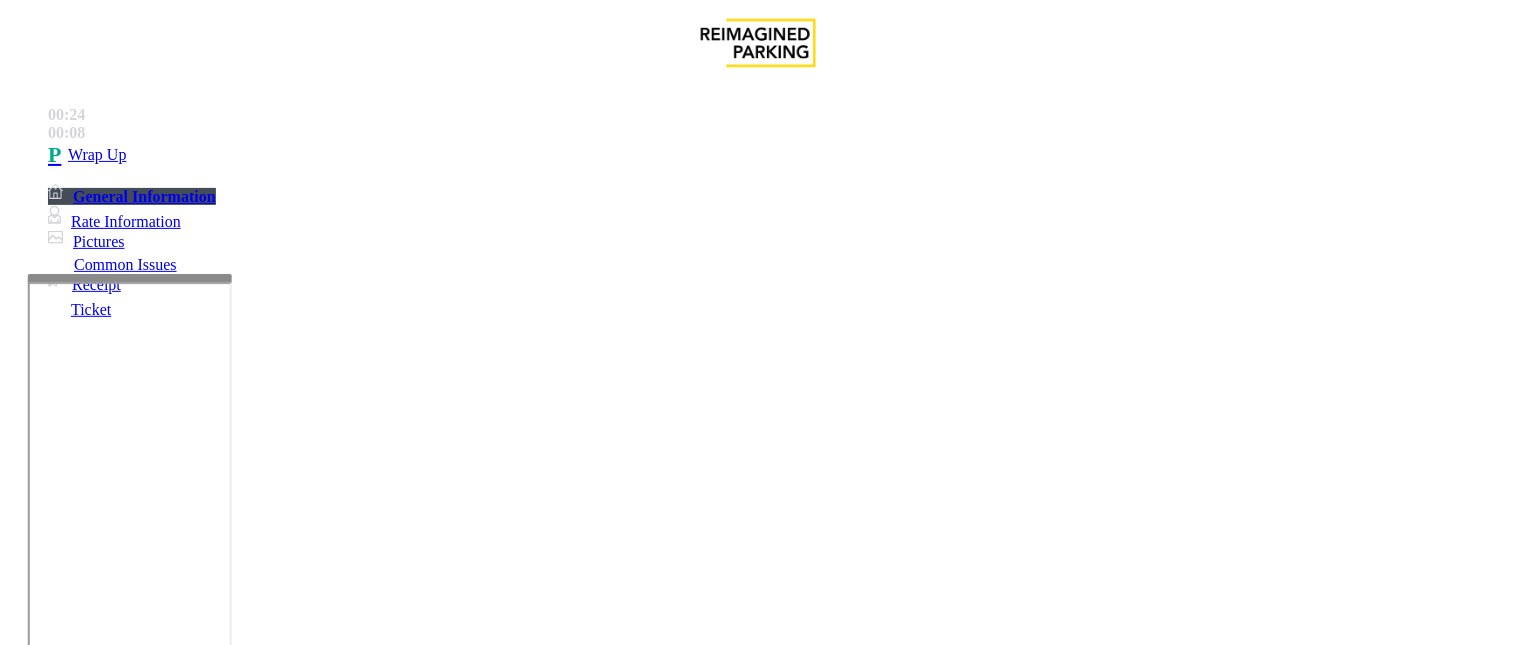 drag, startPoint x: 444, startPoint y: 341, endPoint x: 416, endPoint y: 361, distance: 34.4093 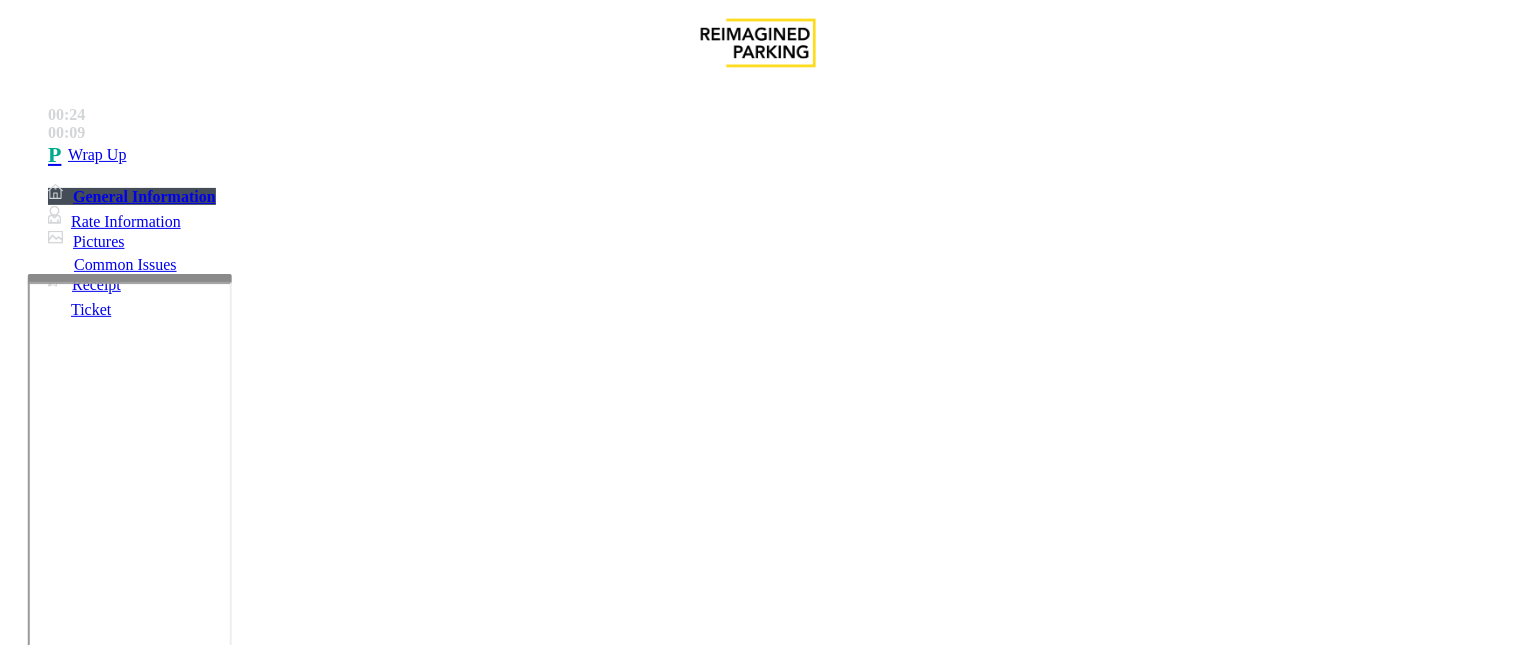click at bounding box center [246, 1654] 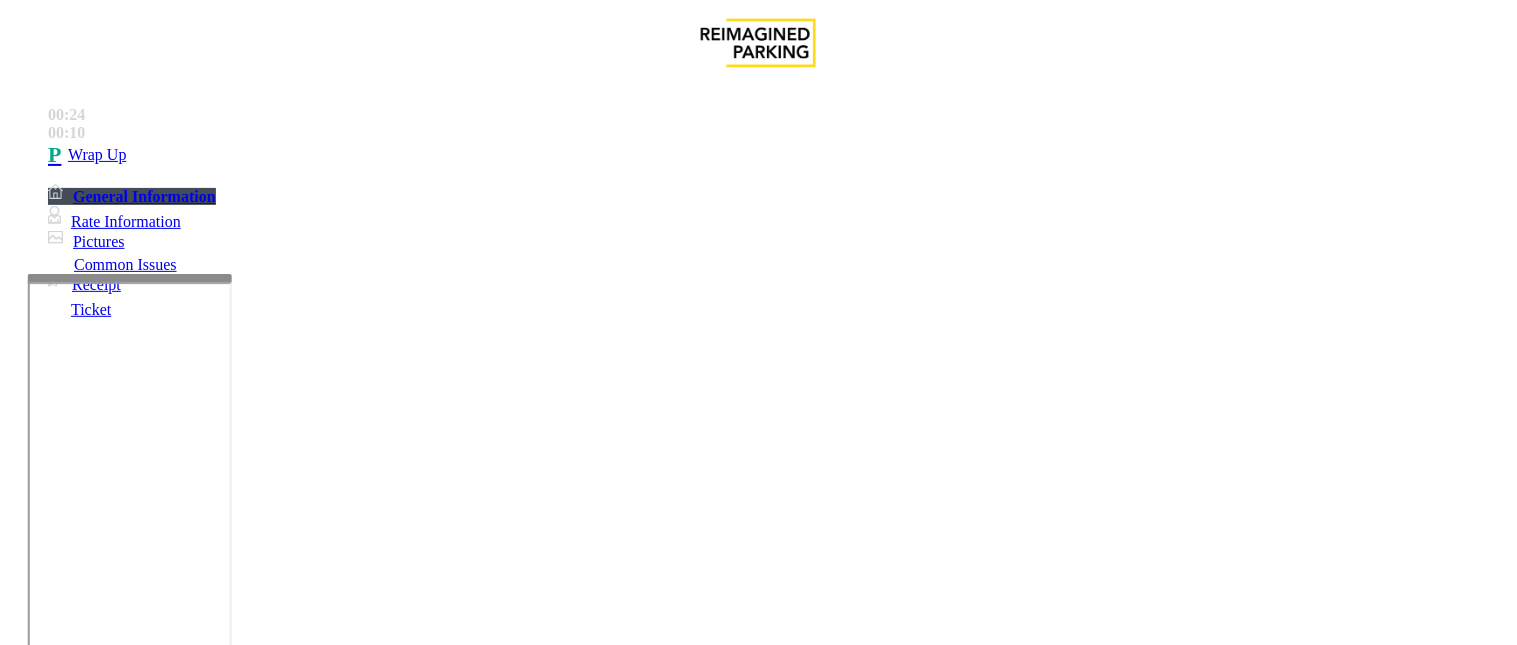 drag, startPoint x: 451, startPoint y: 342, endPoint x: 440, endPoint y: 344, distance: 11.18034 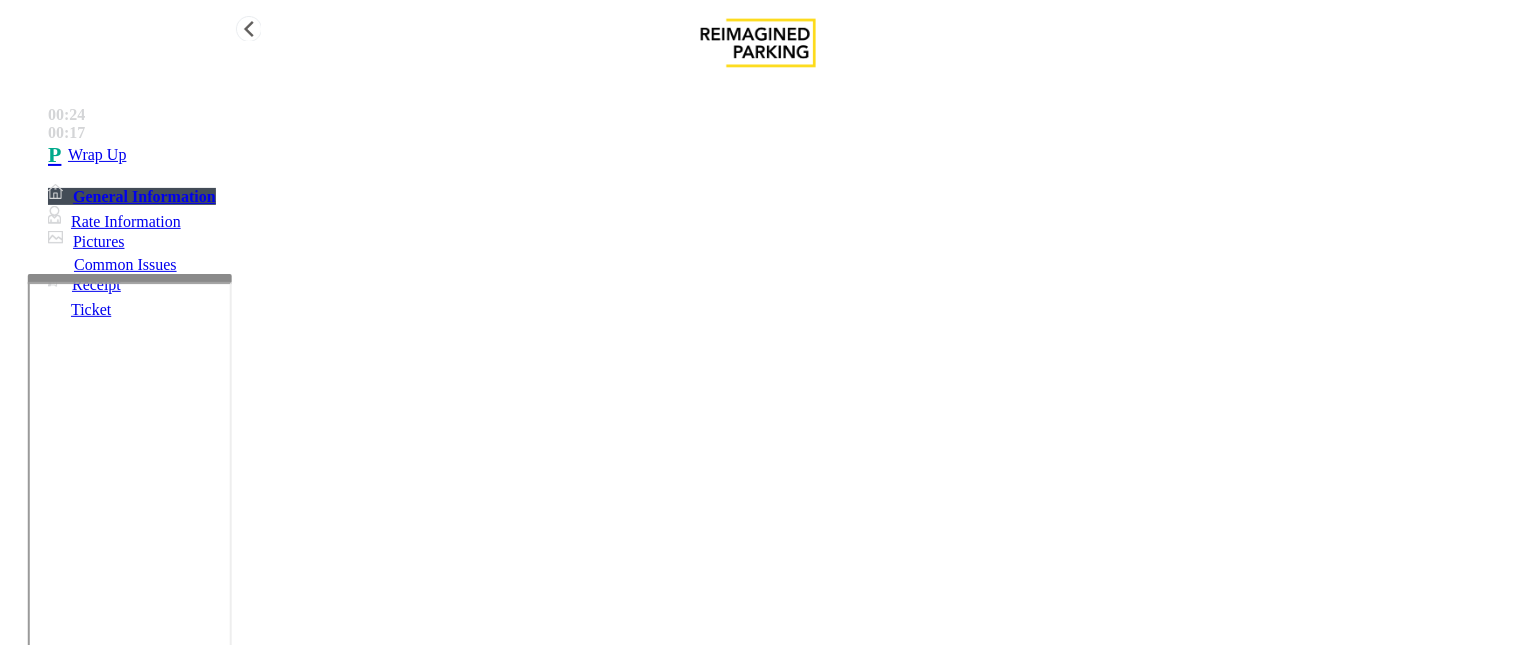 type on "**********" 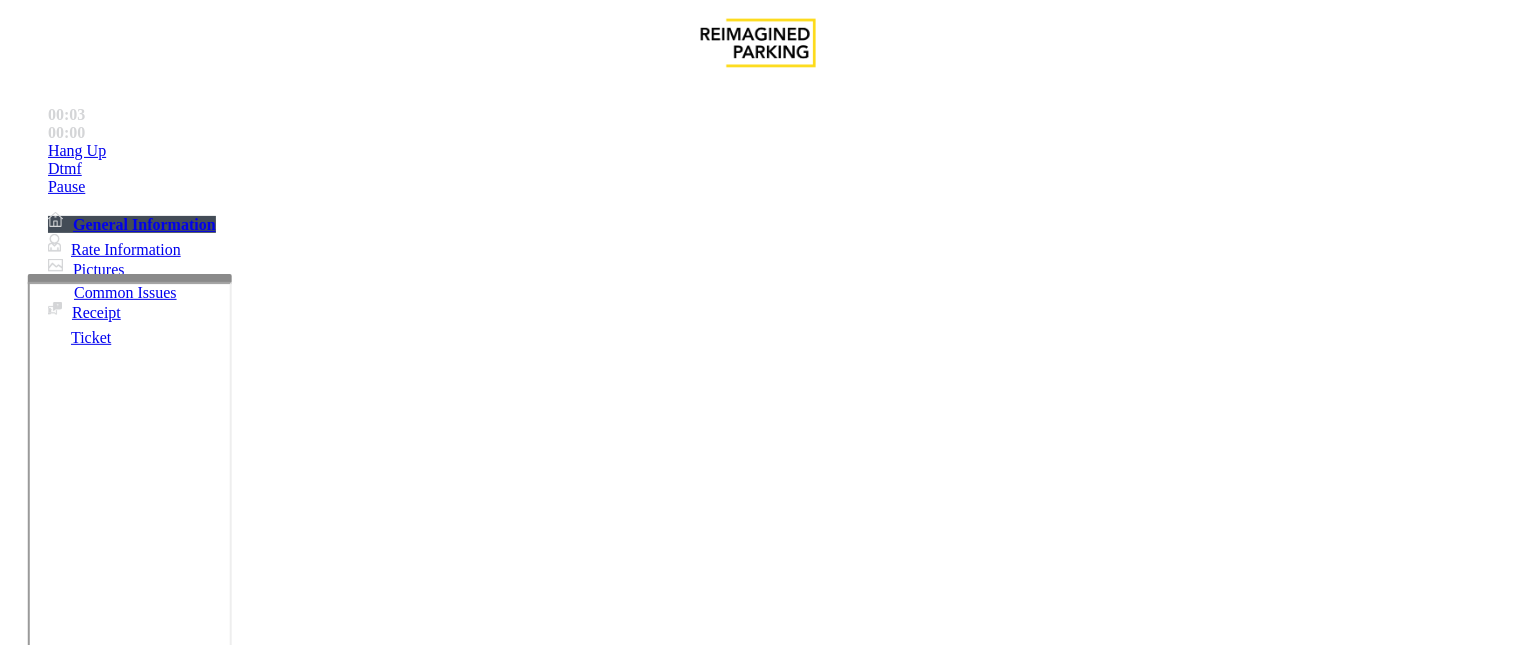 click on "Services" at bounding box center (687, 1298) 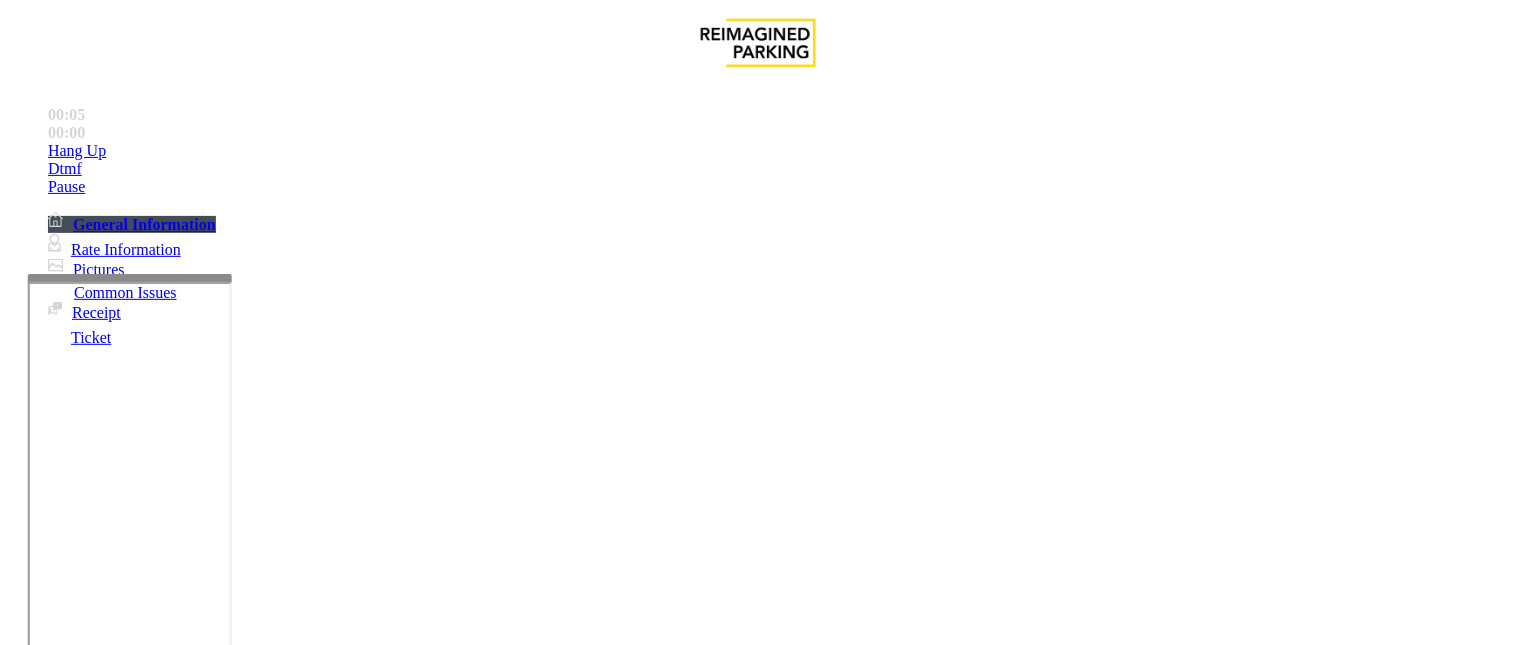 drag, startPoint x: 445, startPoint y: 181, endPoint x: 268, endPoint y: 155, distance: 178.89941 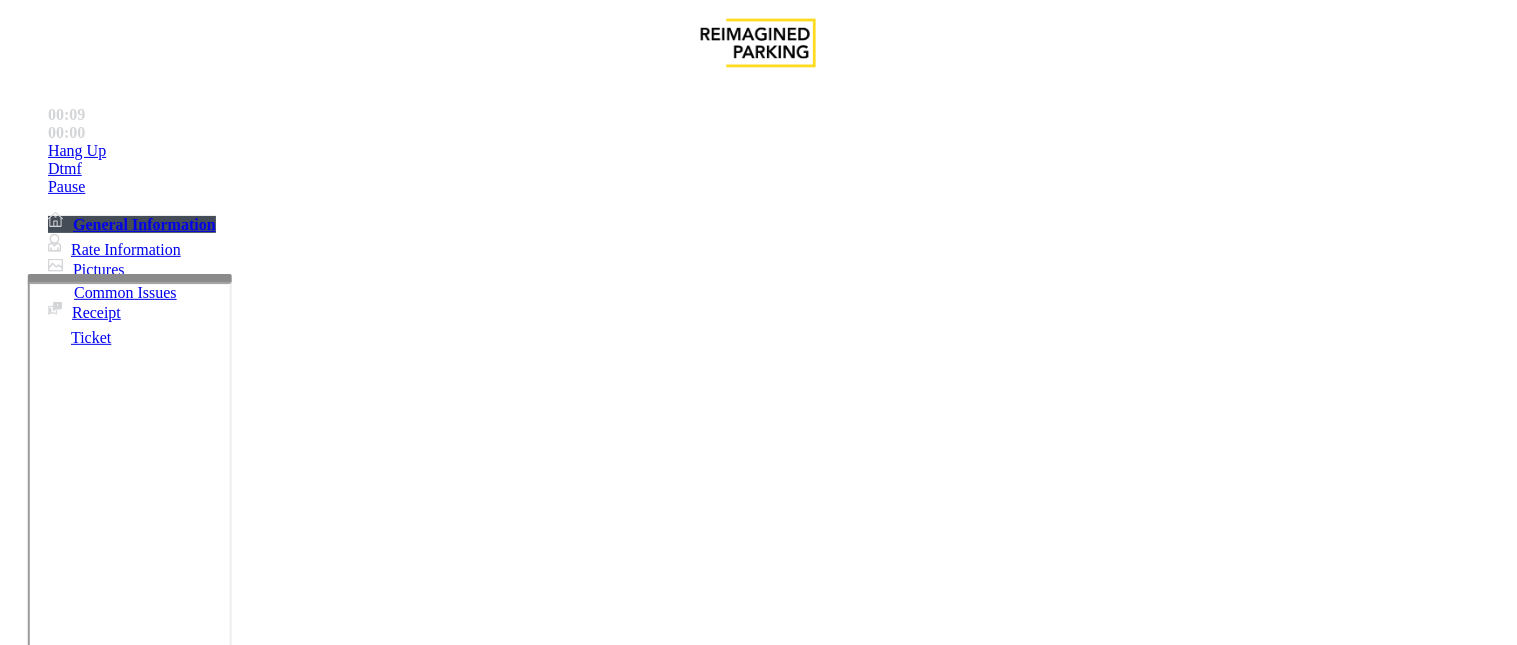 scroll, scrollTop: 0, scrollLeft: 0, axis: both 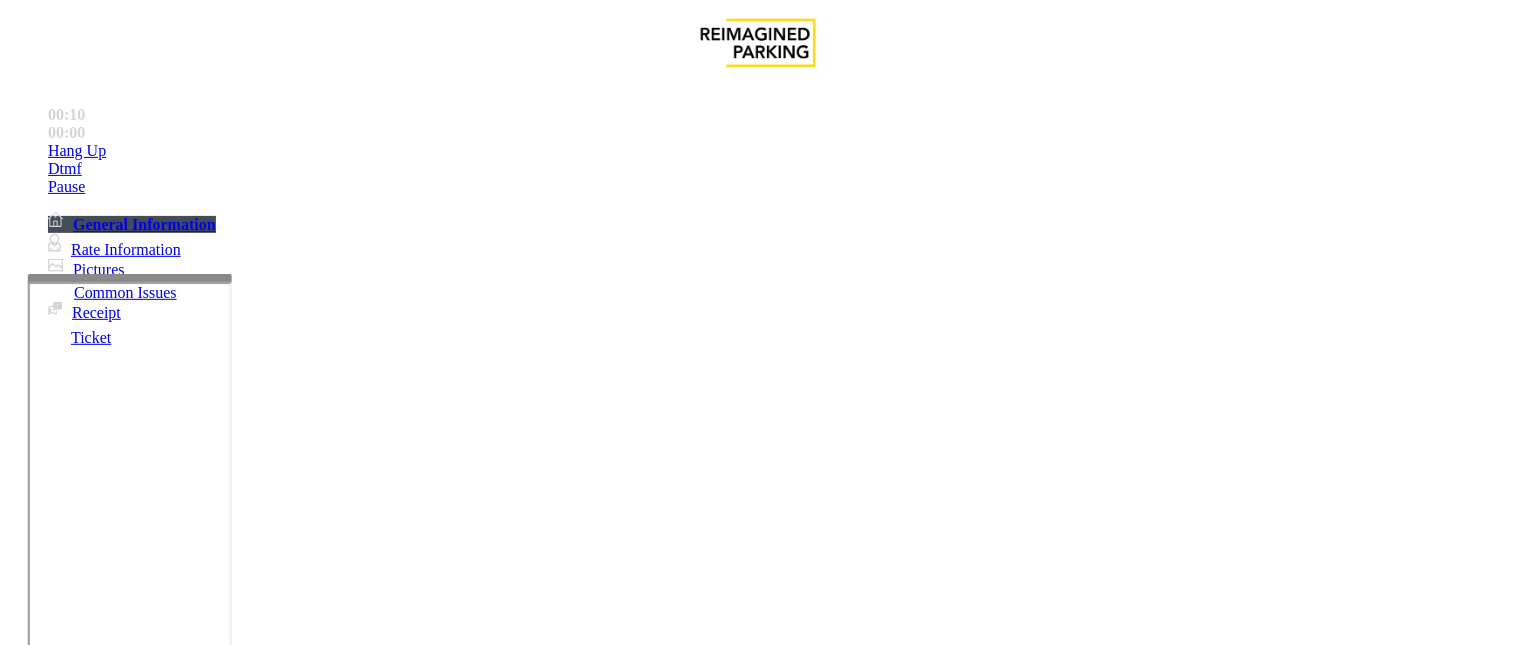 click on "Issue" at bounding box center [42, 1265] 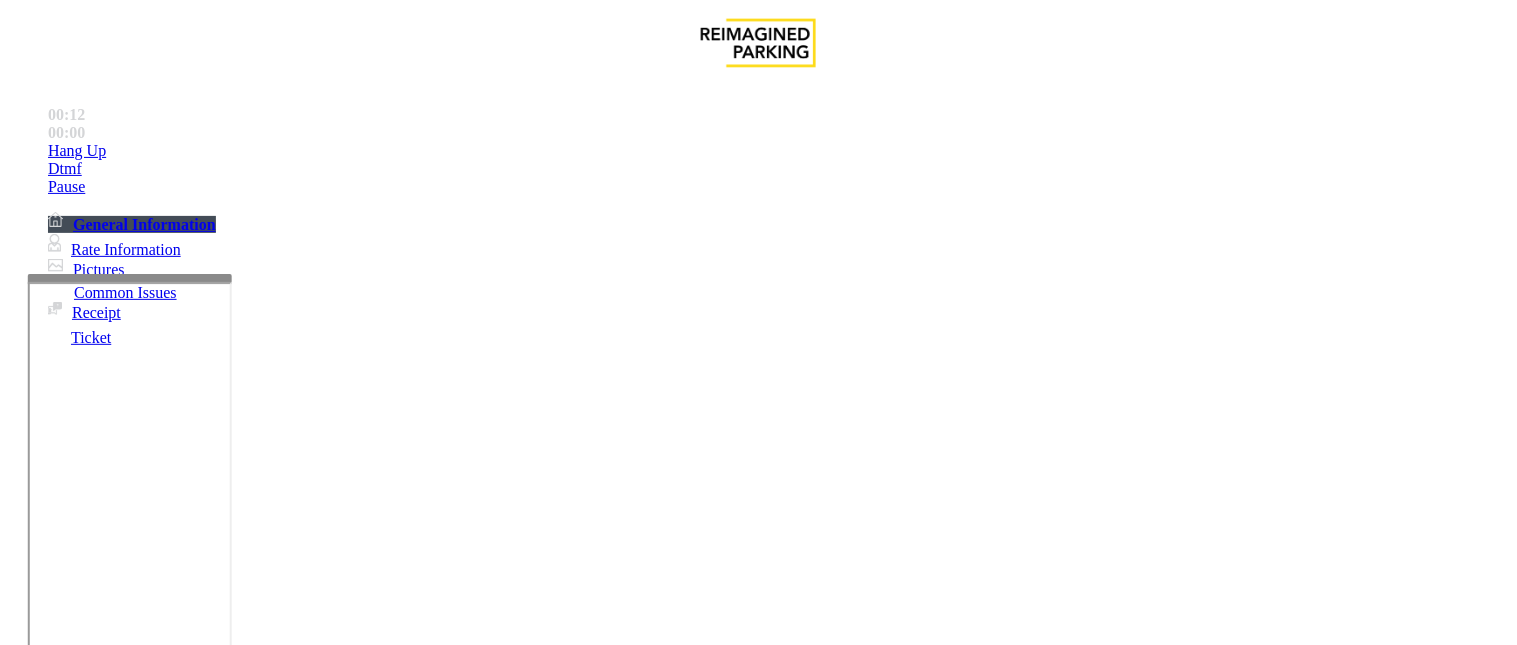 click on "Intercom Issue/No Response" at bounding box center (929, 1298) 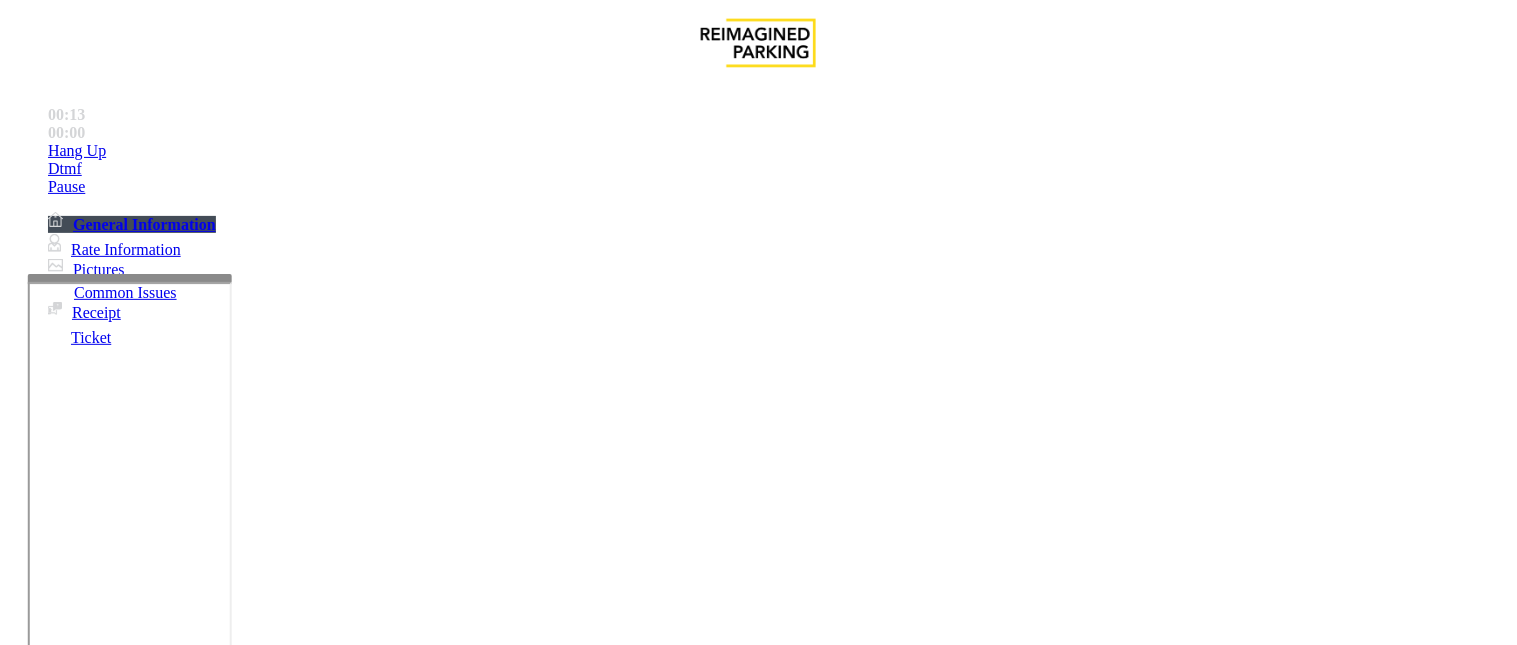 click on "No Response/Unable to hear parker" at bounding box center [142, 1298] 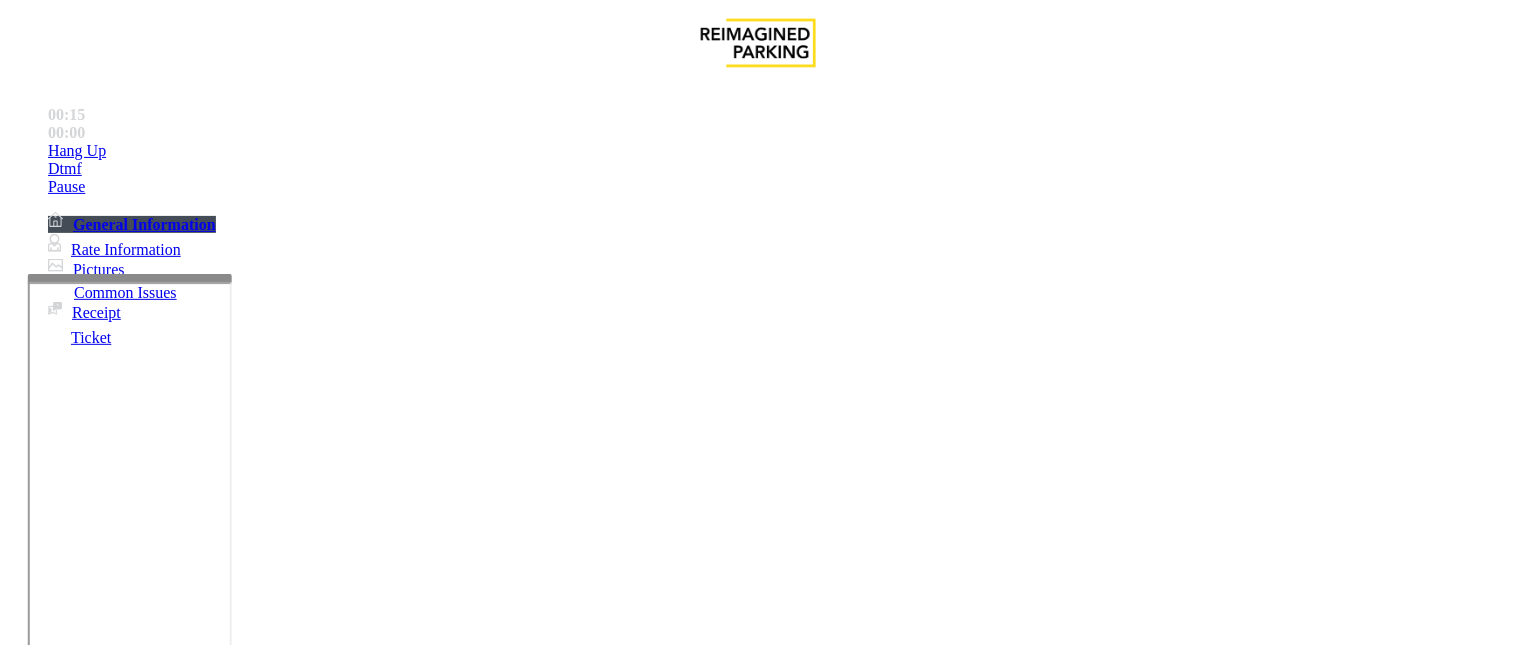 drag, startPoint x: 383, startPoint y: 180, endPoint x: 260, endPoint y: 180, distance: 123 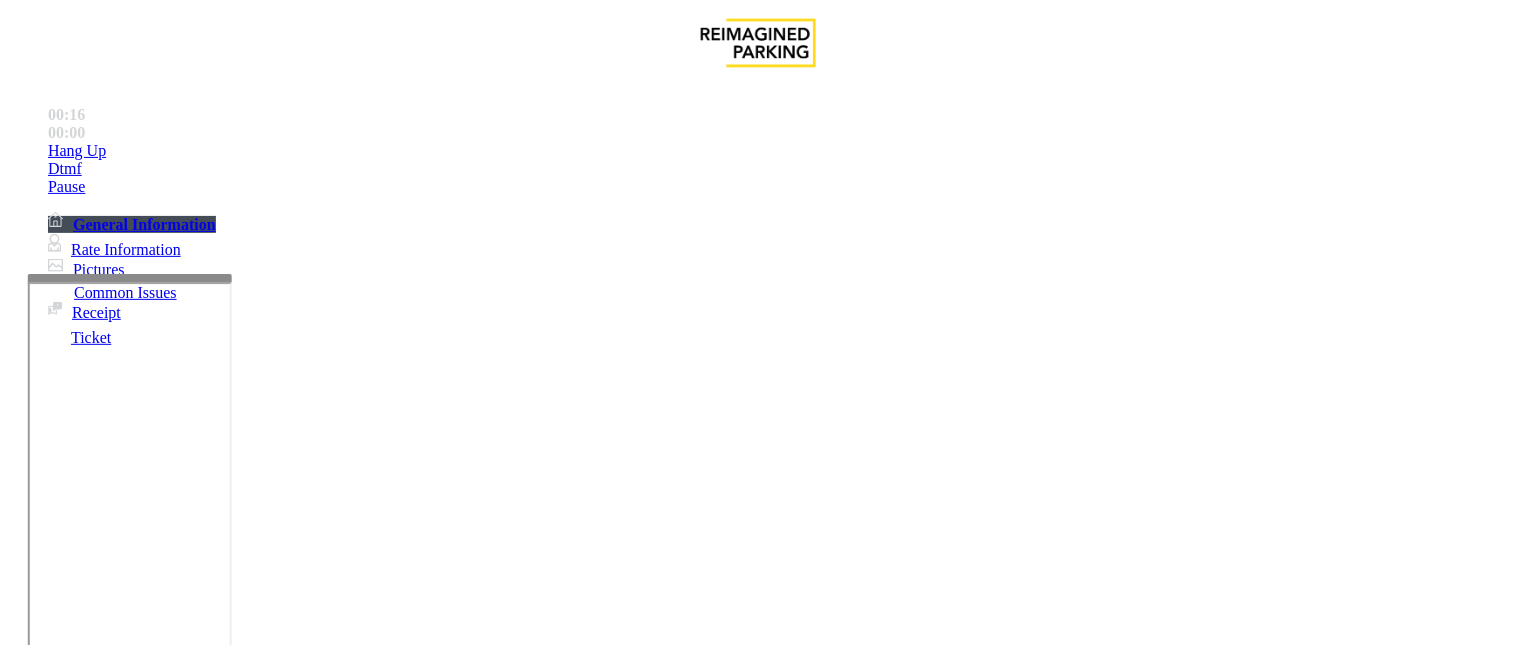 click at bounding box center (254, 1346) 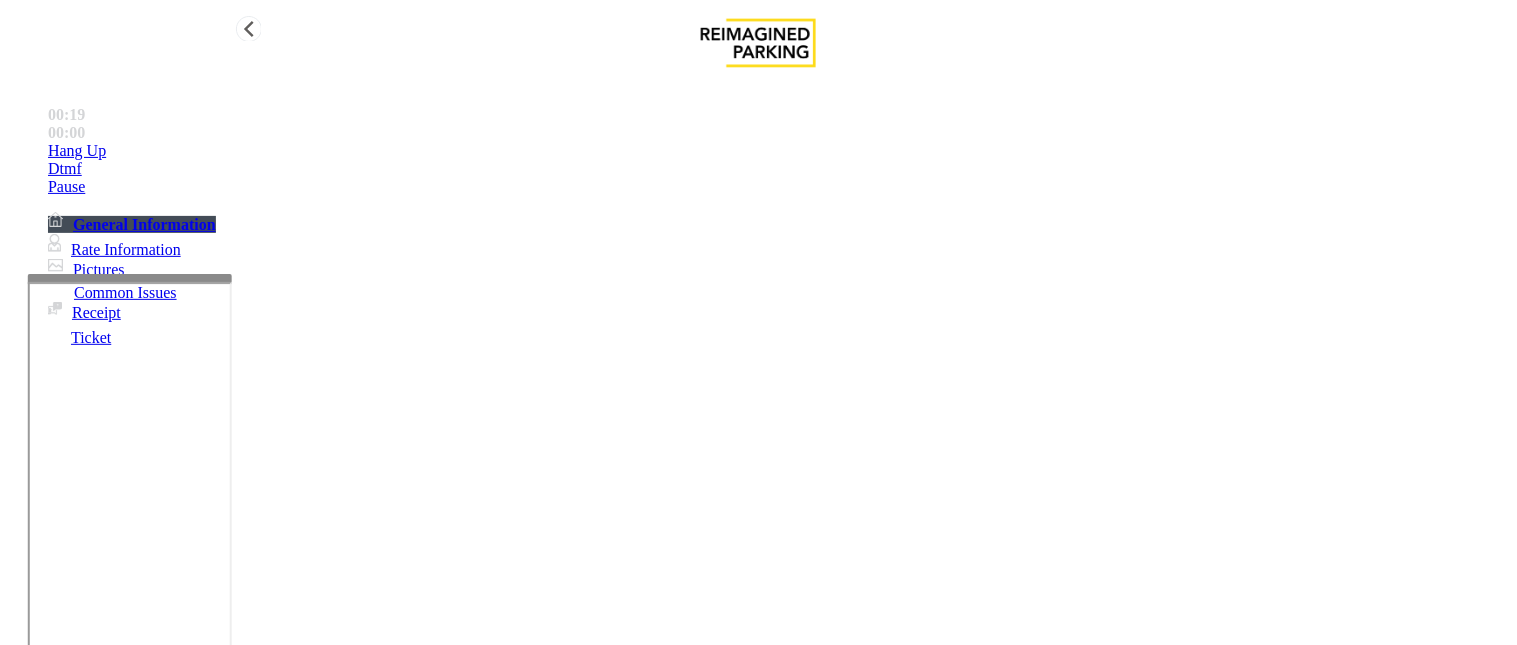 type on "**********" 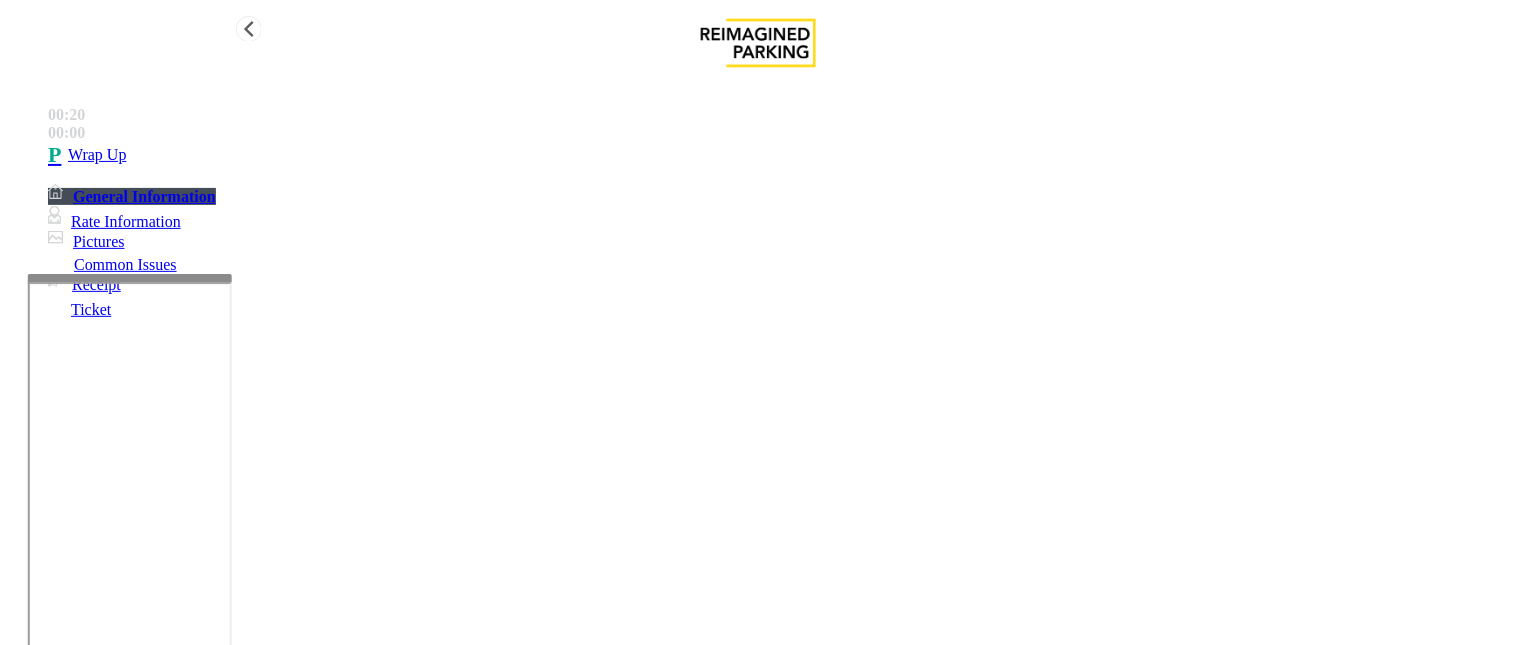 click on "Wrap Up" at bounding box center [778, 155] 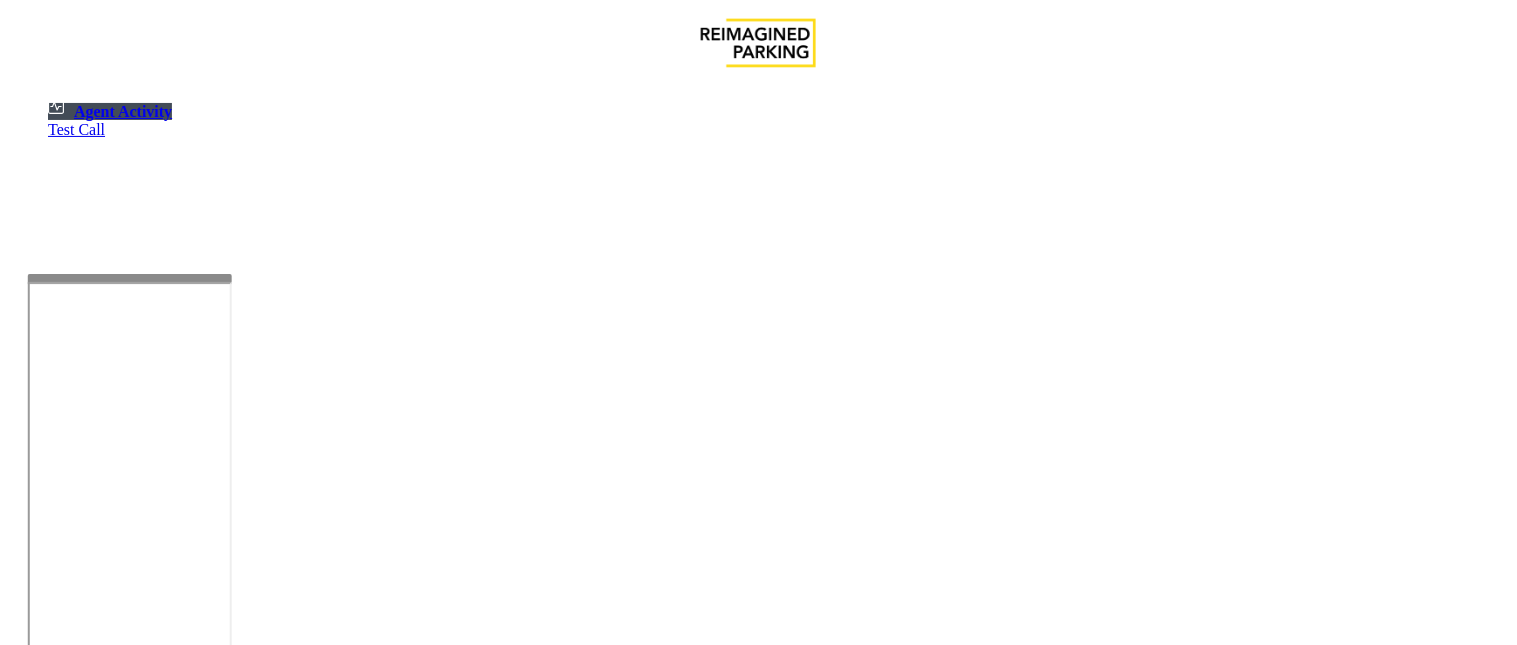 drag, startPoint x: 870, startPoint y: 323, endPoint x: 1044, endPoint y: 342, distance: 175.03429 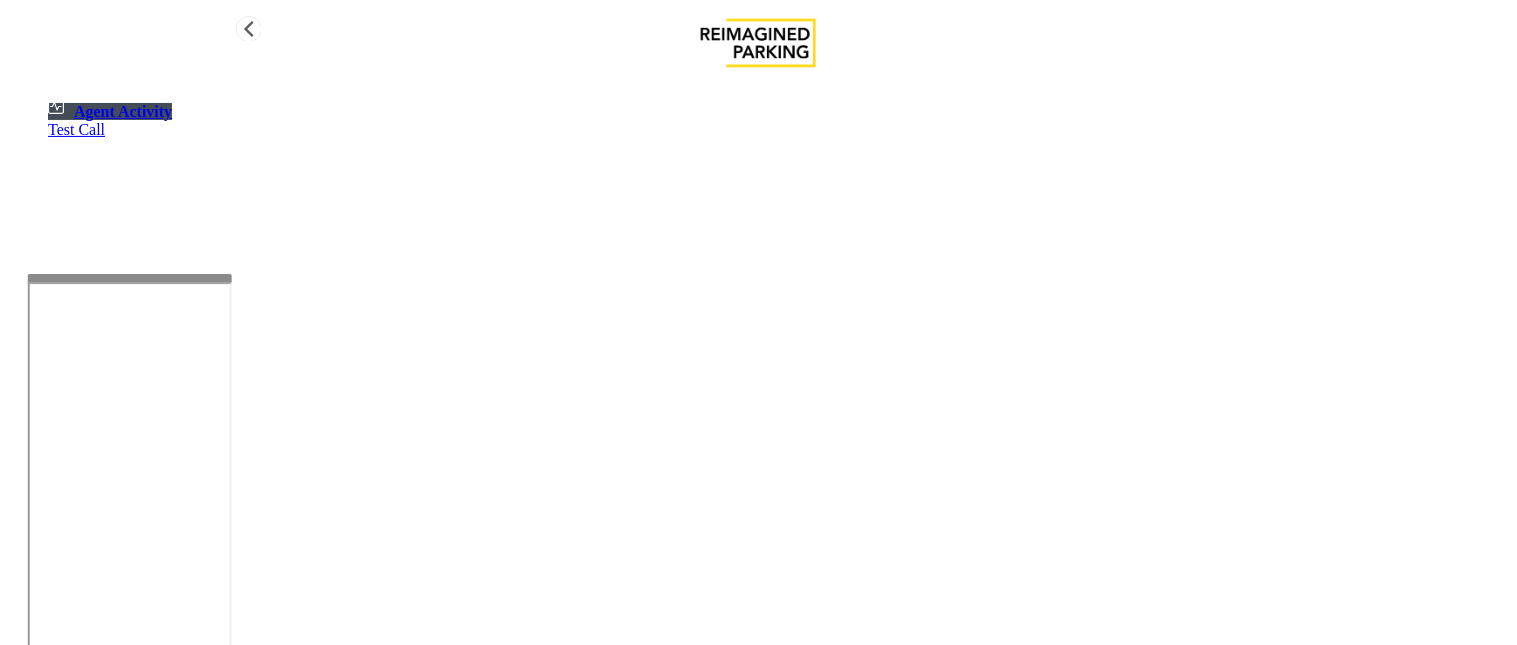 click on "Agent Activity" at bounding box center (110, 111) 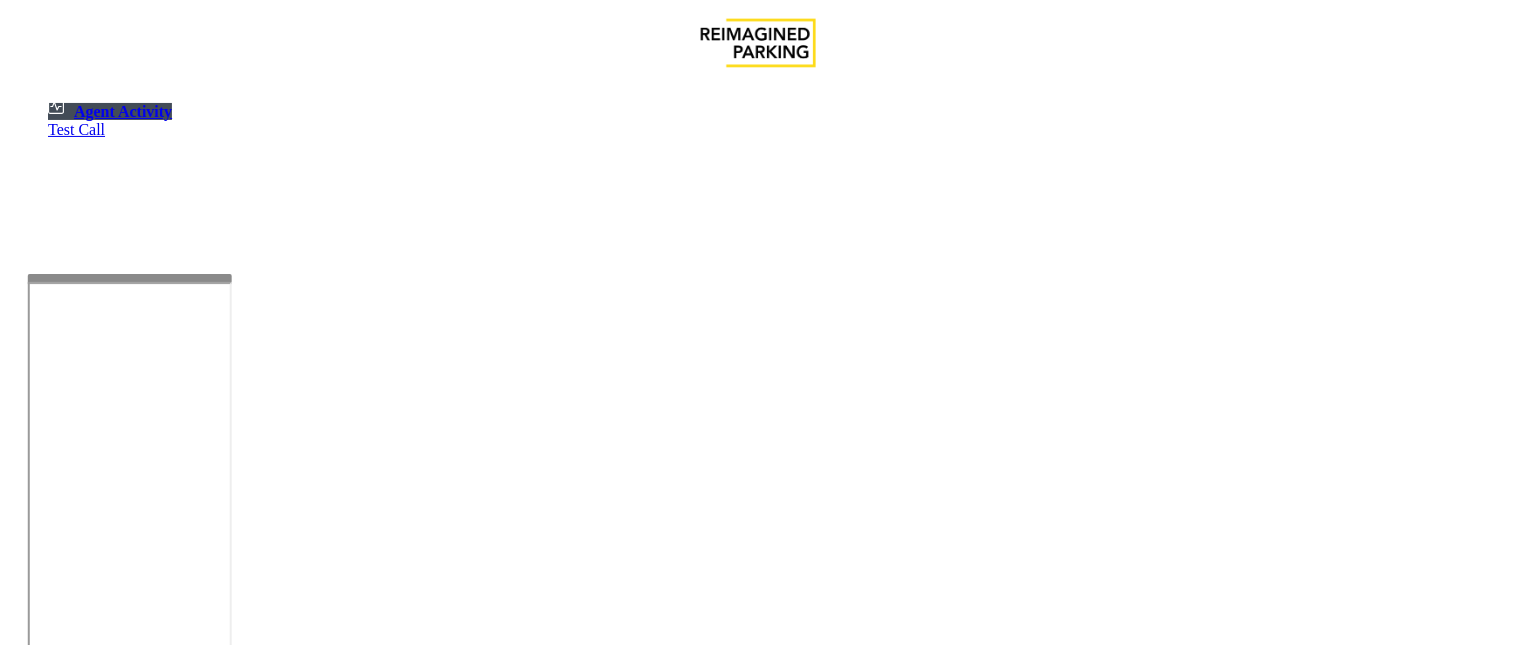 click on "×" at bounding box center (20, 1256) 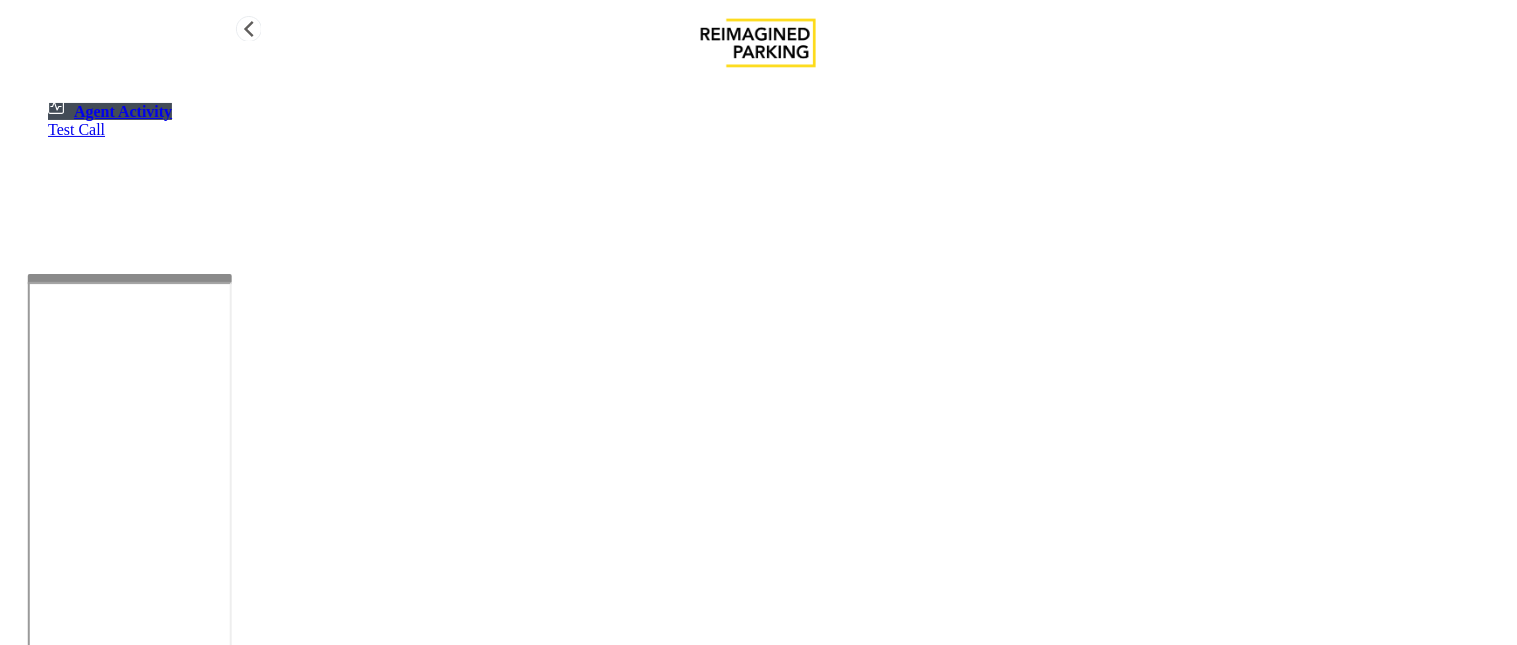 click on "Agent Activity" at bounding box center [123, 111] 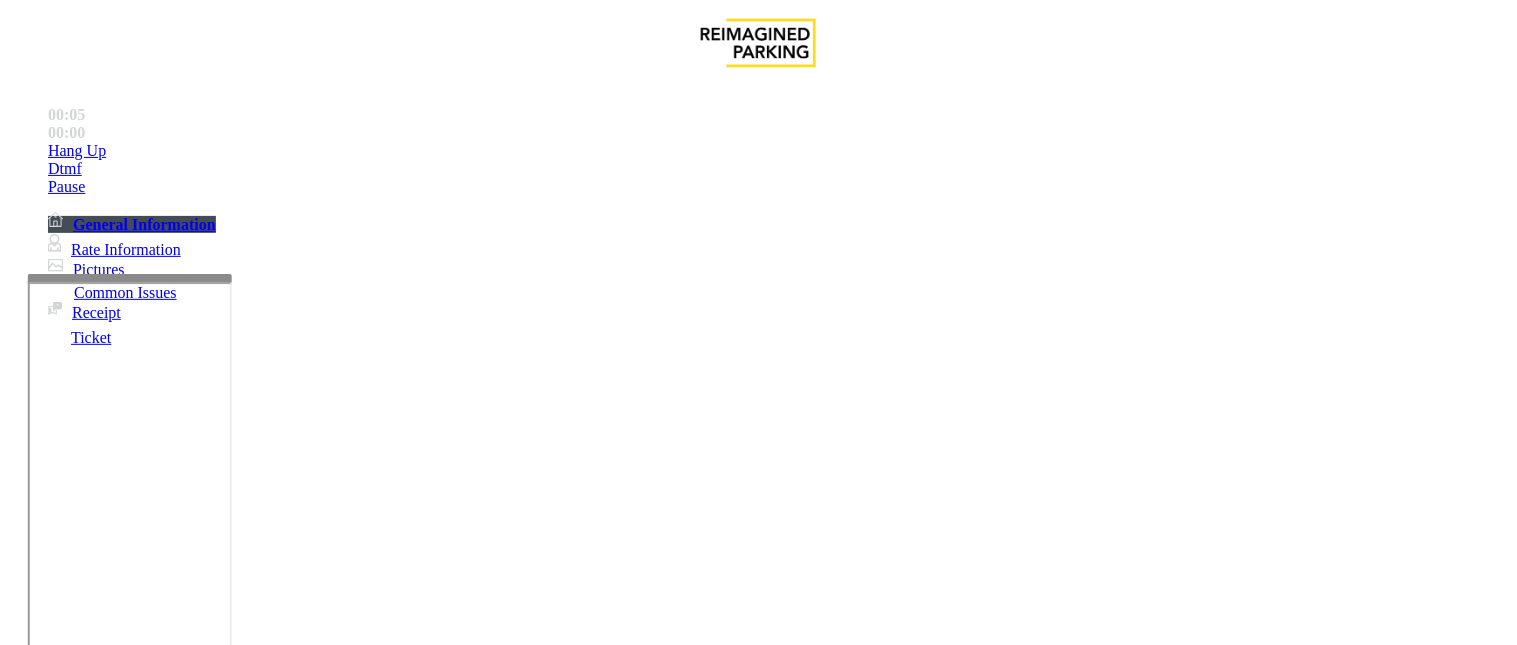 scroll, scrollTop: 2777, scrollLeft: 0, axis: vertical 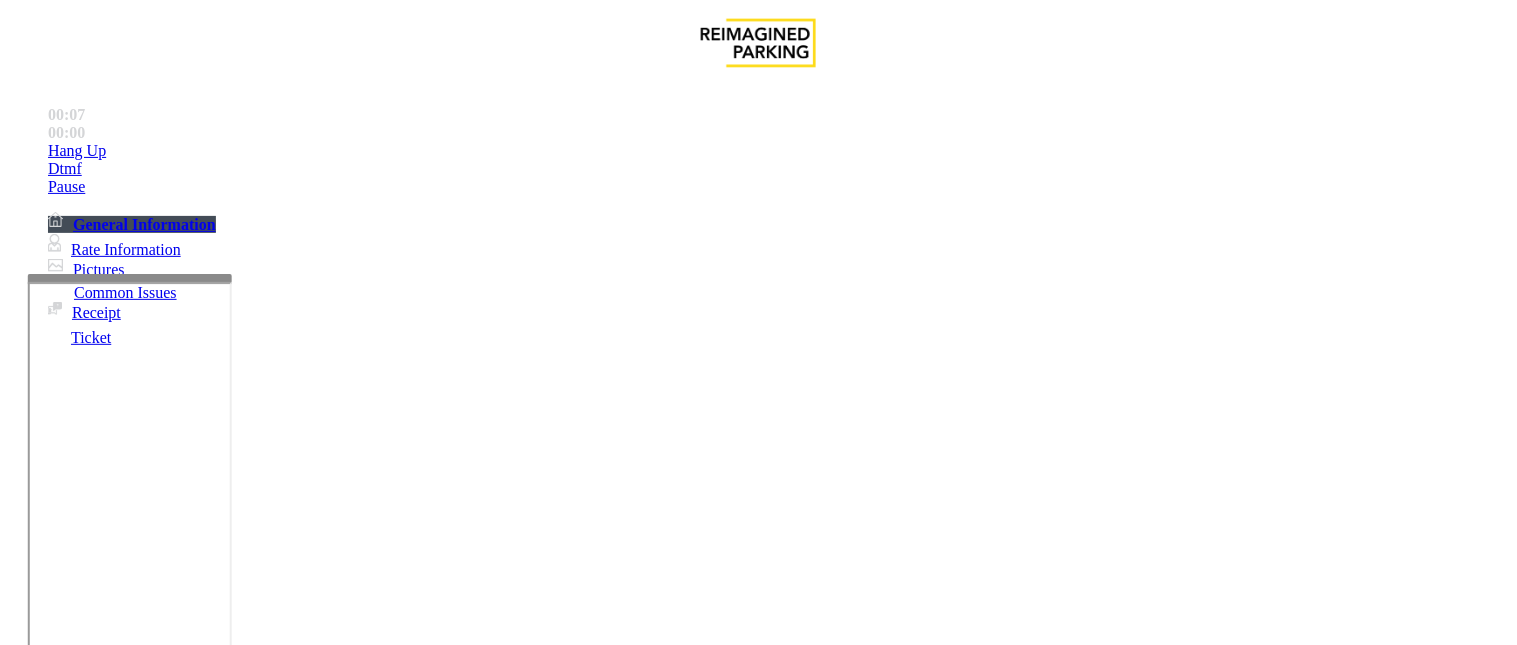 drag, startPoint x: 946, startPoint y: 91, endPoint x: 835, endPoint y: 104, distance: 111.75867 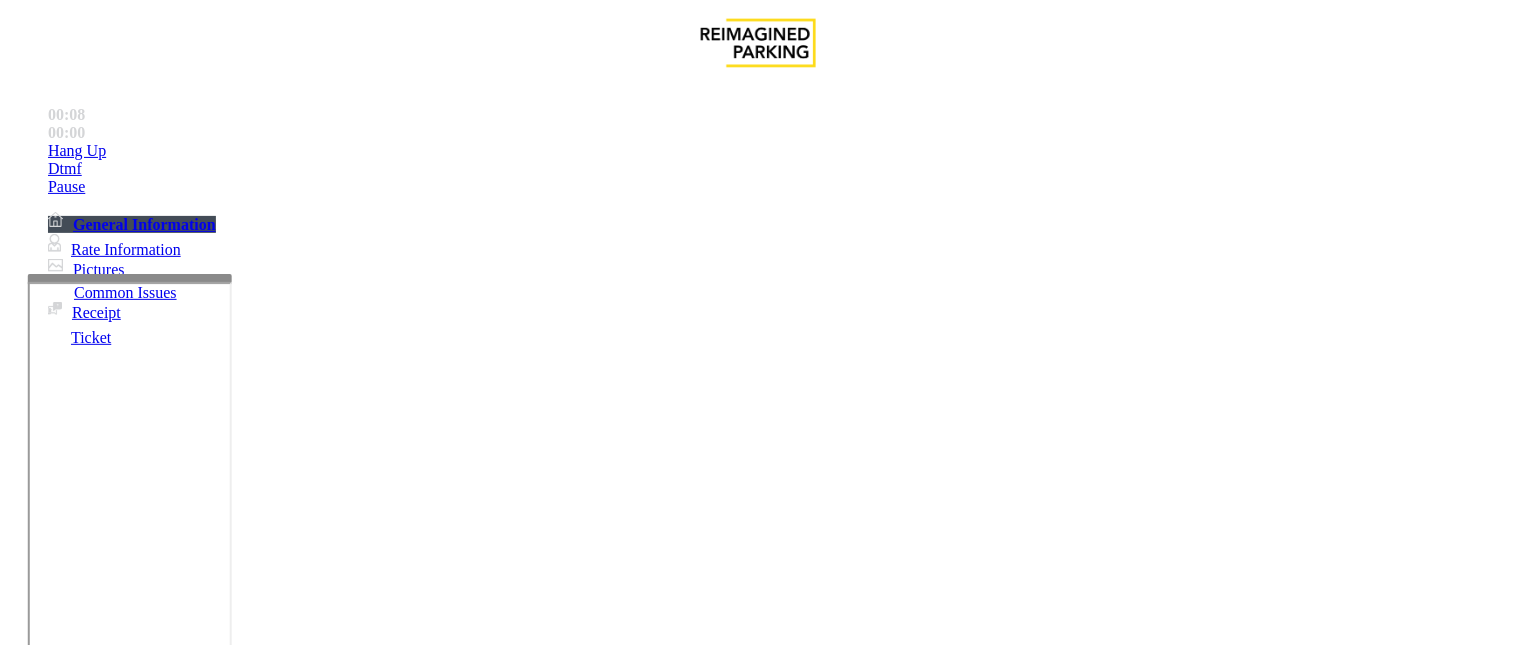 scroll, scrollTop: 2777, scrollLeft: 254, axis: both 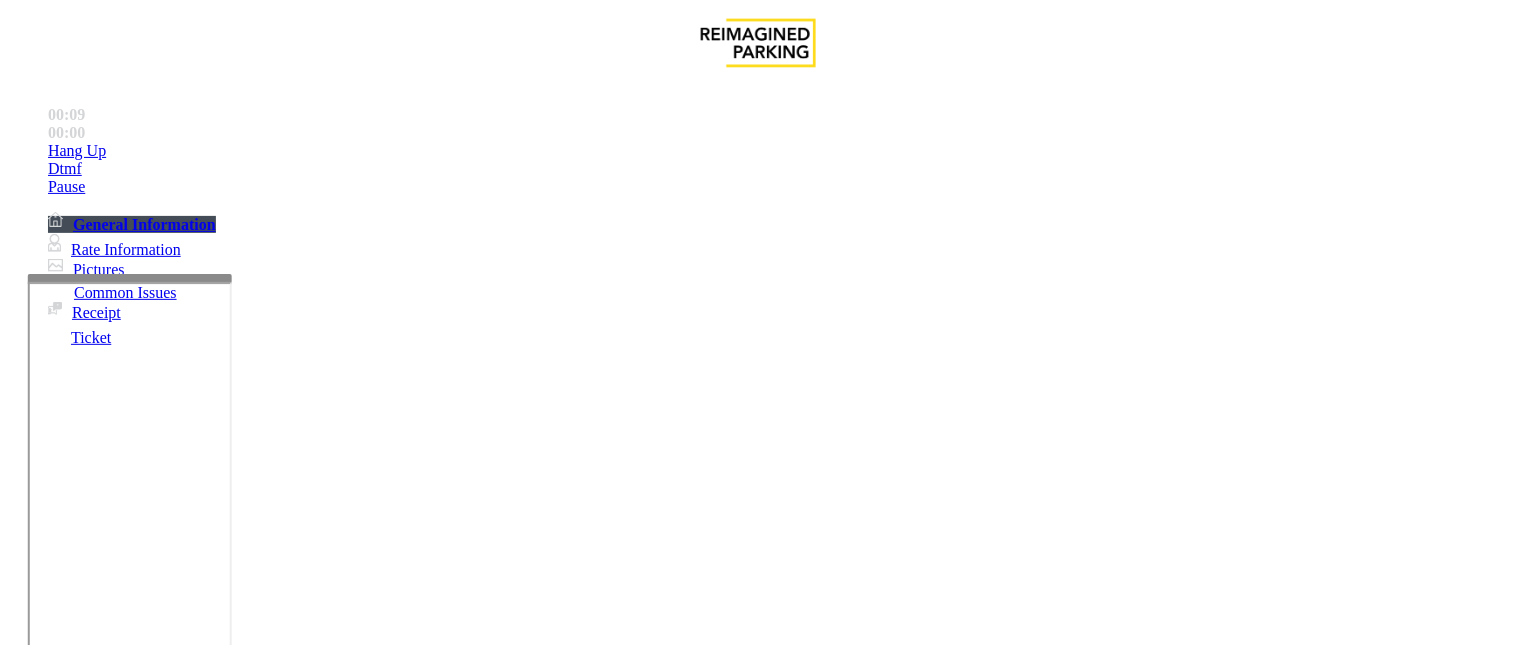click on "1. Insert Ticket" at bounding box center [885, 5000] 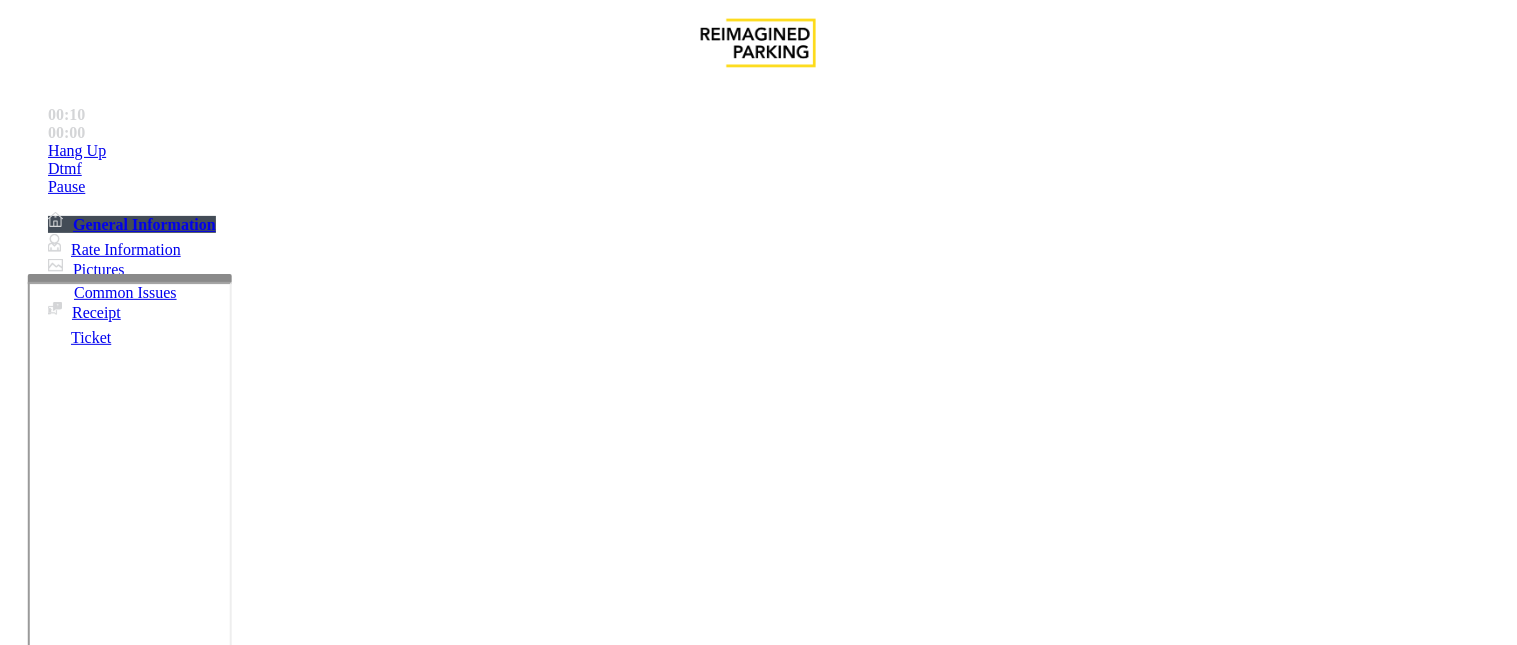 click on "Payment Issue" at bounding box center (167, 1298) 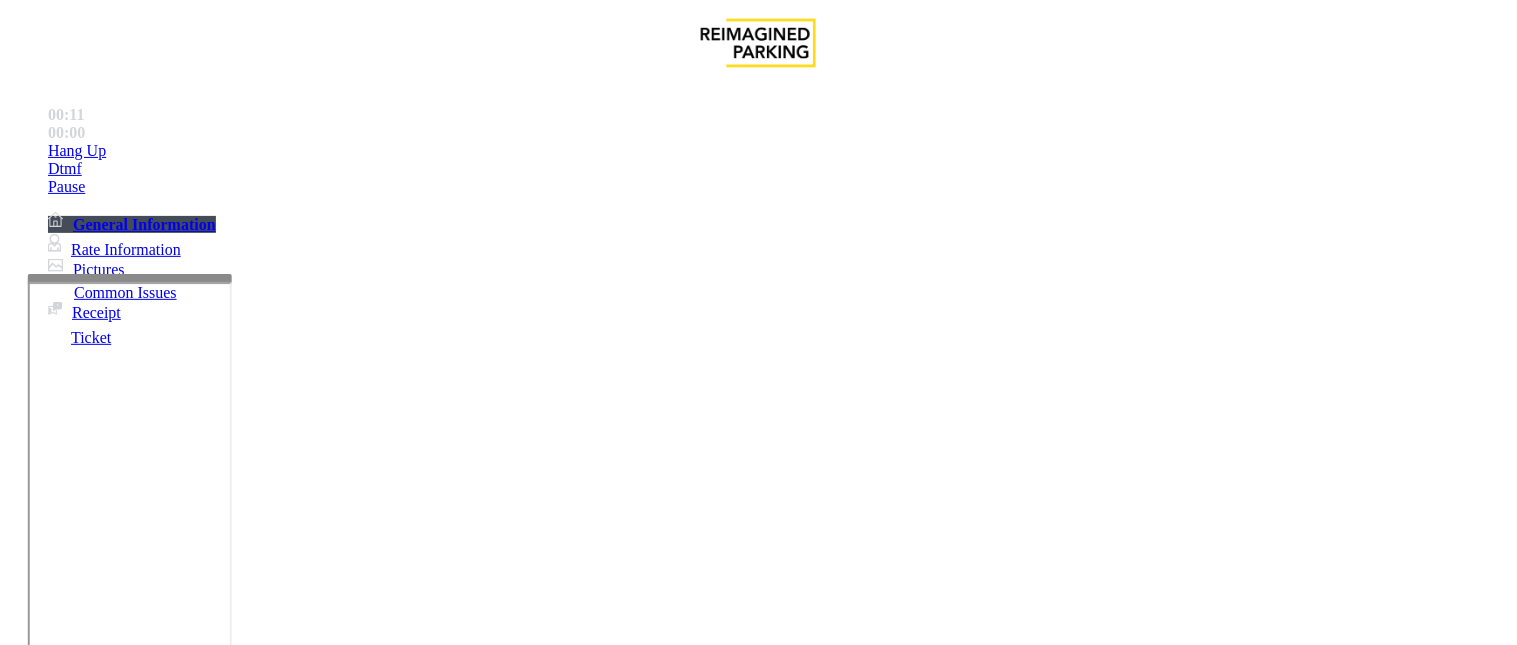 click on "Credit Card Not Reading" at bounding box center (109, 1298) 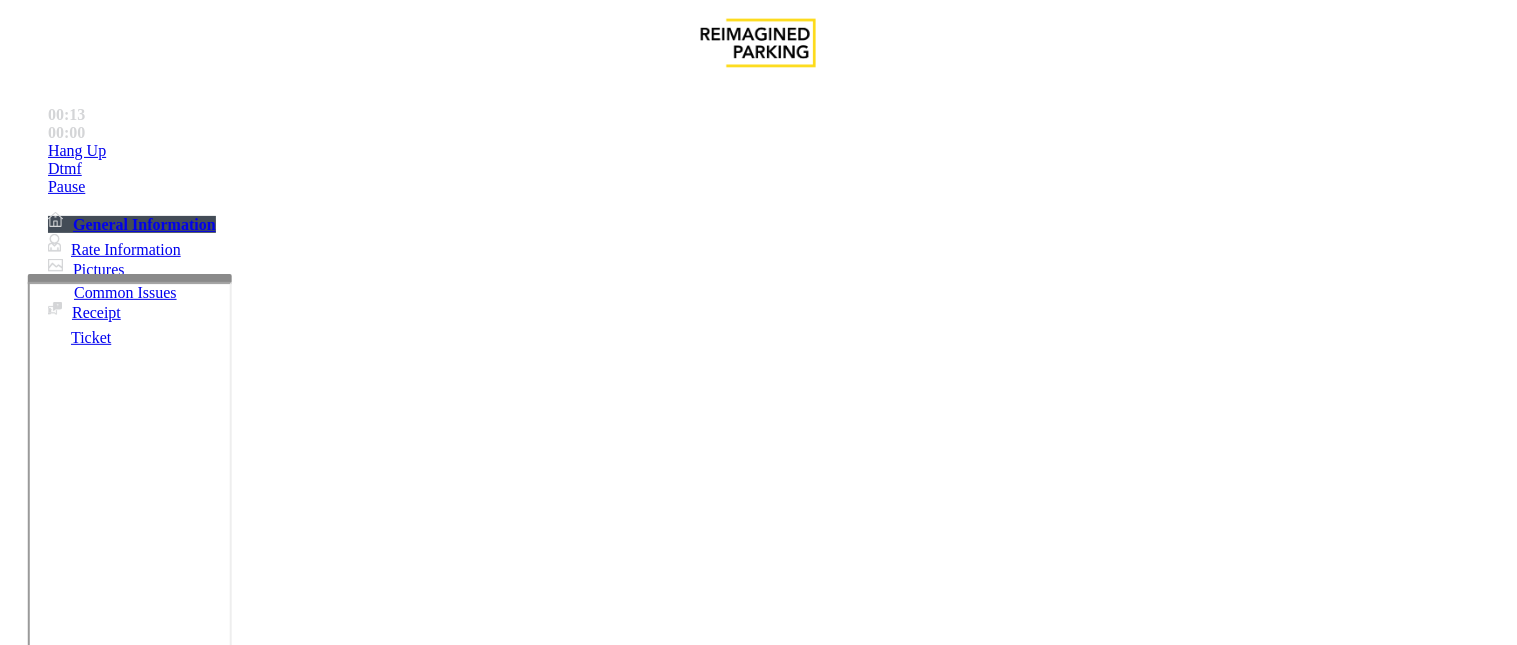 drag, startPoint x: 498, startPoint y: 183, endPoint x: 272, endPoint y: 162, distance: 226.97357 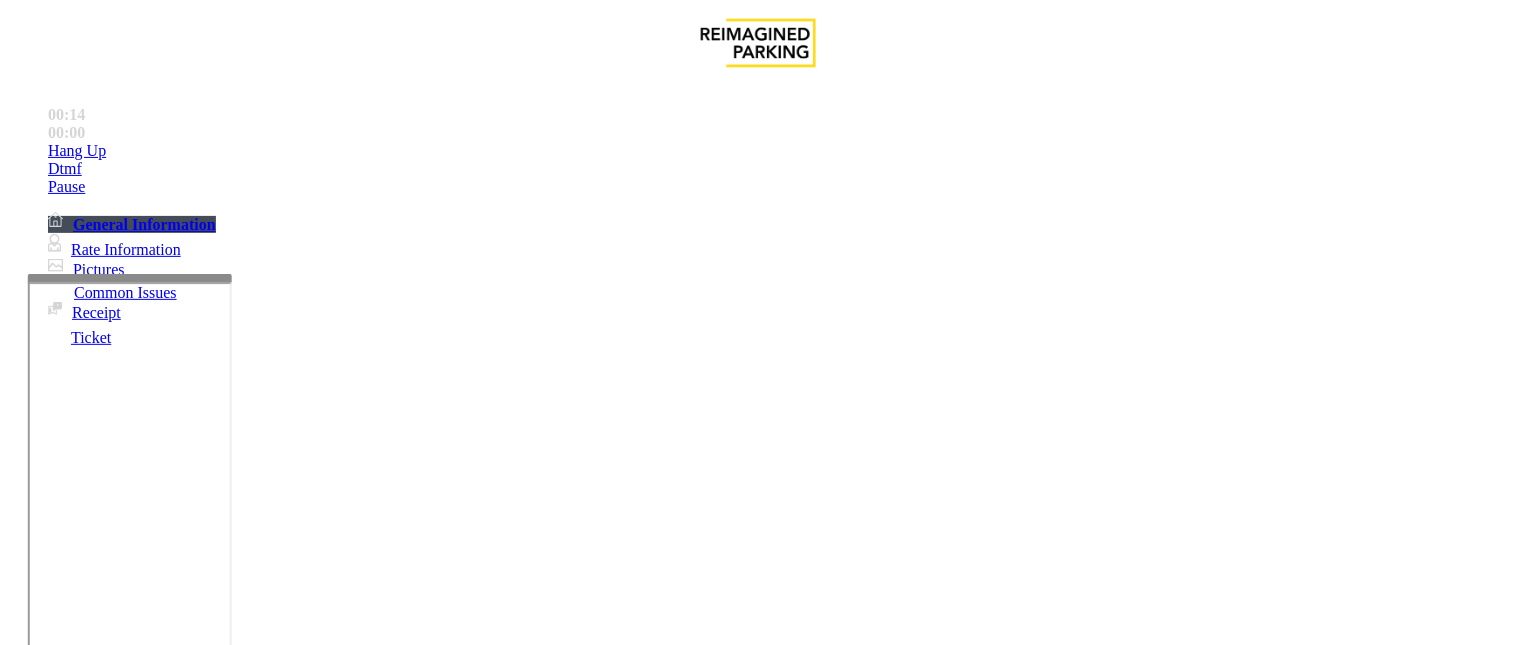 click at bounding box center [246, 1646] 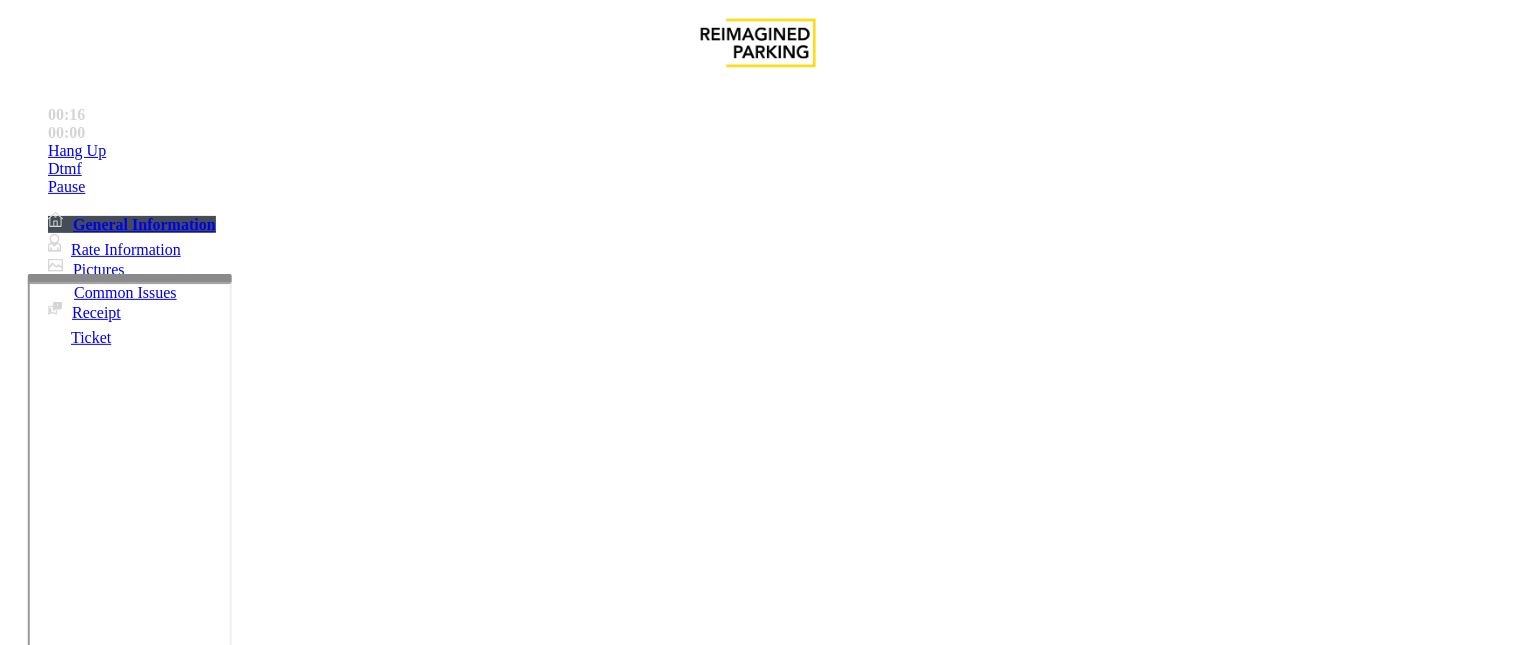 drag, startPoint x: 1396, startPoint y: 297, endPoint x: 1516, endPoint y: 280, distance: 121.19818 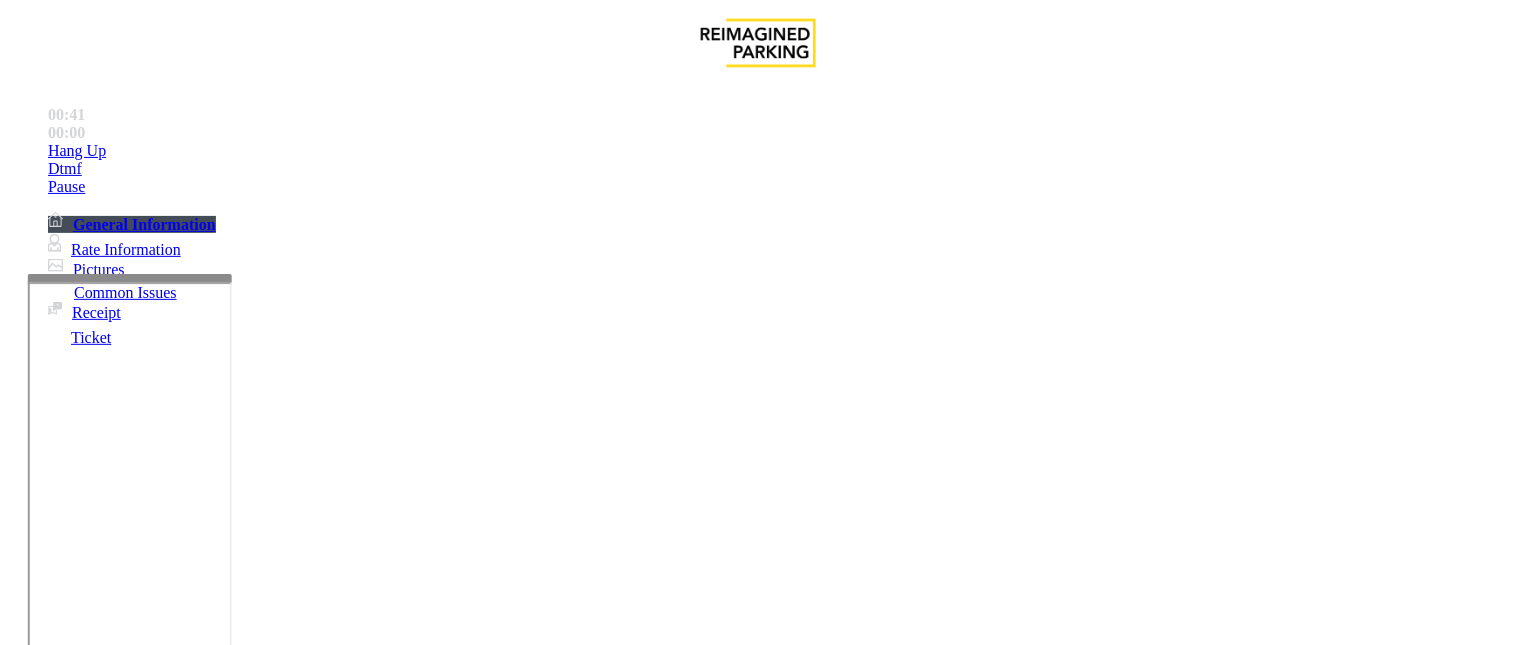 click at bounding box center (96, 1320) 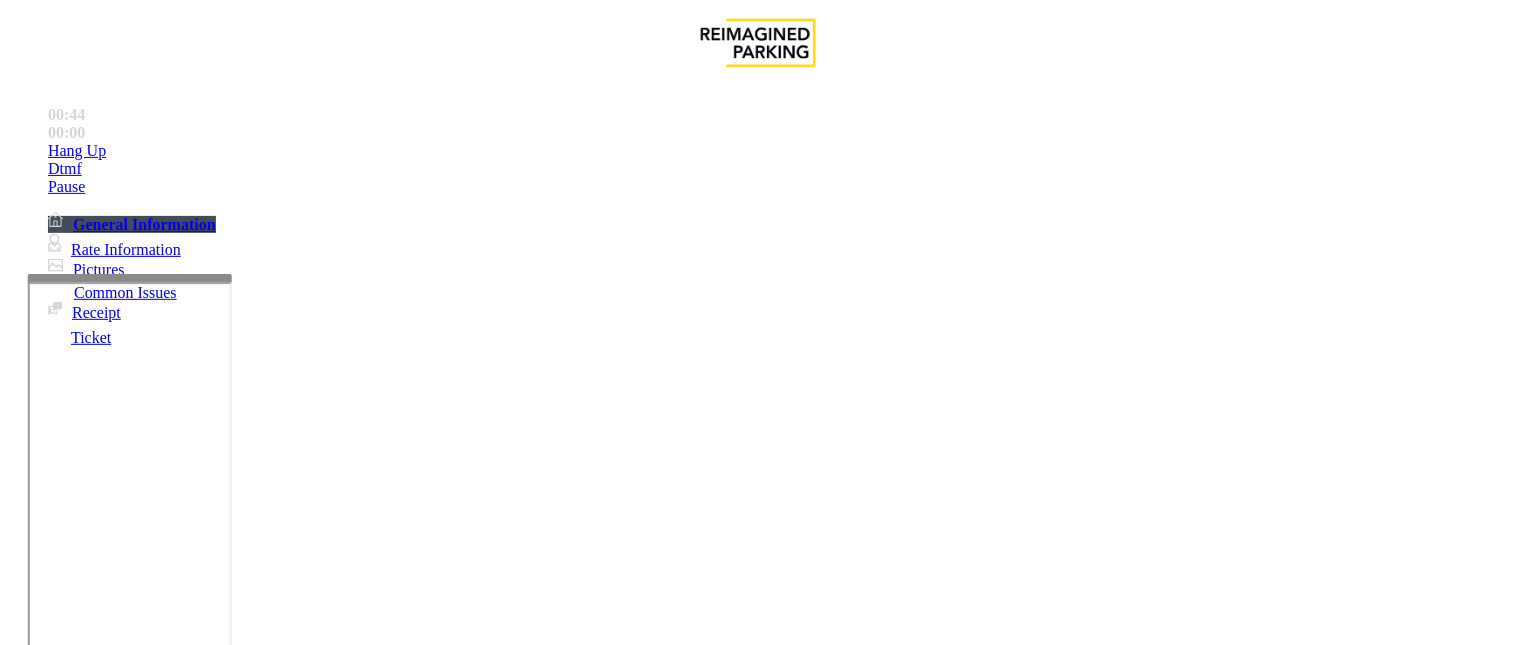 scroll, scrollTop: 222, scrollLeft: 0, axis: vertical 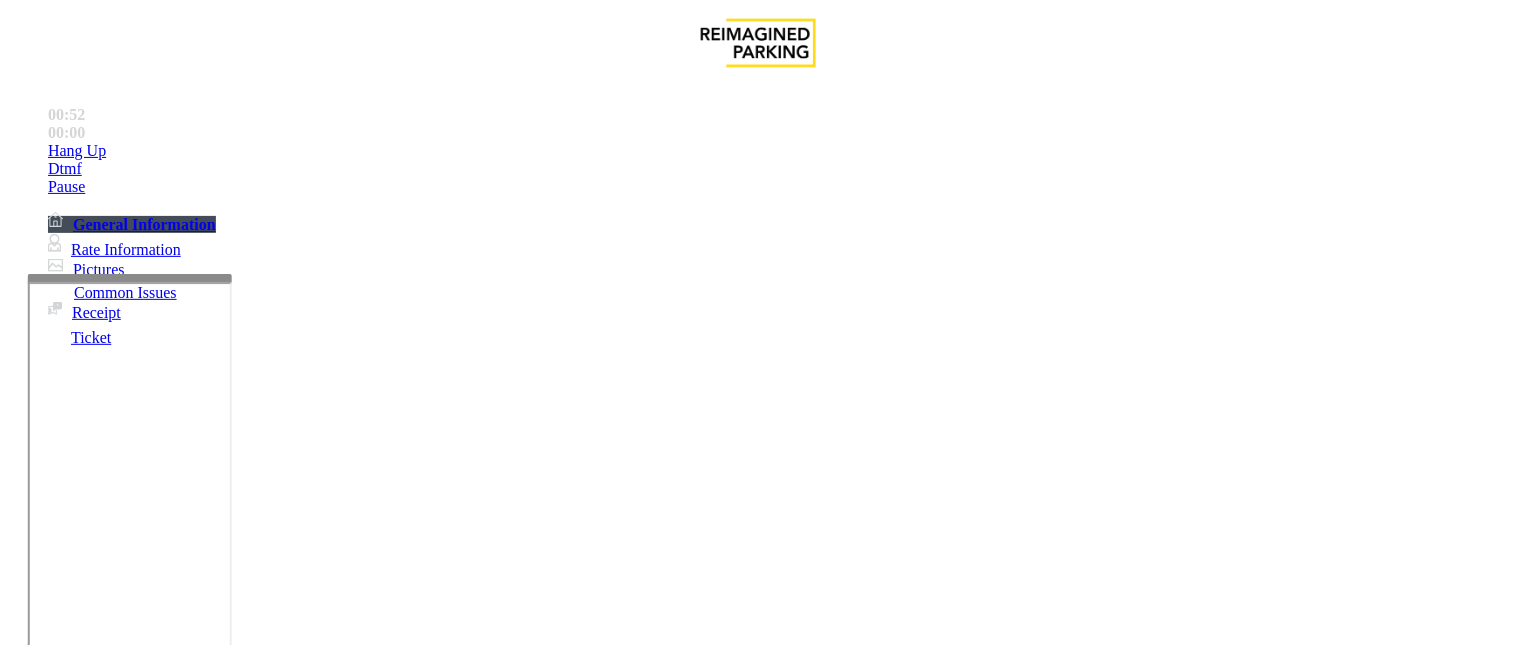 drag, startPoint x: 1357, startPoint y: 264, endPoint x: 1223, endPoint y: 208, distance: 145.23085 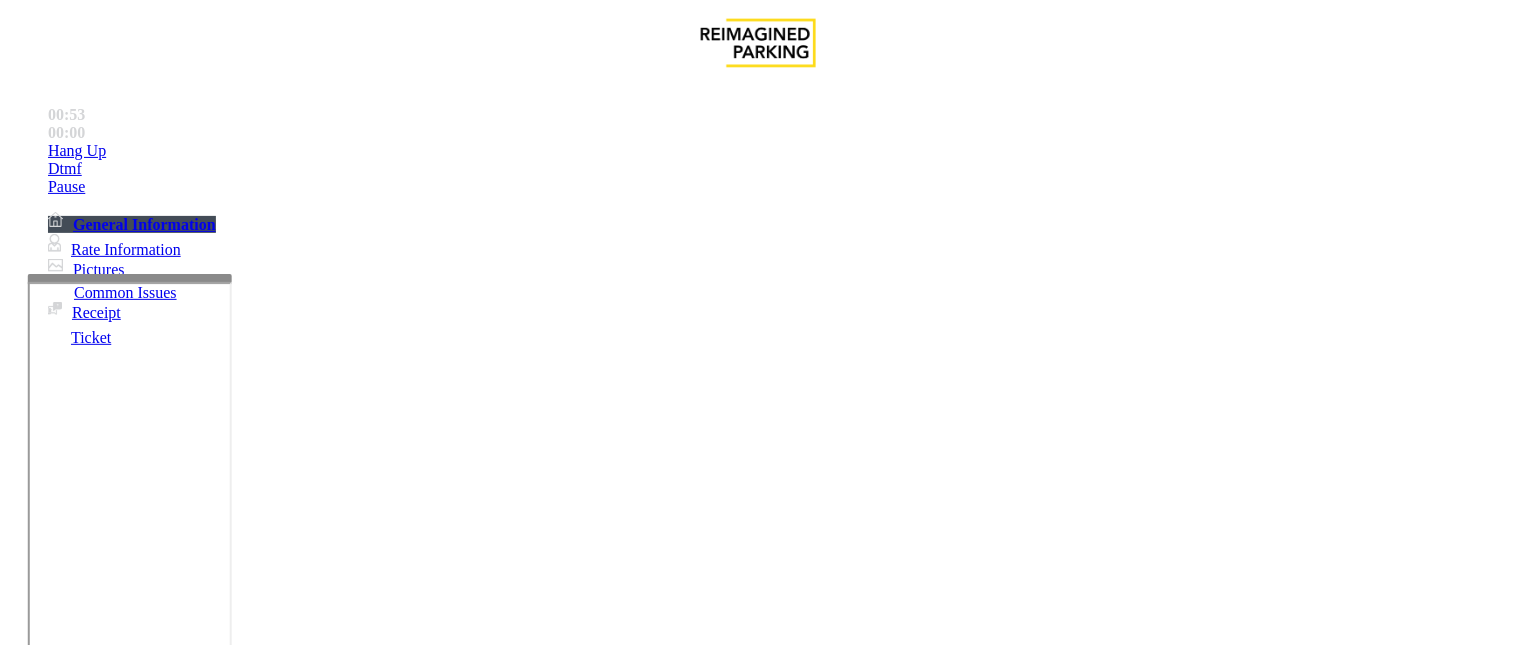 click on "Debit card is accepted on POF machine" at bounding box center (887, 5650) 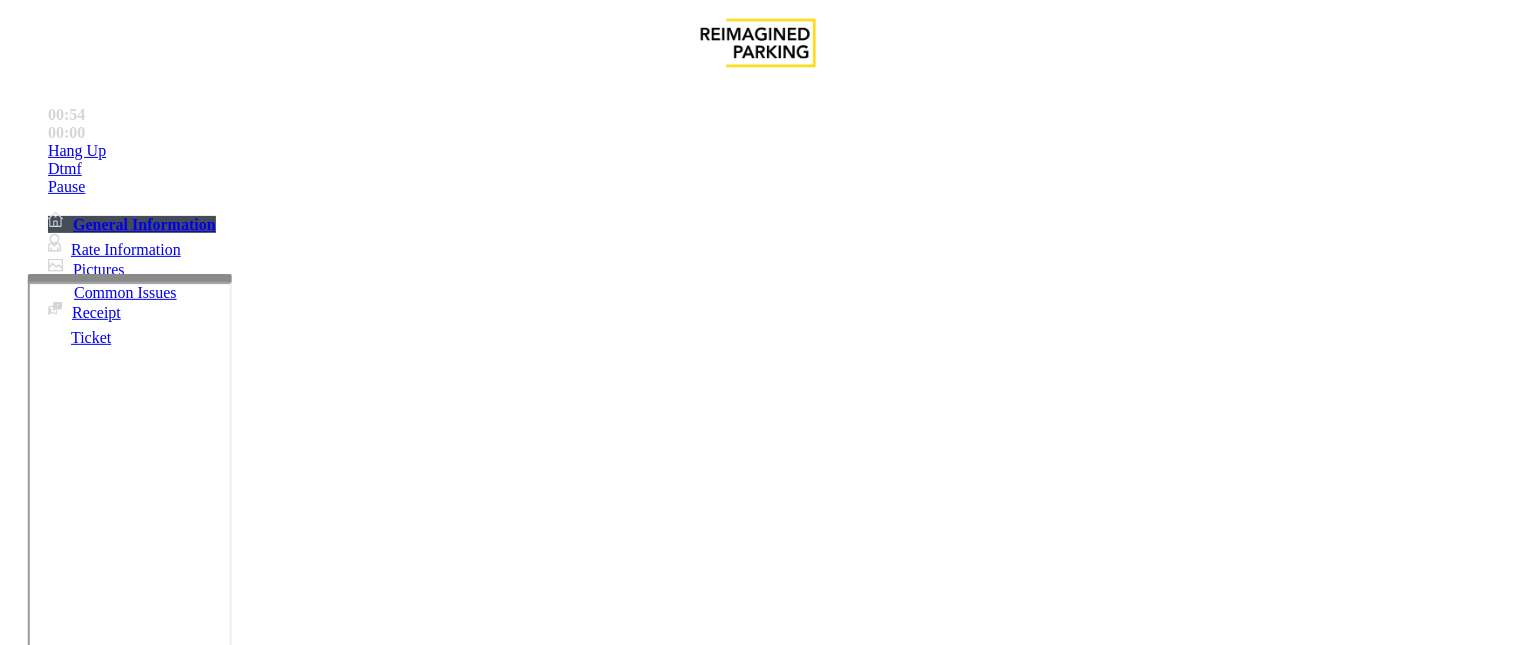 drag, startPoint x: 1312, startPoint y: 266, endPoint x: 1228, endPoint y: 218, distance: 96.74709 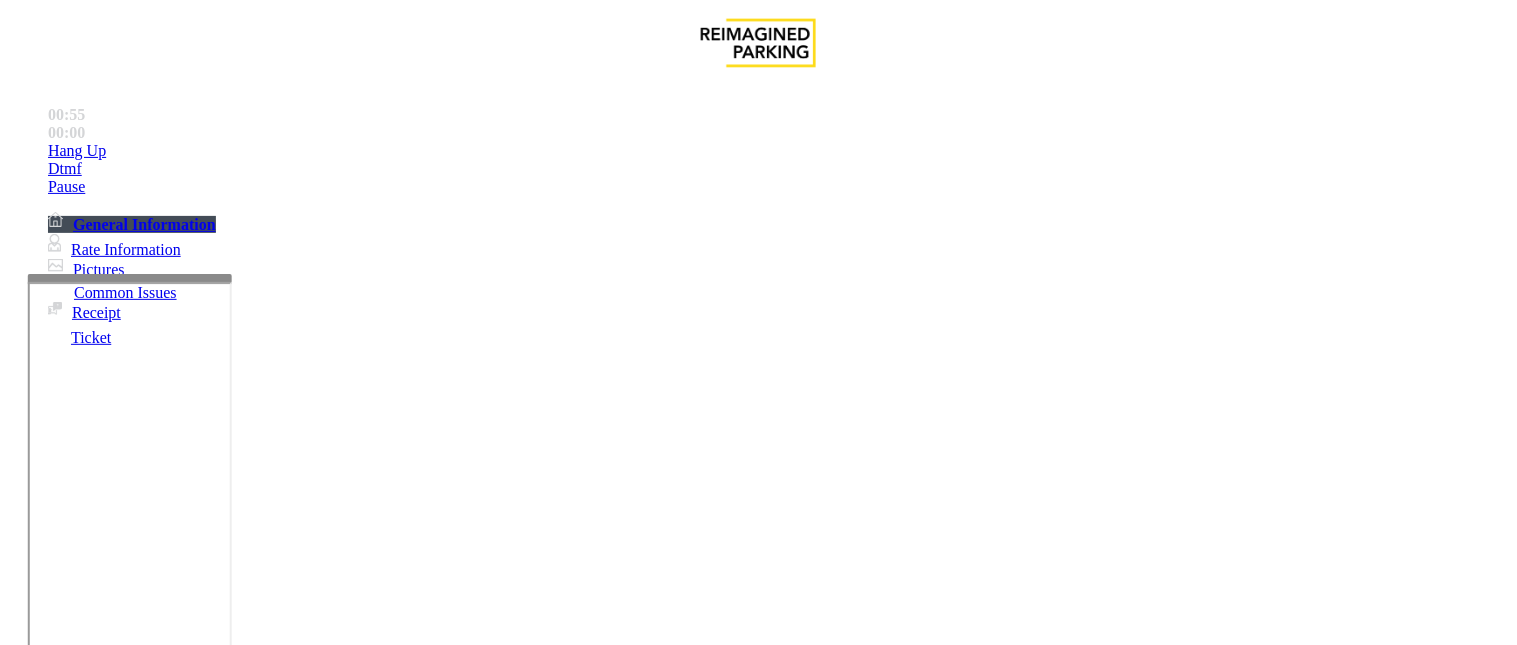 click on "Debit card is accepted on POF machine" at bounding box center [887, 5650] 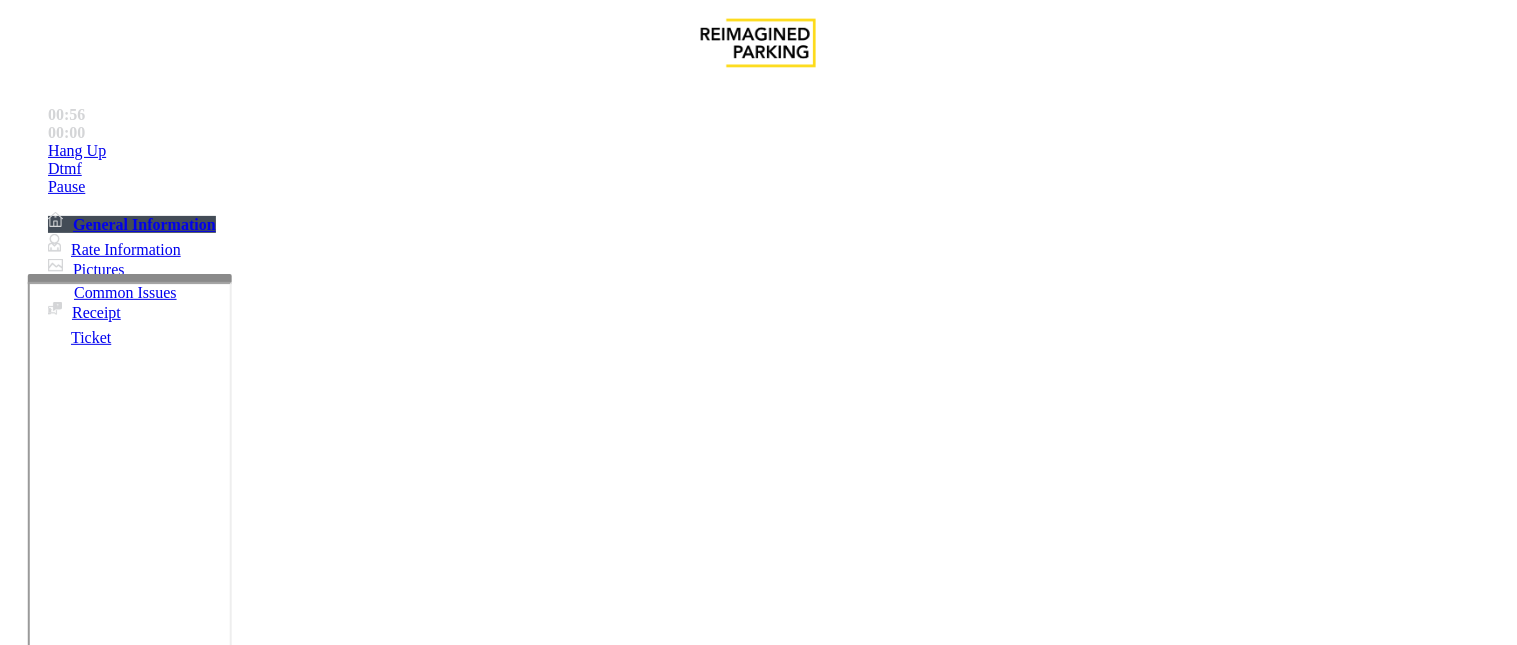 drag, startPoint x: 1240, startPoint y: 210, endPoint x: 1337, endPoint y: 267, distance: 112.507774 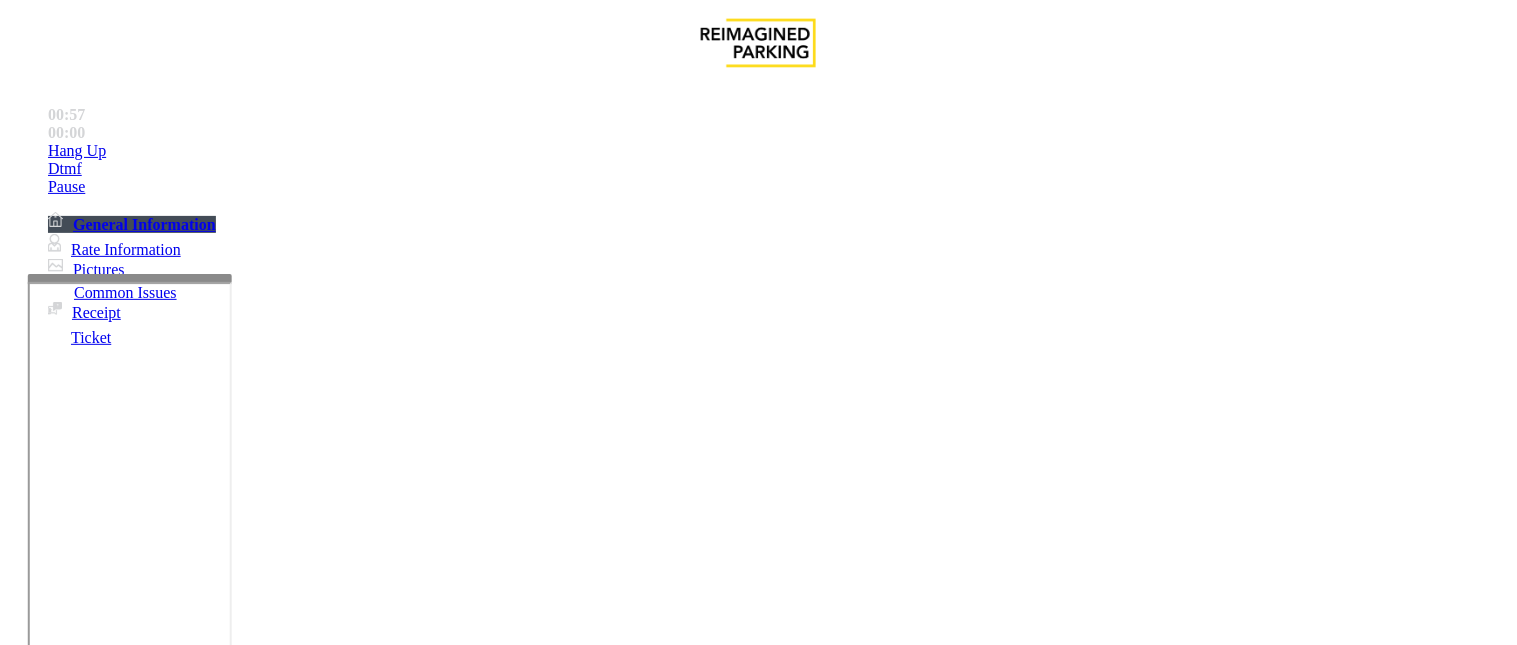 drag, startPoint x: 1338, startPoint y: 267, endPoint x: 1231, endPoint y: 226, distance: 114.58621 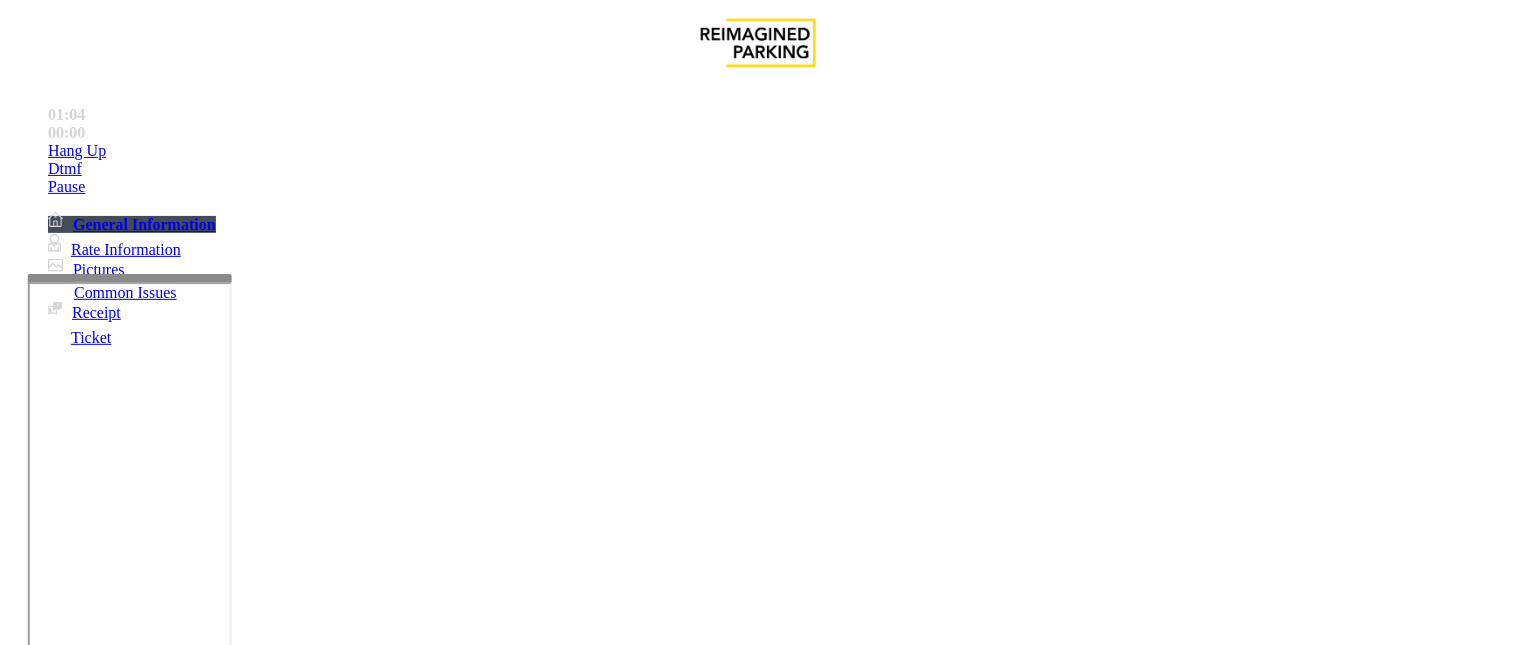 scroll, scrollTop: 2555, scrollLeft: 254, axis: both 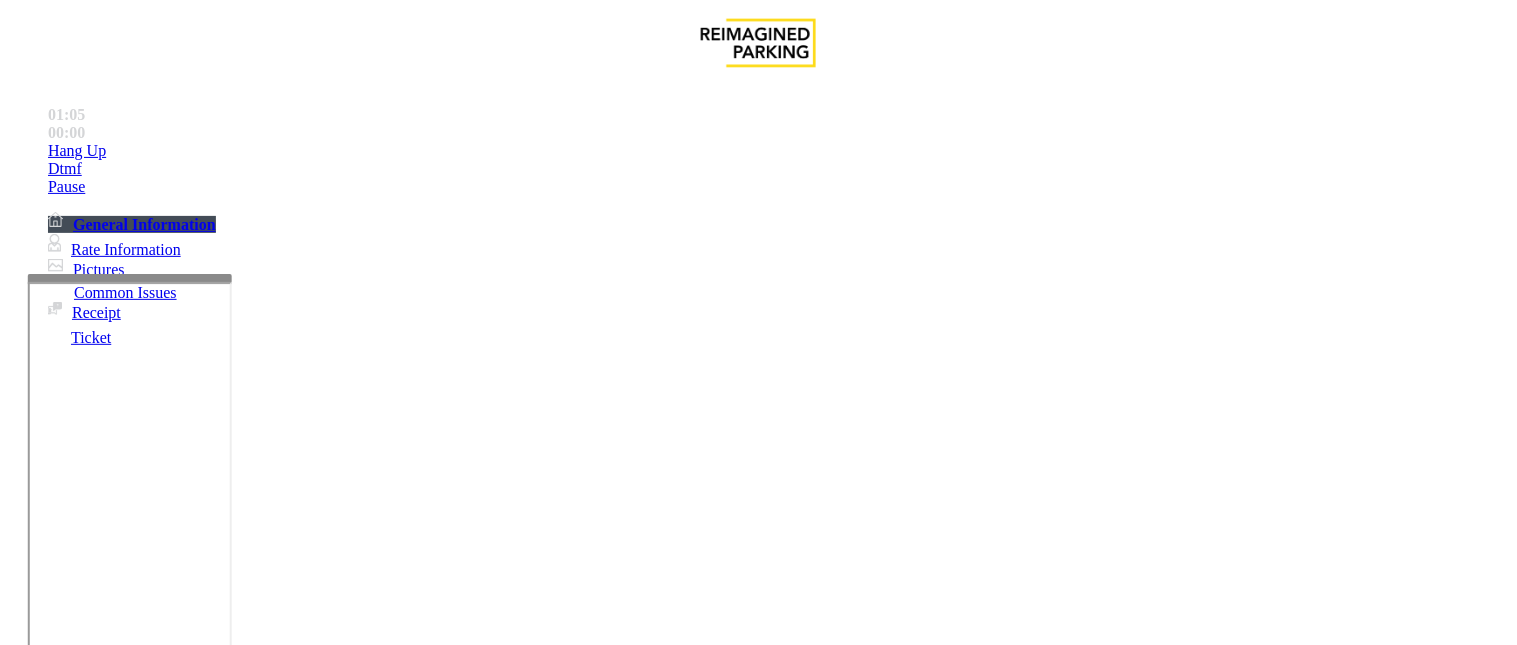 click on "Password:  i mpark123" at bounding box center [582, 5461] 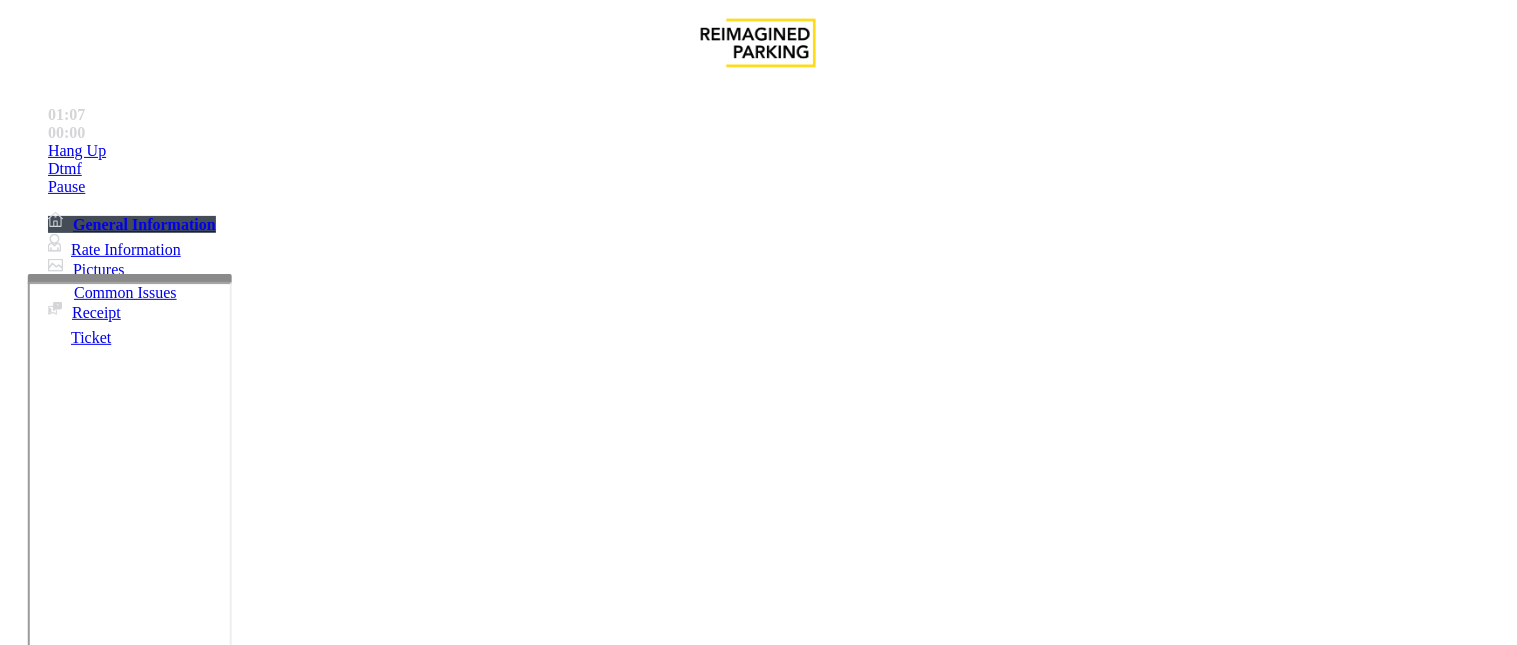 scroll, scrollTop: 2777, scrollLeft: 254, axis: both 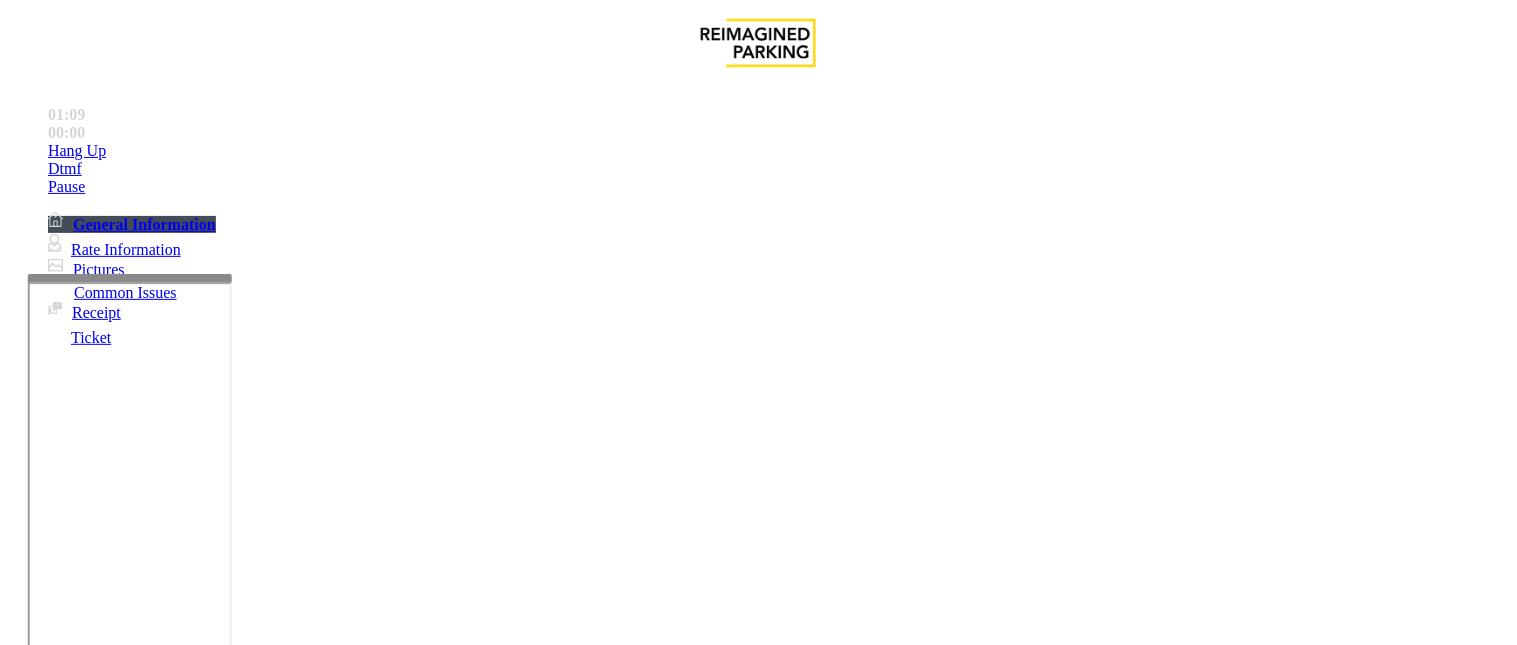 click at bounding box center (246, 1646) 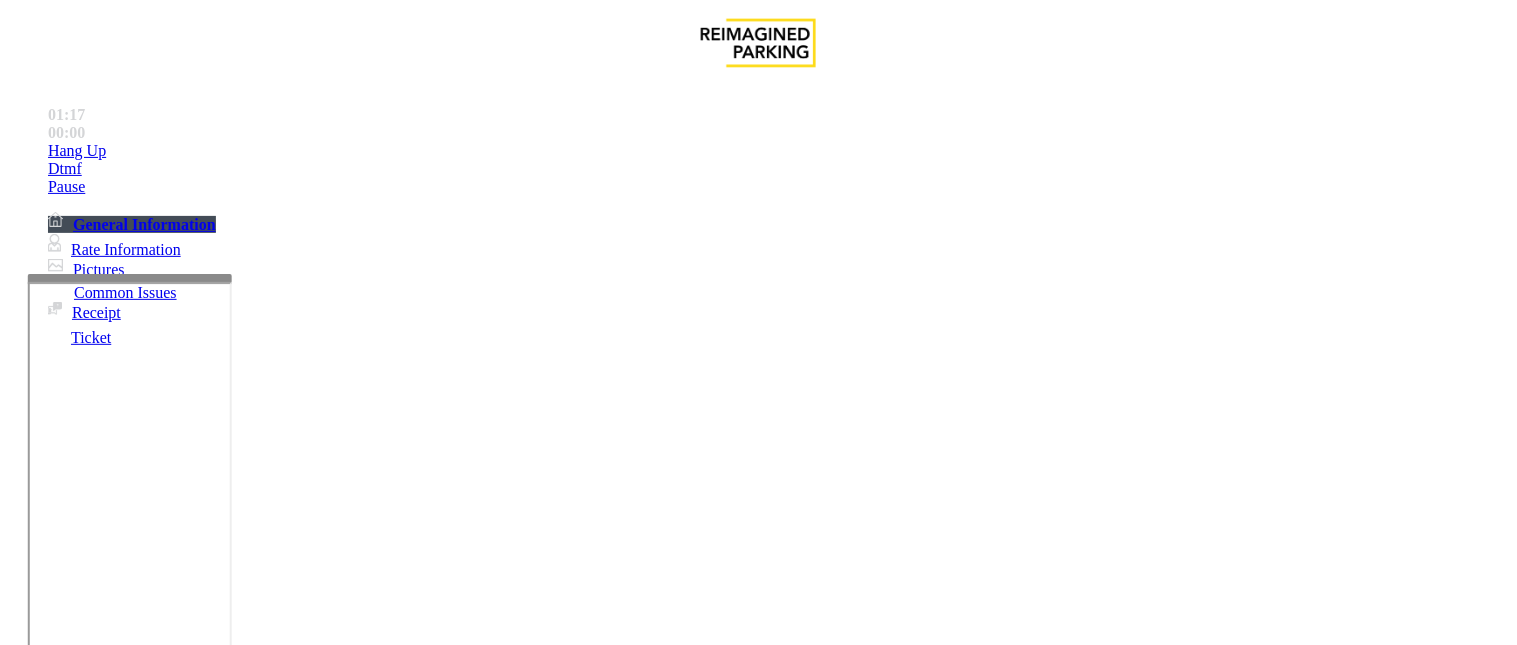 scroll, scrollTop: 0, scrollLeft: 0, axis: both 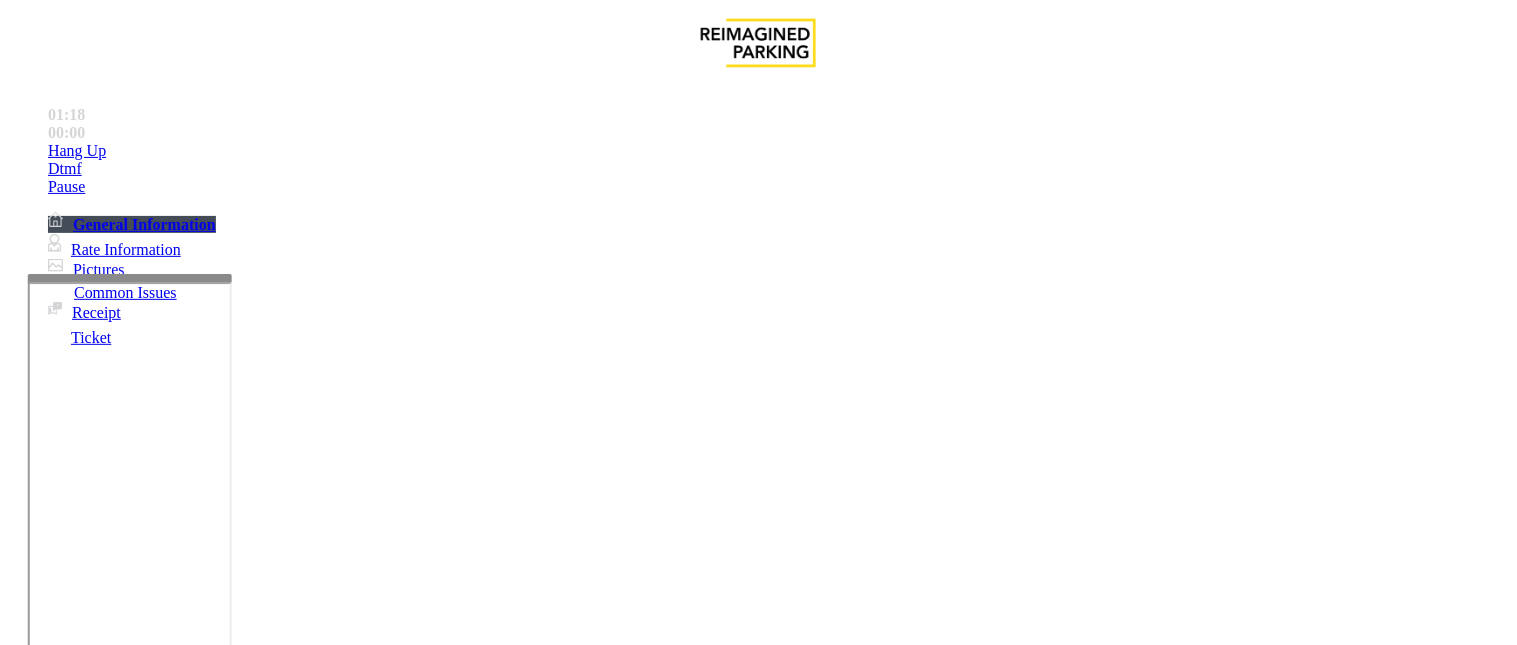 type on "**********" 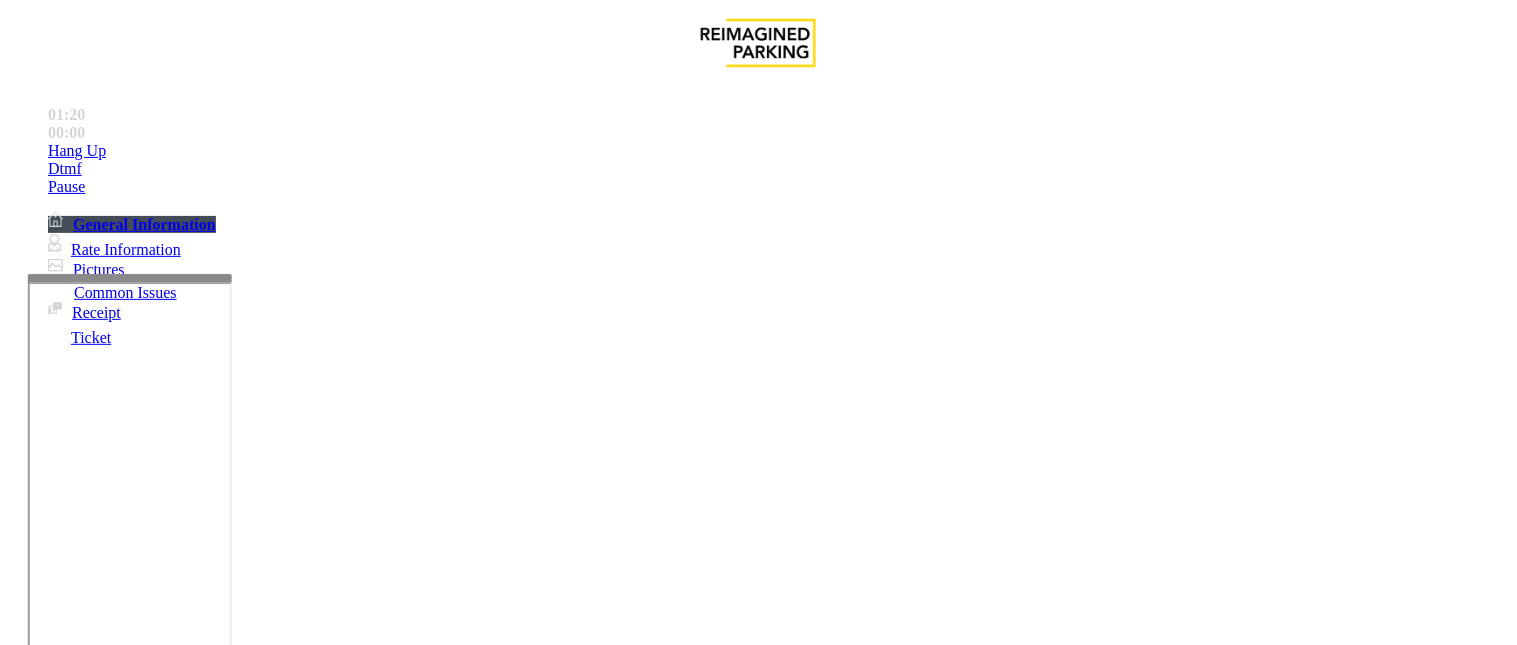 scroll, scrollTop: 222, scrollLeft: 0, axis: vertical 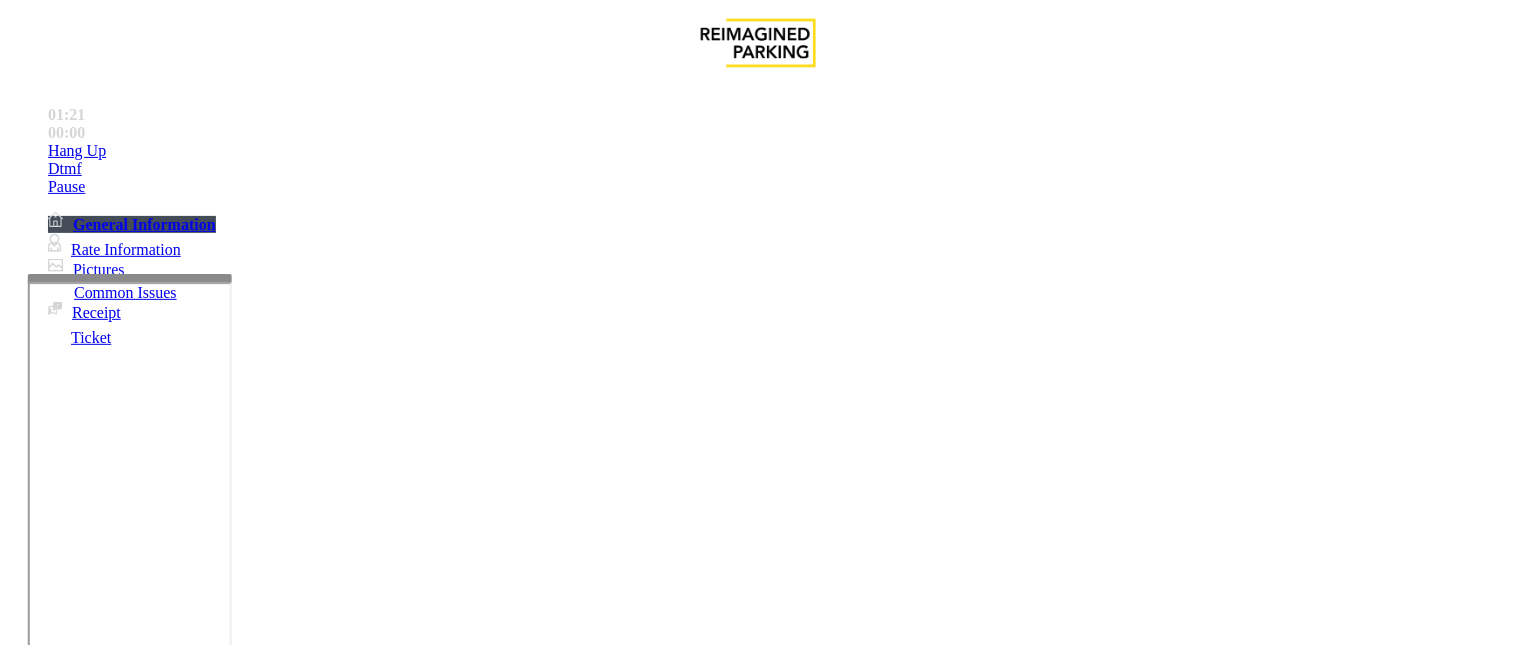 type on "**" 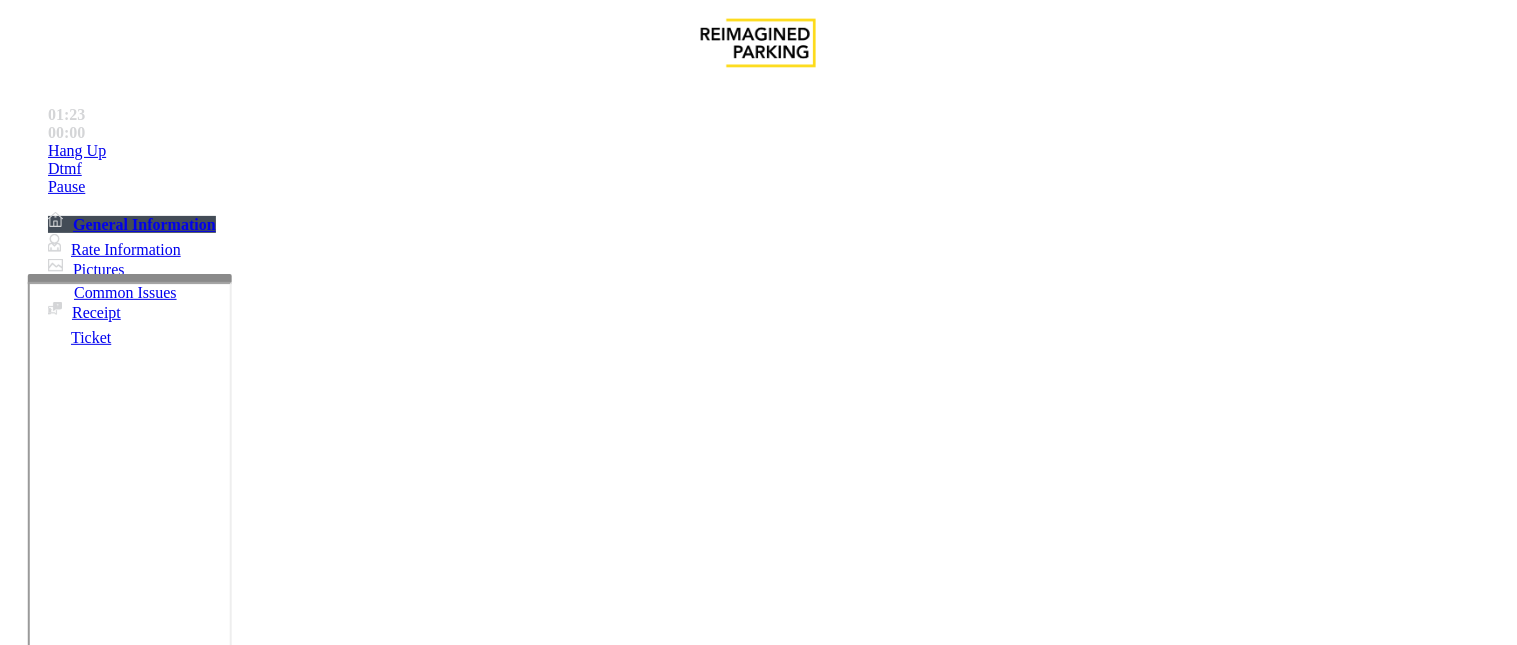 scroll, scrollTop: 2555, scrollLeft: 254, axis: both 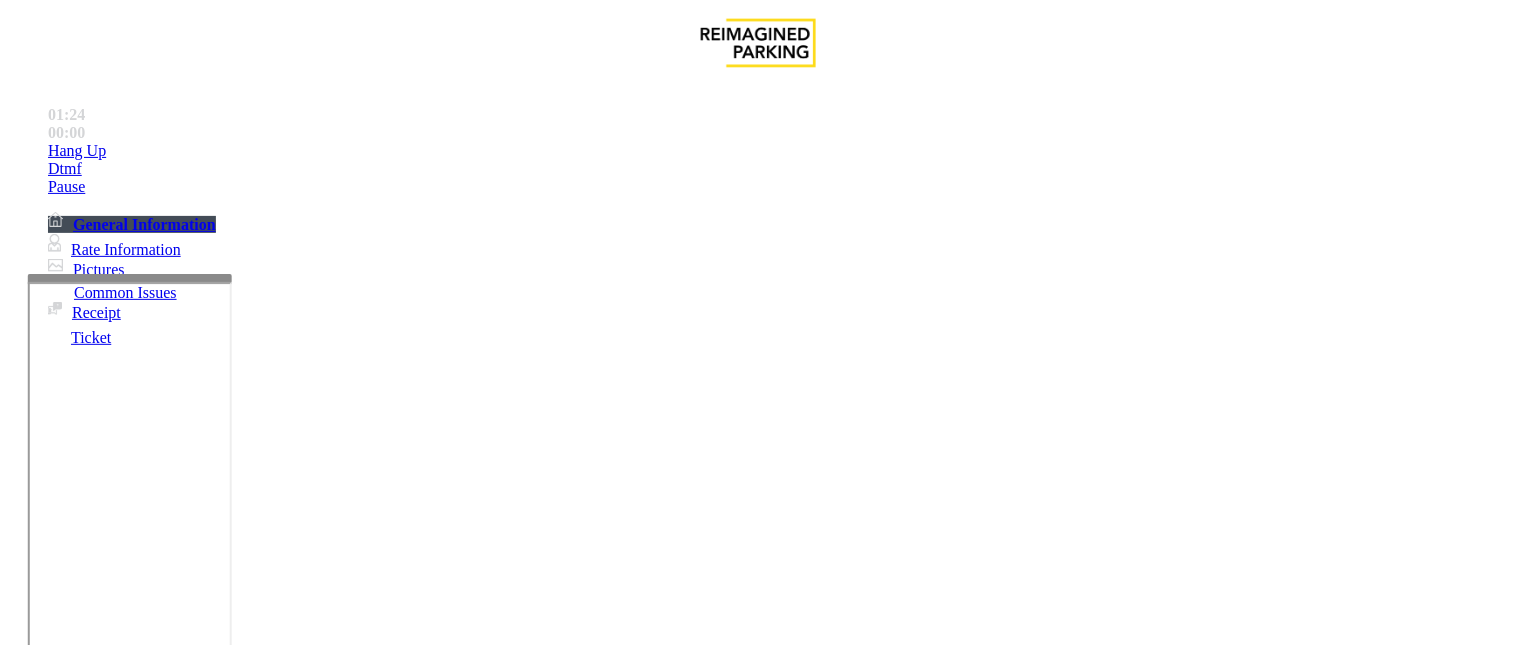 click on "PIL CC ONLY.     Debit card is accepted on POF machine     Process for payments at exits:   1. Insert Ticket   2. Insert CC in the same reader as the ticket or tap CC on CC reader (little black box on the right).     Process for payments at entrance: Insert CC and payment will process." at bounding box center [76, 5462] 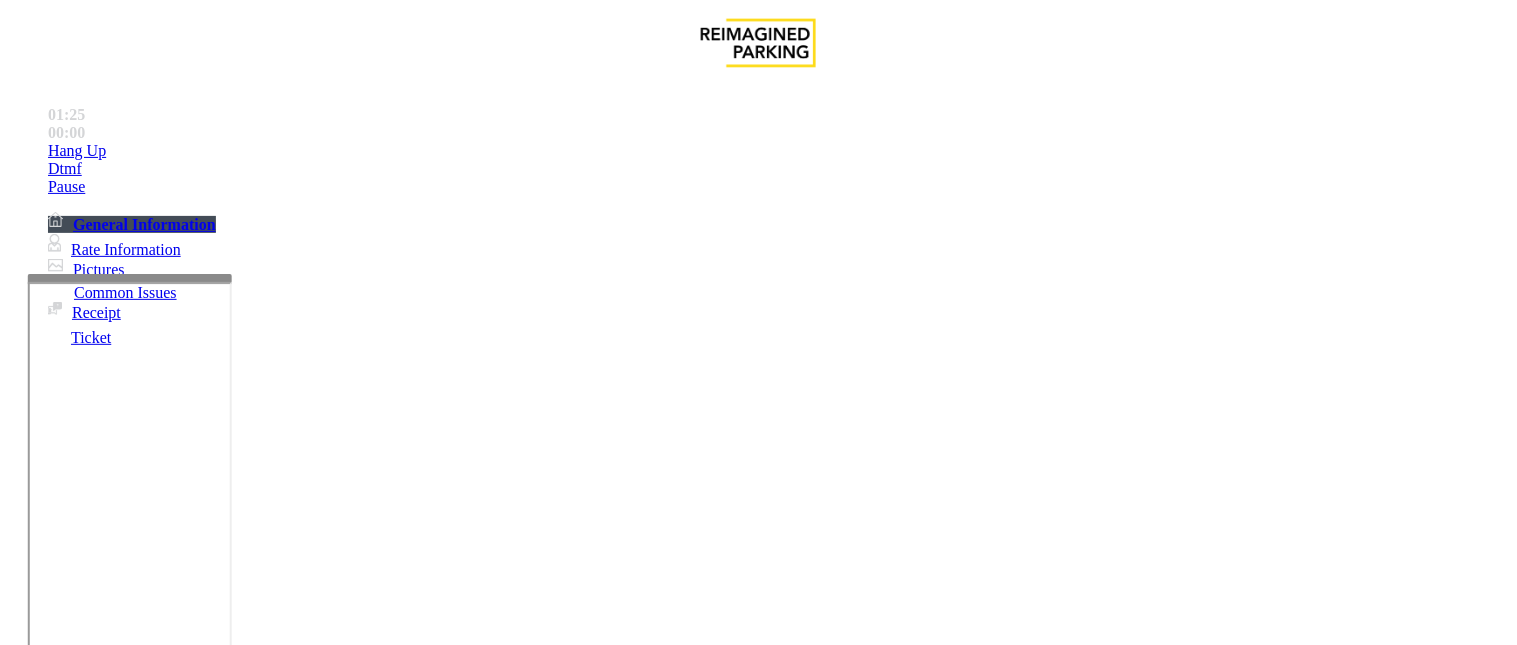 drag, startPoint x: 1318, startPoint y: 488, endPoint x: 1237, endPoint y: 442, distance: 93.15041 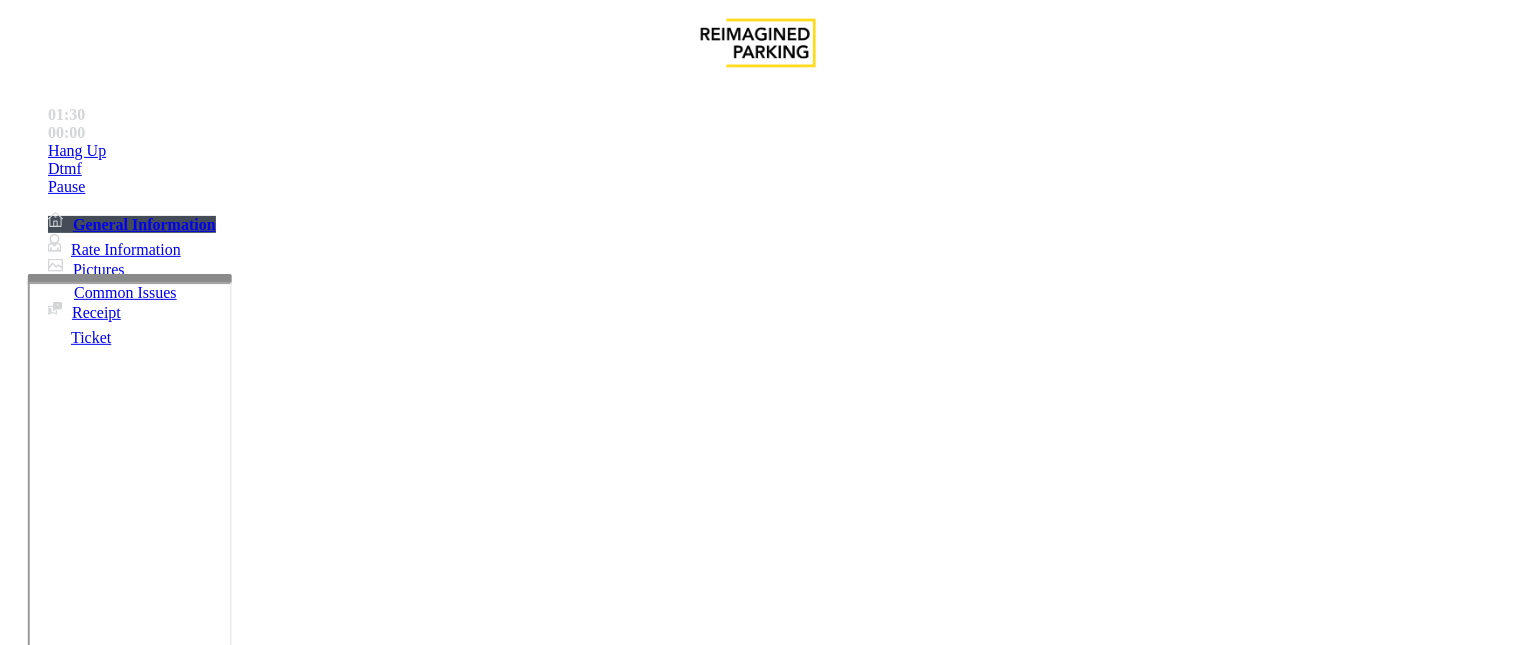 scroll, scrollTop: 1777, scrollLeft: 254, axis: both 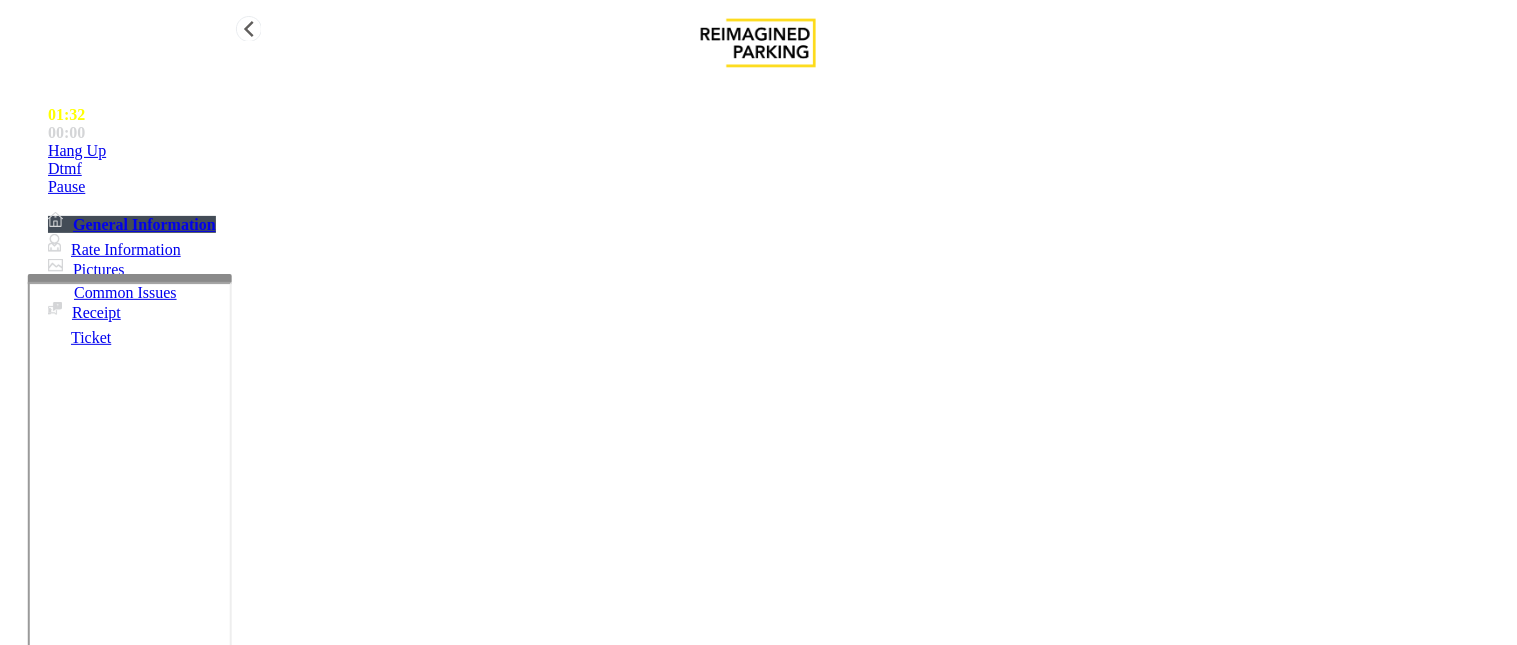 click on "Hang Up" at bounding box center [77, 151] 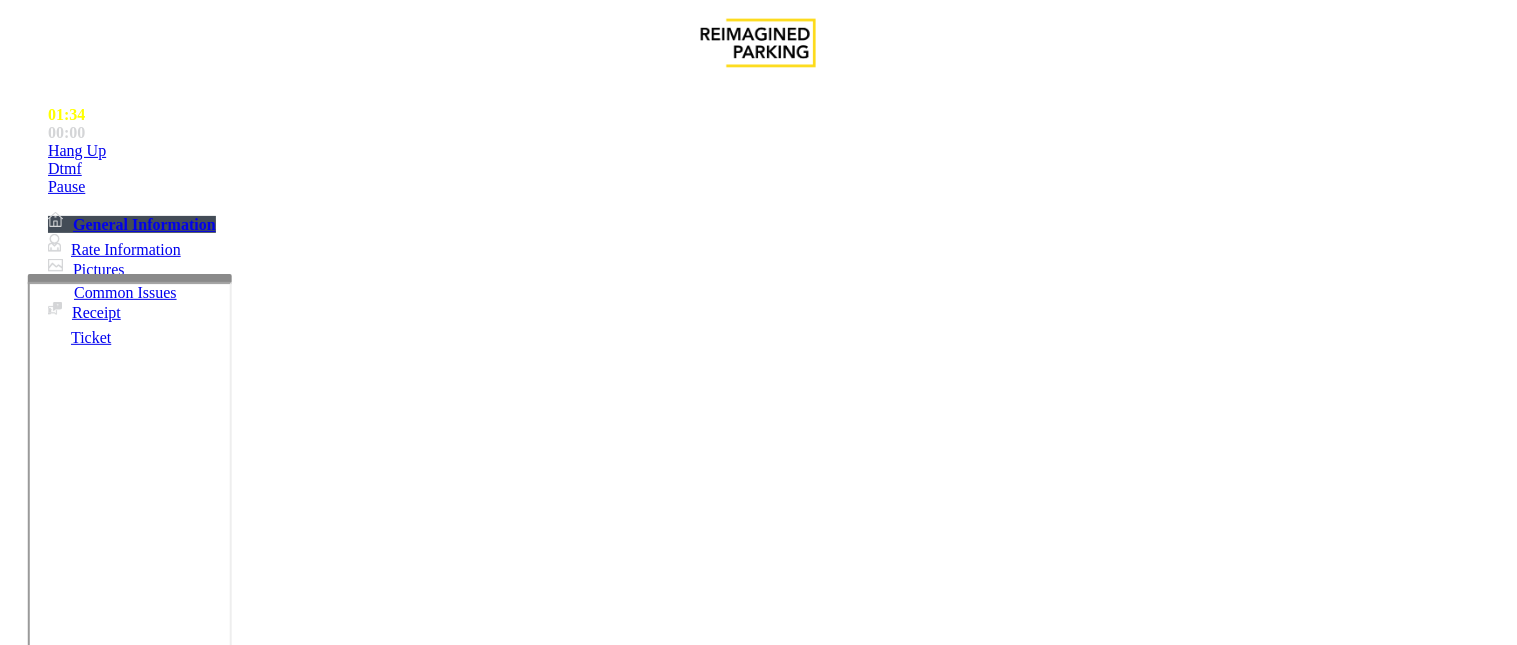 click at bounding box center (246, 1646) 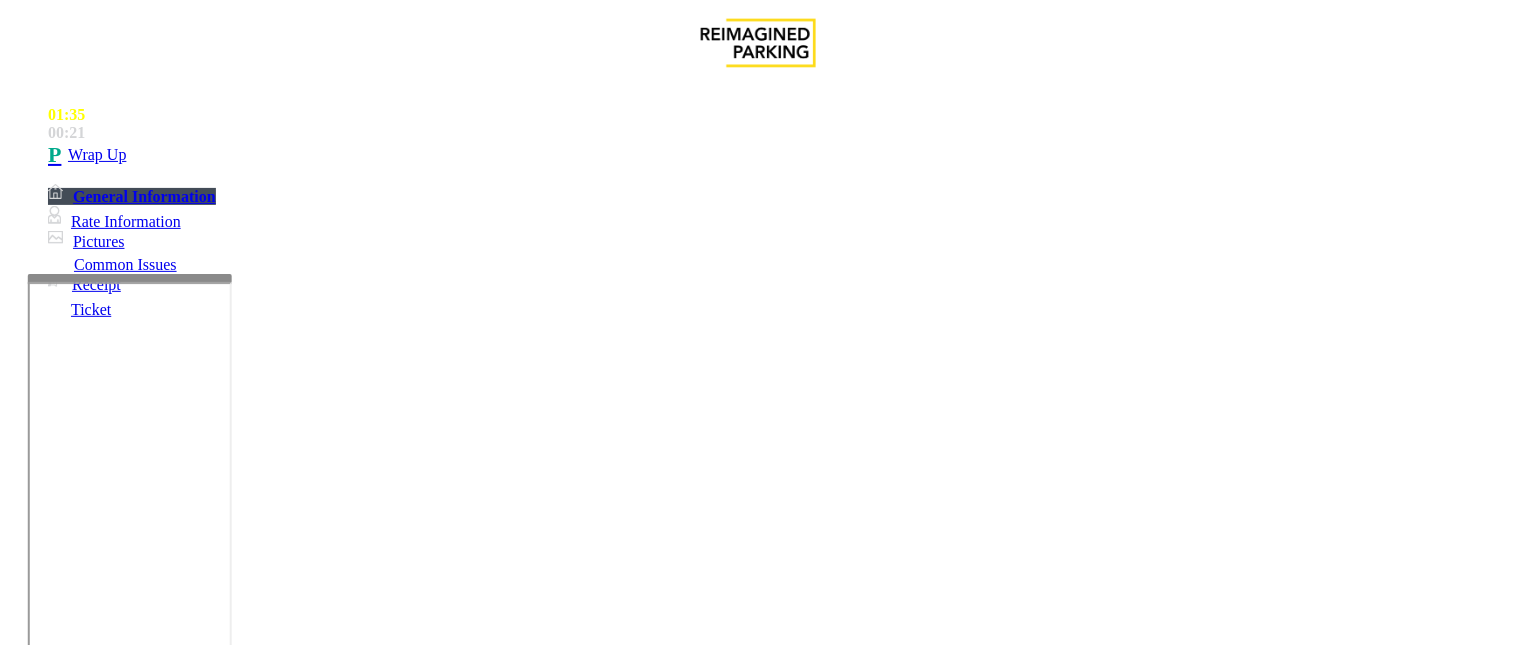 scroll, scrollTop: 35, scrollLeft: 0, axis: vertical 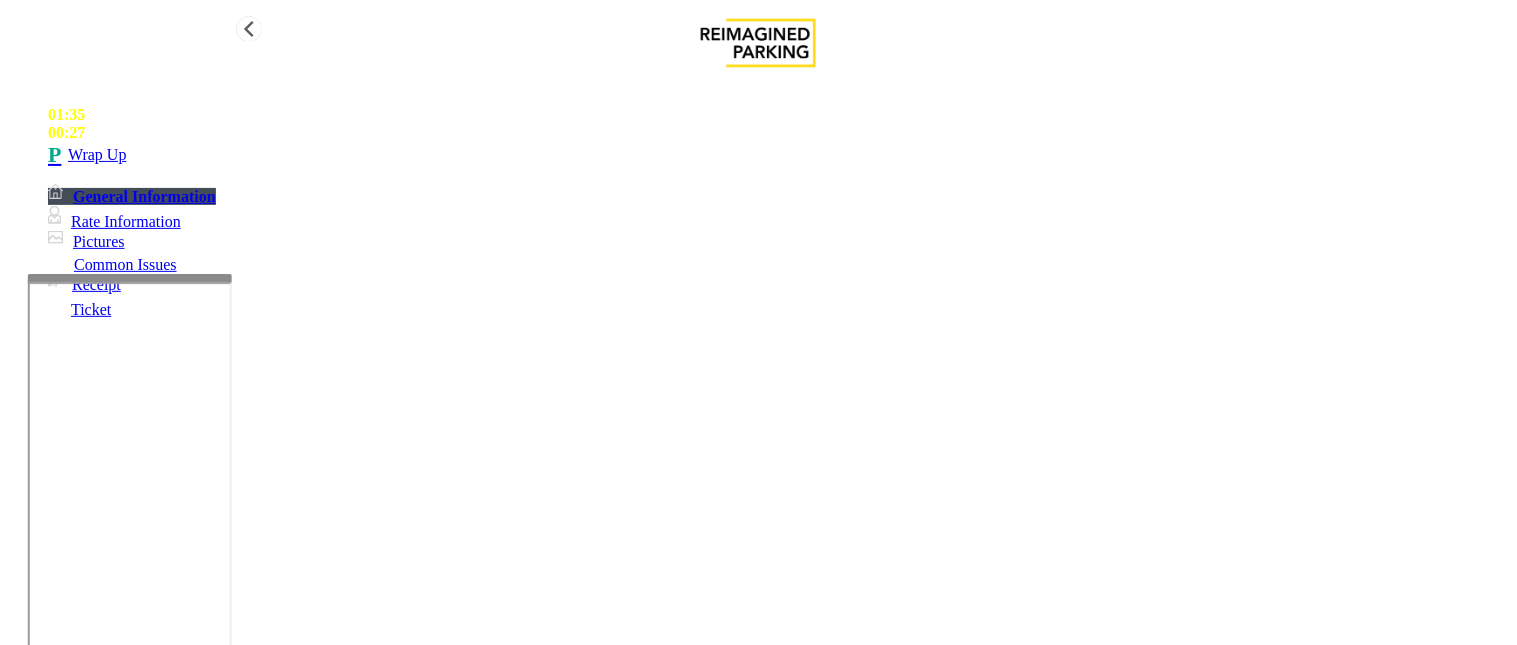 type on "**********" 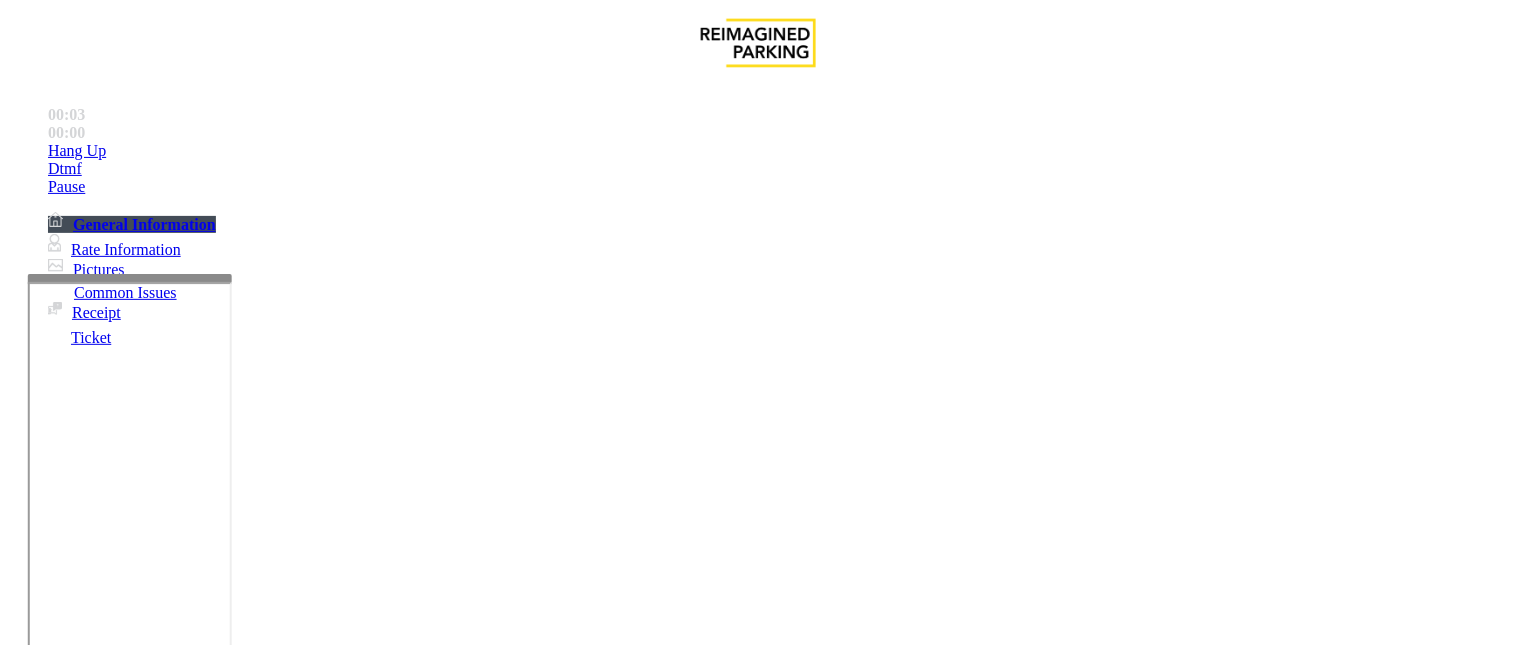 scroll, scrollTop: 1333, scrollLeft: 0, axis: vertical 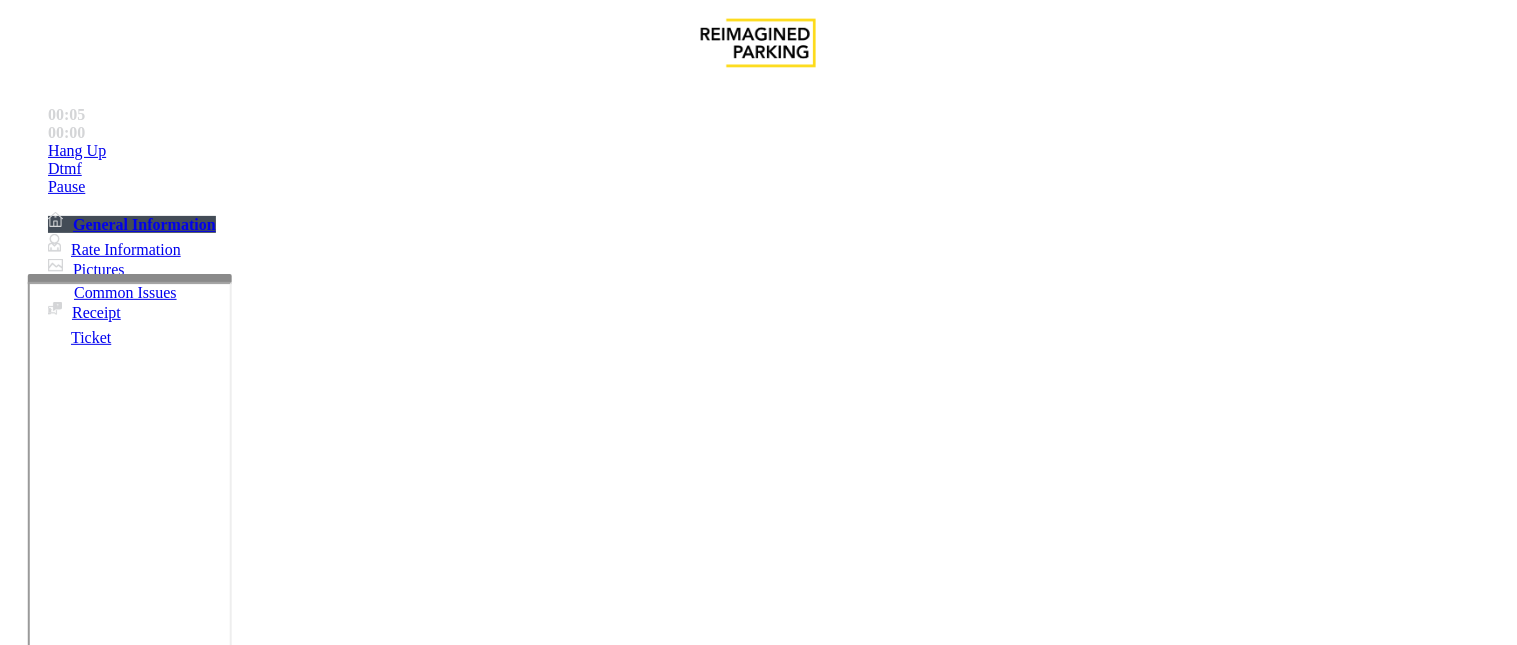 drag, startPoint x: 804, startPoint y: 234, endPoint x: 748, endPoint y: 216, distance: 58.821766 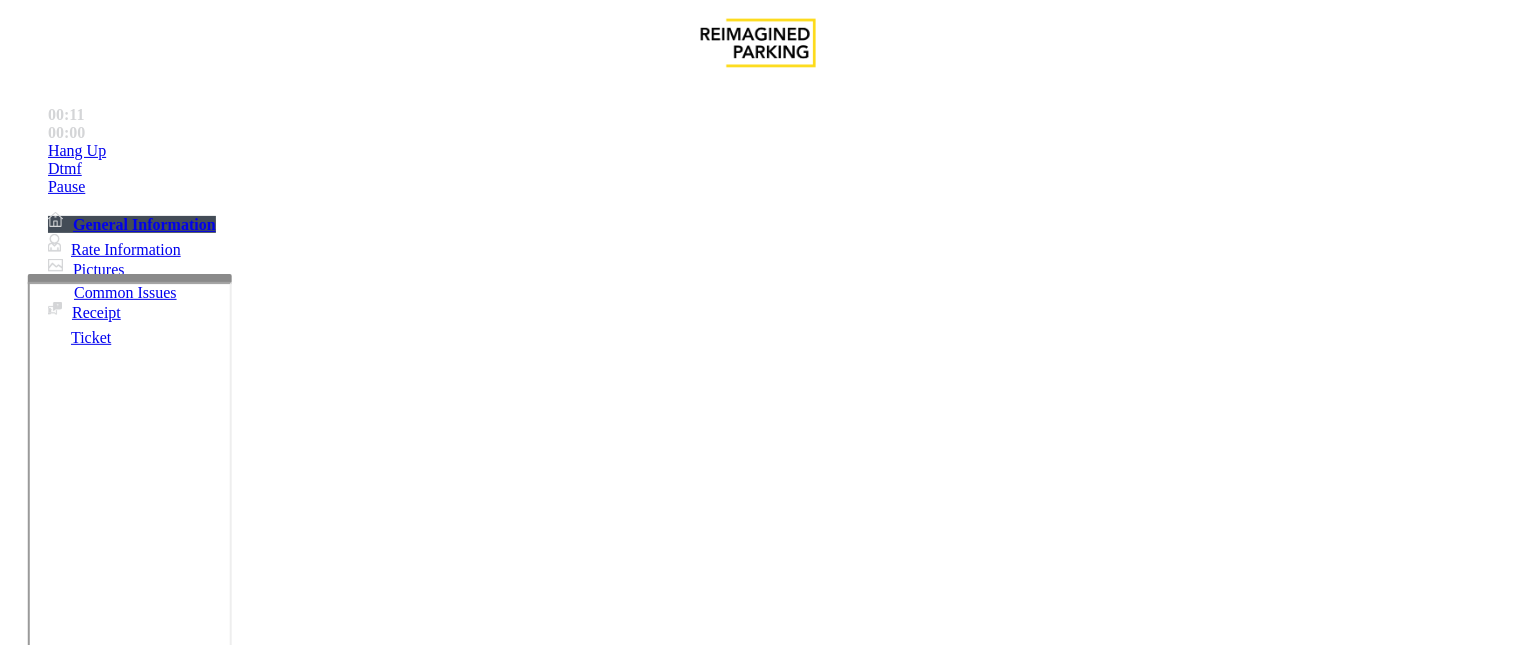 click on "Validation Issue" at bounding box center [371, 1298] 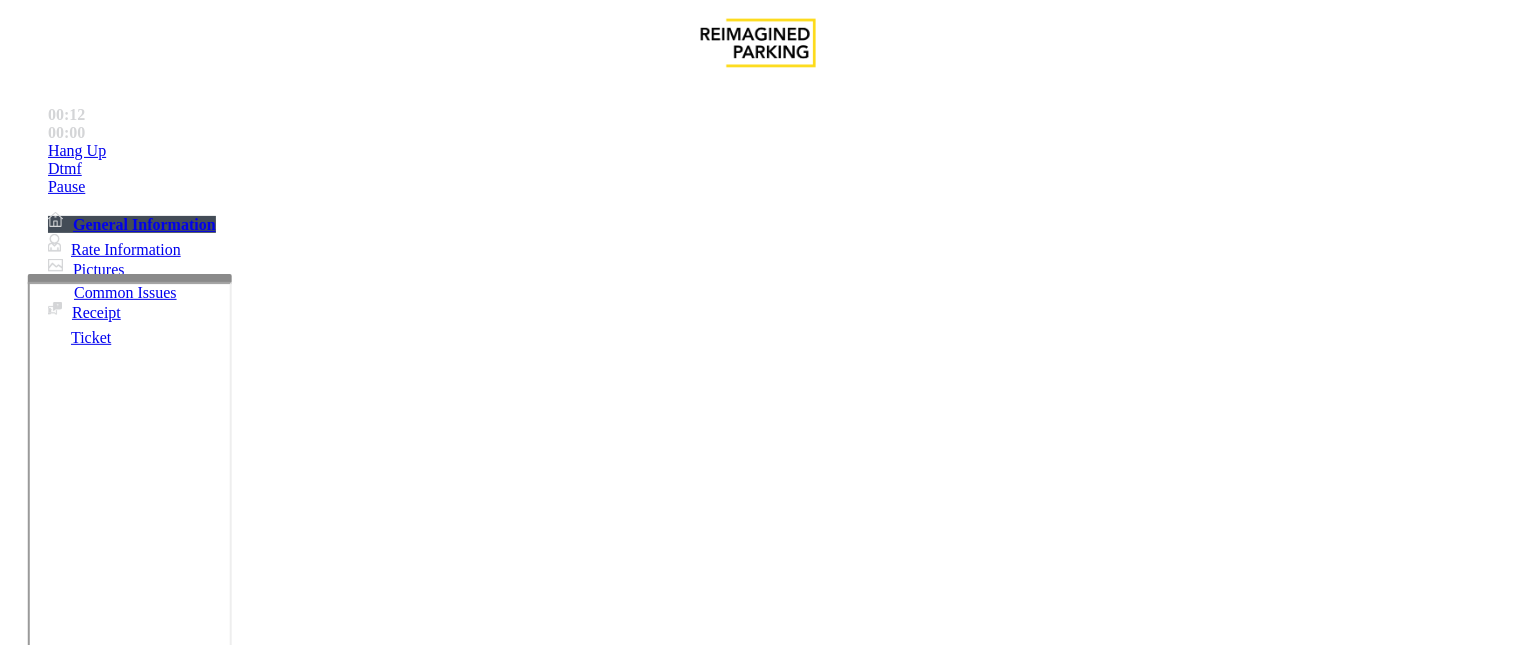 click on "Validation Error" at bounding box center (262, 1298) 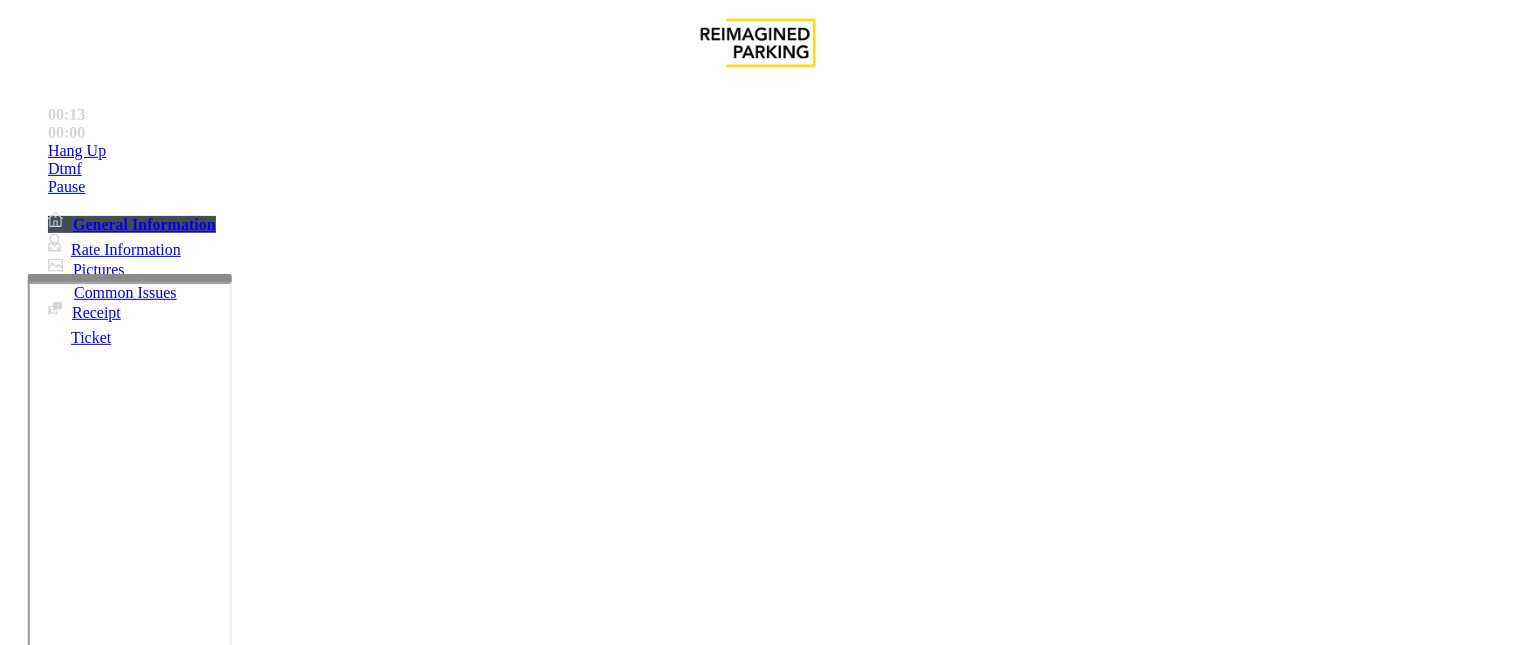 drag, startPoint x: 400, startPoint y: 182, endPoint x: 266, endPoint y: 152, distance: 137.31715 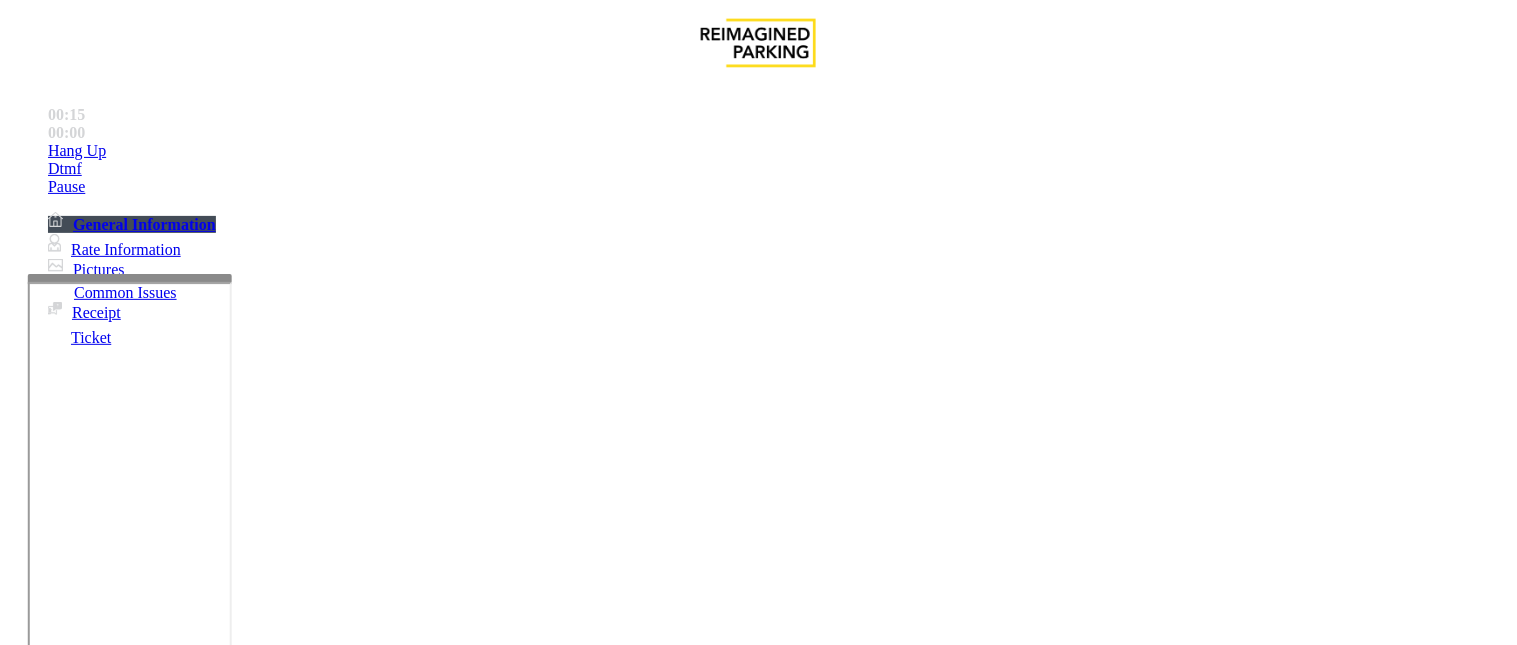 type on "**********" 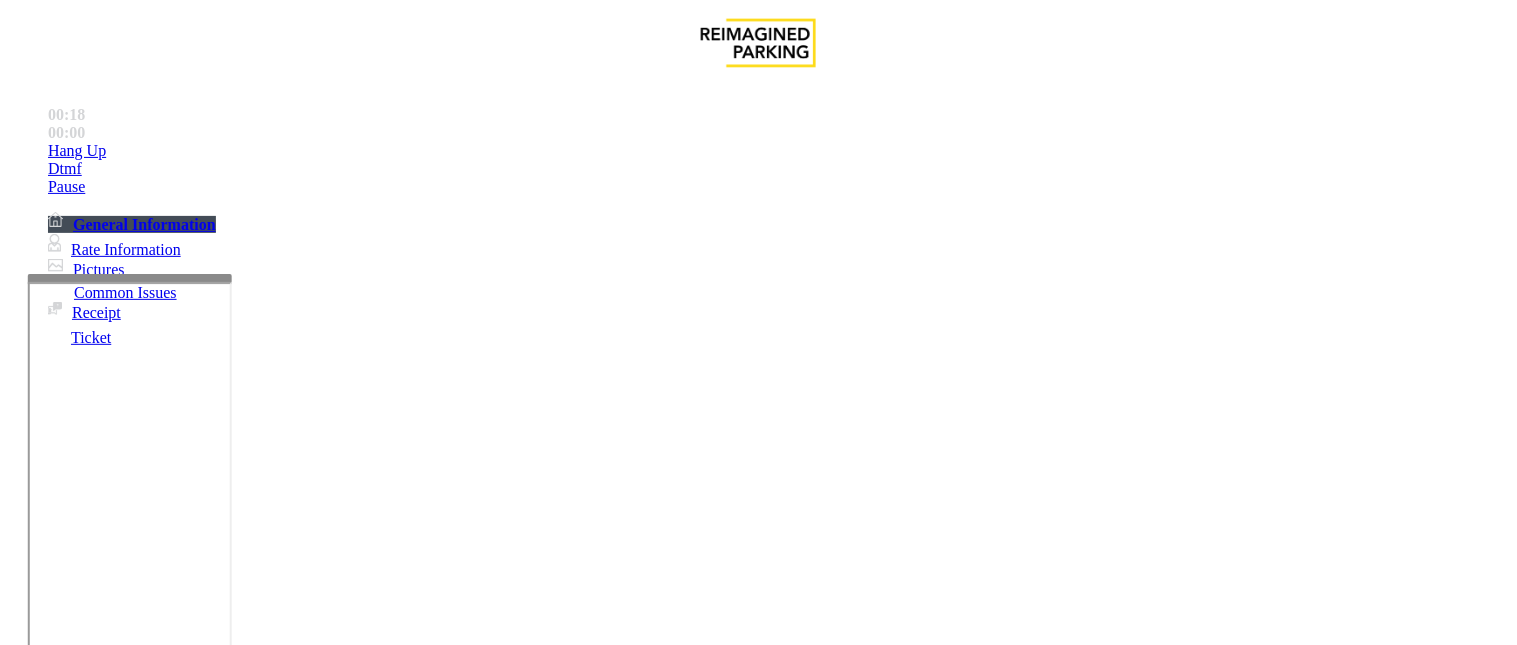 scroll, scrollTop: 2666, scrollLeft: 0, axis: vertical 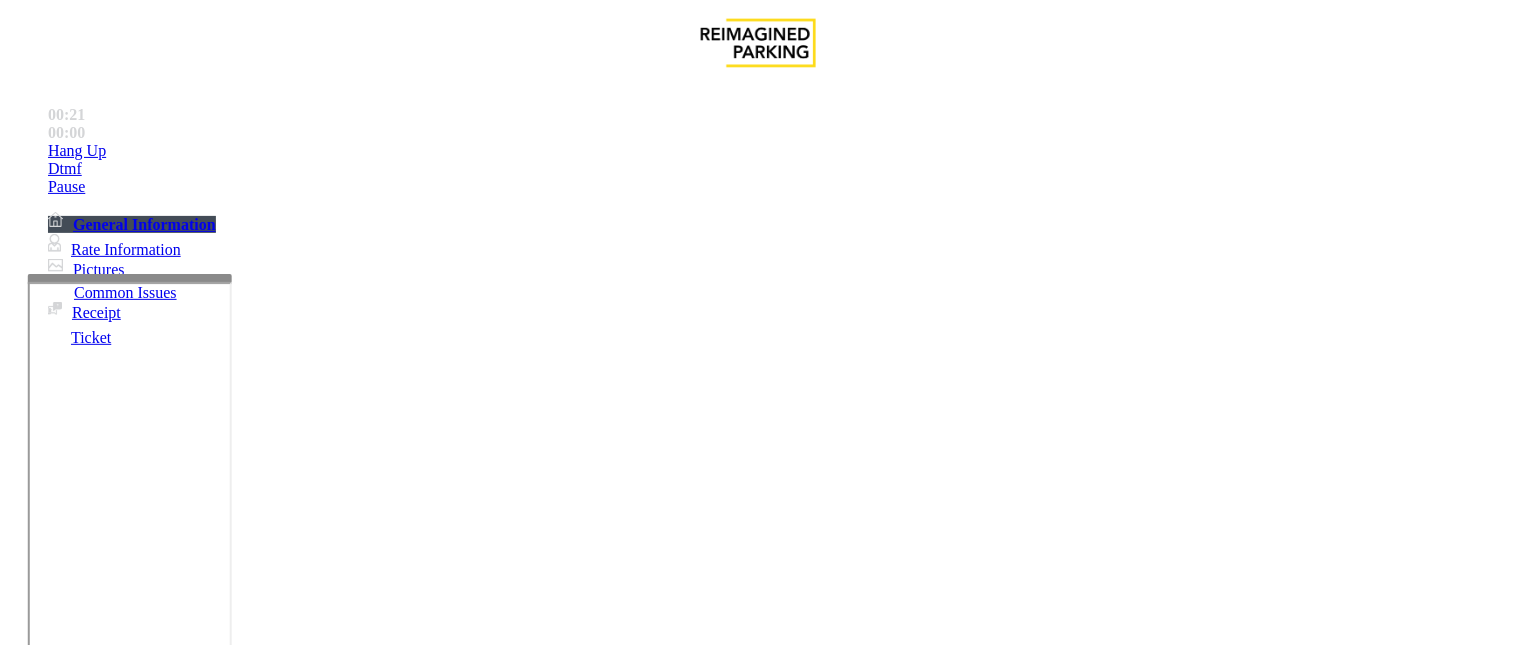 click at bounding box center [246, 1527] 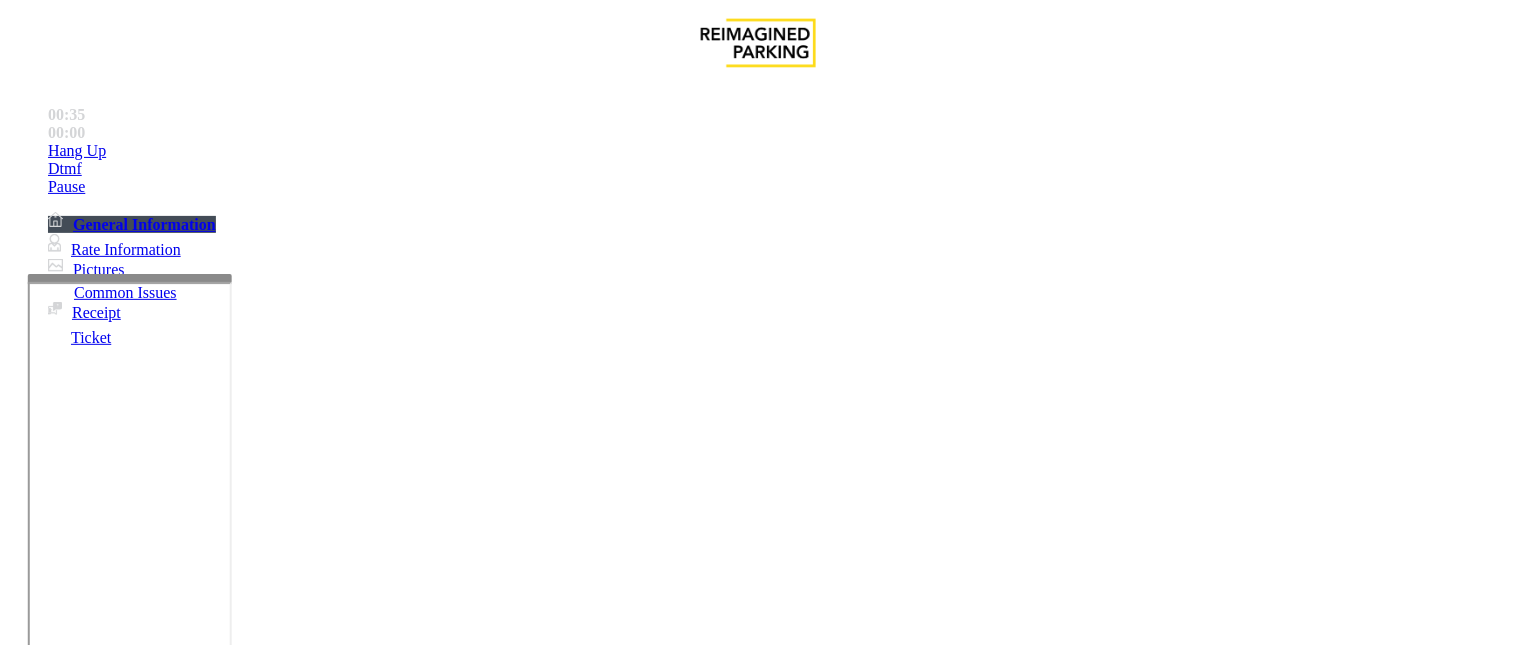 scroll, scrollTop: 3222, scrollLeft: 0, axis: vertical 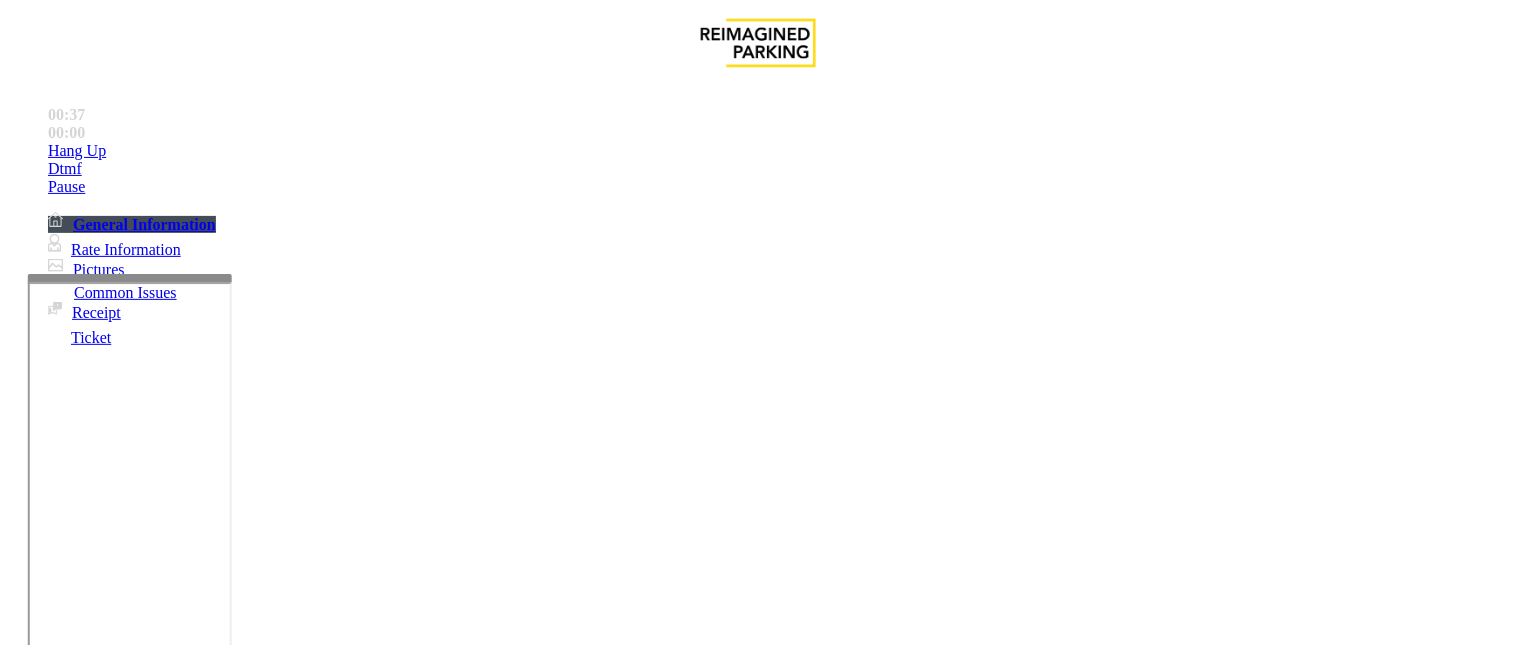 drag, startPoint x: 1058, startPoint y: 217, endPoint x: 960, endPoint y: 225, distance: 98.32599 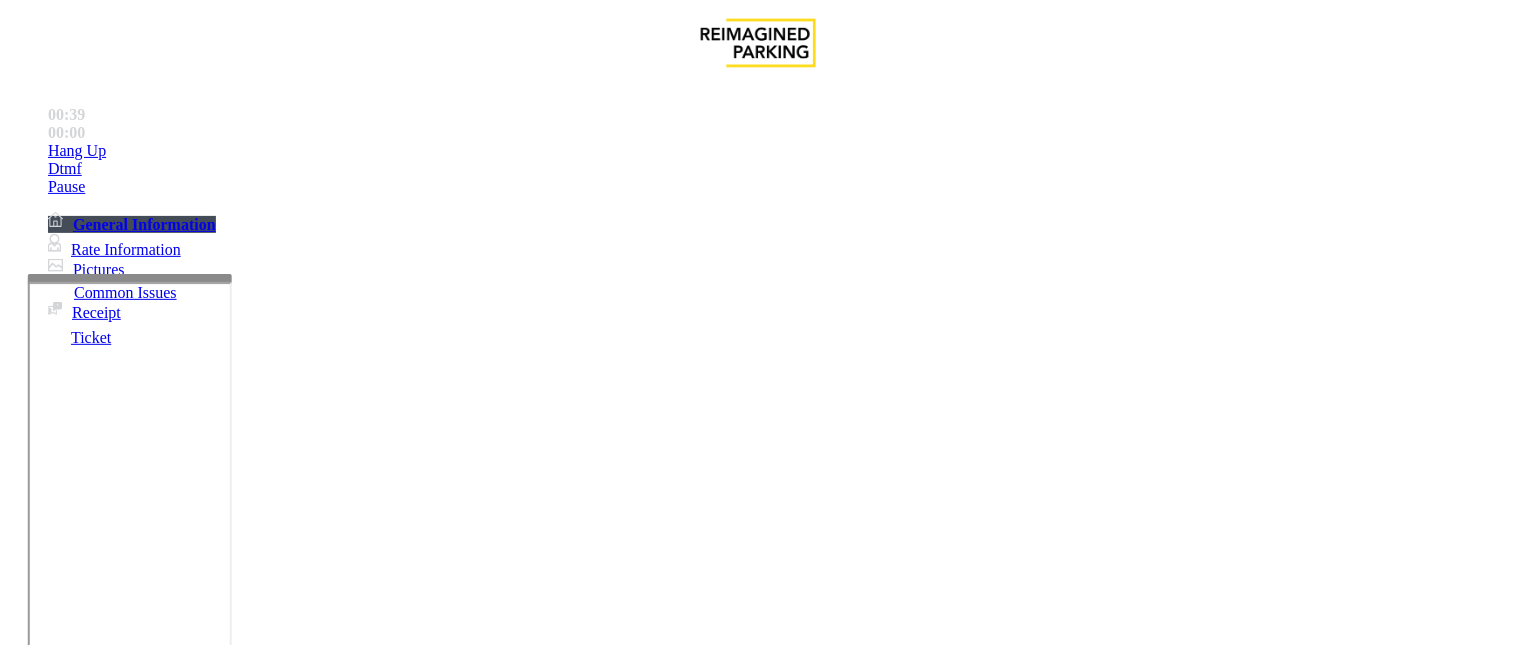 click at bounding box center [96, 1320] 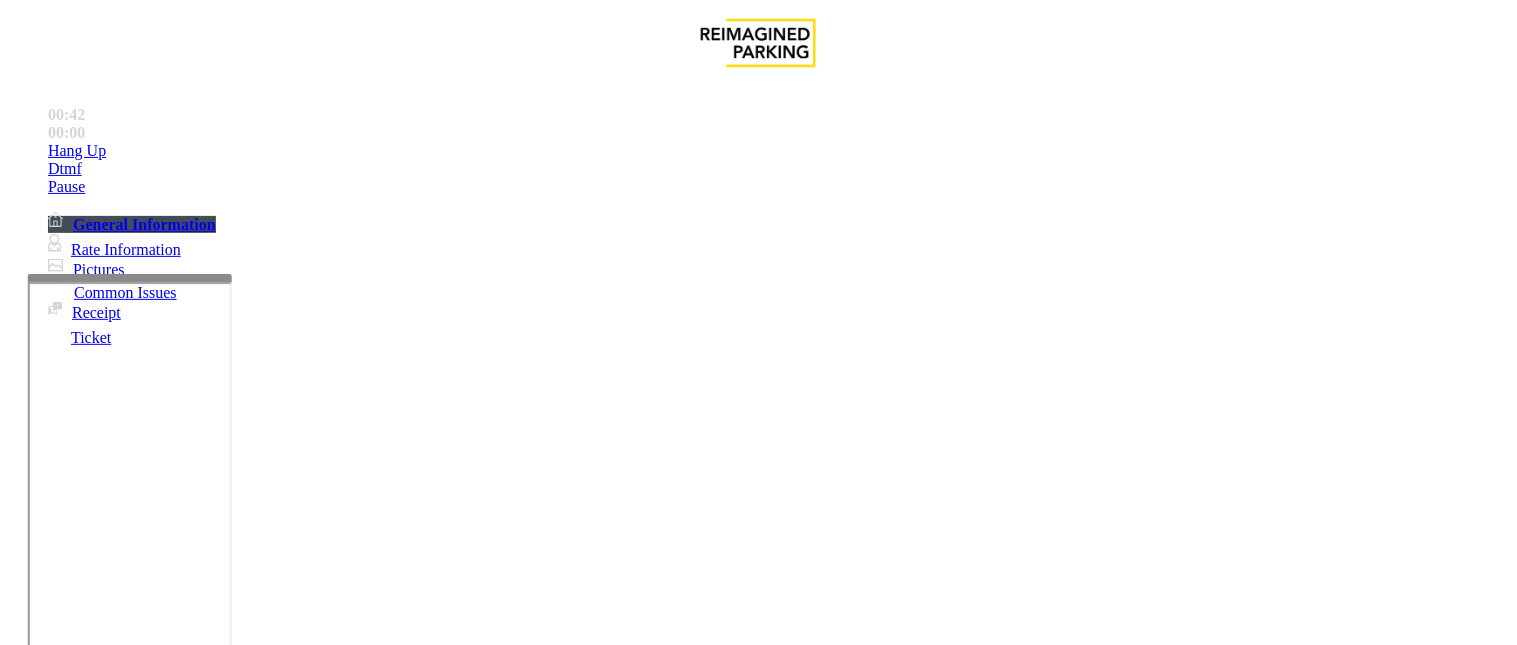 type on "**********" 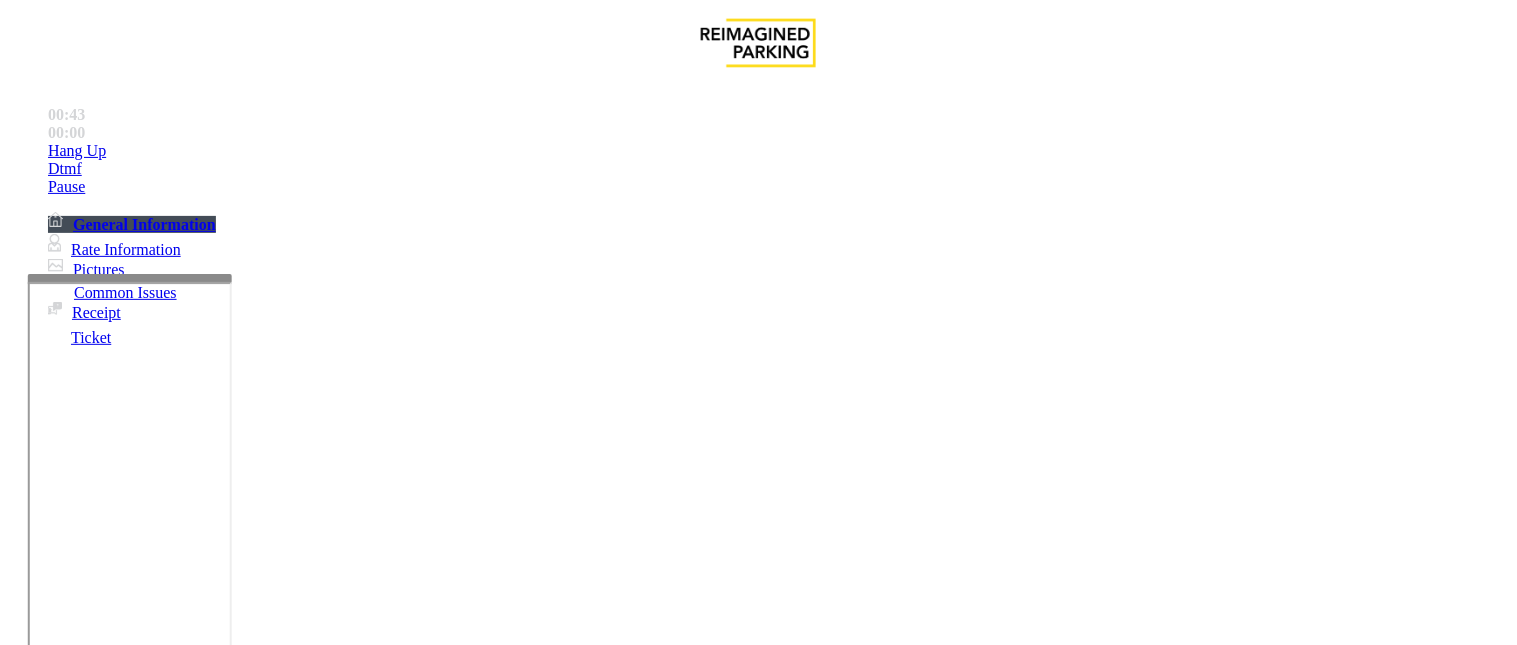 click at bounding box center (96, 1347) 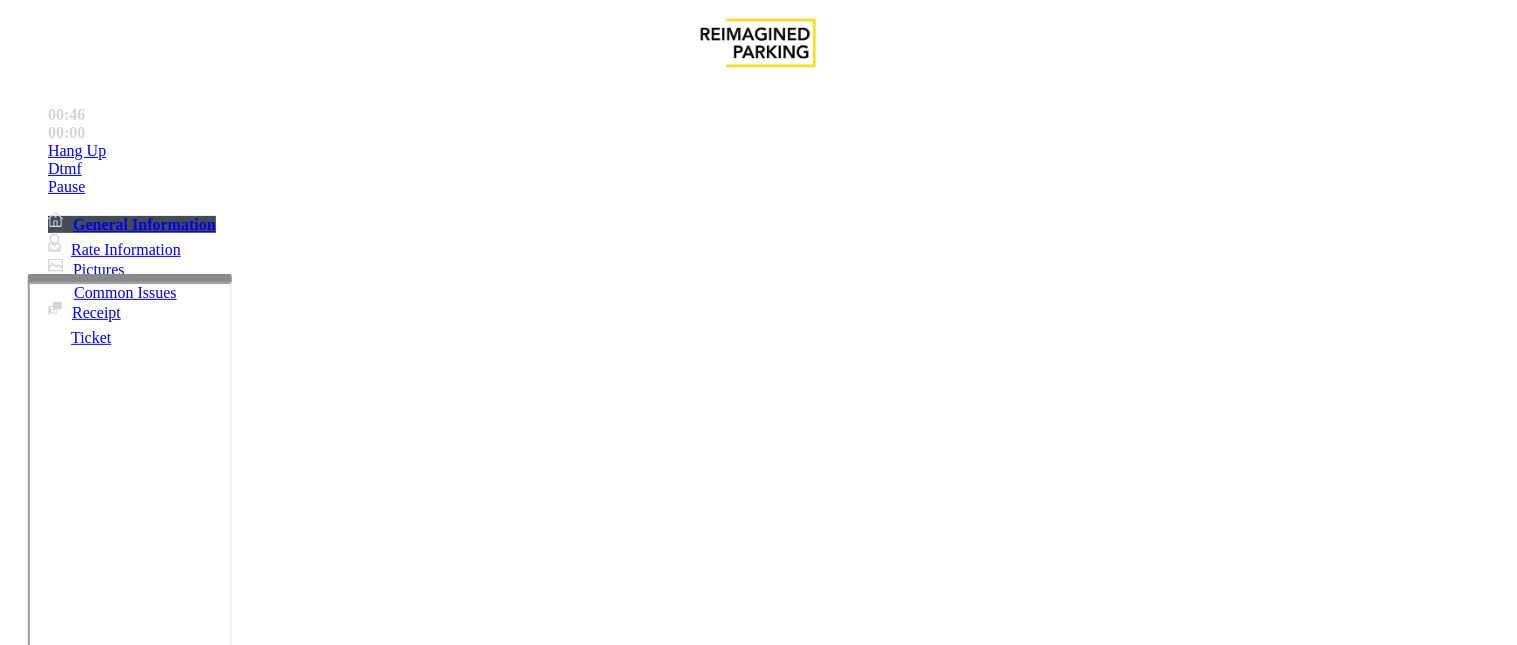drag, startPoint x: 340, startPoint y: 382, endPoint x: 247, endPoint y: 386, distance: 93.08598 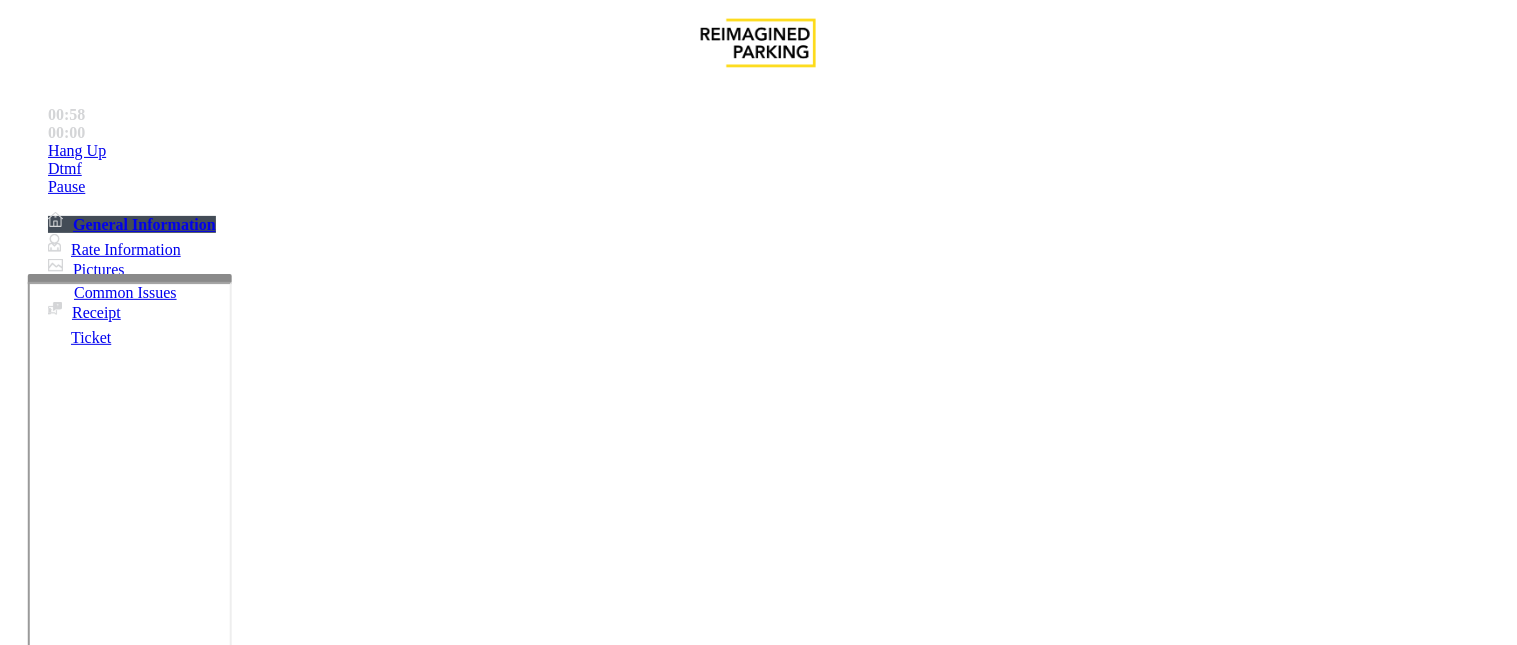 click at bounding box center [96, 1428] 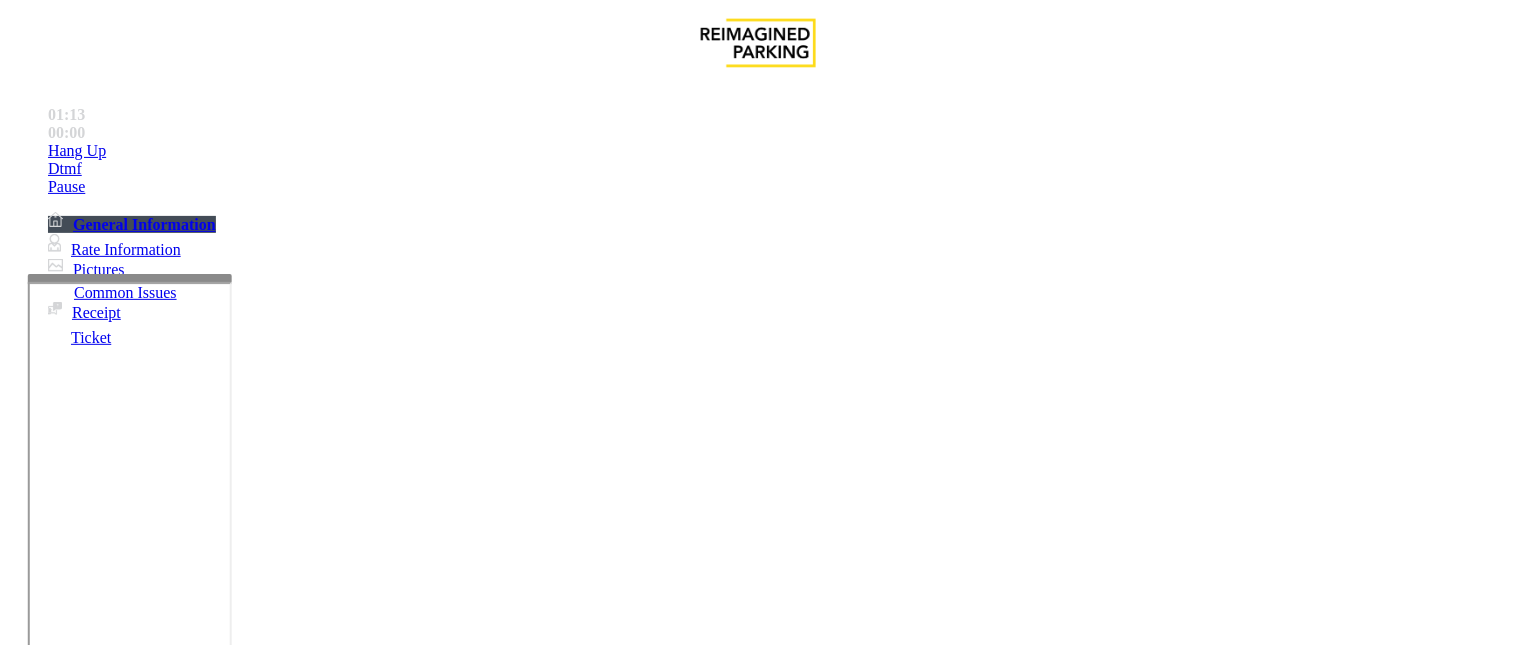 scroll, scrollTop: 1222, scrollLeft: 0, axis: vertical 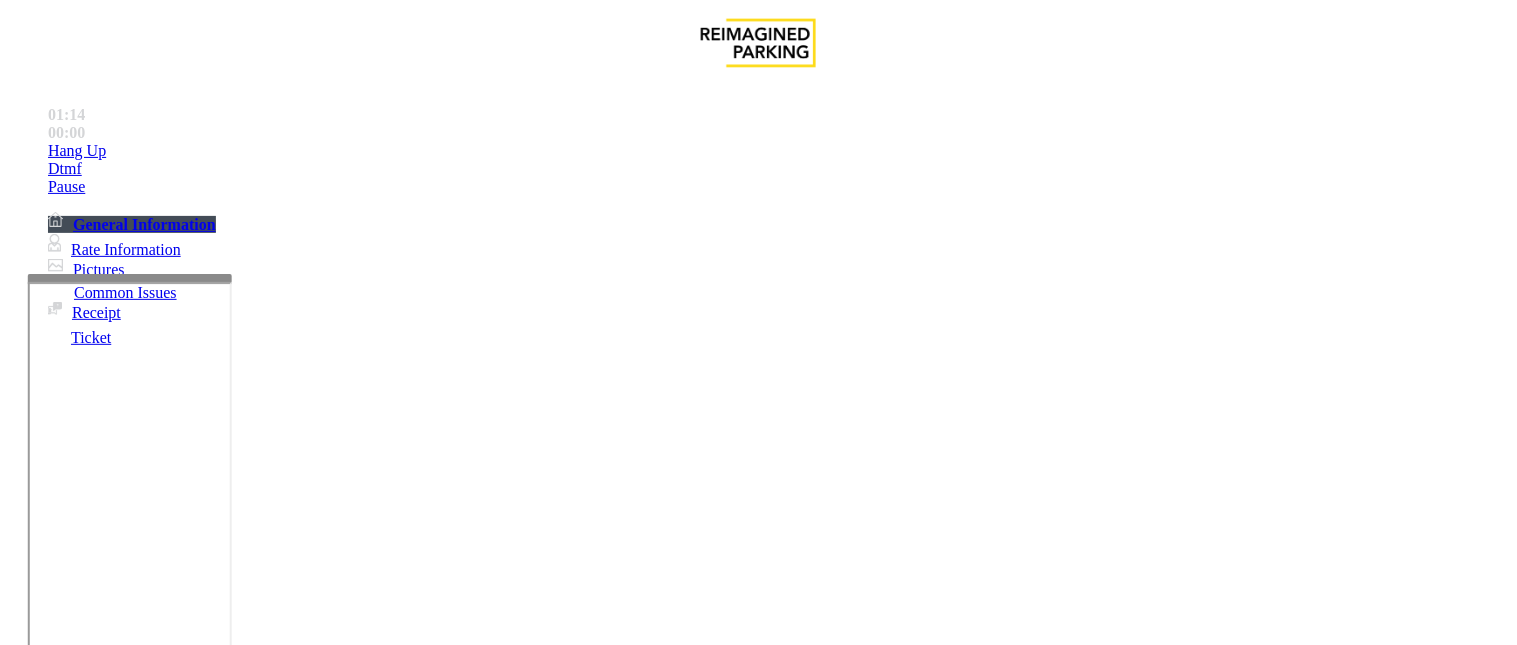 click at bounding box center [96, 1320] 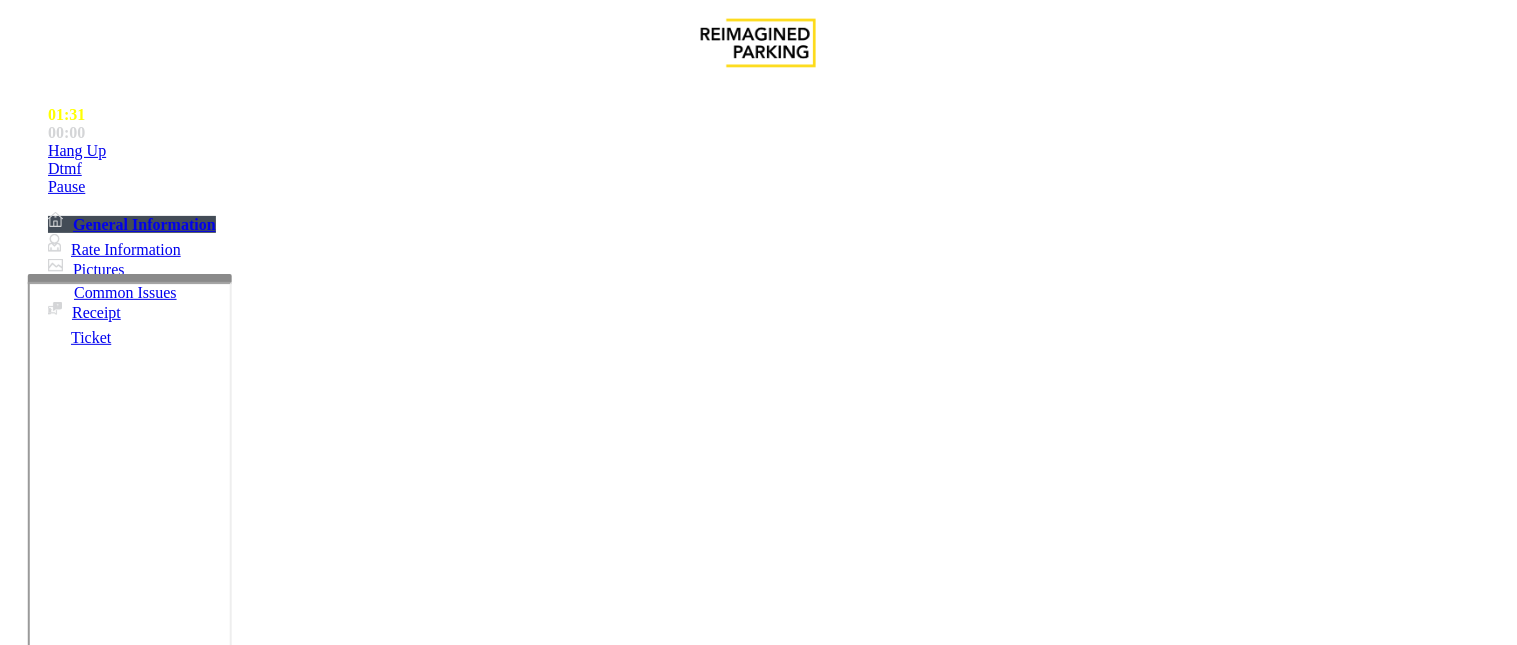 click on "**********" at bounding box center [96, 1374] 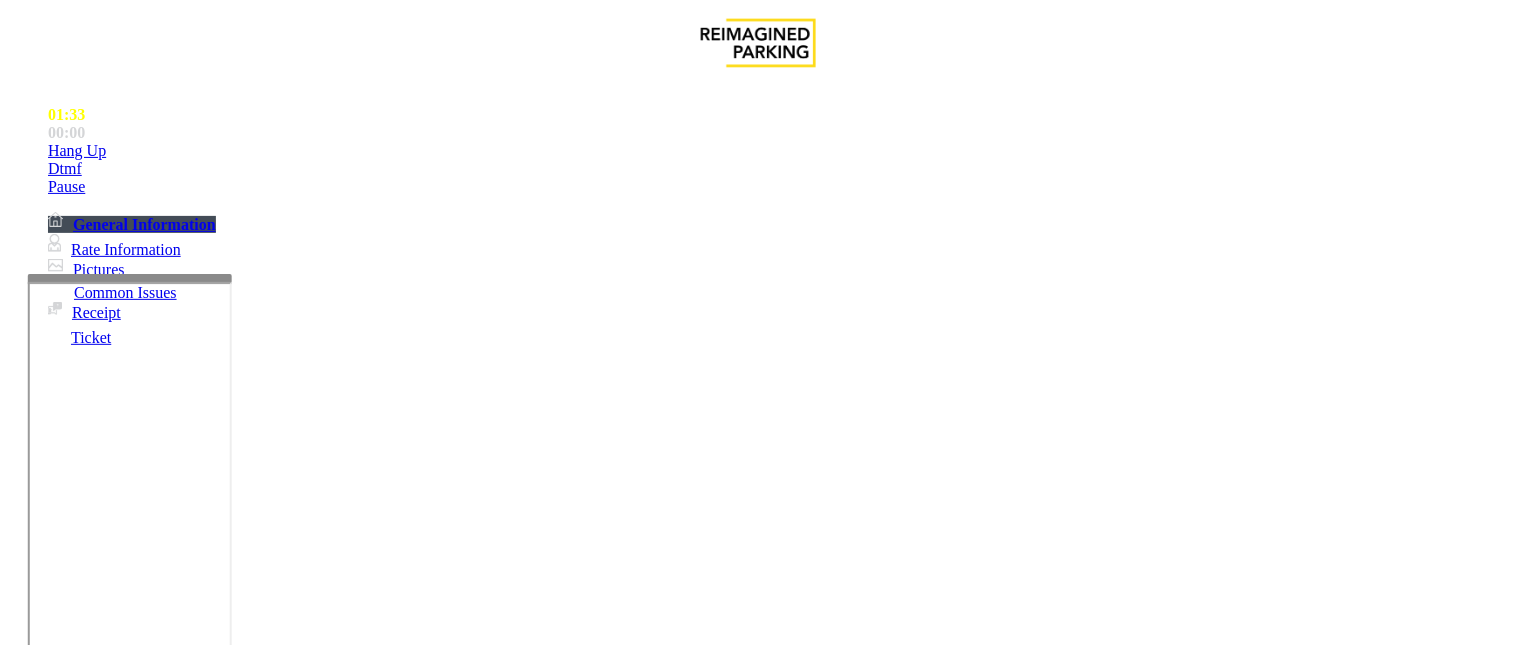 click on "***" at bounding box center (96, 1320) 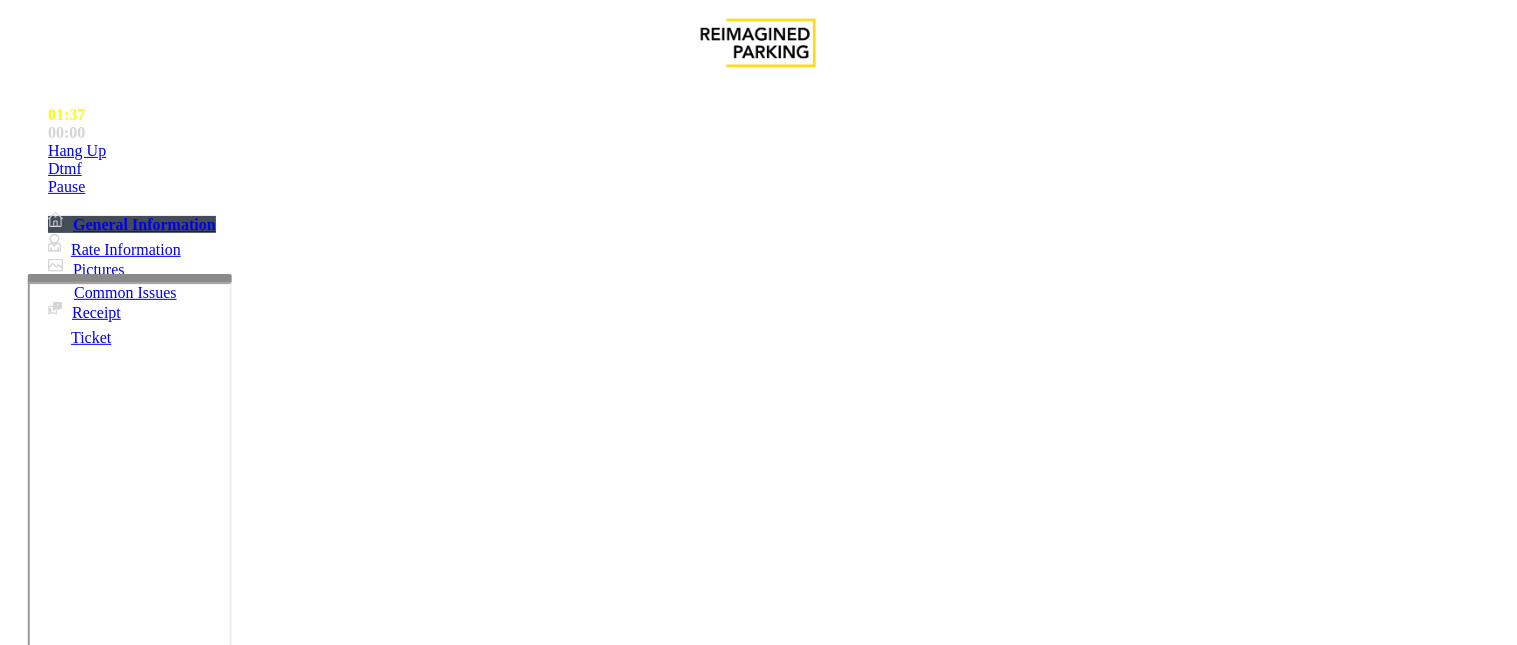 type on "***" 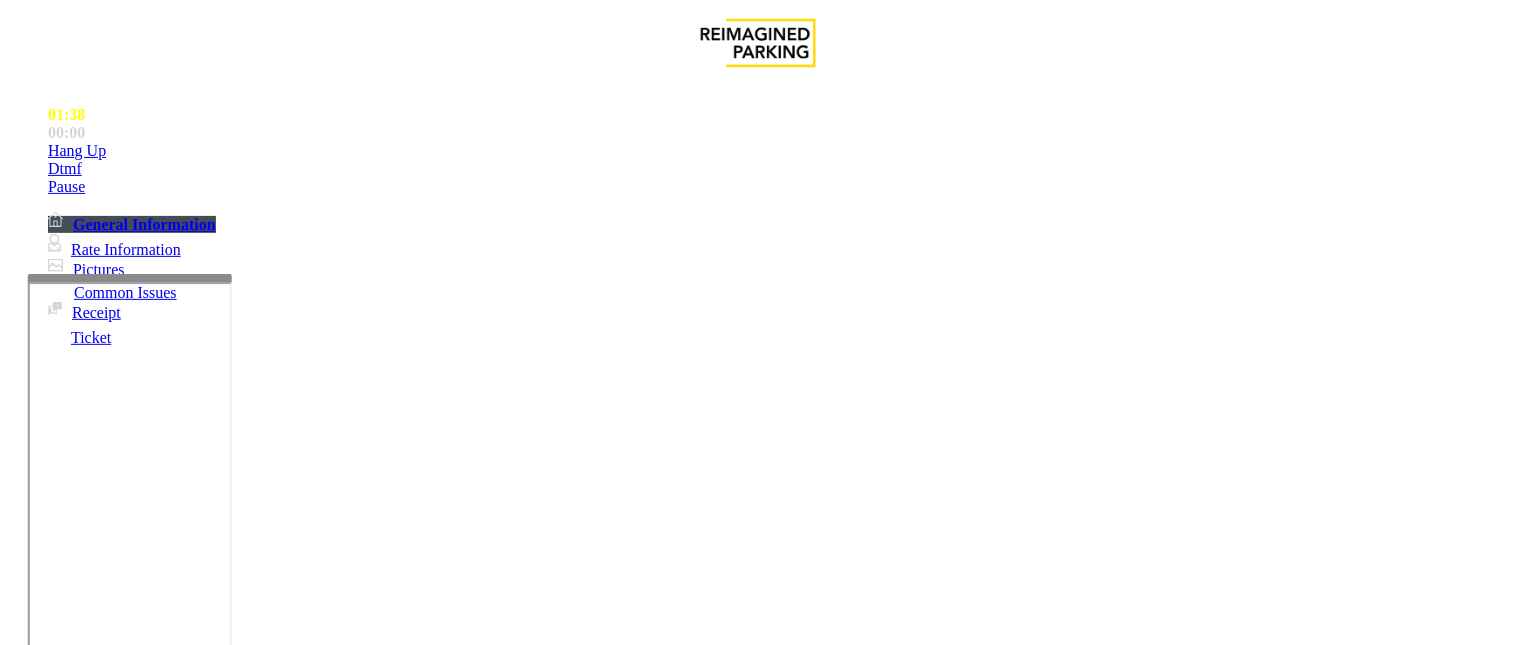 scroll, scrollTop: 1666, scrollLeft: 0, axis: vertical 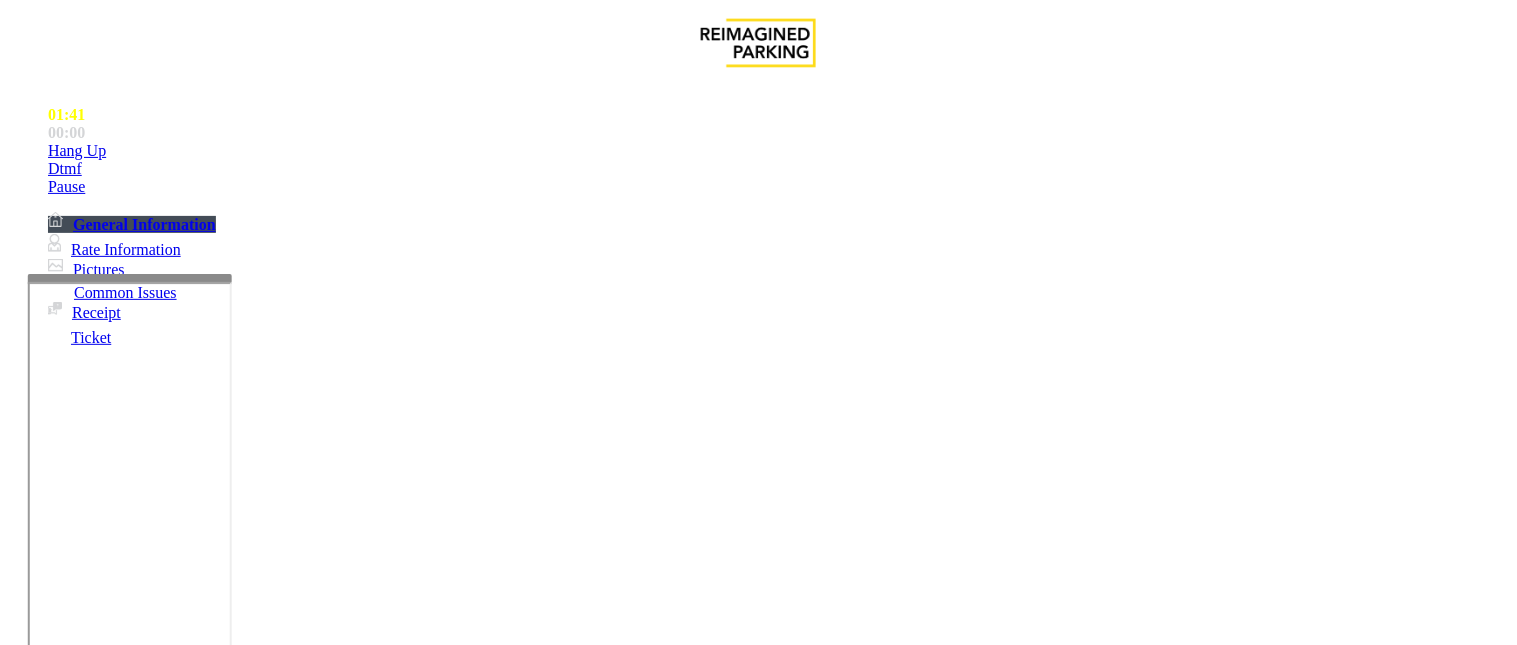 click on "Click Here for the local time" at bounding box center (604, 3528) 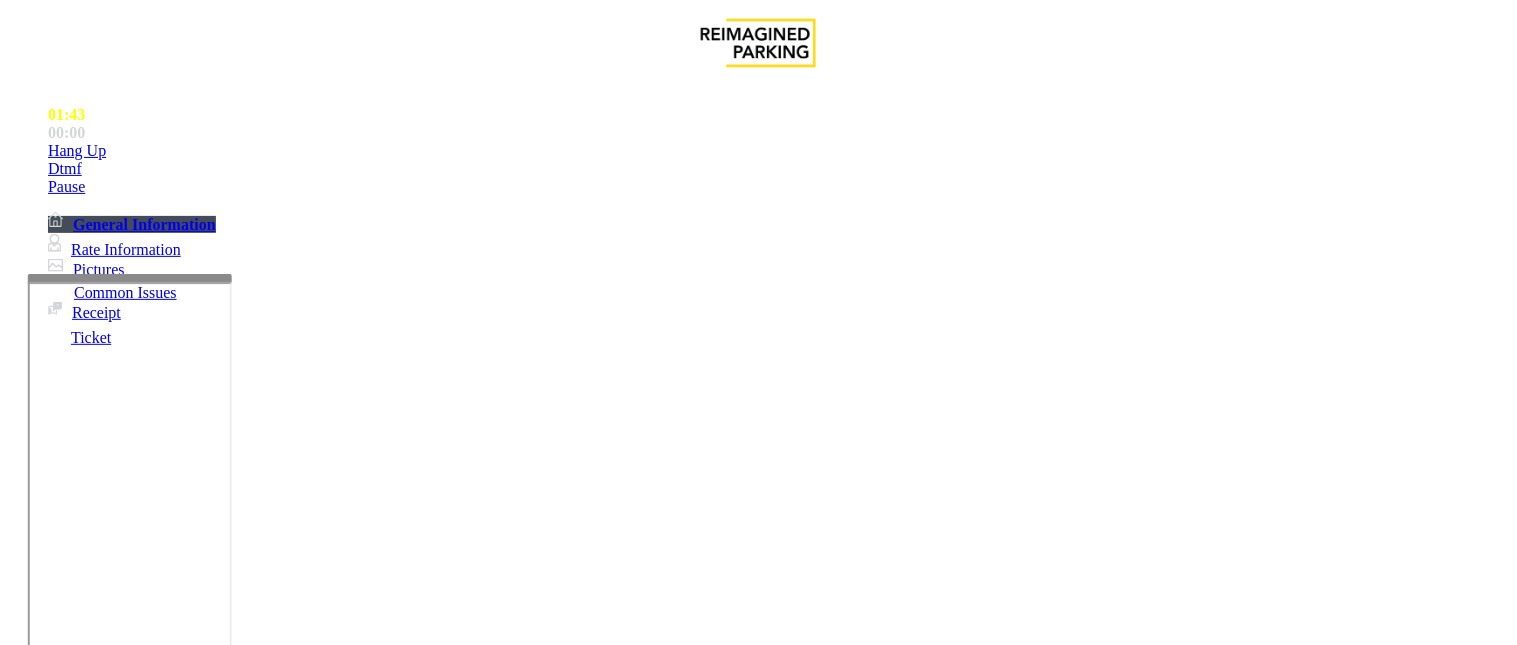 click at bounding box center [246, 1527] 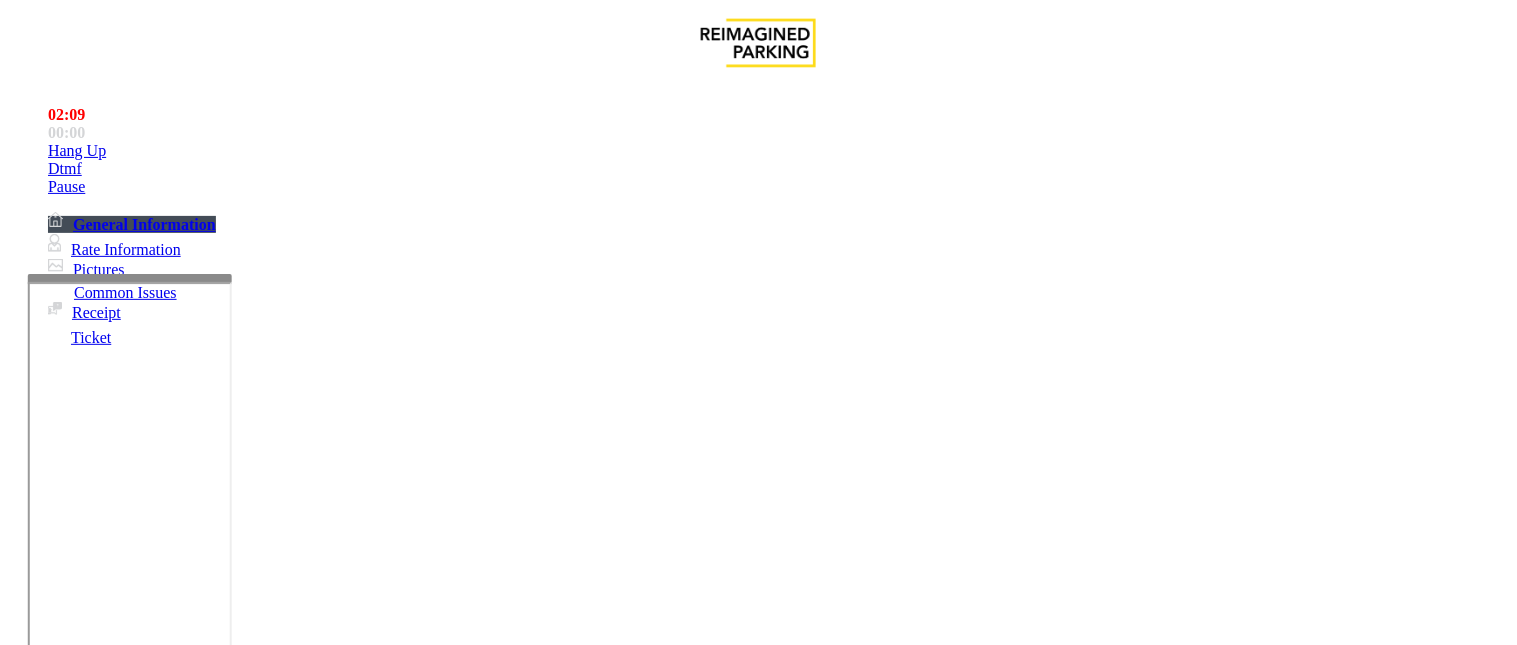 click at bounding box center (246, 1527) 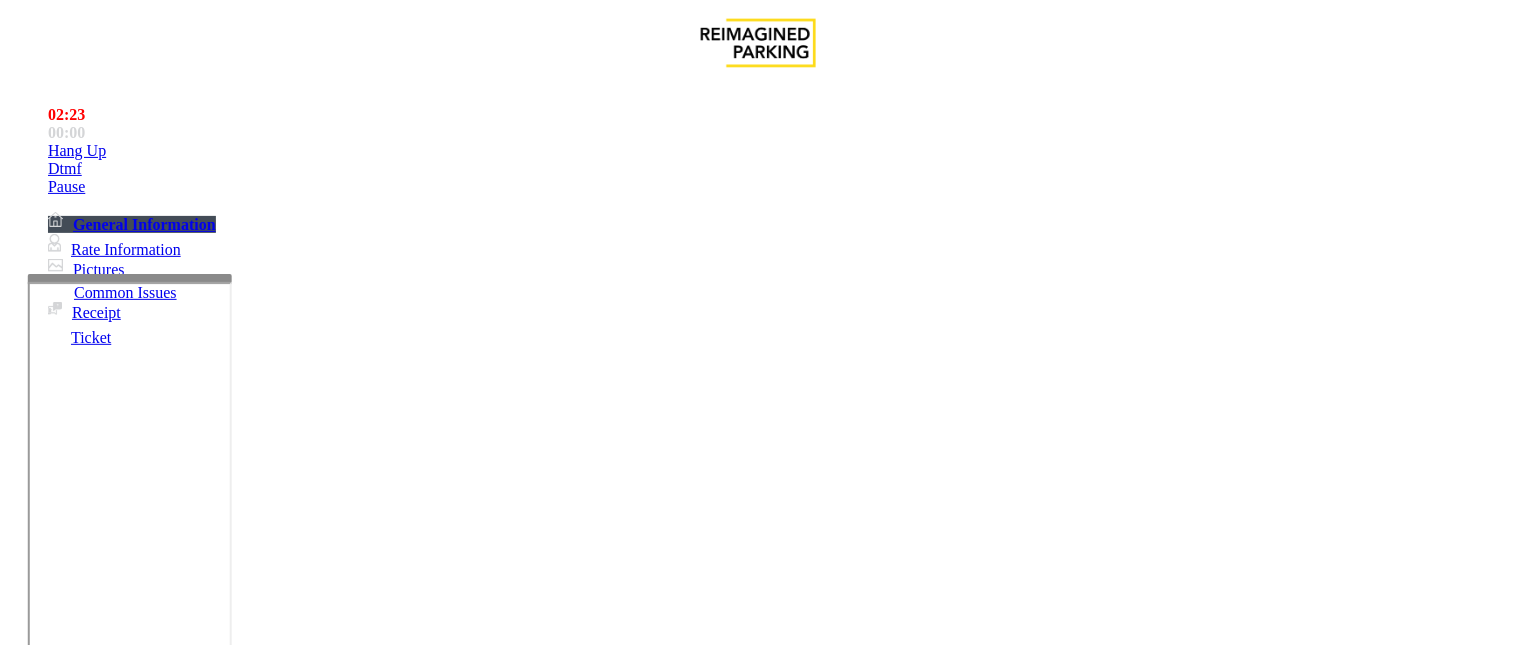 click at bounding box center [246, 1527] 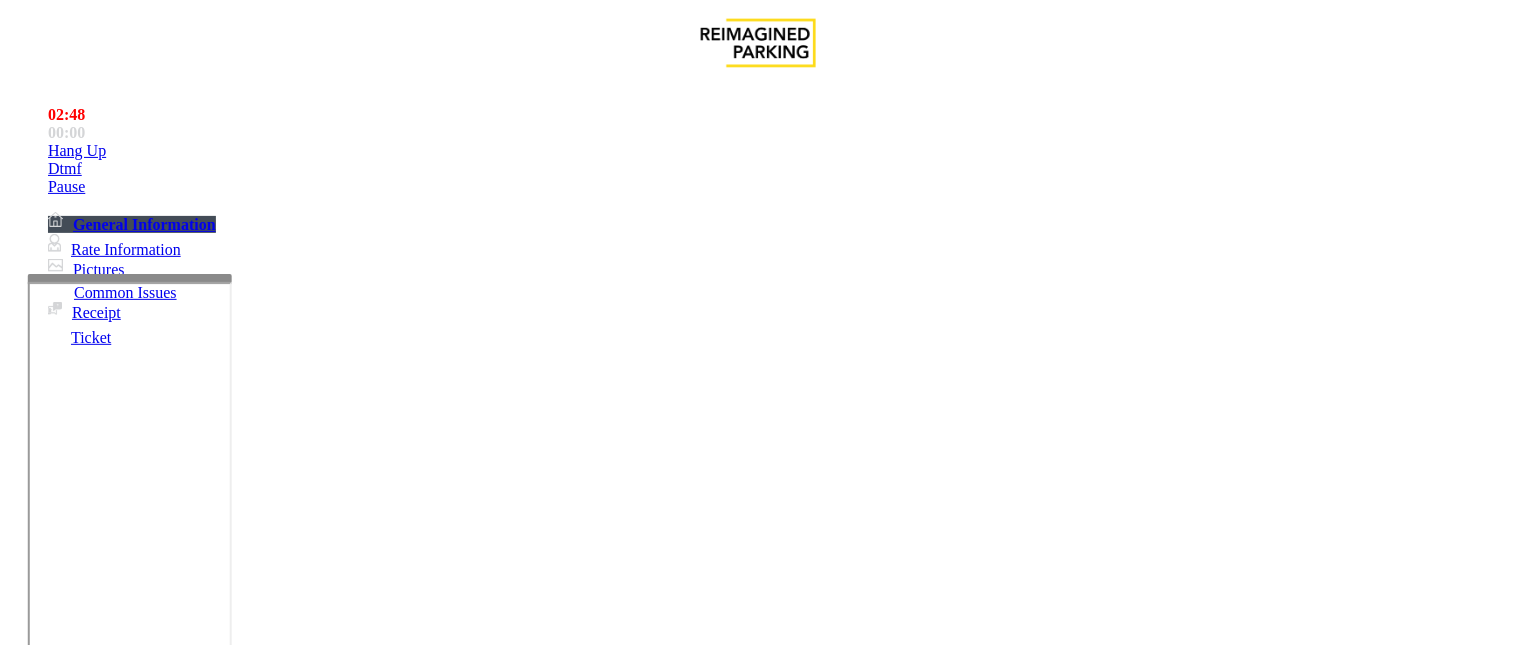 click at bounding box center (246, 1527) 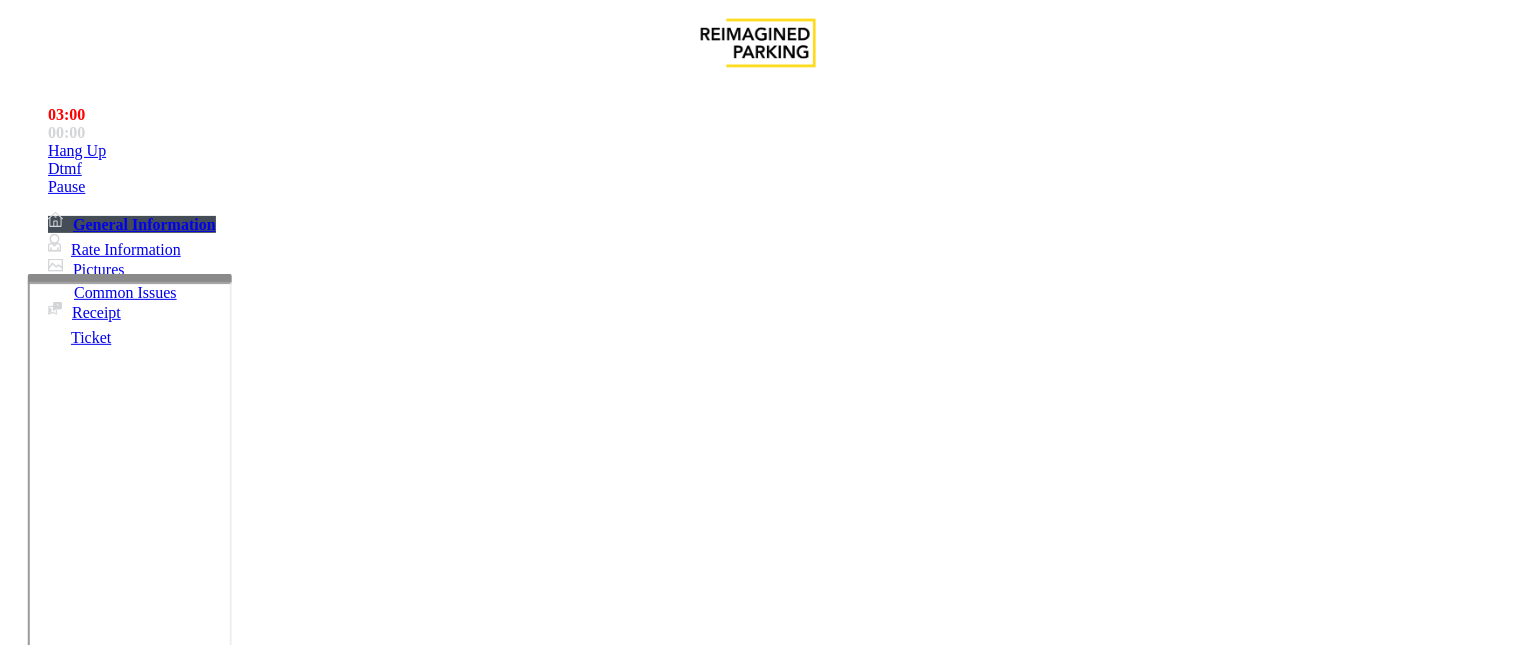 scroll, scrollTop: 35, scrollLeft: 0, axis: vertical 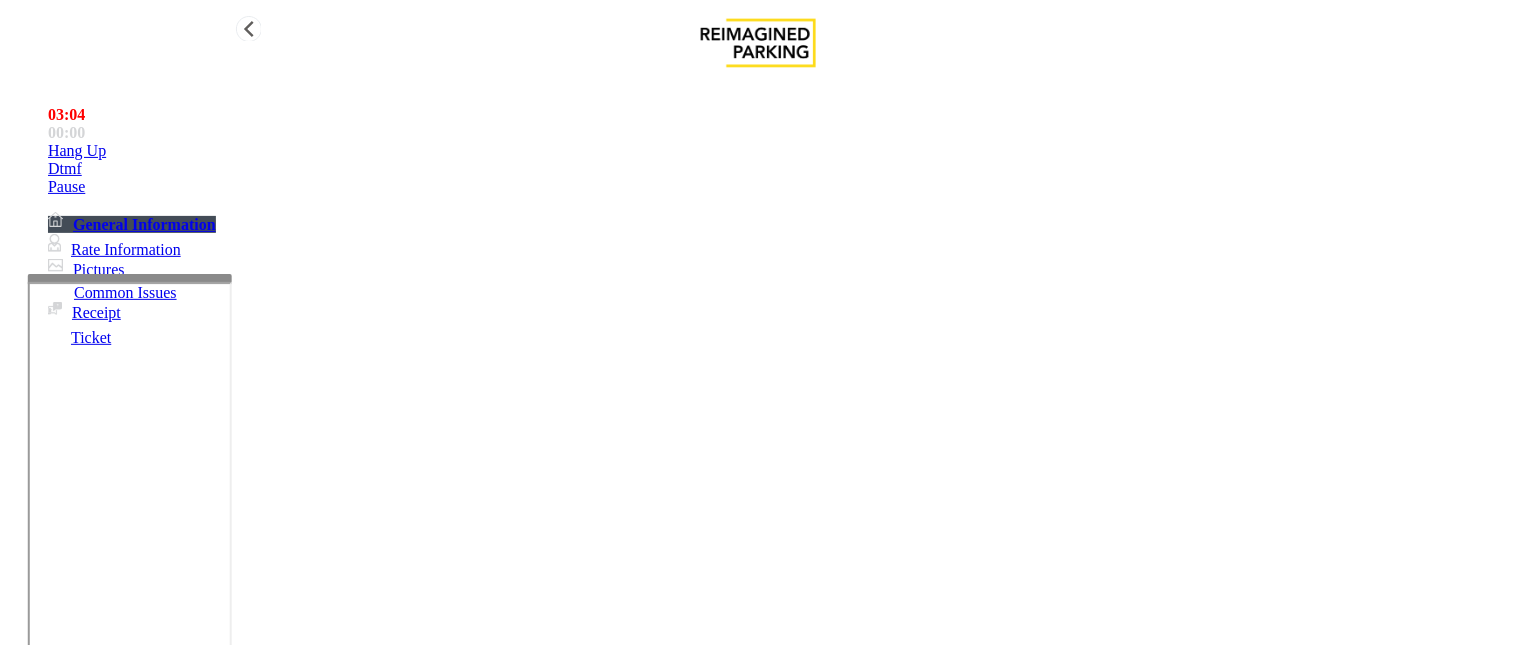 click on "Hang Up" at bounding box center [778, 151] 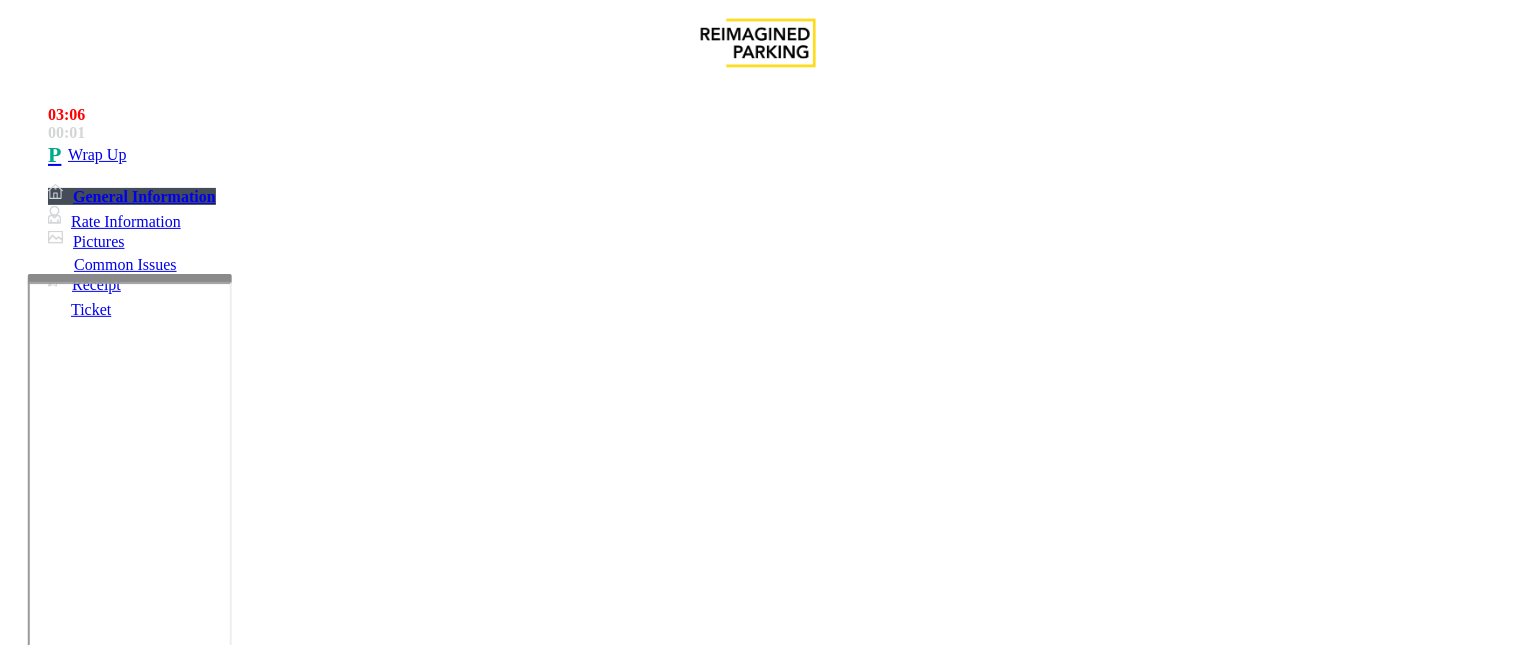 click at bounding box center [246, 1527] 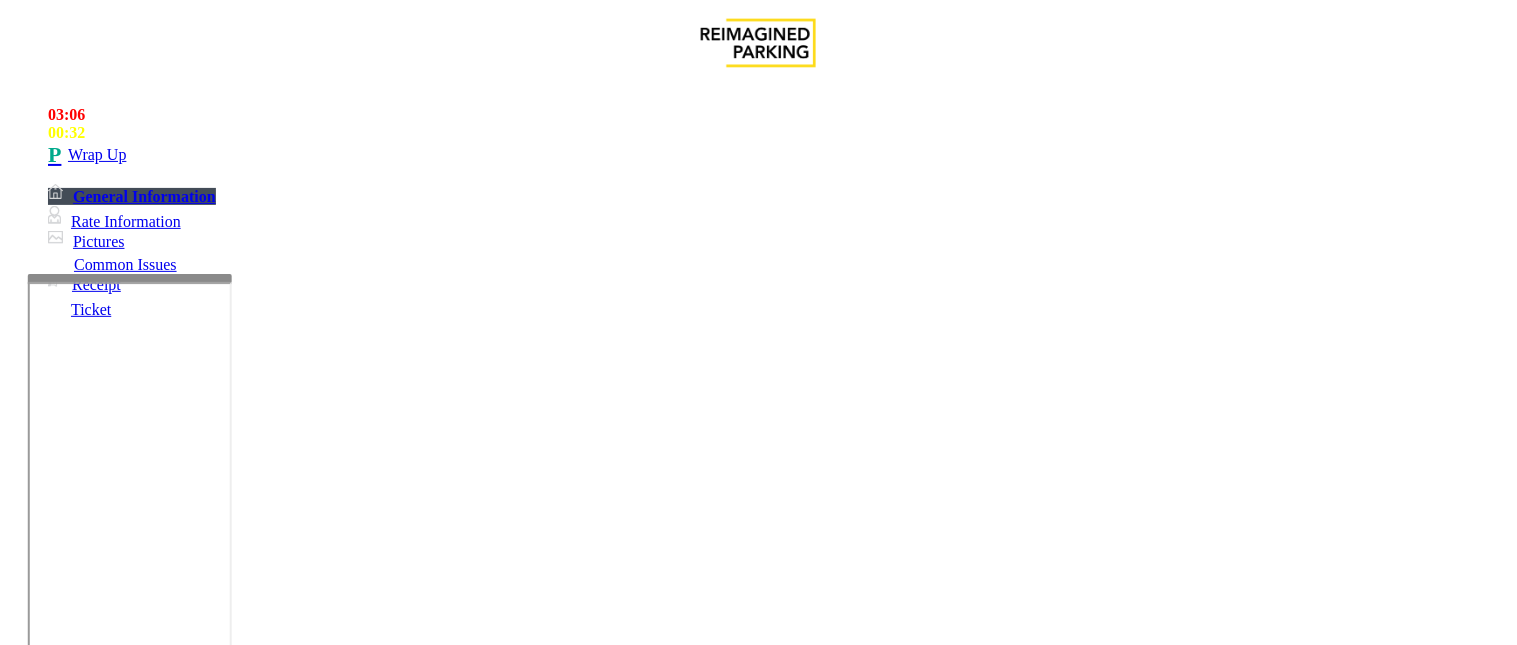 scroll, scrollTop: 77, scrollLeft: 0, axis: vertical 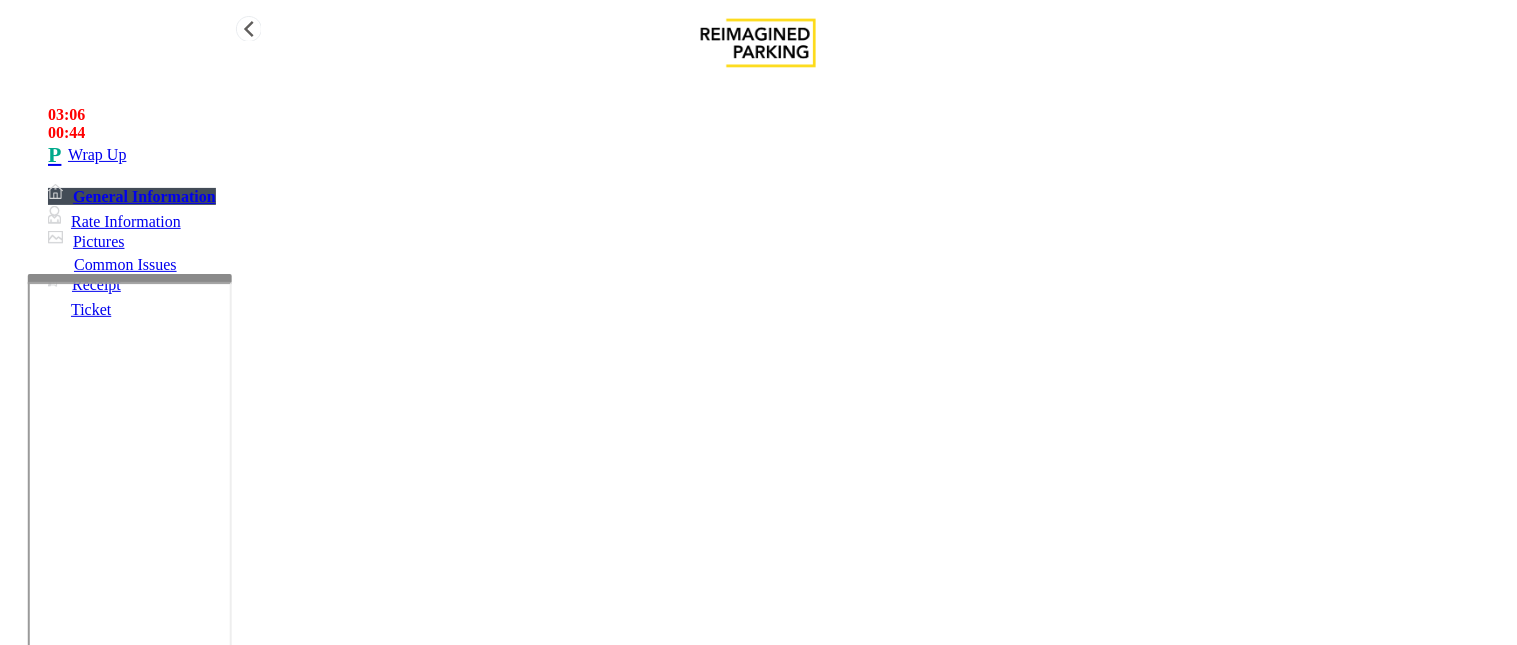 type on "**********" 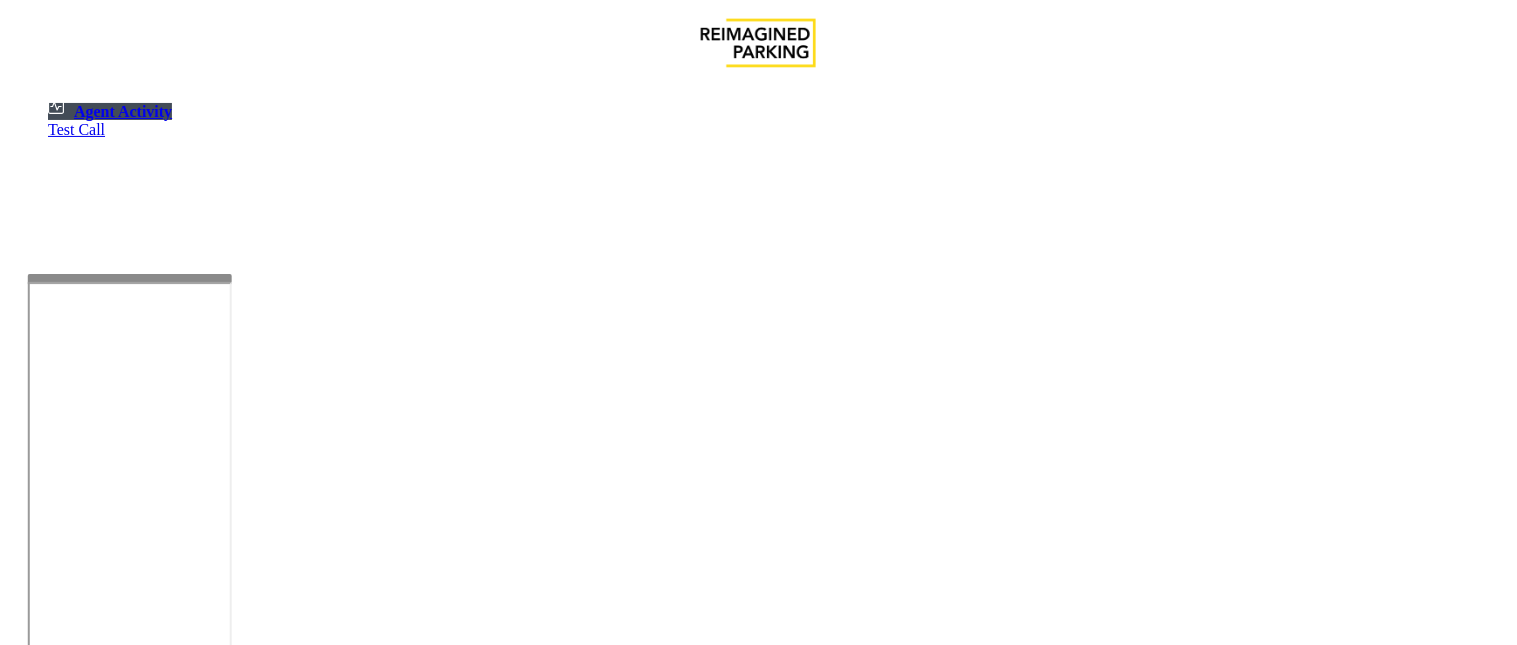 click at bounding box center (79, 1329) 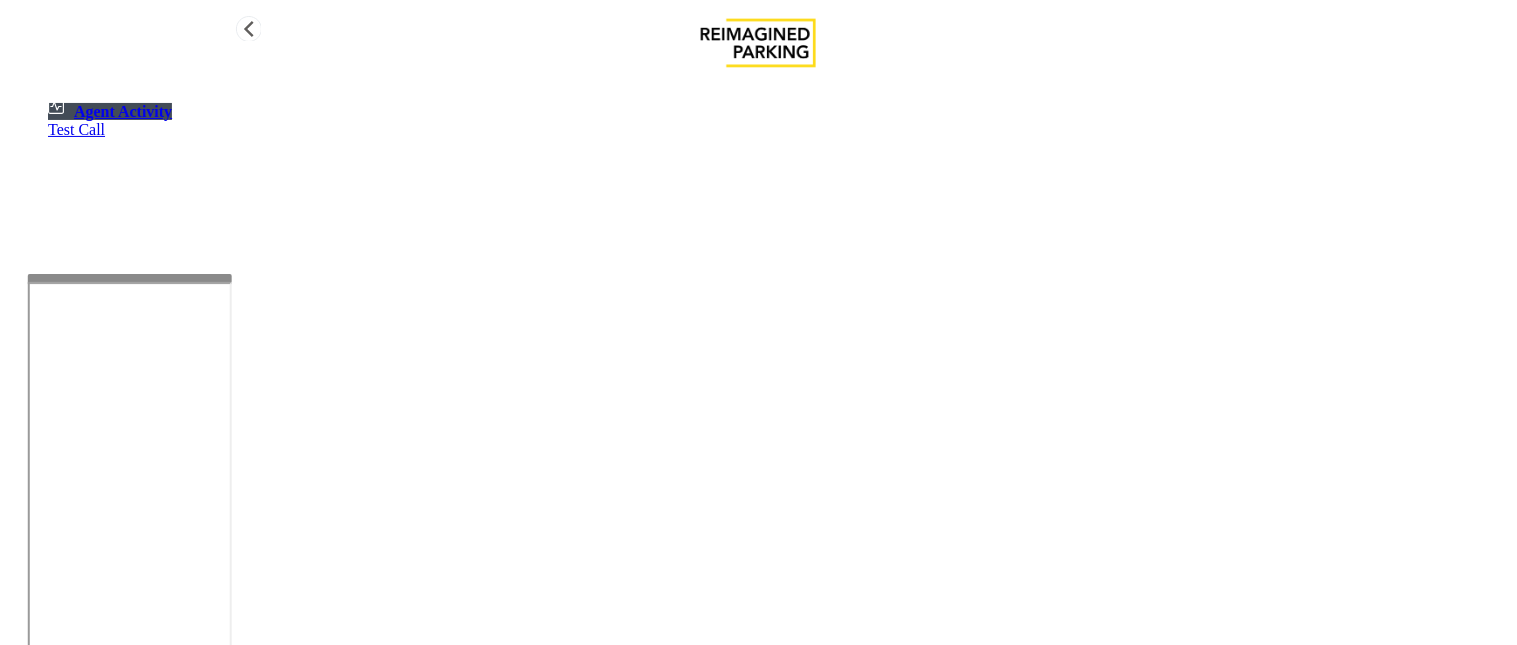 click on "Agent Activity" at bounding box center (110, 111) 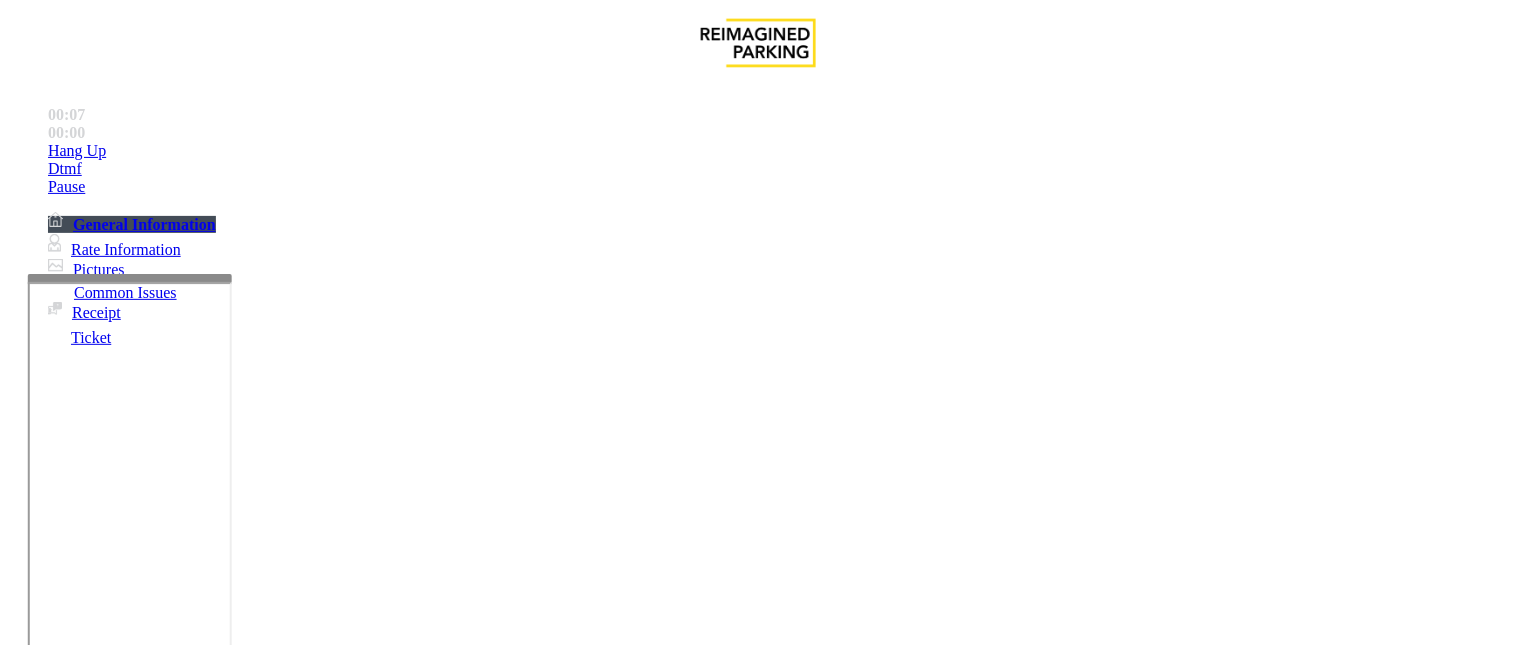 scroll, scrollTop: 777, scrollLeft: 0, axis: vertical 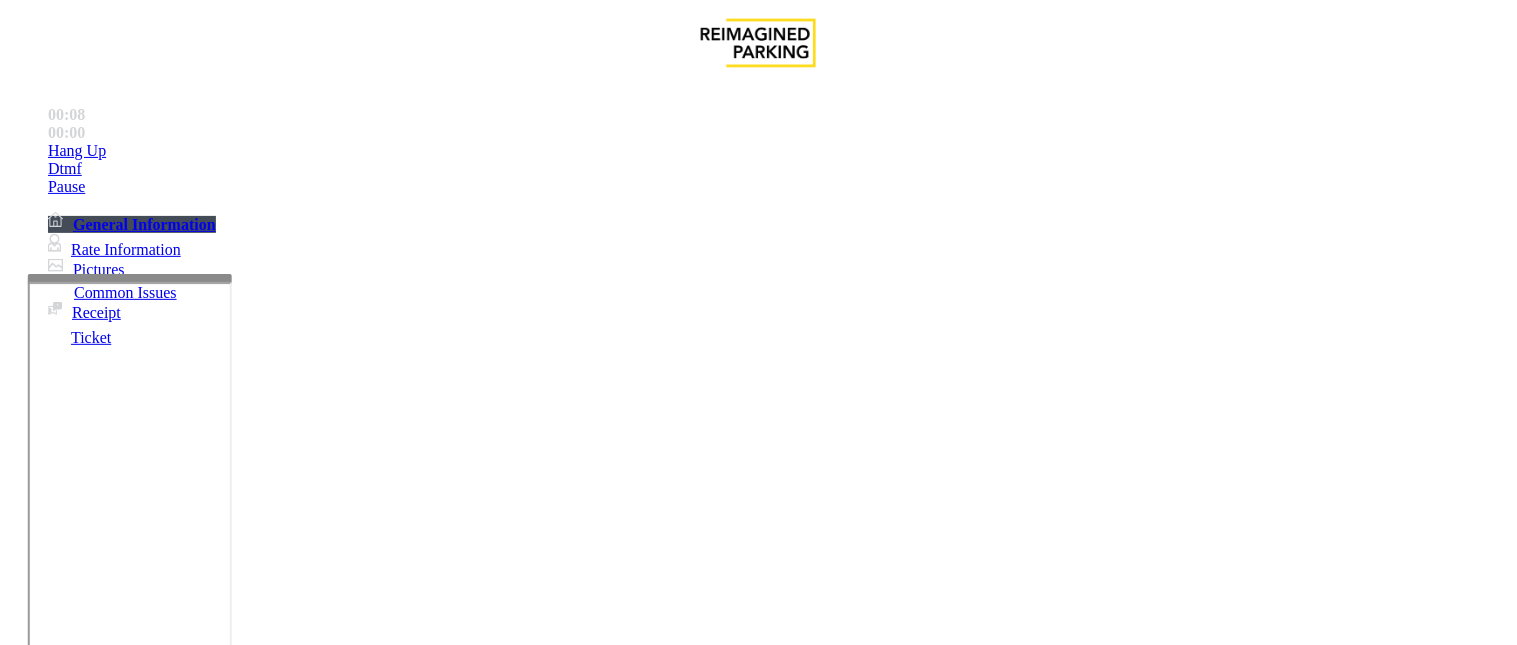 click on "Services" at bounding box center (687, 1298) 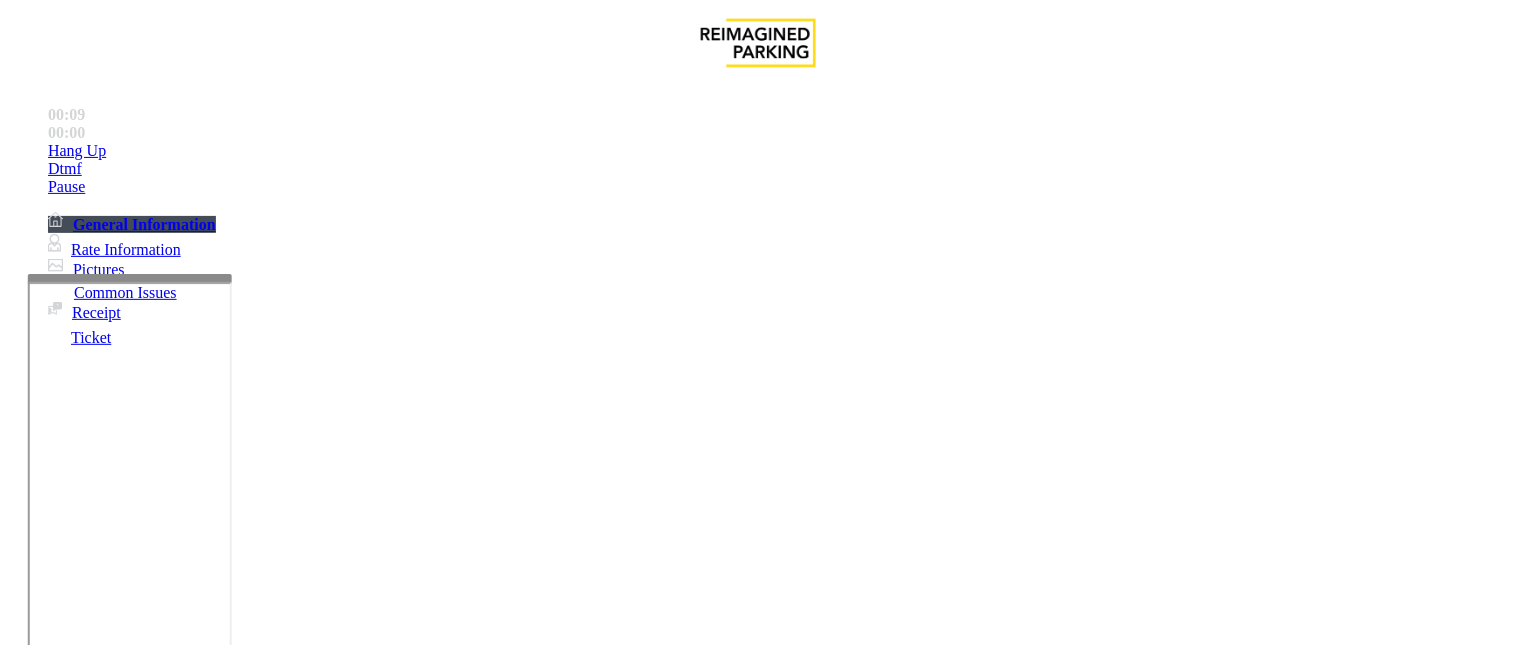 click on "Online Reservations" at bounding box center [528, 1298] 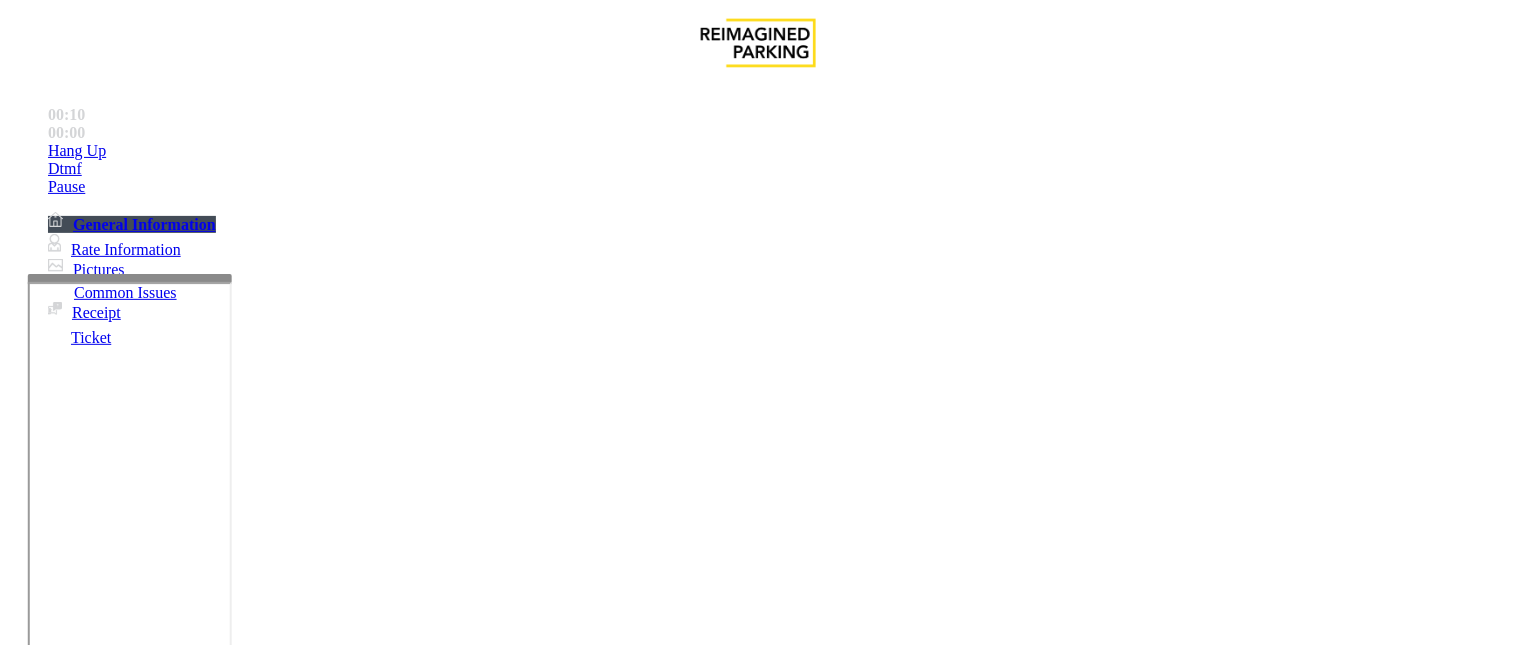 drag, startPoint x: 417, startPoint y: 184, endPoint x: 270, endPoint y: 152, distance: 150.44267 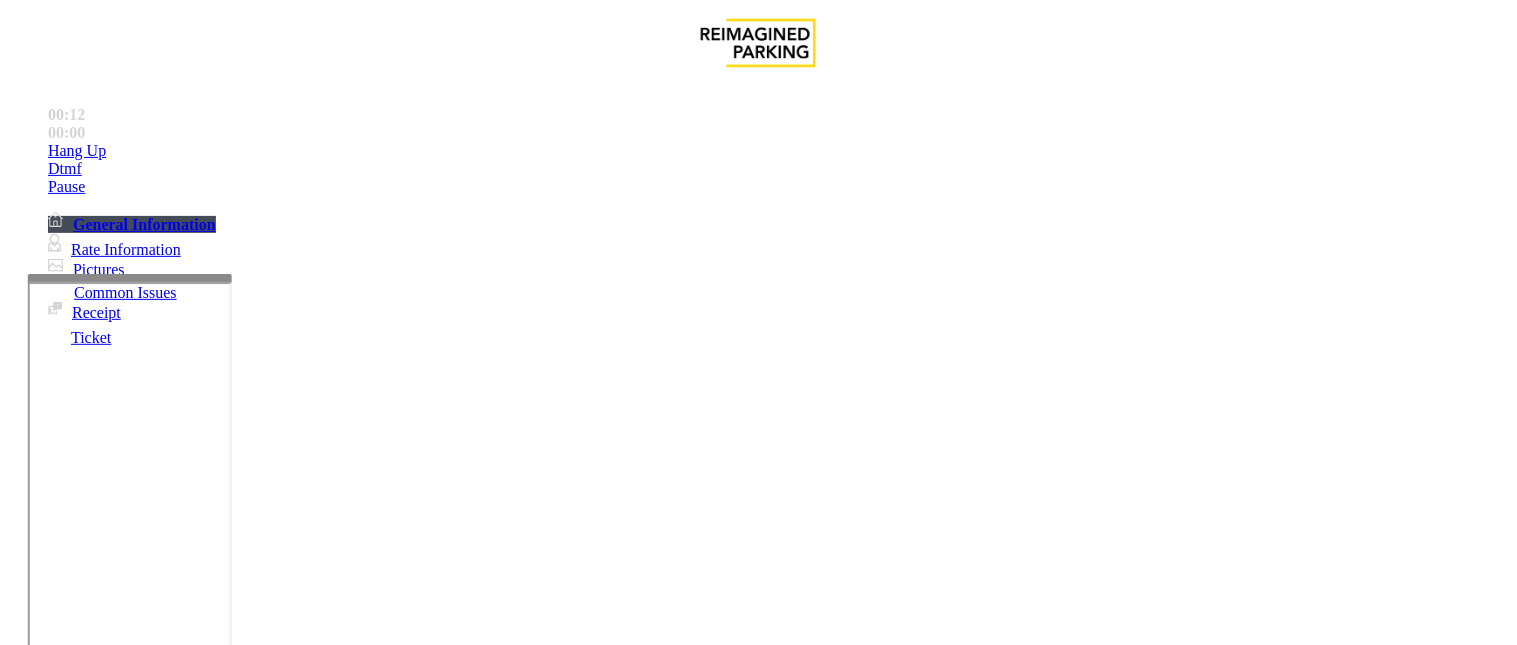 scroll, scrollTop: 222, scrollLeft: 0, axis: vertical 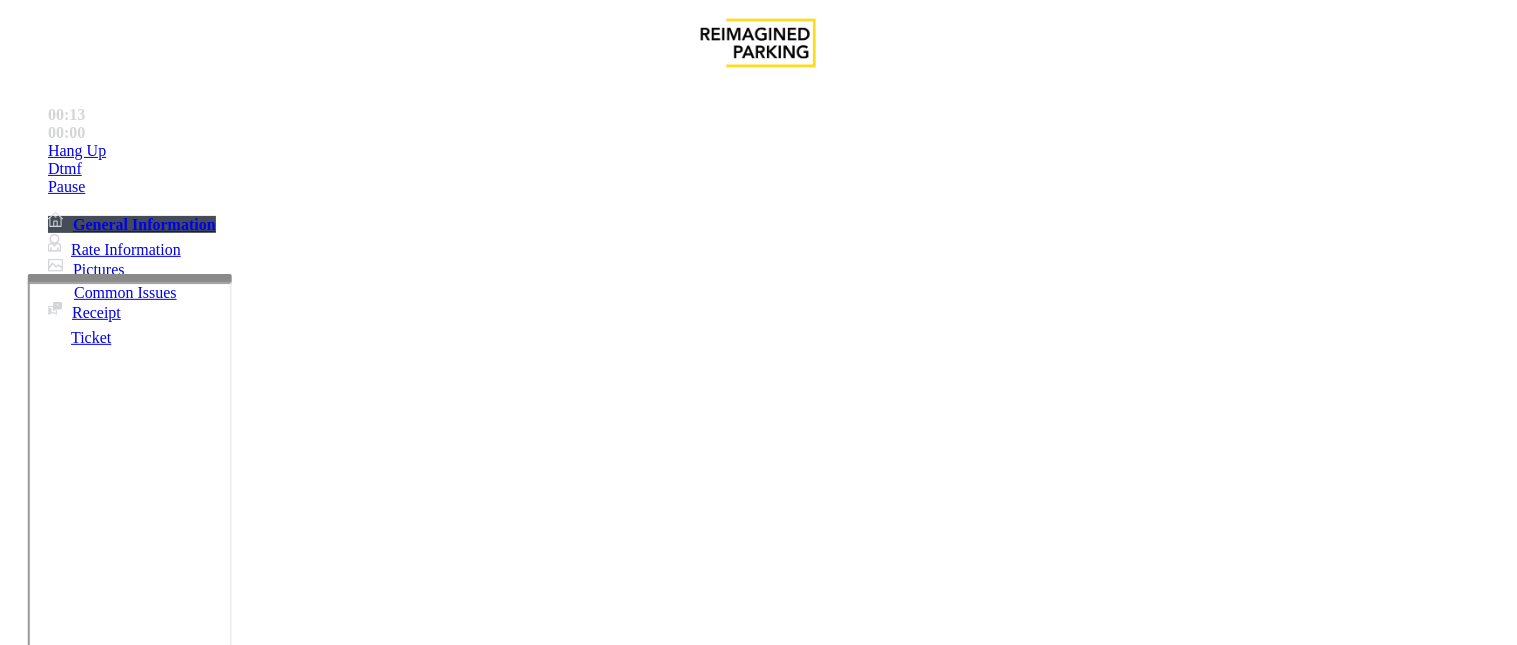 paste on "**********" 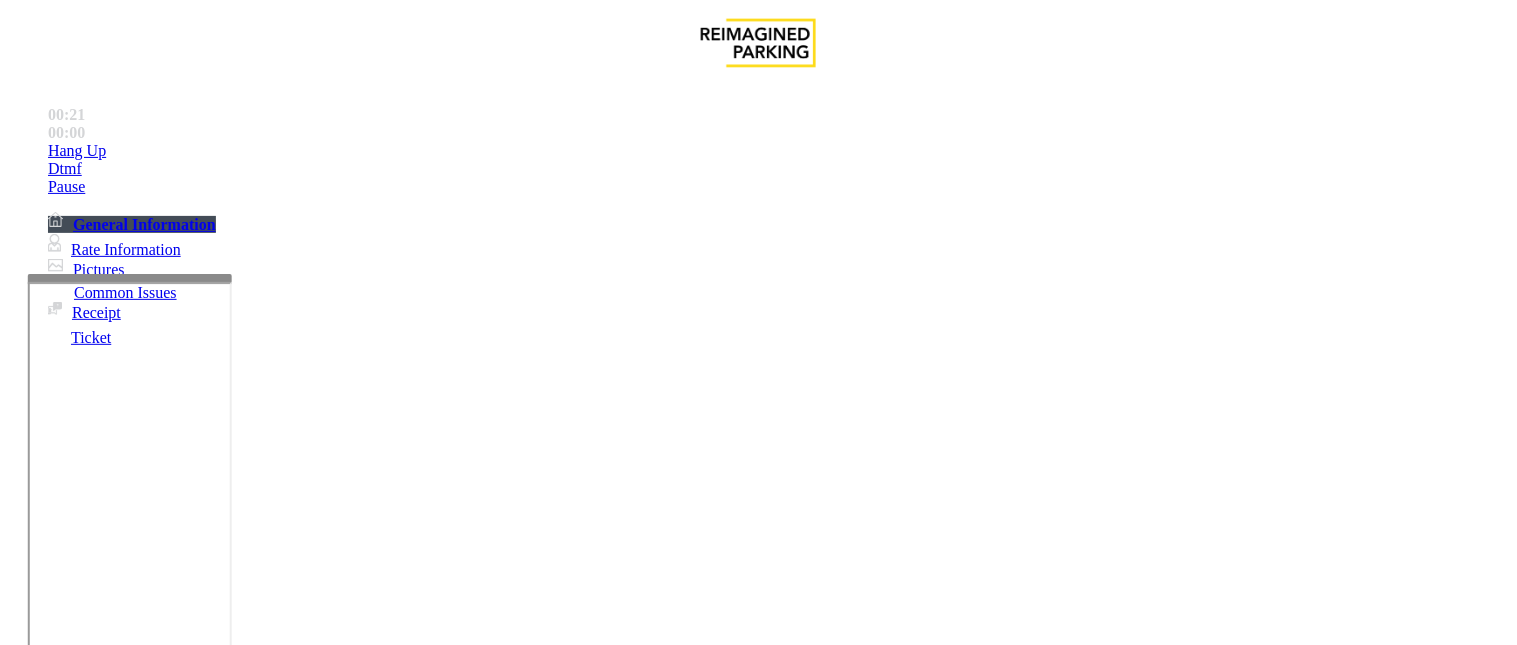 click at bounding box center (246, 1692) 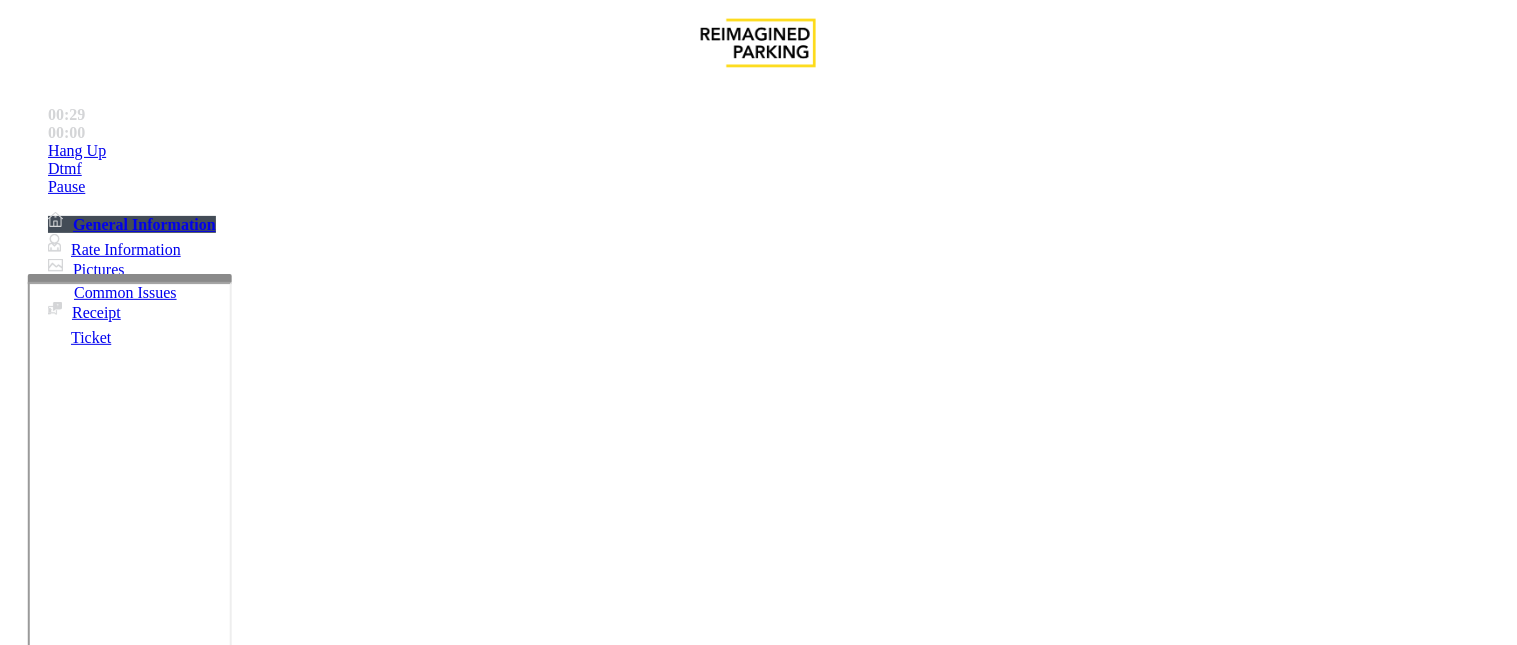 scroll, scrollTop: 333, scrollLeft: 0, axis: vertical 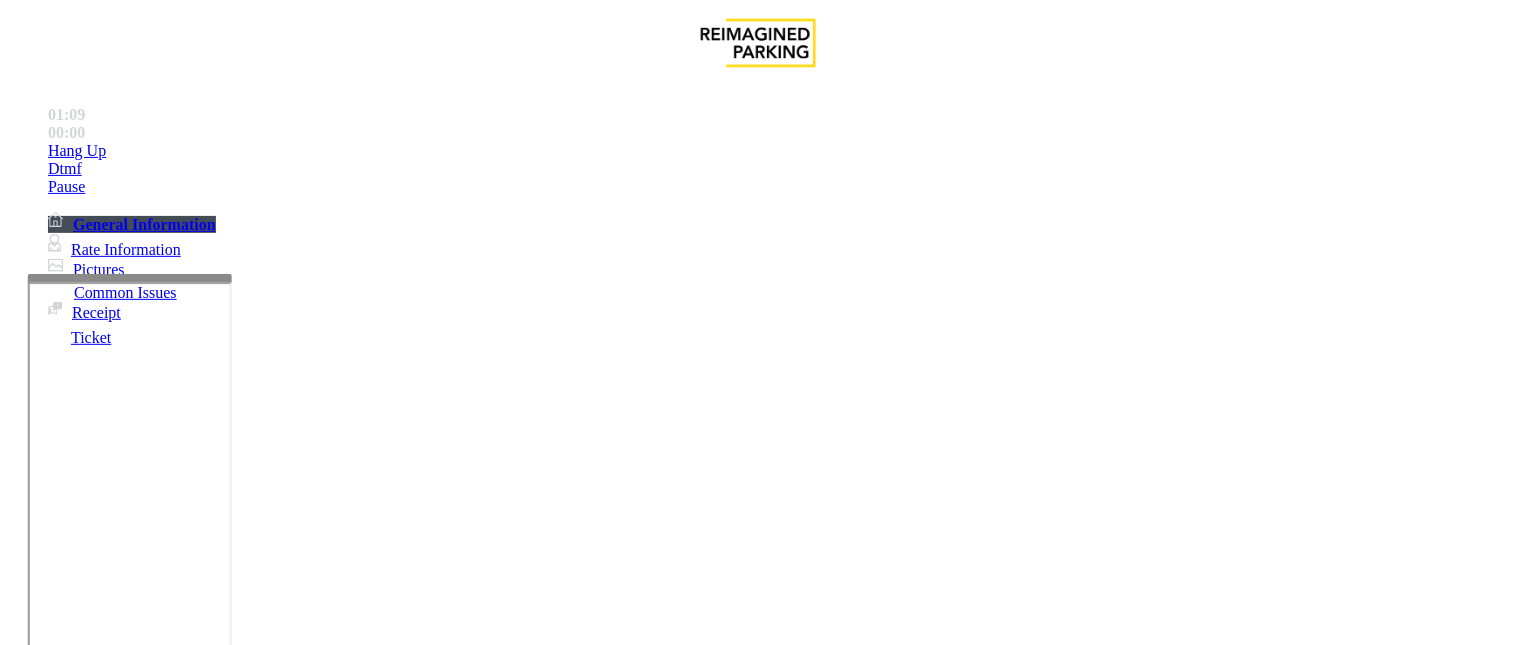 type on "**********" 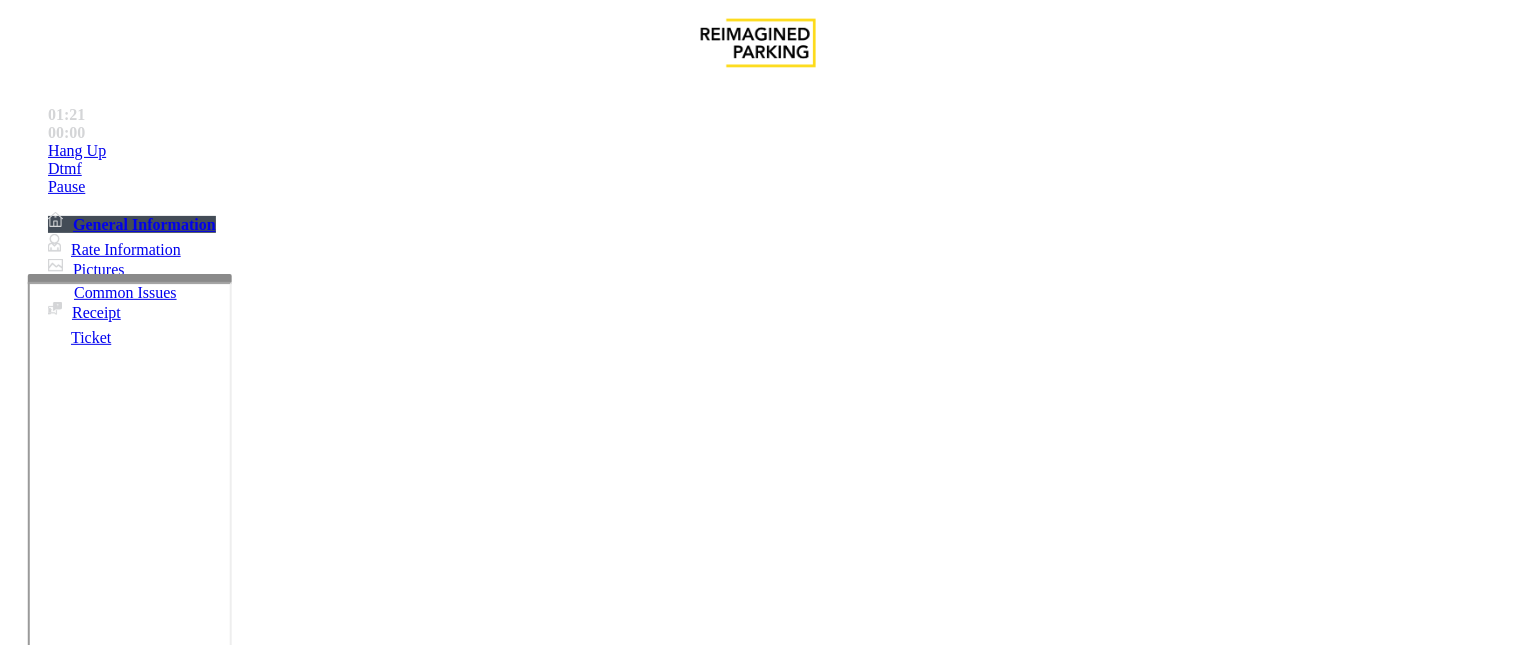 scroll, scrollTop: 333, scrollLeft: 0, axis: vertical 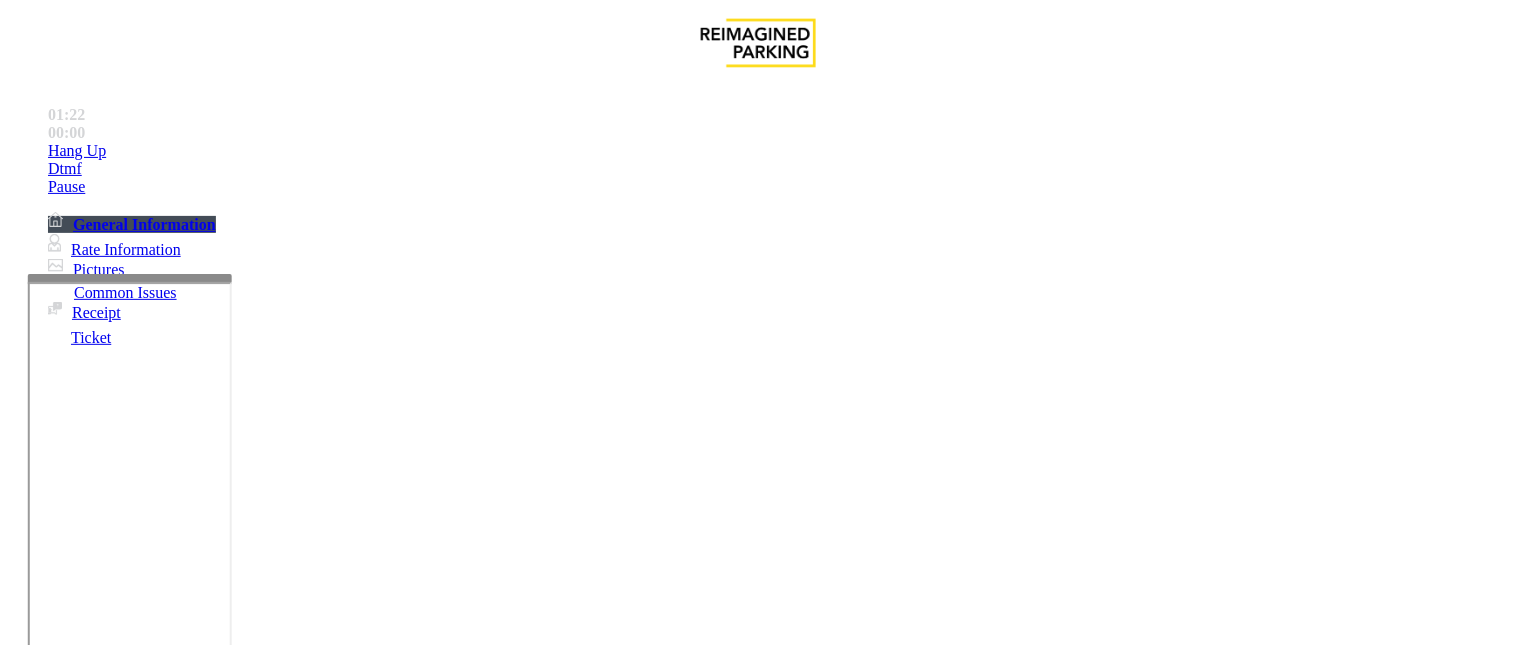 type on "*****" 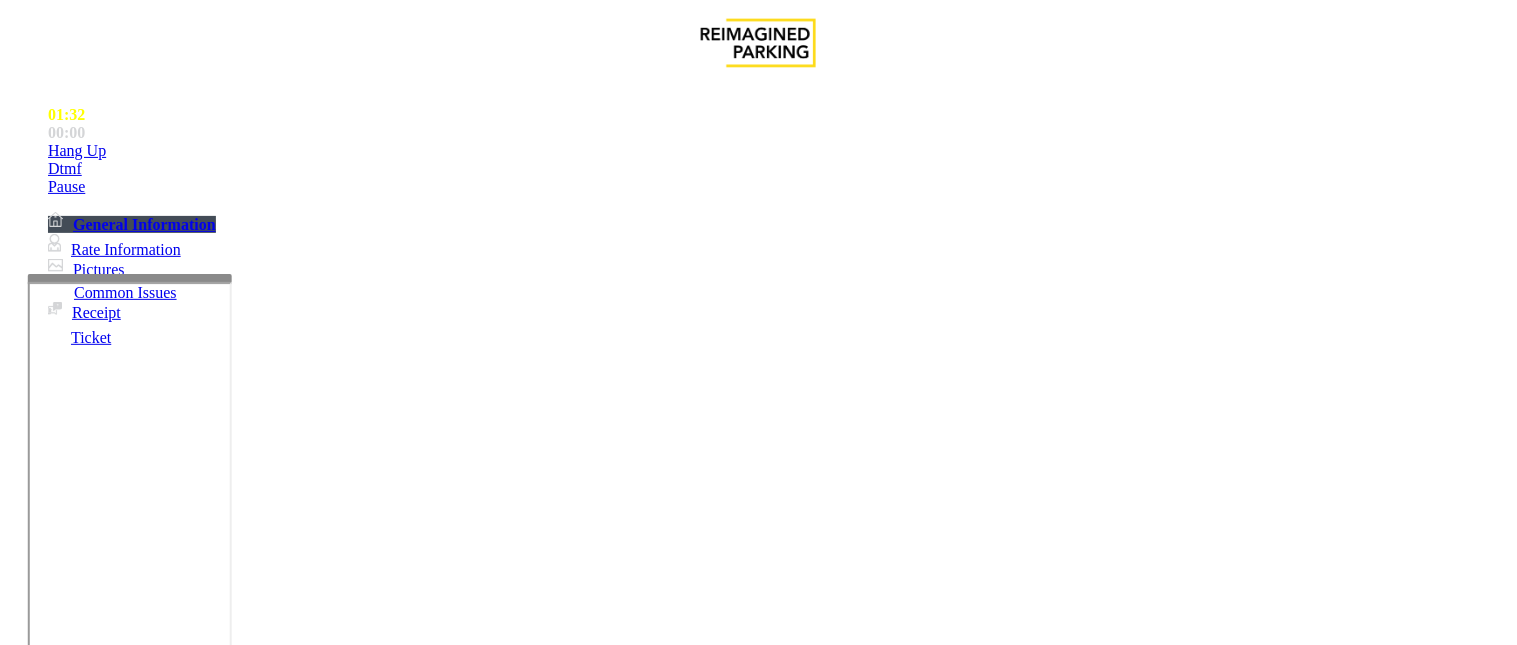 scroll, scrollTop: 0, scrollLeft: 0, axis: both 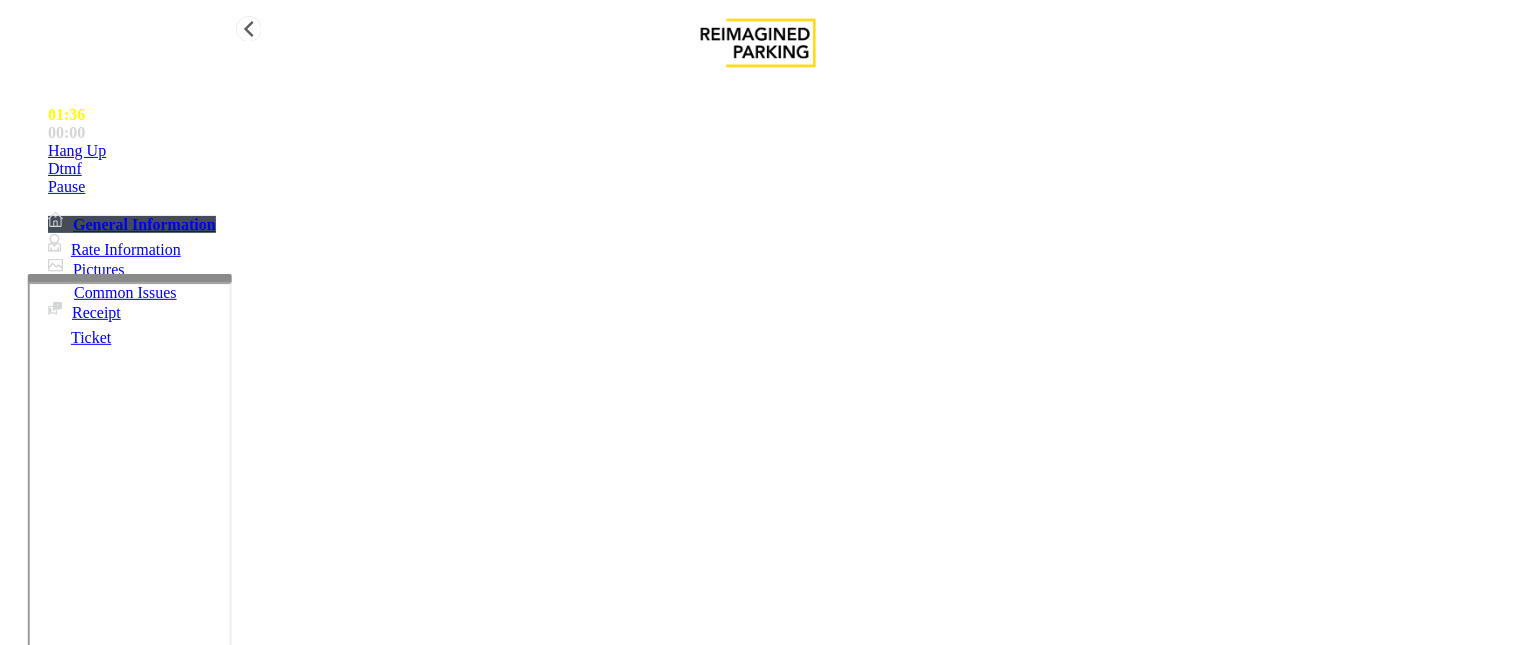 click on "Hang Up" at bounding box center [77, 151] 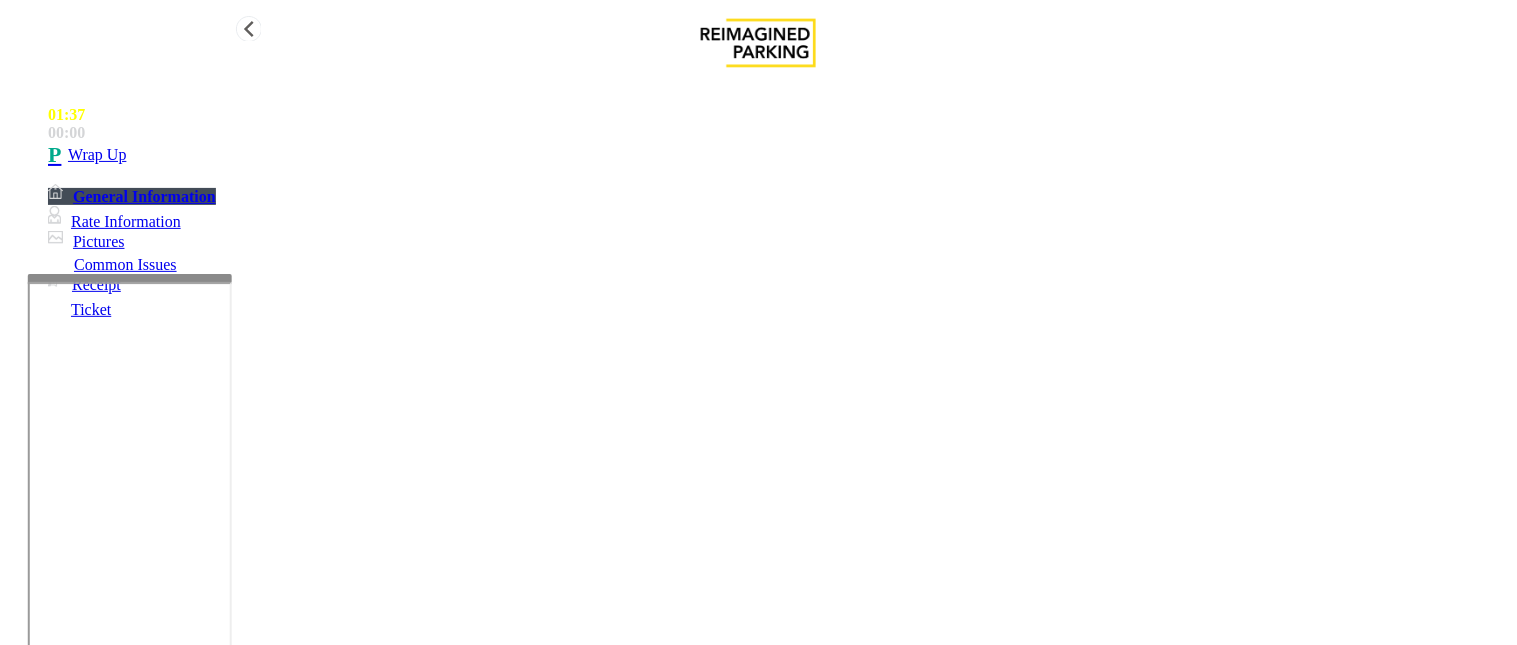 click on "Wrap Up" at bounding box center (778, 155) 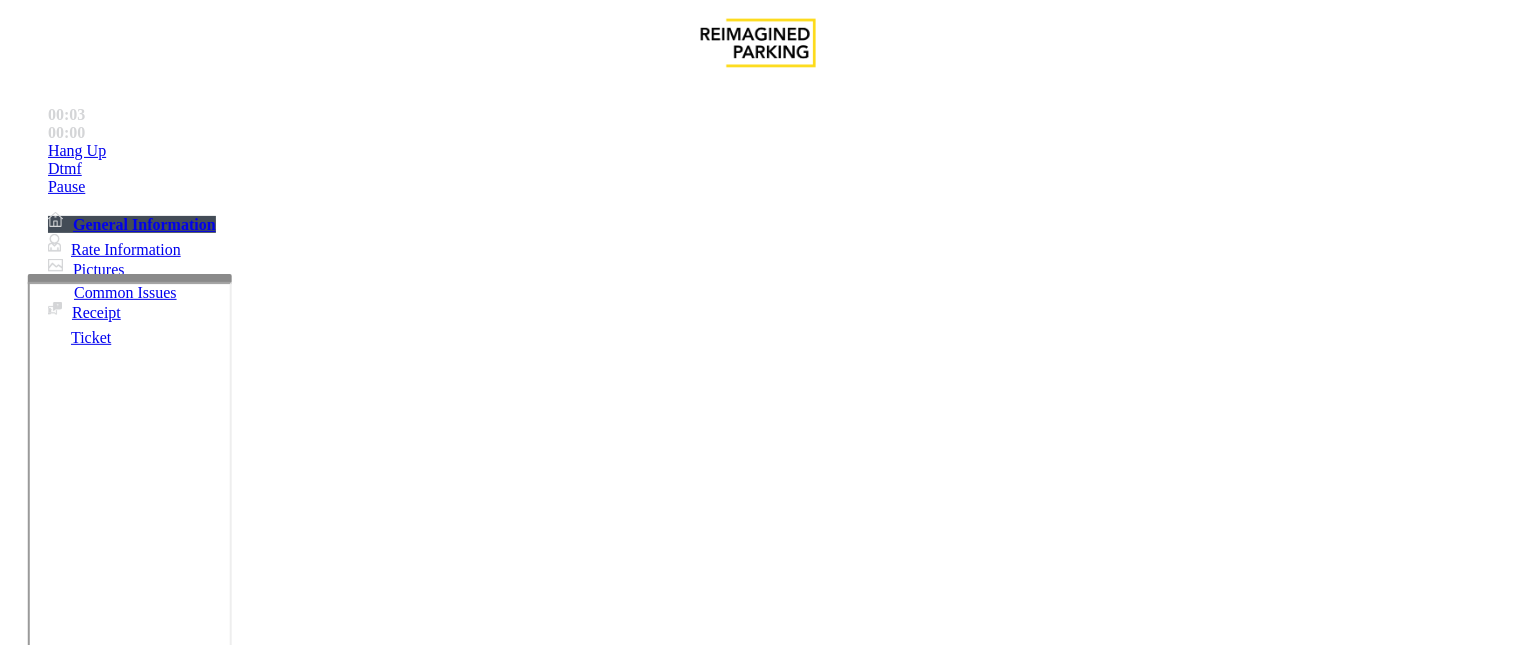 click on "Services" at bounding box center (687, 1298) 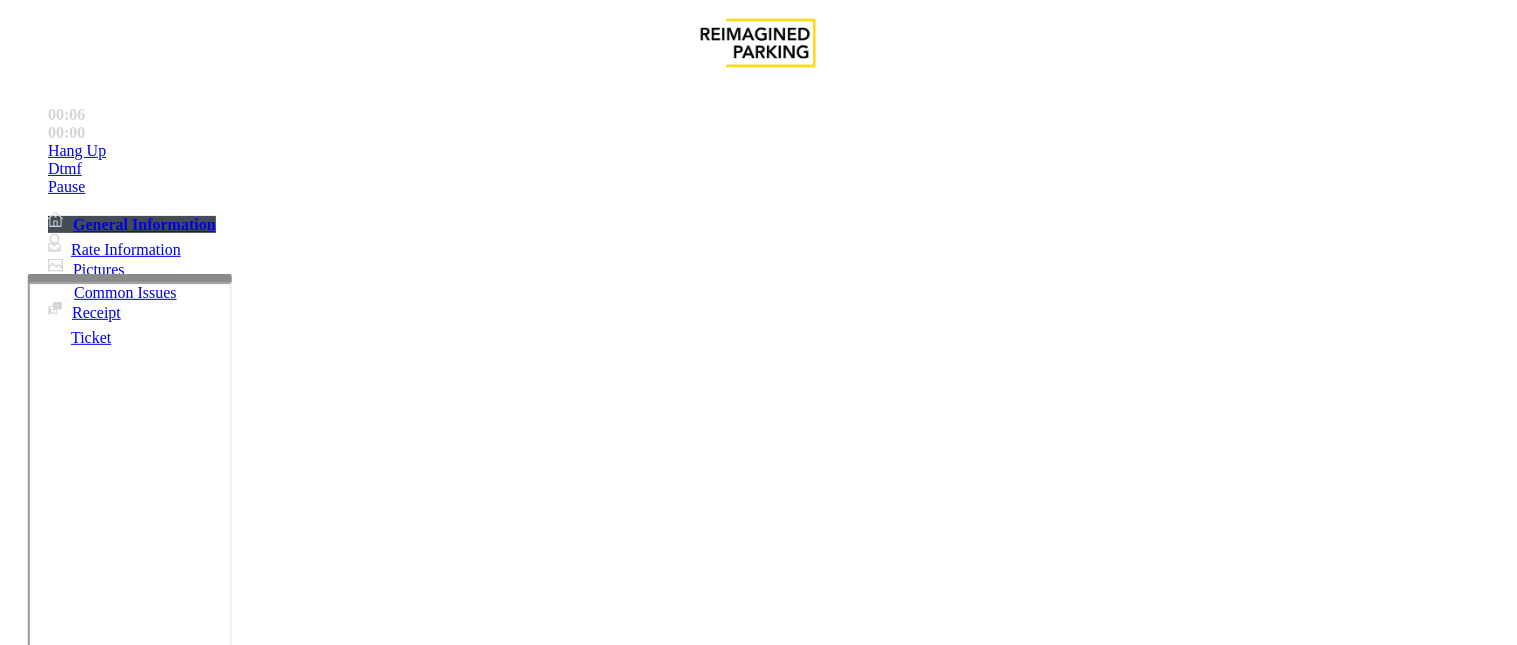 click on "Online Reservations" at bounding box center [528, 1298] 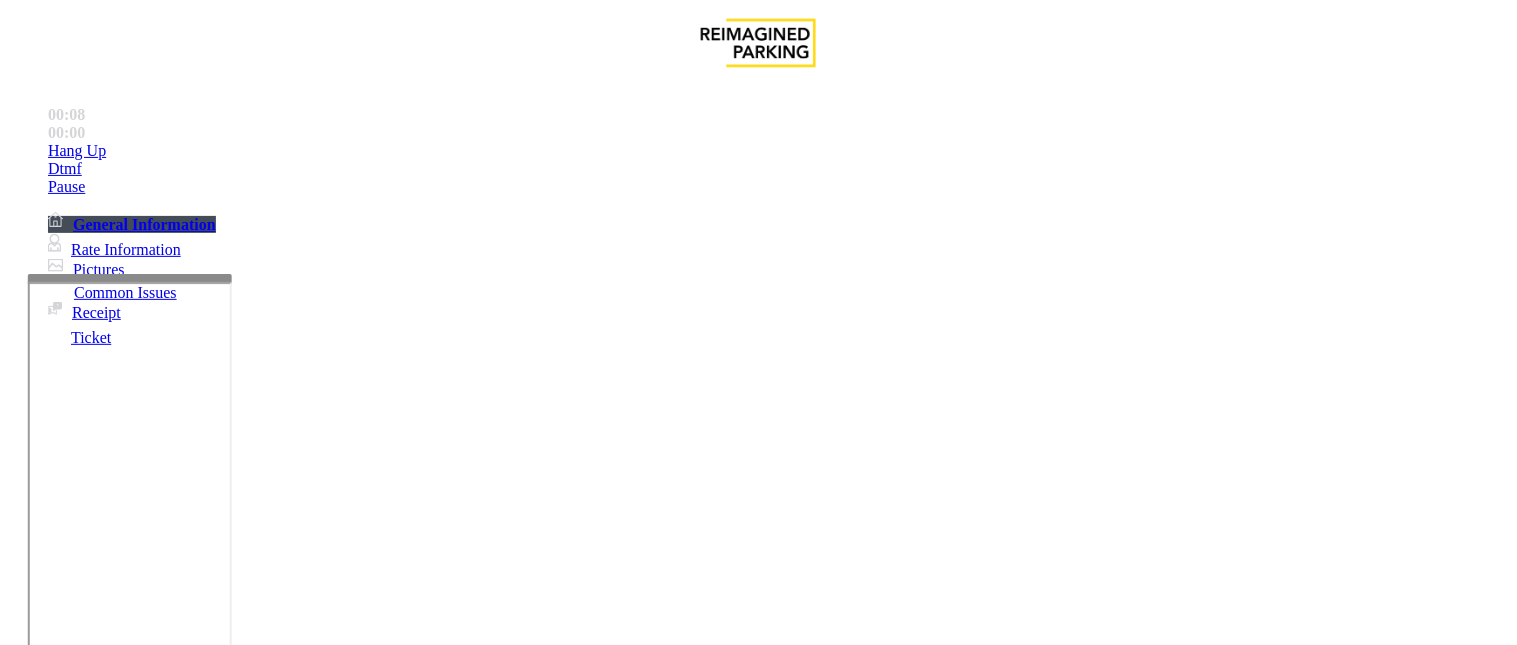 drag, startPoint x: 455, startPoint y: 185, endPoint x: 264, endPoint y: 148, distance: 194.55077 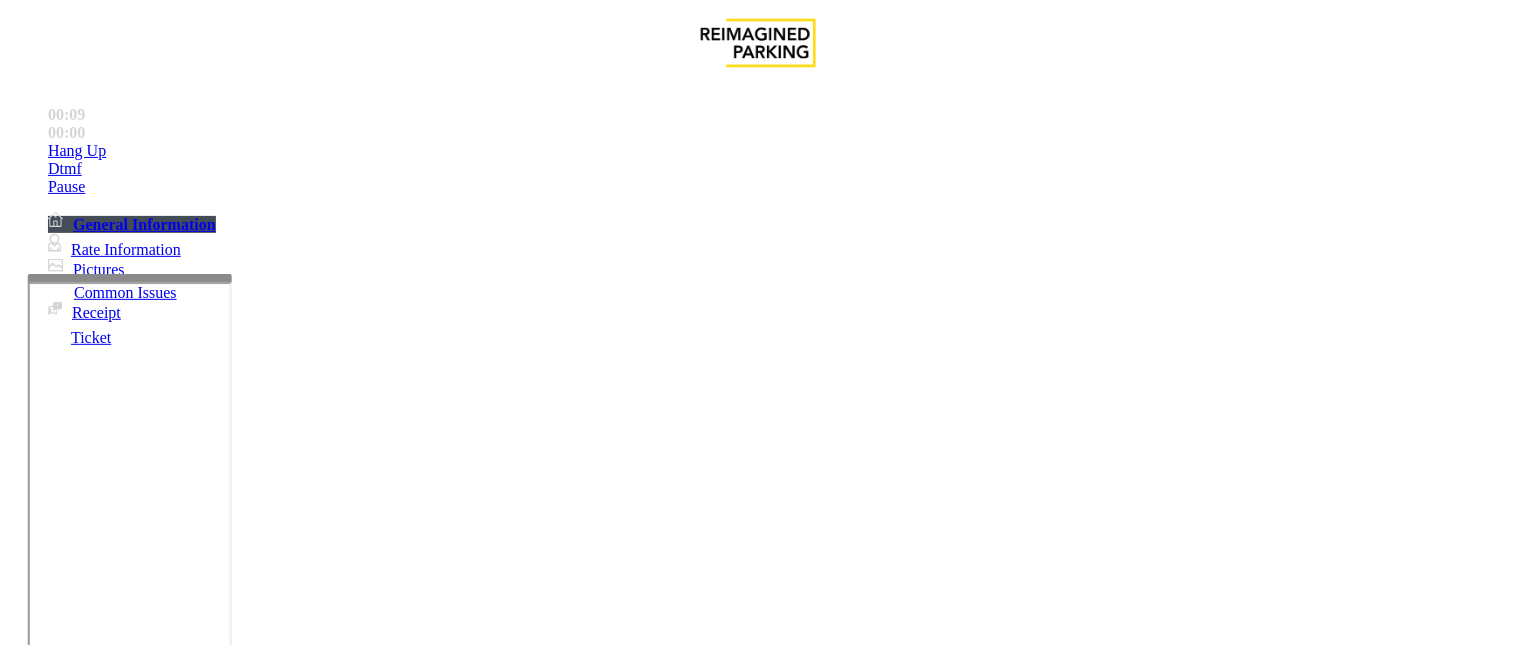 scroll, scrollTop: 222, scrollLeft: 0, axis: vertical 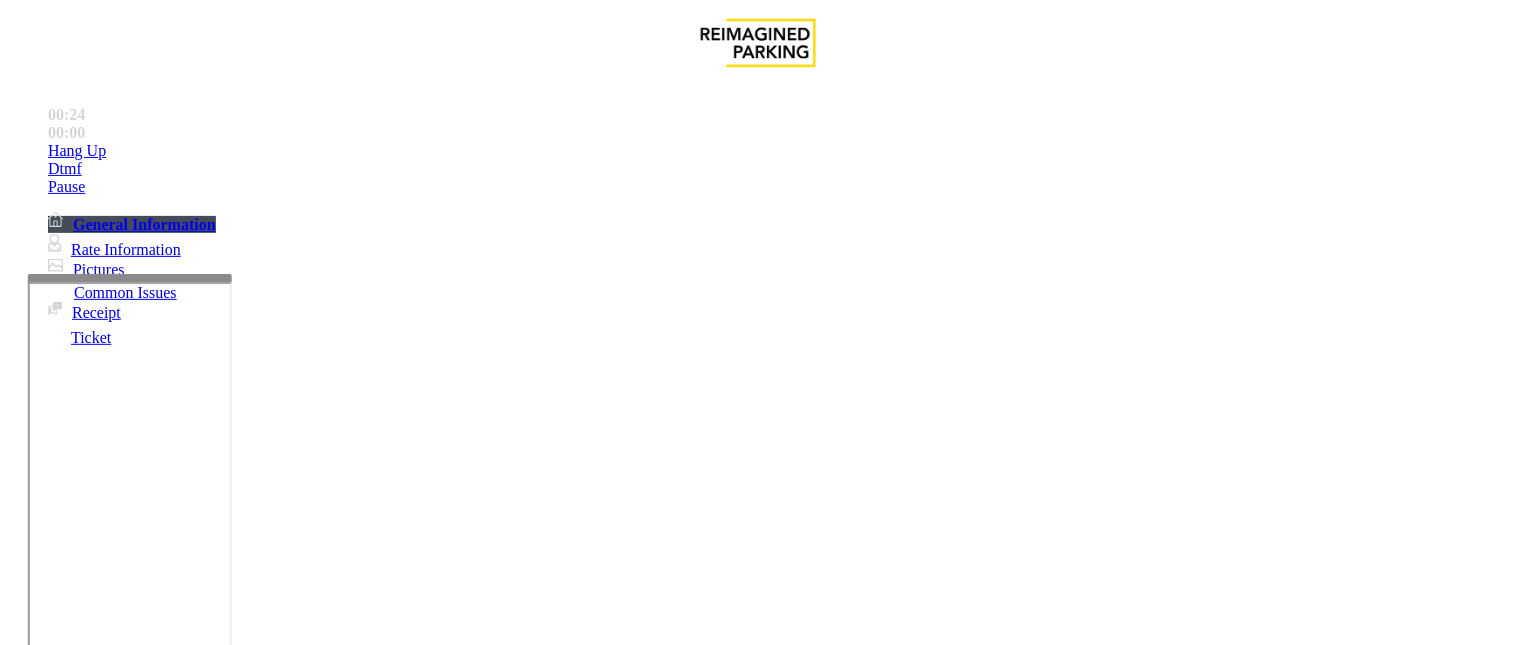 click at bounding box center (246, 1692) 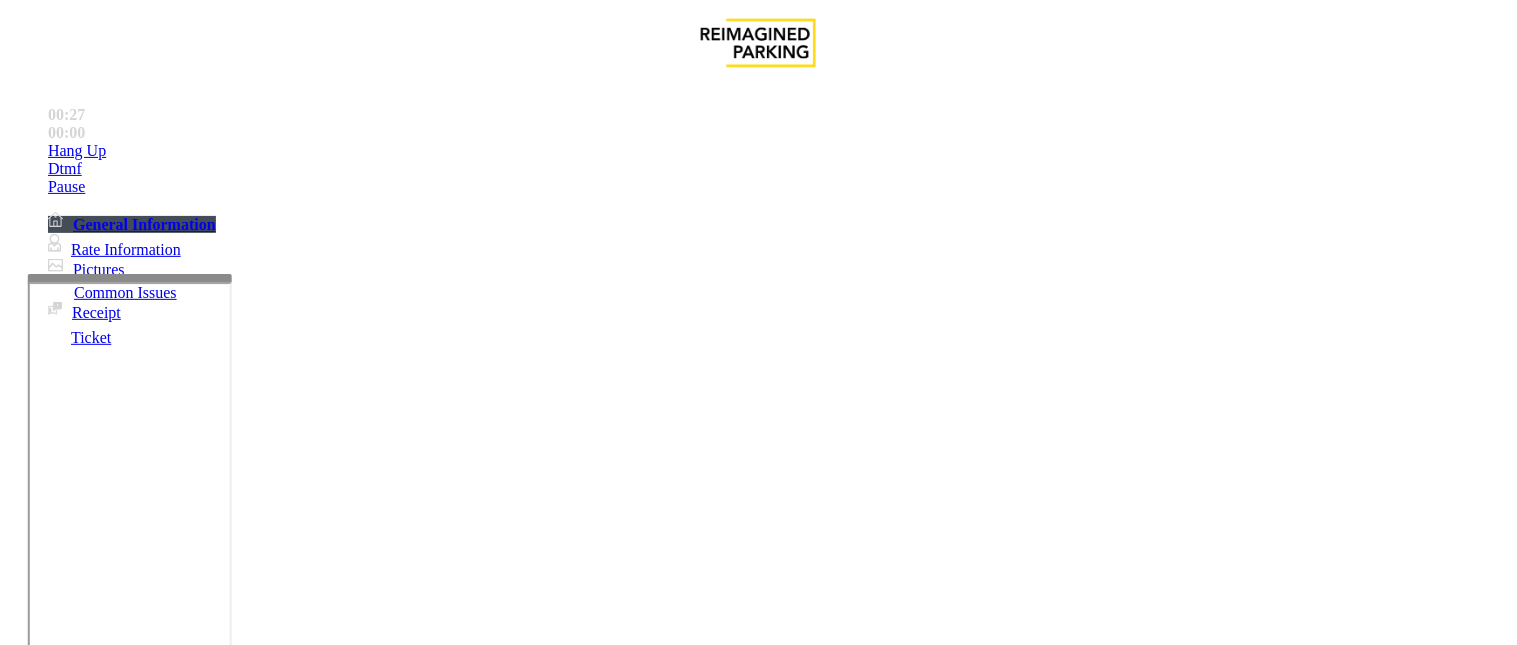 click at bounding box center [246, 1692] 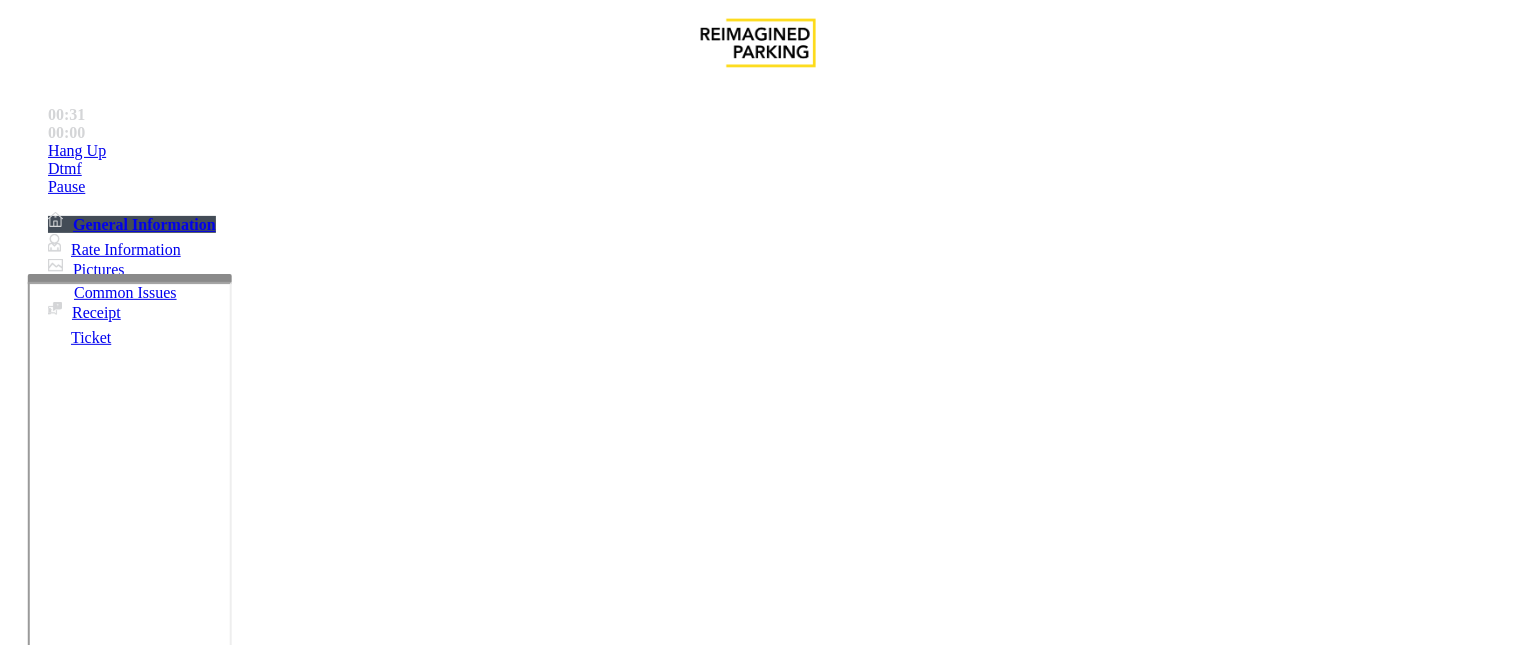 scroll, scrollTop: 0, scrollLeft: 0, axis: both 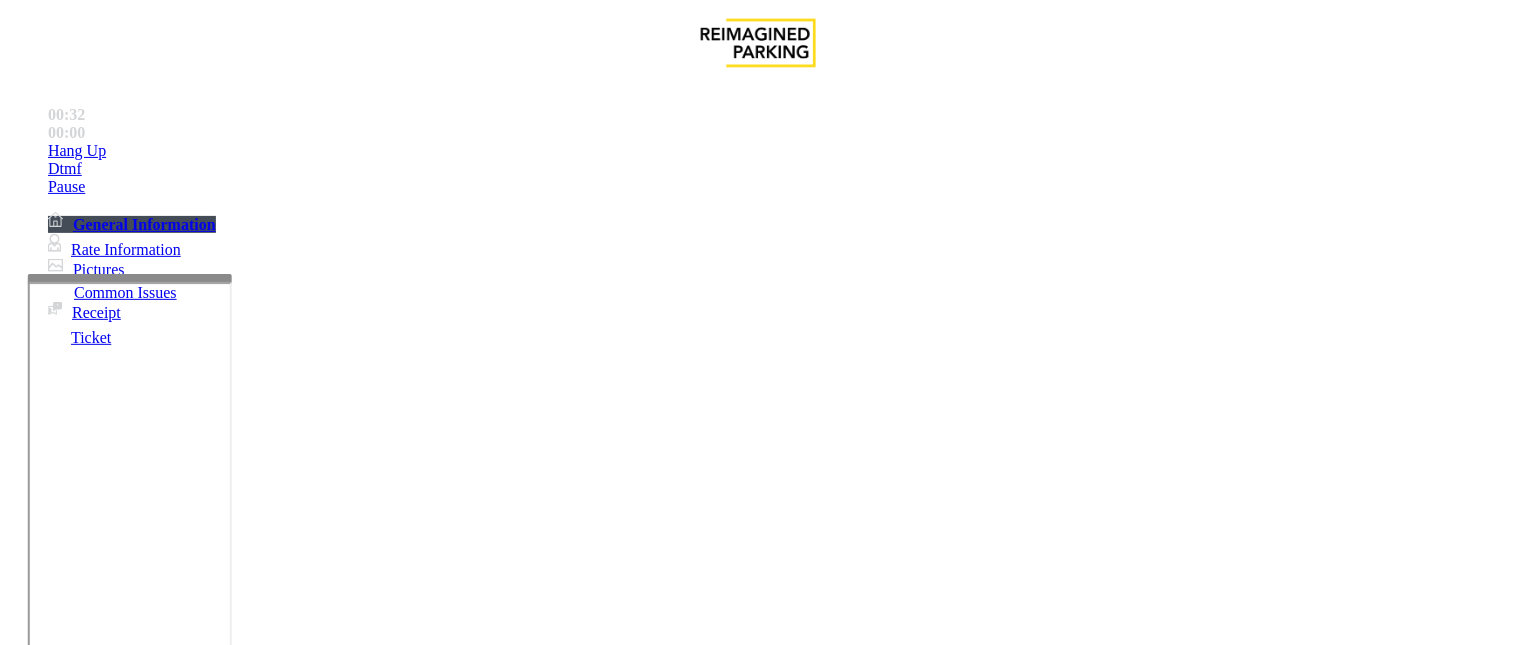 type on "**********" 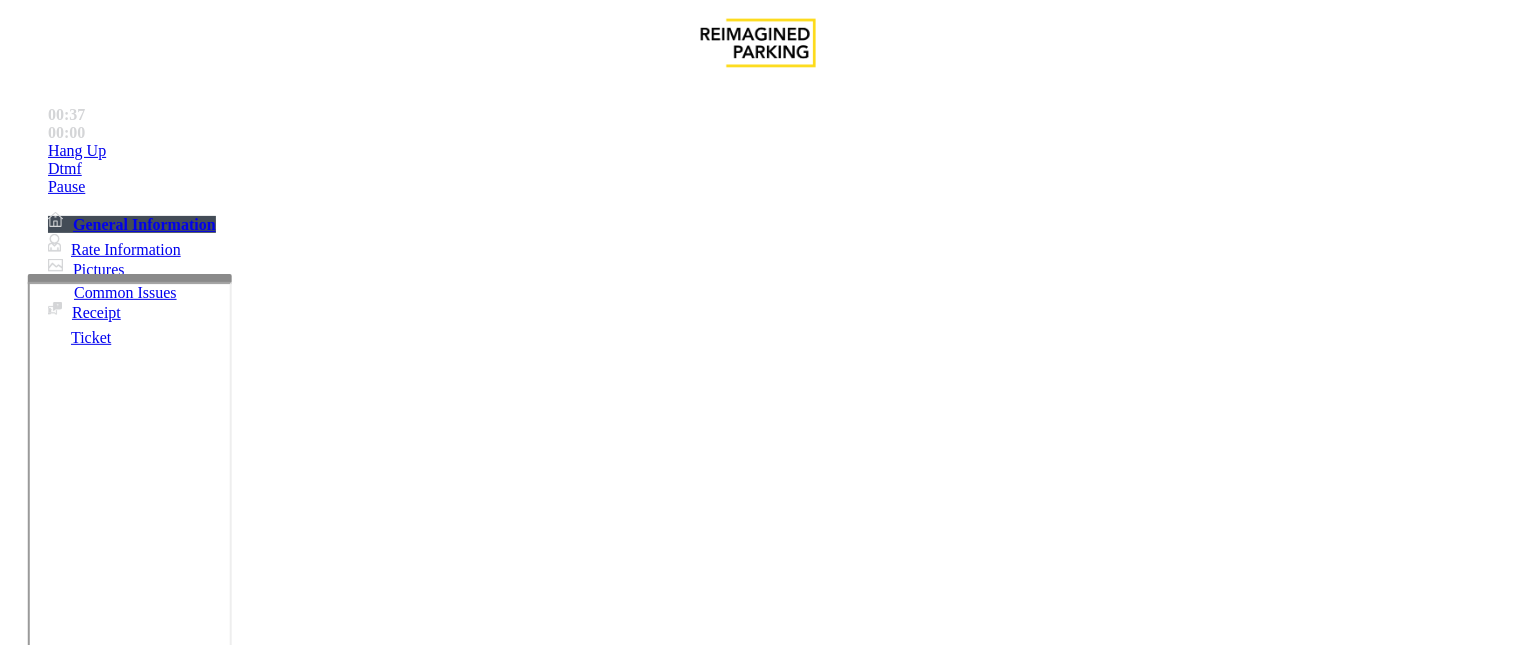 scroll, scrollTop: 333, scrollLeft: 0, axis: vertical 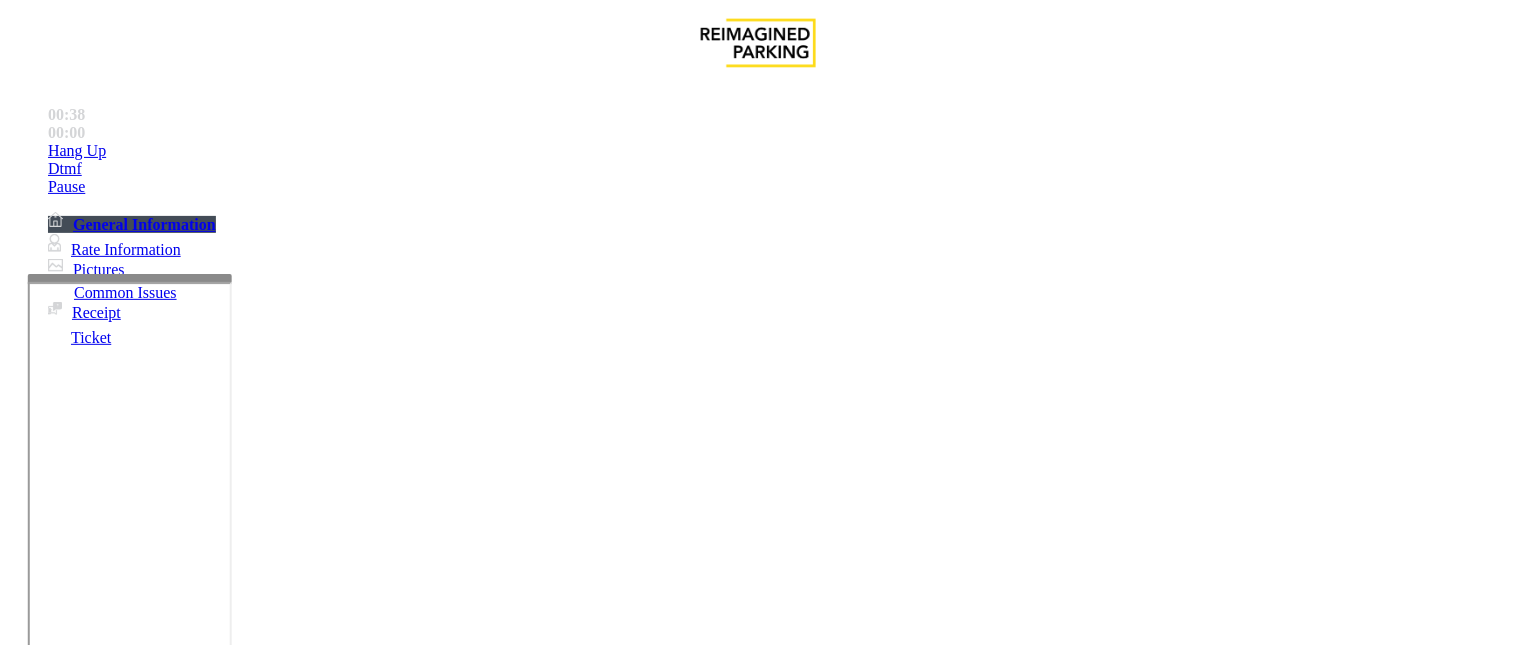 type on "*******" 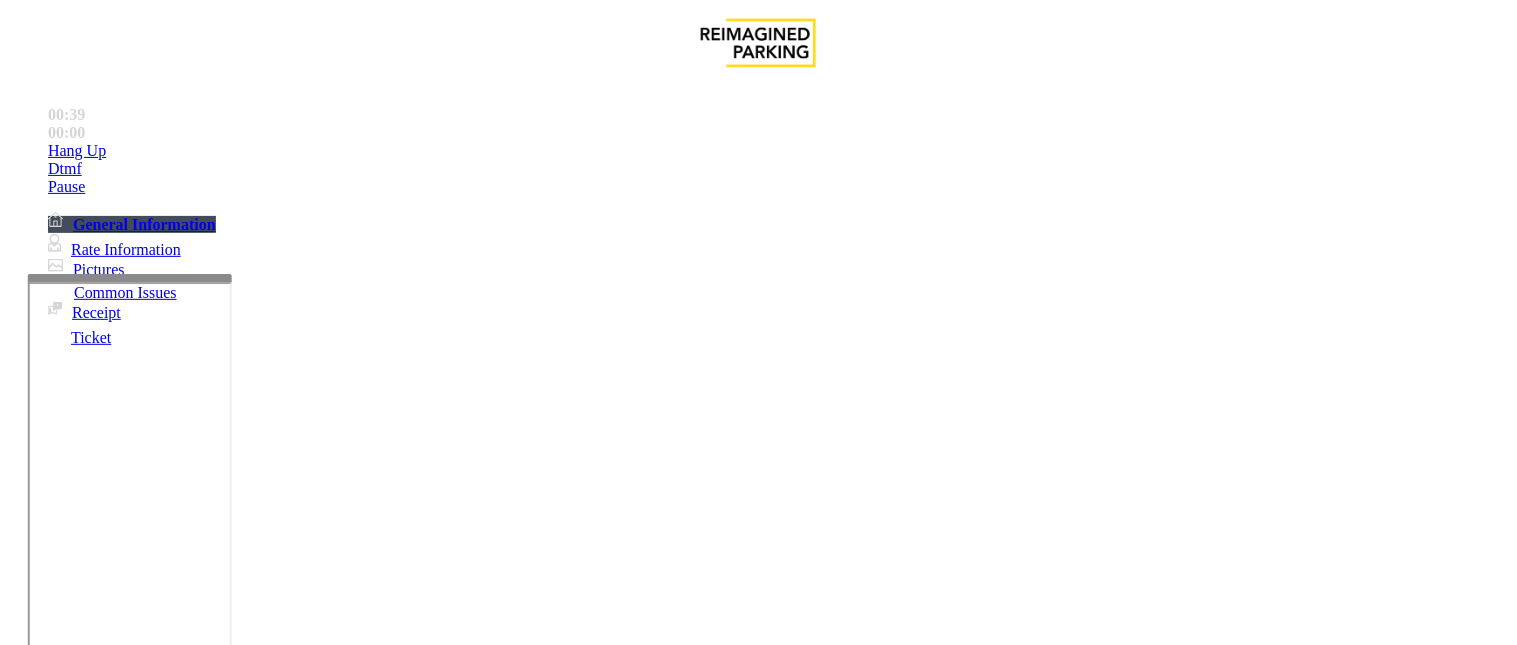 click at bounding box center (246, 1692) 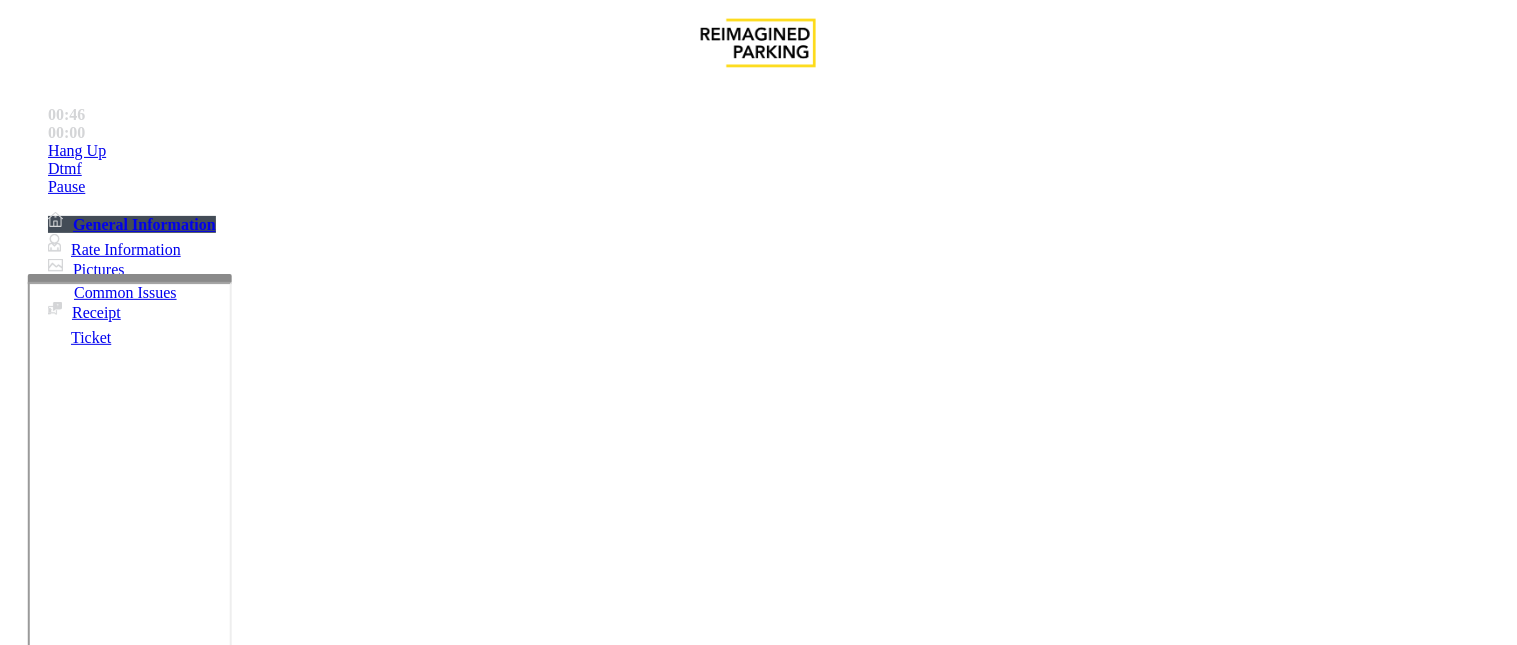 click at bounding box center [246, 1692] 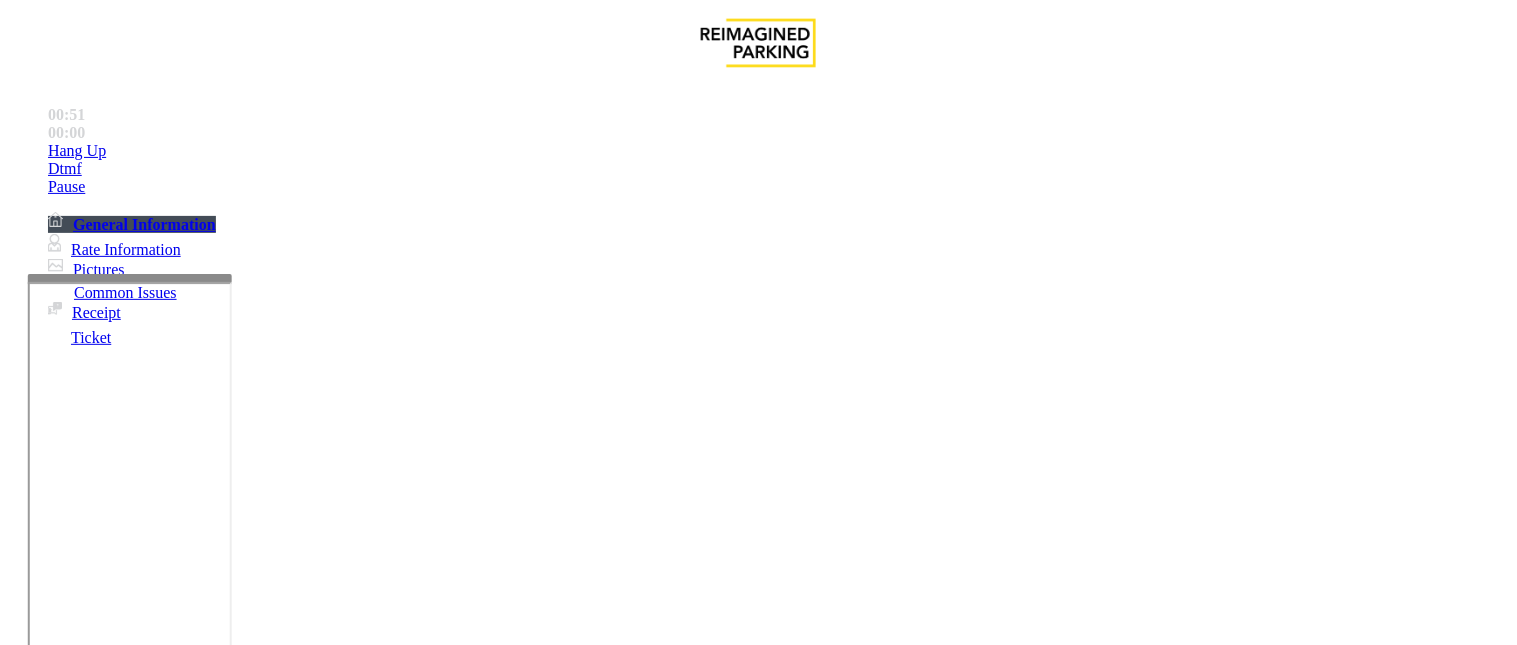 scroll, scrollTop: 0, scrollLeft: 0, axis: both 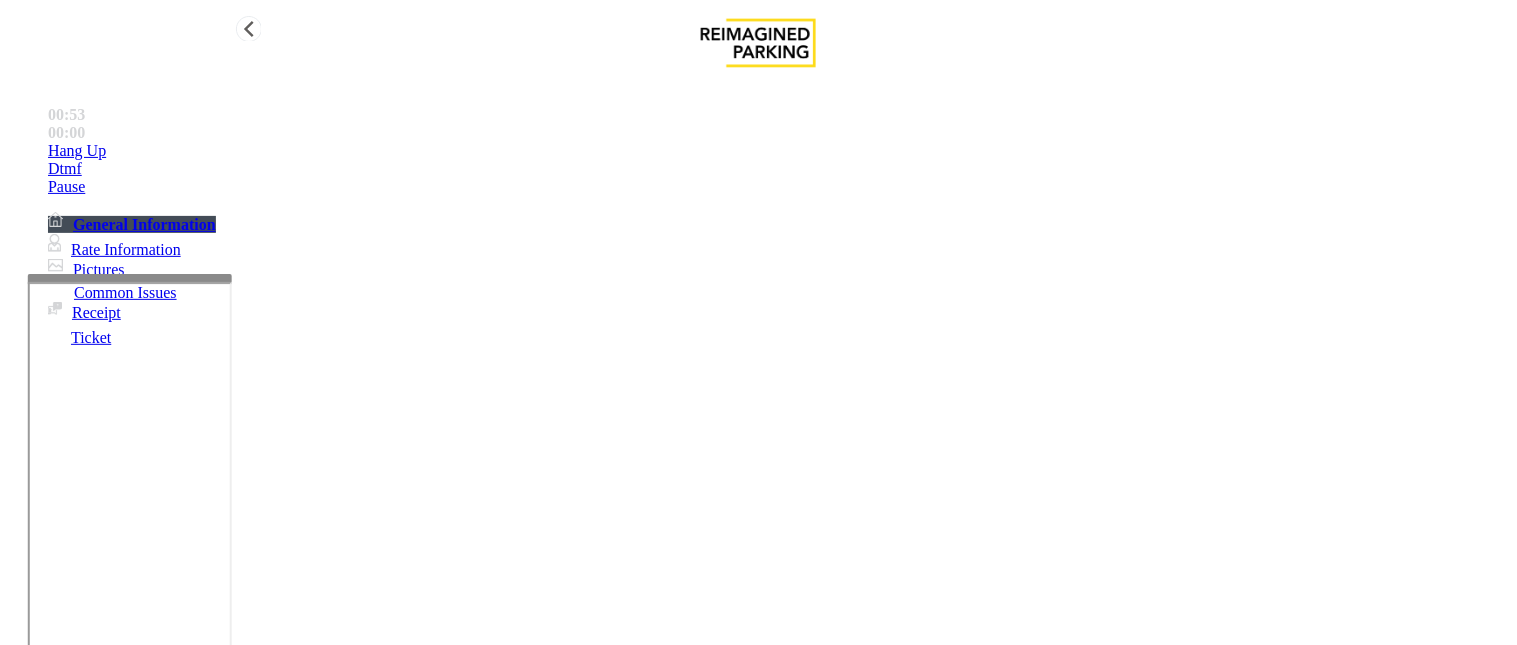 type on "**********" 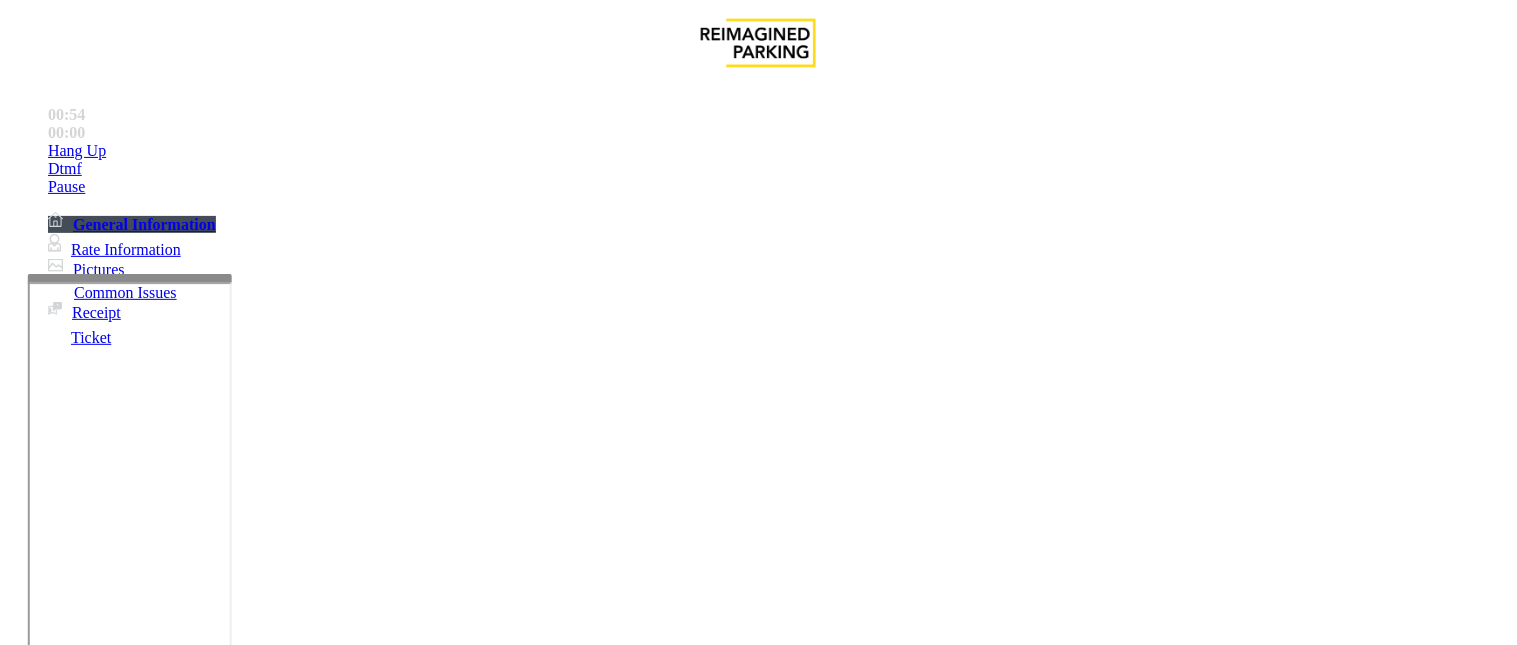 scroll, scrollTop: 21, scrollLeft: 0, axis: vertical 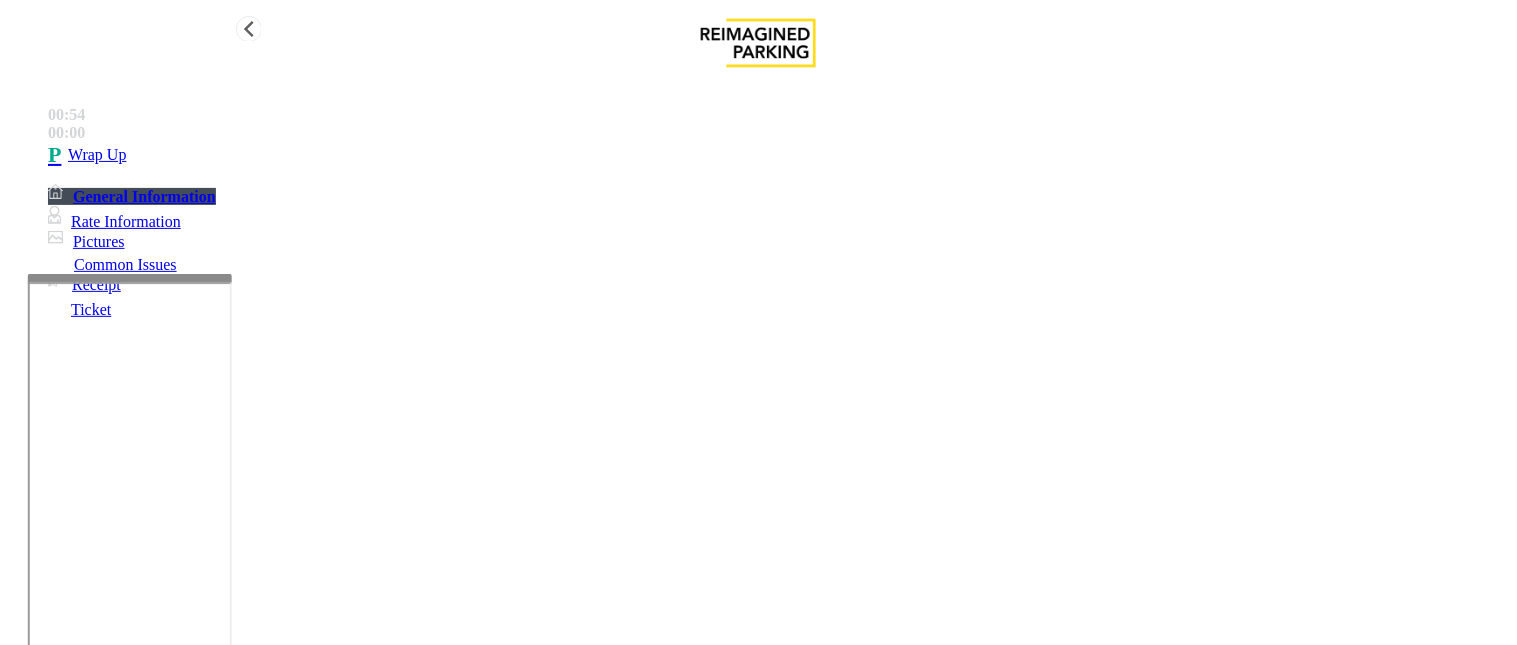 click on "Wrap Up" at bounding box center (97, 155) 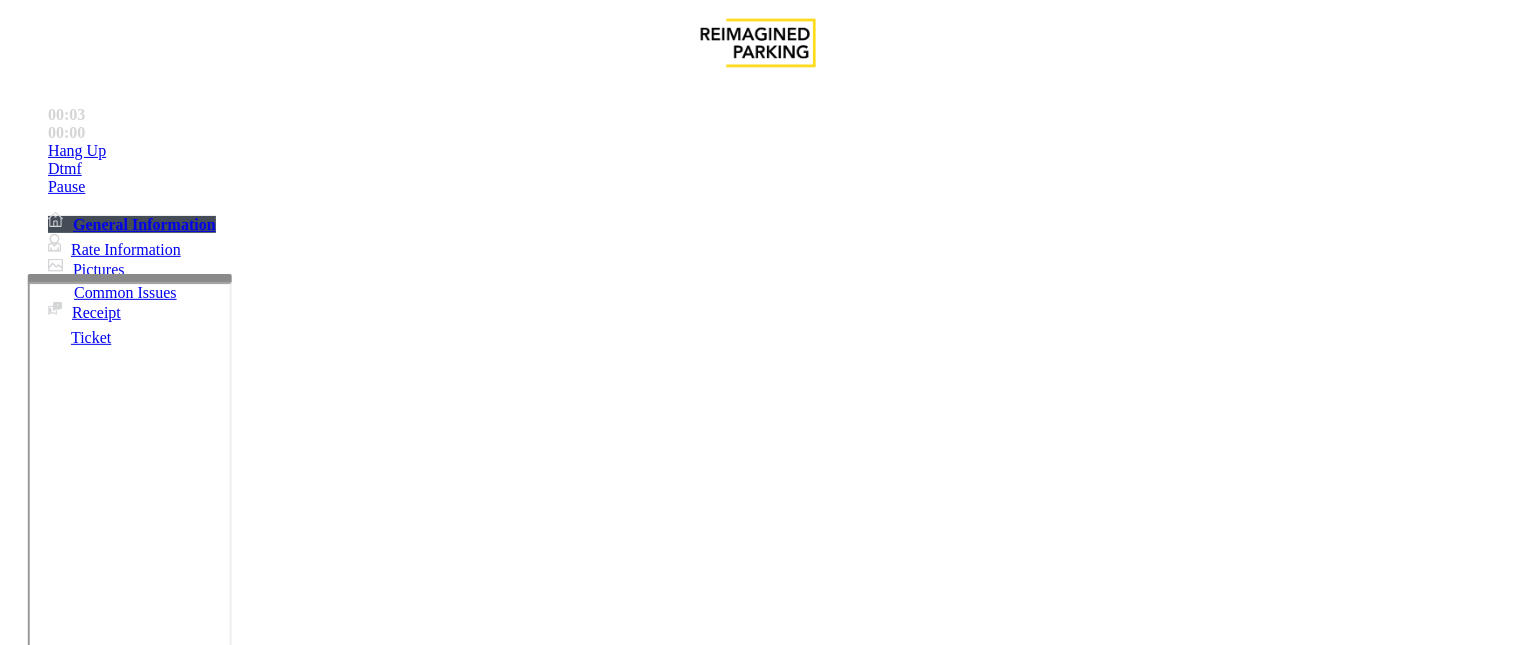 scroll, scrollTop: 777, scrollLeft: 0, axis: vertical 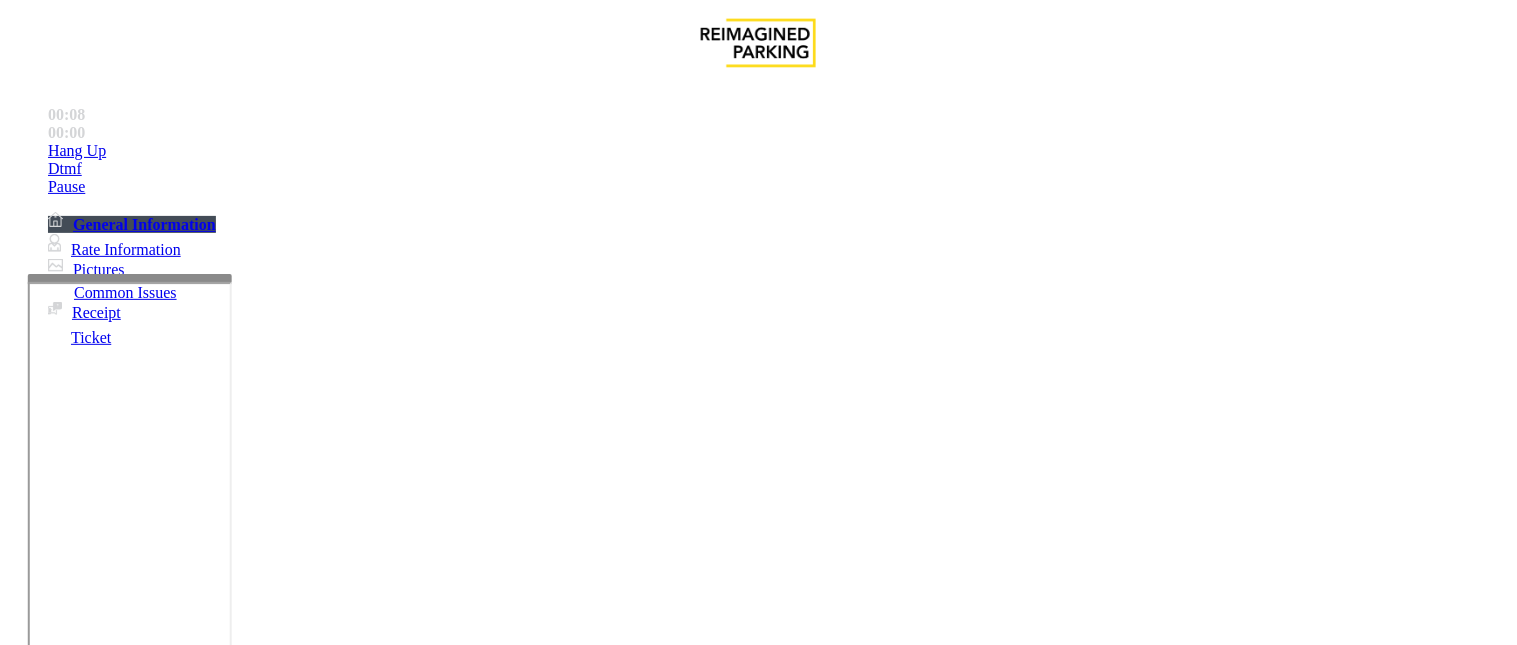 drag, startPoint x: 895, startPoint y: 276, endPoint x: 1394, endPoint y: 420, distance: 519.3621 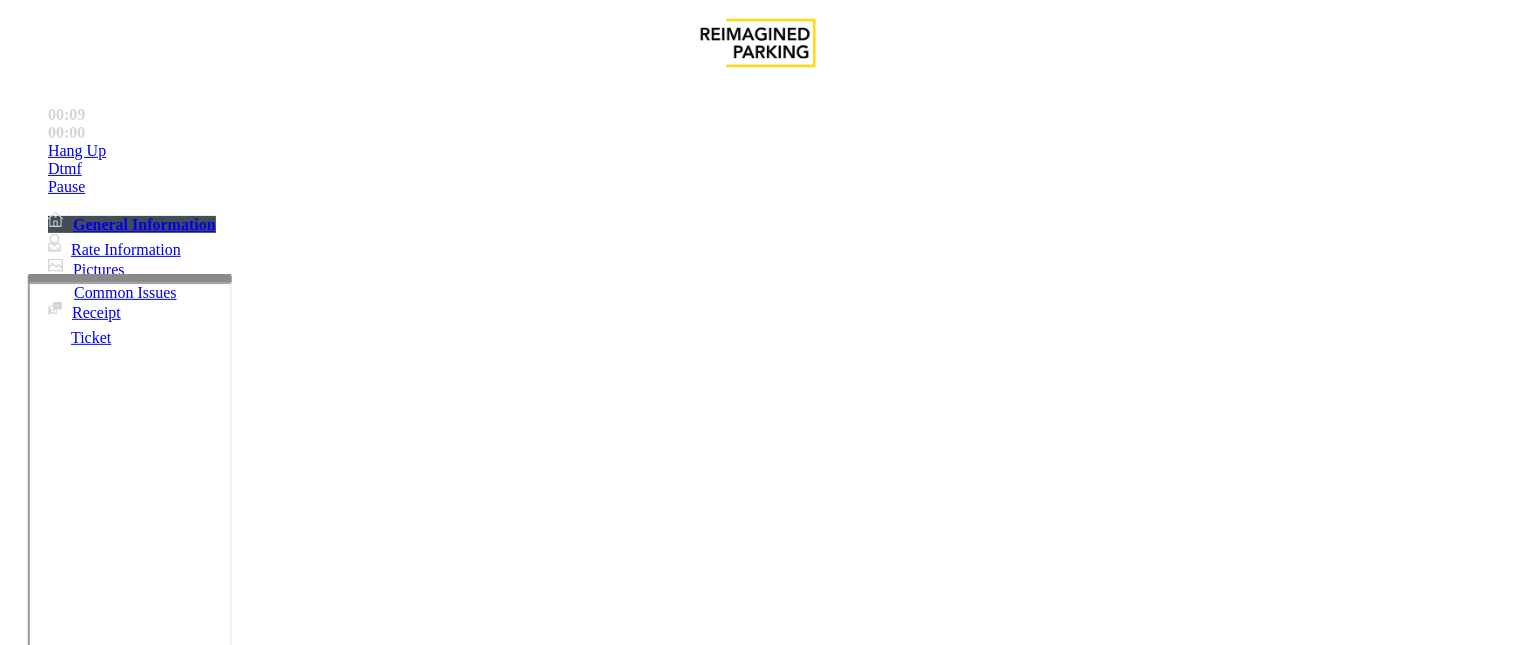 click on "Vend Code is 9#" at bounding box center [758, 2677] 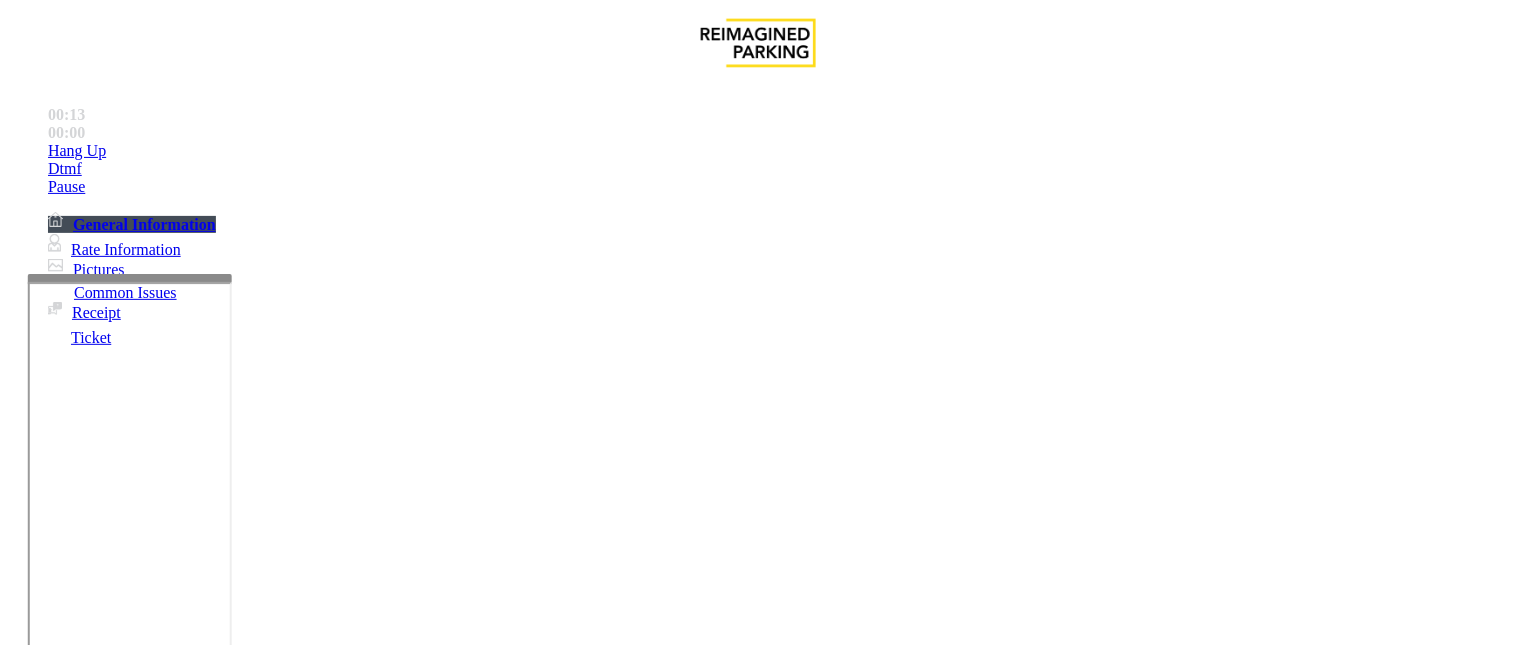 drag, startPoint x: 861, startPoint y: 176, endPoint x: 1240, endPoint y: 364, distance: 423.0662 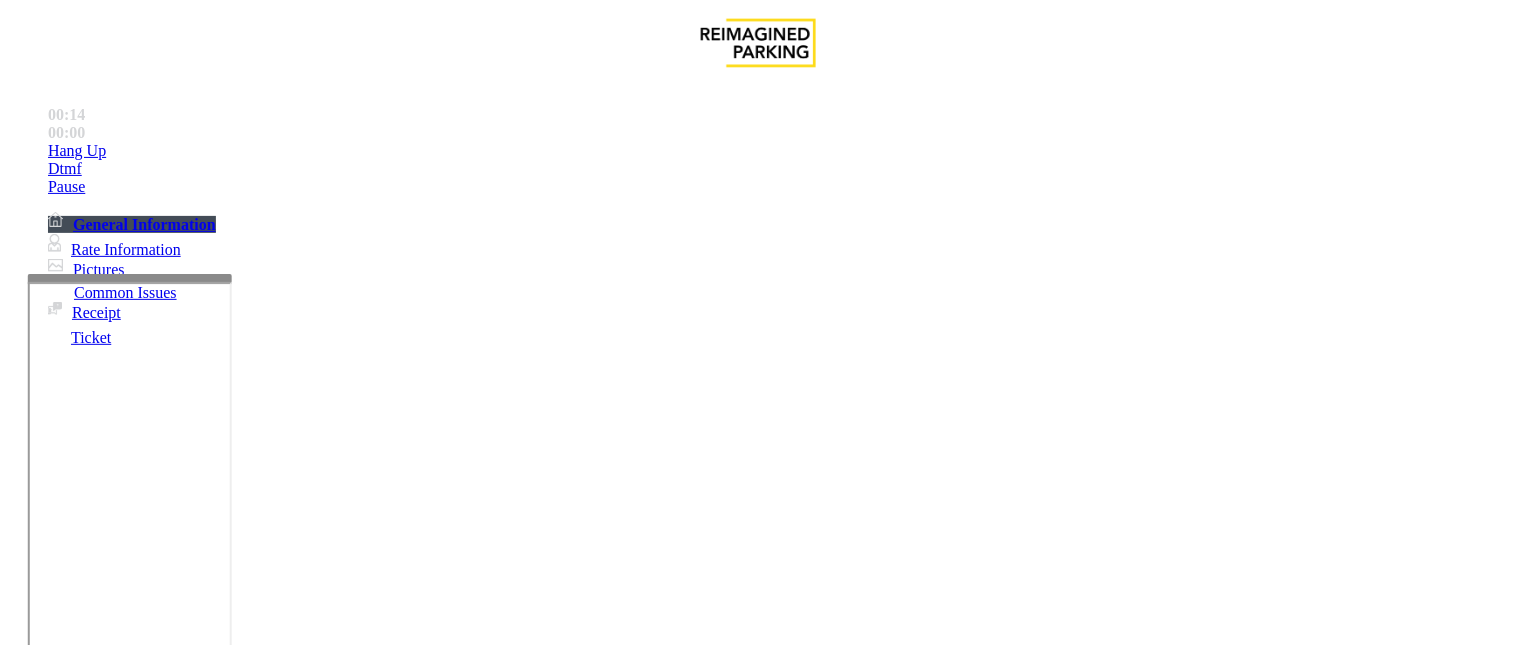 click on "why the access card stopped working" at bounding box center [1276, 2774] 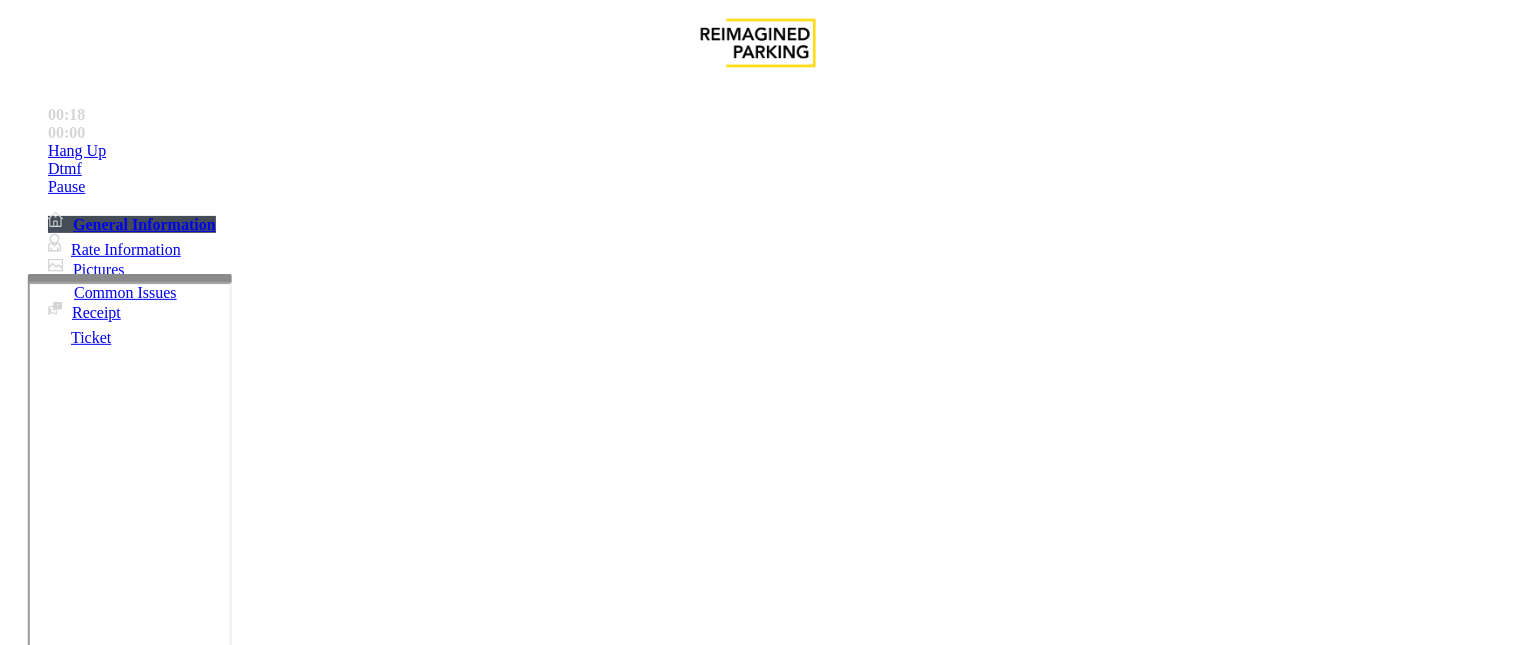 scroll, scrollTop: 1111, scrollLeft: 0, axis: vertical 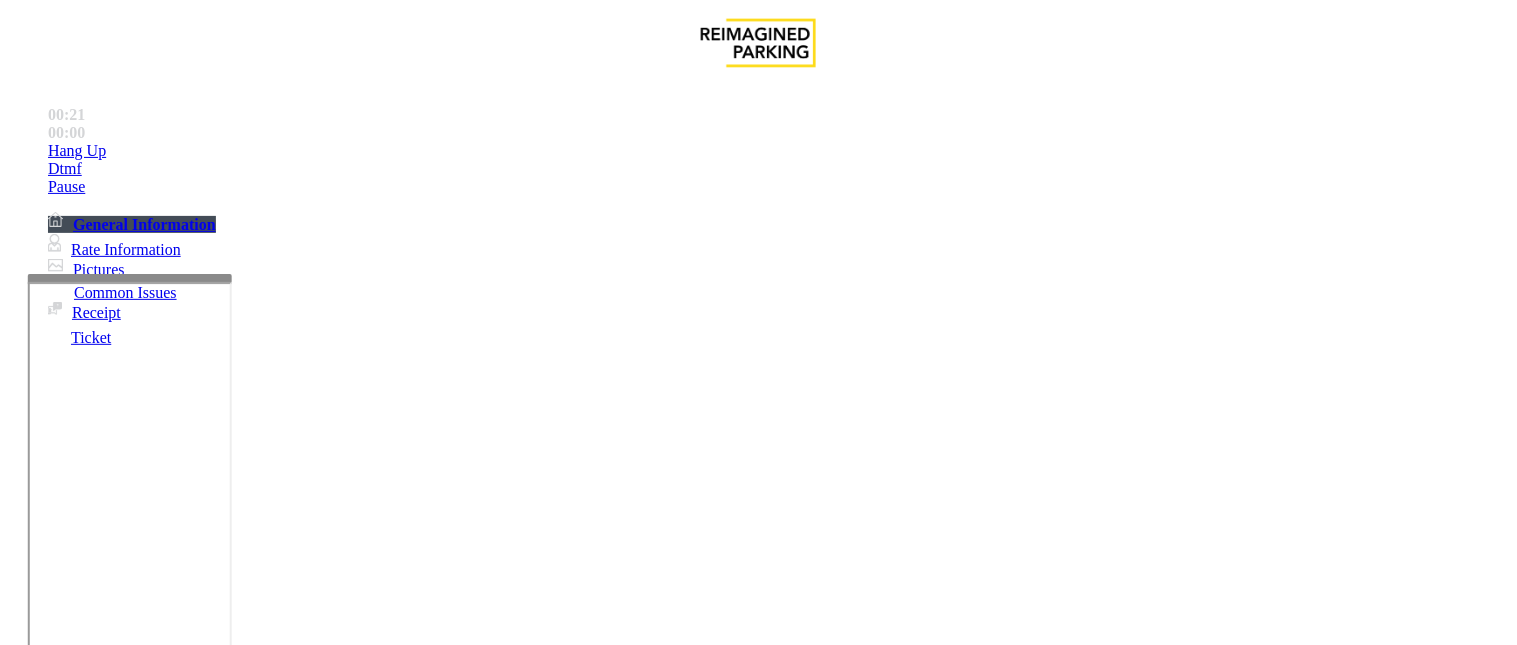 click on "Payment Issue" at bounding box center (167, 1298) 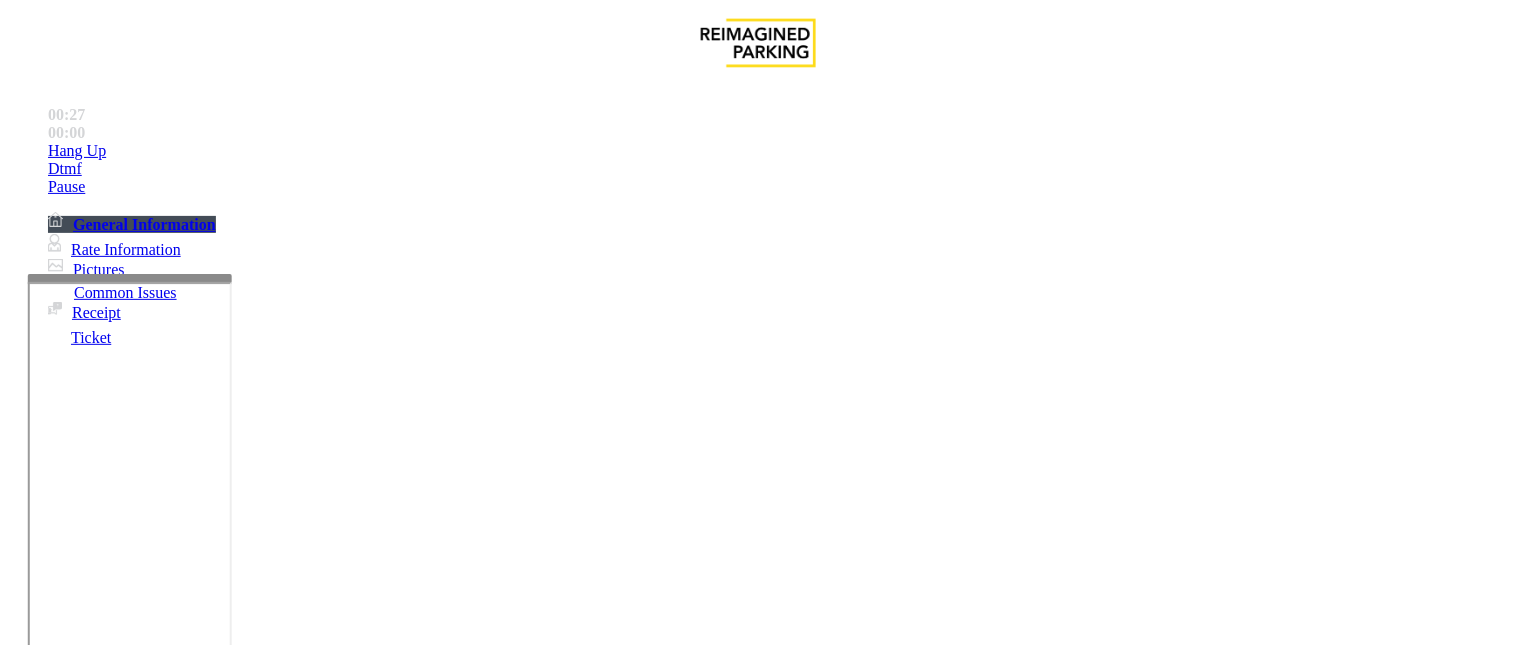 click on "Credit Card Not Reading" at bounding box center (109, 1298) 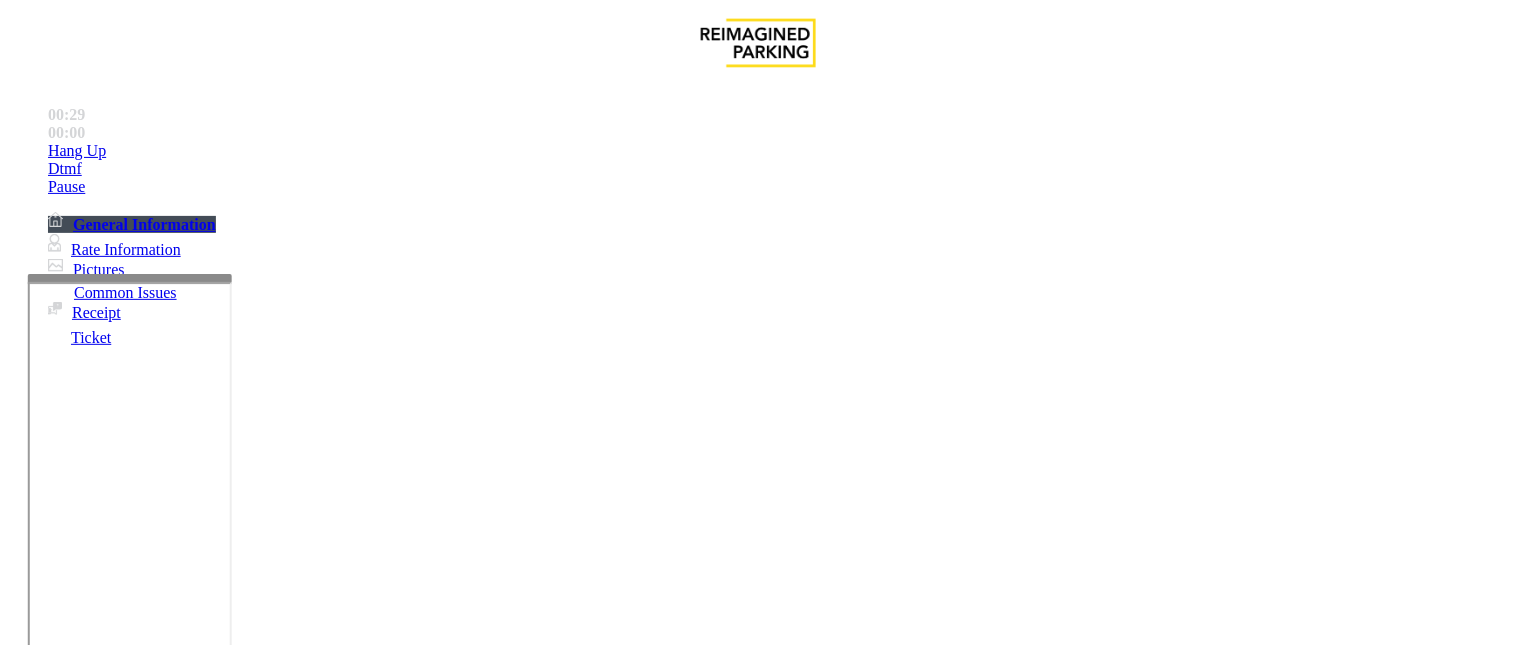 drag, startPoint x: 466, startPoint y: 184, endPoint x: 266, endPoint y: 164, distance: 200.99751 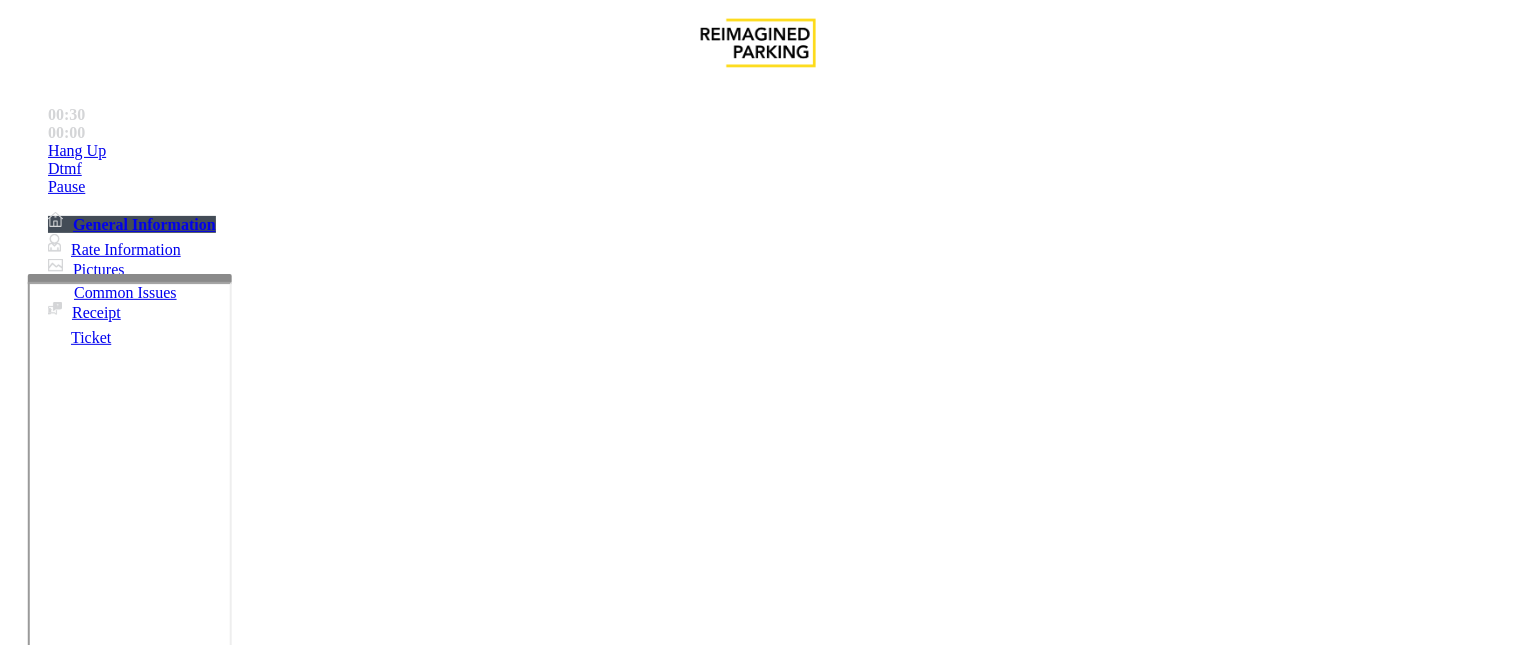 click at bounding box center [246, 1646] 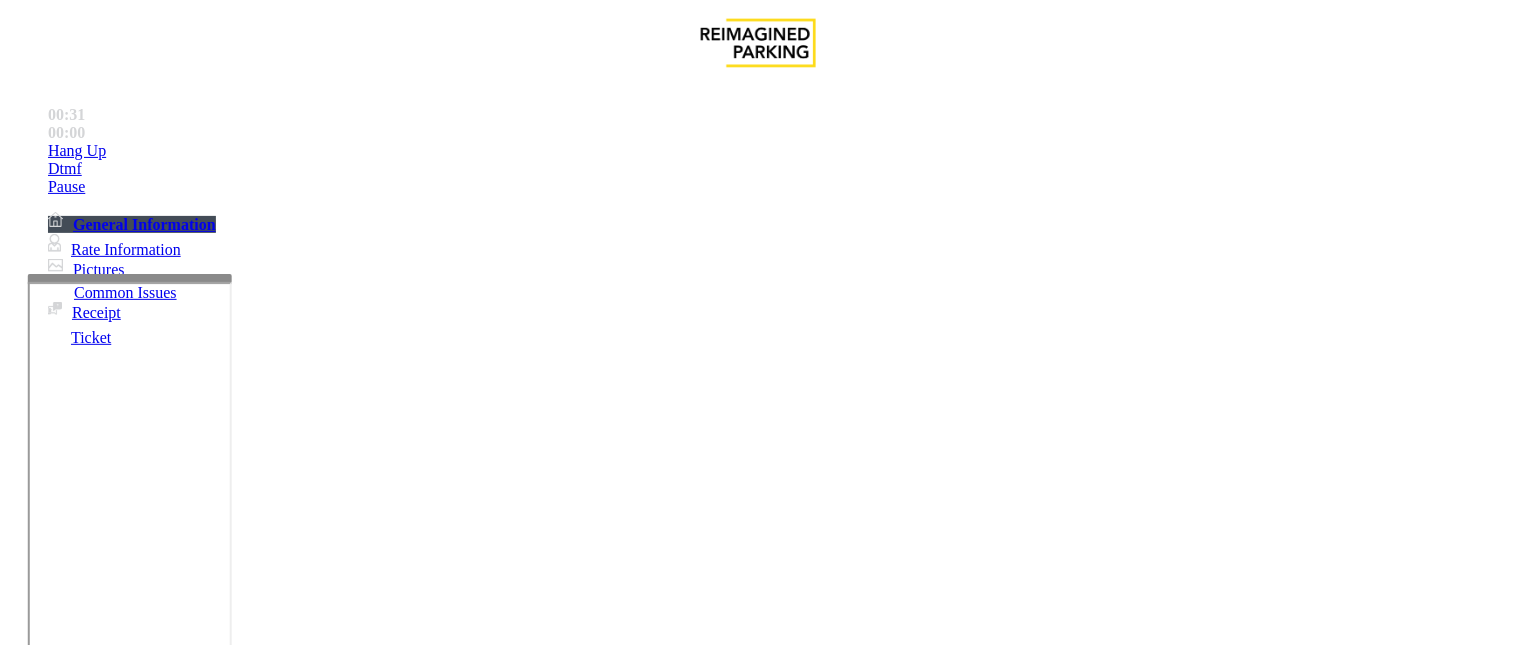 paste on "**********" 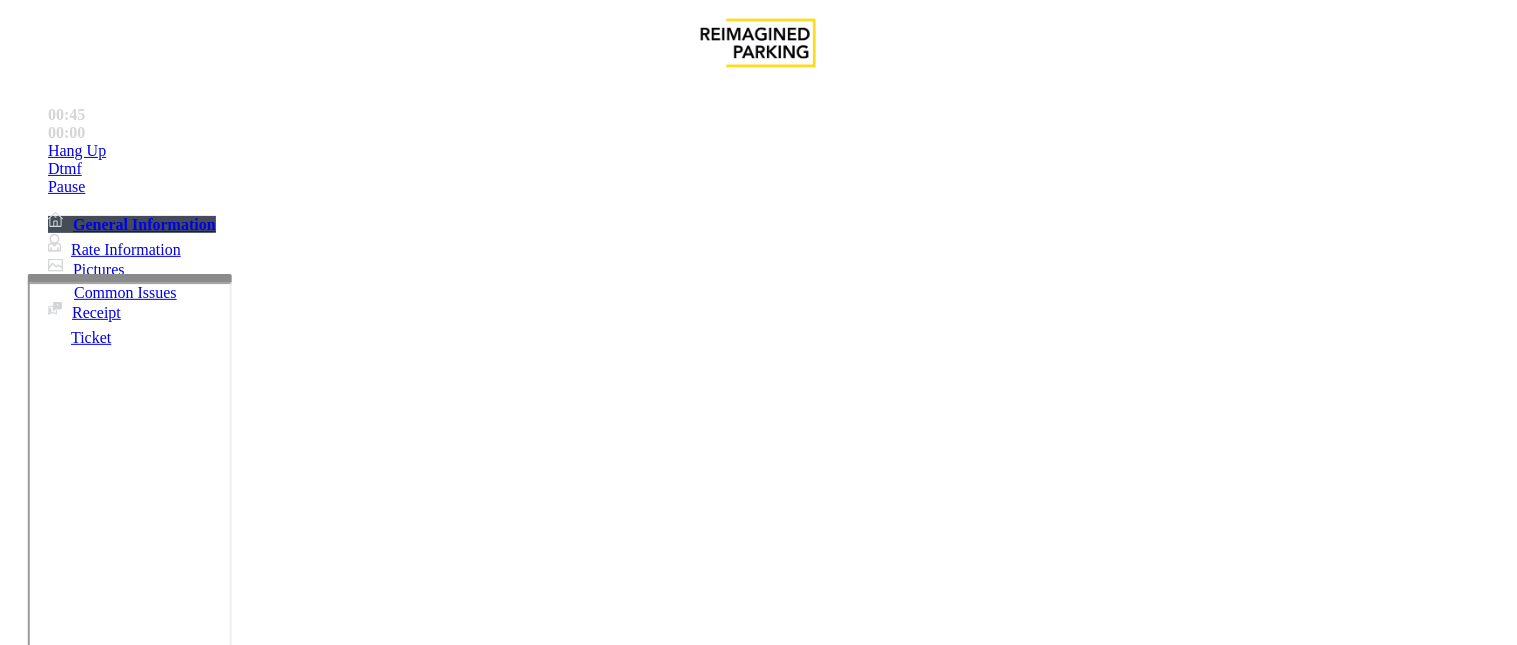 drag, startPoint x: 1225, startPoint y: 226, endPoint x: 1277, endPoint y: 346, distance: 130.78226 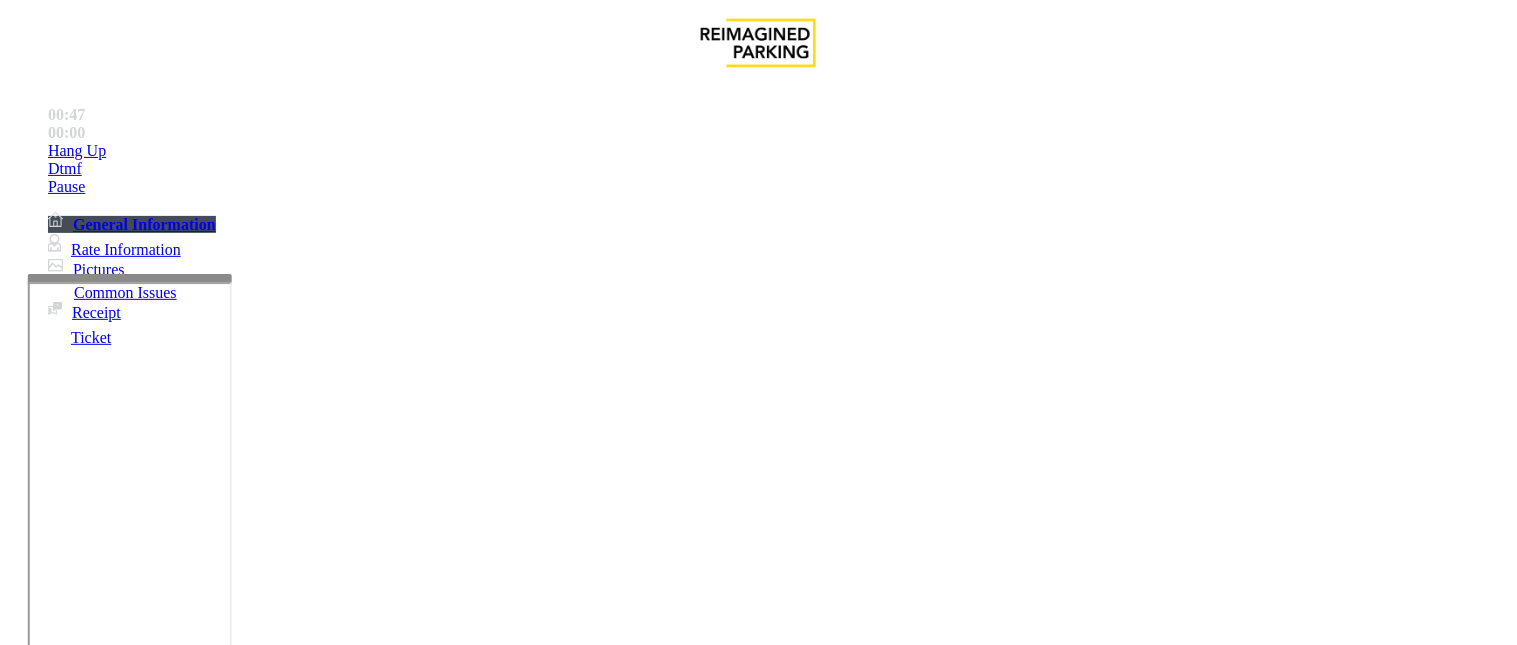 scroll, scrollTop: 222, scrollLeft: 0, axis: vertical 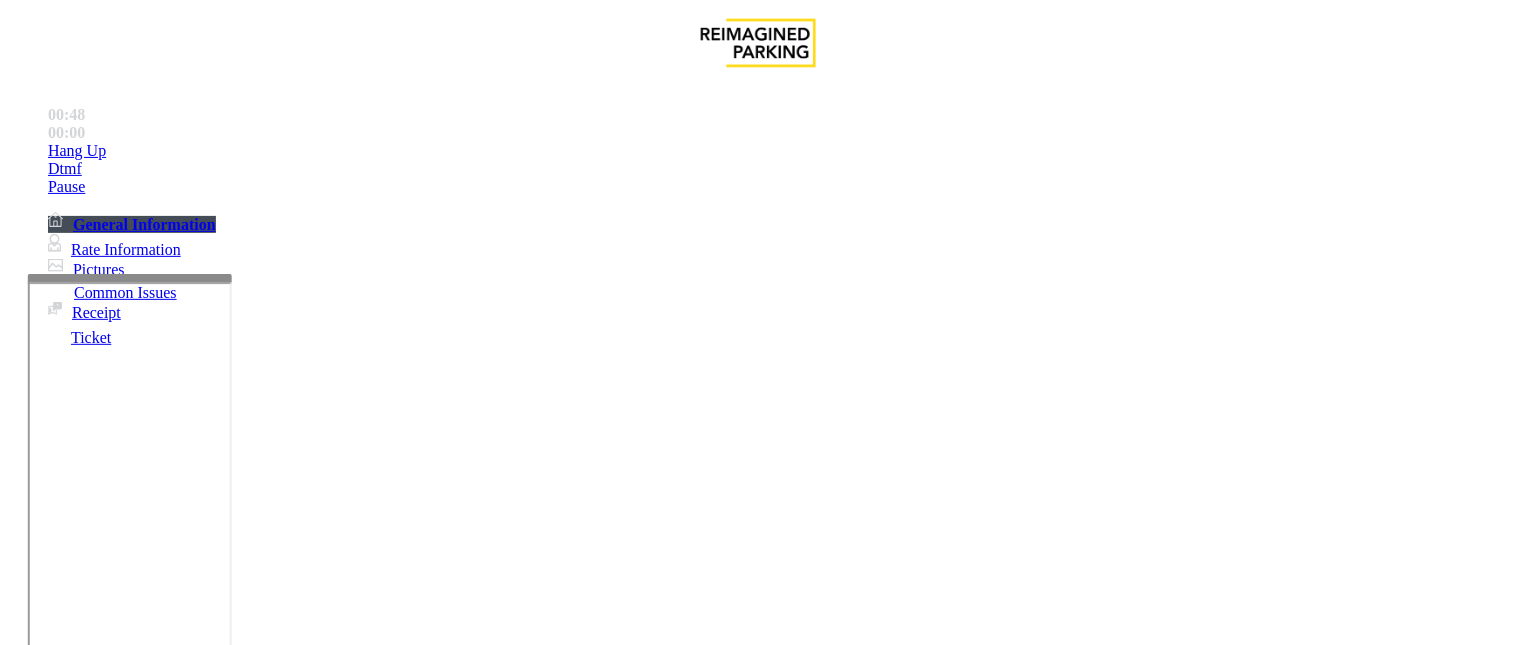 click at bounding box center (246, 1646) 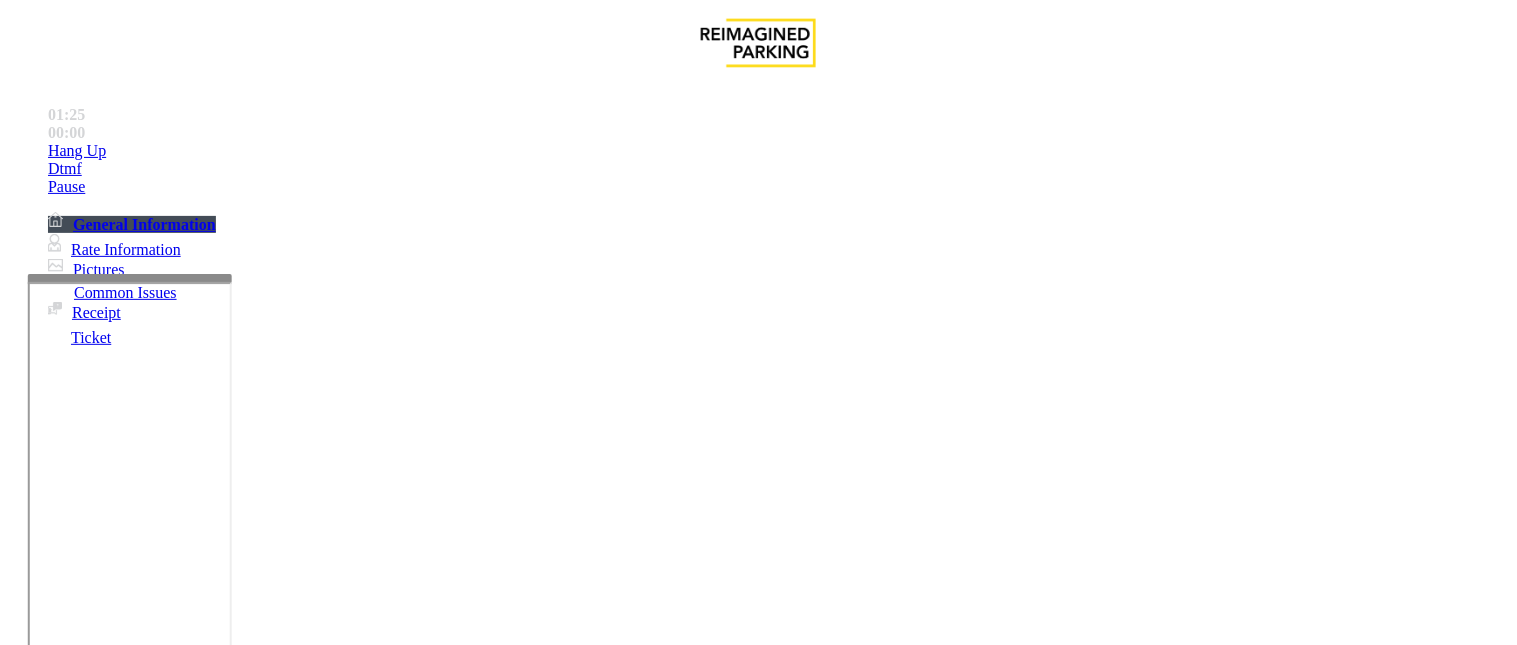 scroll, scrollTop: 1666, scrollLeft: 0, axis: vertical 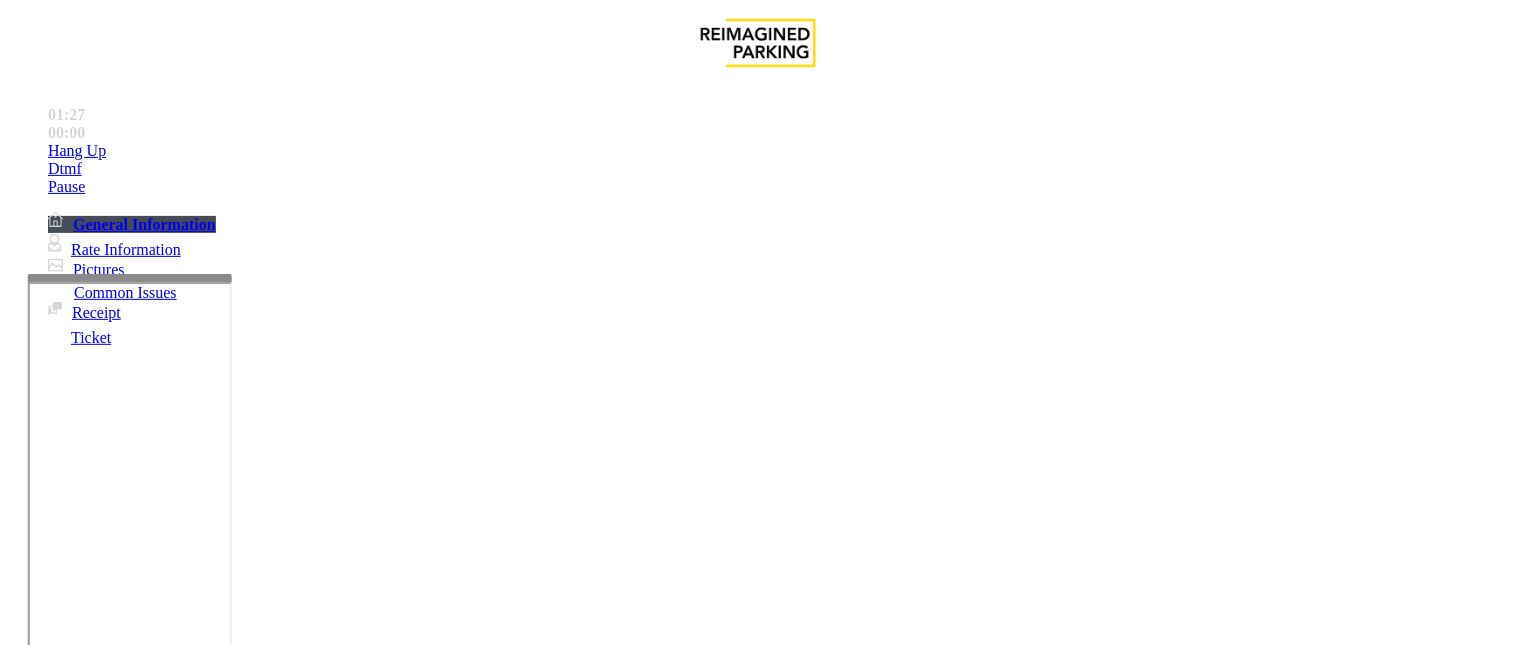 type on "**********" 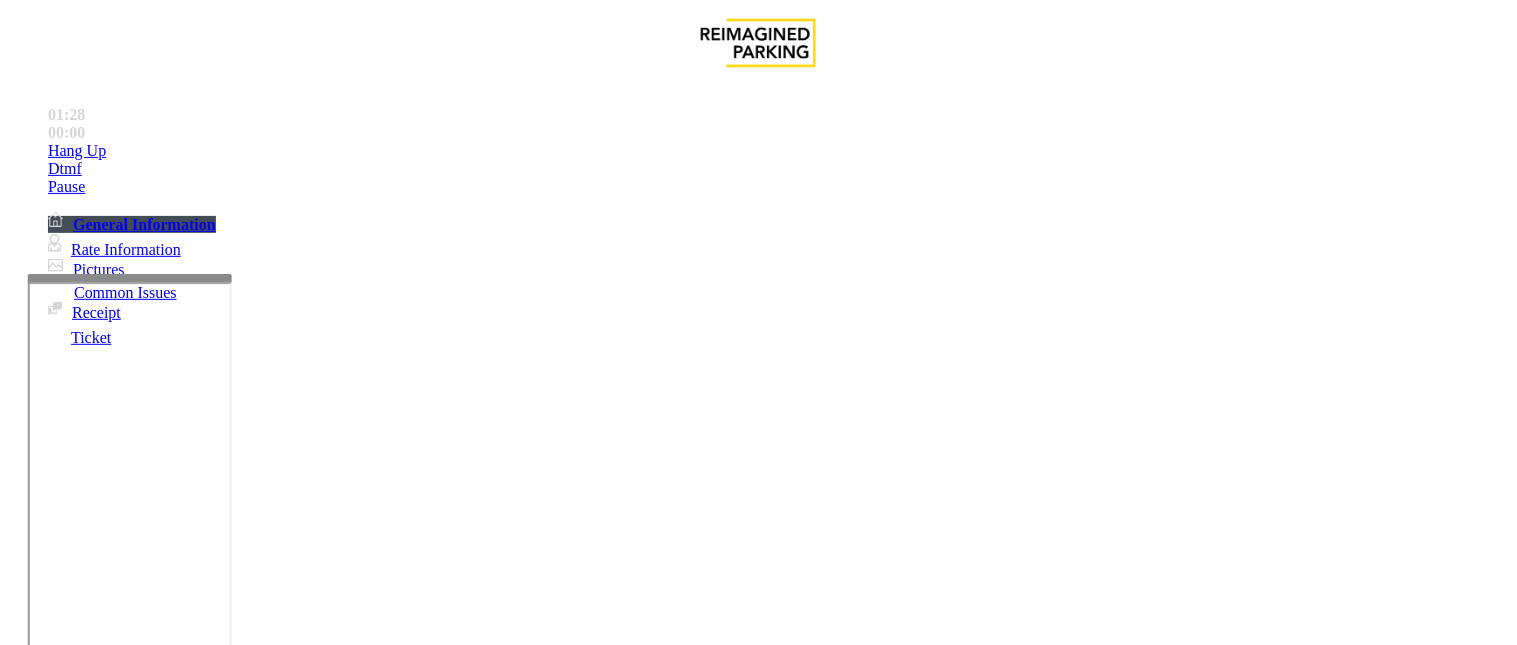 click on "Equipment Issue" at bounding box center (483, 1298) 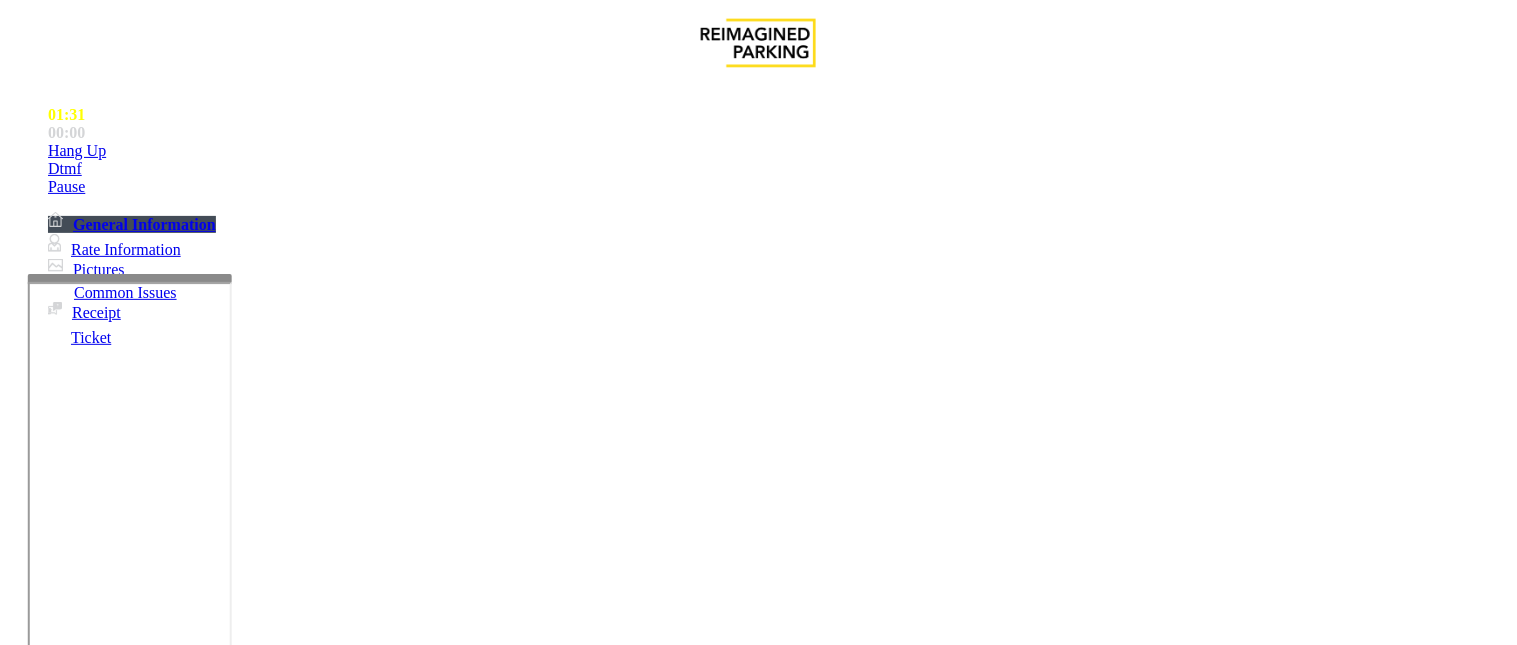 click on "Credit Card Stuck in Machine" at bounding box center [748, 1298] 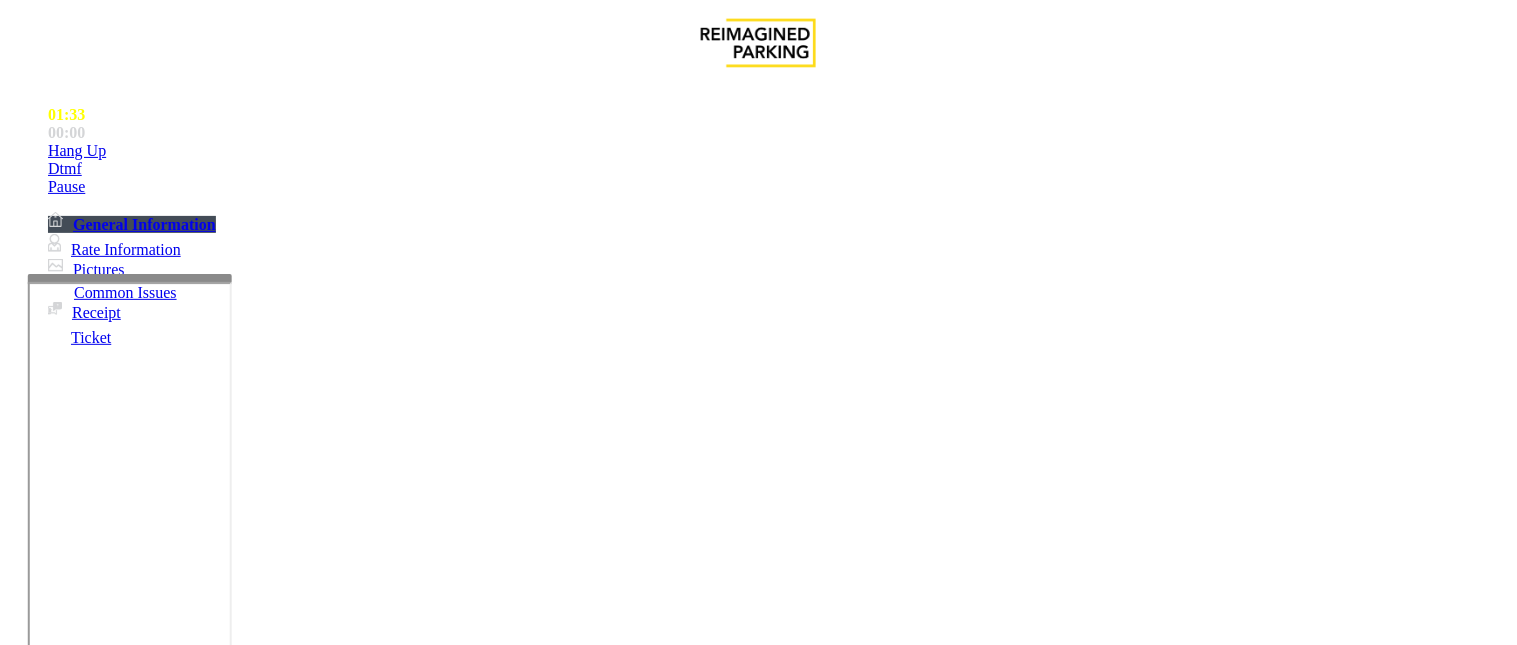 drag, startPoint x: 524, startPoint y: 171, endPoint x: 262, endPoint y: 158, distance: 262.32233 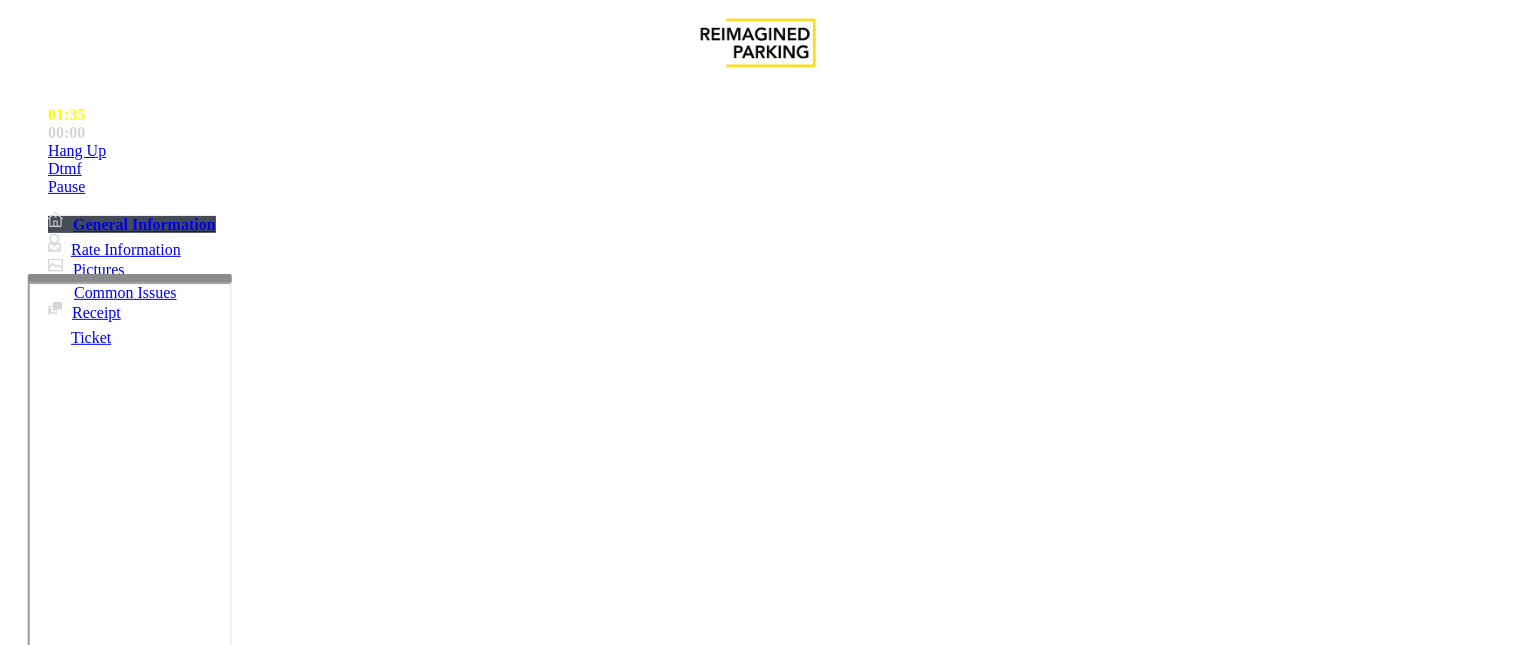 drag, startPoint x: 375, startPoint y: 465, endPoint x: 273, endPoint y: 446, distance: 103.75452 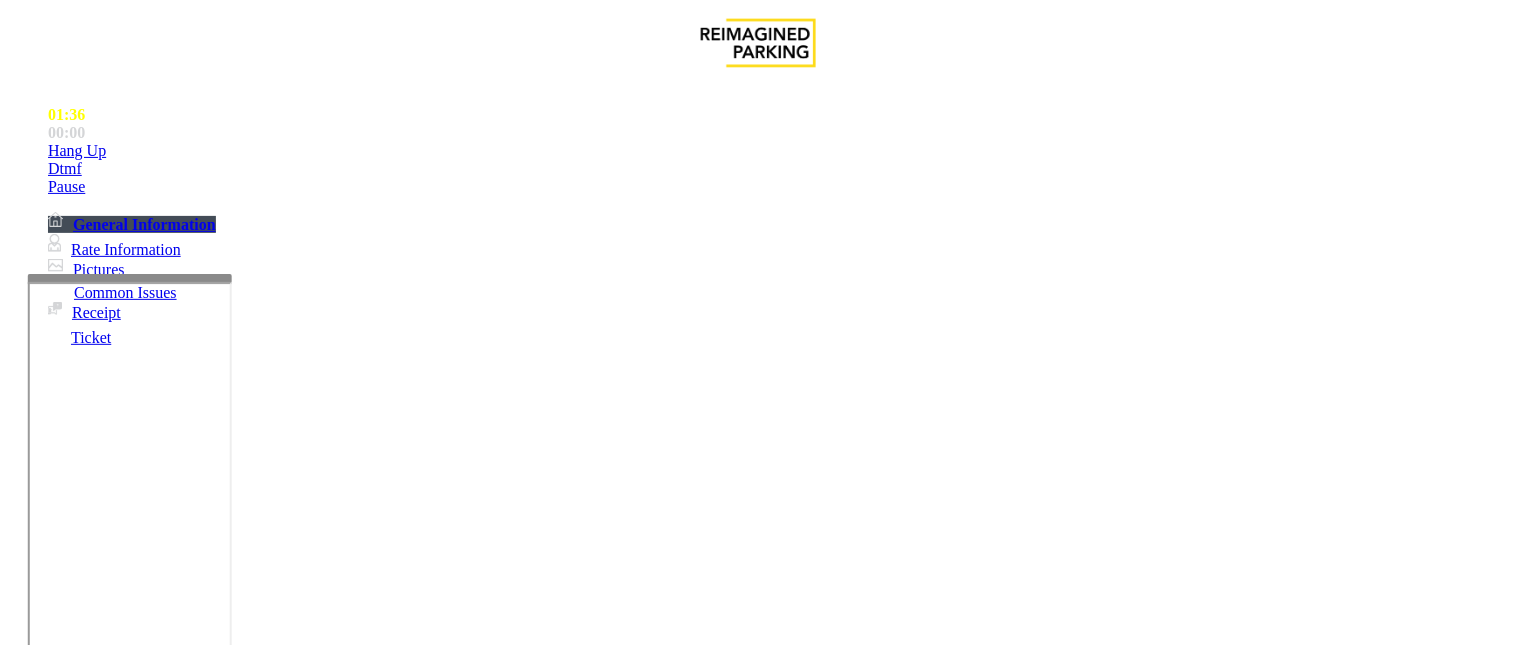 paste on "**
*****" 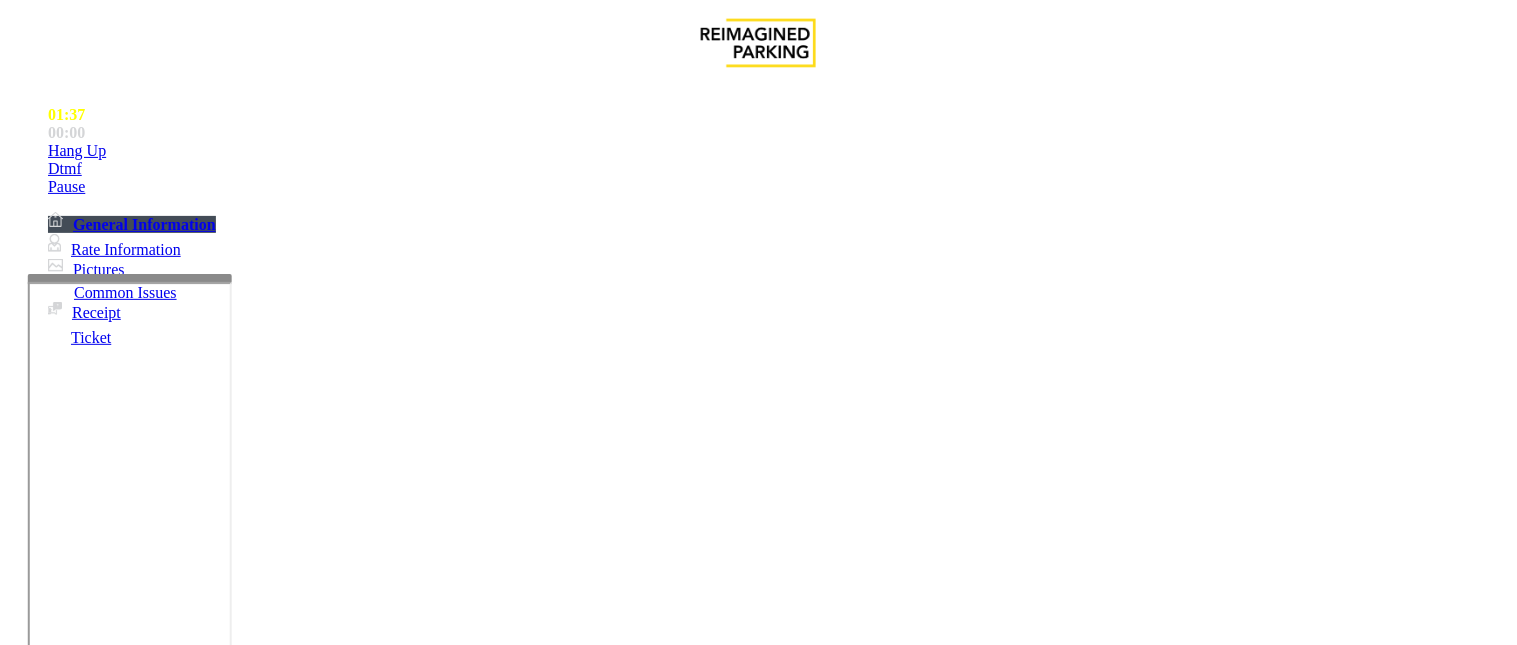 scroll, scrollTop: 2116, scrollLeft: 0, axis: vertical 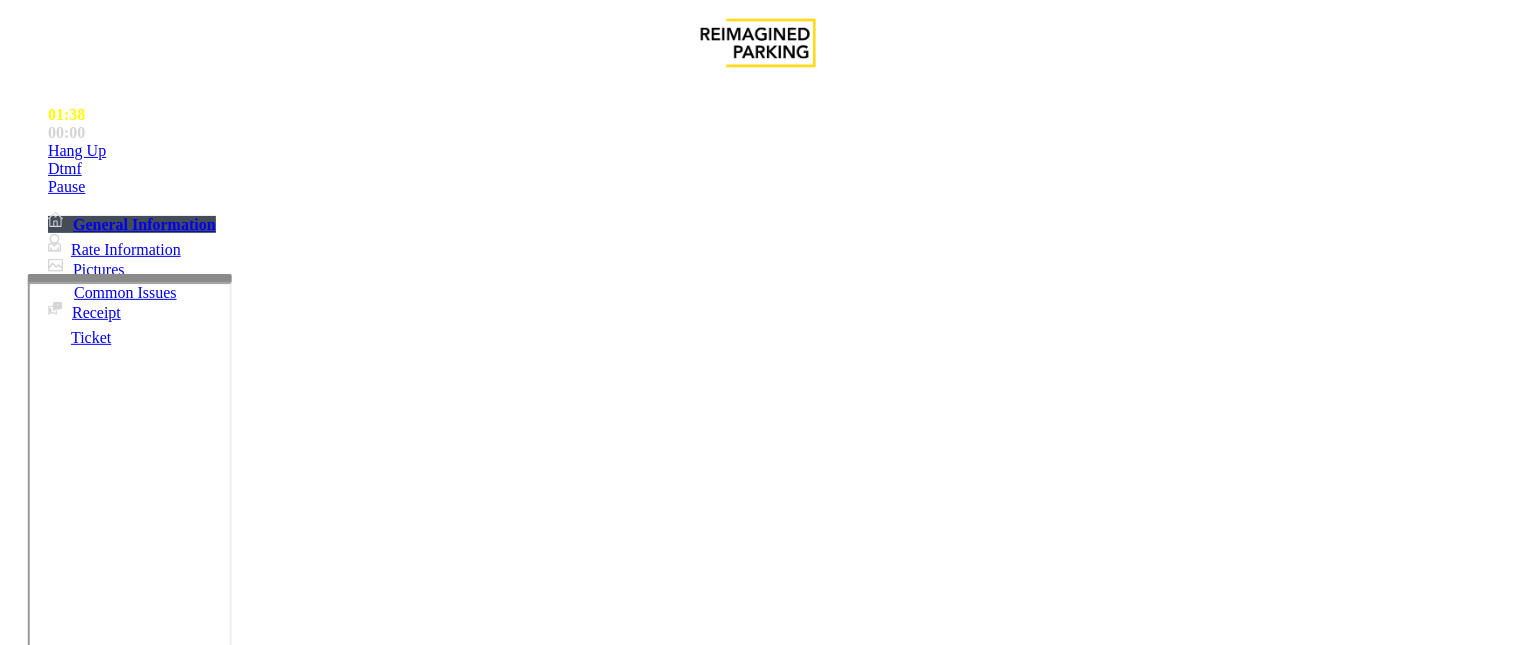 type on "**********" 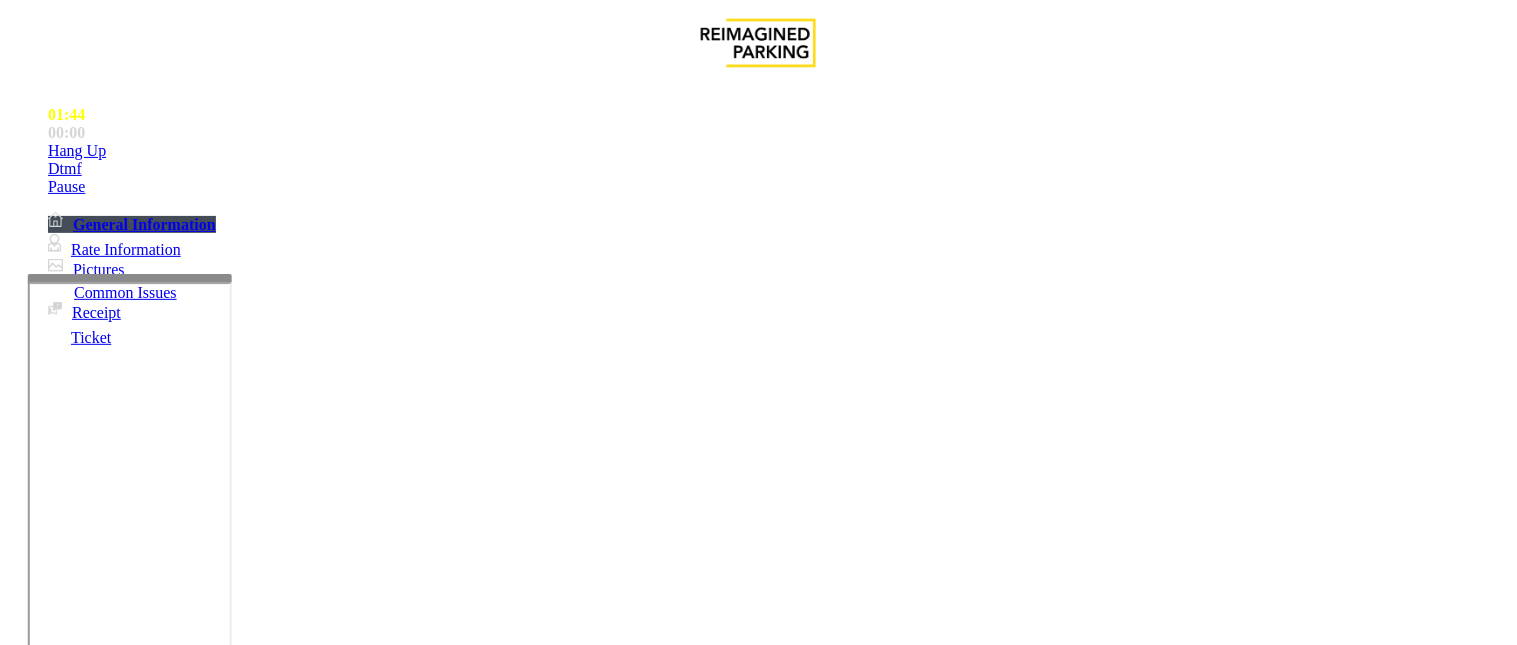 type on "**" 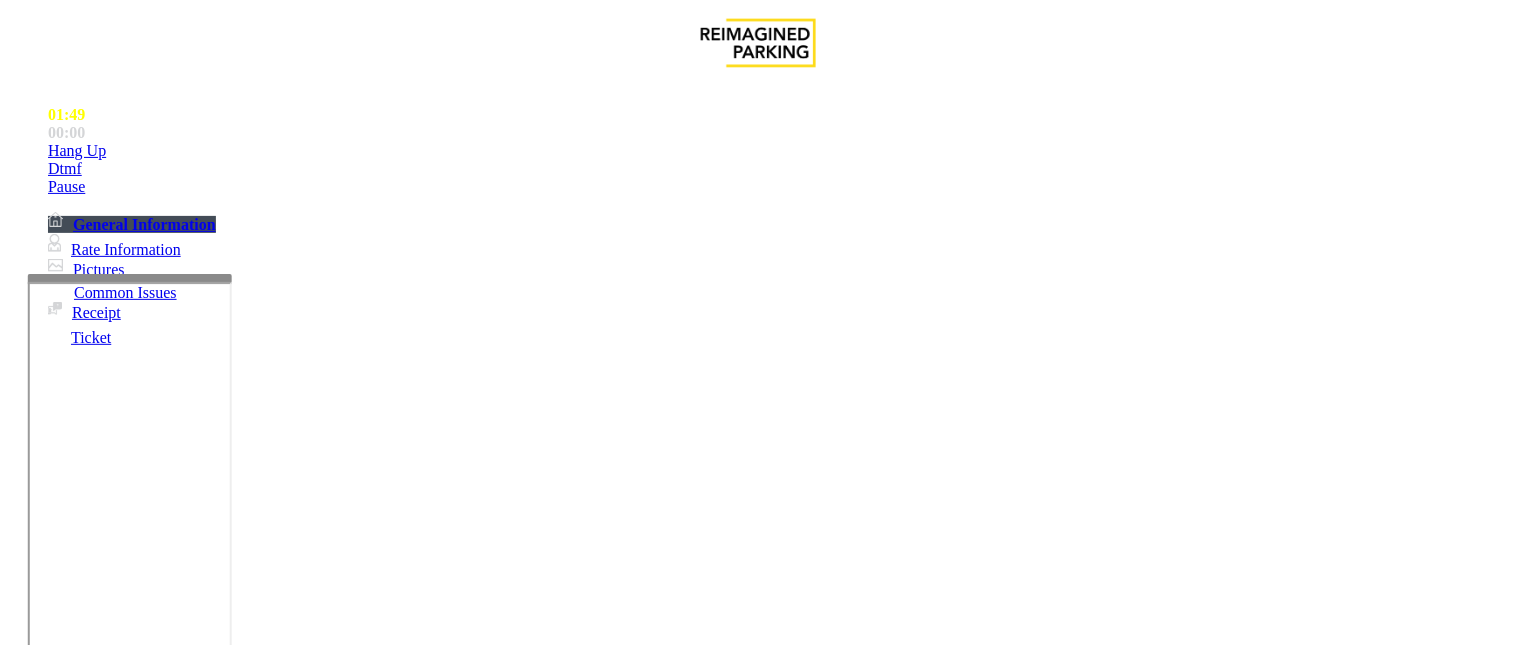 type on "**" 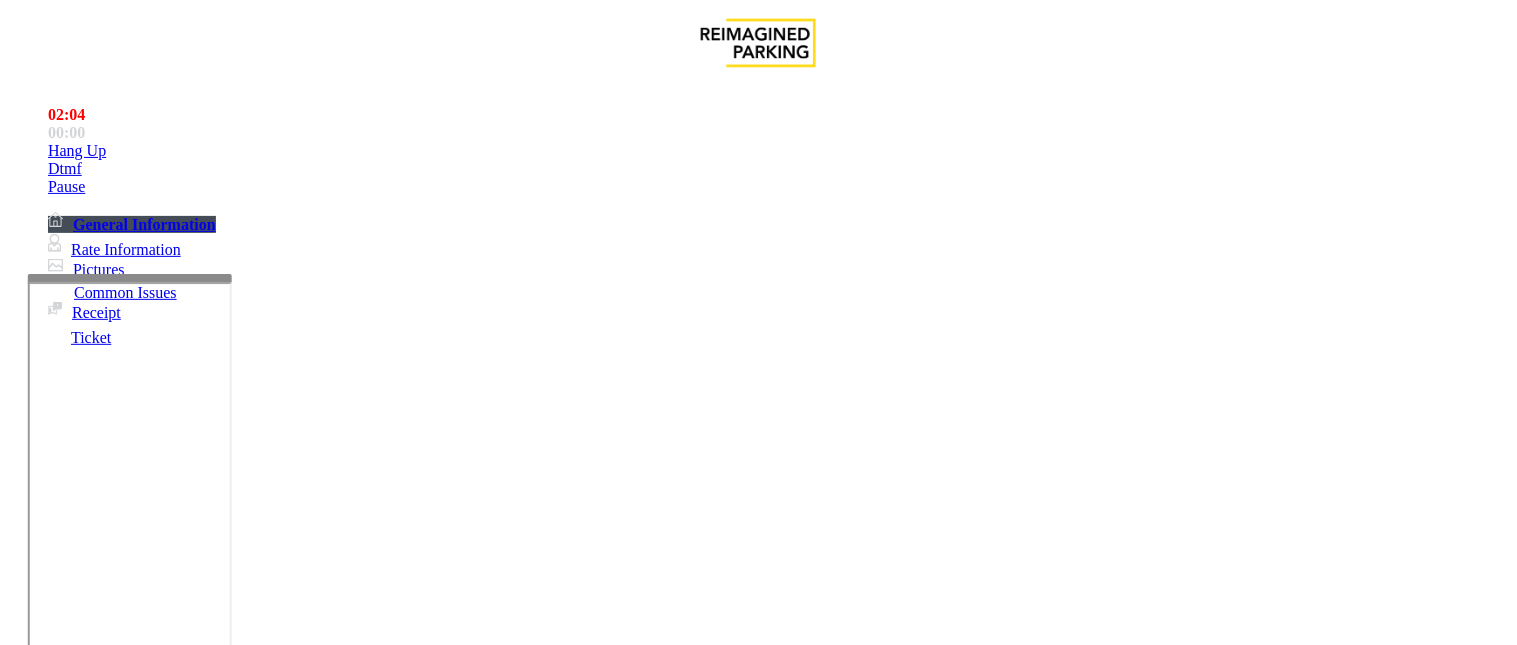 scroll, scrollTop: 783, scrollLeft: 0, axis: vertical 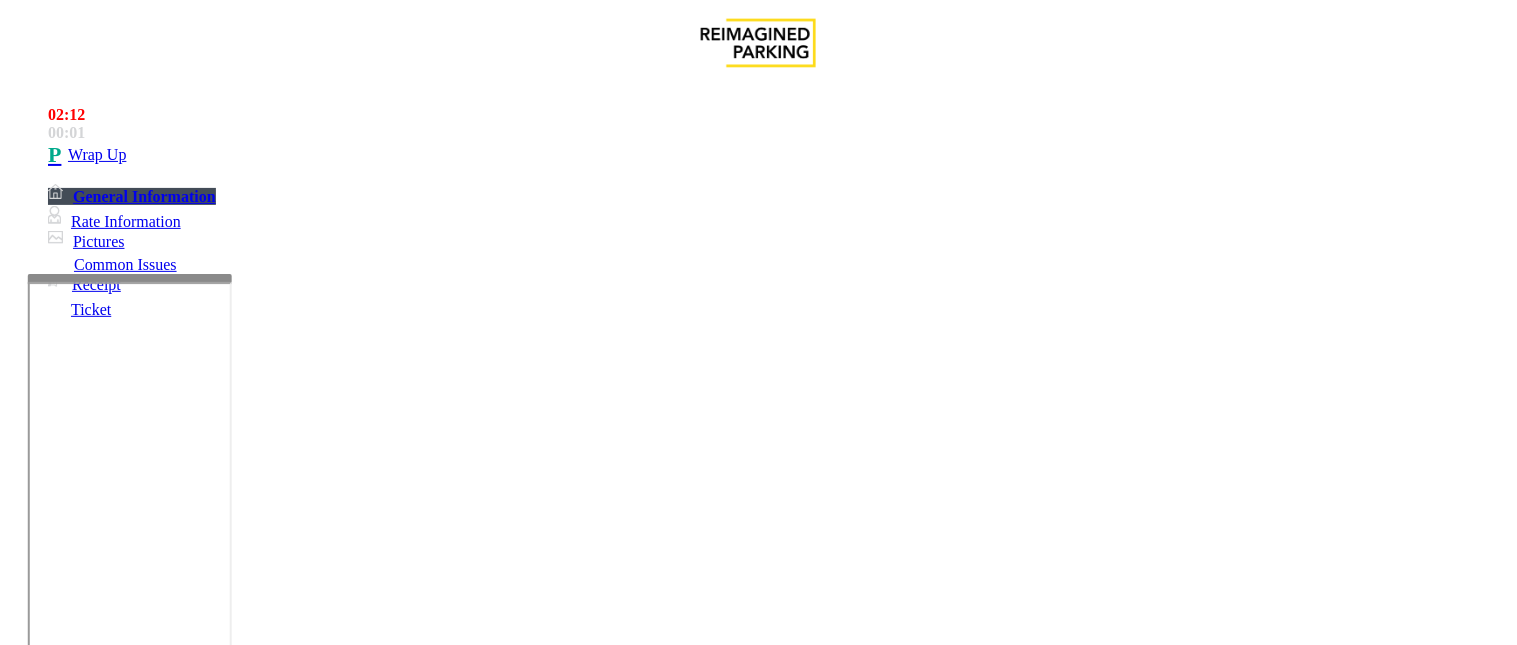 click at bounding box center [246, 1500] 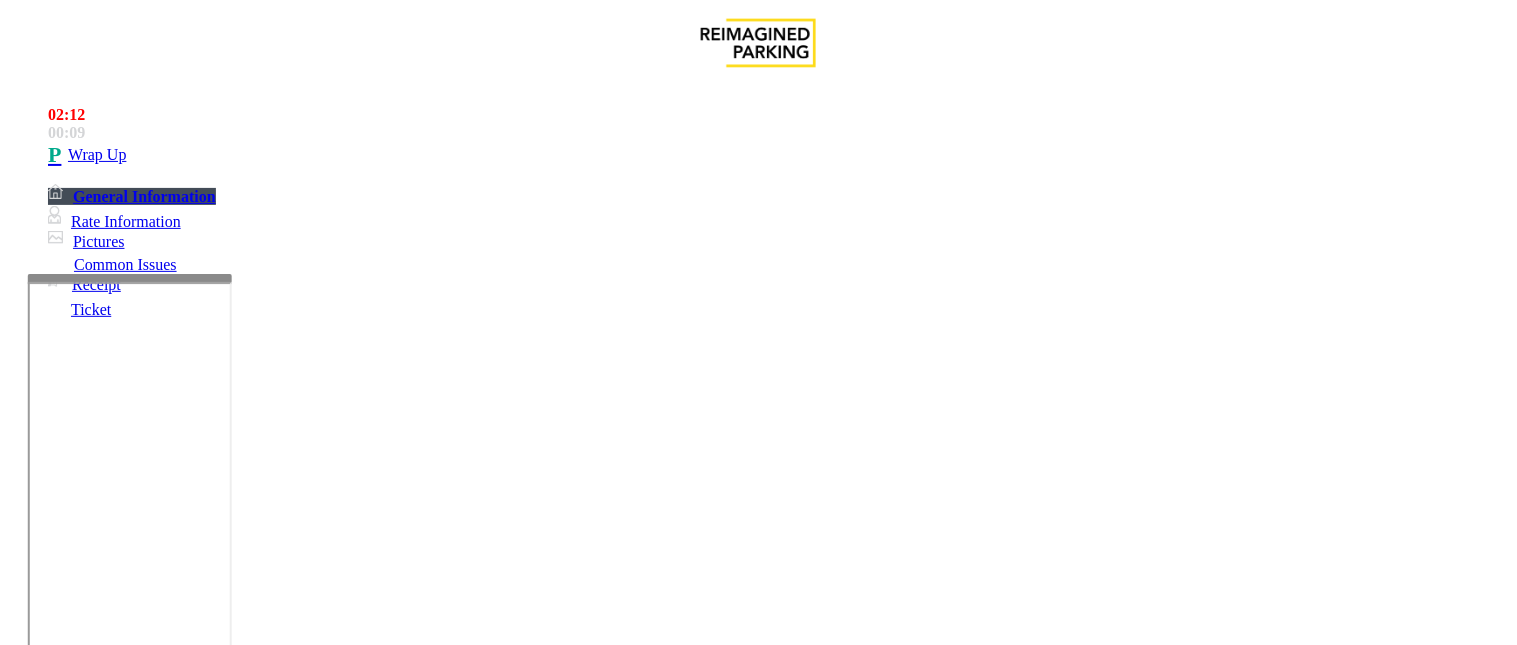 scroll, scrollTop: 14, scrollLeft: 0, axis: vertical 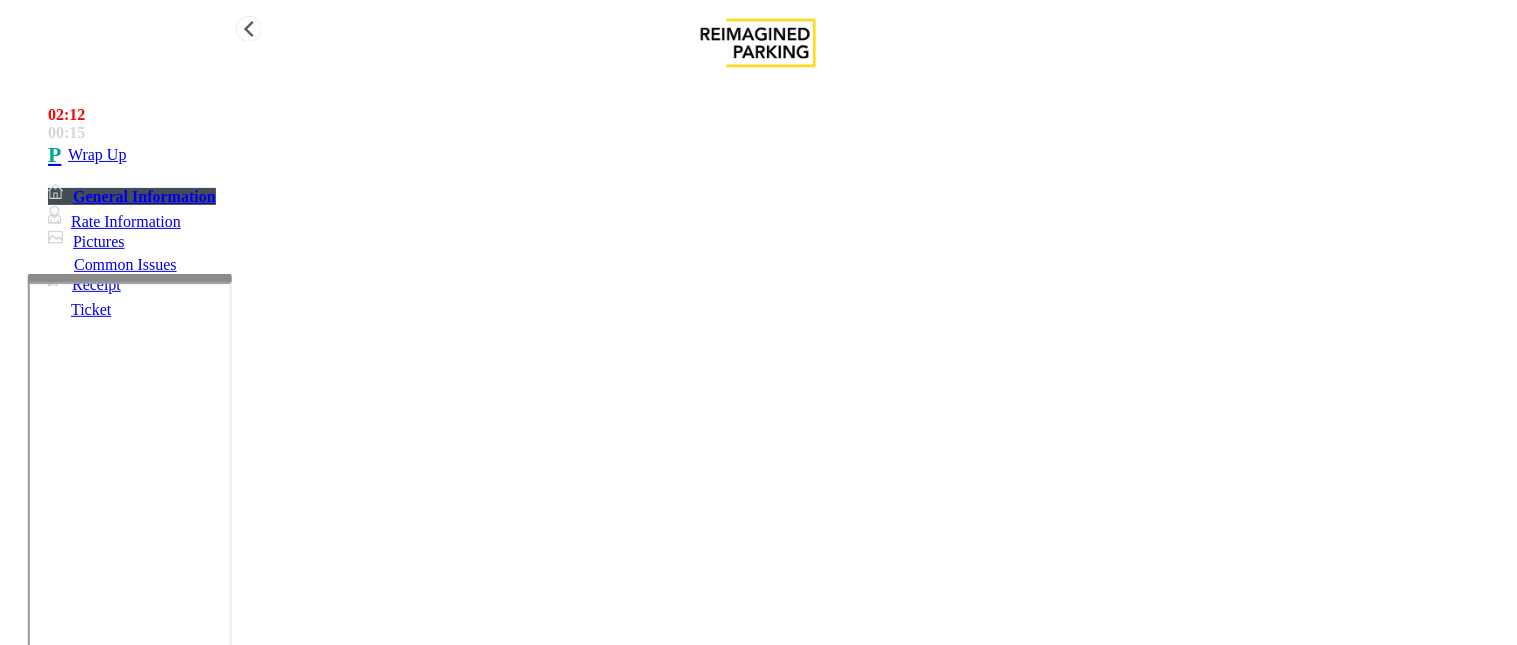 type on "**********" 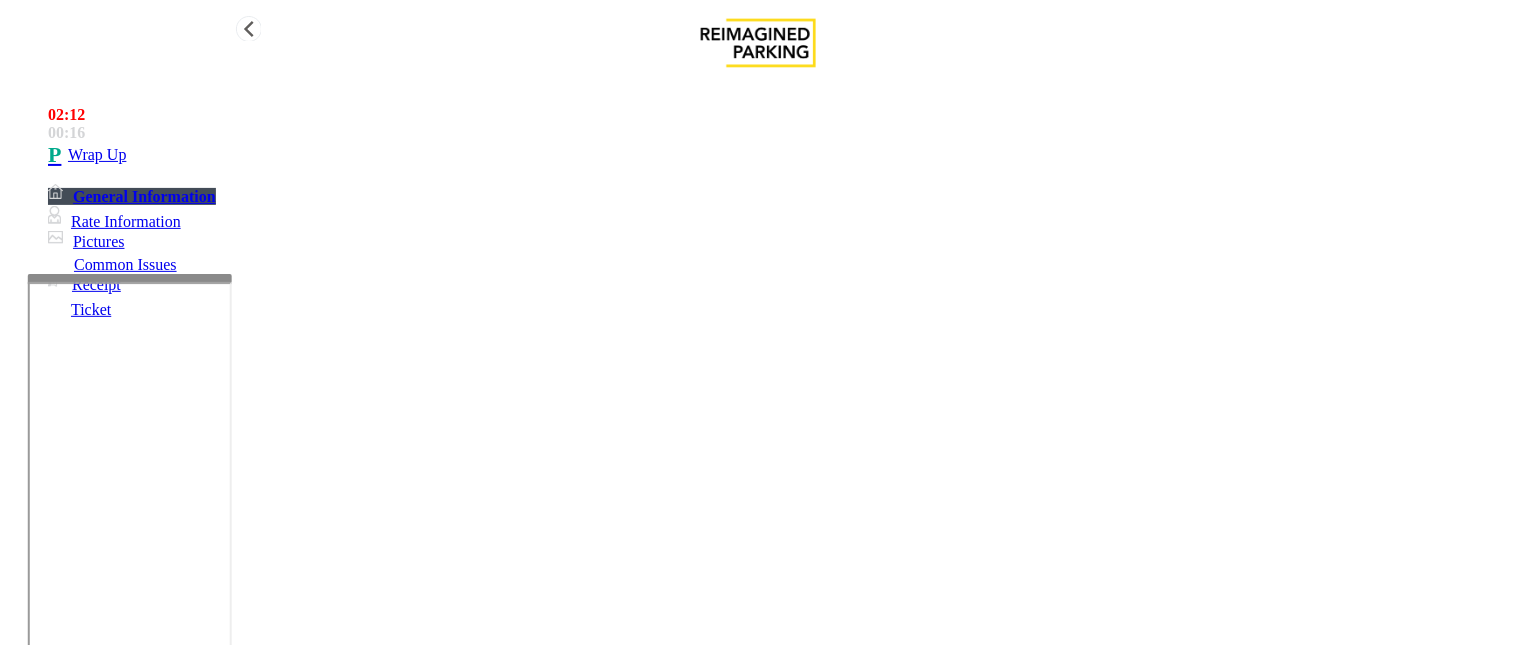 click on "Wrap Up" at bounding box center [778, 155] 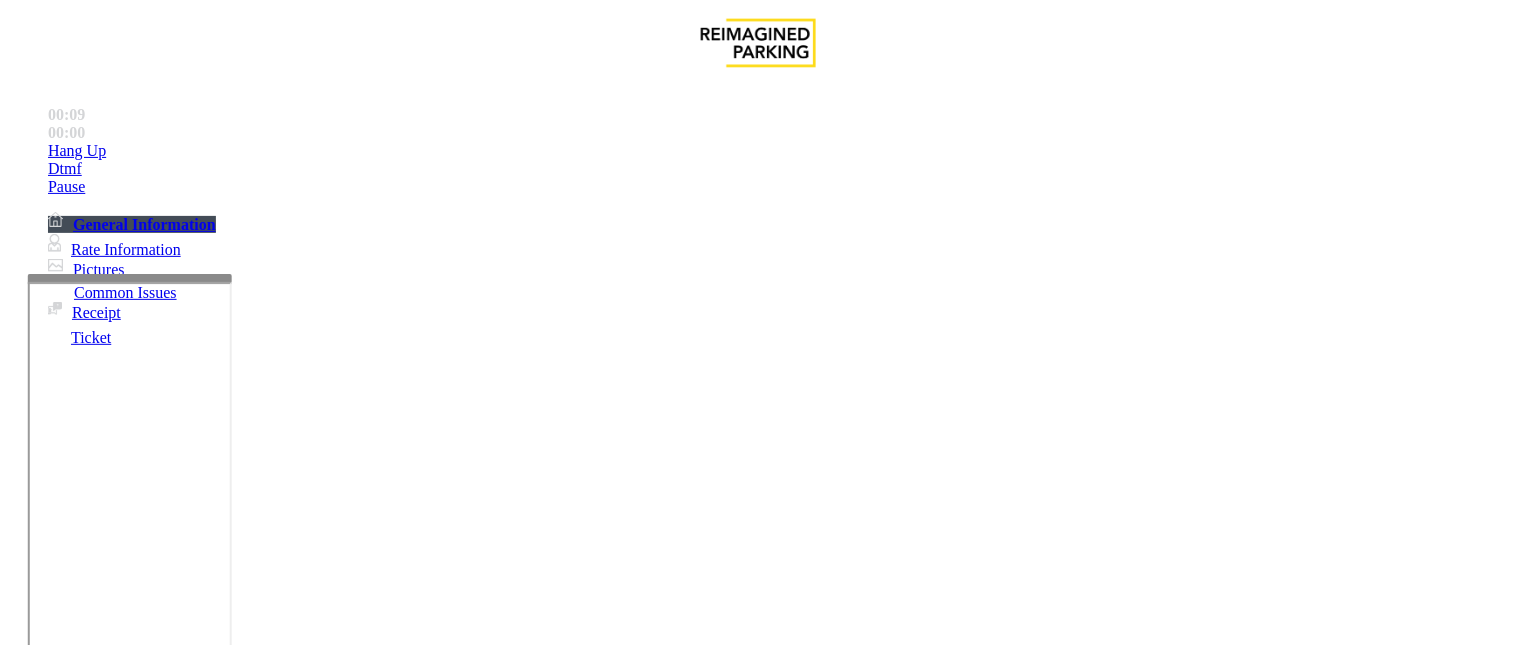 scroll, scrollTop: 888, scrollLeft: 0, axis: vertical 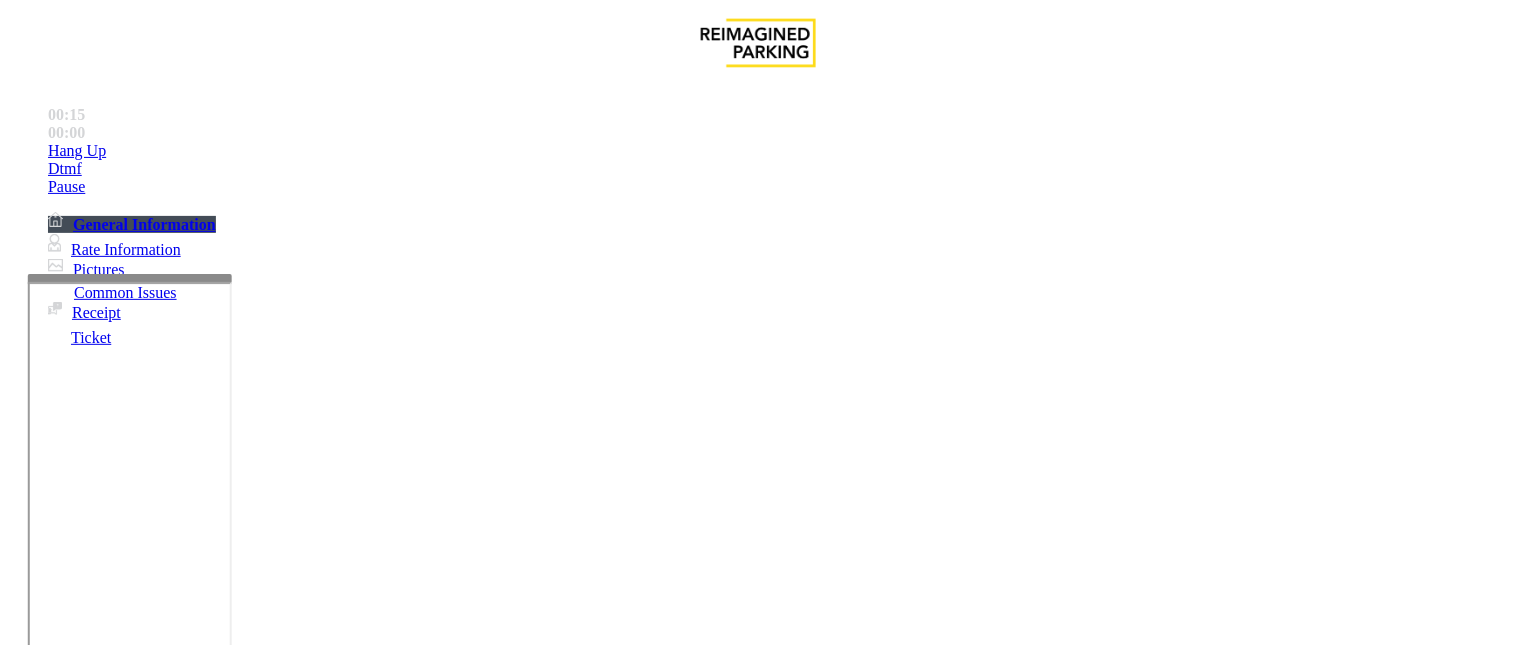 click on "Intercom Issue/No Response" at bounding box center [929, 1298] 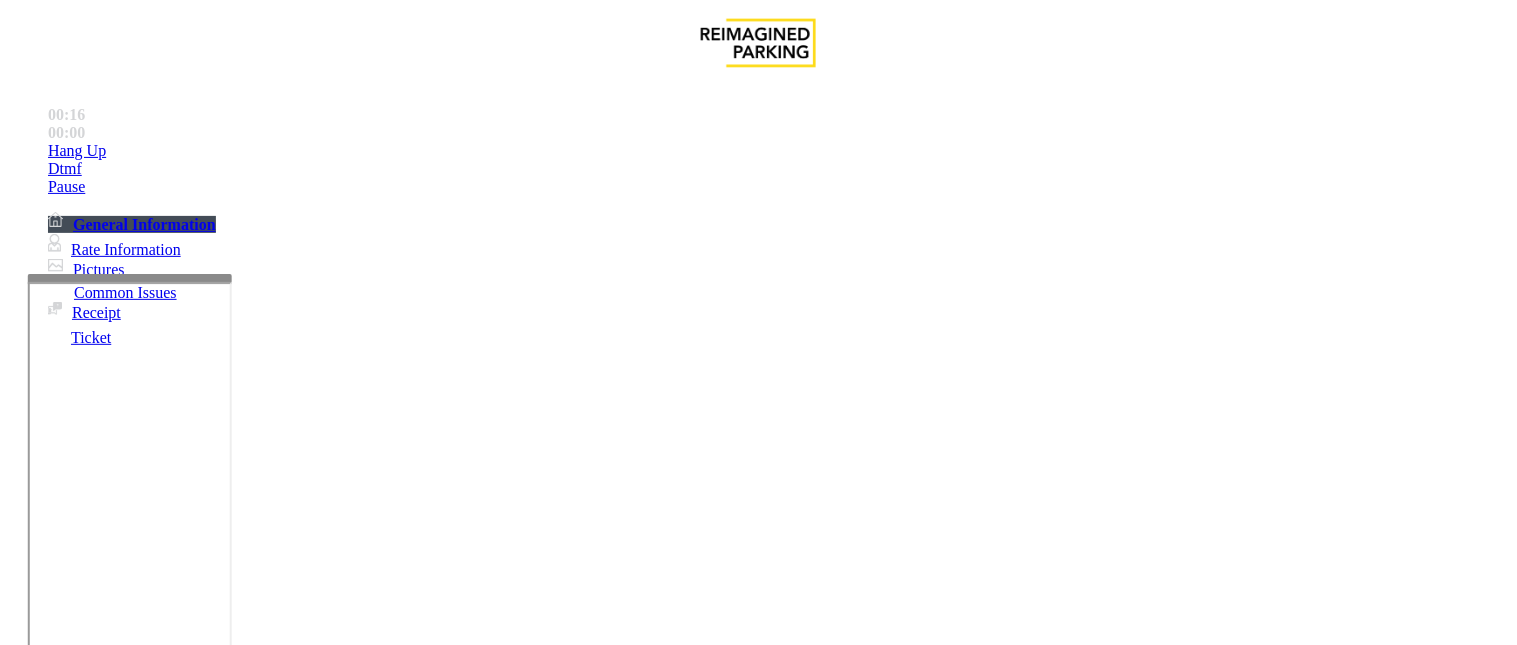 click on "No Response/Unable to hear parker" at bounding box center (142, 1298) 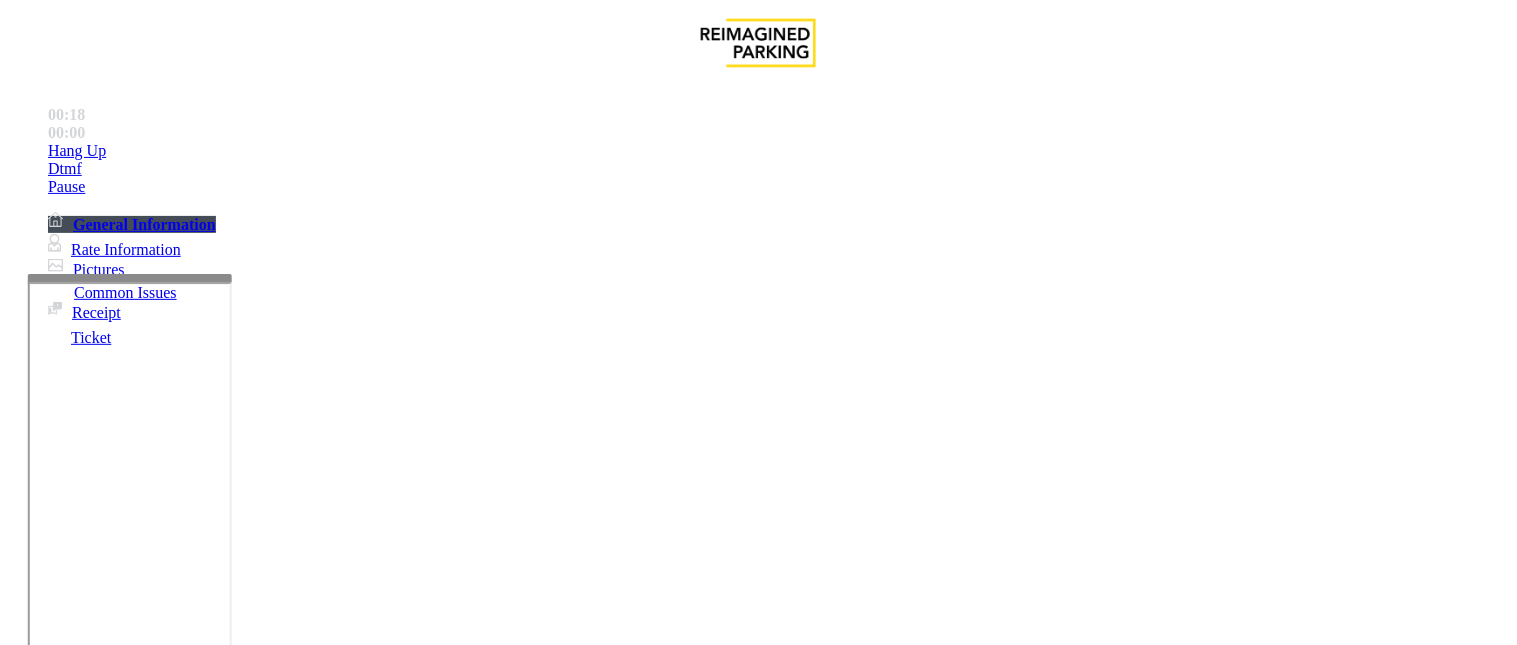 drag, startPoint x: 385, startPoint y: 176, endPoint x: 276, endPoint y: 175, distance: 109.004585 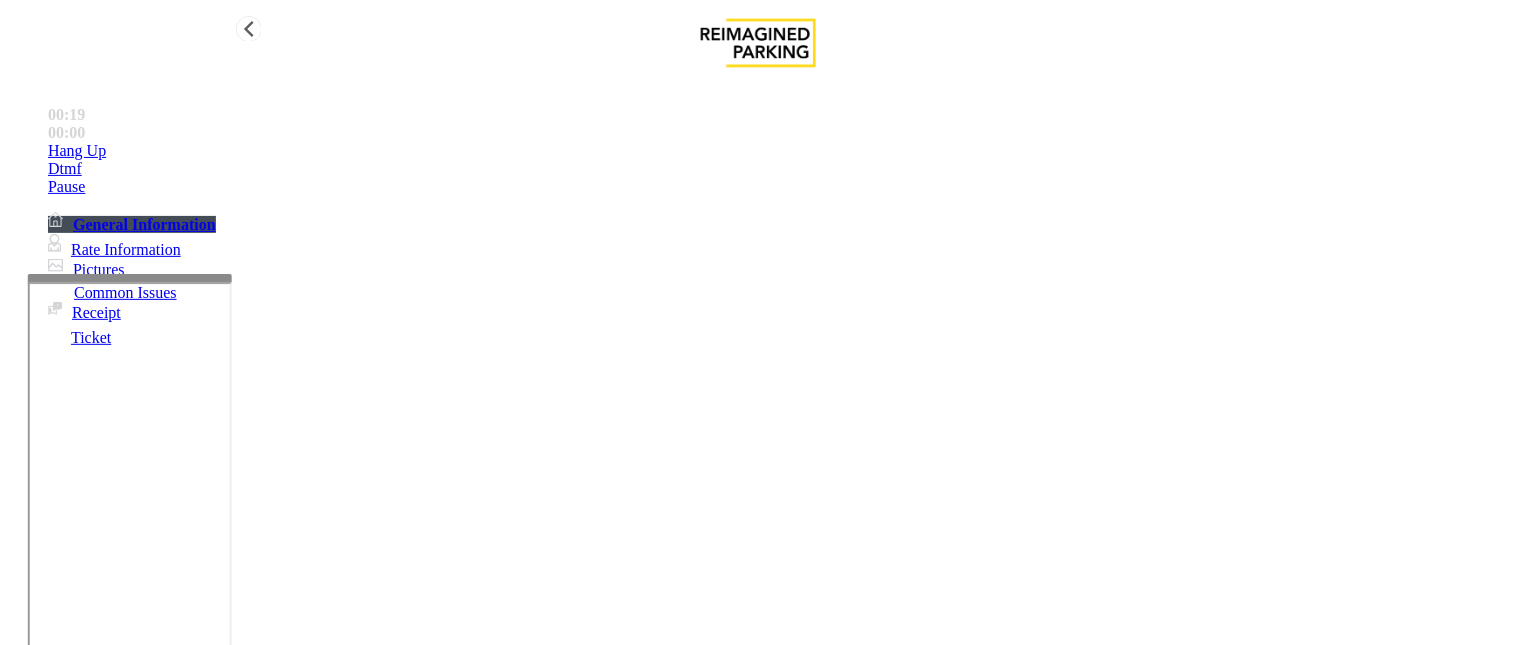 type on "**********" 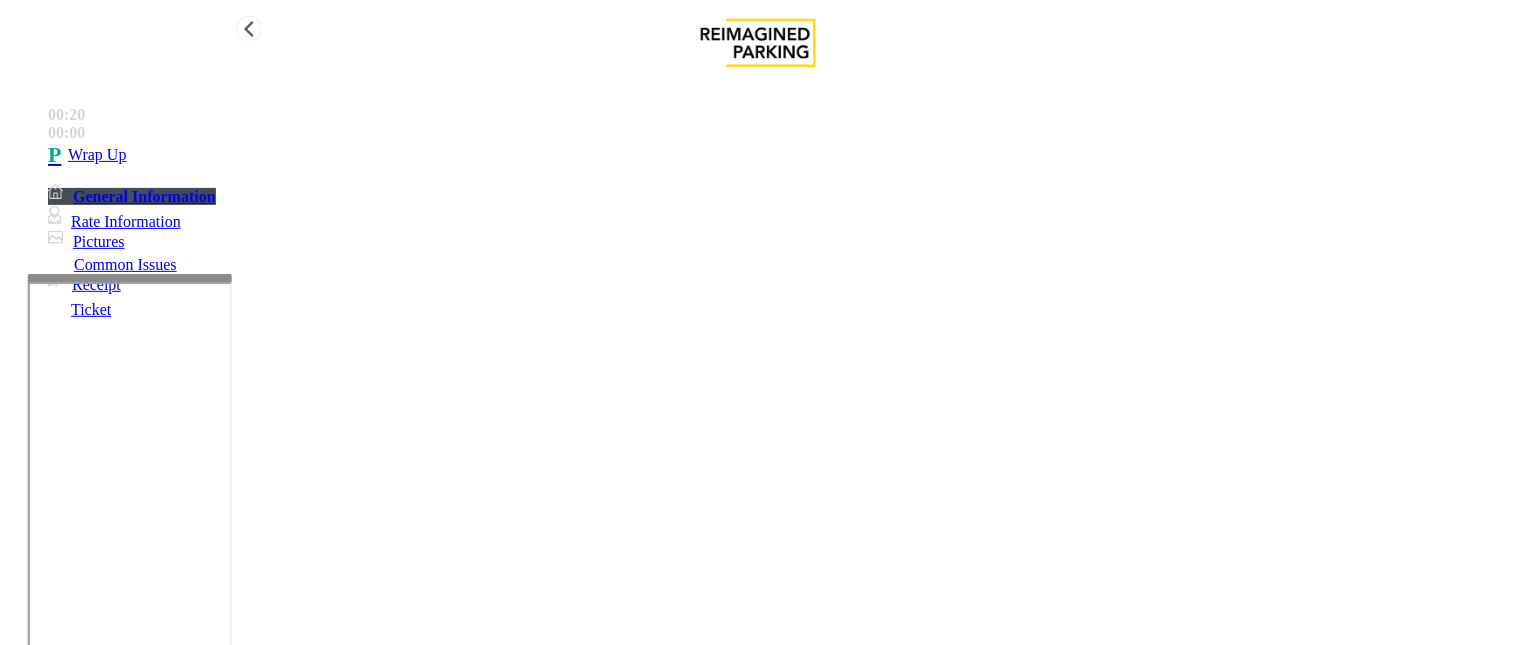 click on "Wrap Up" at bounding box center [778, 155] 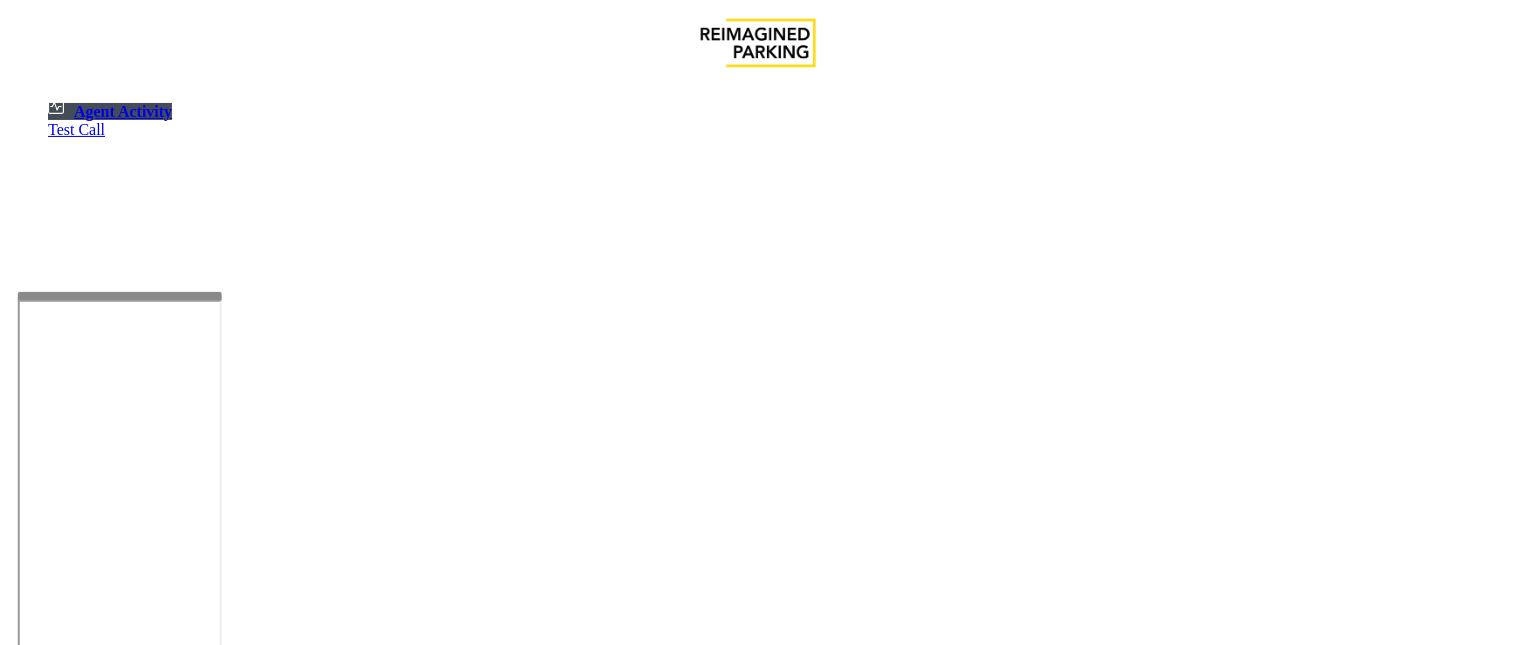 click at bounding box center (120, 296) 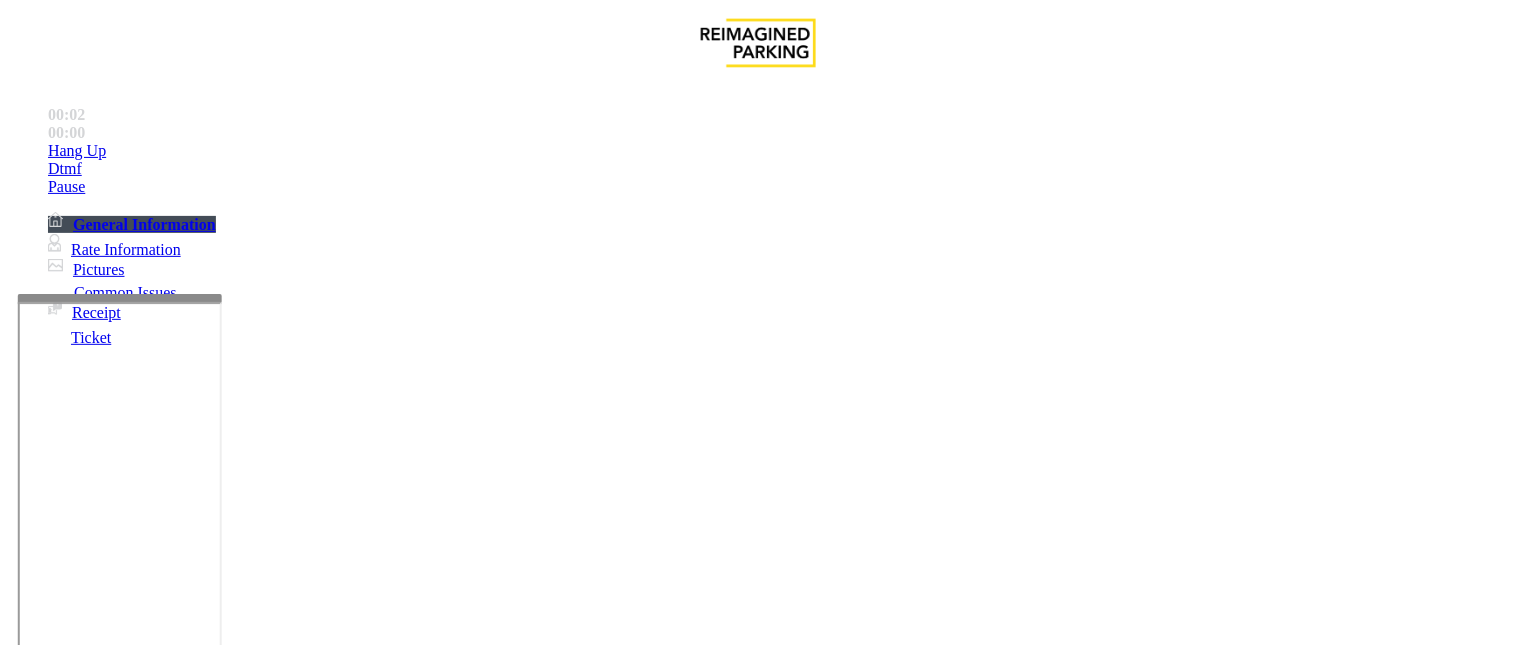 scroll, scrollTop: 333, scrollLeft: 0, axis: vertical 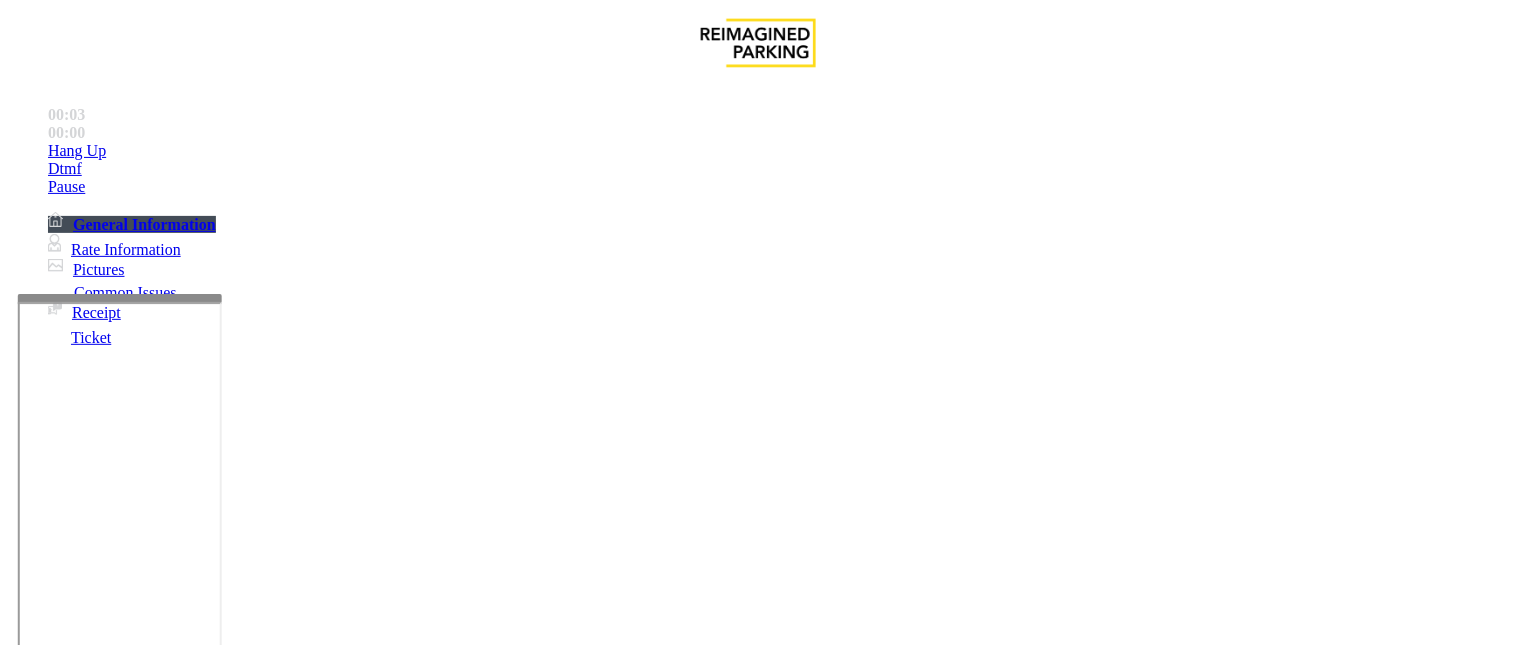 click on "Services" at bounding box center [687, 1298] 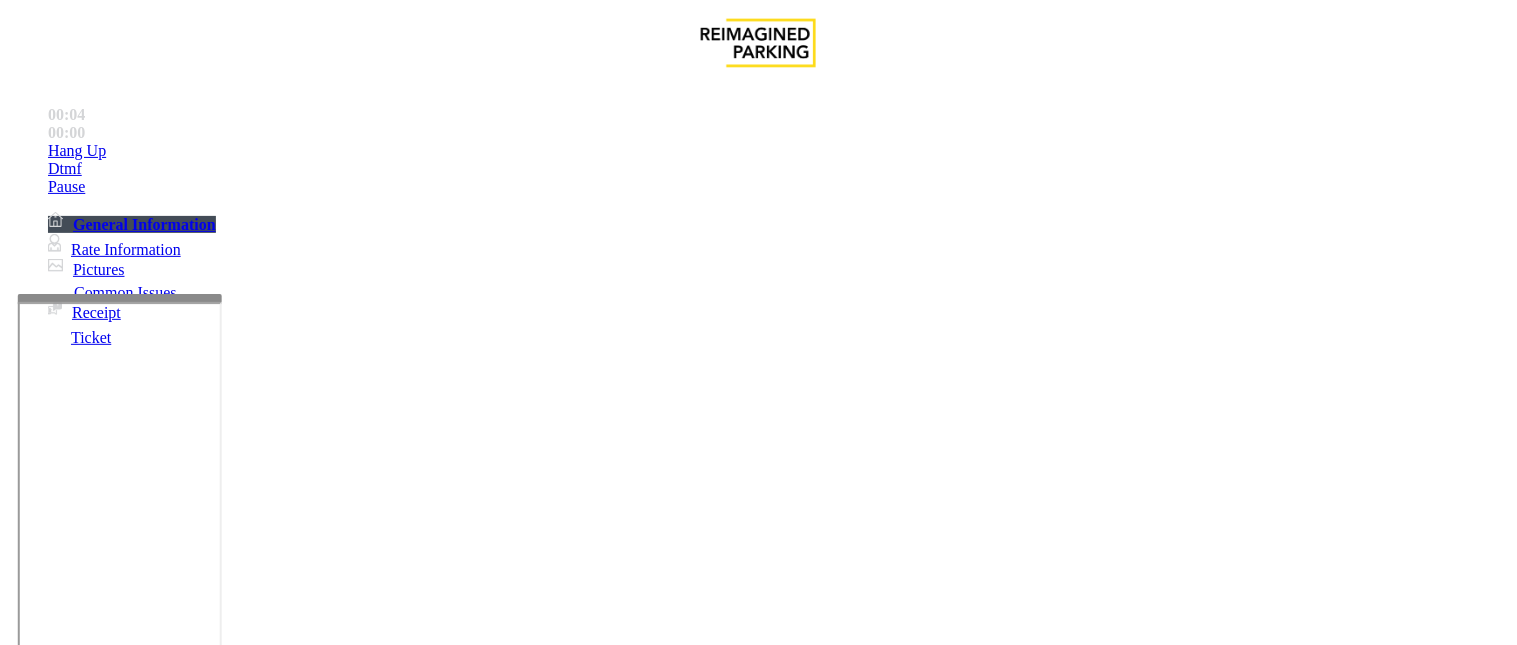 click on "Online Reservations" at bounding box center [528, 1298] 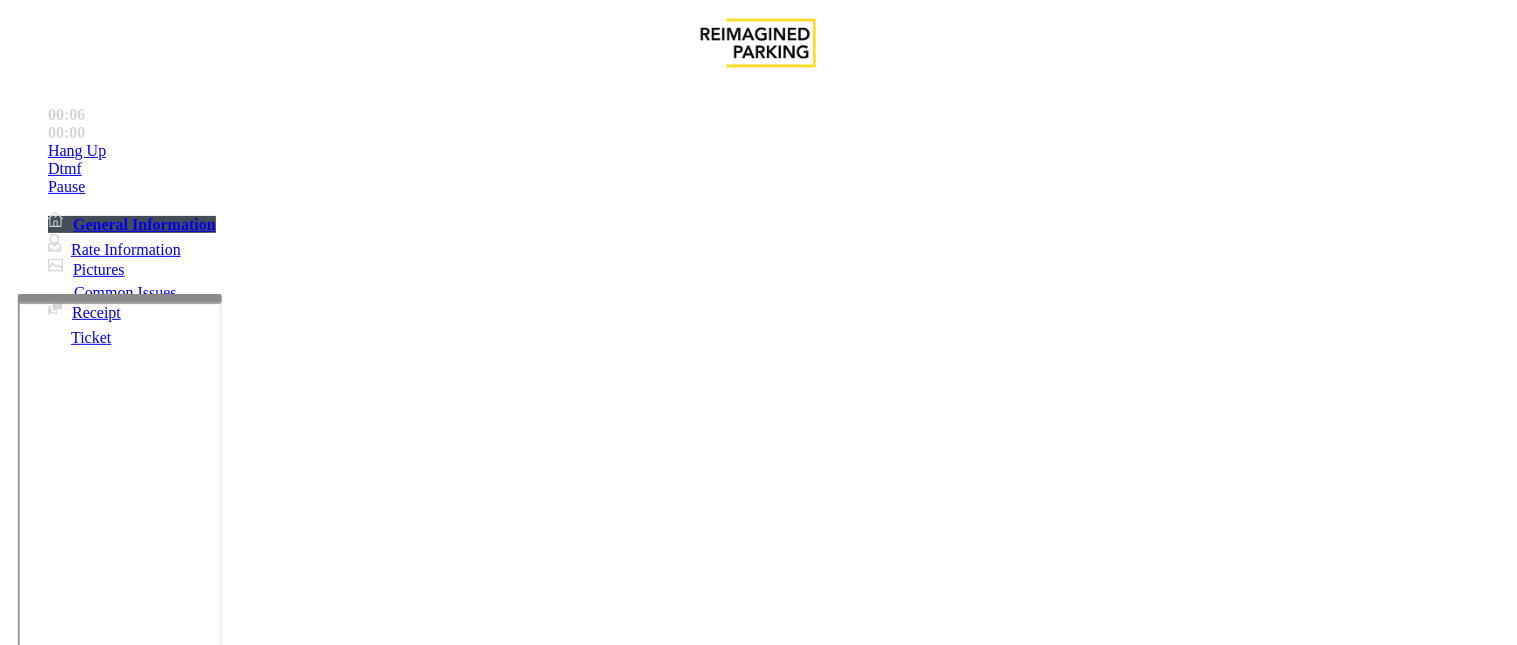 drag, startPoint x: 474, startPoint y: 177, endPoint x: 263, endPoint y: 151, distance: 212.59586 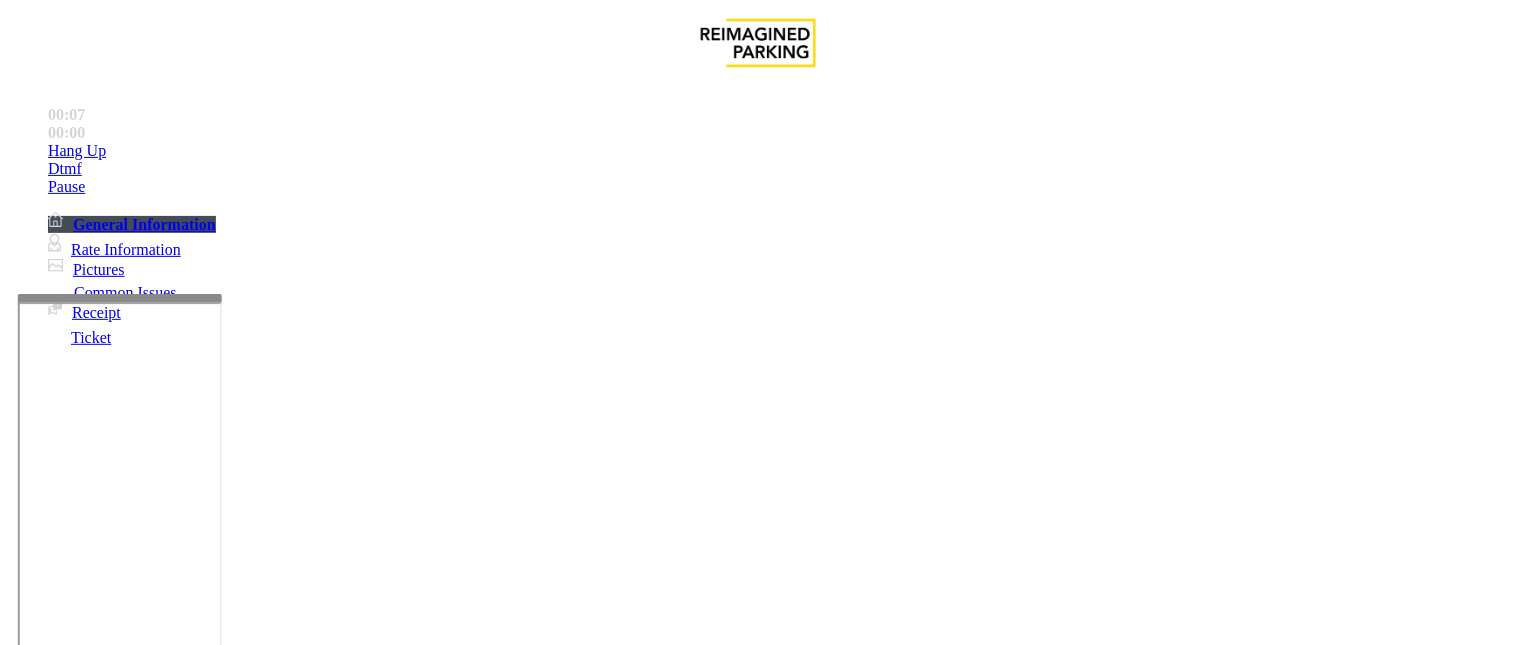 scroll, scrollTop: 222, scrollLeft: 0, axis: vertical 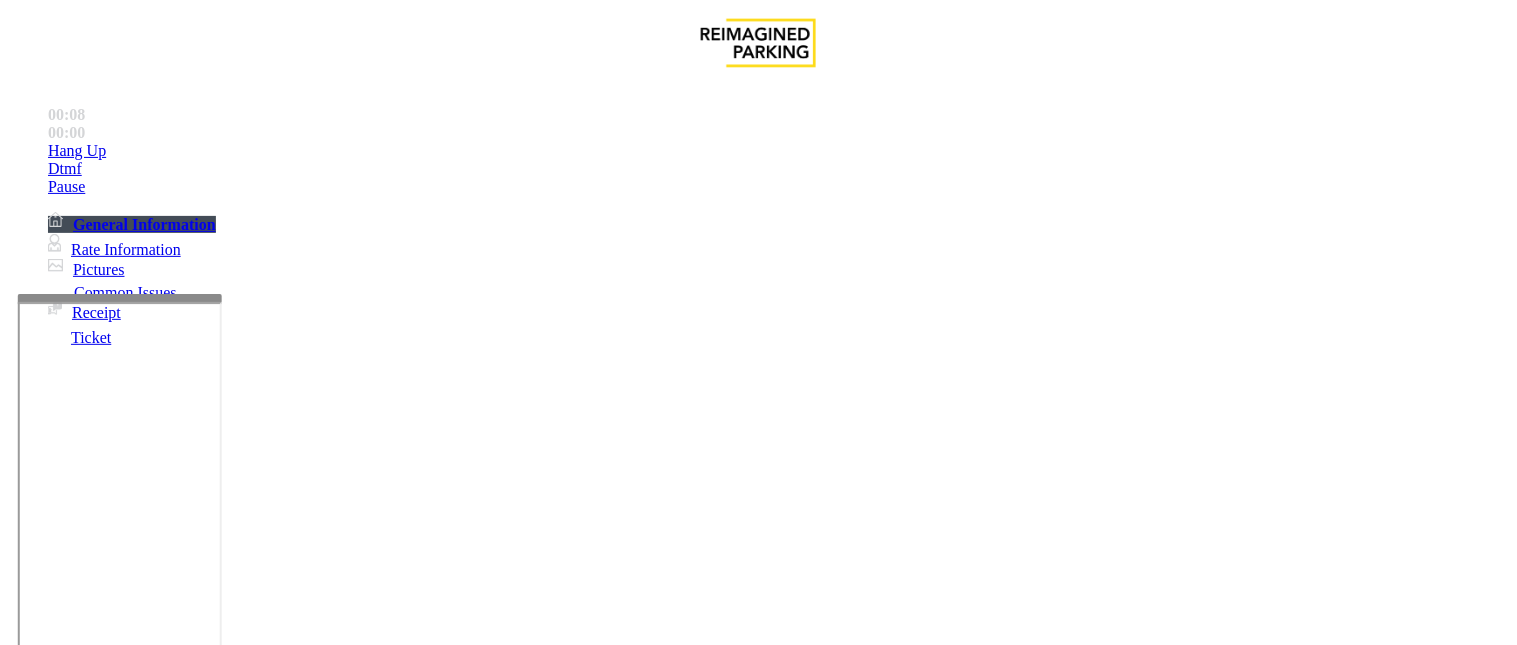 click at bounding box center [246, 1692] 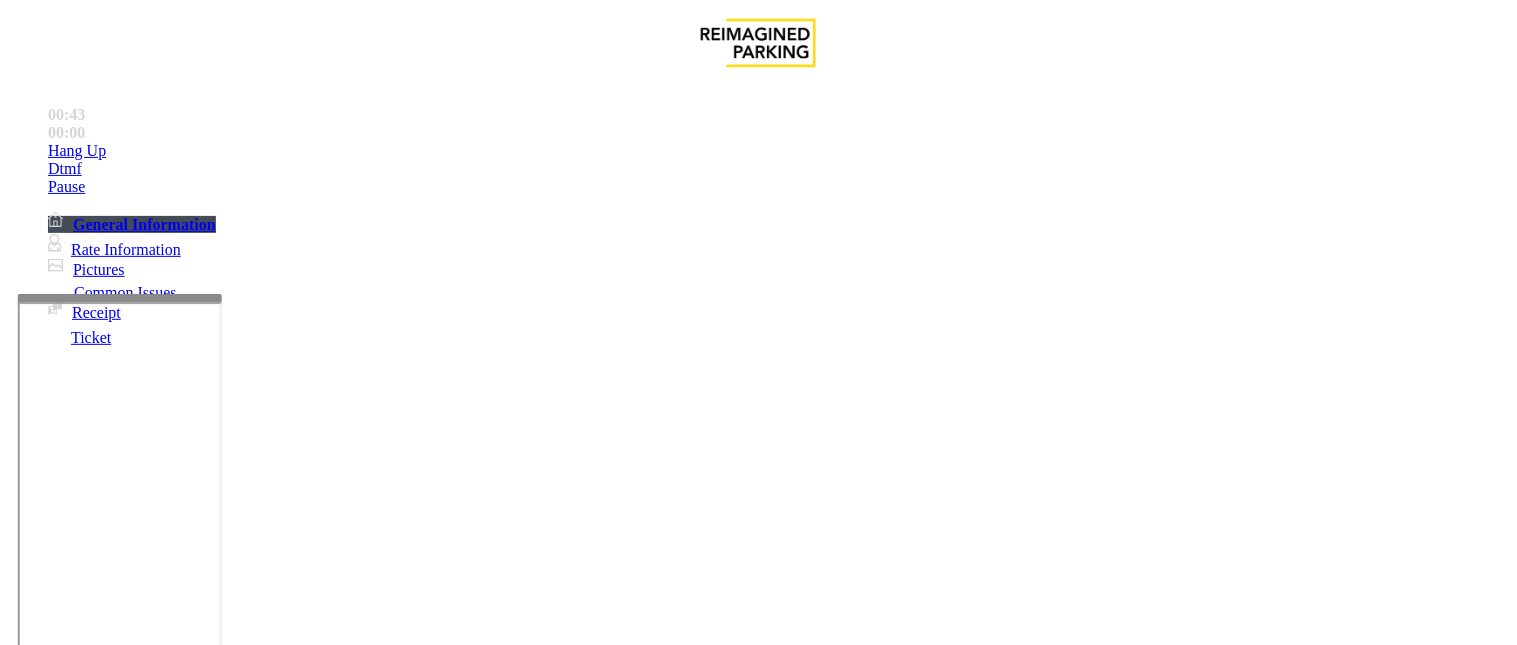 scroll, scrollTop: 333, scrollLeft: 0, axis: vertical 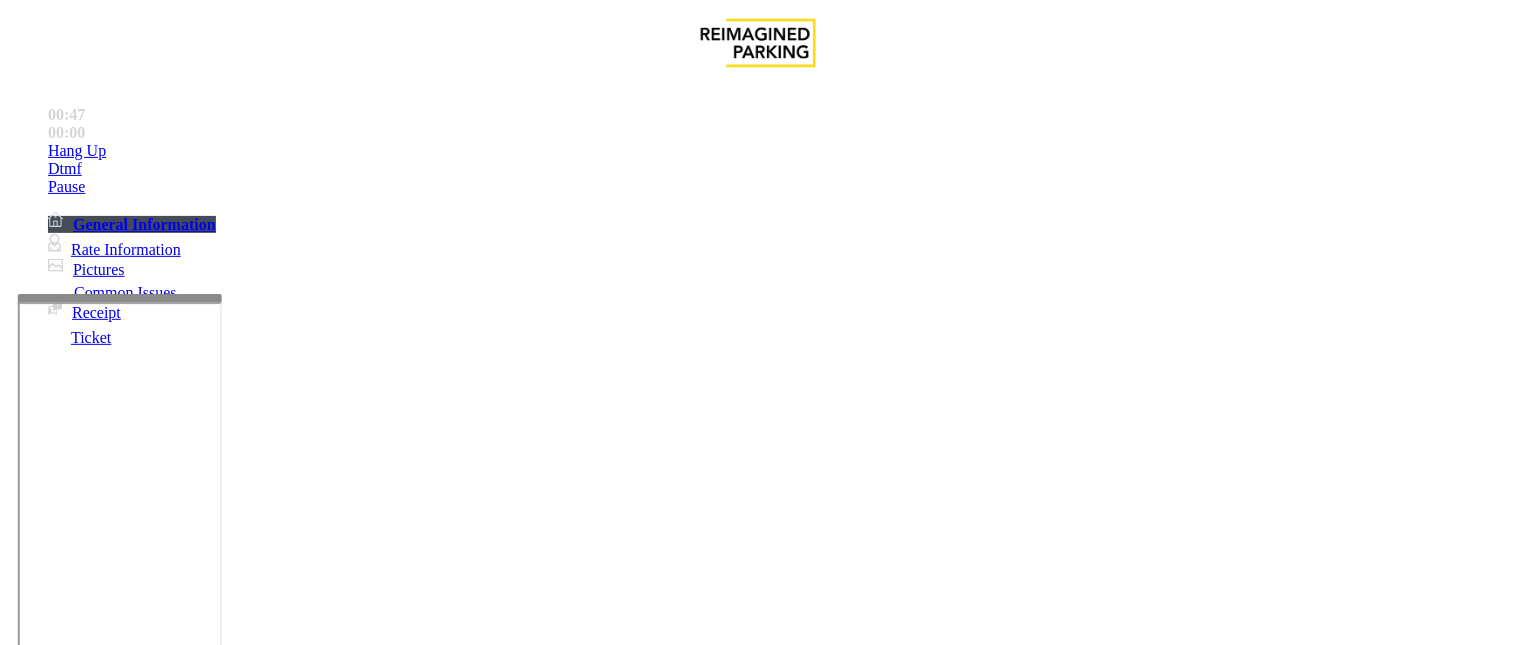 click at bounding box center (246, 1692) 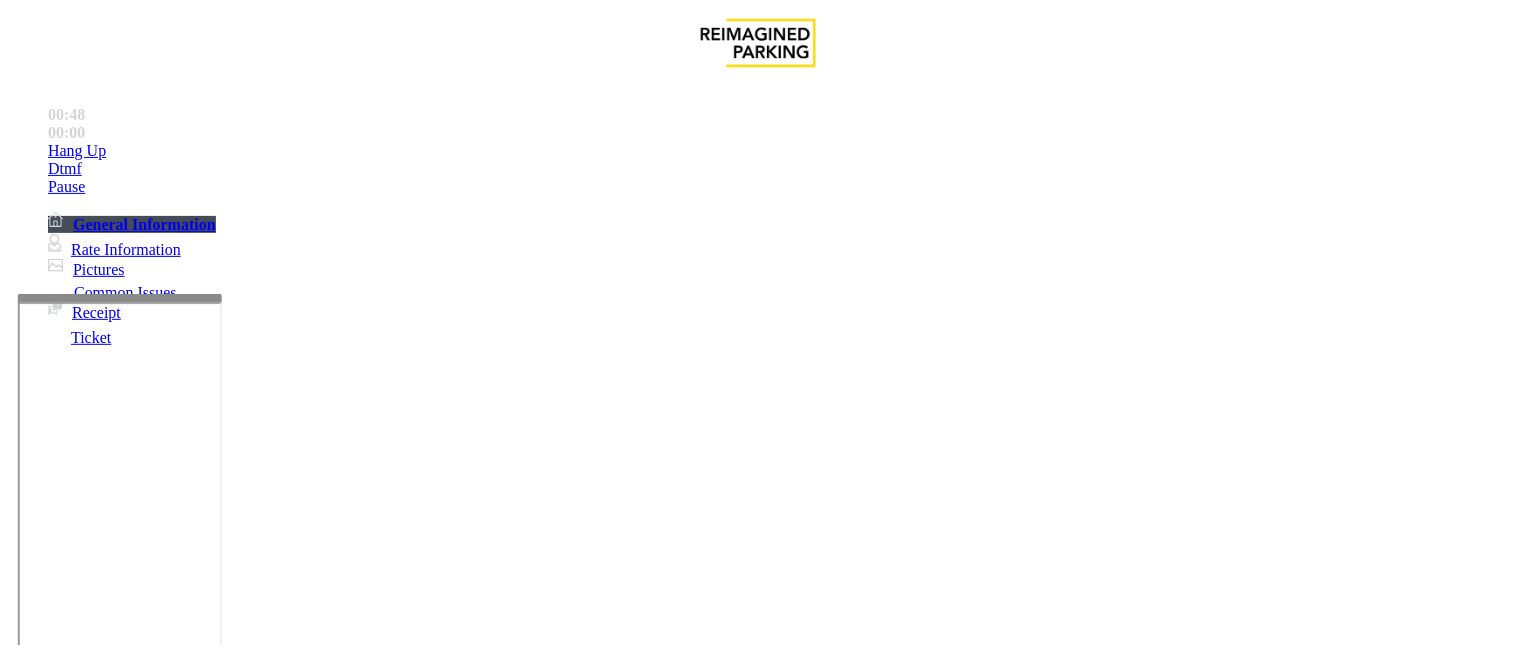 click at bounding box center (246, 1692) 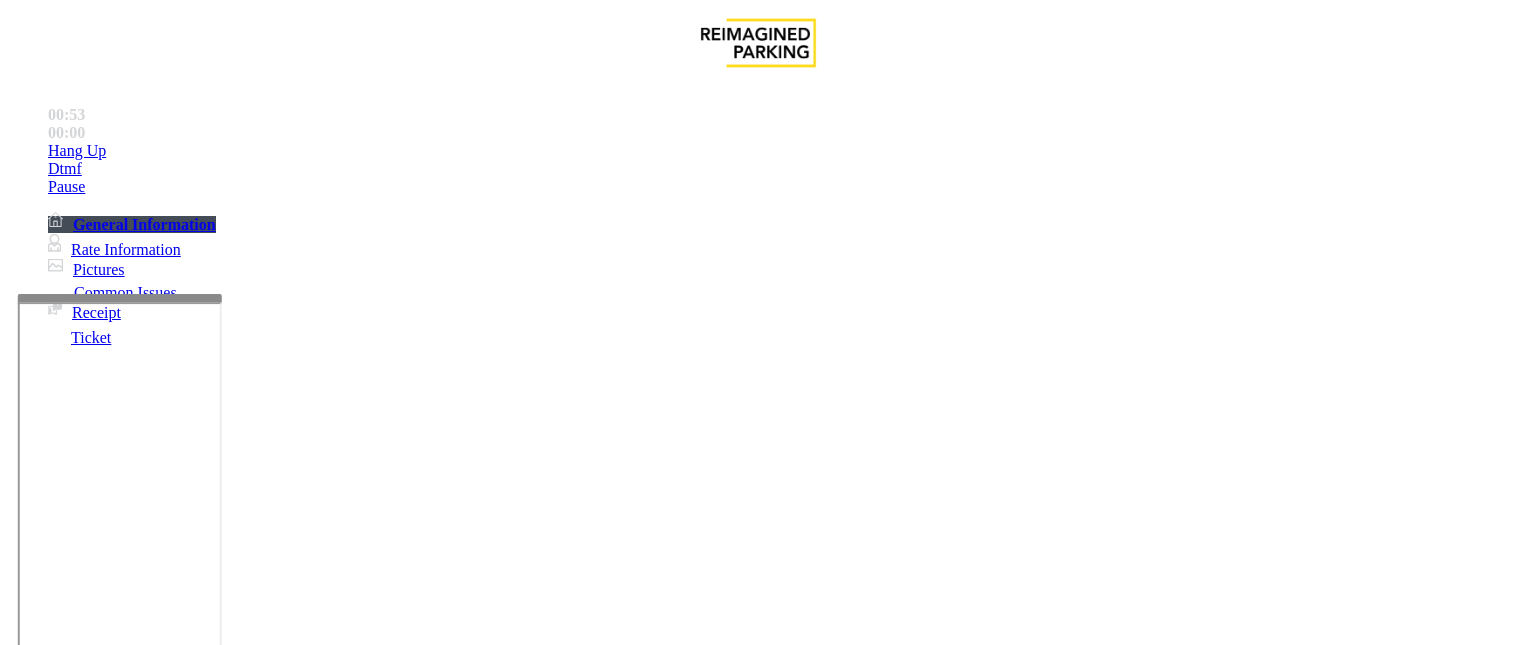 scroll, scrollTop: 0, scrollLeft: 0, axis: both 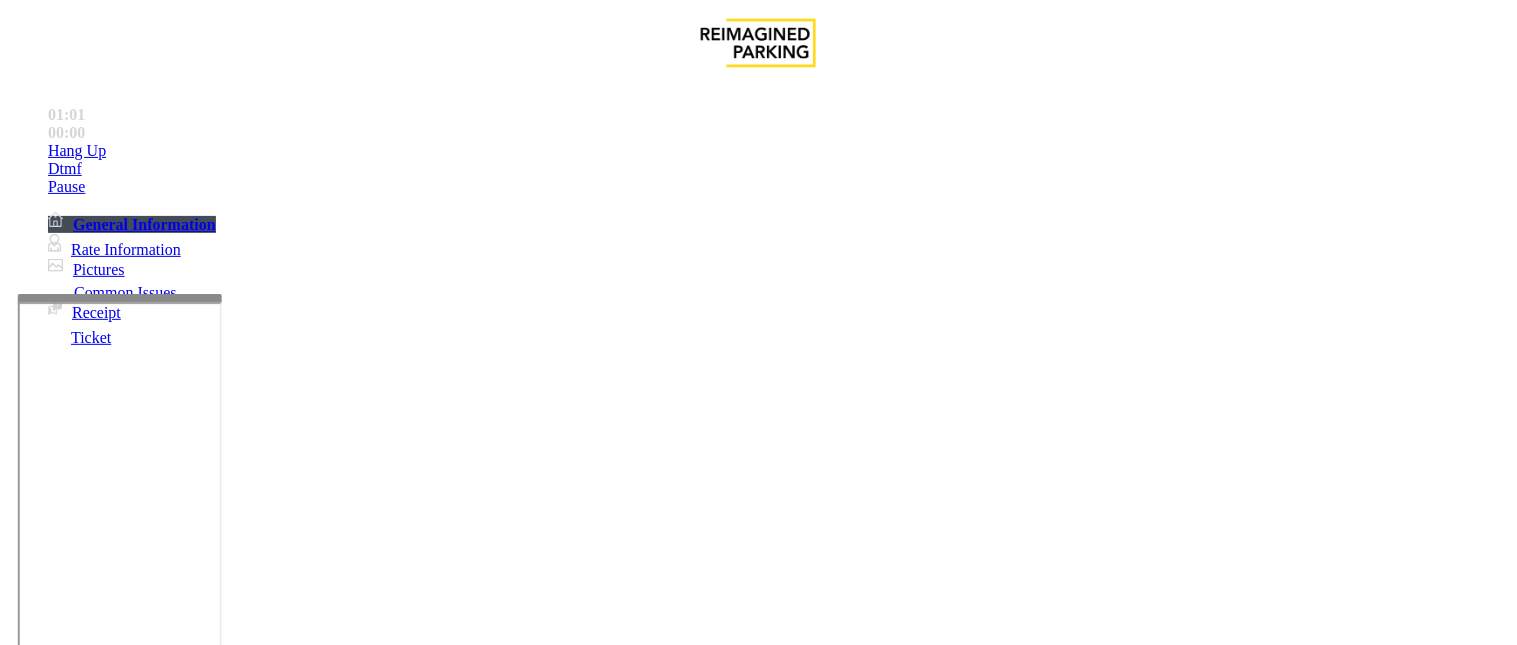 type on "**********" 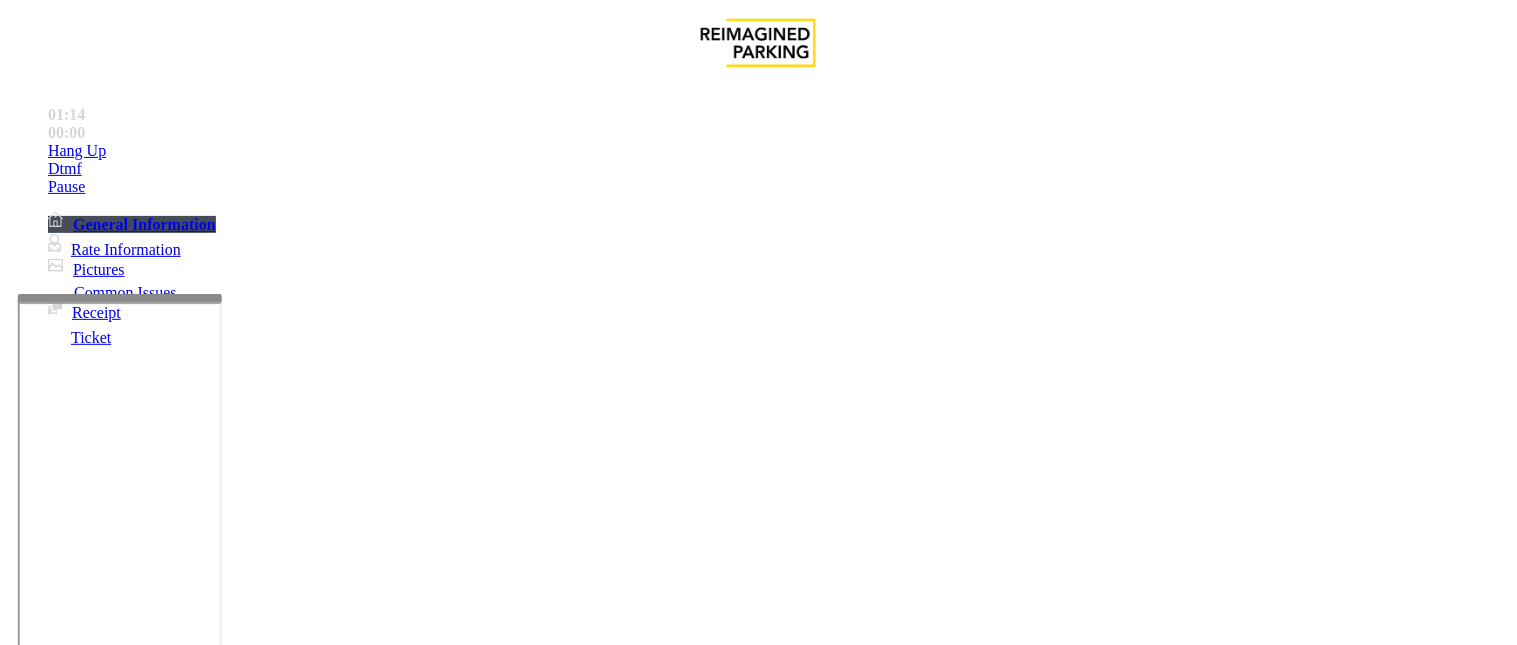 scroll, scrollTop: 444, scrollLeft: 0, axis: vertical 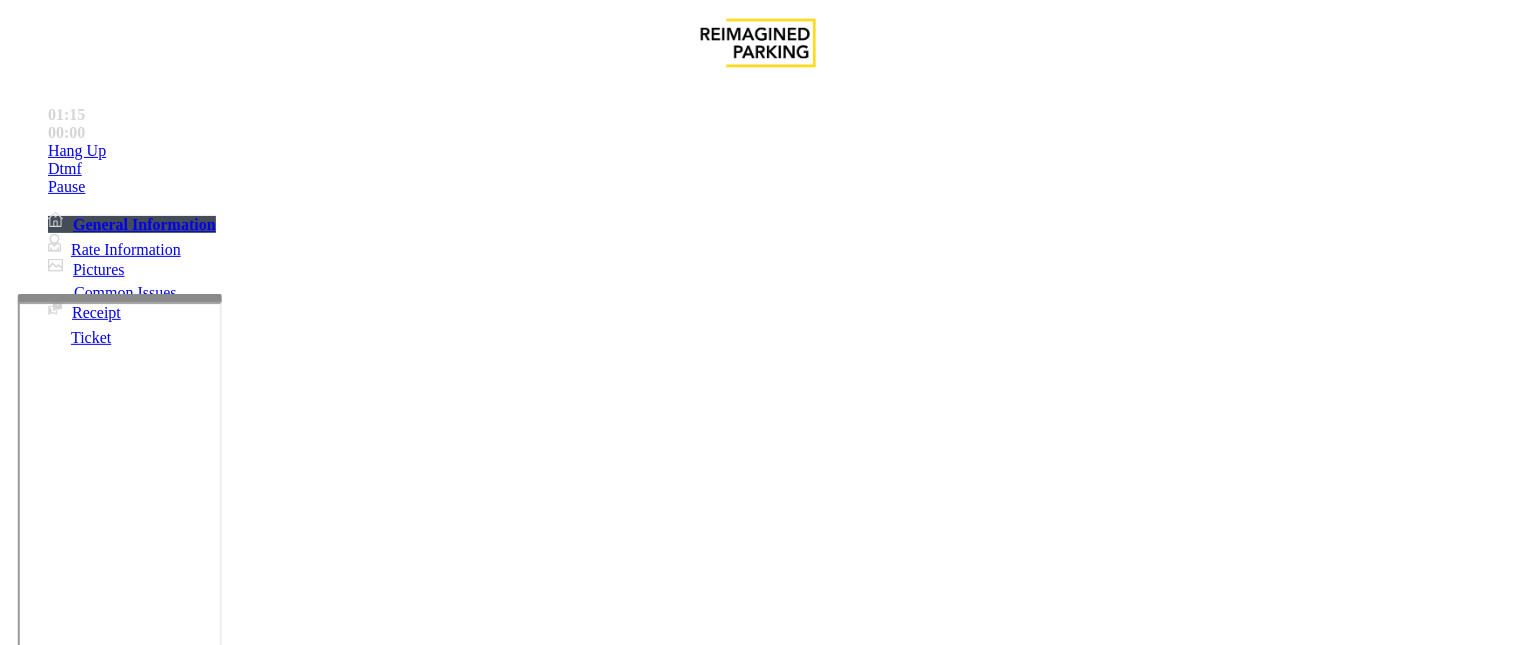 type on "***" 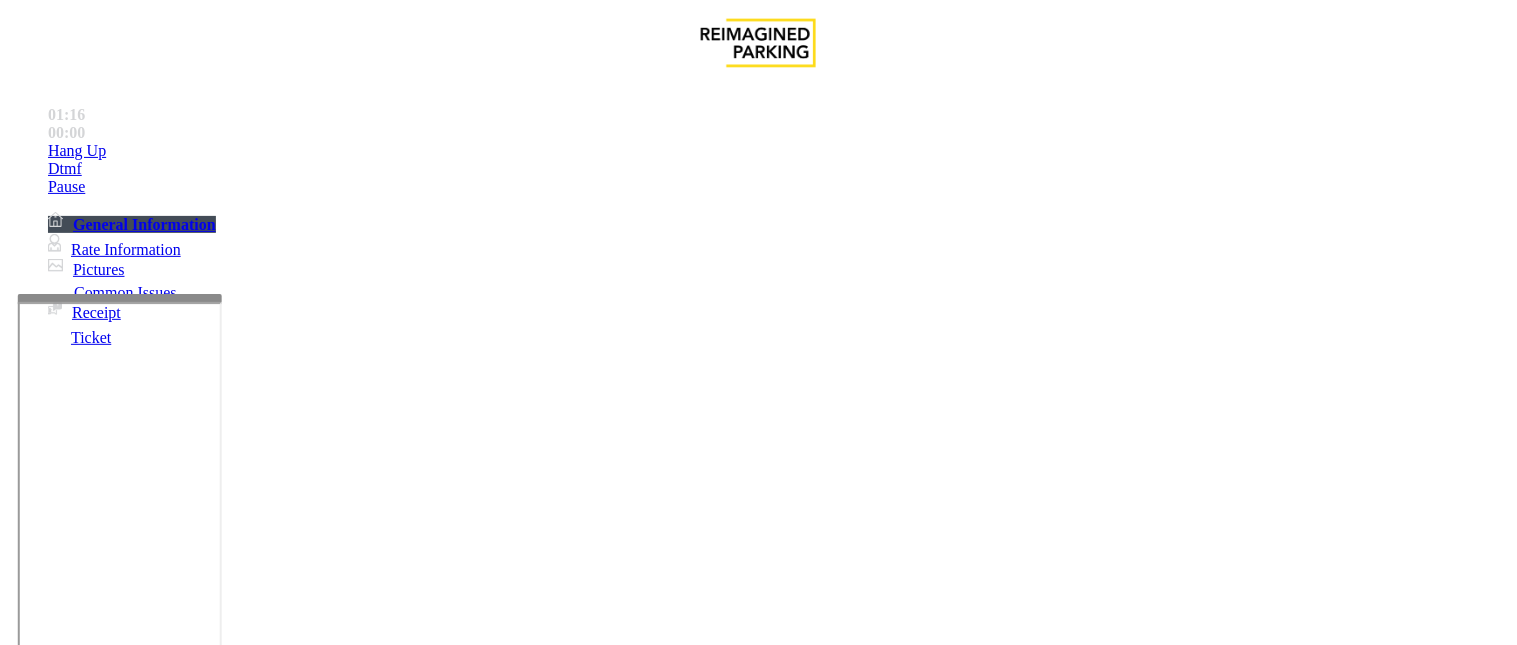 scroll, scrollTop: 13, scrollLeft: 0, axis: vertical 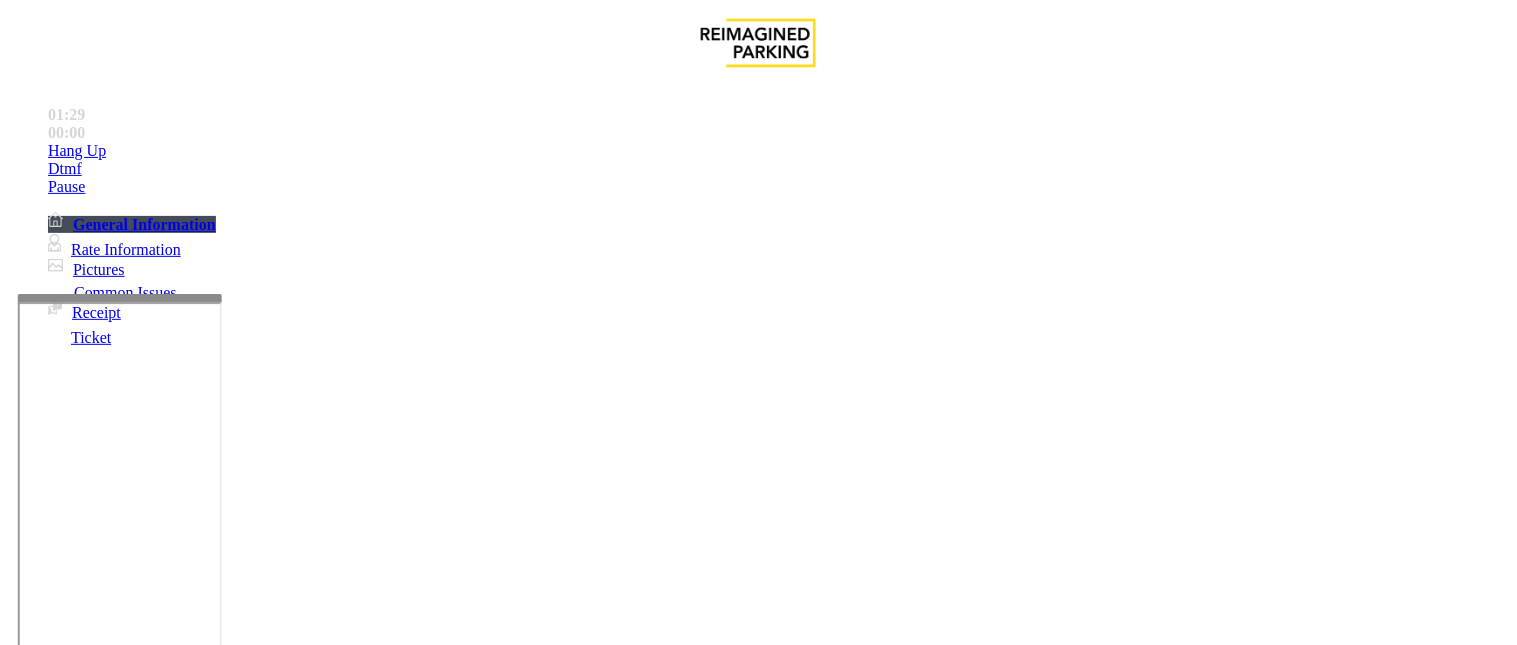 click on "Vend Gate" at bounding box center [69, 1785] 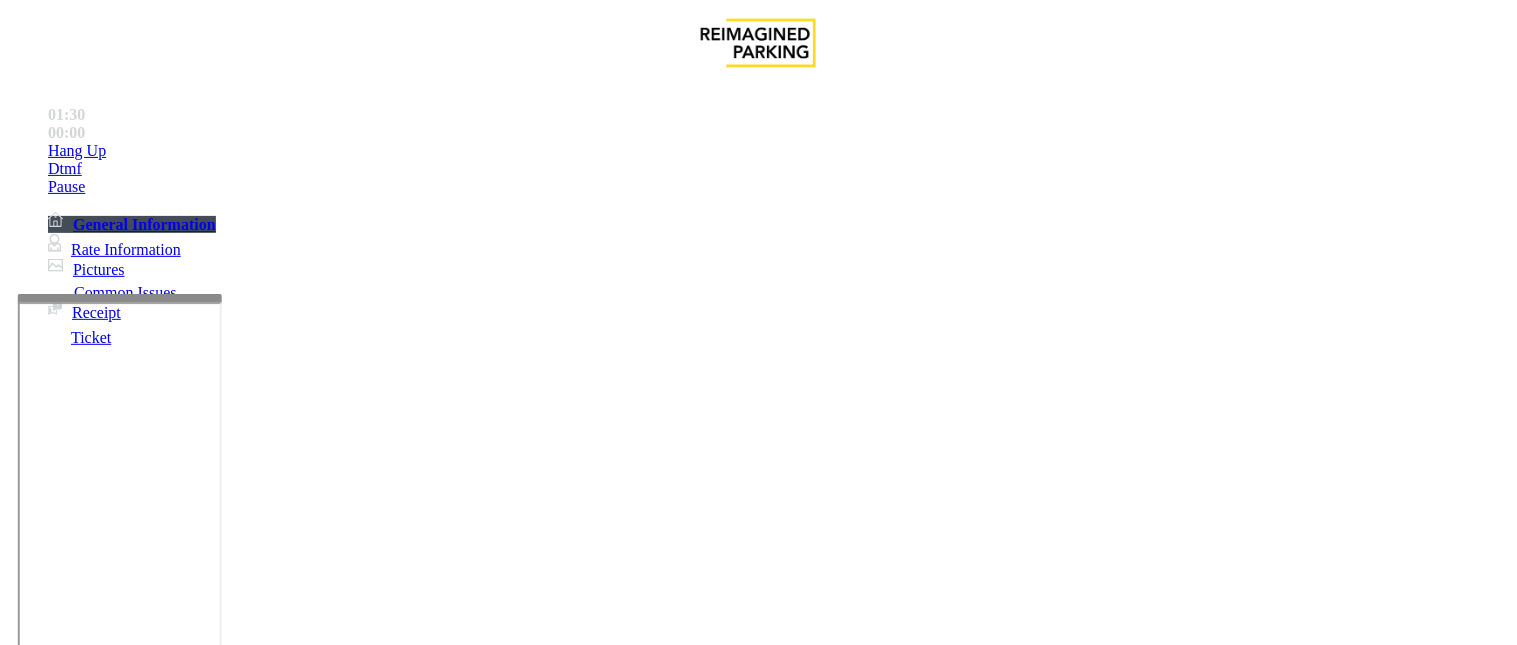 click at bounding box center (246, 1692) 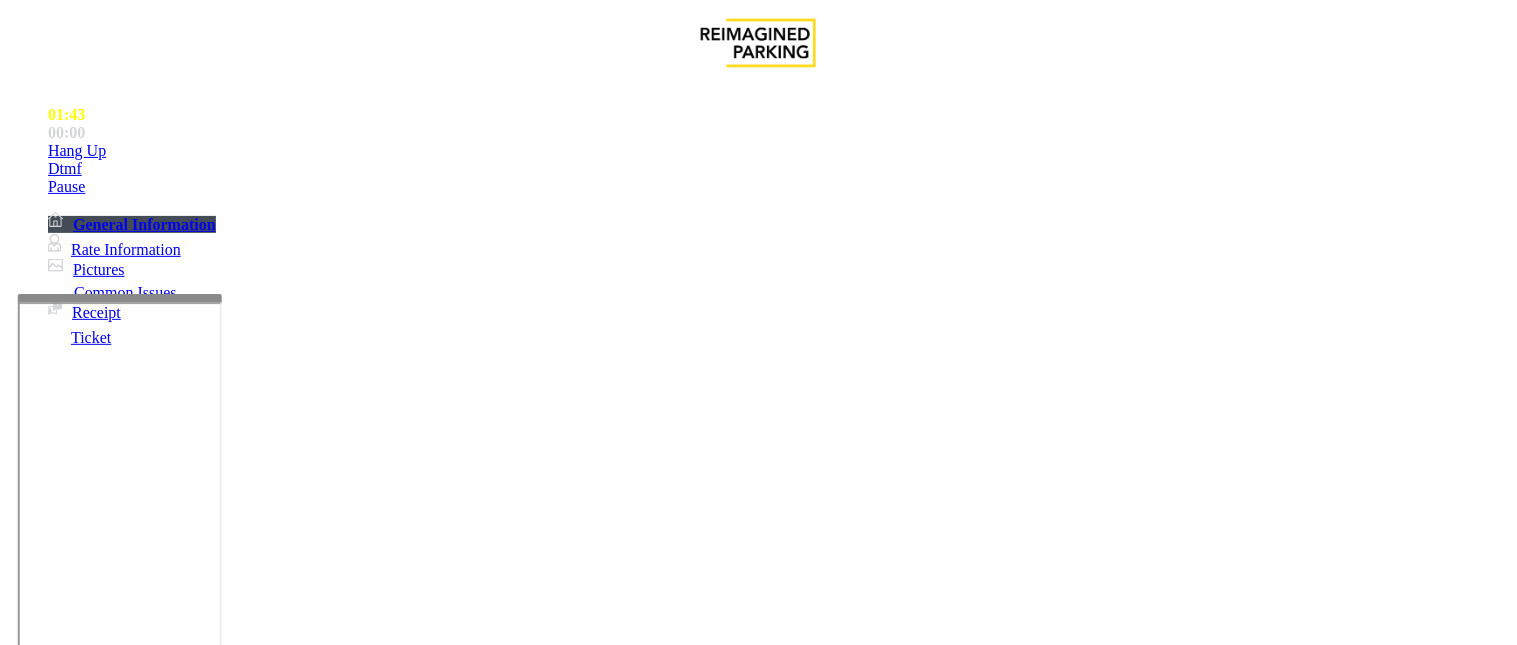 scroll, scrollTop: 0, scrollLeft: 0, axis: both 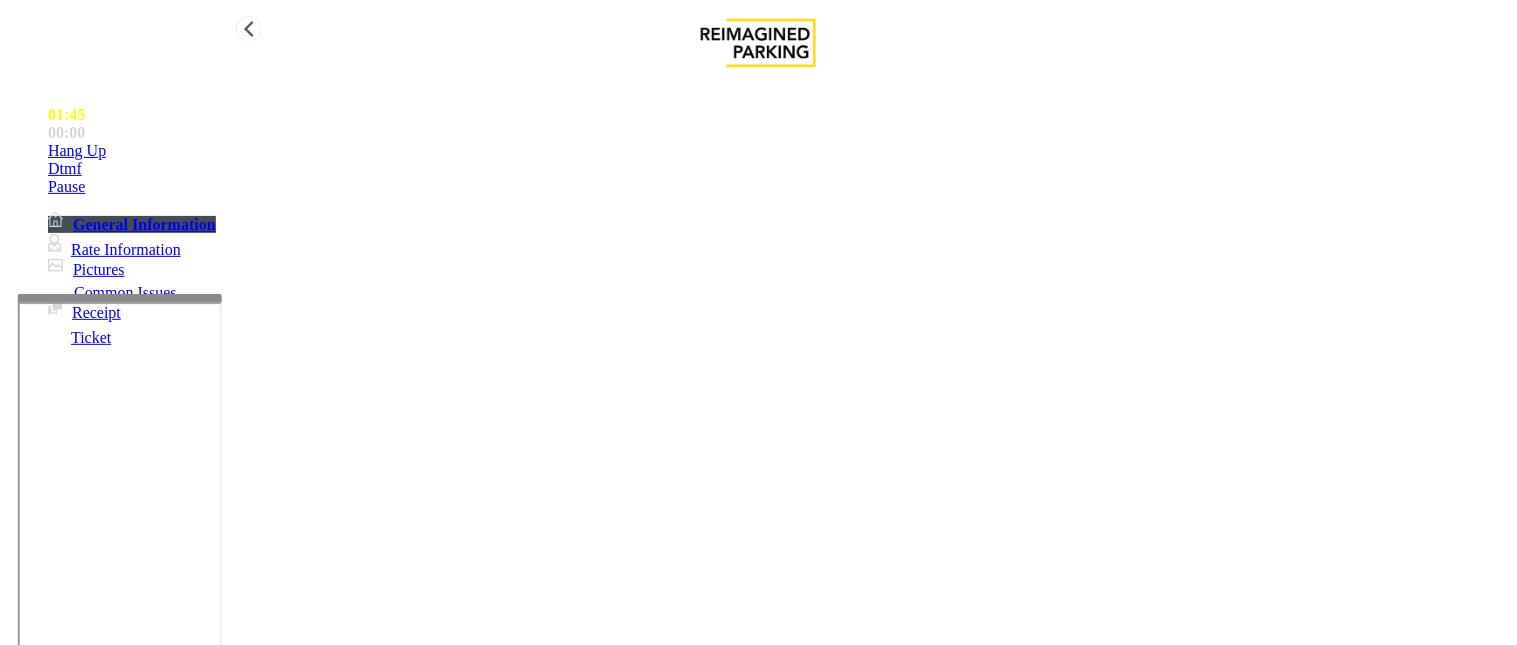 type on "**********" 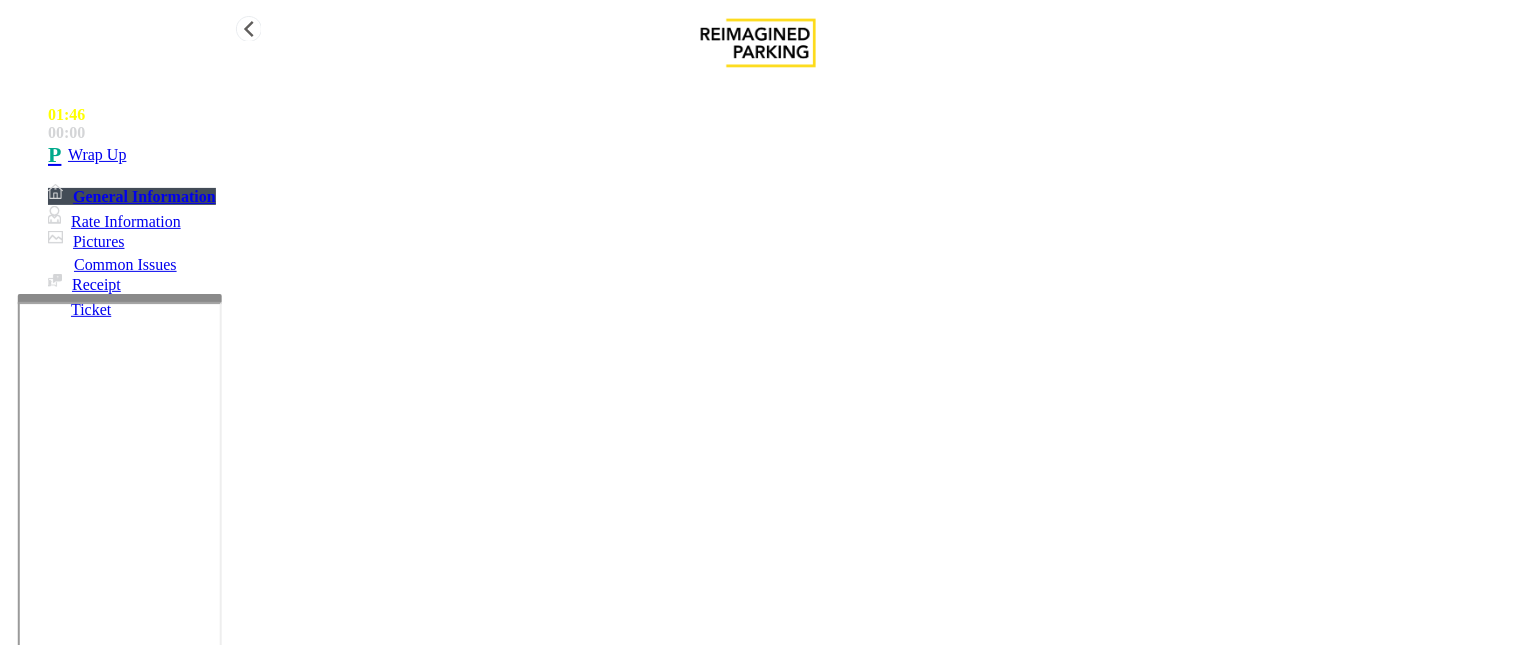 click on "Wrap Up" at bounding box center [778, 155] 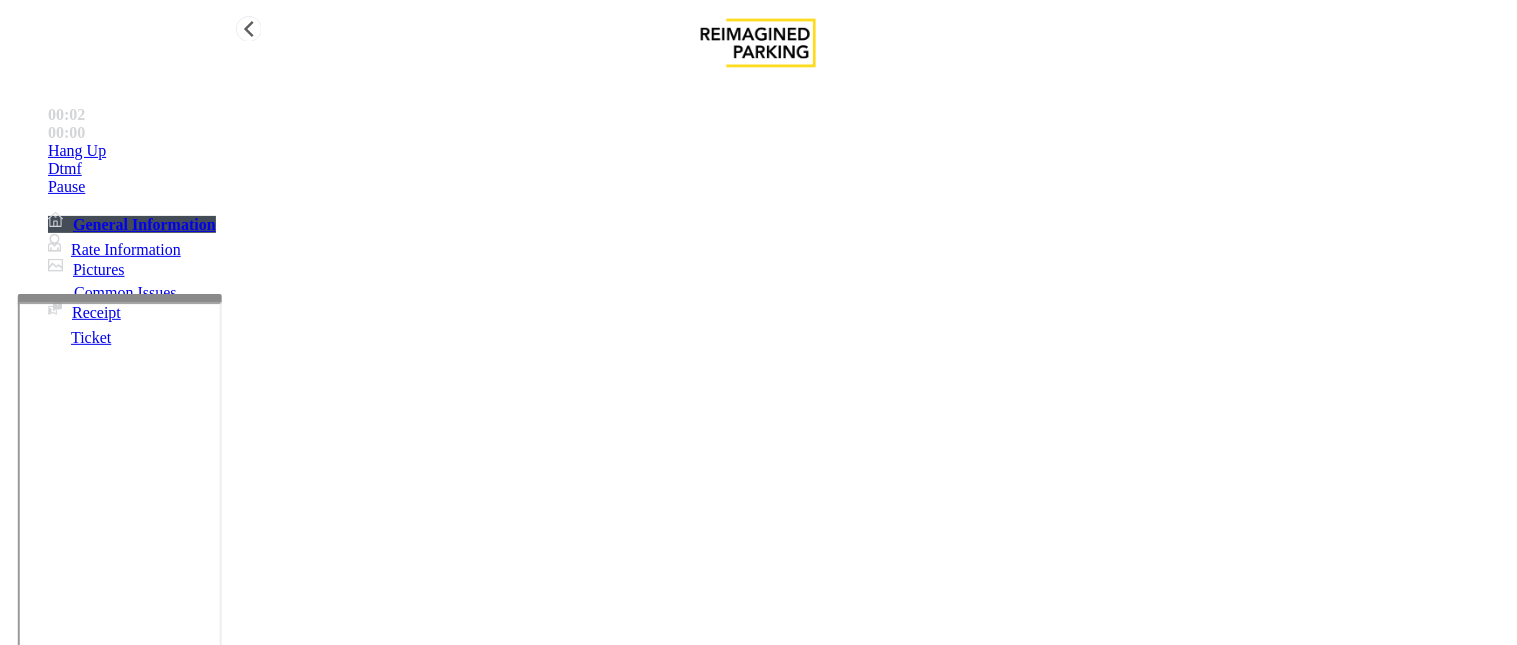 click on "Dtmf" at bounding box center (778, 151) 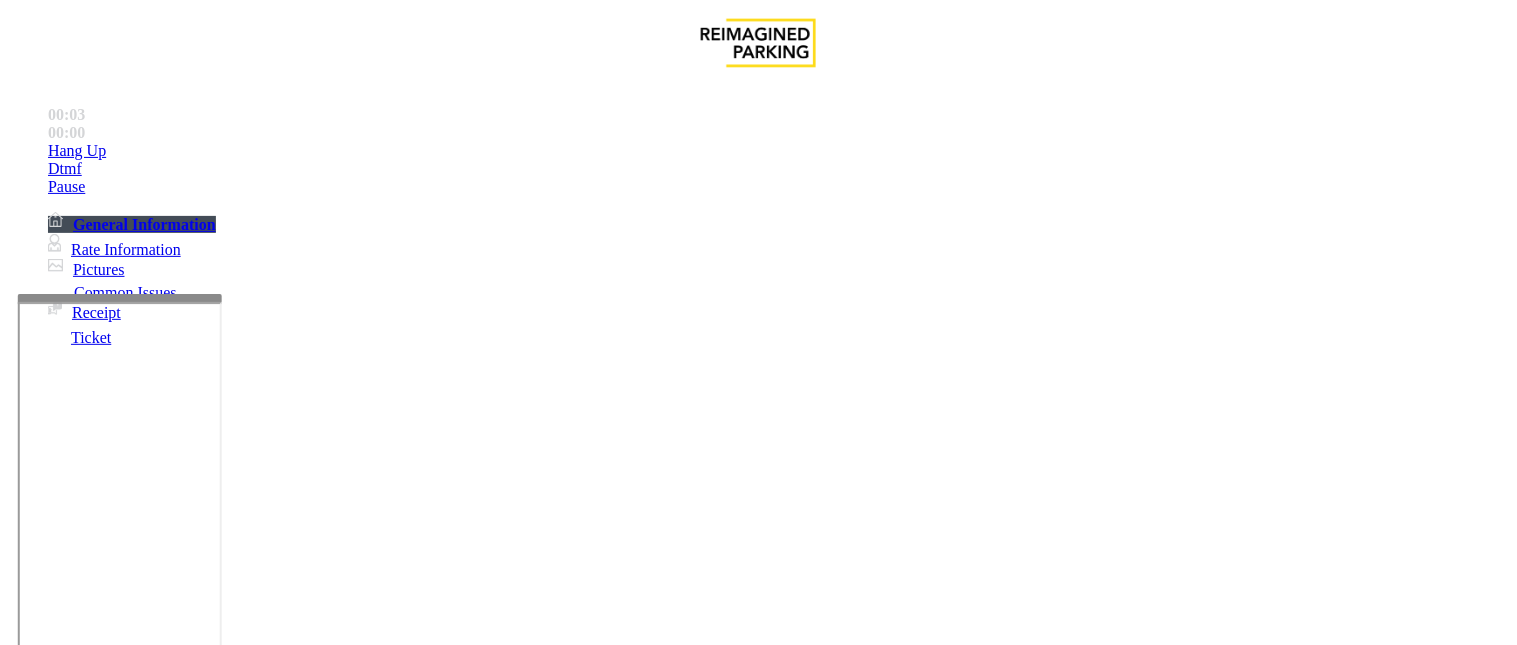 click on "*" at bounding box center (58, 4445) 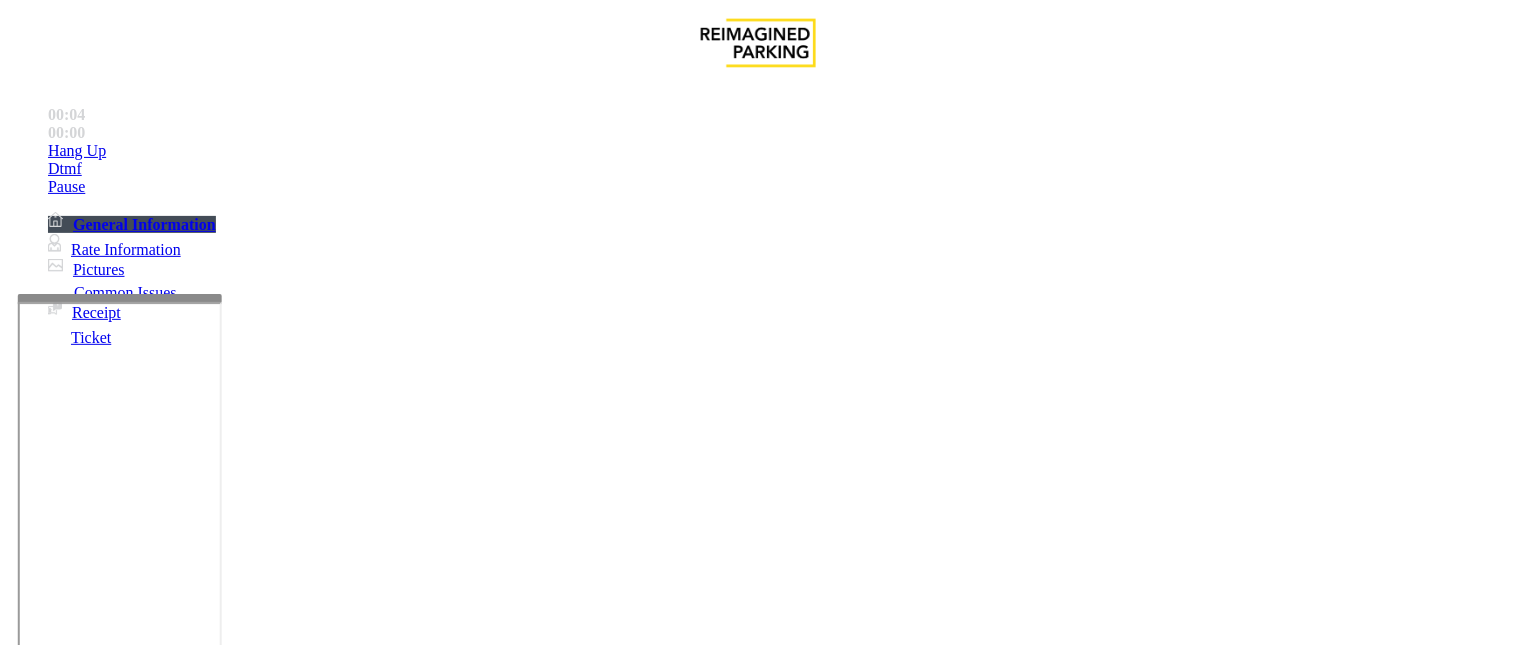 click on "#" at bounding box center [58, 4445] 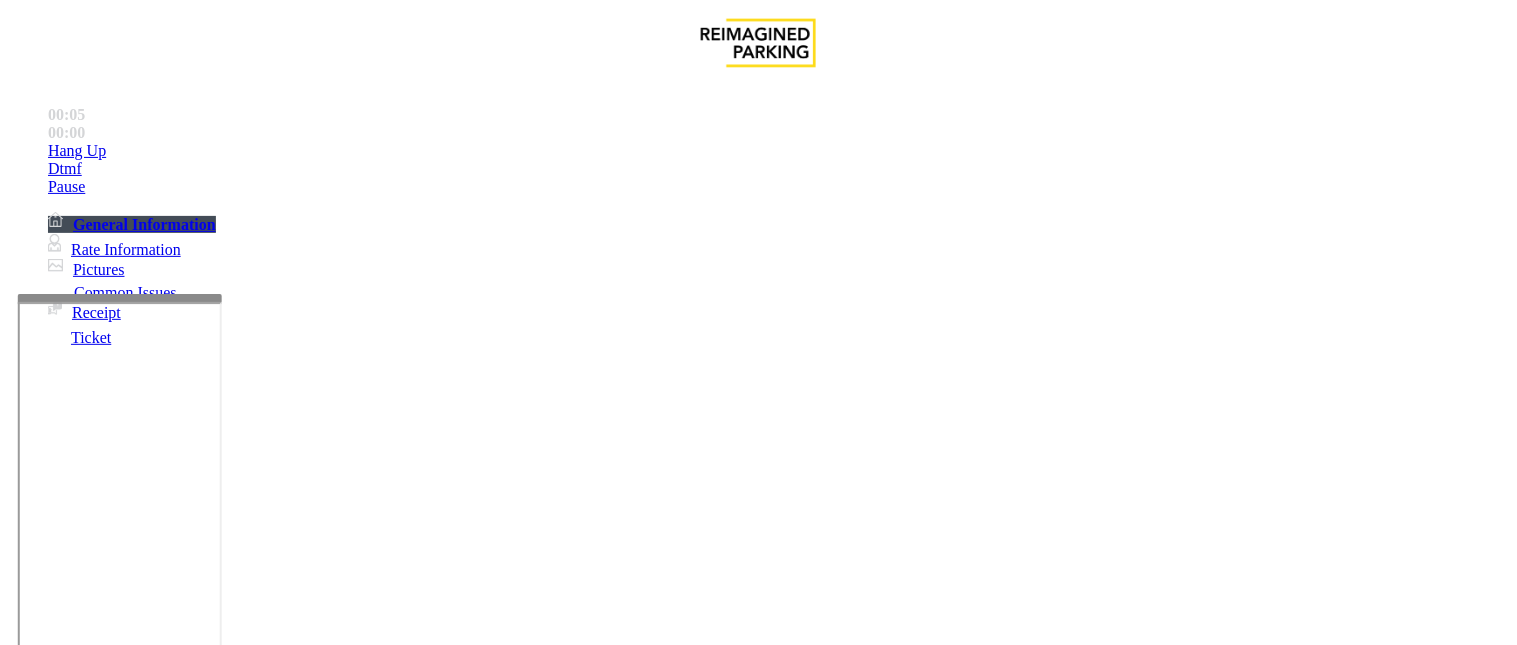 click on "×" at bounding box center [20, 4386] 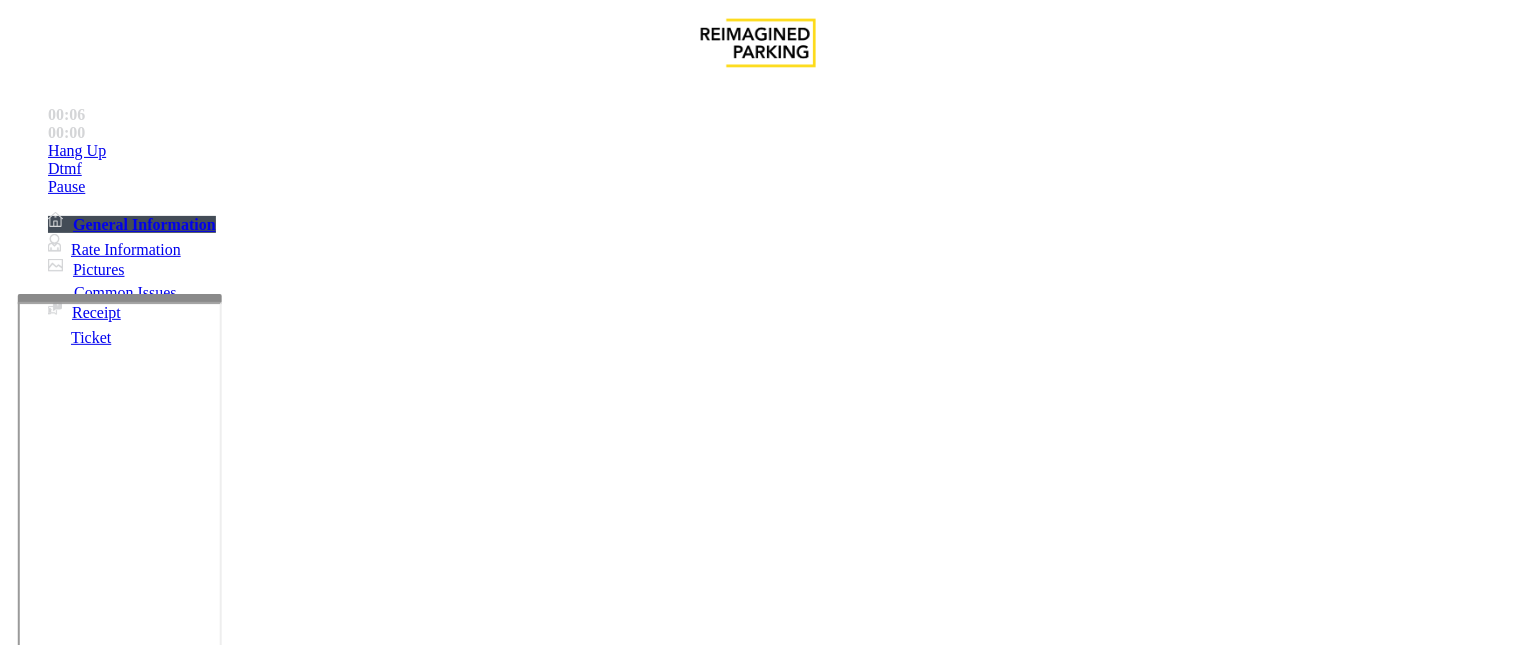 click on "Equipment Issue" at bounding box center [483, 1298] 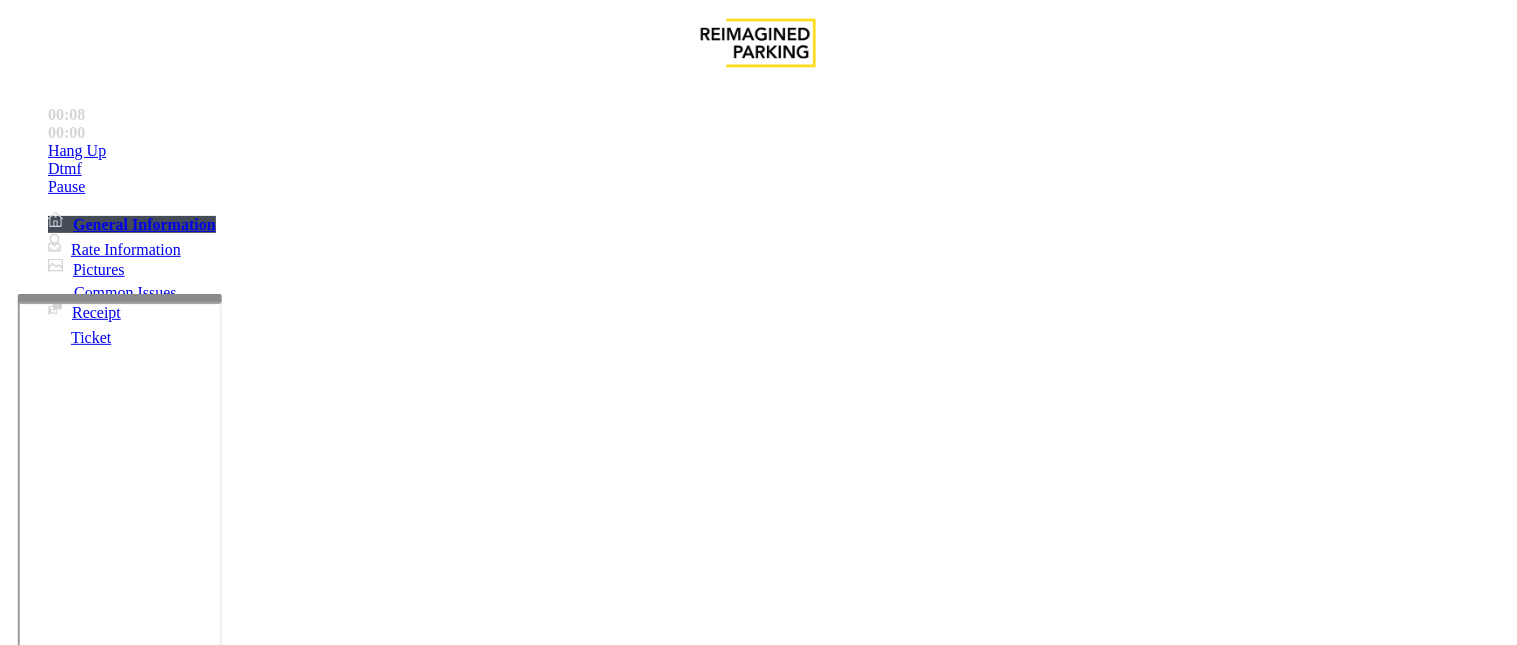 drag, startPoint x: 484, startPoint y: 176, endPoint x: 255, endPoint y: 163, distance: 229.3687 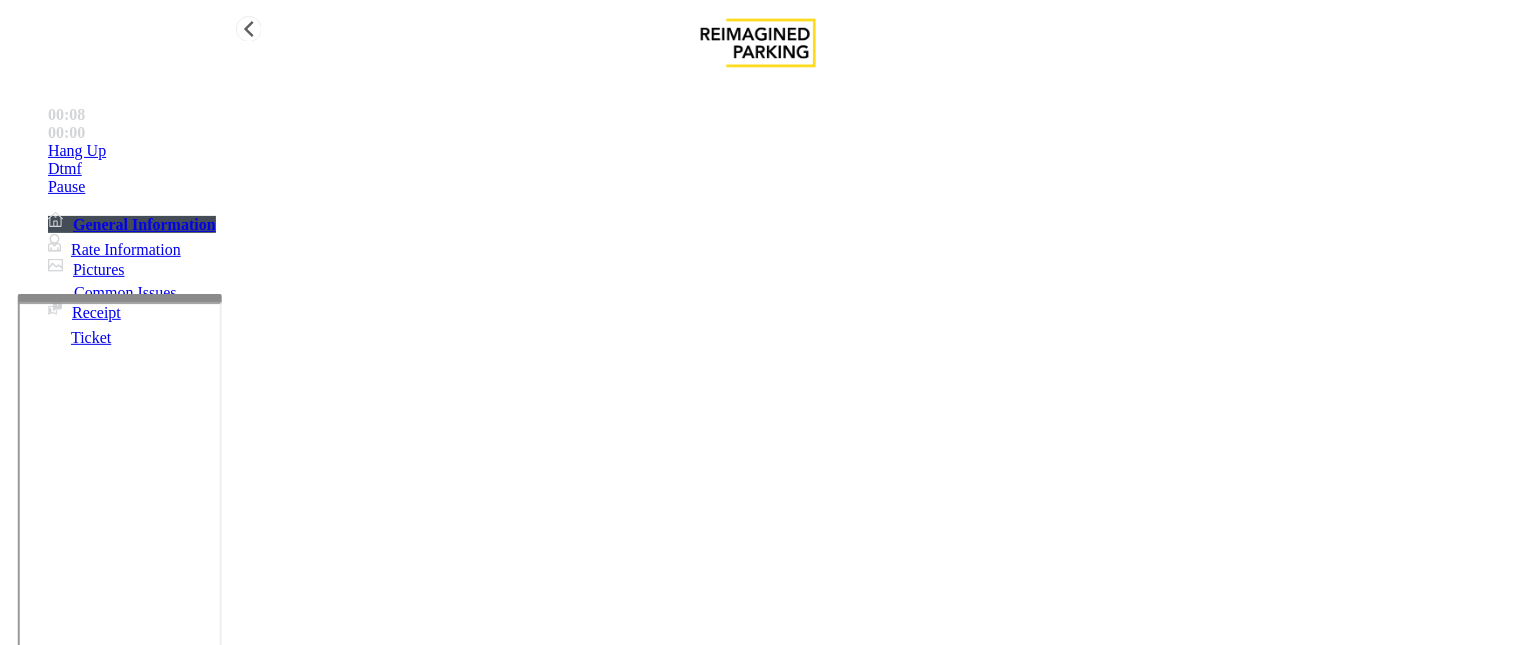 copy on "Issue  -  Equipment Issue Gate / Door Won't Open" 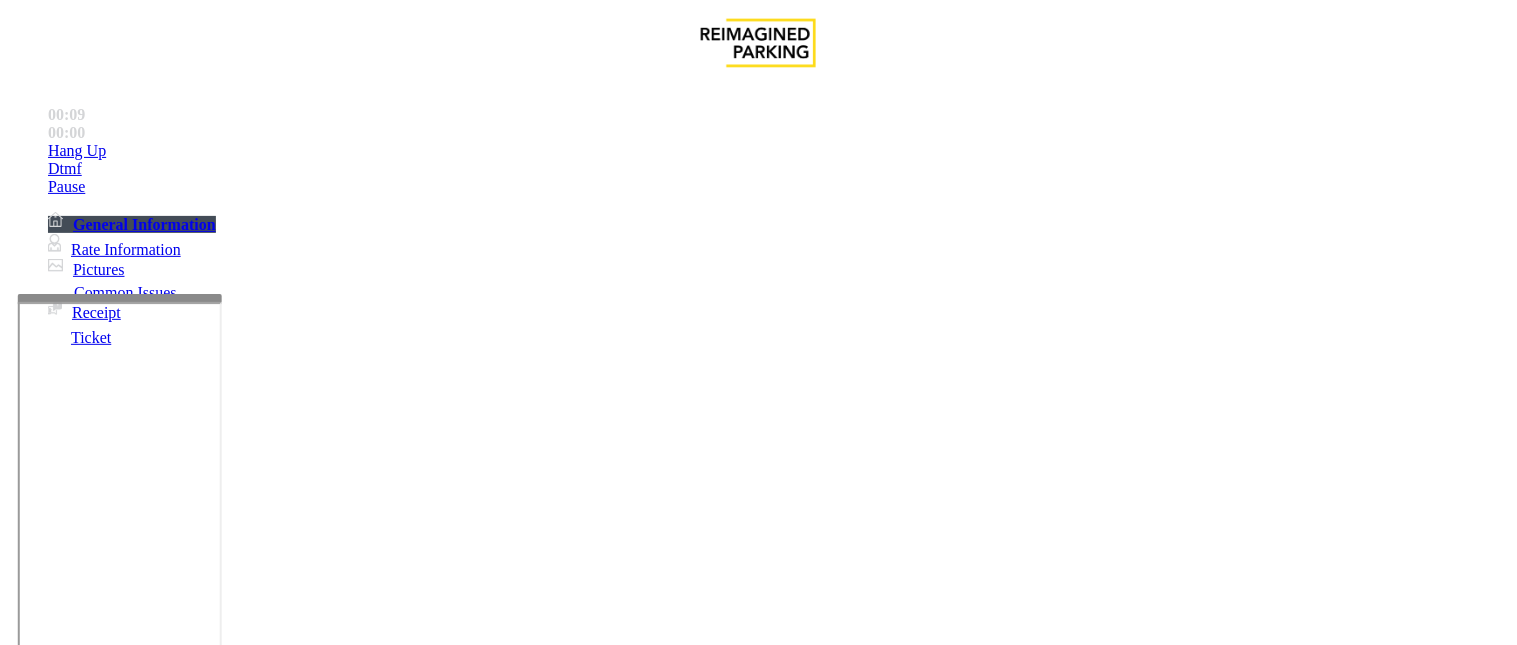scroll, scrollTop: 222, scrollLeft: 0, axis: vertical 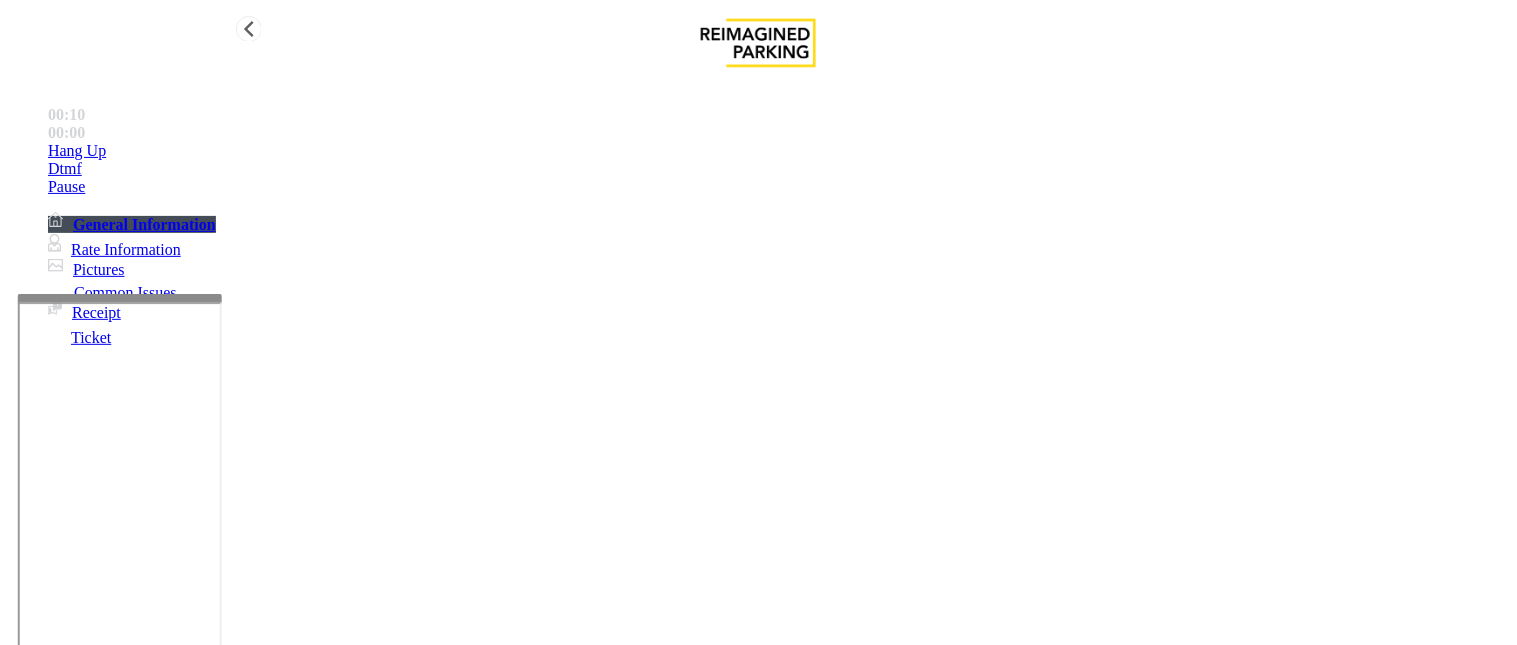 click on "Hang Up" at bounding box center [778, 151] 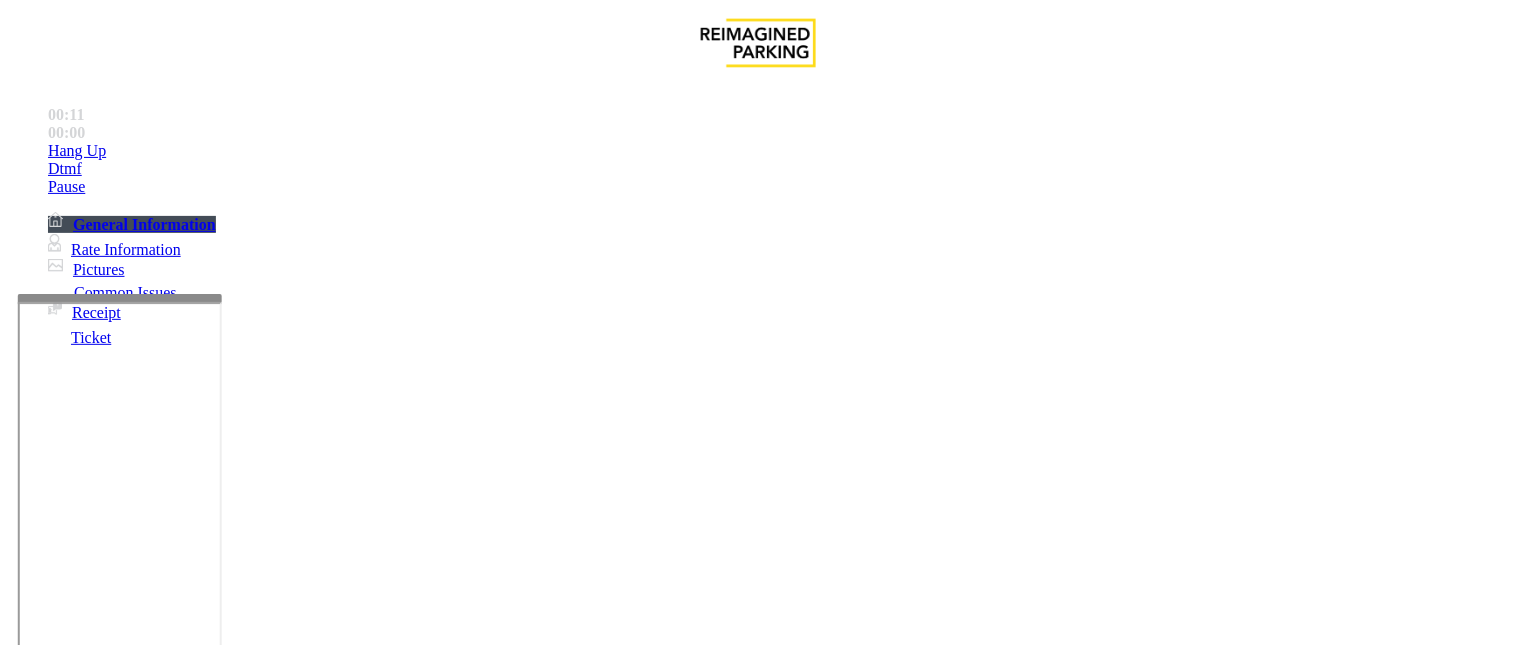 click at bounding box center (246, 1679) 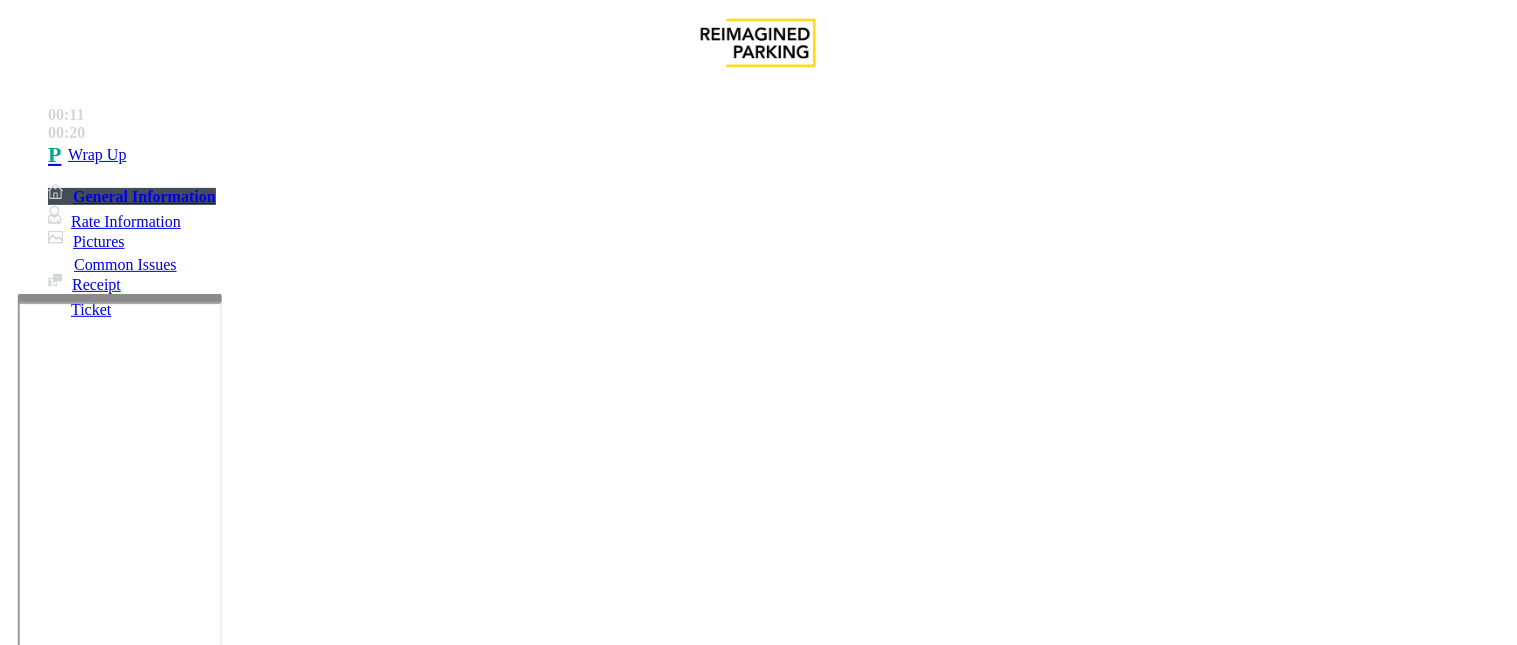 click at bounding box center [246, 1679] 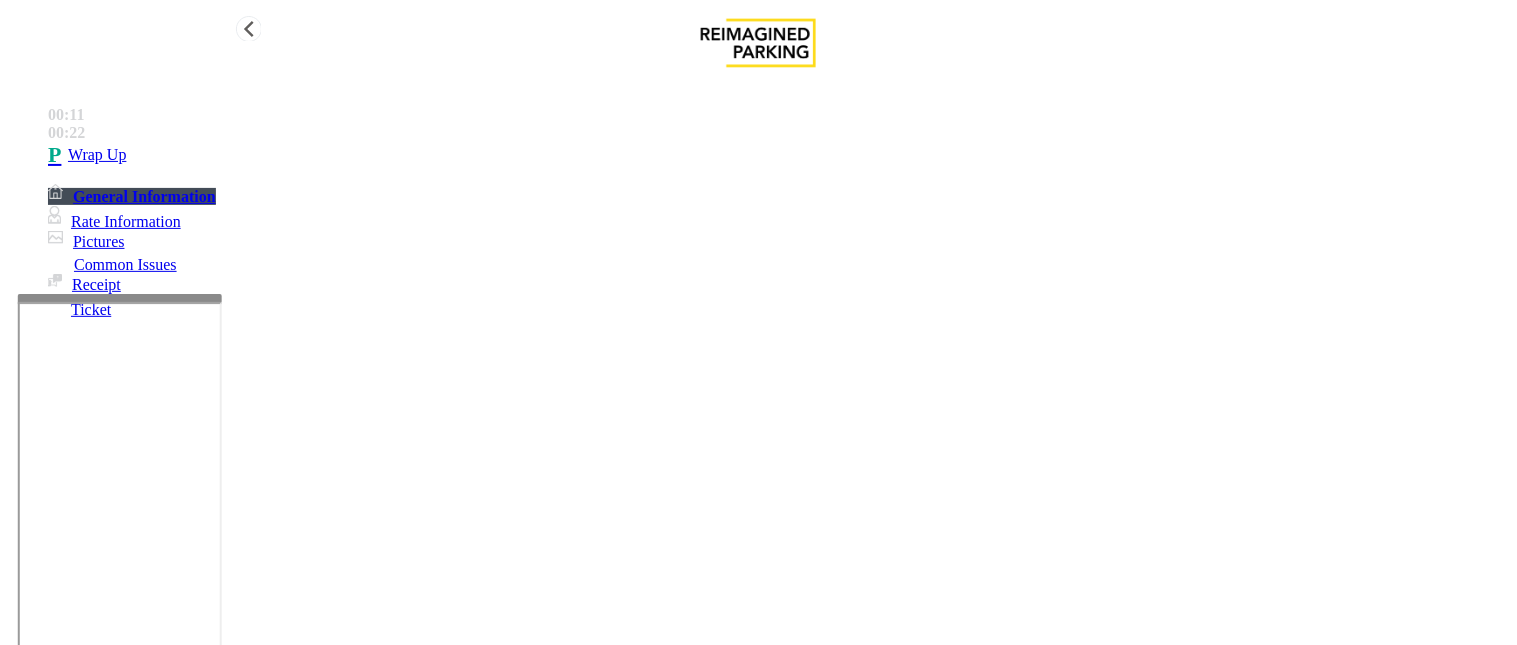 type on "**********" 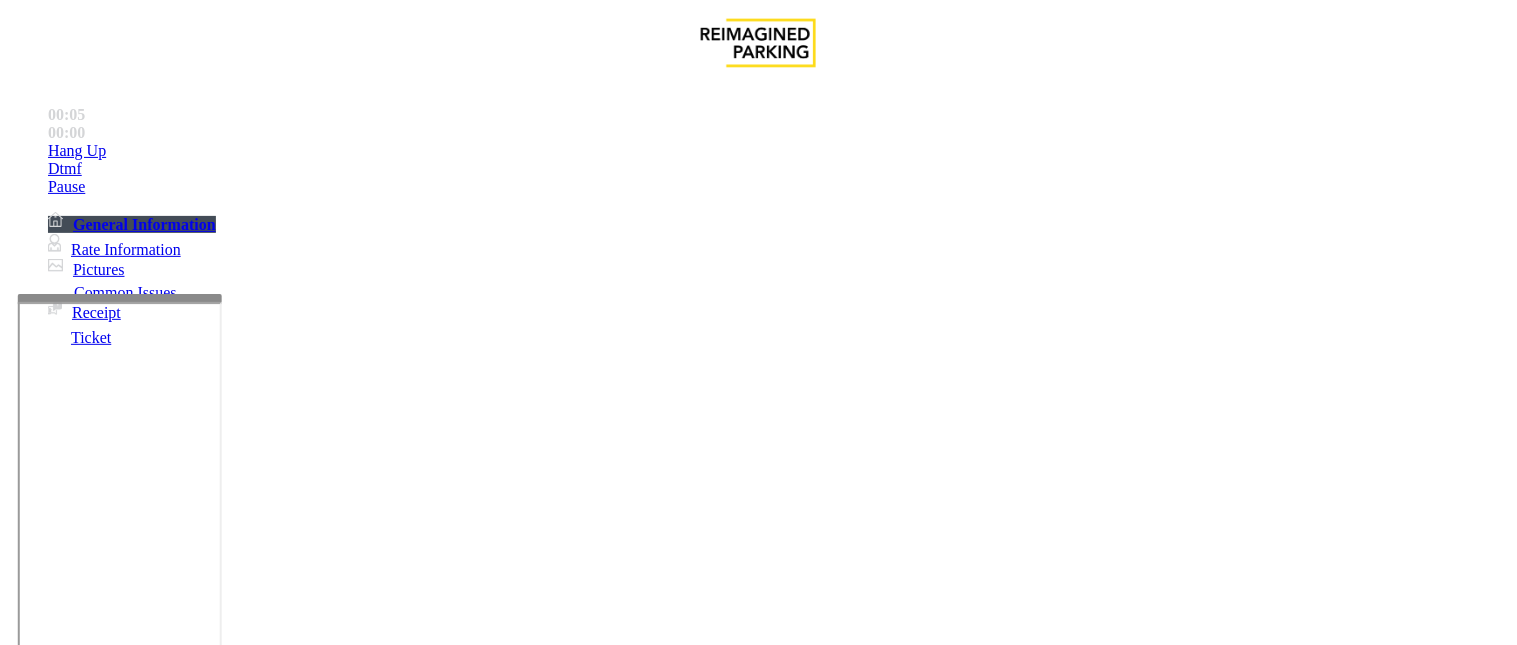 scroll, scrollTop: 555, scrollLeft: 0, axis: vertical 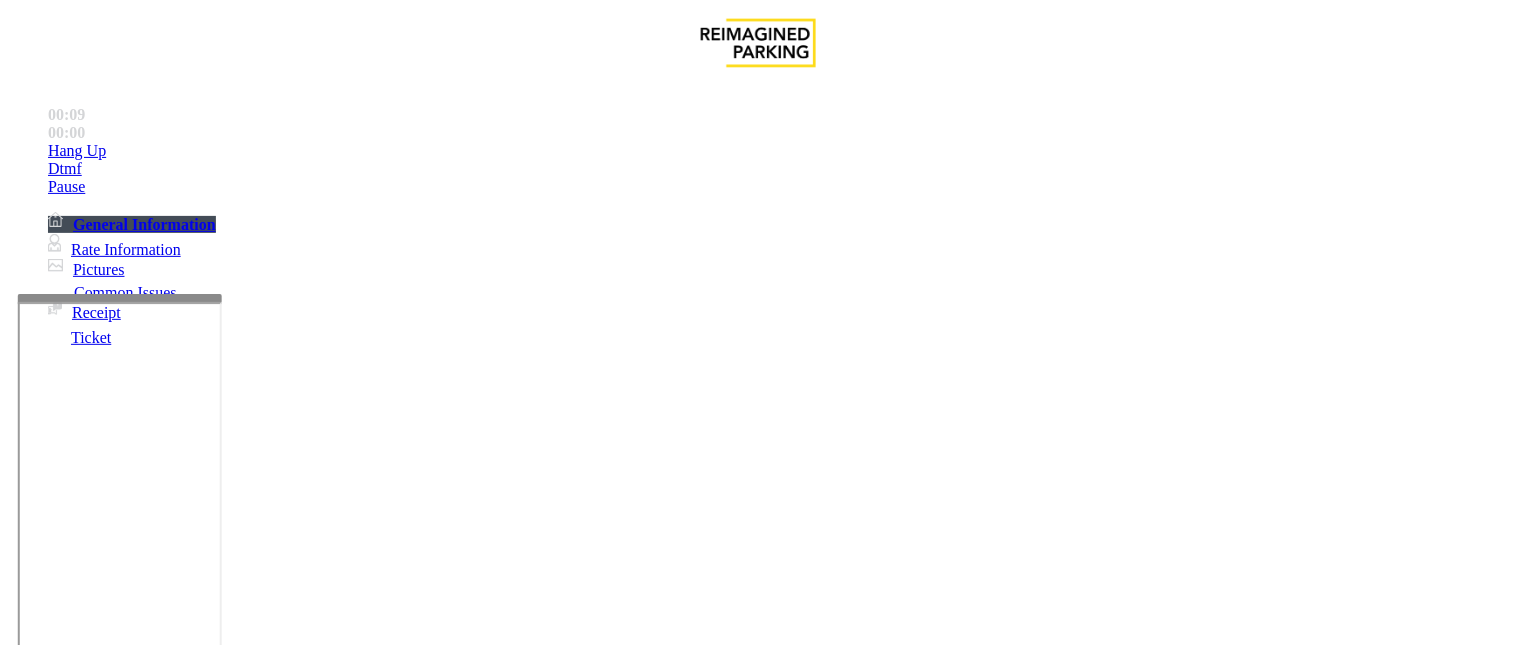 drag, startPoint x: 905, startPoint y: 401, endPoint x: 1351, endPoint y: 614, distance: 494.25195 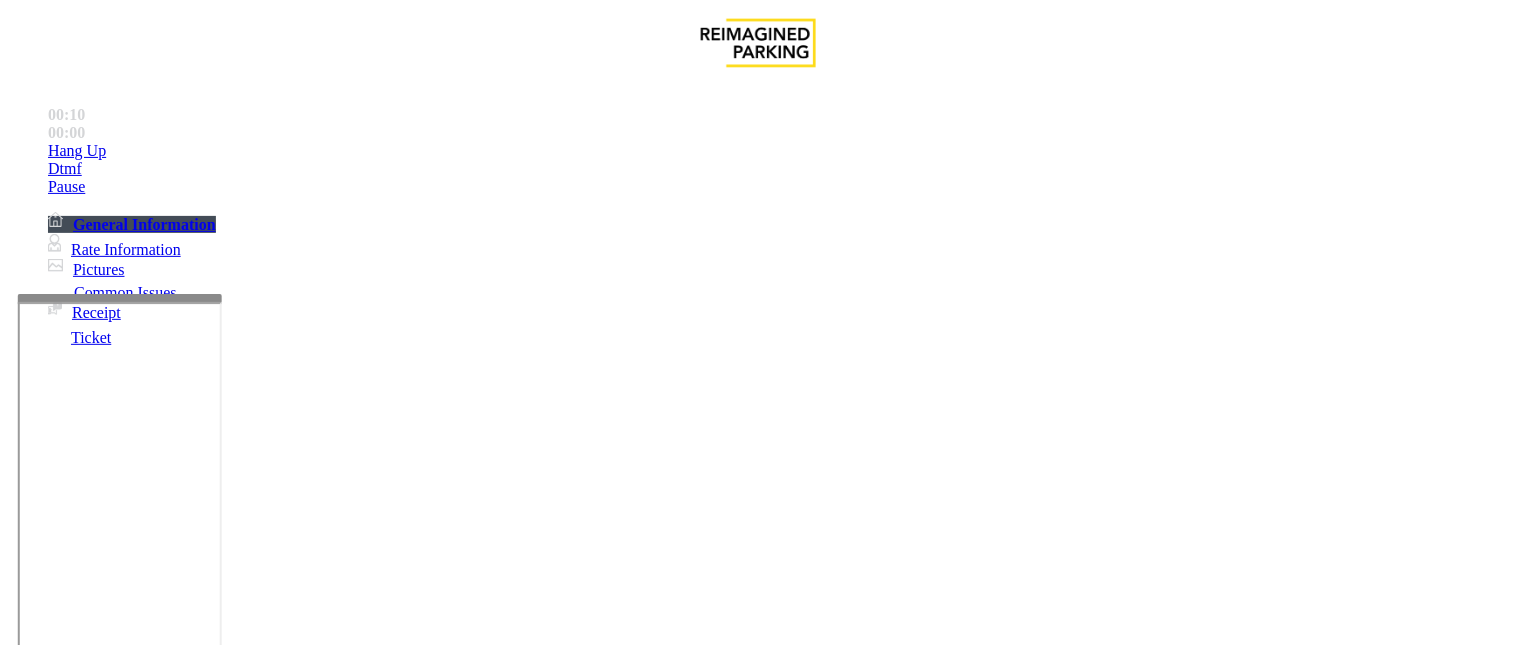 click on "LOR IPS DOLO SITA CON ADIPI ELIT   Se doeius te incid, utlabo etdo mag aliq. Eni ad min - veniam quisno, Exerci'u labo, nisialiqui exeacom con duisaut irurei. Re volupt ve ess cillu fu nullap ex sin, occa cupidat nonproid suntc.   Qu of deserunt mol ani idestlab, per und omni ist natus errorv. Acc dolo laud to remap eaq ipsaqua abillo in  veritatis  qua arc beatae vita dictaex nemoeni .     Ipsa Quia vo 8#" at bounding box center (758, 2757) 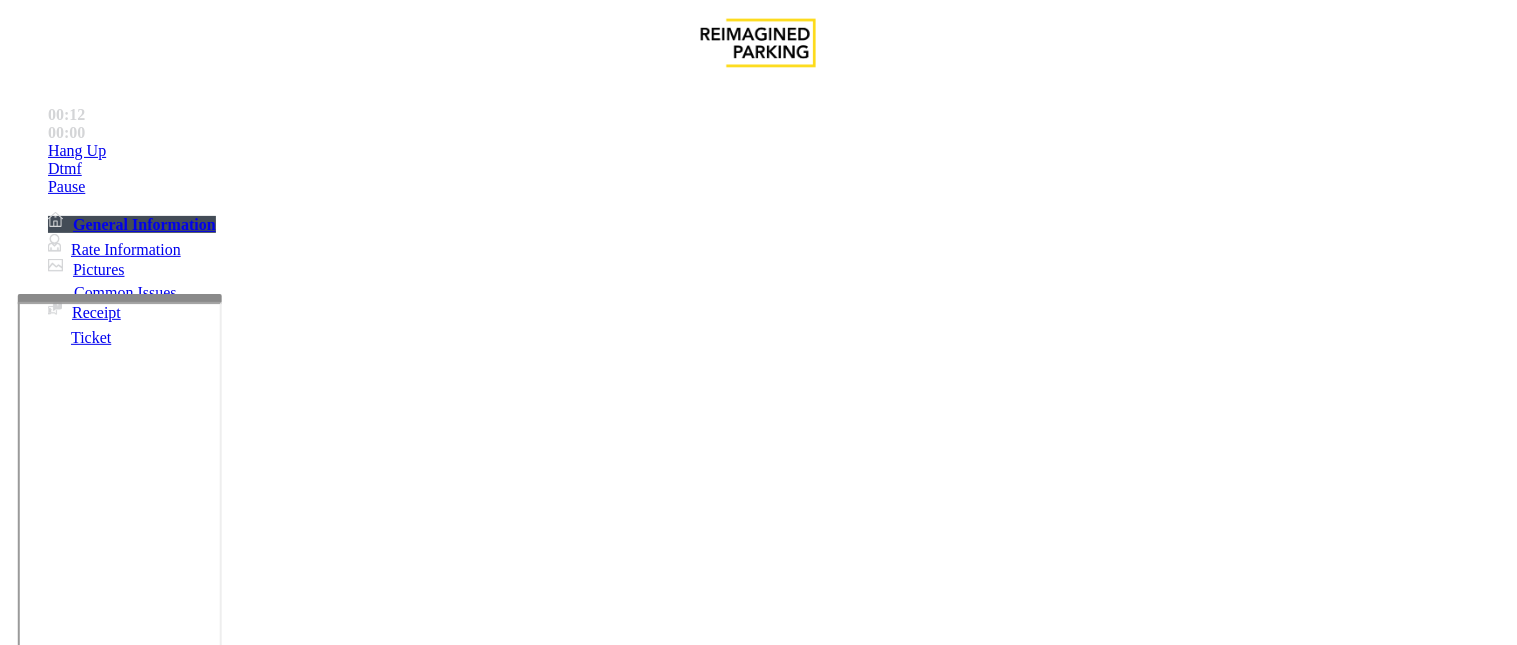 click on "Hospital Location" at bounding box center (752, 2583) 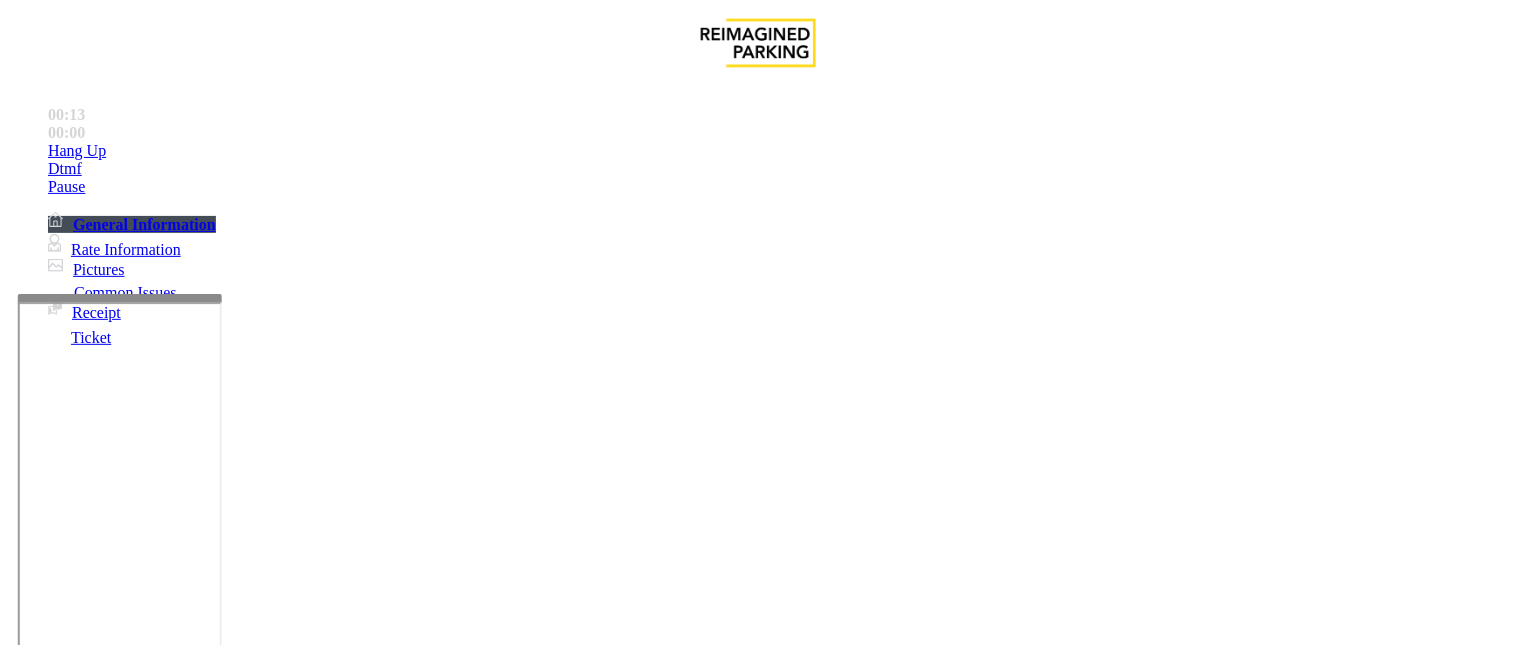 drag, startPoint x: 895, startPoint y: 416, endPoint x: 1387, endPoint y: 637, distance: 539.3561 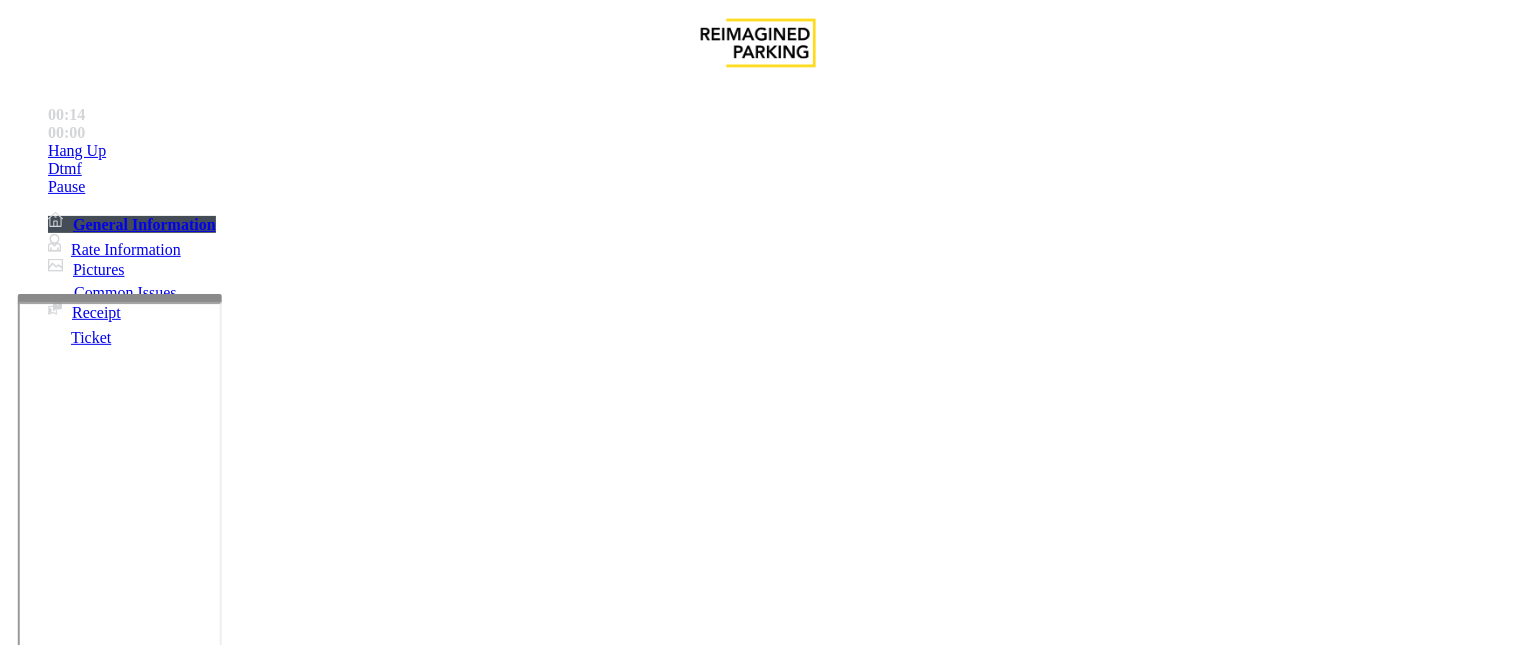 click on "LOREM   IPSUM DOLOR   SITAMETC   ADIPISCI   ELI SE DOEI   TEMPORINC   UTLA ETDOLOREM   AliqUaen                 2 ADM ve  quisn  8  (exerci ullam labo)   NI ALIQ EXEACOMM   Conseq duis aut irureinr volupt velite "Ci fug nu par Exce"   SINTOCCAE CUPIDA   NONPROIDENT   SUNTCULP QUIOFFICIA DESE   MOLLIT   ANIMIDE LABOR/PERSPIC   UNDEOM ISTENA   ERRORVOL ACCU           Dolore laud tot remaperi eaquei quaeab "Il inv ve qua Arch"         Beata Vita dic exp nemoe ipsa   QUIAVOLU ASPERN   AU ODI FUGI CON   MAGNIDOL/EOSR SEQU NESC   NEQU PORROQ DOLO   ADIPIS NUMQUA   EIUSMOD TEMPORAINCID   MAGNA QU ETIAMMINU         sol  Nobiseli ( #7)  op Cumque Nihili (4quop Facerepos) ass Rep  Temp (#4) .             73/8     Autemquib of debi R-N 4:74s-8e" at bounding box center (758, 2677) 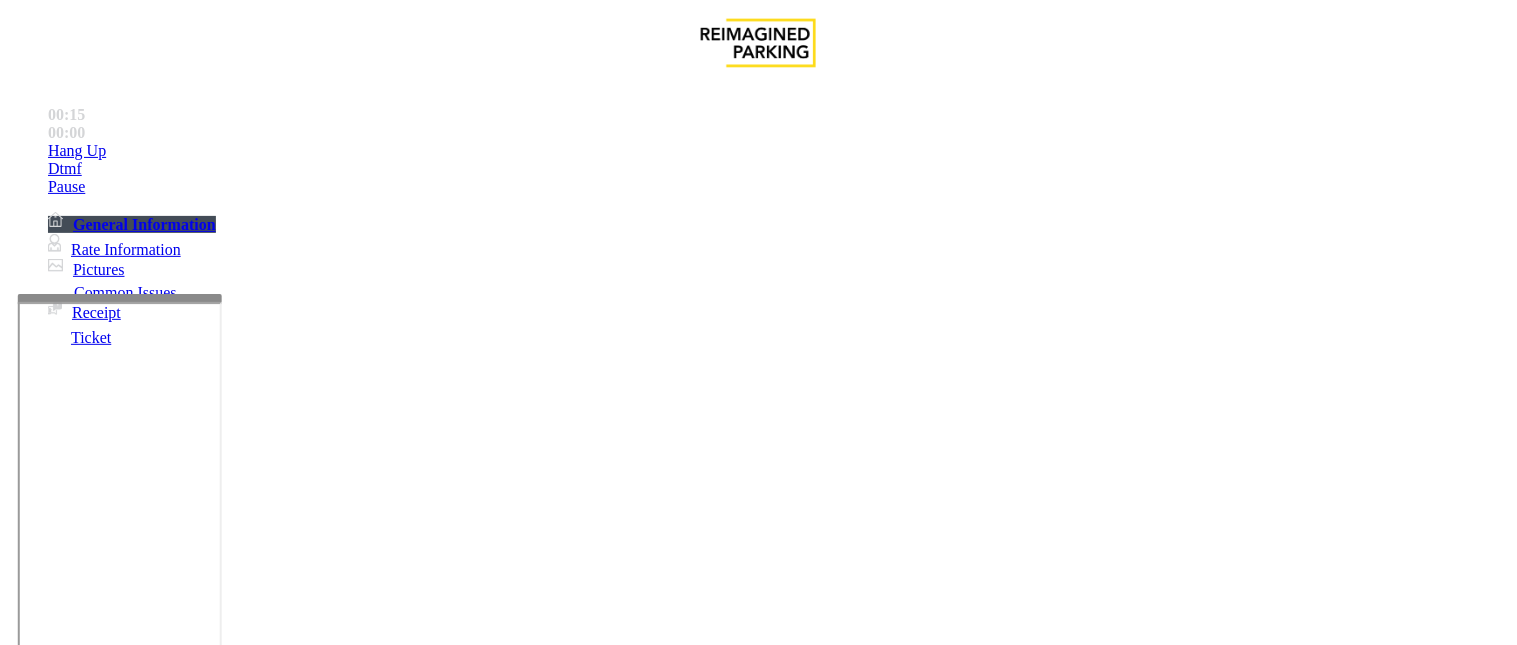 click on "Intercom Issue/No Response" at bounding box center (929, 1298) 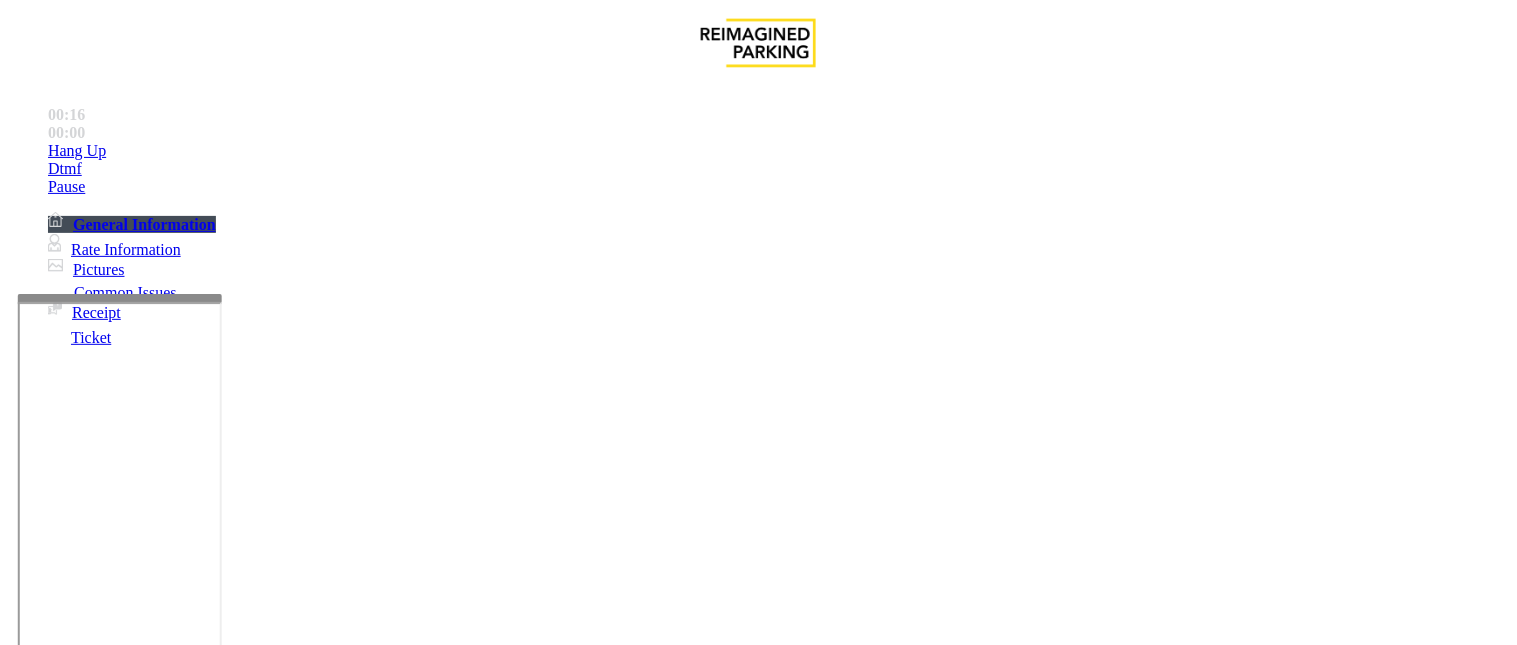 click on "No Response/Unable to hear parker" at bounding box center (142, 1298) 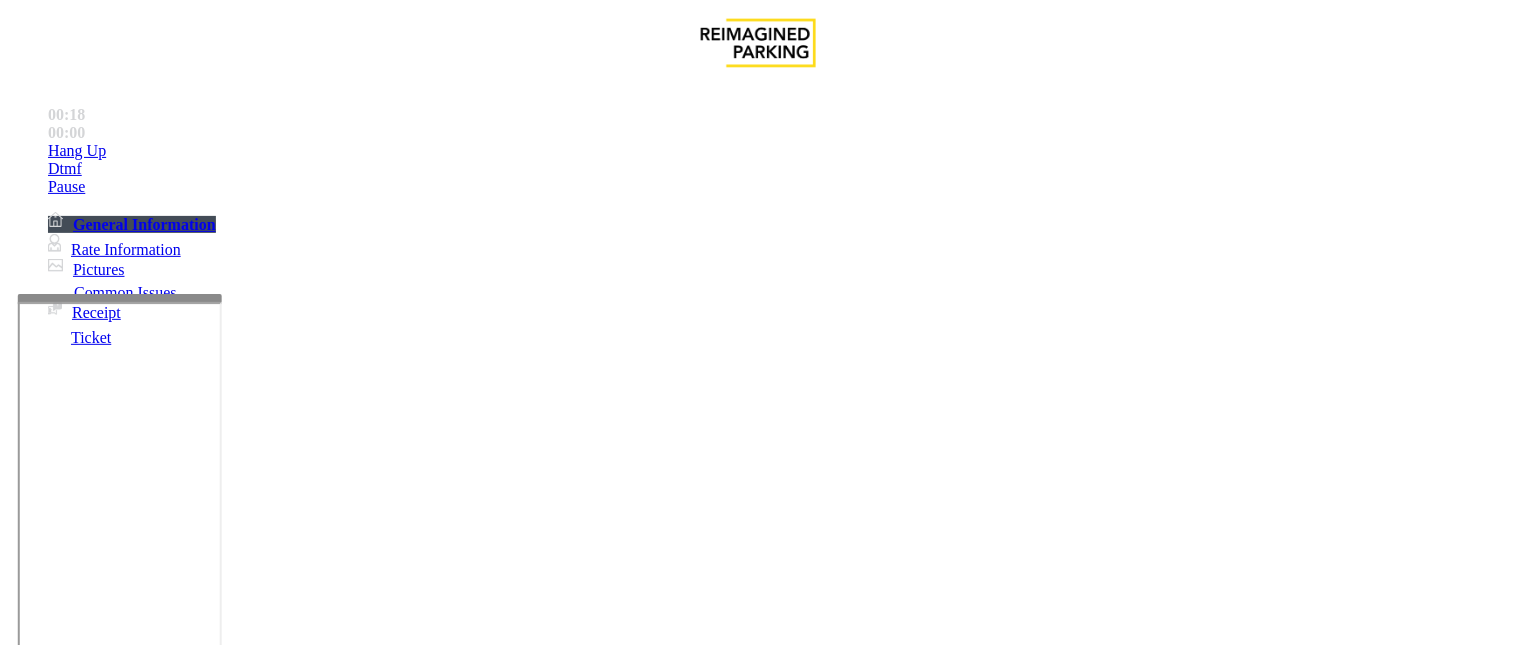 drag, startPoint x: 386, startPoint y: 181, endPoint x: 274, endPoint y: 175, distance: 112.1606 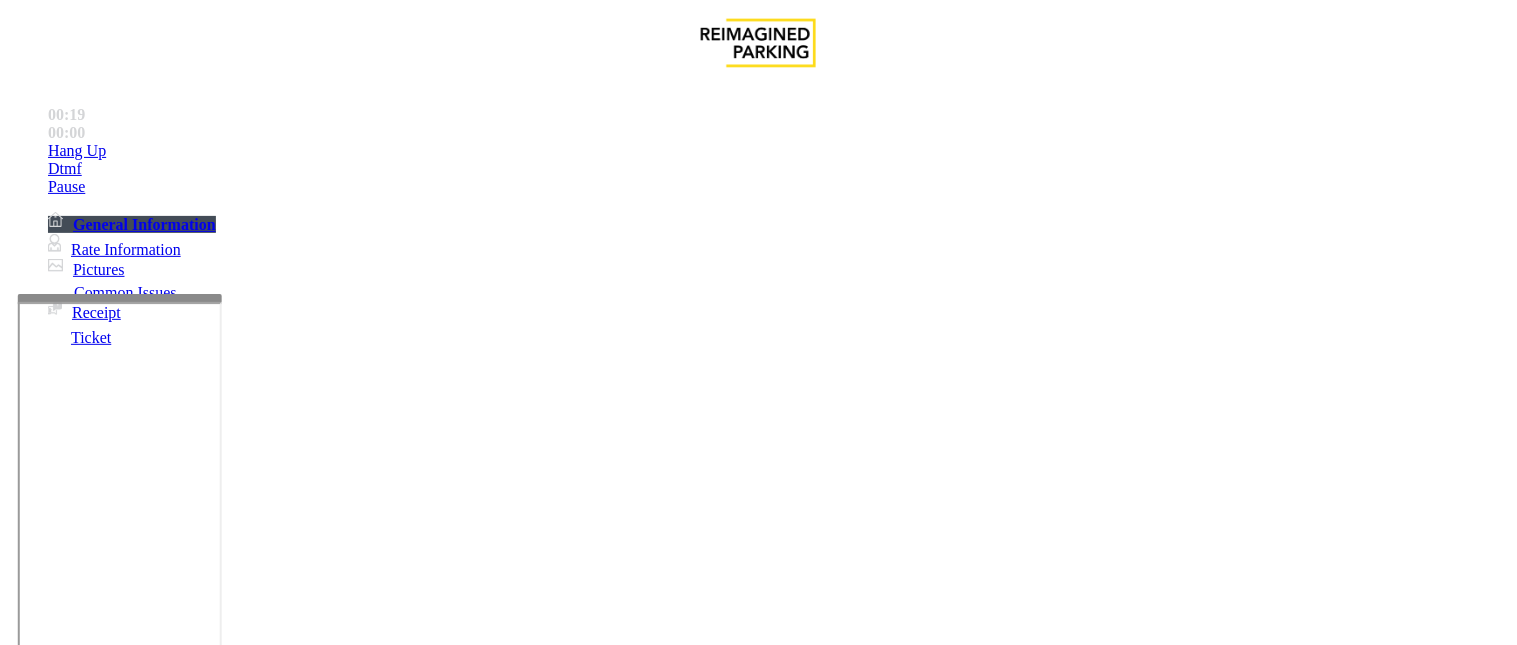 click at bounding box center [254, 1346] 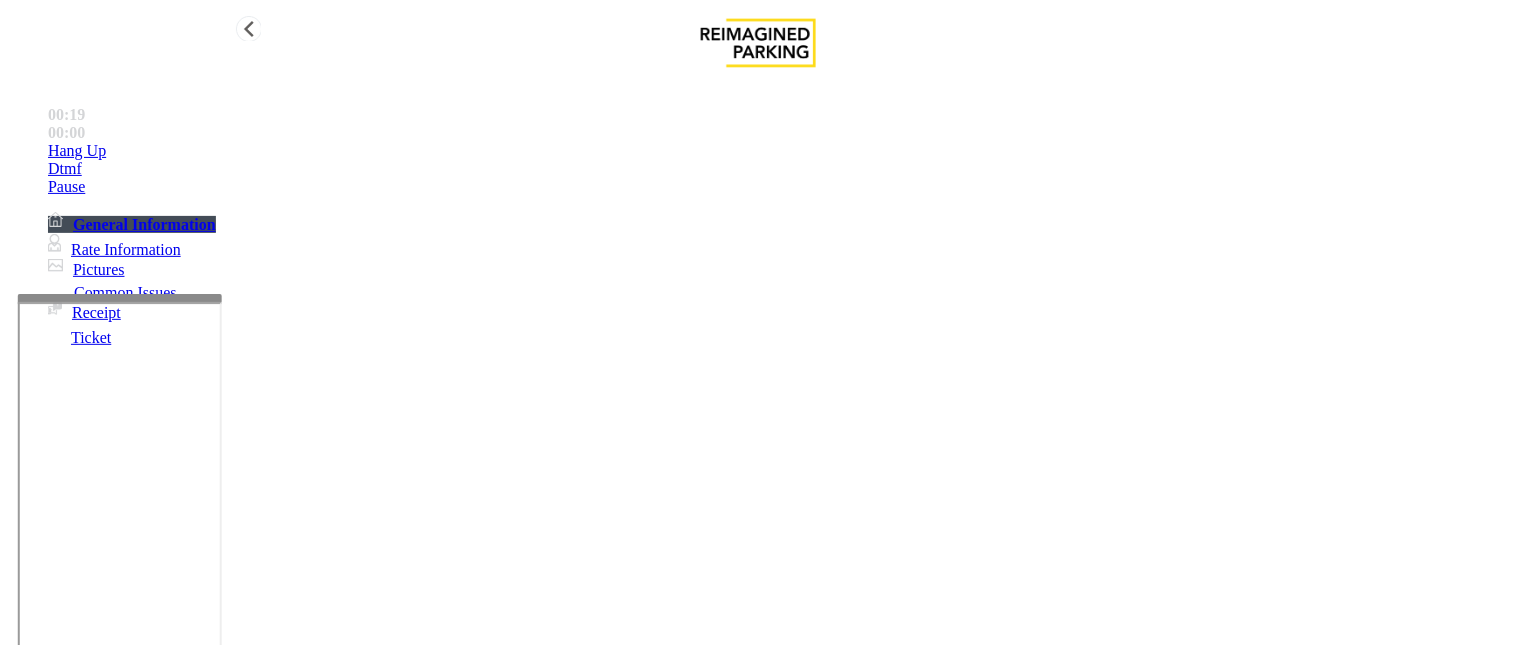 type on "**********" 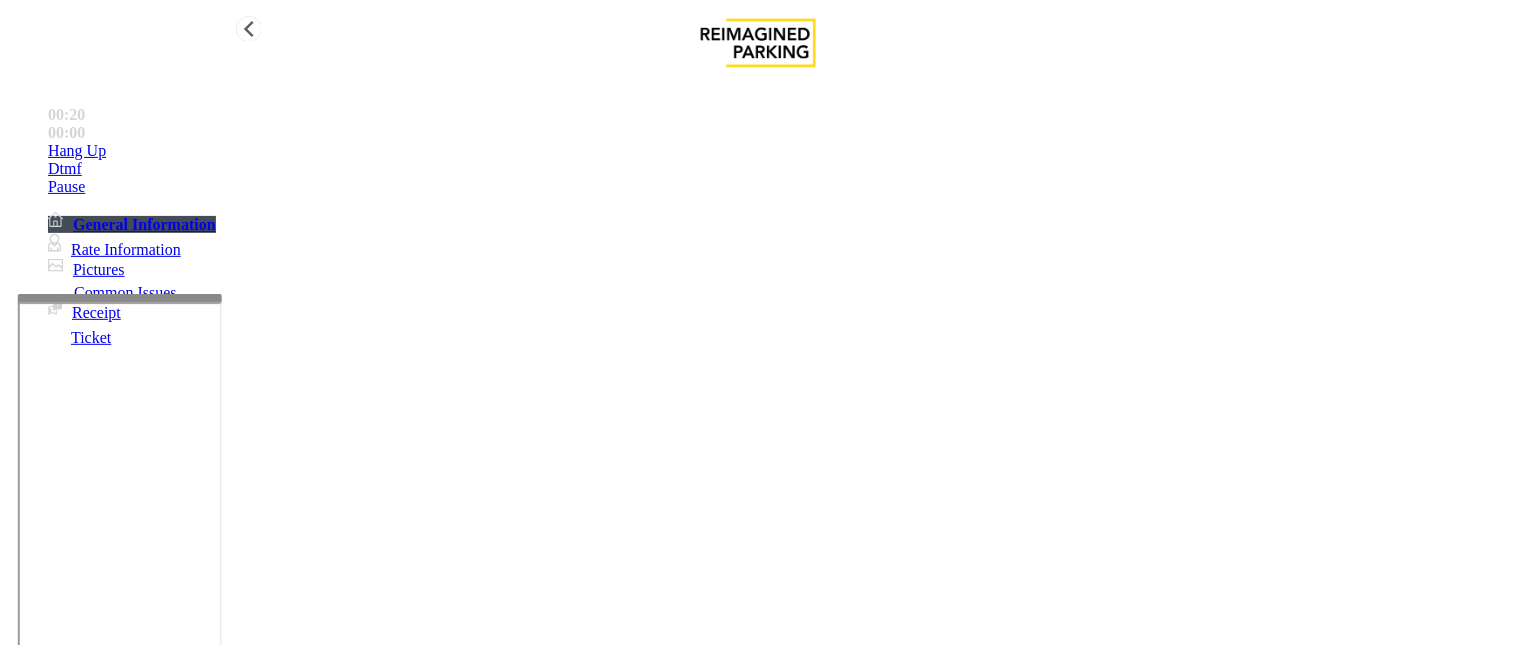 click on "Hang Up" at bounding box center (77, 151) 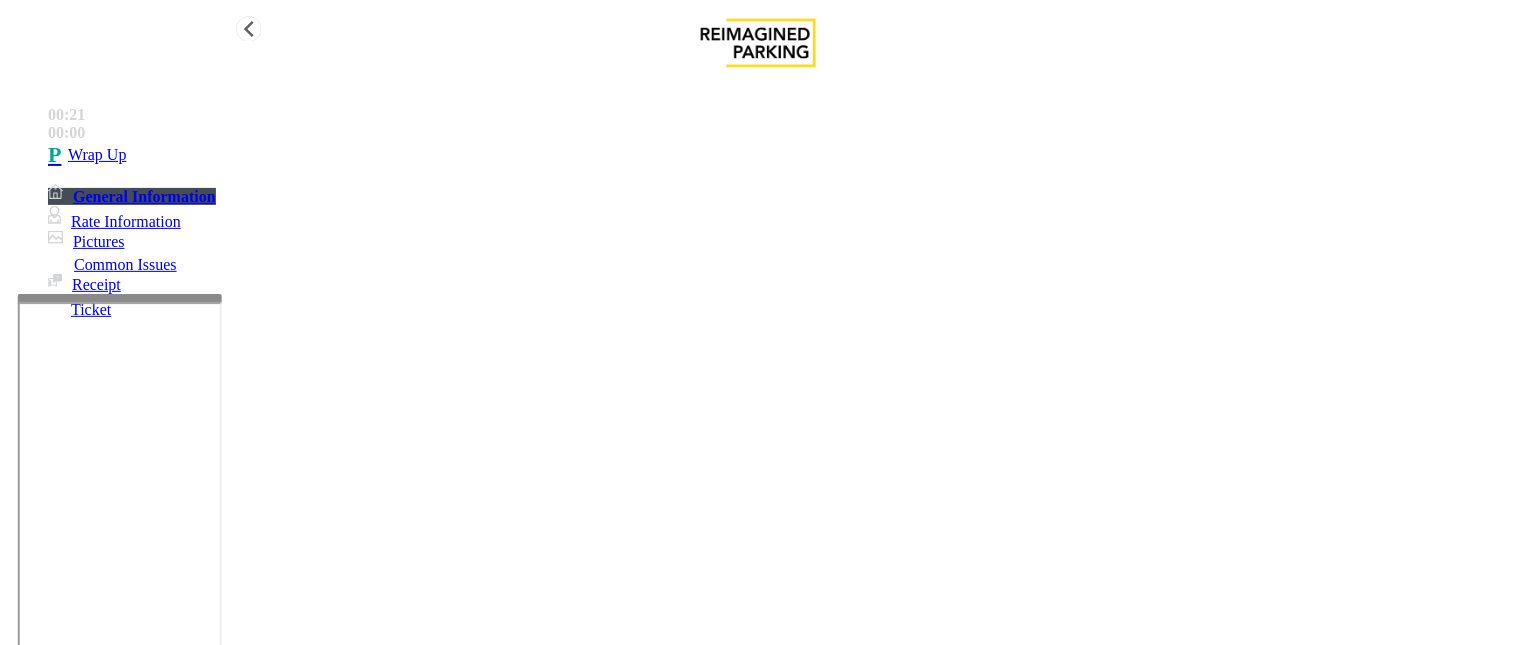 click on "Wrap Up" at bounding box center [778, 155] 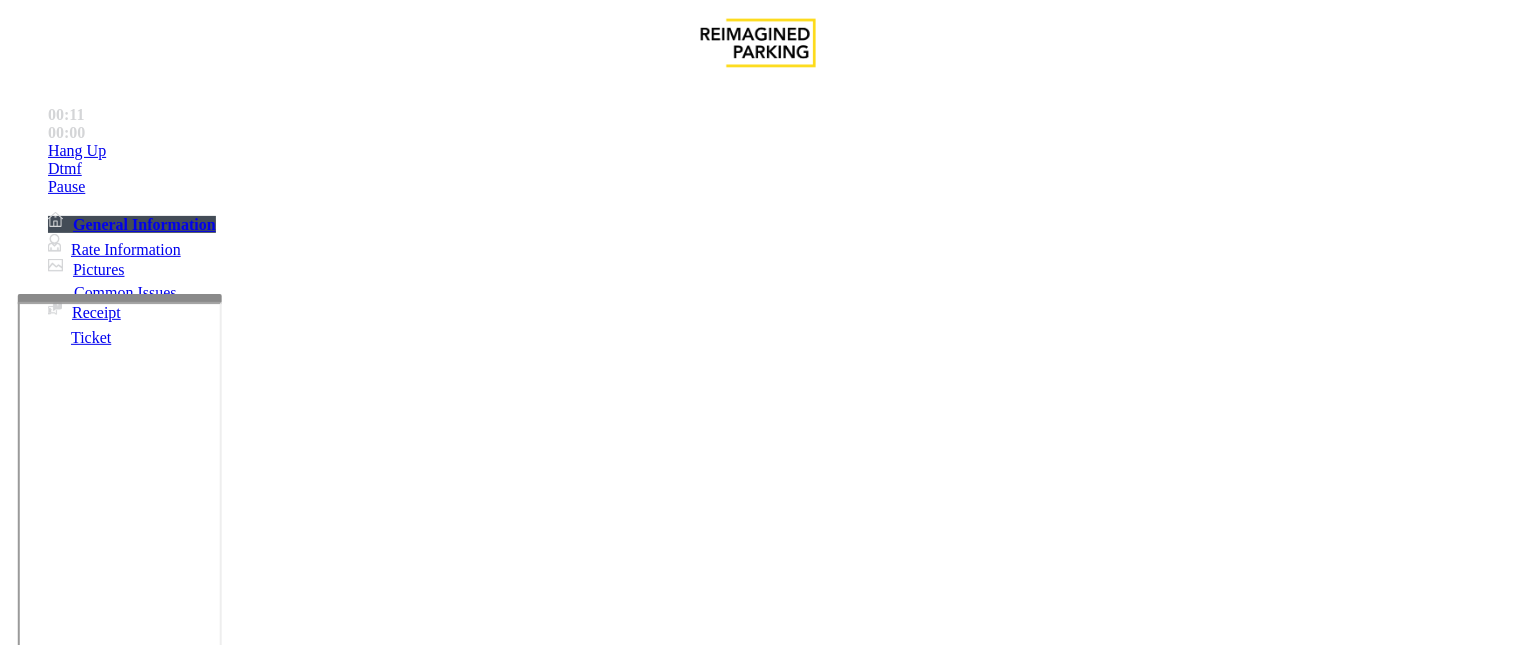 scroll, scrollTop: 333, scrollLeft: 0, axis: vertical 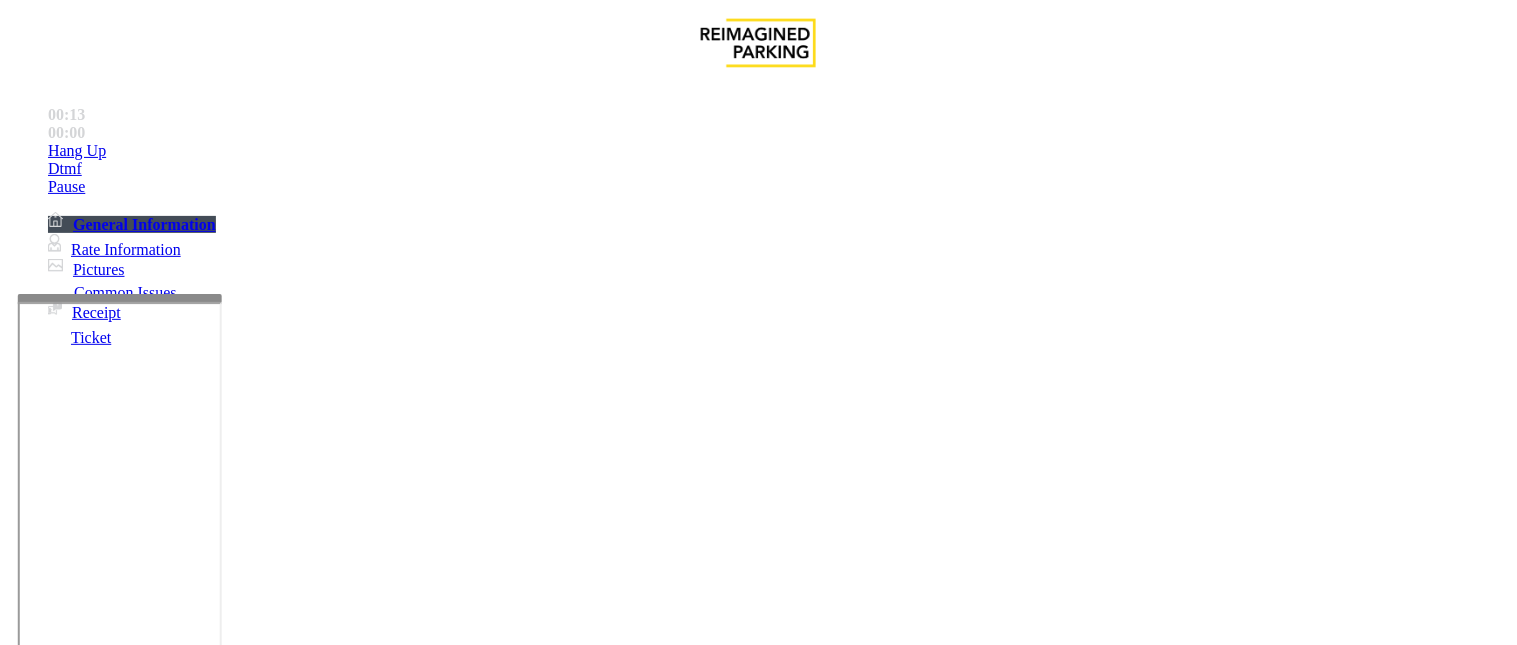 drag, startPoint x: 872, startPoint y: 341, endPoint x: 1093, endPoint y: 462, distance: 251.95634 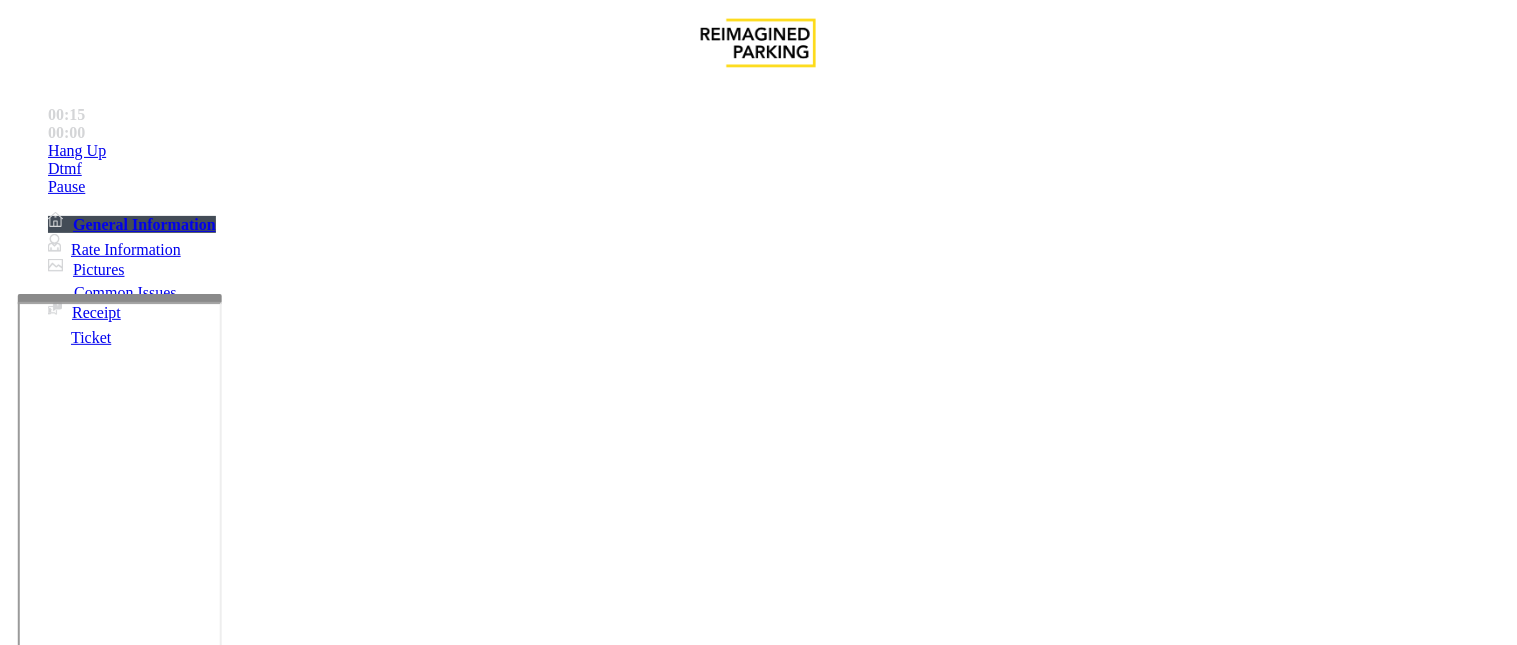 scroll, scrollTop: 666, scrollLeft: 0, axis: vertical 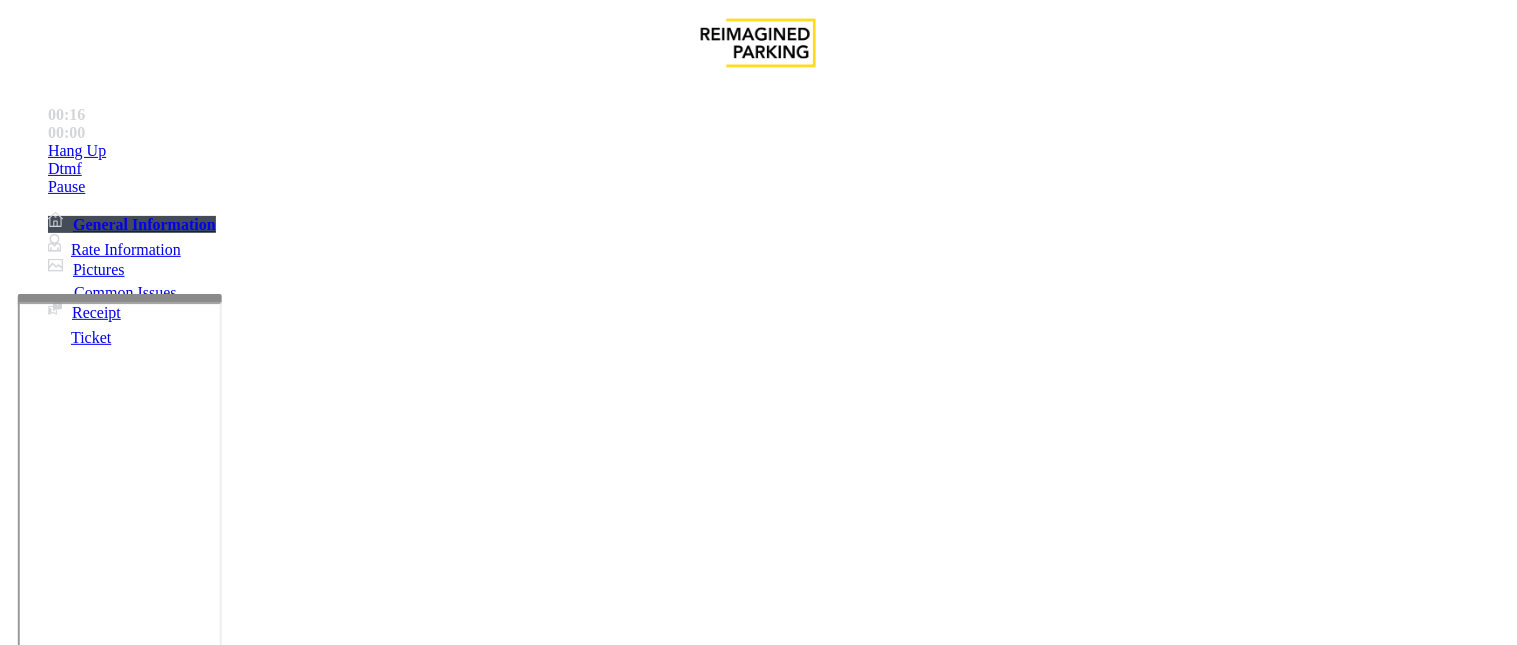 click on "Issue" at bounding box center [42, 1265] 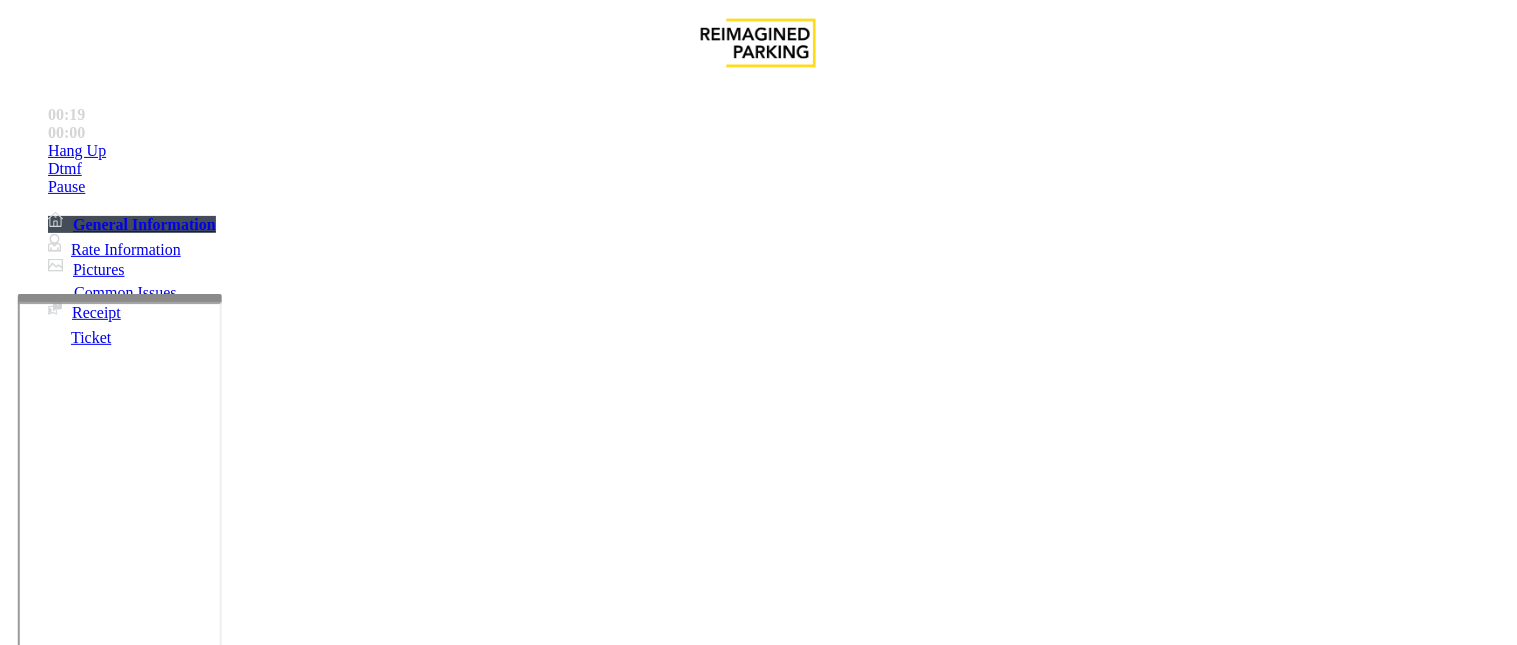 click on "Monthly Issue" at bounding box center (268, 1298) 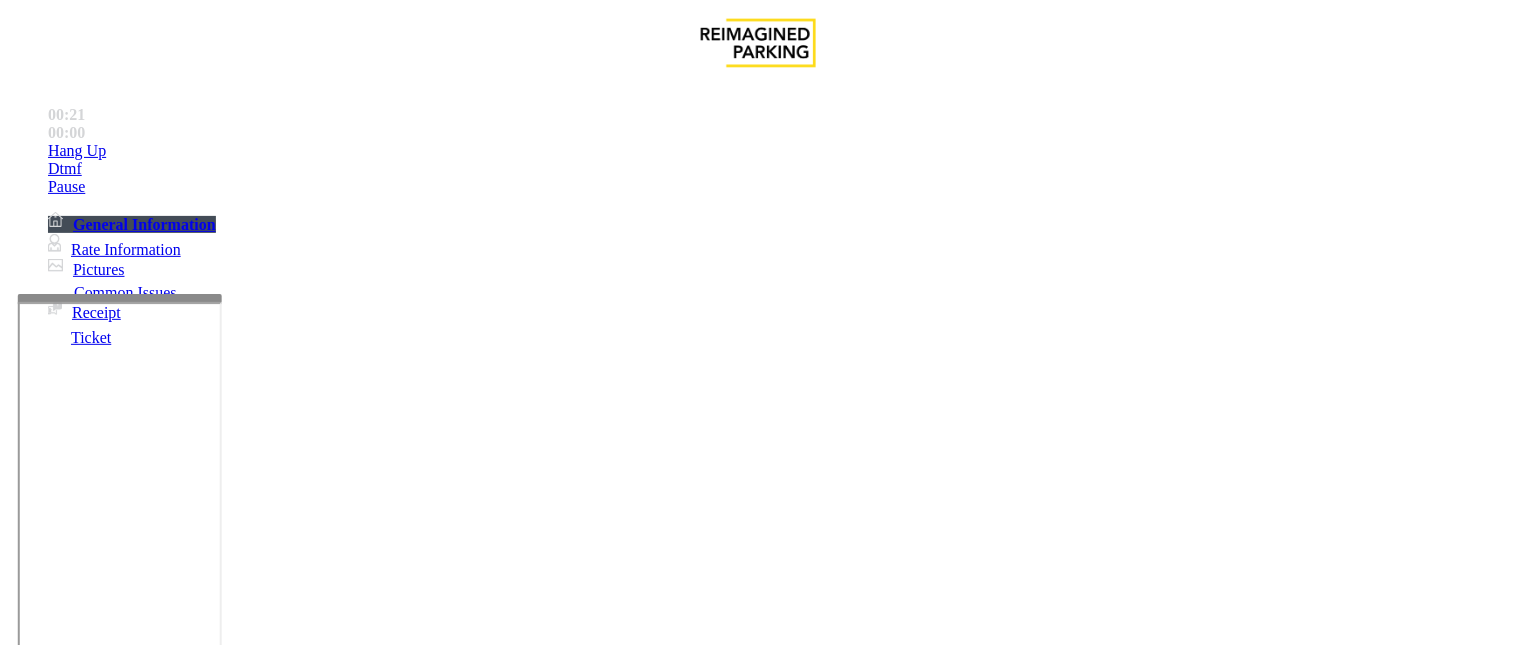 click on "Disabled Card" at bounding box center [78, 1298] 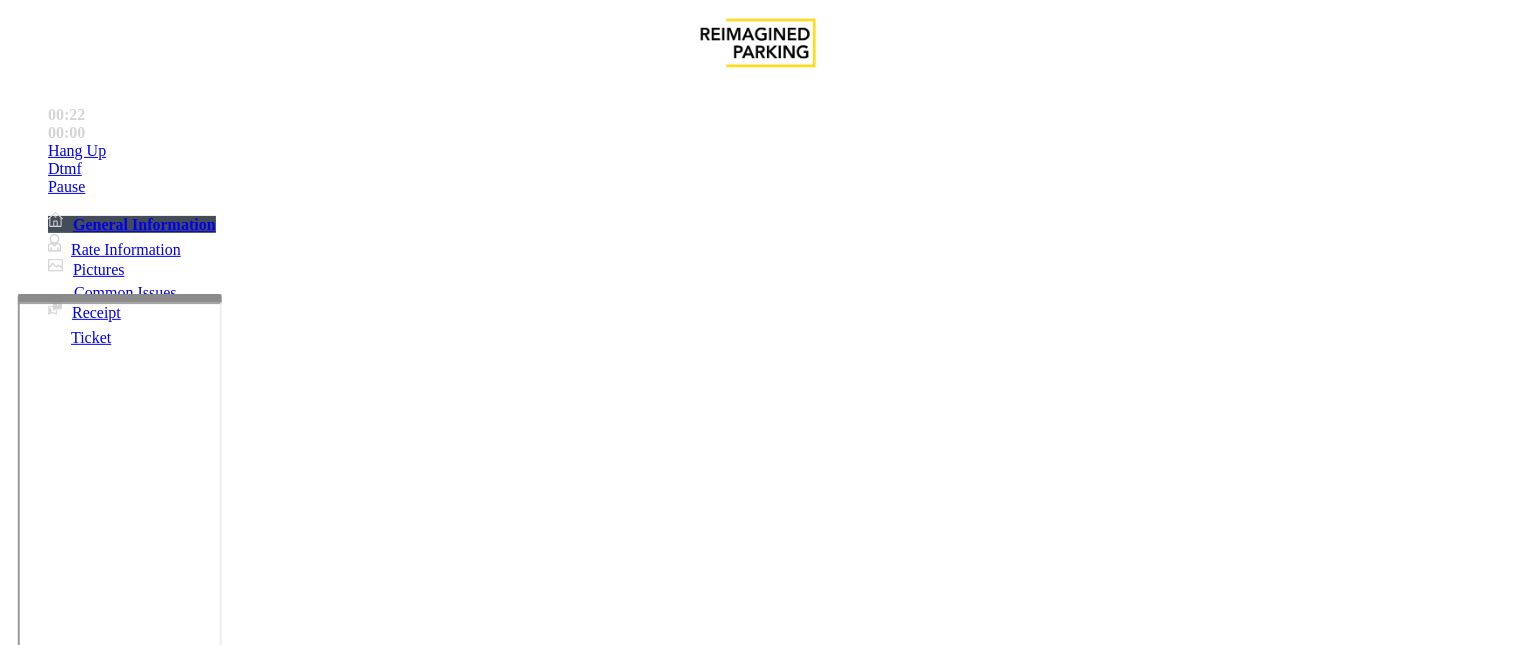 drag, startPoint x: 374, startPoint y: 177, endPoint x: 281, endPoint y: 148, distance: 97.41663 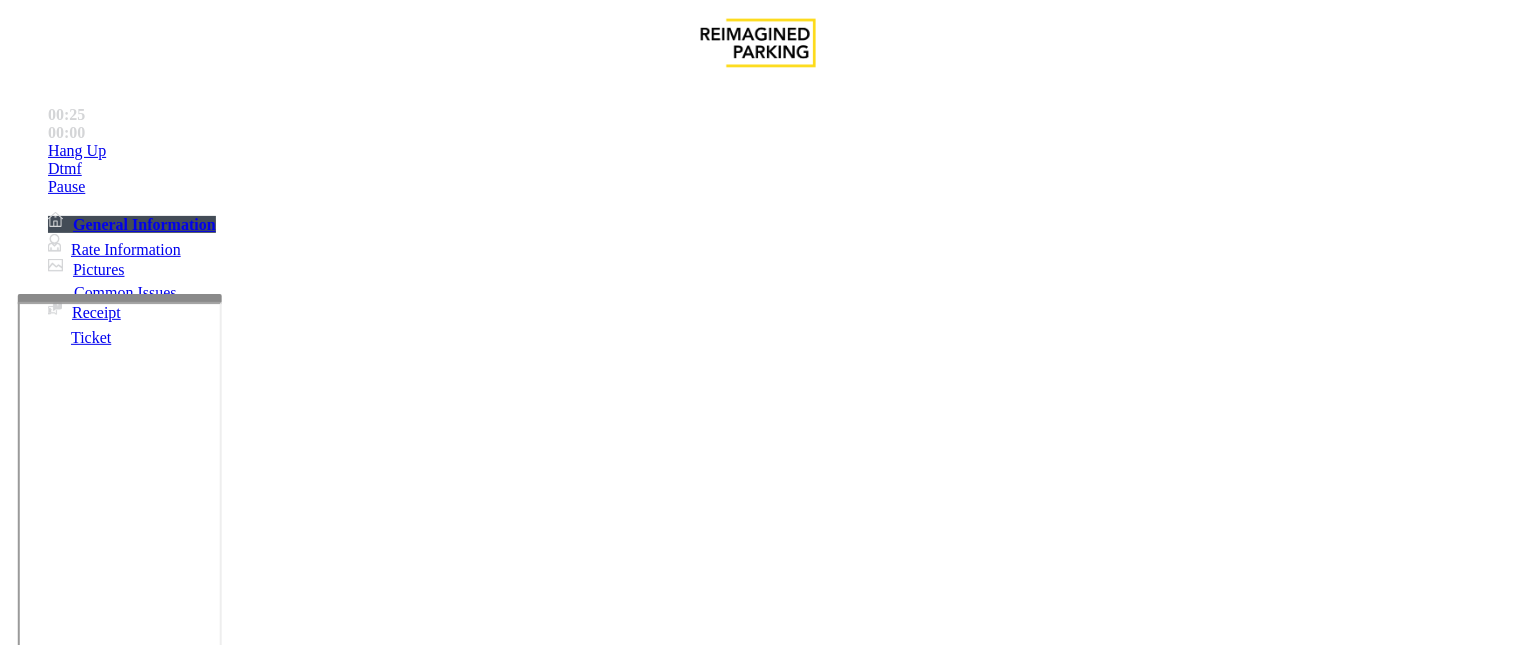 type on "**********" 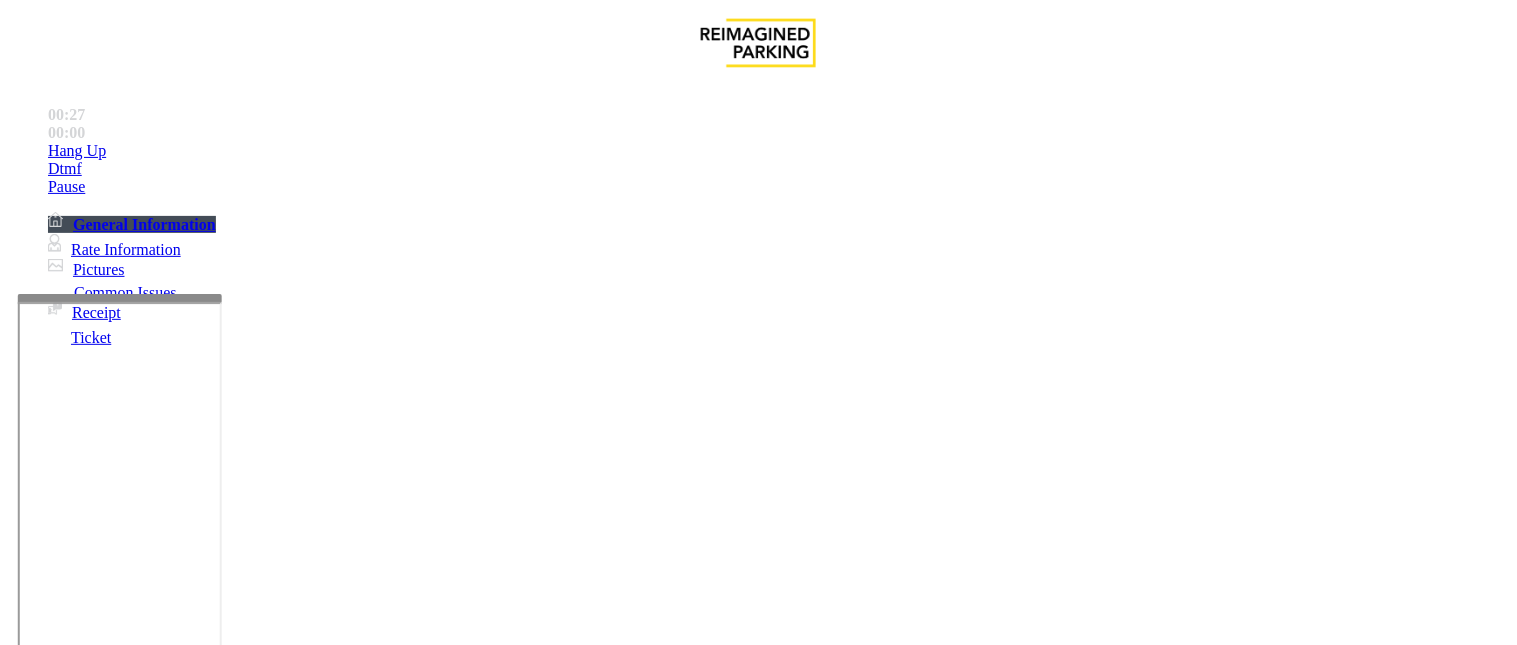 type on "**" 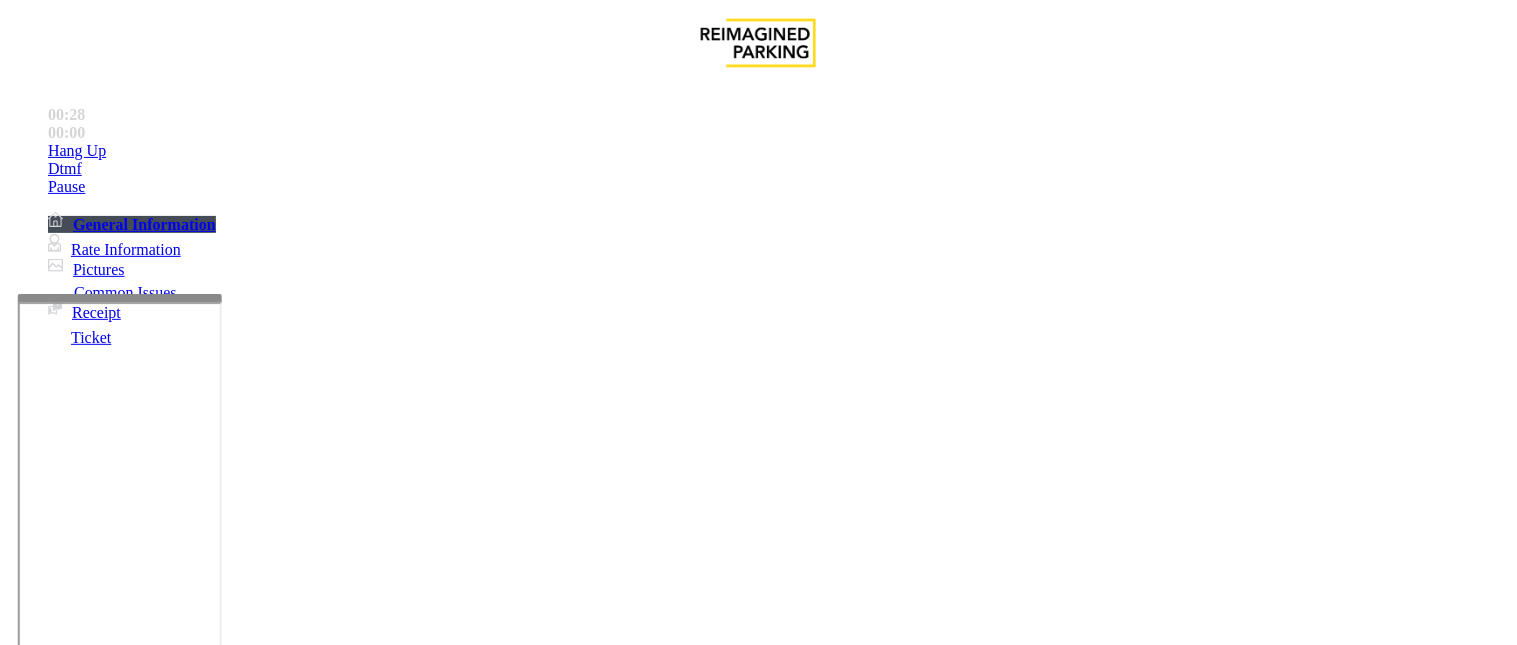 click at bounding box center [96, 1320] 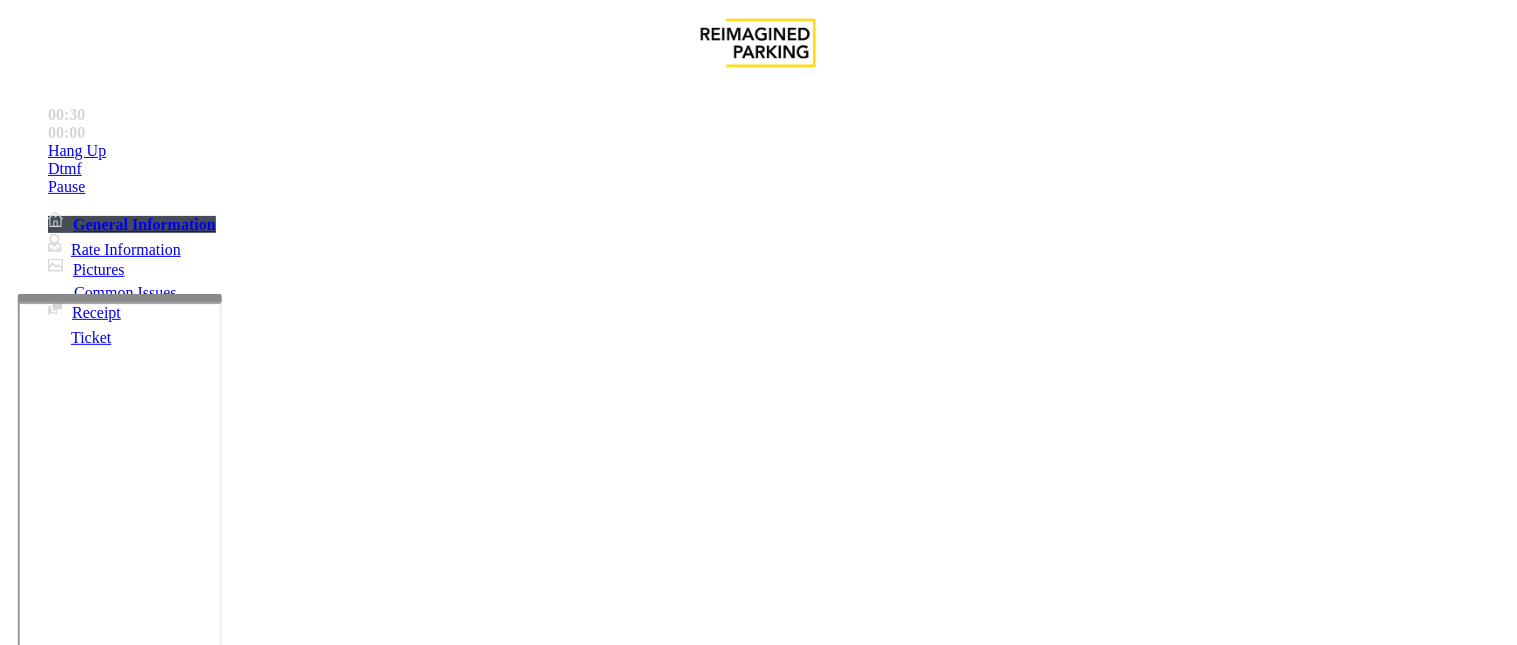 scroll, scrollTop: 222, scrollLeft: 0, axis: vertical 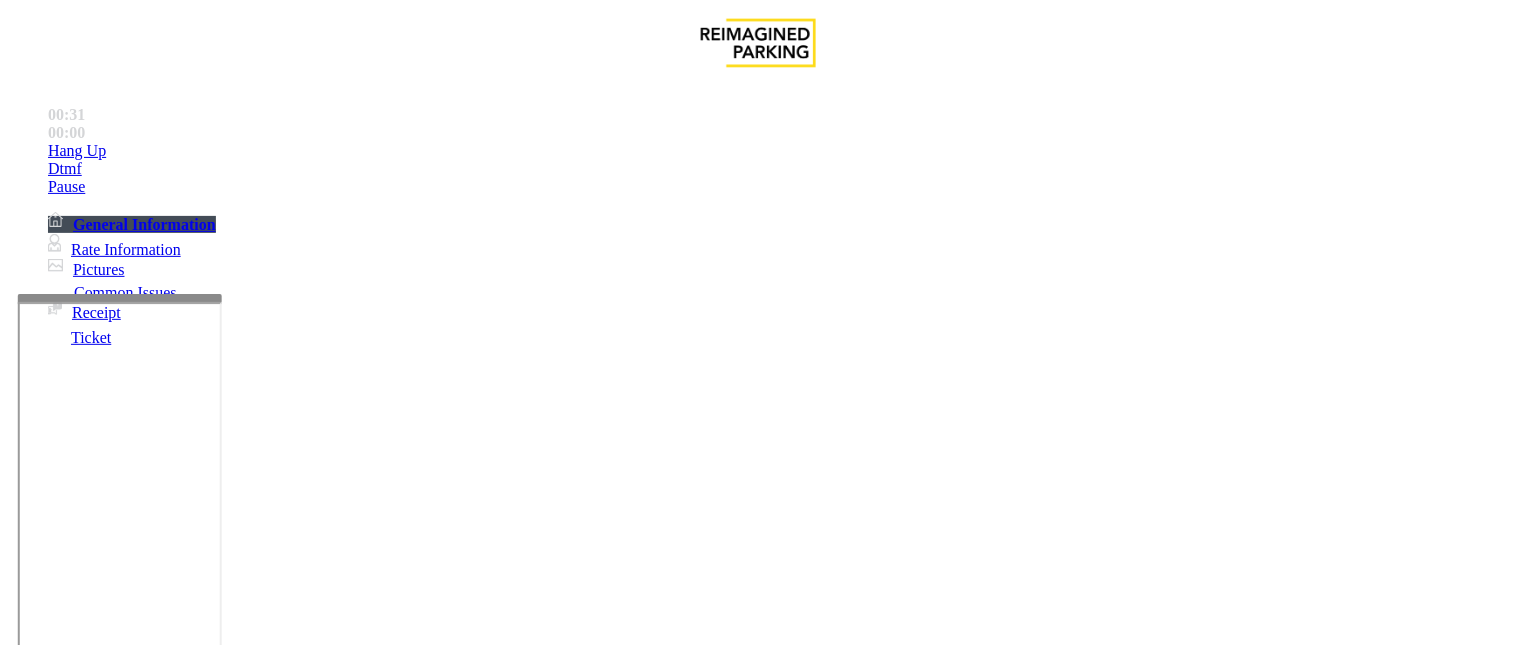 click at bounding box center [246, 1600] 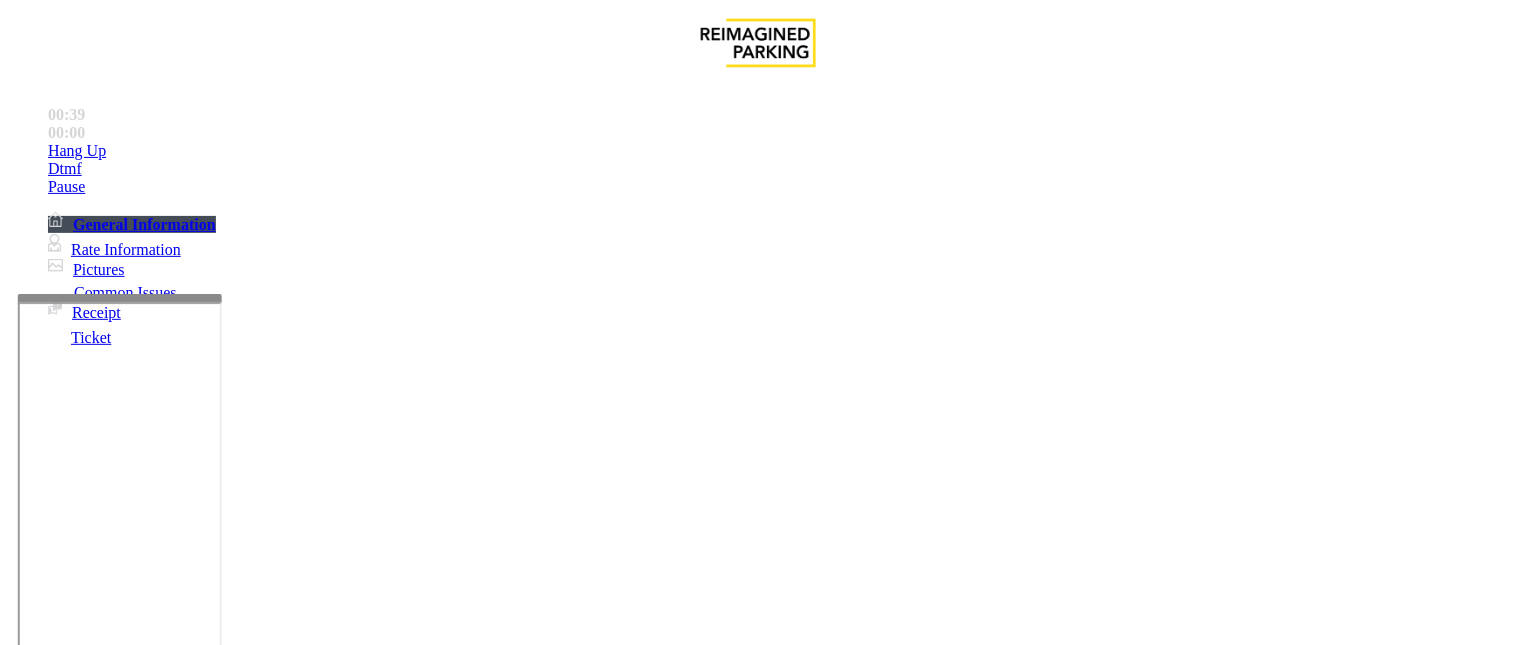 scroll, scrollTop: 0, scrollLeft: 0, axis: both 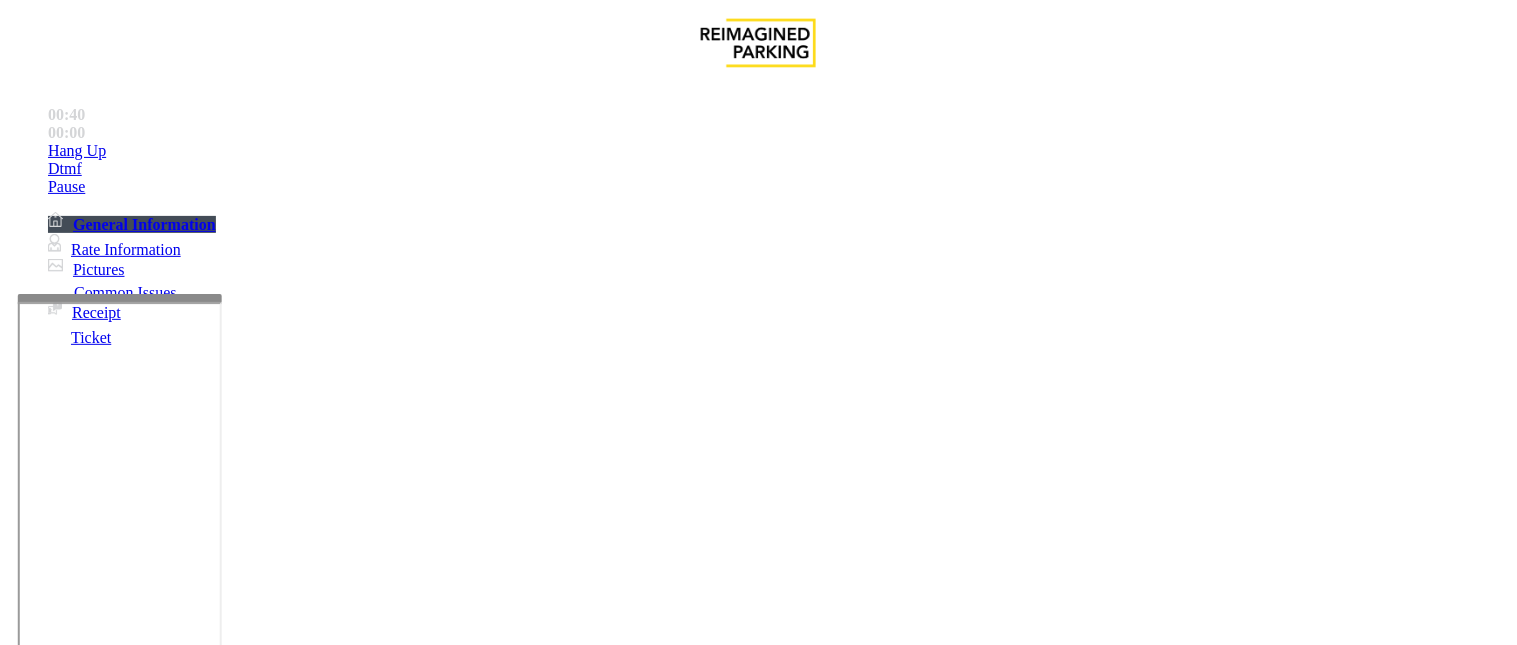 click on "242 - PS #11 Credit Only" at bounding box center (89, 1242) 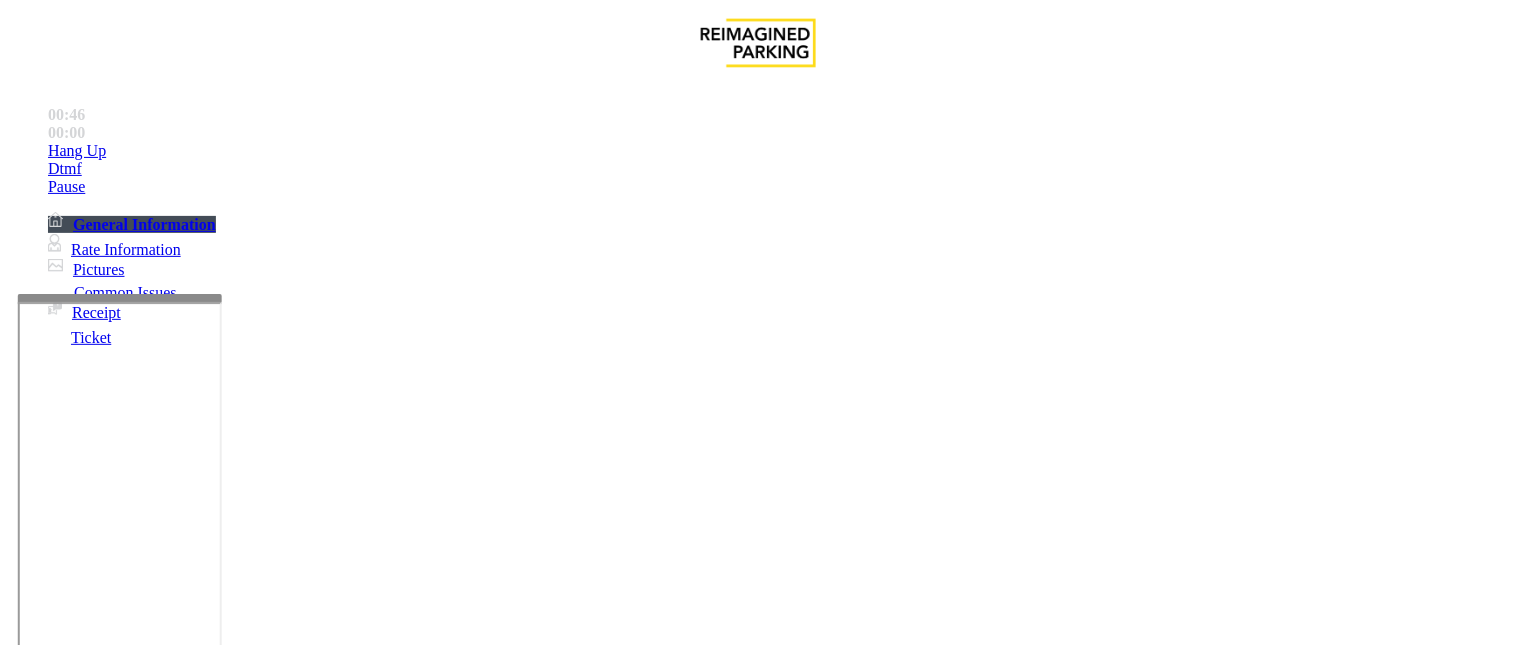 scroll, scrollTop: 46, scrollLeft: 0, axis: vertical 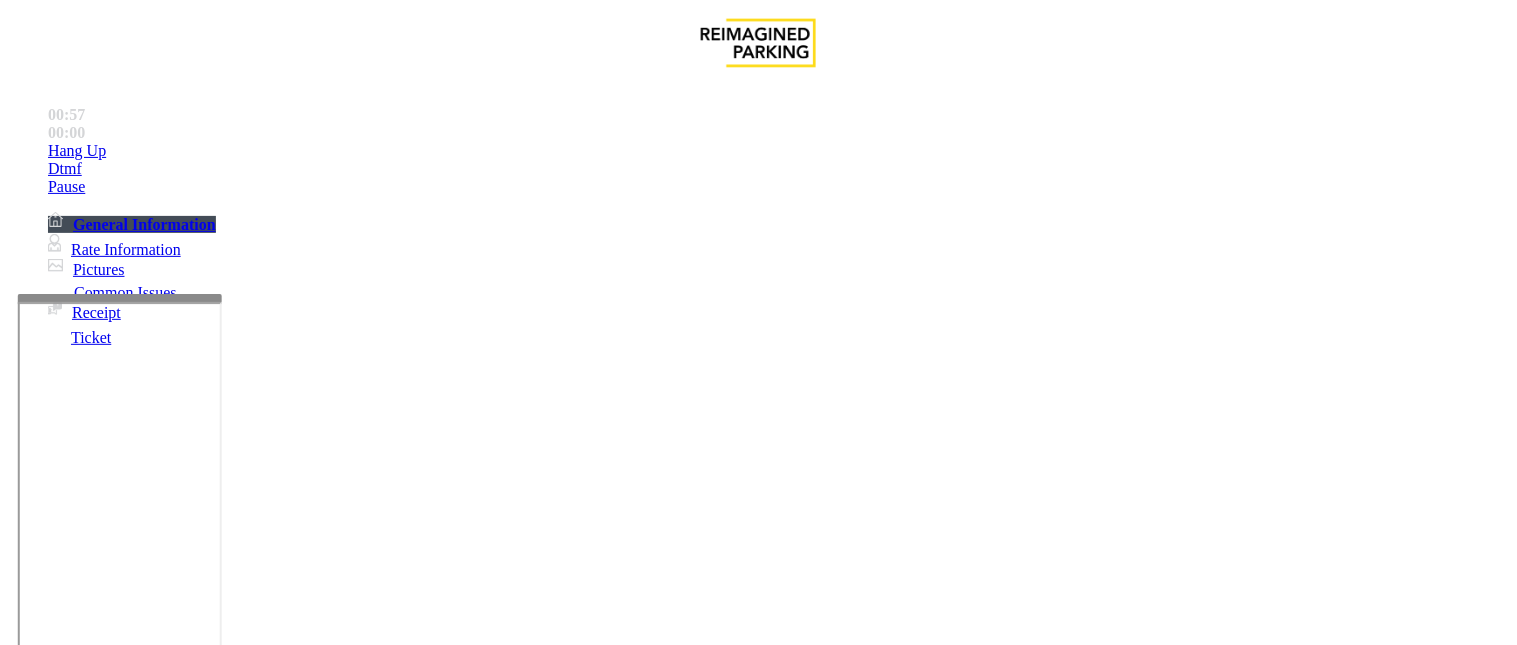 click on "242 - PS #11 Credit Only" at bounding box center (89, 1242) 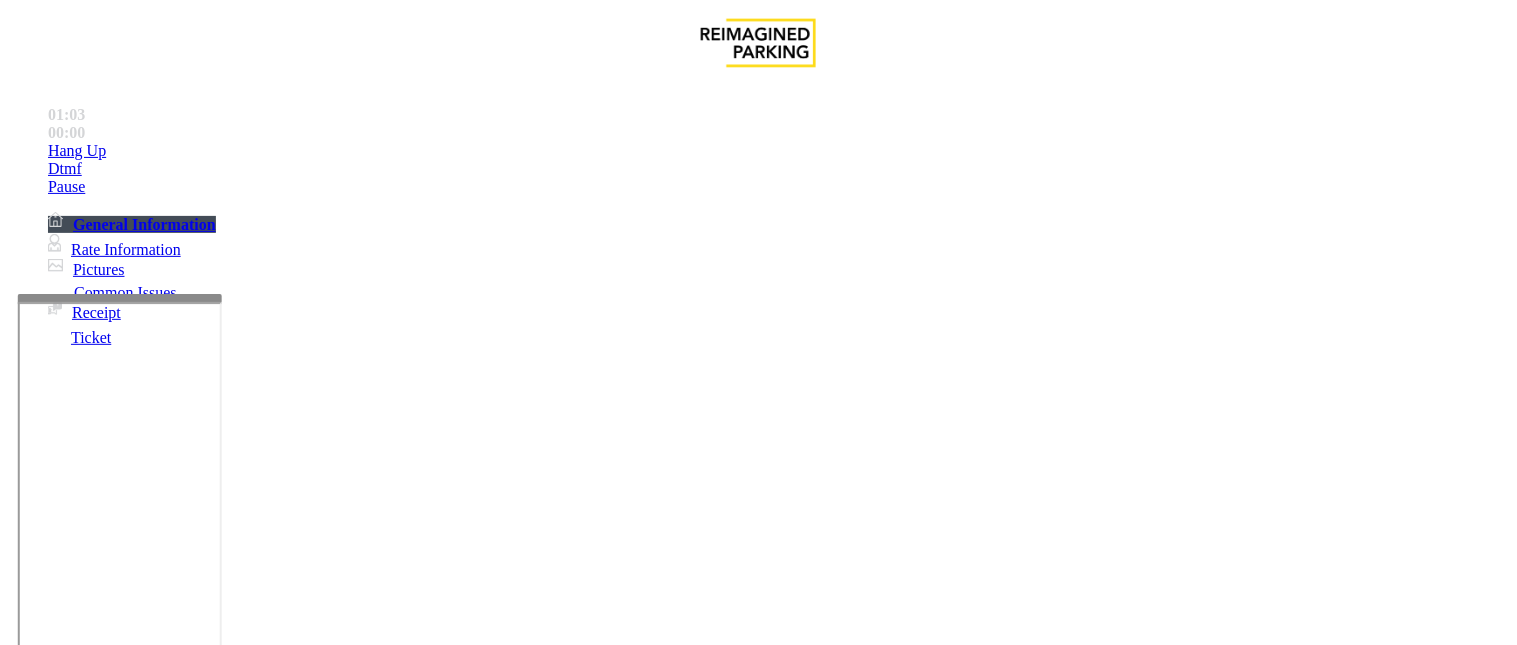 drag, startPoint x: 832, startPoint y: 295, endPoint x: 1100, endPoint y: 372, distance: 278.84225 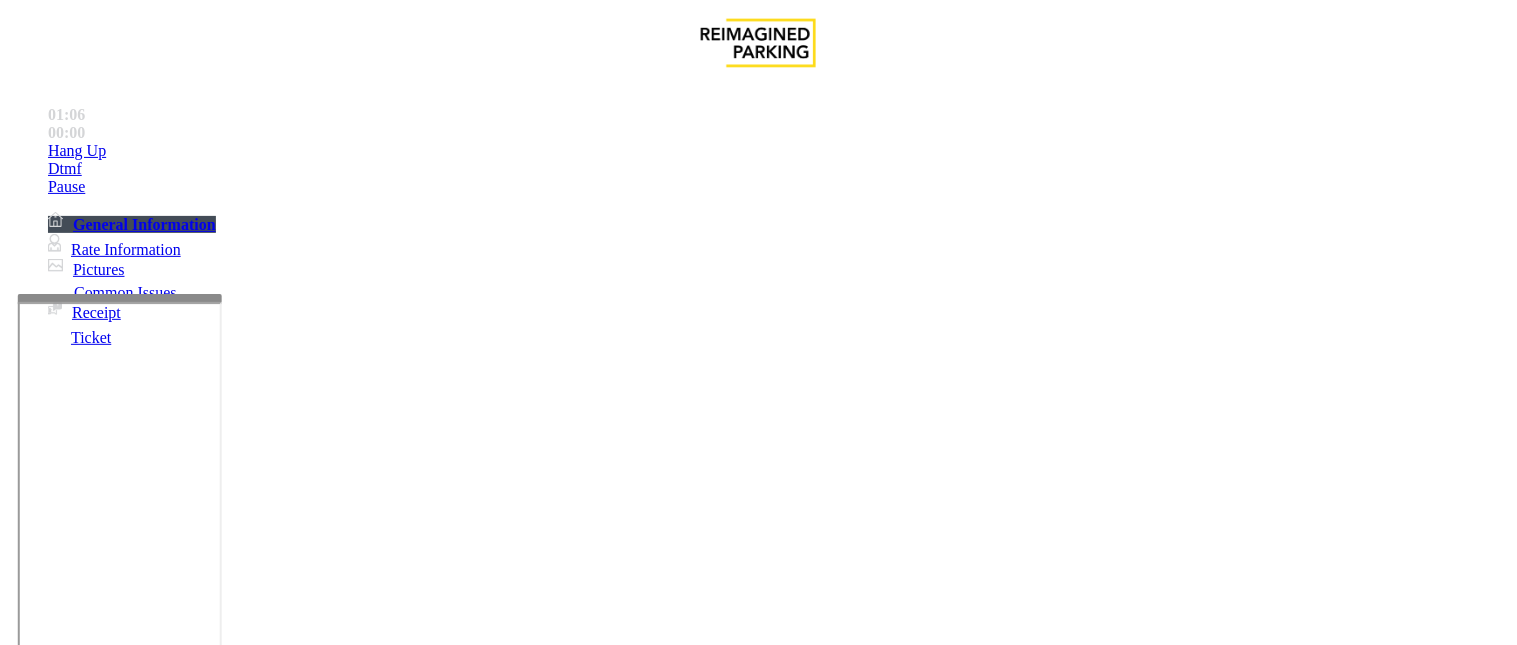 click on "242 - PS #11 Credit Only" at bounding box center [89, 1242] 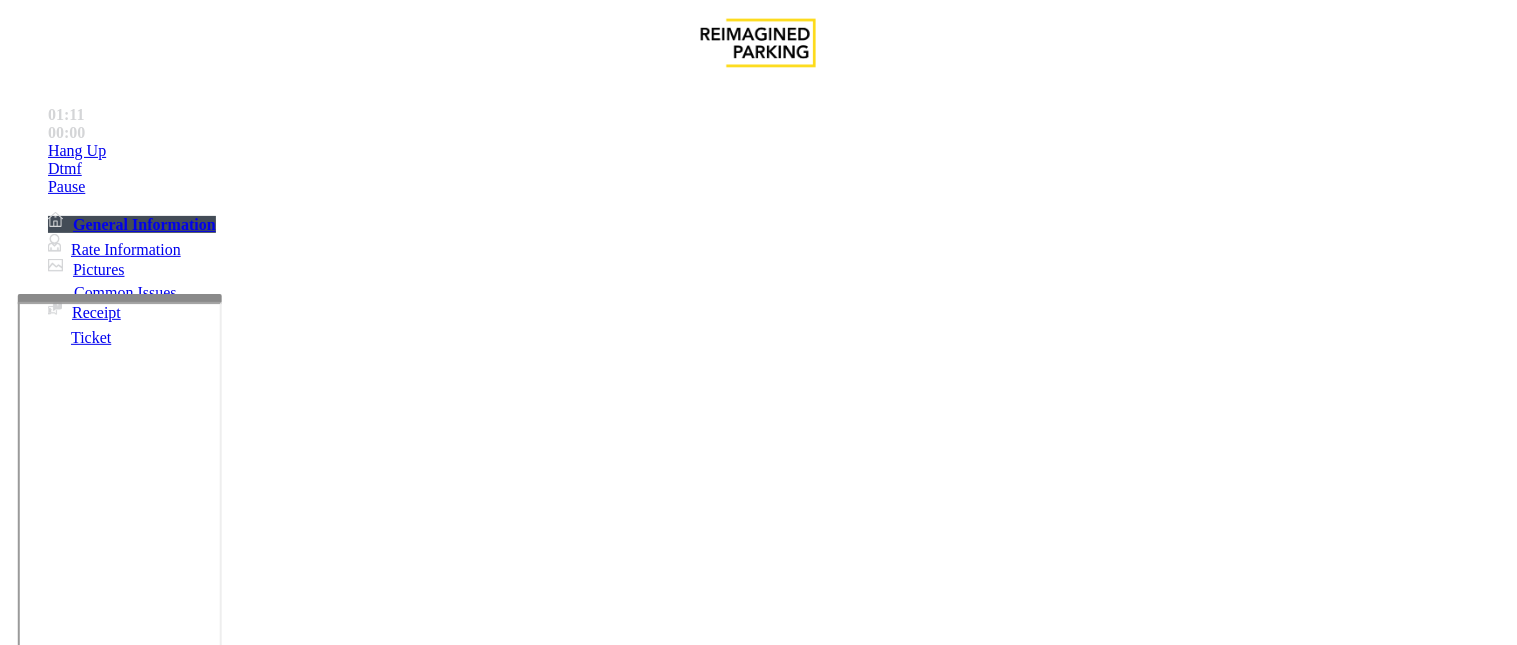 scroll, scrollTop: 0, scrollLeft: 0, axis: both 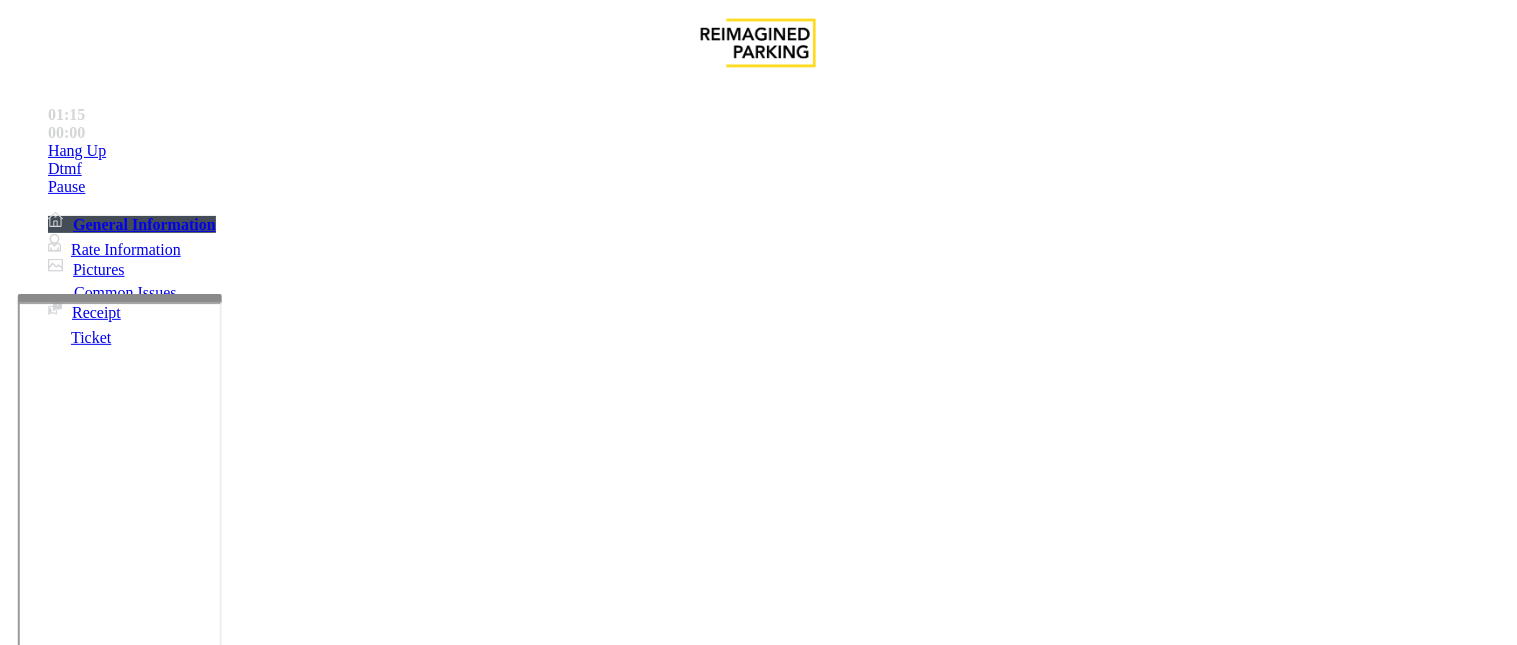 click on "Hospital Location" at bounding box center [758, 2676] 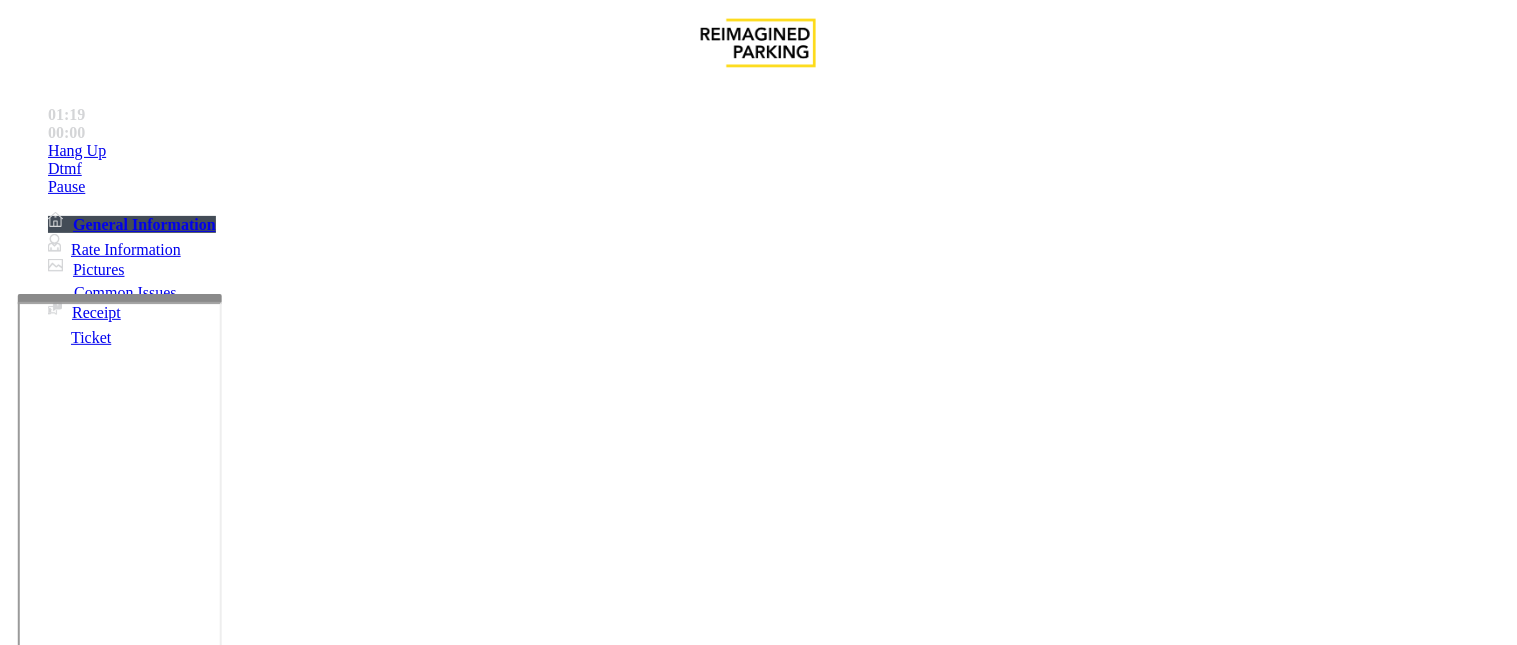 scroll, scrollTop: 1111, scrollLeft: 0, axis: vertical 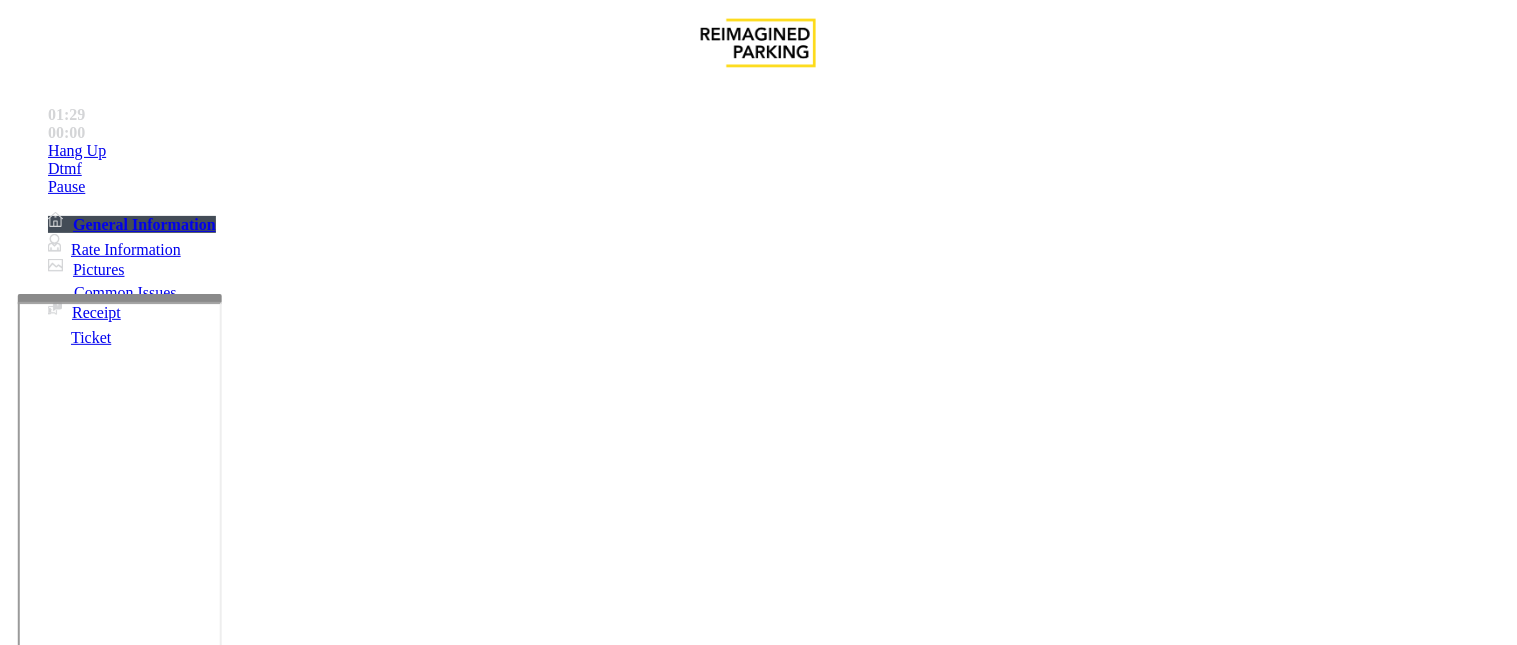 click at bounding box center (246, 1600) 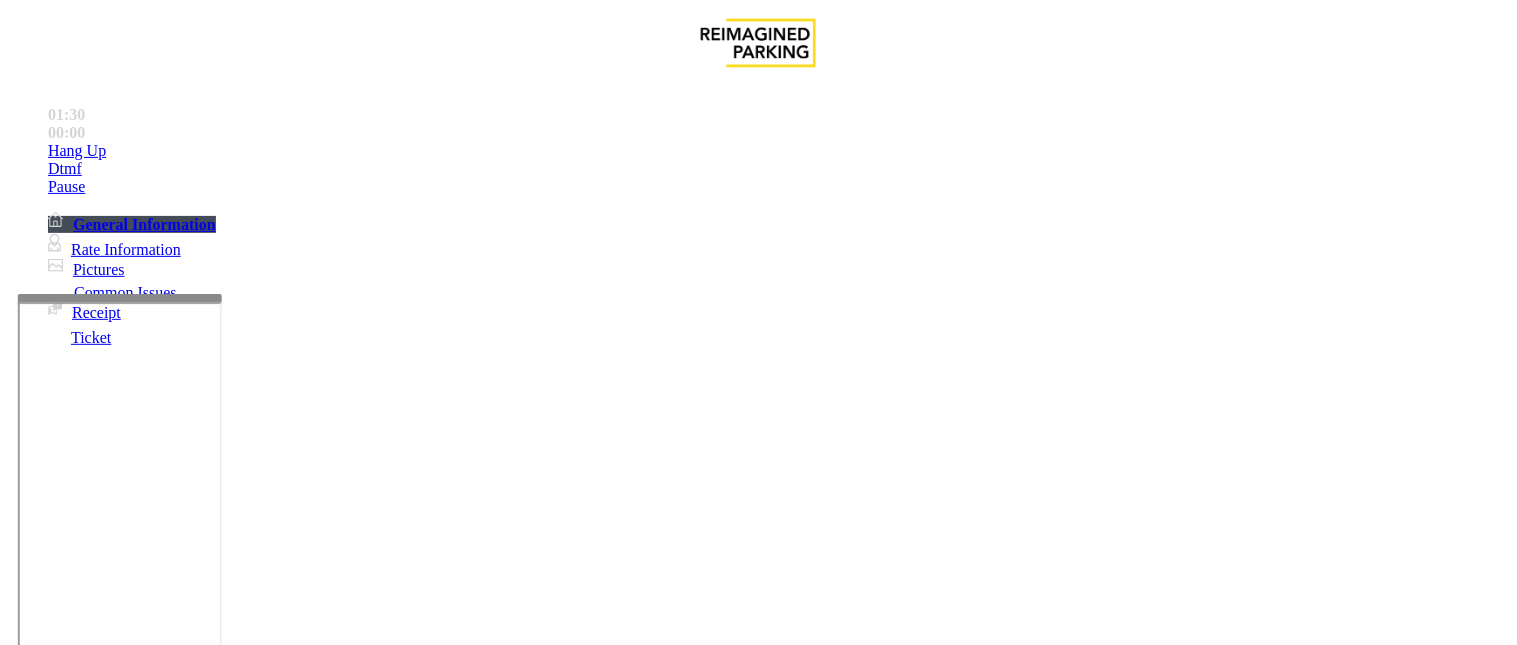 scroll, scrollTop: 888, scrollLeft: 0, axis: vertical 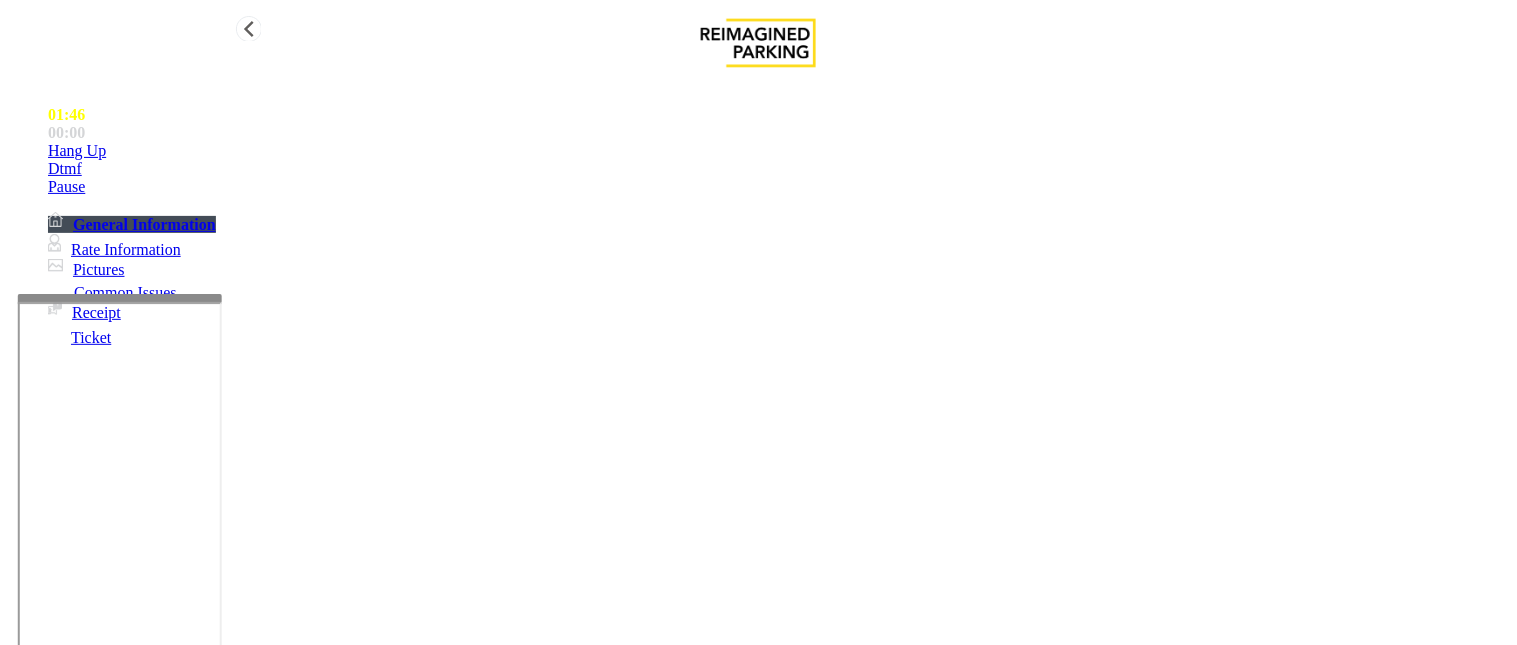 type on "**********" 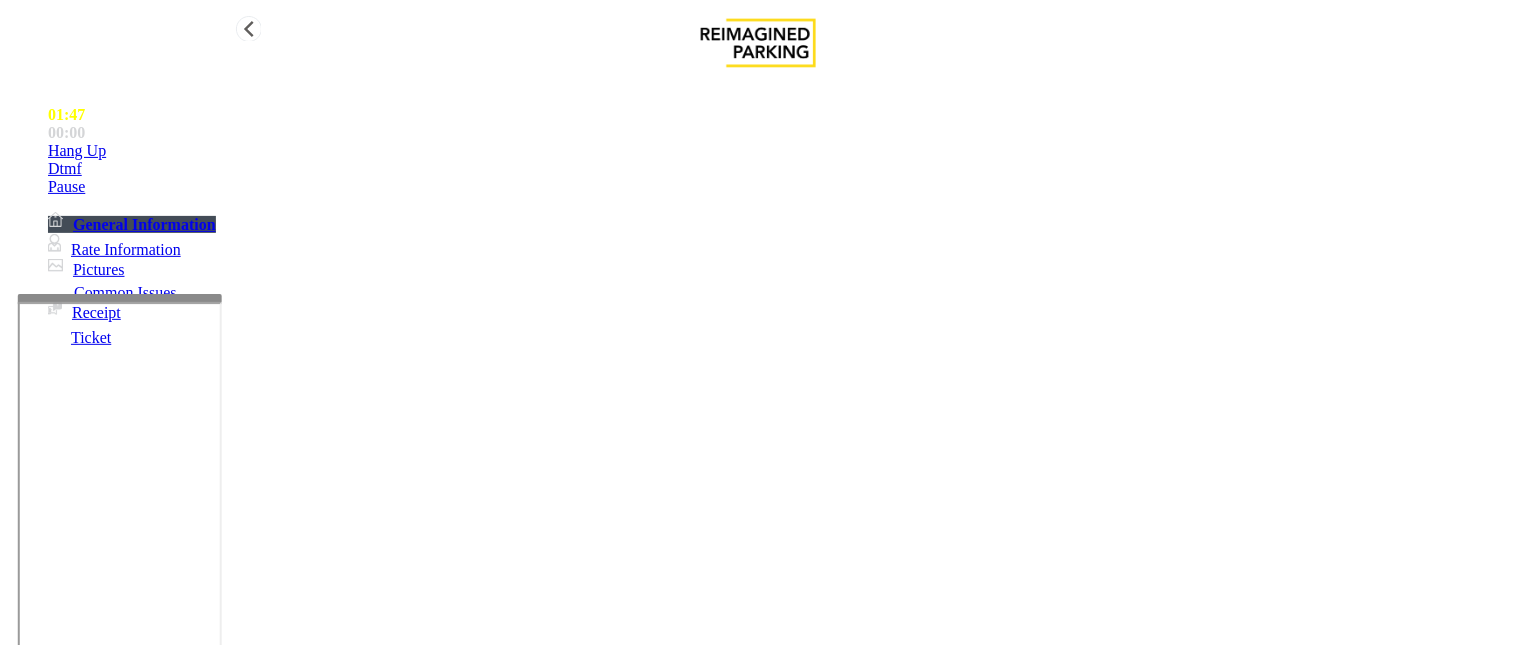 click on "Hang Up" at bounding box center [778, 151] 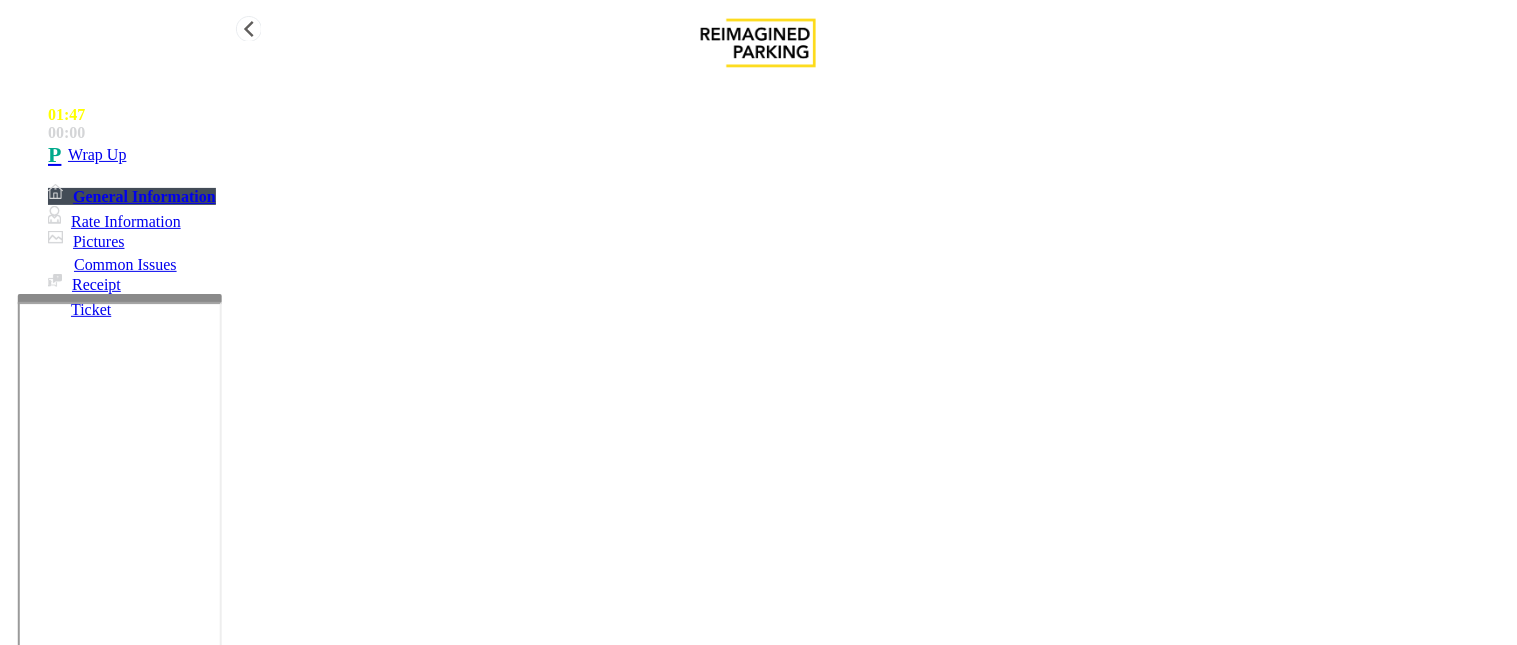 click on "Wrap Up" at bounding box center (778, 155) 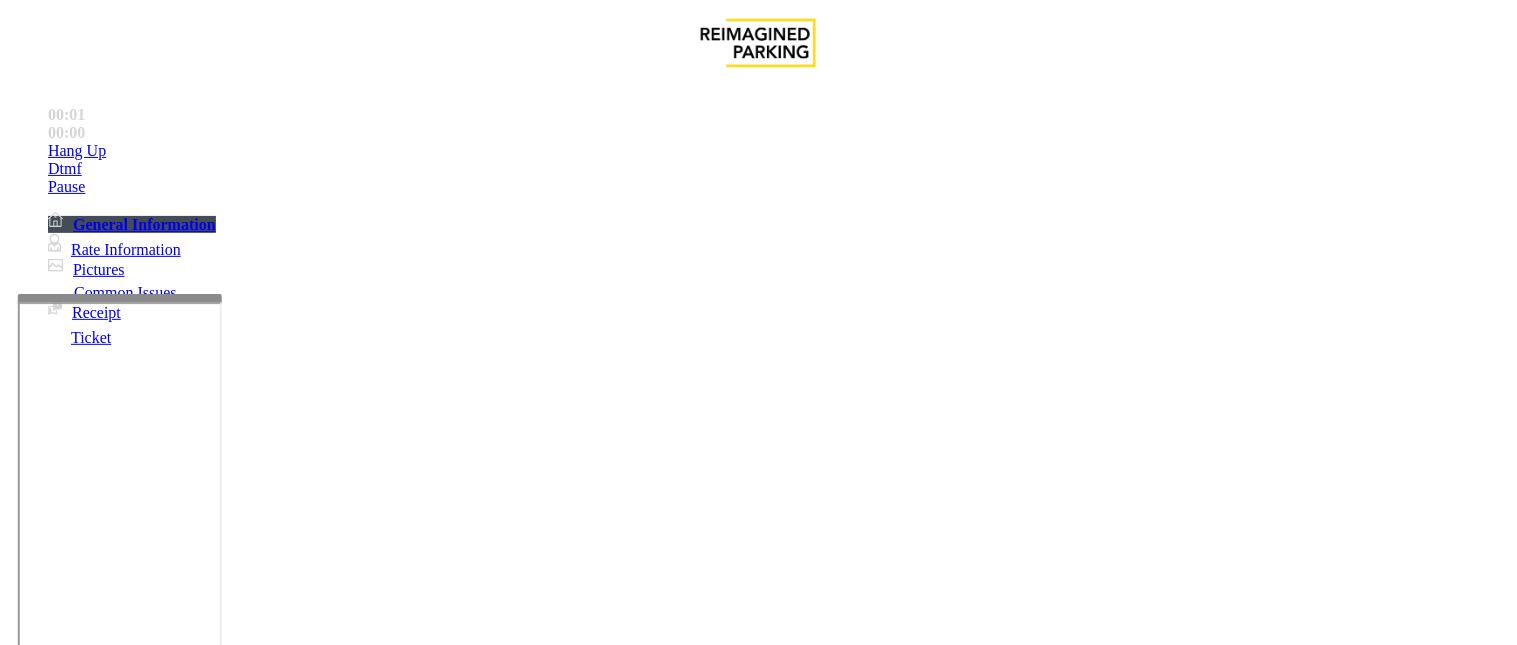 scroll, scrollTop: 444, scrollLeft: 0, axis: vertical 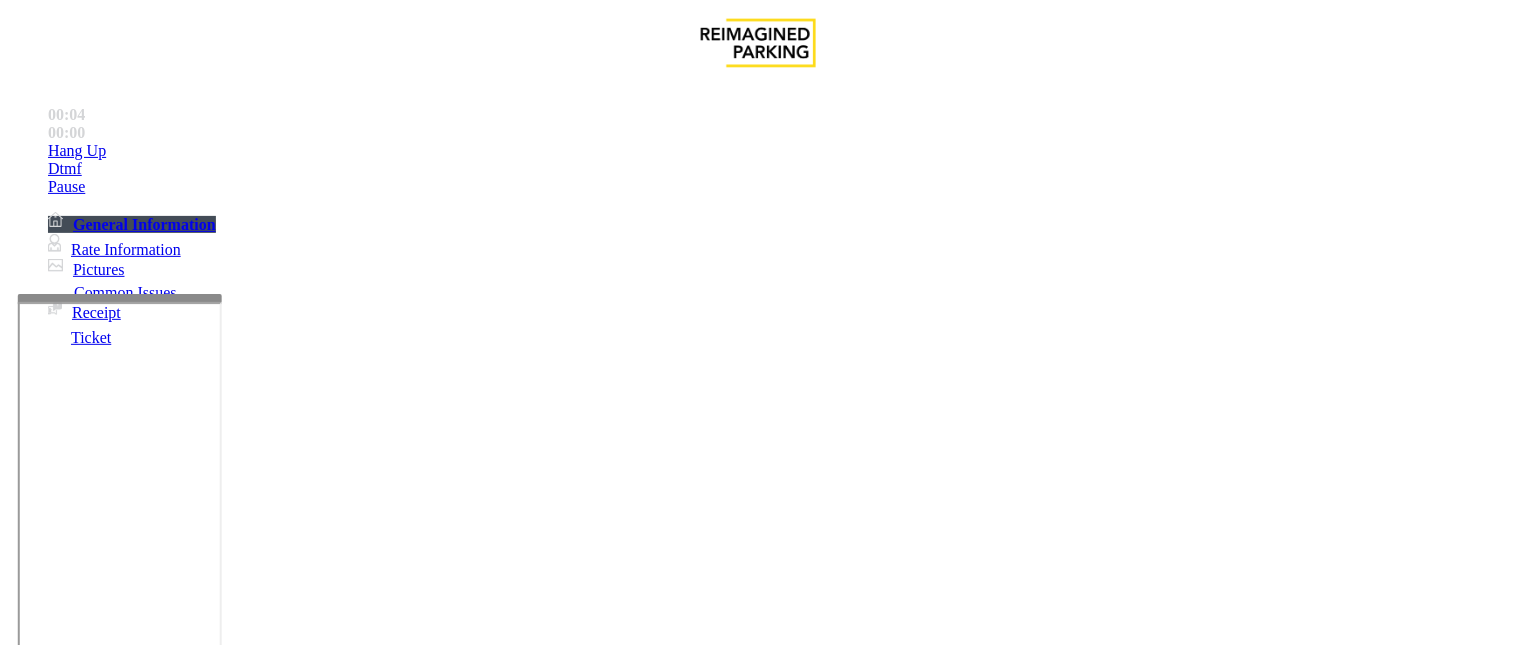 drag, startPoint x: 893, startPoint y: 403, endPoint x: 1263, endPoint y: 597, distance: 417.77505 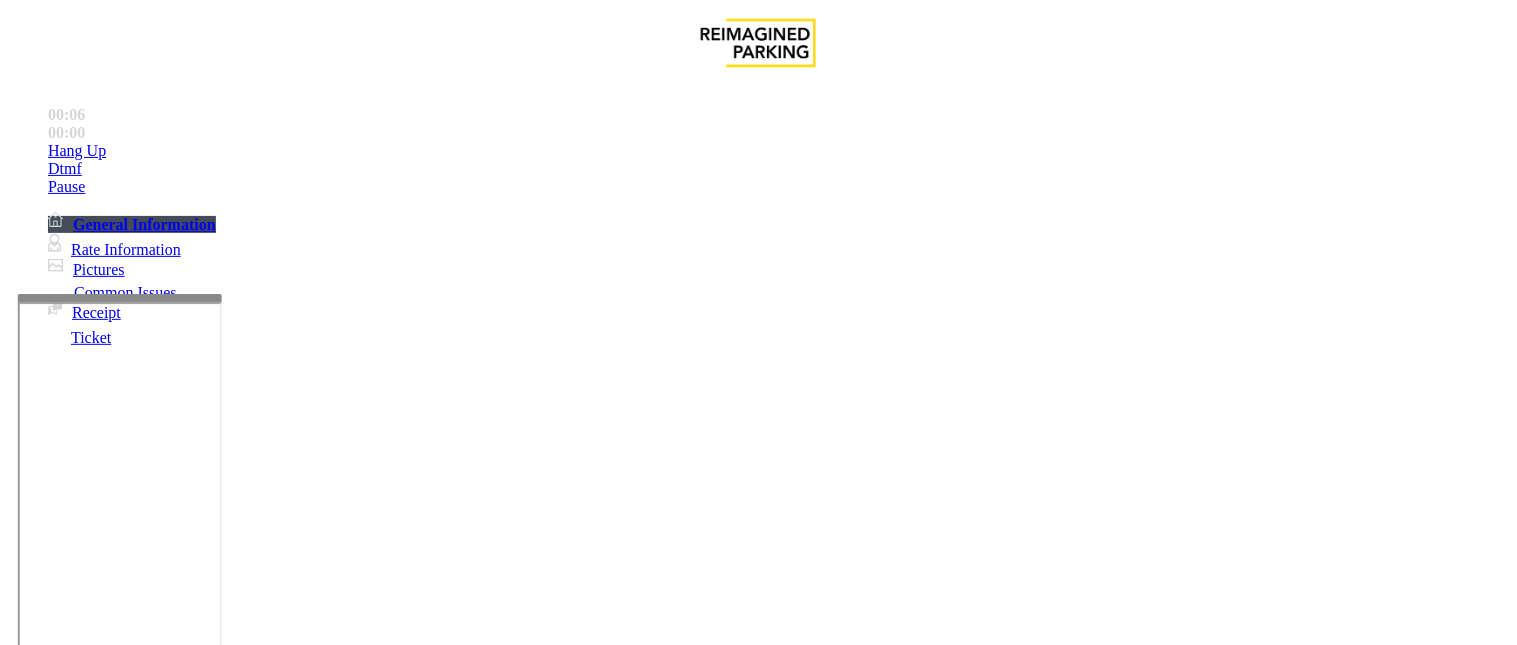 scroll, scrollTop: 777, scrollLeft: 0, axis: vertical 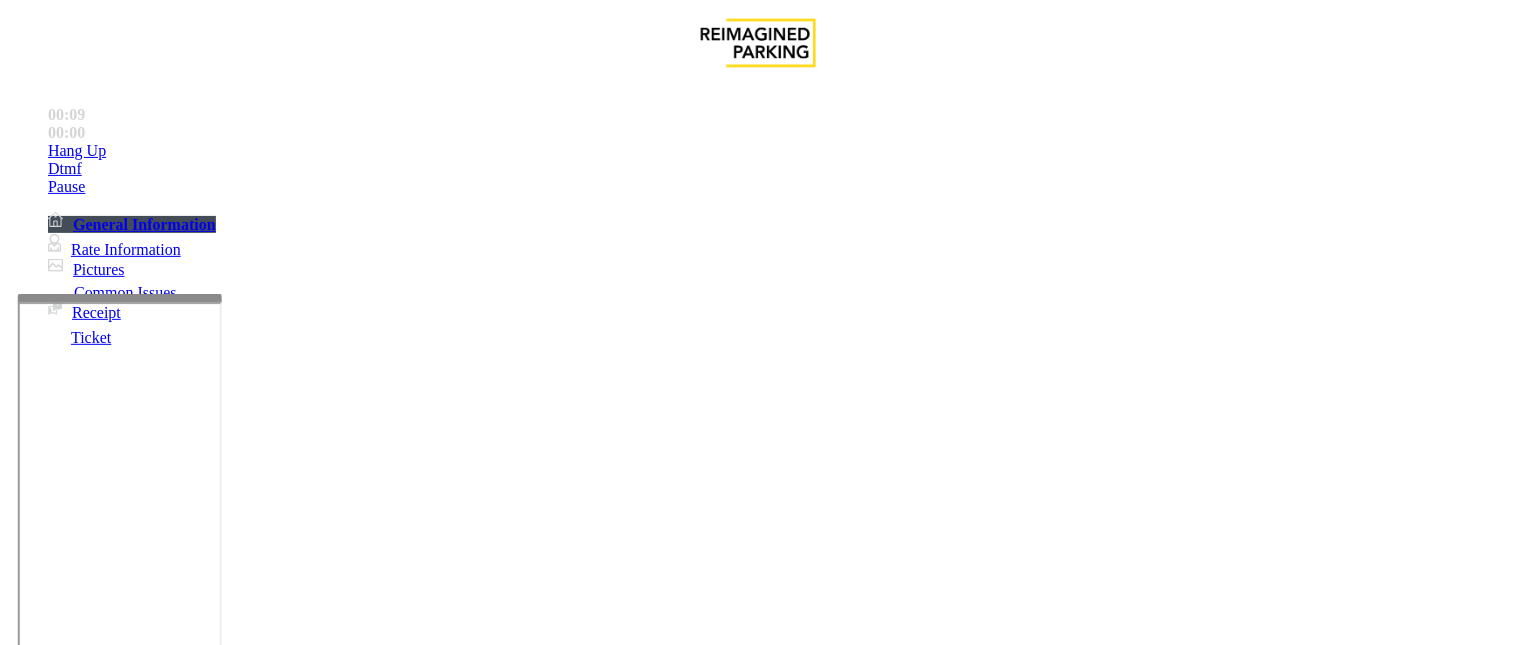 drag, startPoint x: 903, startPoint y: 291, endPoint x: 1235, endPoint y: 400, distance: 349.43527 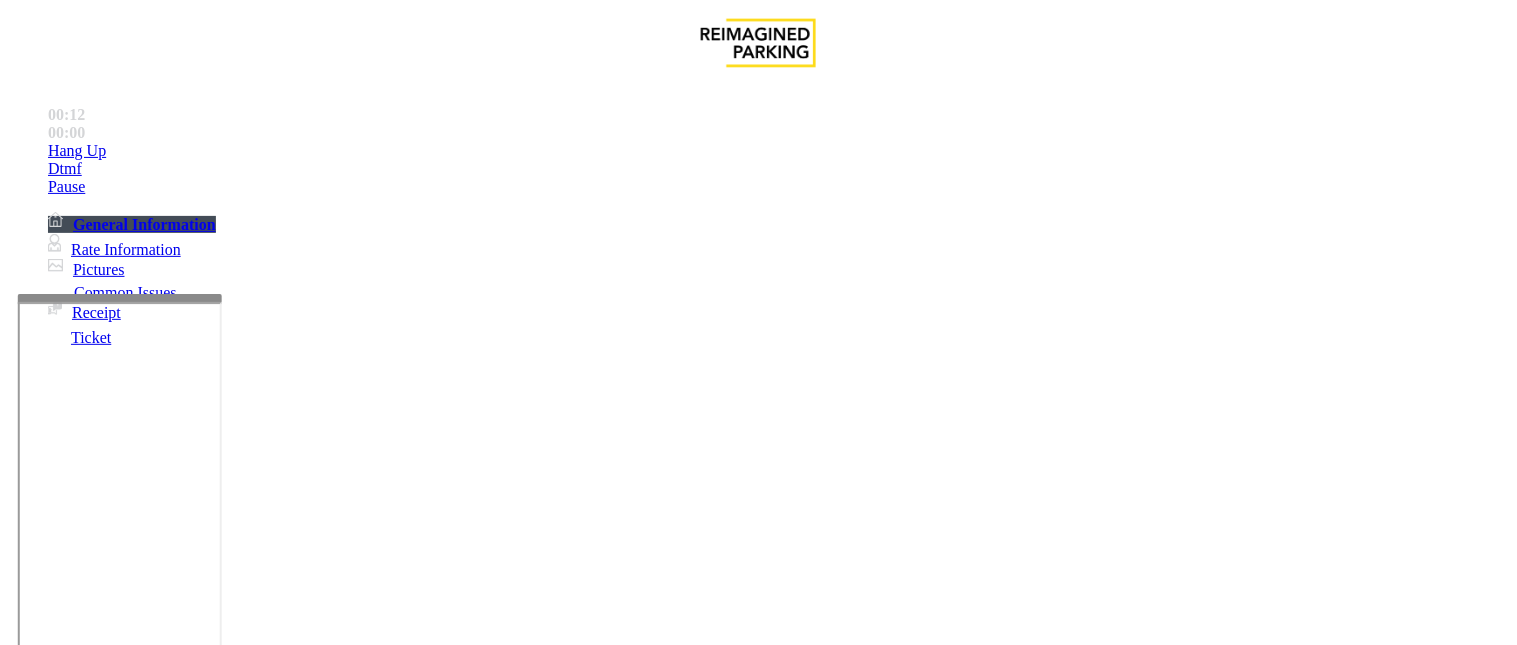 click on "Intercom Issue/No Response" at bounding box center (929, 1298) 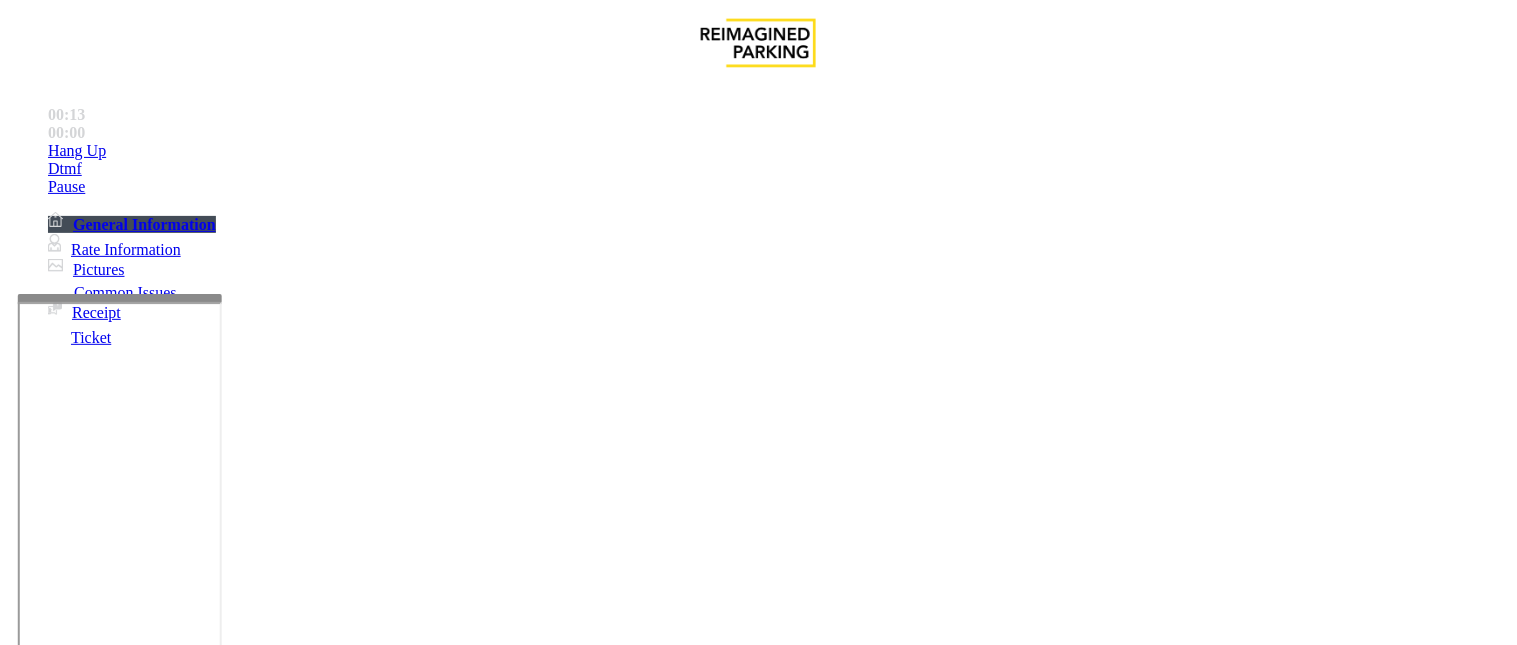 click on "No Response/Unable to hear parker" at bounding box center [142, 1298] 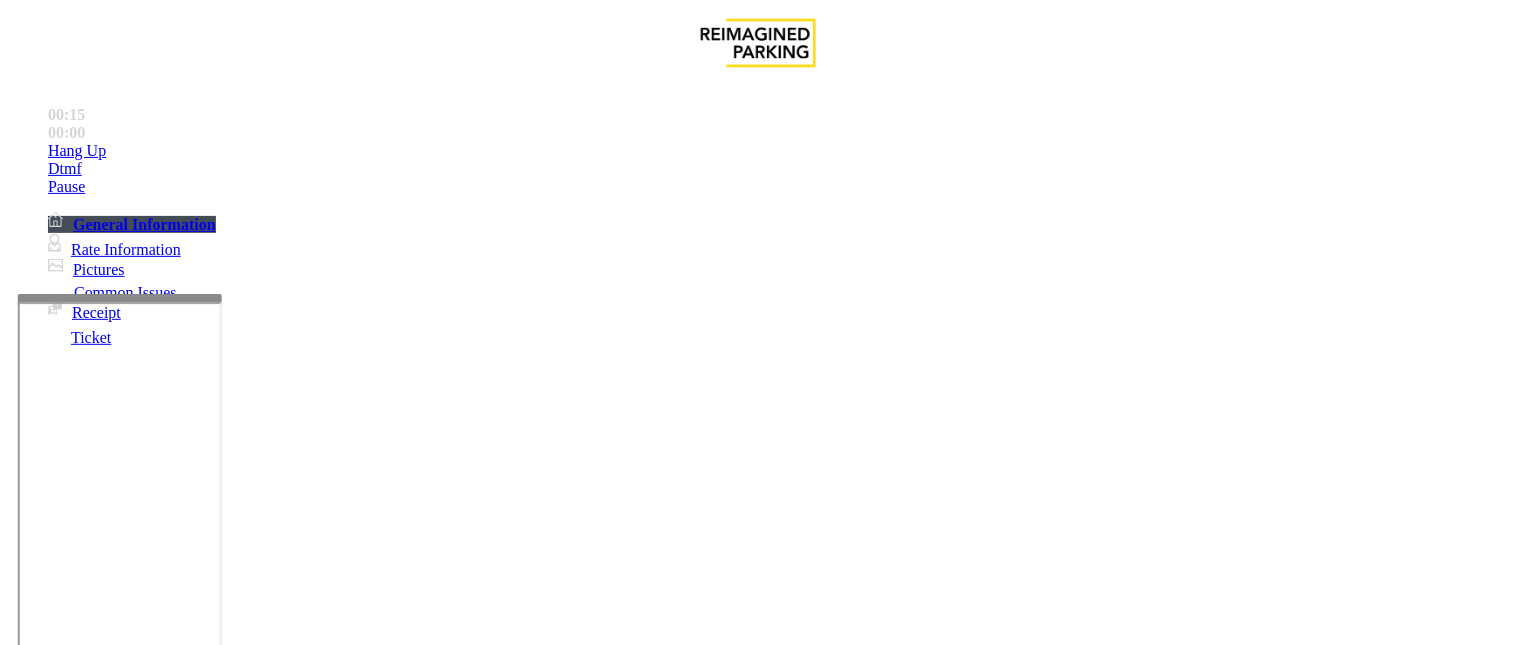 drag, startPoint x: 384, startPoint y: 182, endPoint x: 278, endPoint y: 184, distance: 106.01887 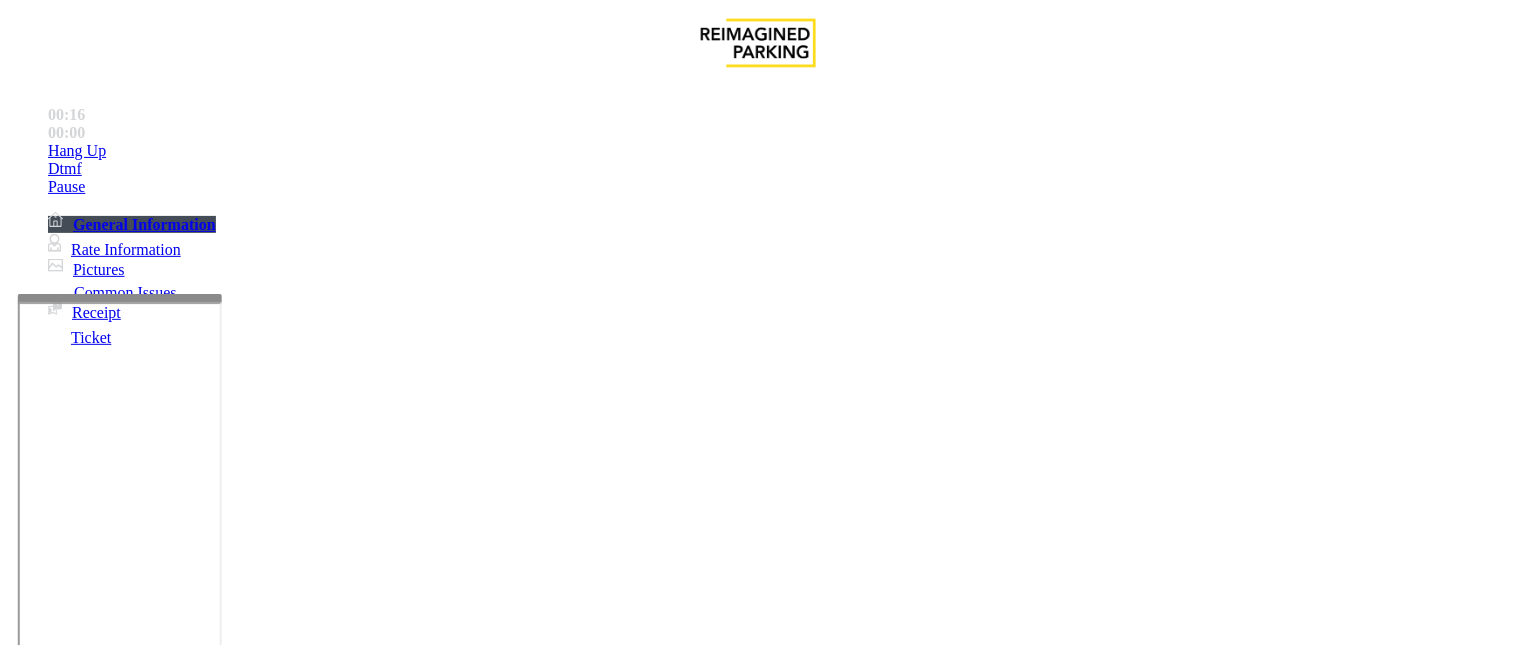 click at bounding box center [254, 1346] 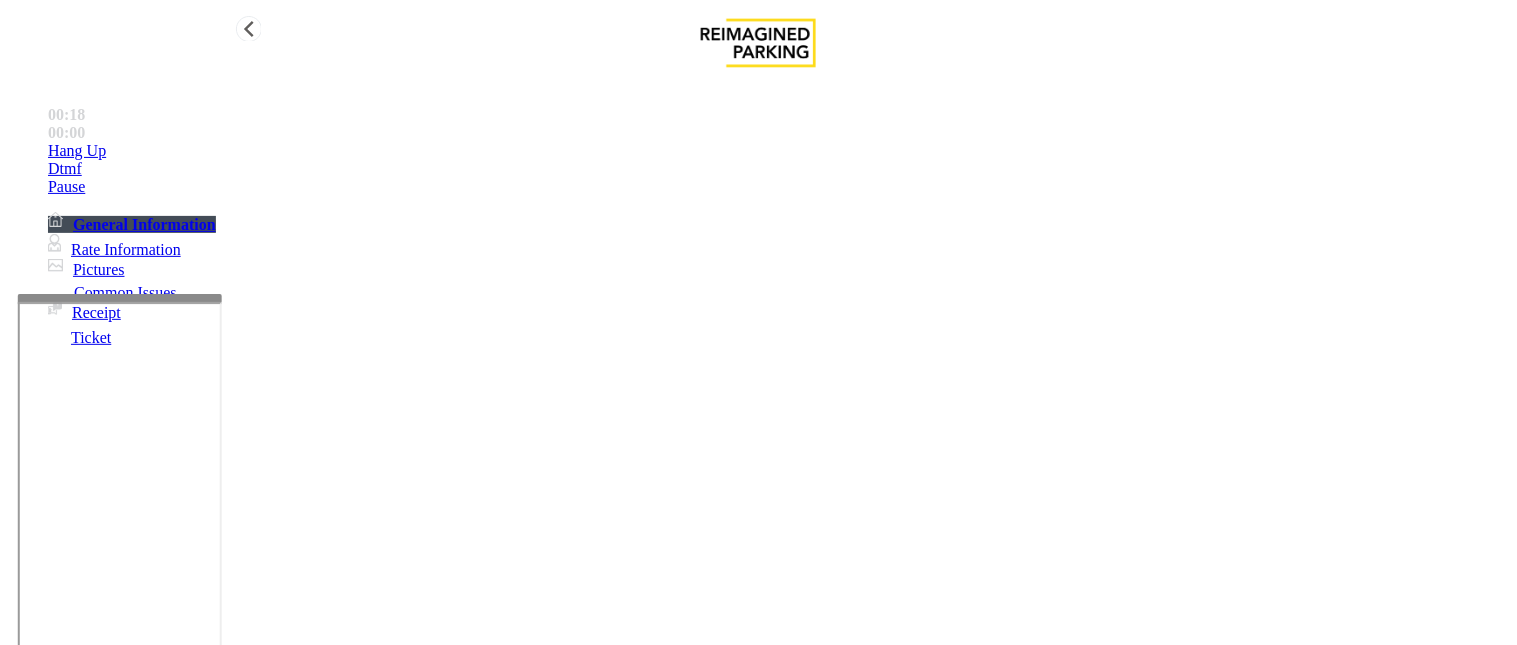 type on "**********" 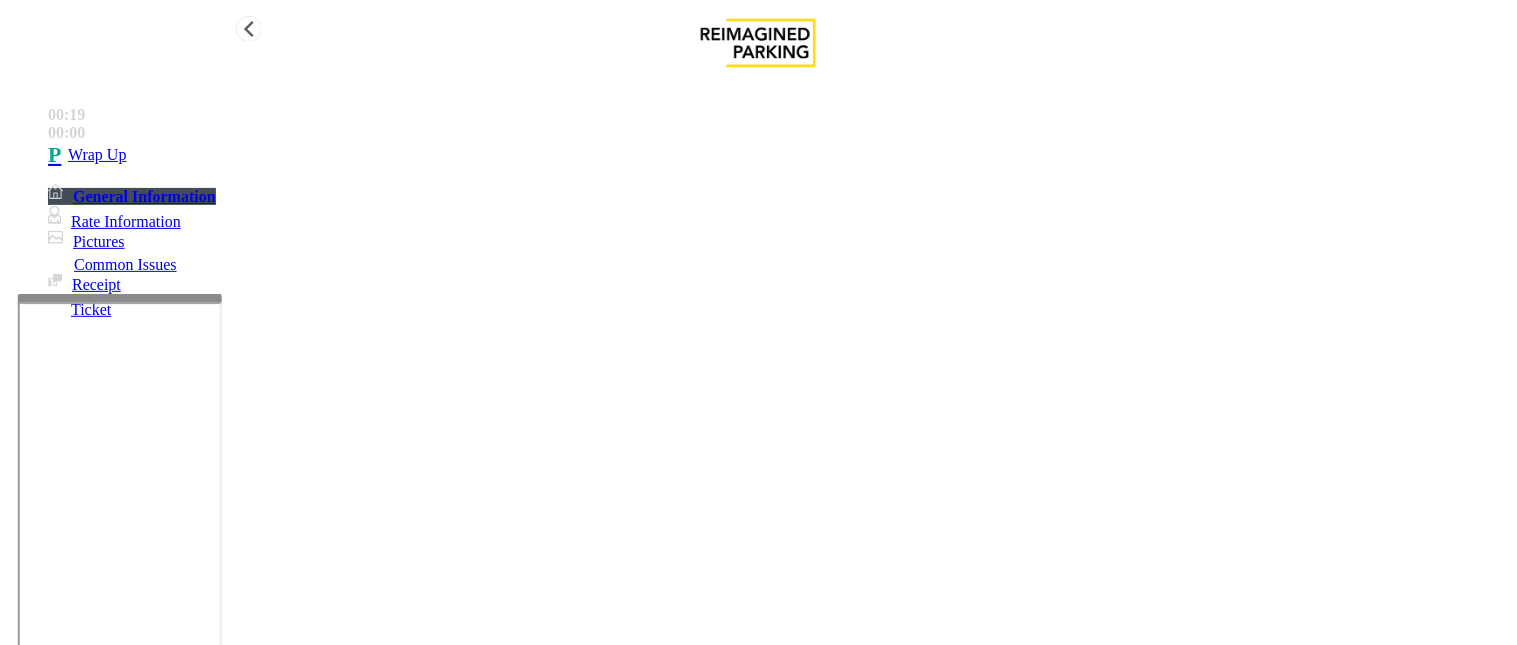 click on "Wrap Up" at bounding box center [778, 155] 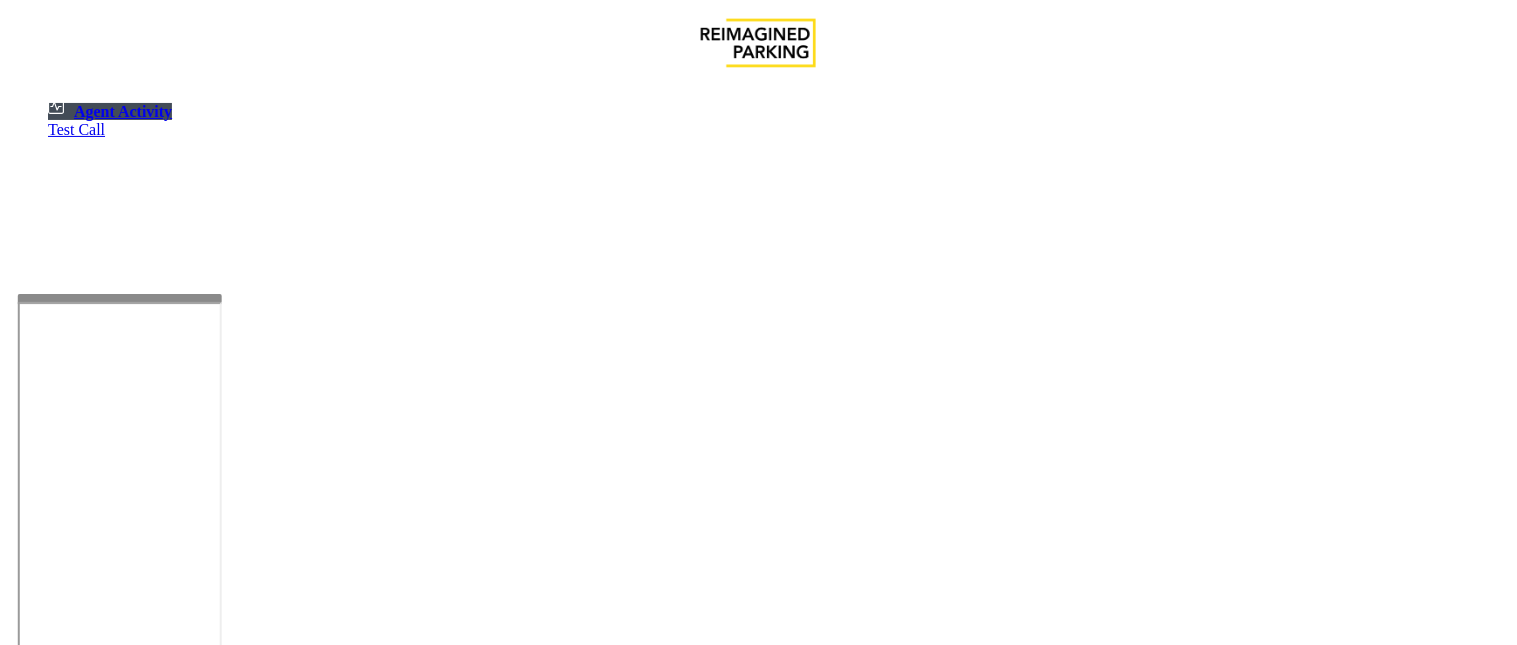 click at bounding box center [79, 1329] 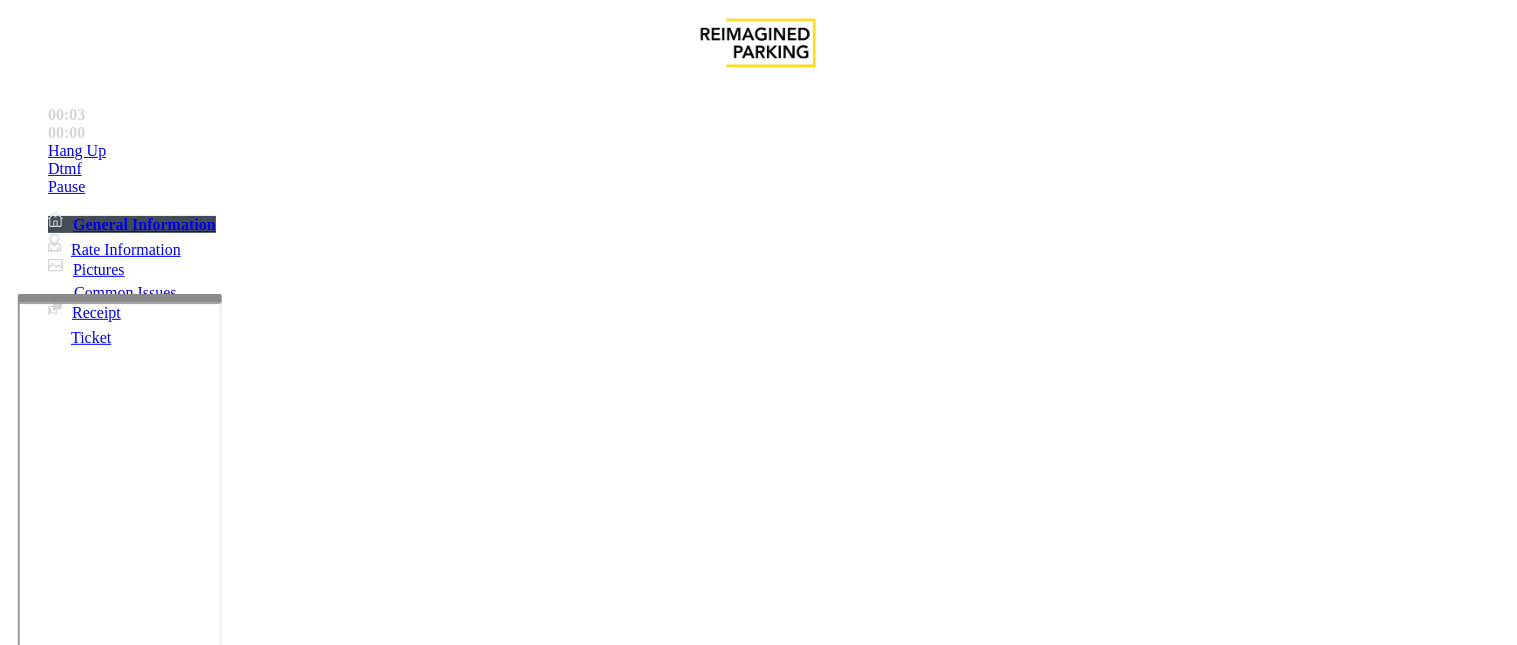 scroll, scrollTop: 1111, scrollLeft: 0, axis: vertical 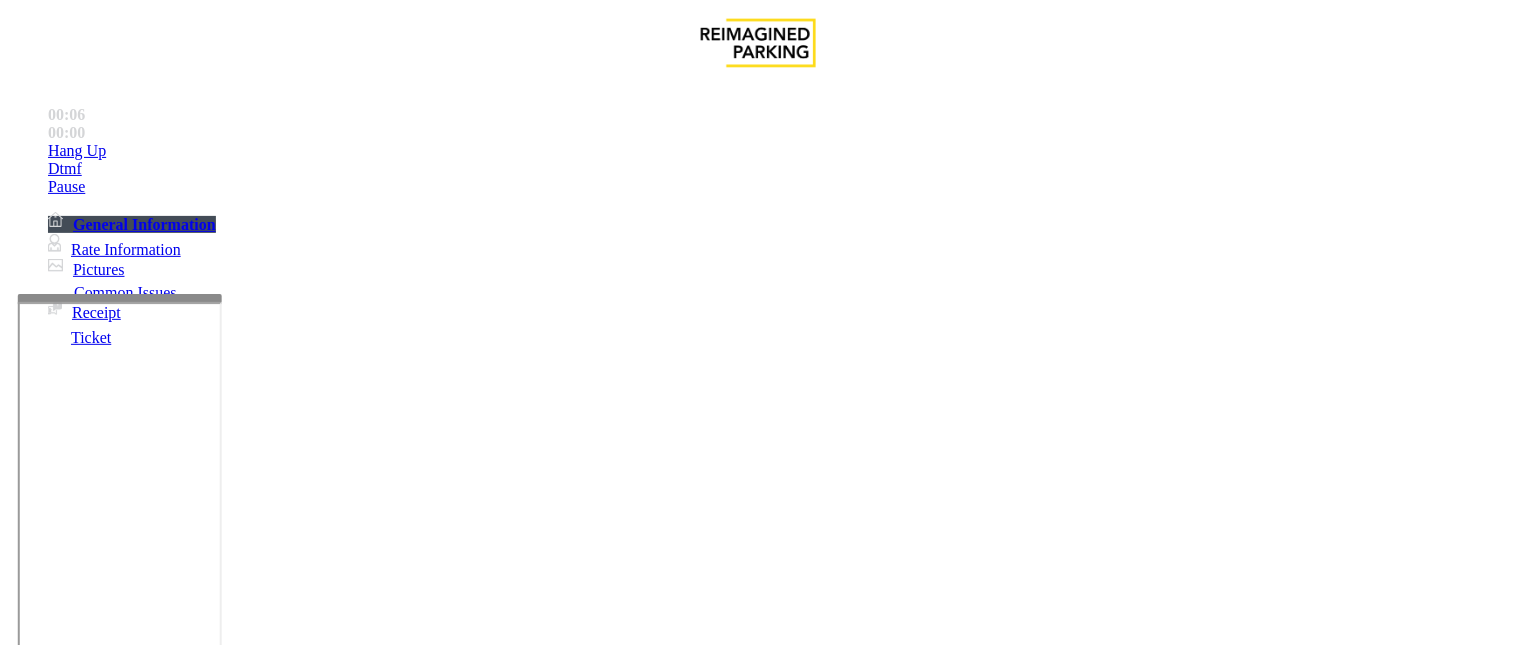 click on "Equipment Issue" at bounding box center (697, 1298) 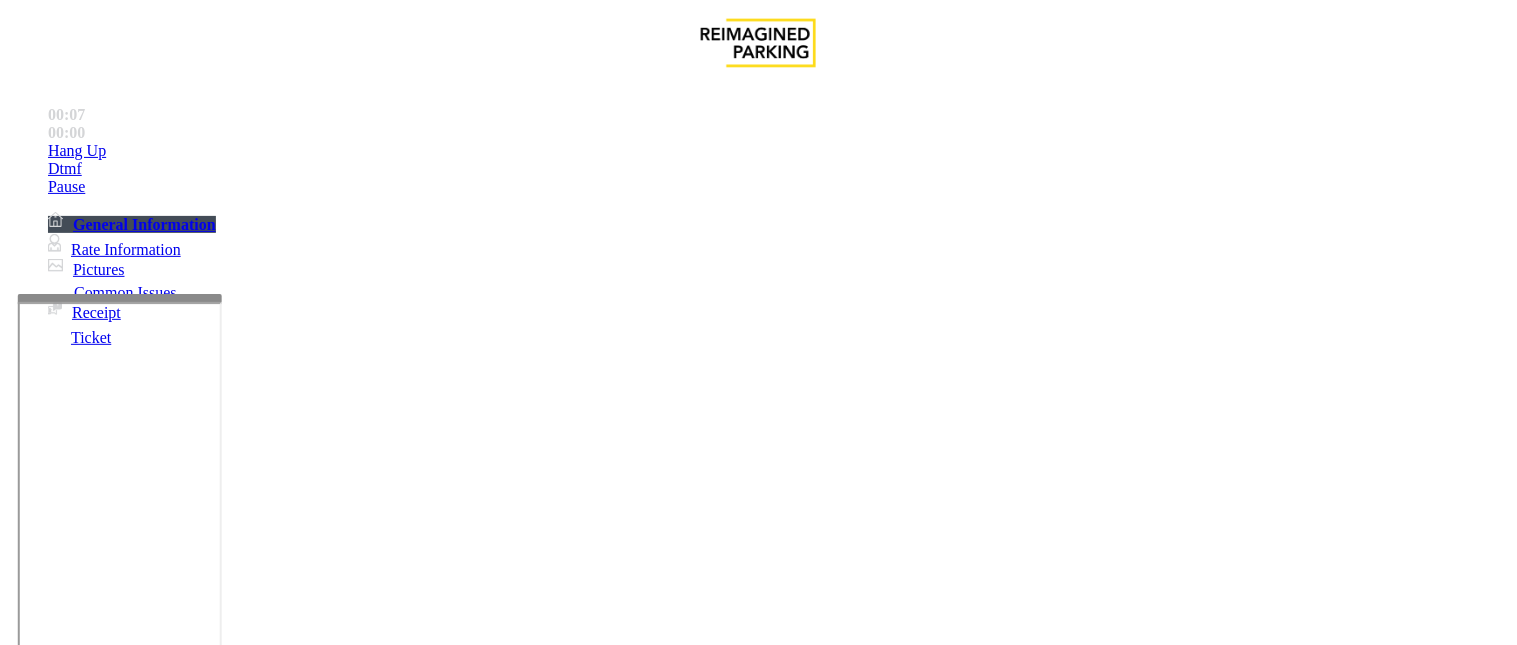 click on "Credit Card Stuck in Machine" at bounding box center (748, 1298) 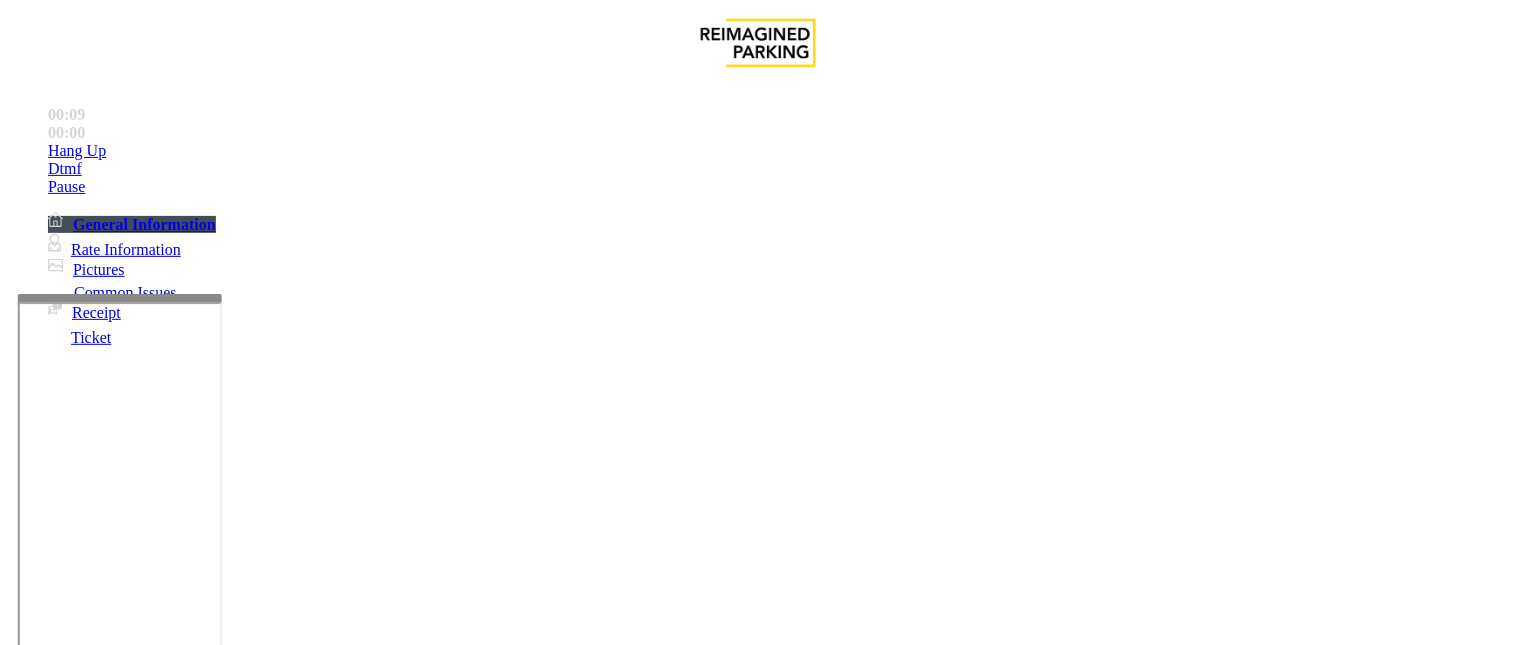 drag, startPoint x: 534, startPoint y: 184, endPoint x: 261, endPoint y: 163, distance: 273.8065 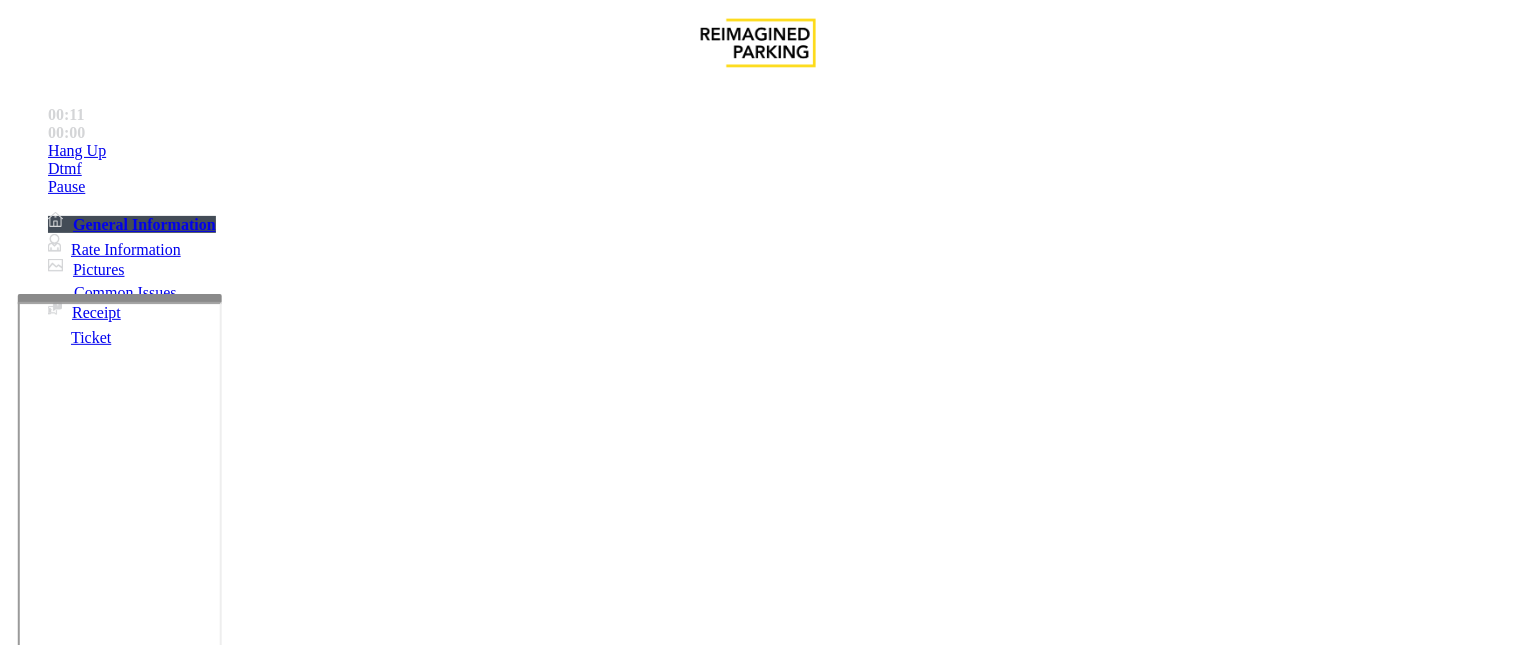 click at bounding box center [246, 1525] 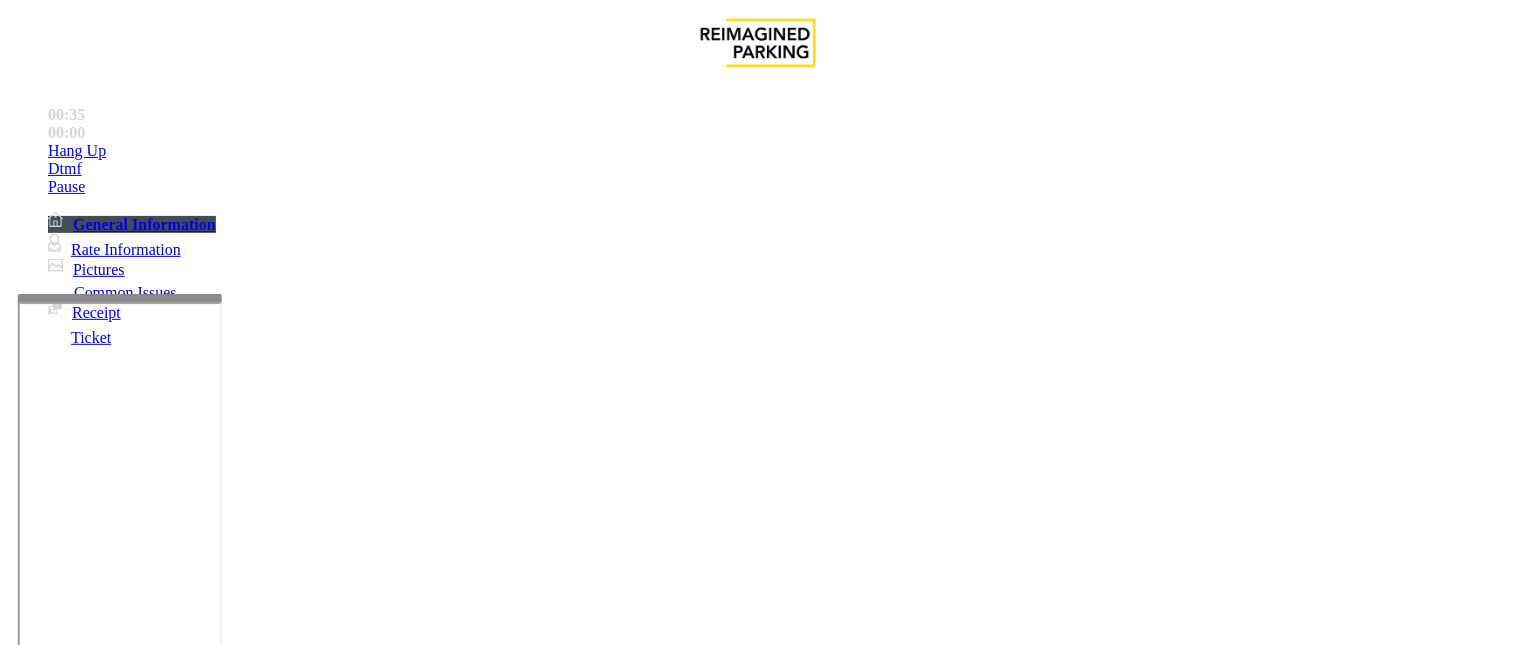 scroll, scrollTop: 753, scrollLeft: 0, axis: vertical 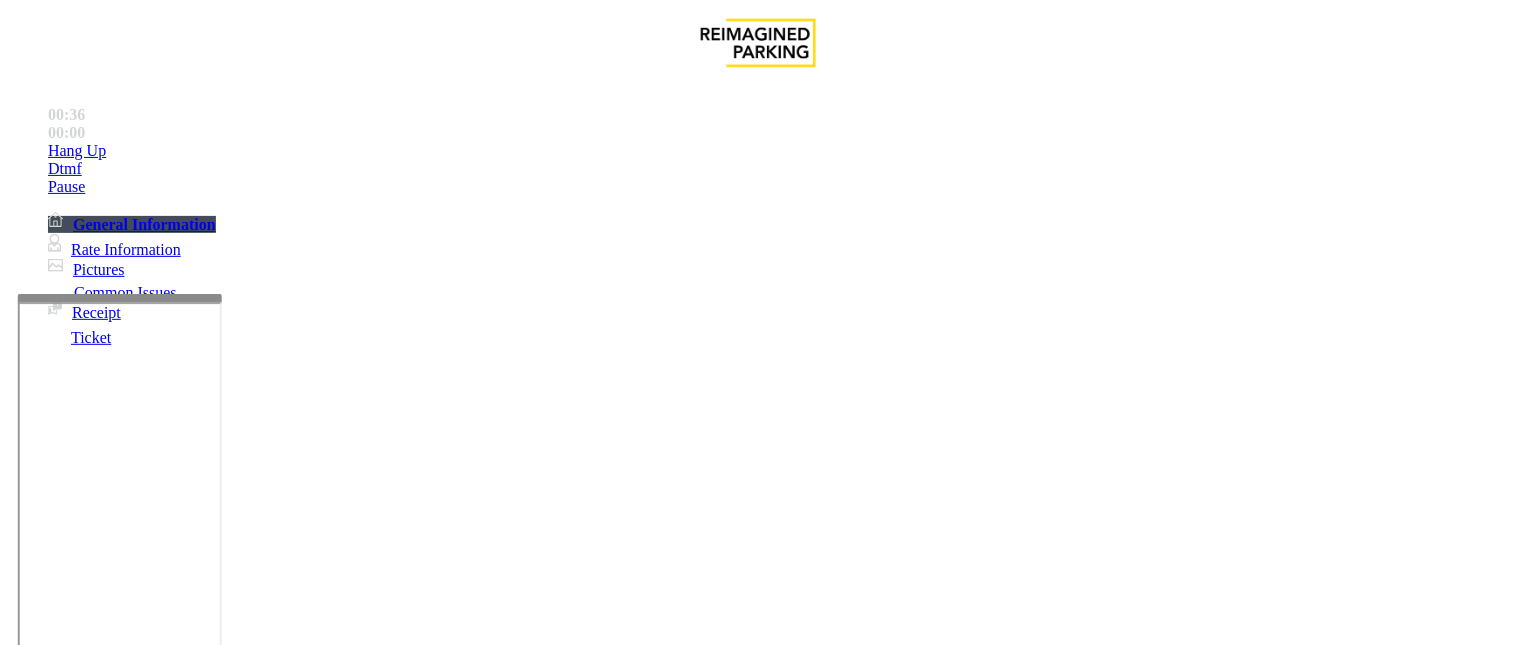 type on "**********" 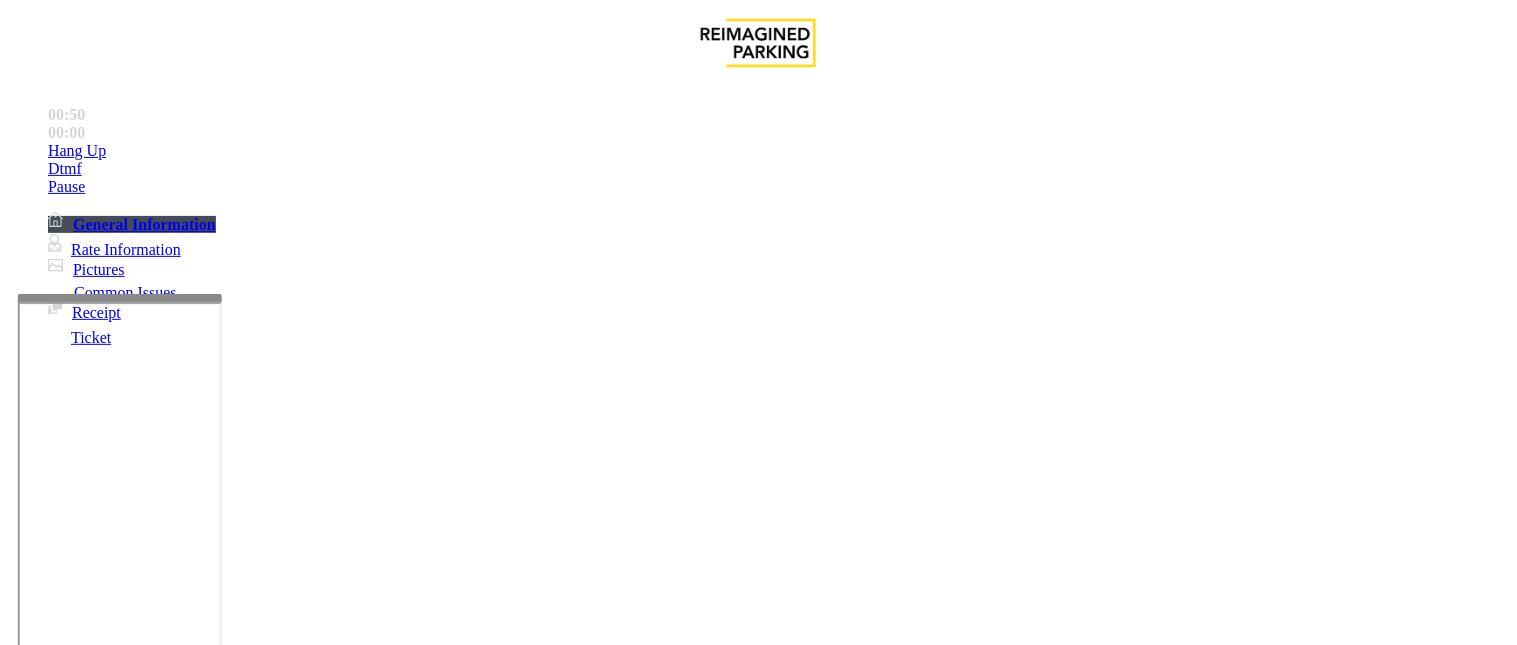 scroll, scrollTop: 642, scrollLeft: 0, axis: vertical 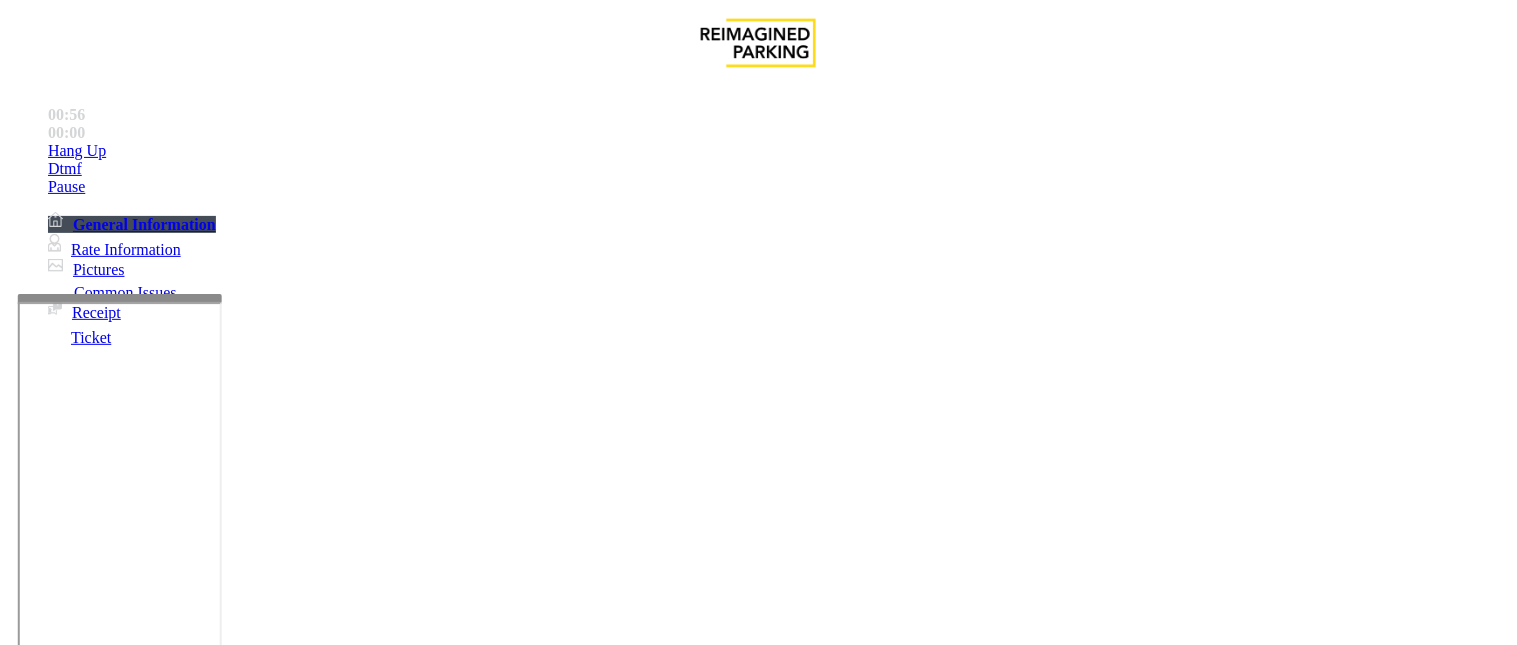 drag, startPoint x: 1228, startPoint y: 403, endPoint x: 750, endPoint y: 256, distance: 500.093 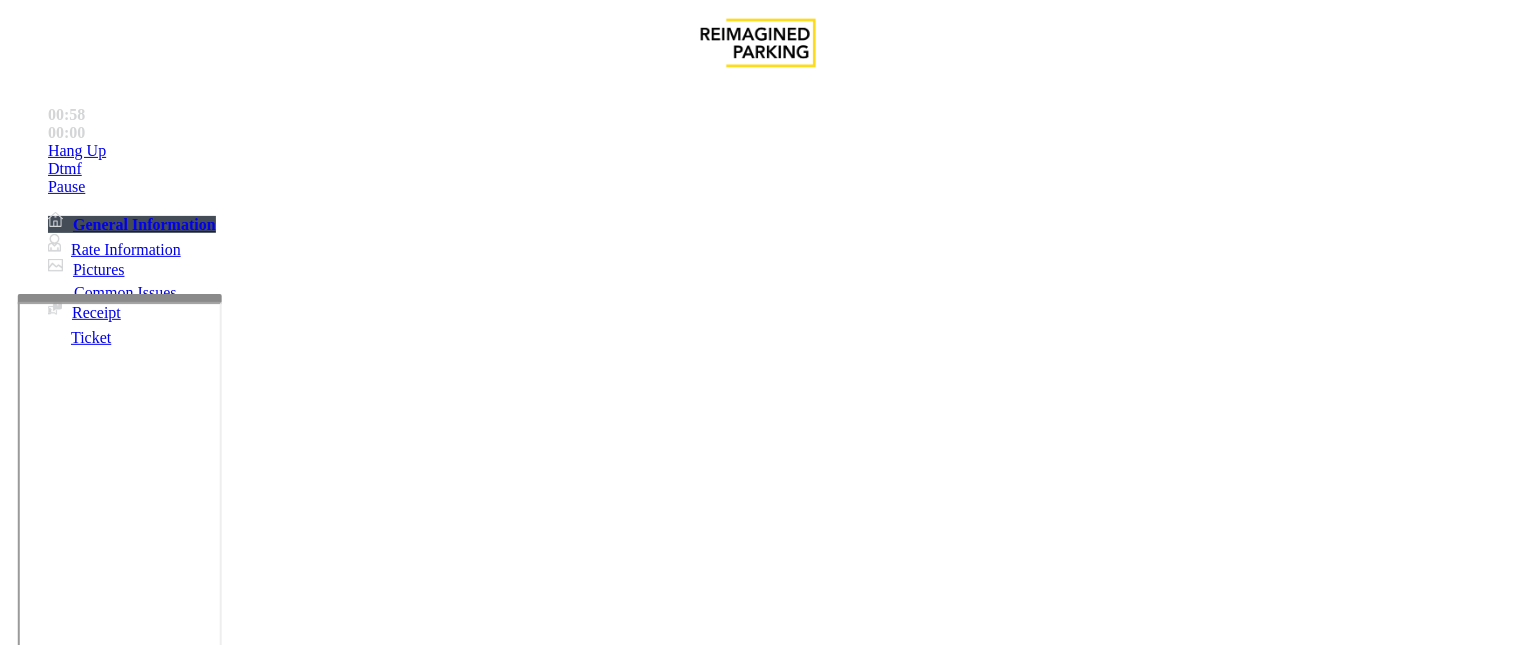 click on "If the  gate is  not Vending properly/Broken gate/ticket  jam,  ask the parker to try another exit. Keep calling the MOD/ Security until someone answers and  leaves  a VM and  send  an email as well." at bounding box center [782, 2559] 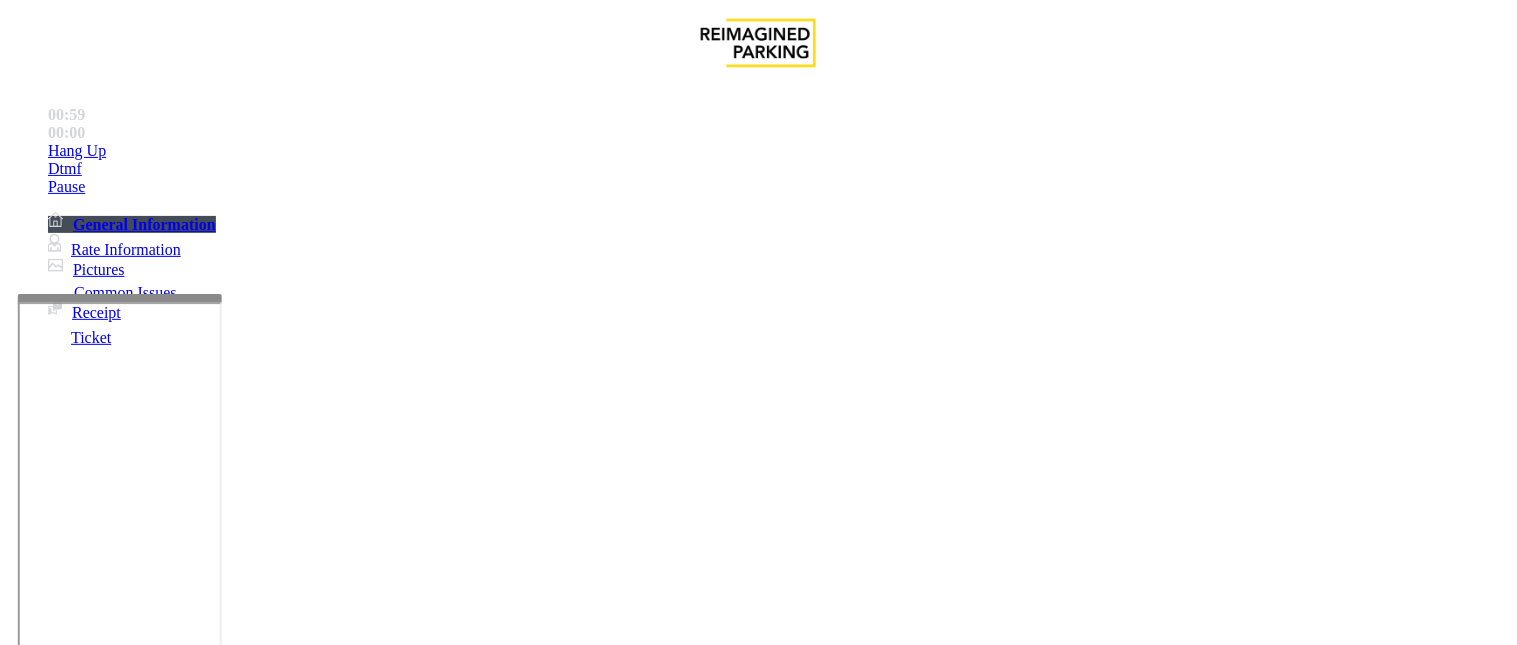 drag, startPoint x: 1232, startPoint y: 411, endPoint x: 1202, endPoint y: 411, distance: 30 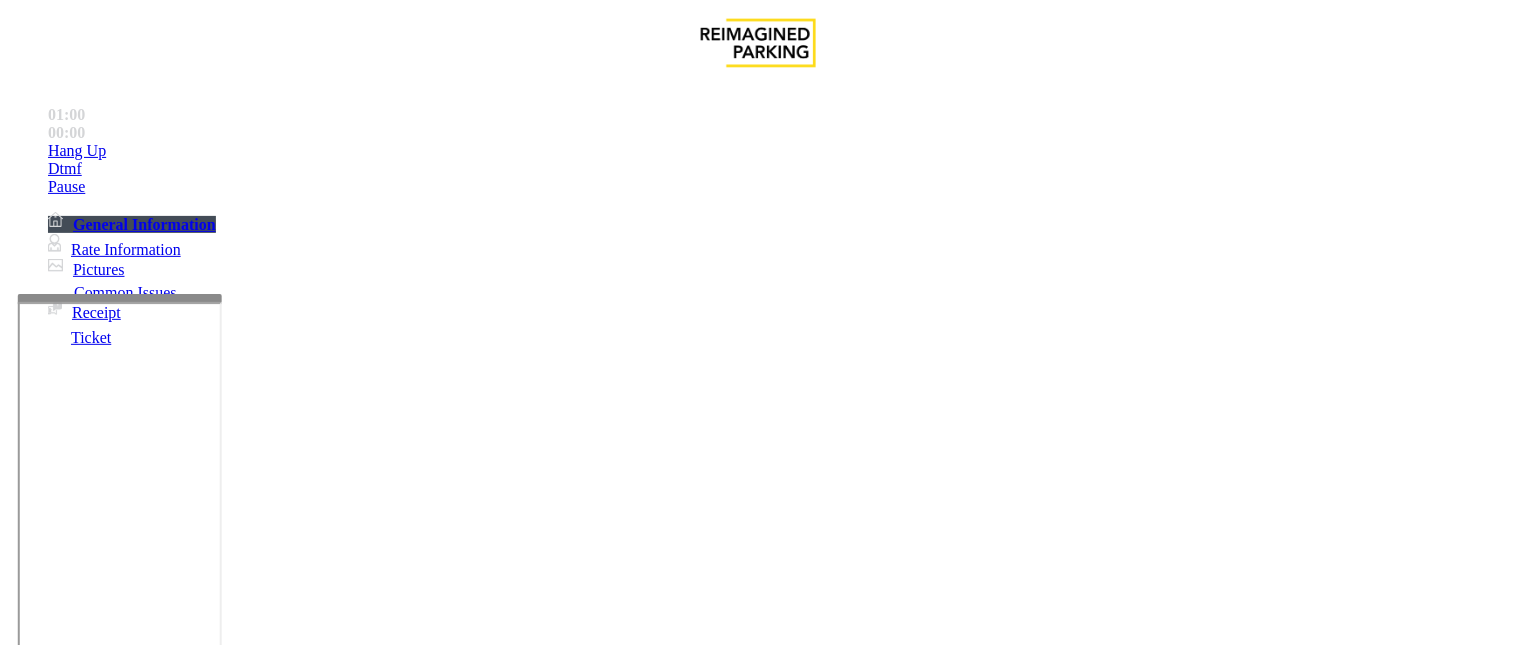 click on "code is not working, call the MOD as per the shift timings. Do not send the parker to the other exit." at bounding box center (415, 2544) 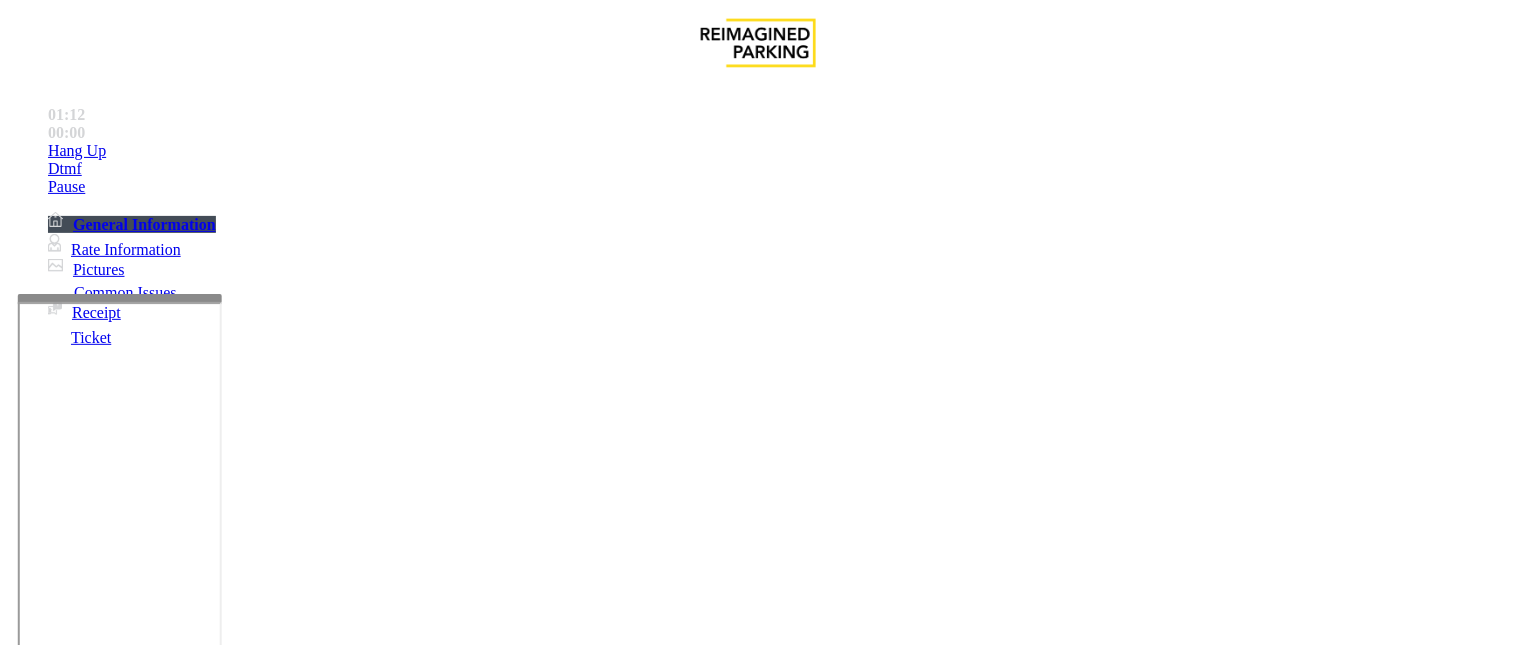 drag, startPoint x: 541, startPoint y: 173, endPoint x: 258, endPoint y: 183, distance: 283.17664 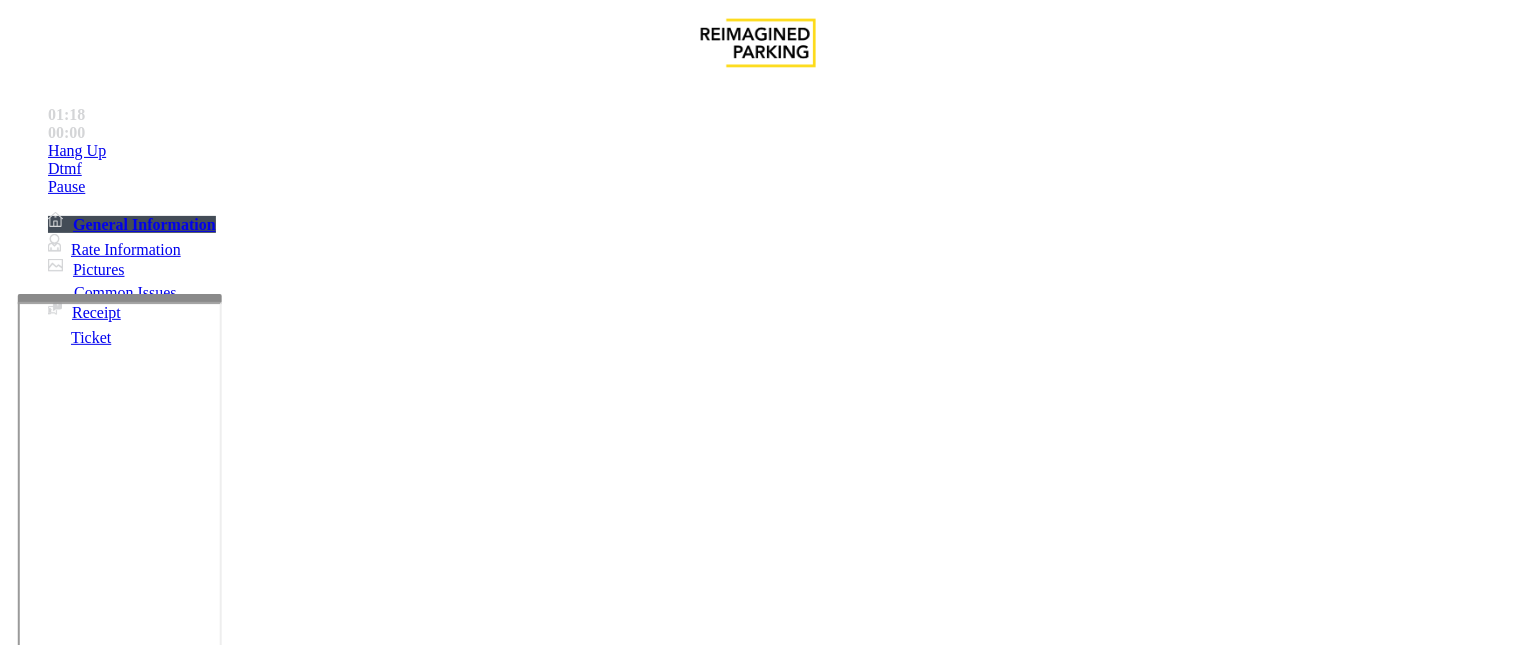 scroll, scrollTop: 0, scrollLeft: 0, axis: both 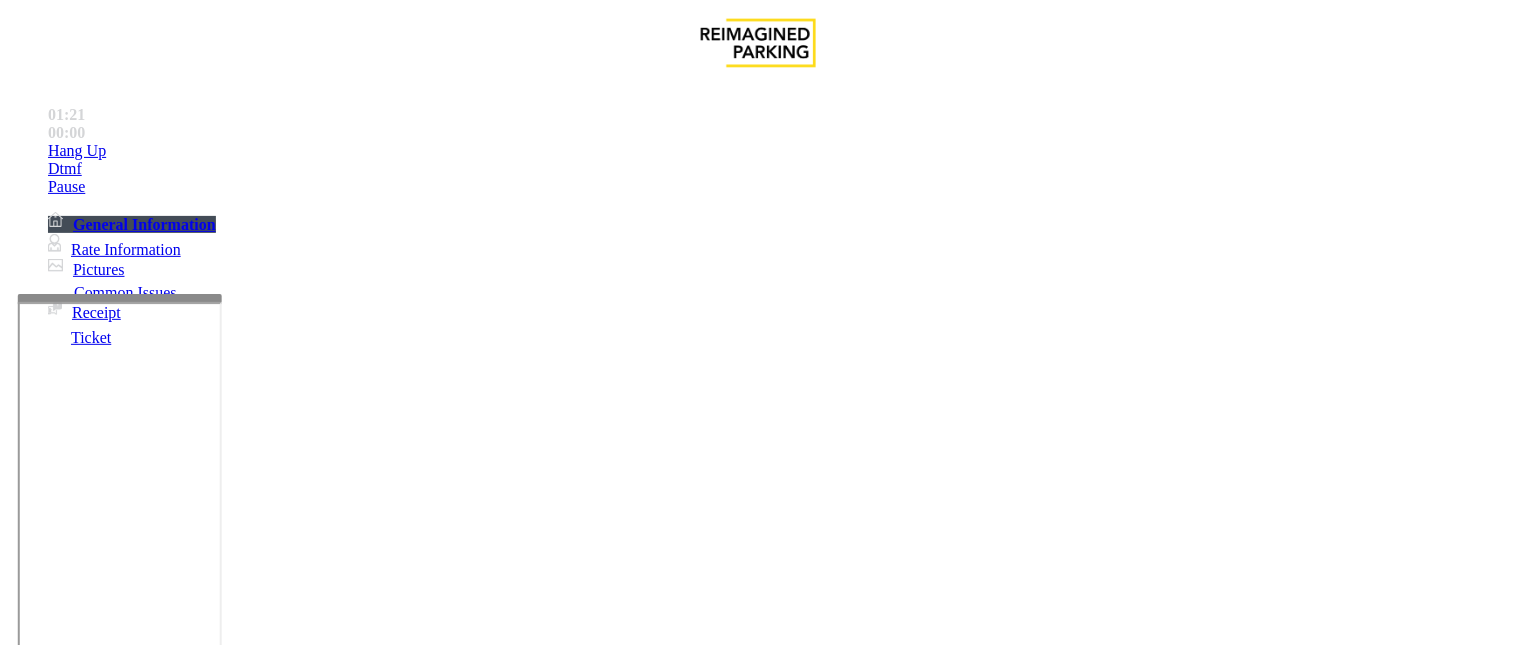 drag, startPoint x: 938, startPoint y: 487, endPoint x: 674, endPoint y: 485, distance: 264.00757 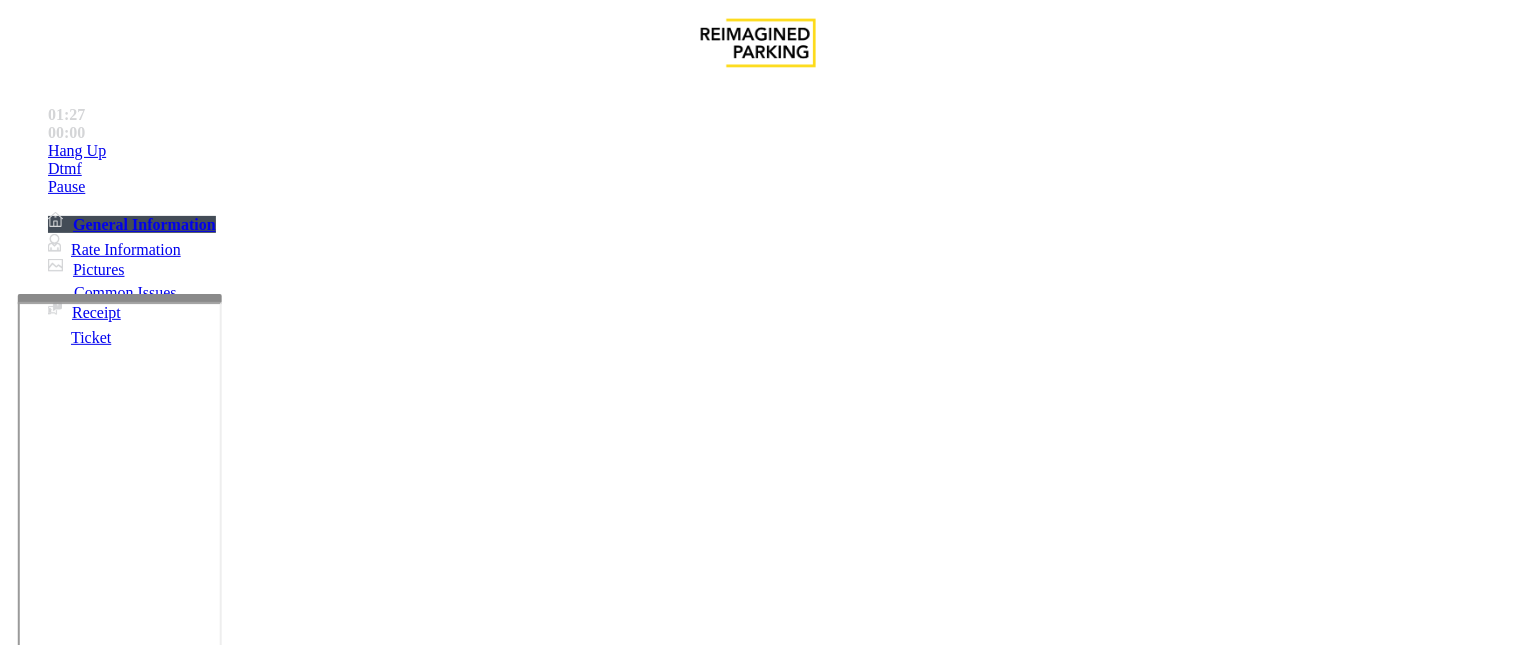 scroll, scrollTop: 666, scrollLeft: 0, axis: vertical 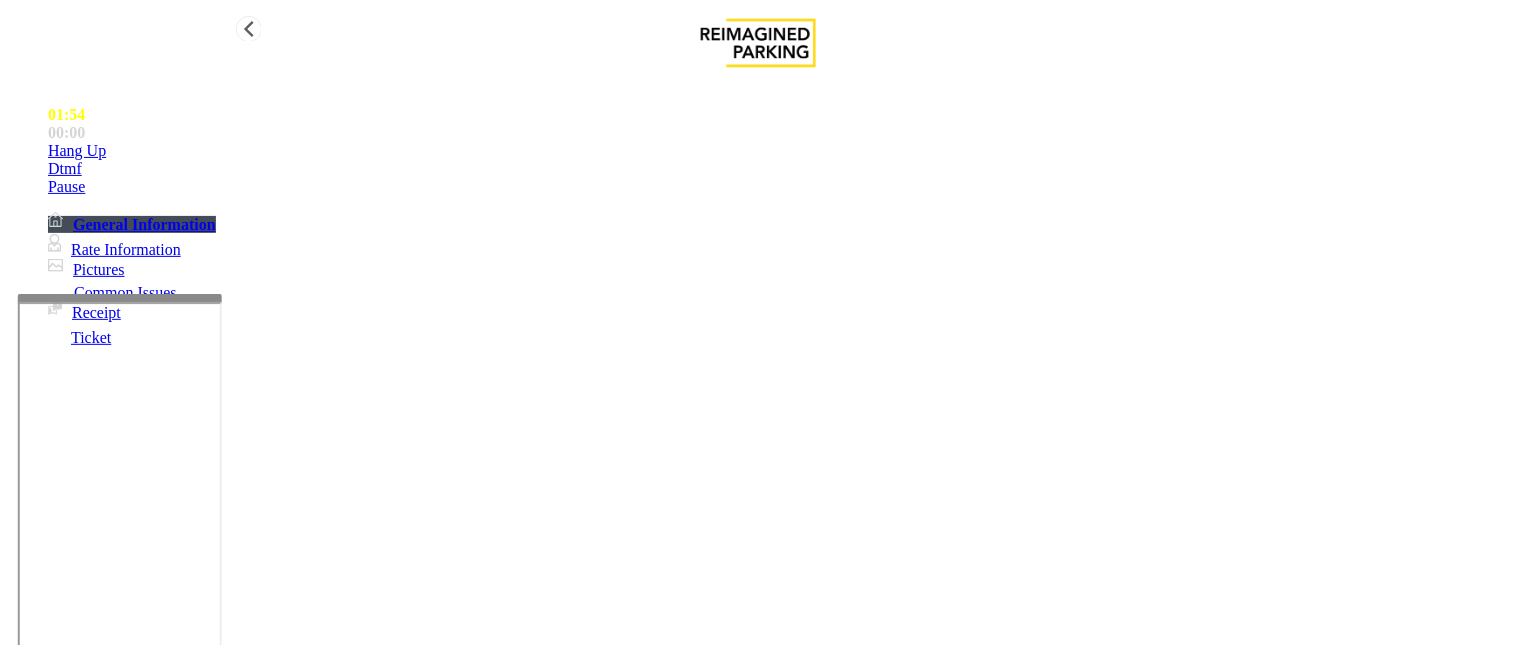 click on "Hang Up" at bounding box center (778, 151) 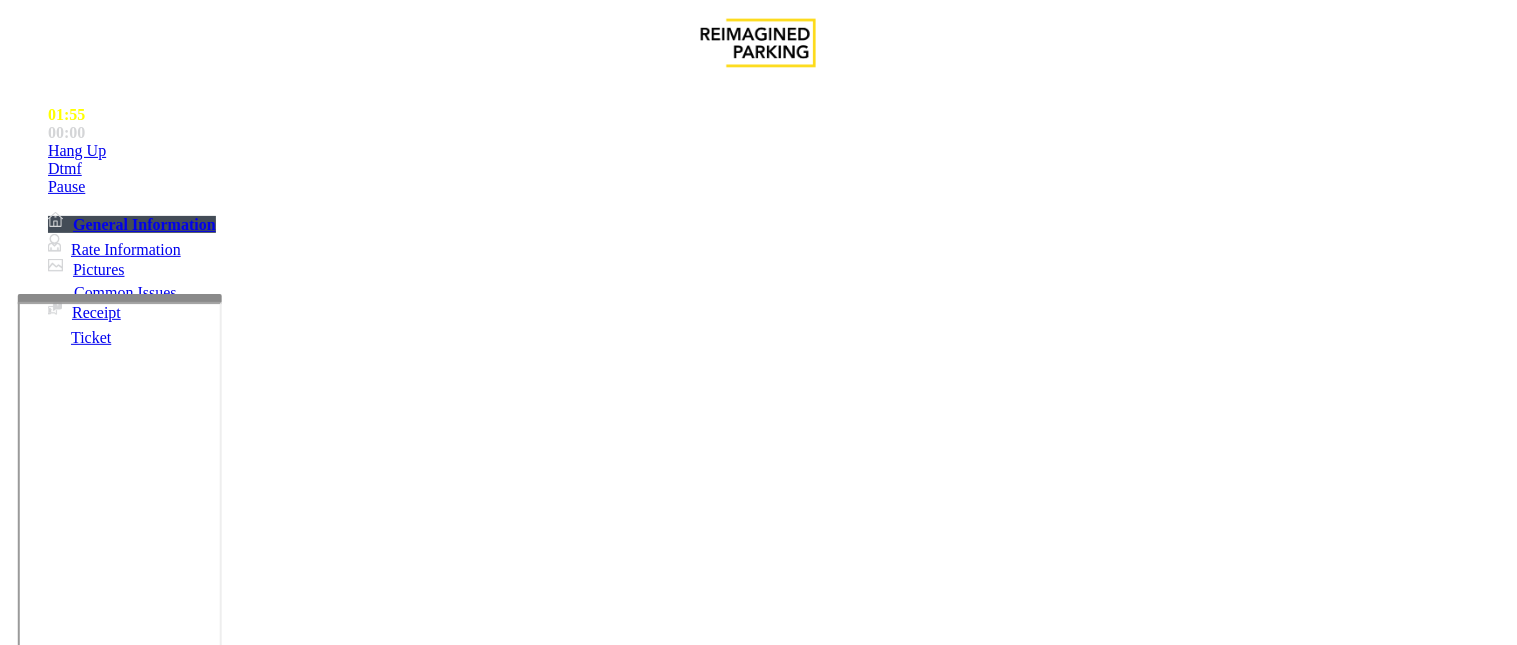 click at bounding box center (96, 1320) 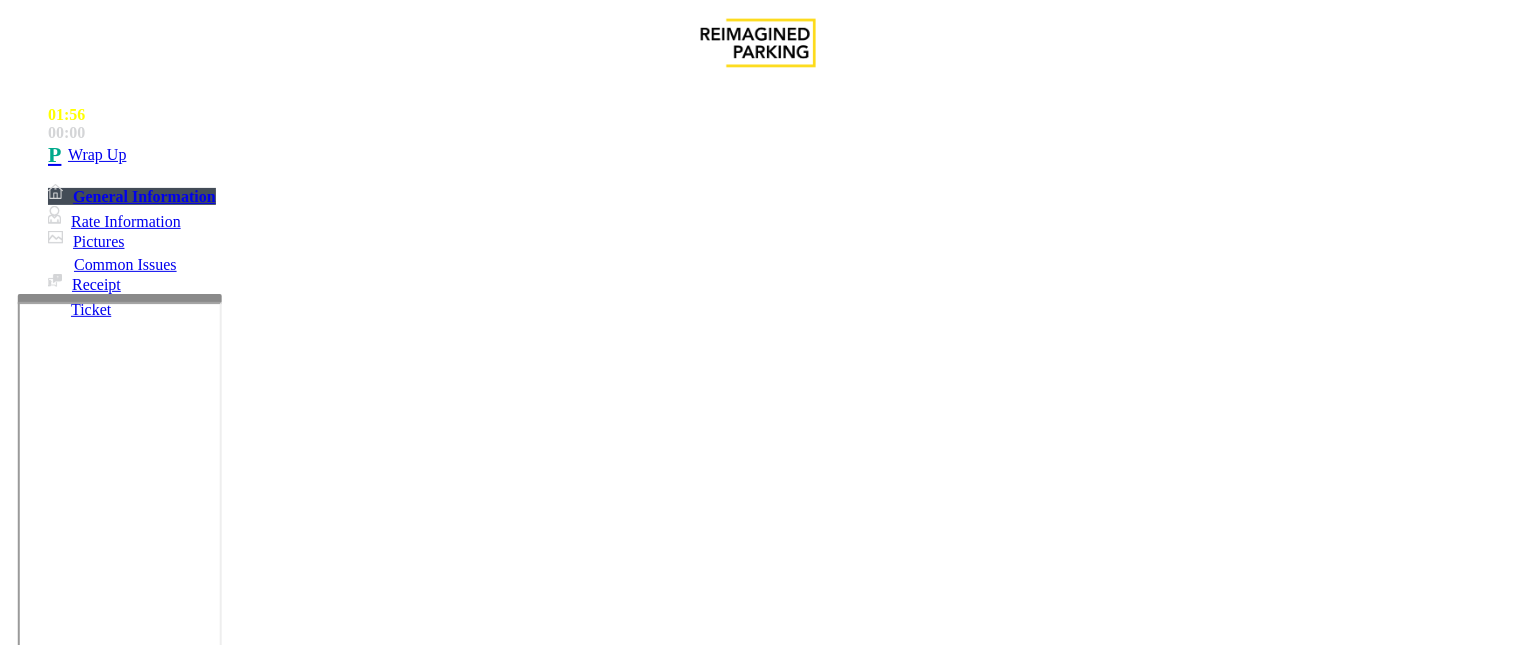 type on "**" 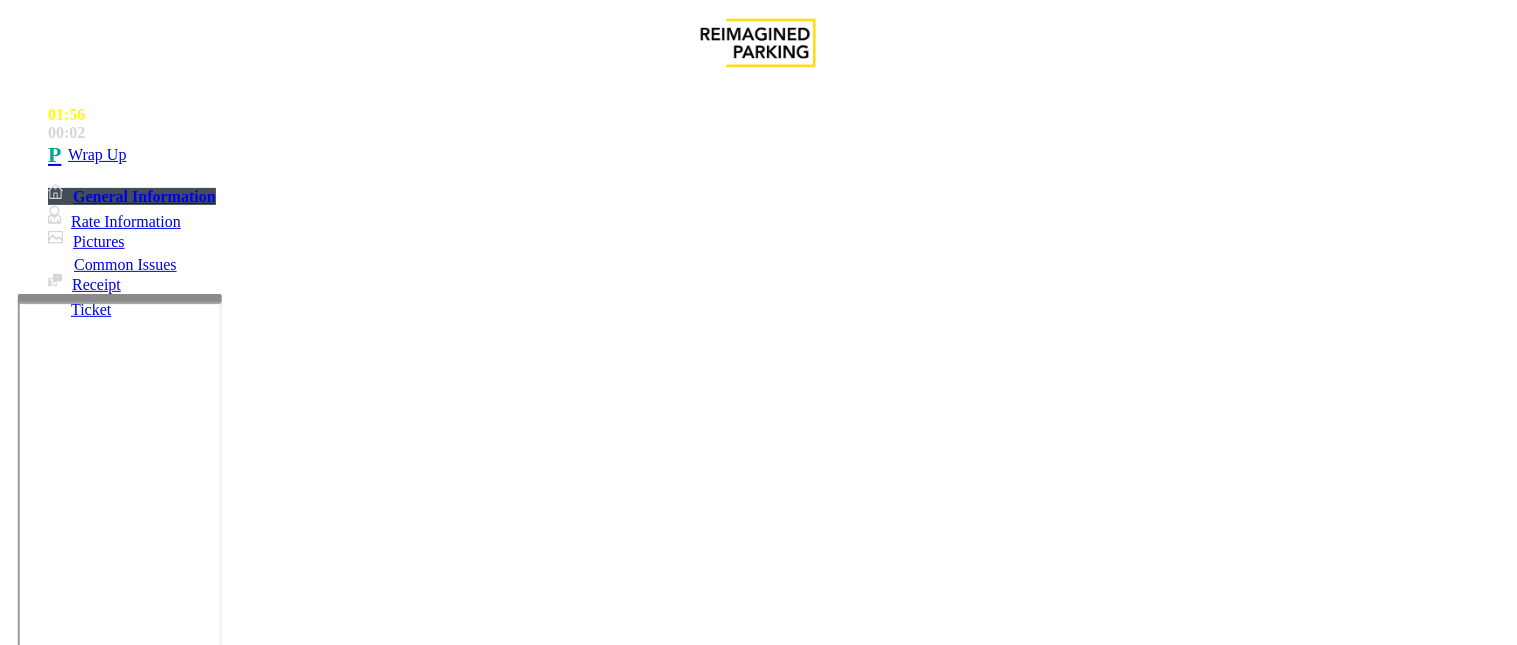 type on "**" 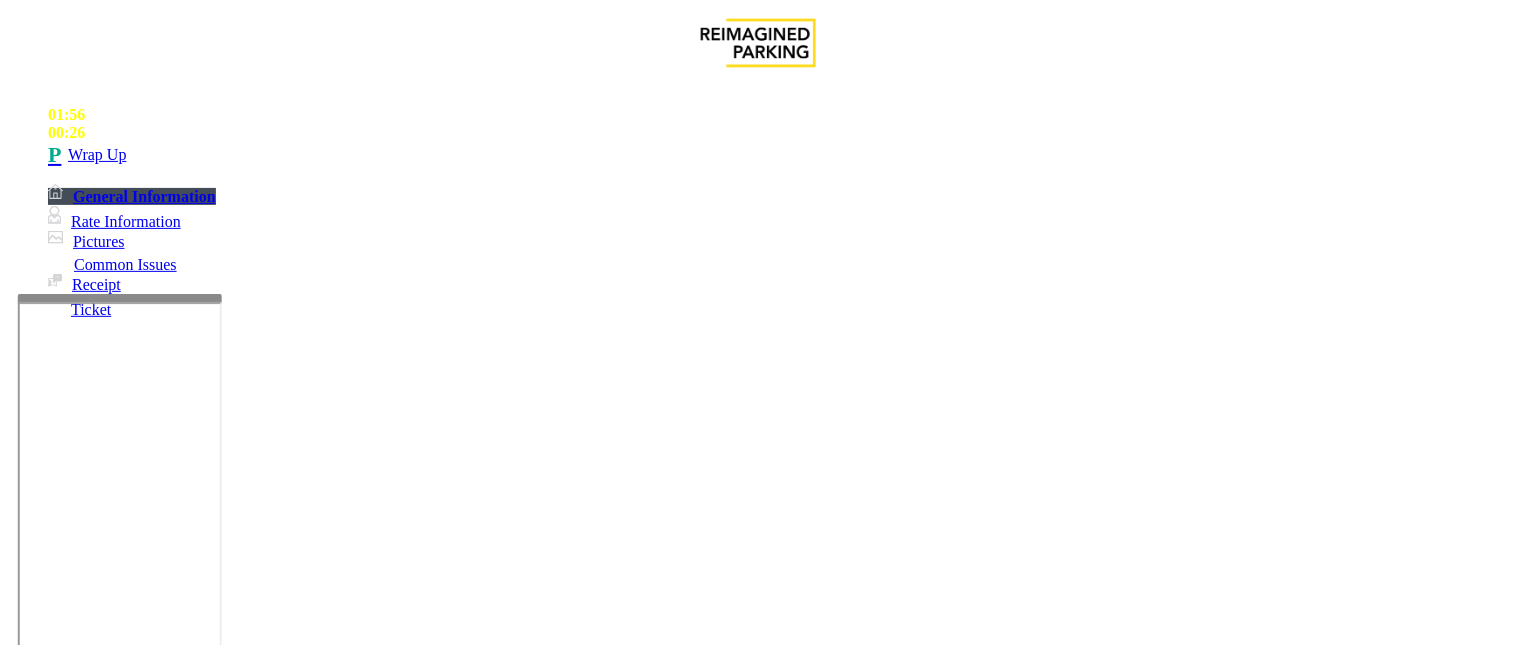 scroll, scrollTop: 34, scrollLeft: 0, axis: vertical 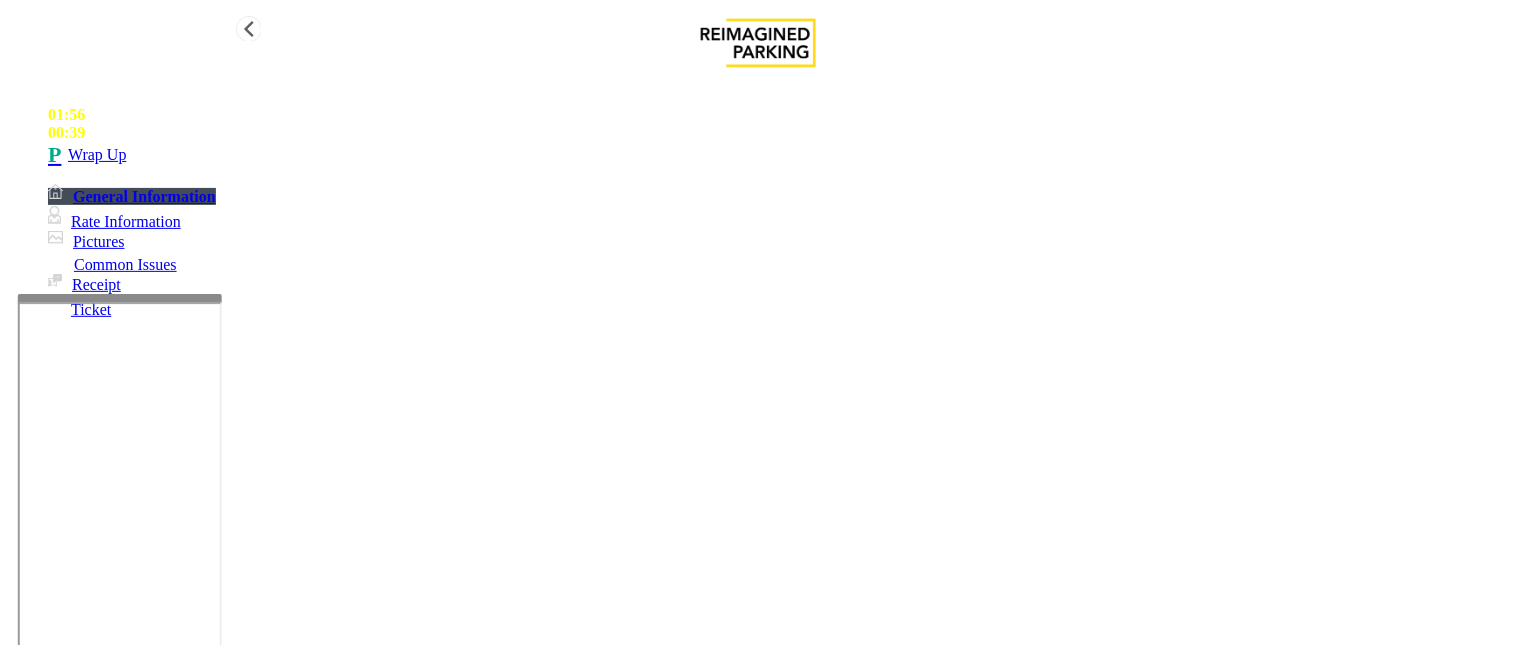 type on "**********" 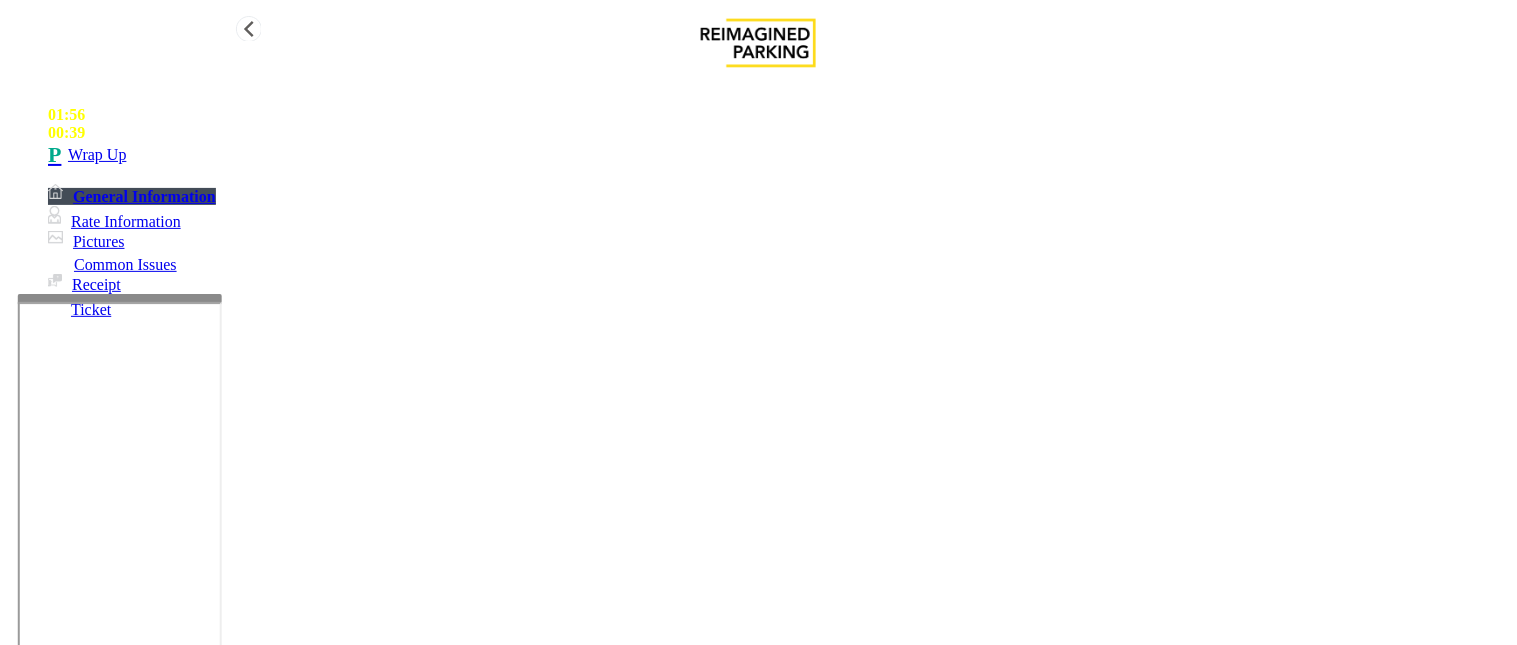 click on "Wrap Up" at bounding box center (778, 155) 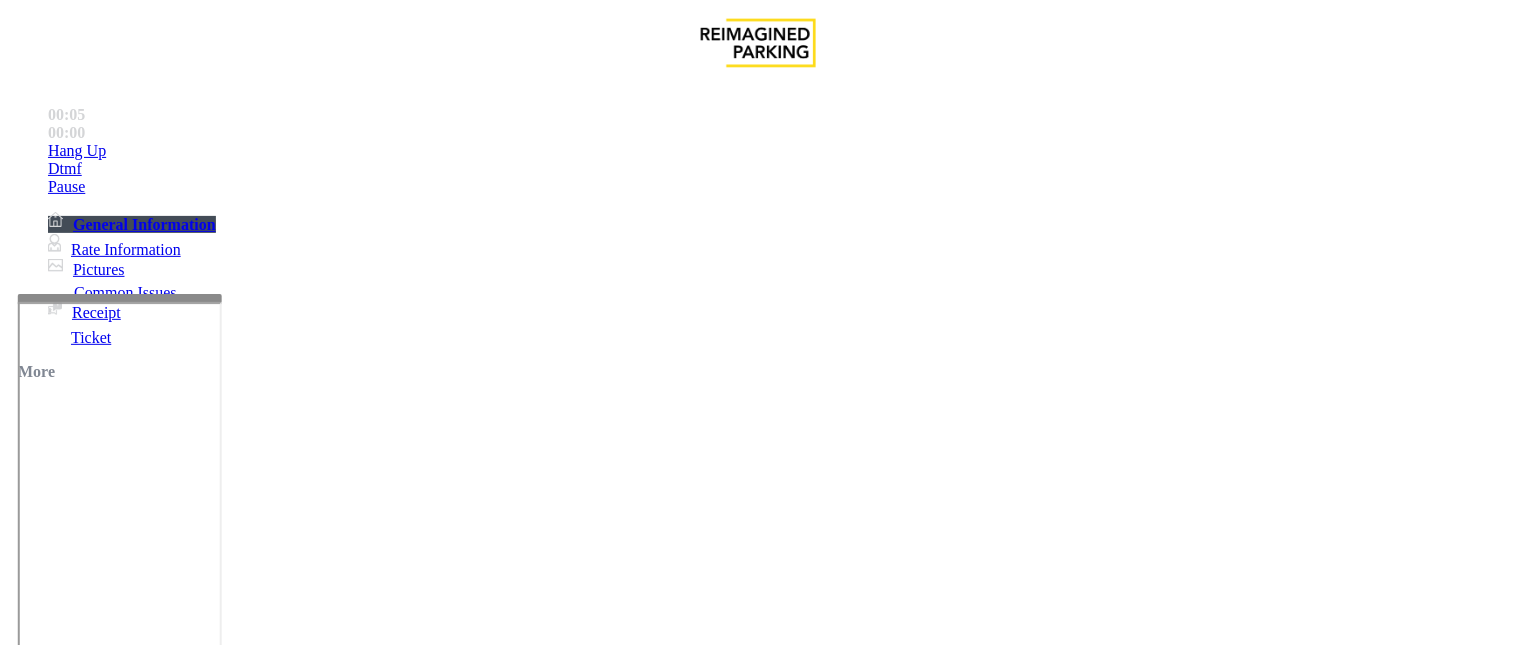 scroll, scrollTop: 111, scrollLeft: 0, axis: vertical 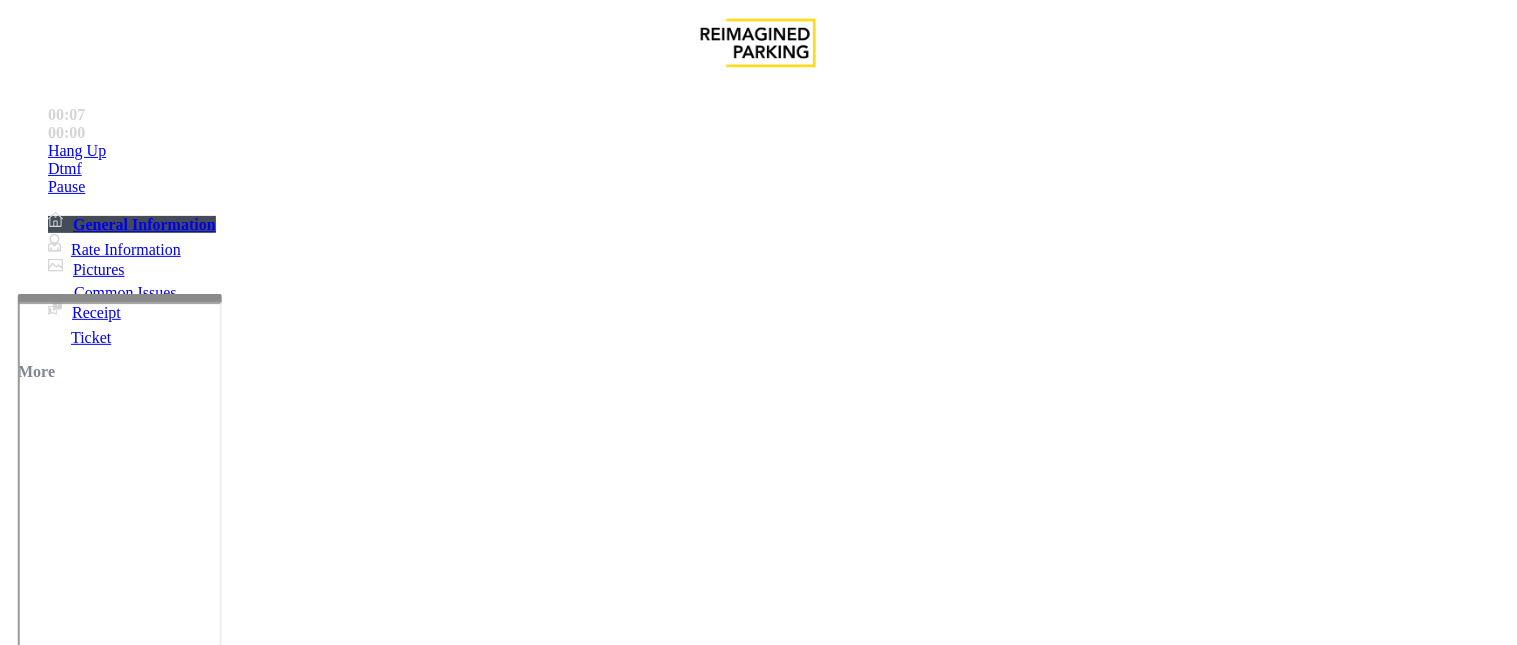 drag, startPoint x: 892, startPoint y: 436, endPoint x: 1487, endPoint y: 542, distance: 604.3683 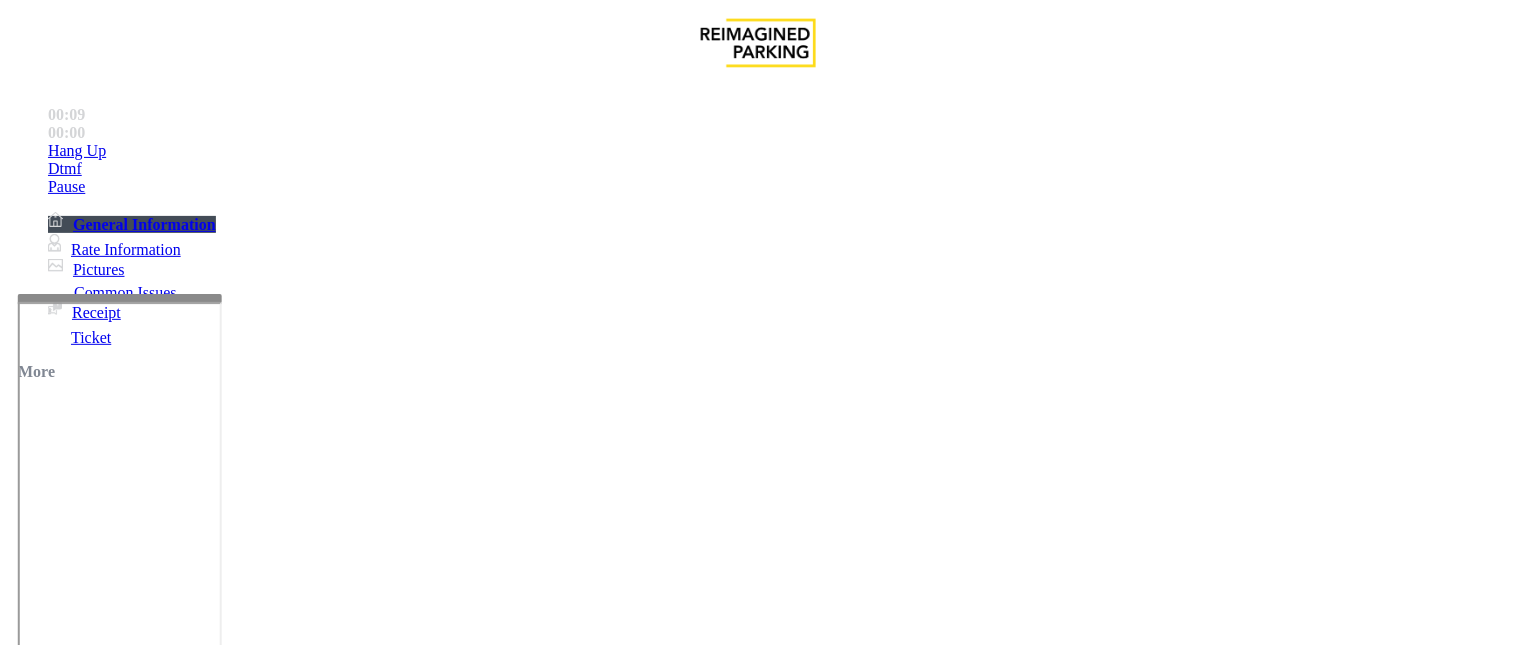 click on "Equipment Issue" at bounding box center (460, 1298) 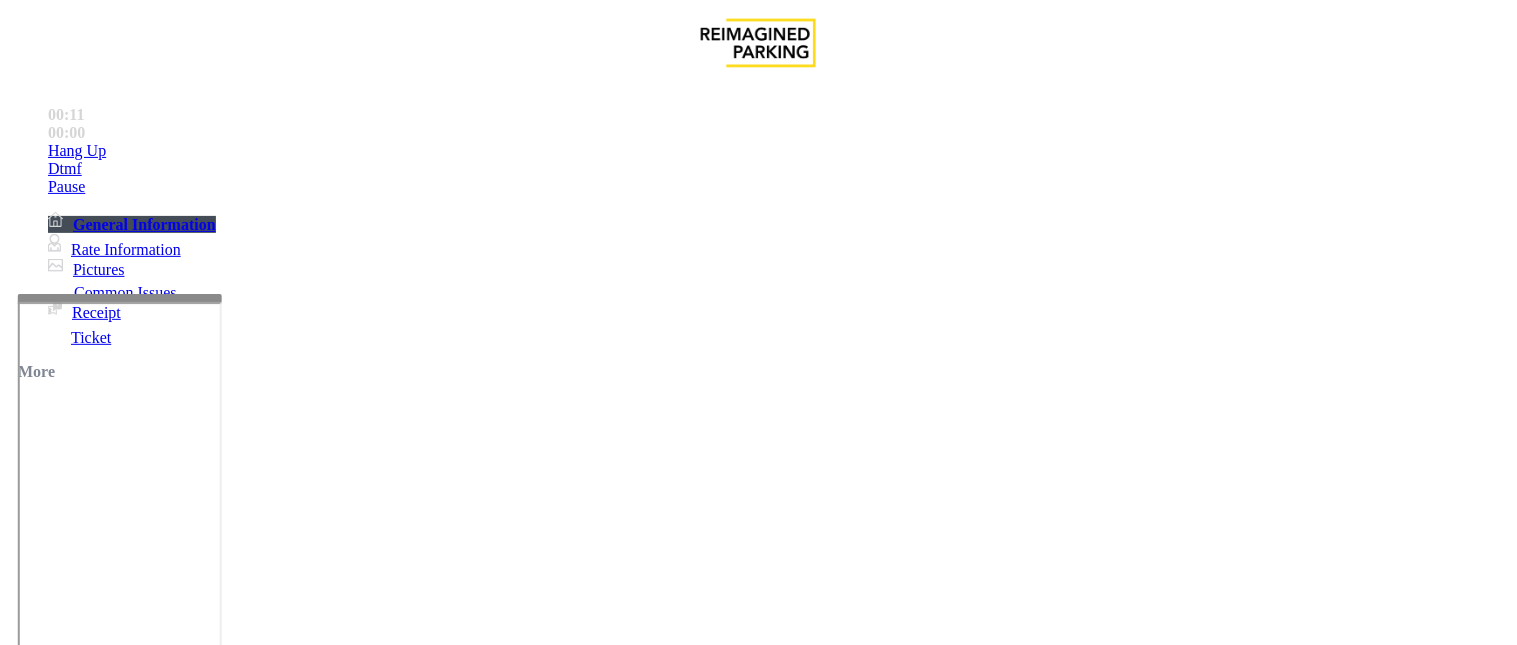 click on "Credit Card Stuck in Machine" at bounding box center [748, 1298] 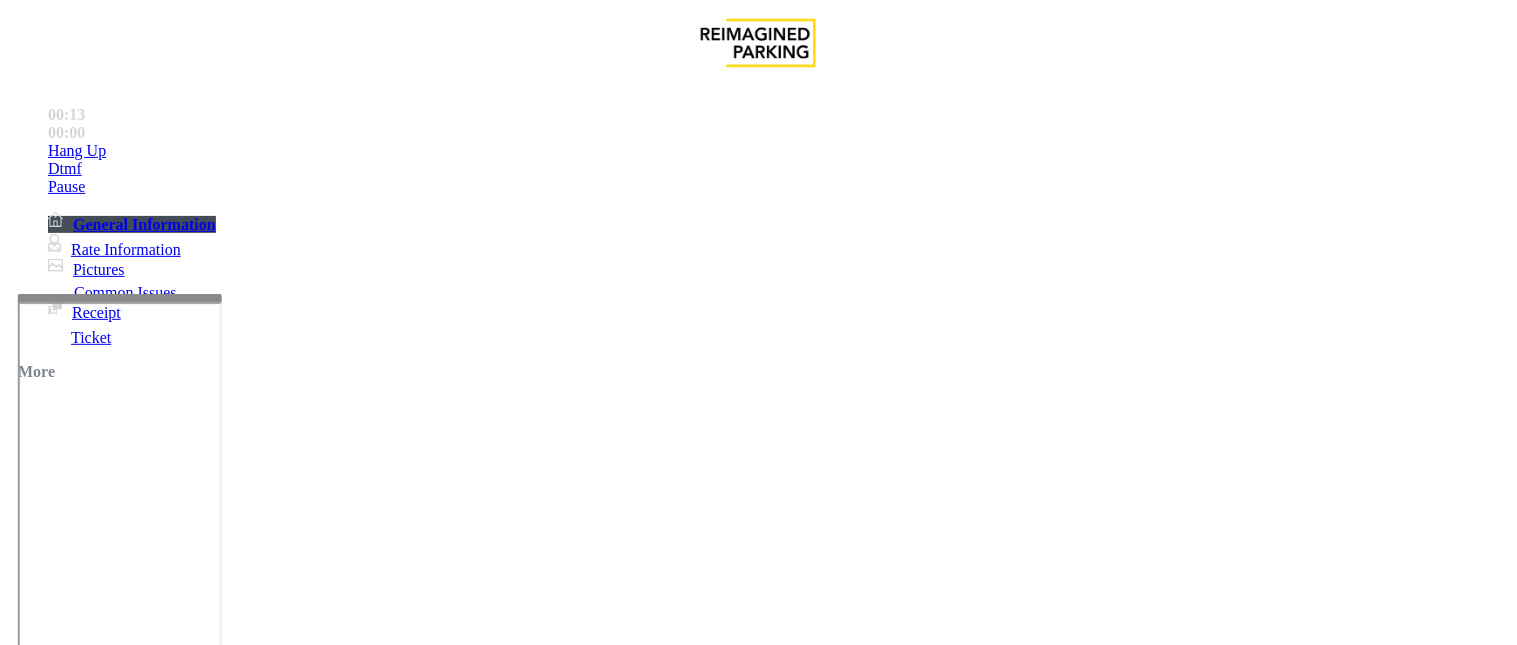 drag, startPoint x: 537, startPoint y: 195, endPoint x: 415, endPoint y: 172, distance: 124.1491 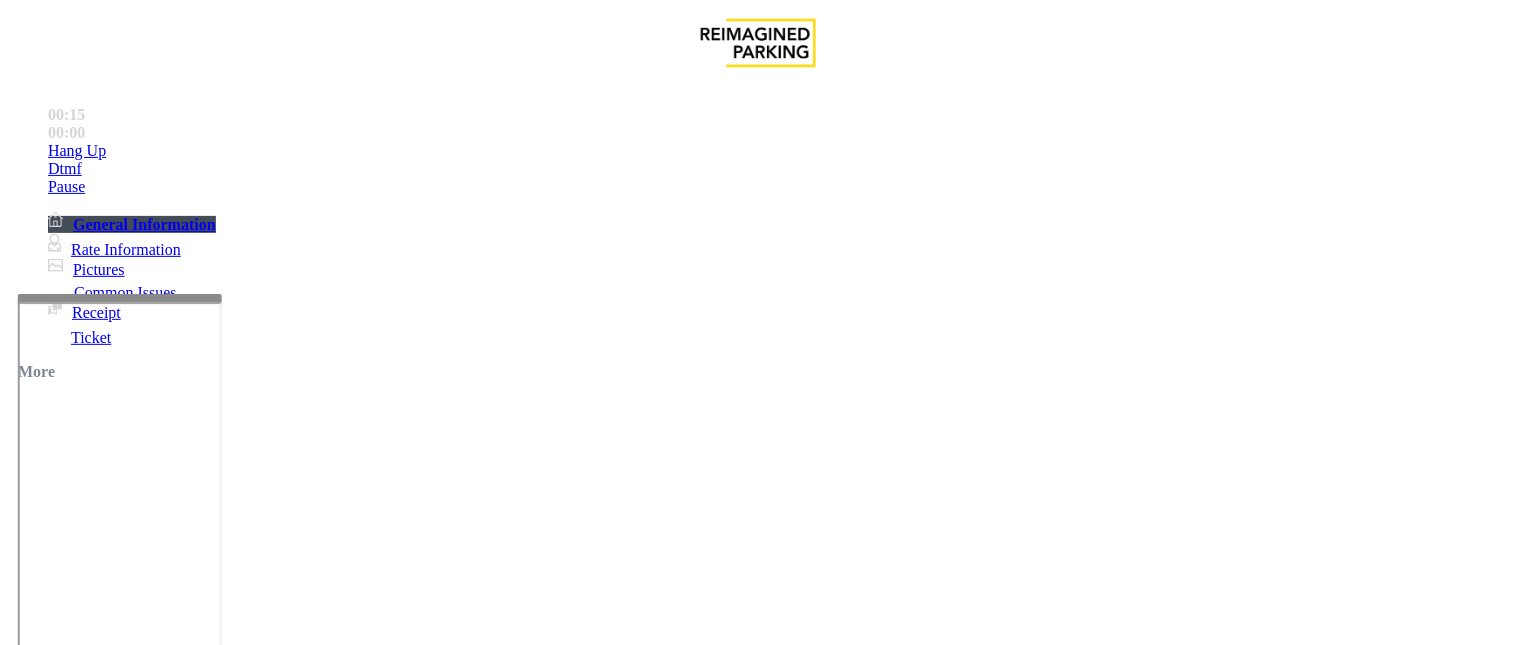 drag, startPoint x: 518, startPoint y: 178, endPoint x: 272, endPoint y: 154, distance: 247.16795 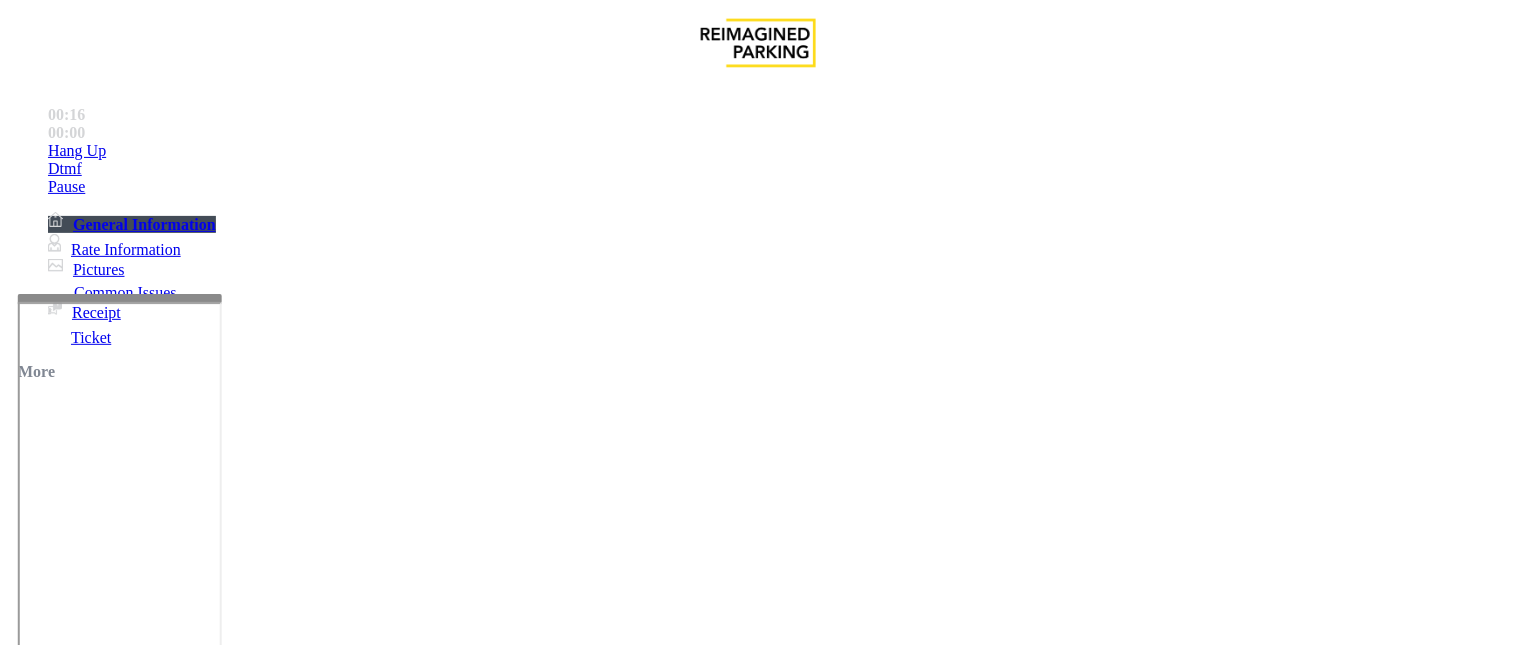 drag, startPoint x: 463, startPoint y: 475, endPoint x: 452, endPoint y: 475, distance: 11 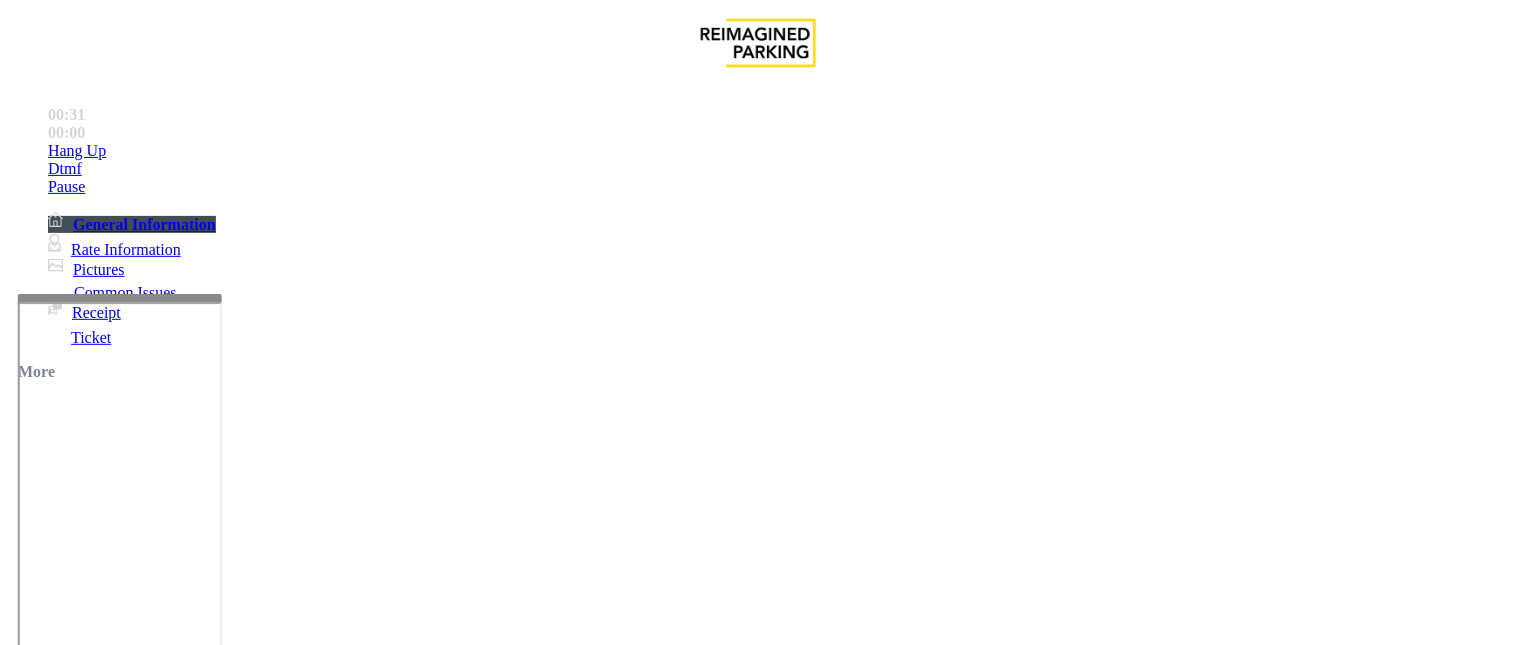 click at bounding box center [246, 1500] 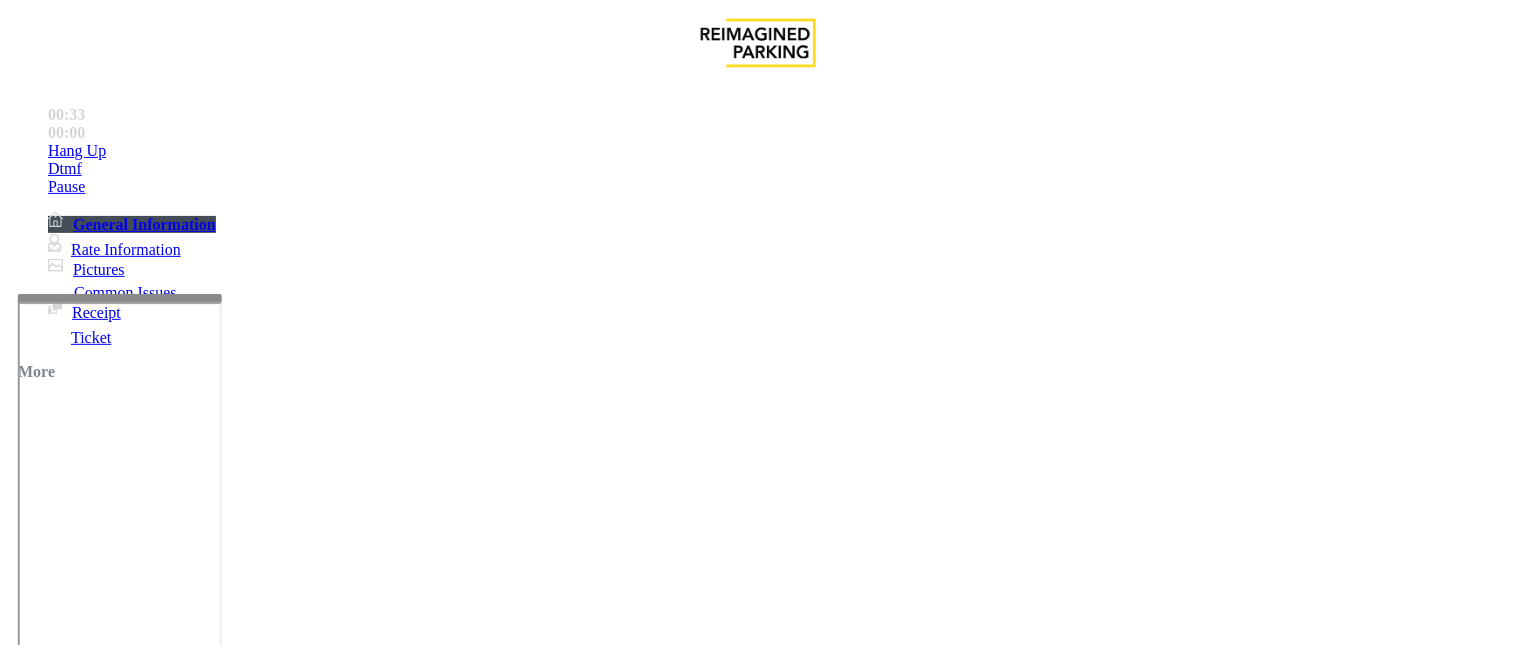 paste on "**********" 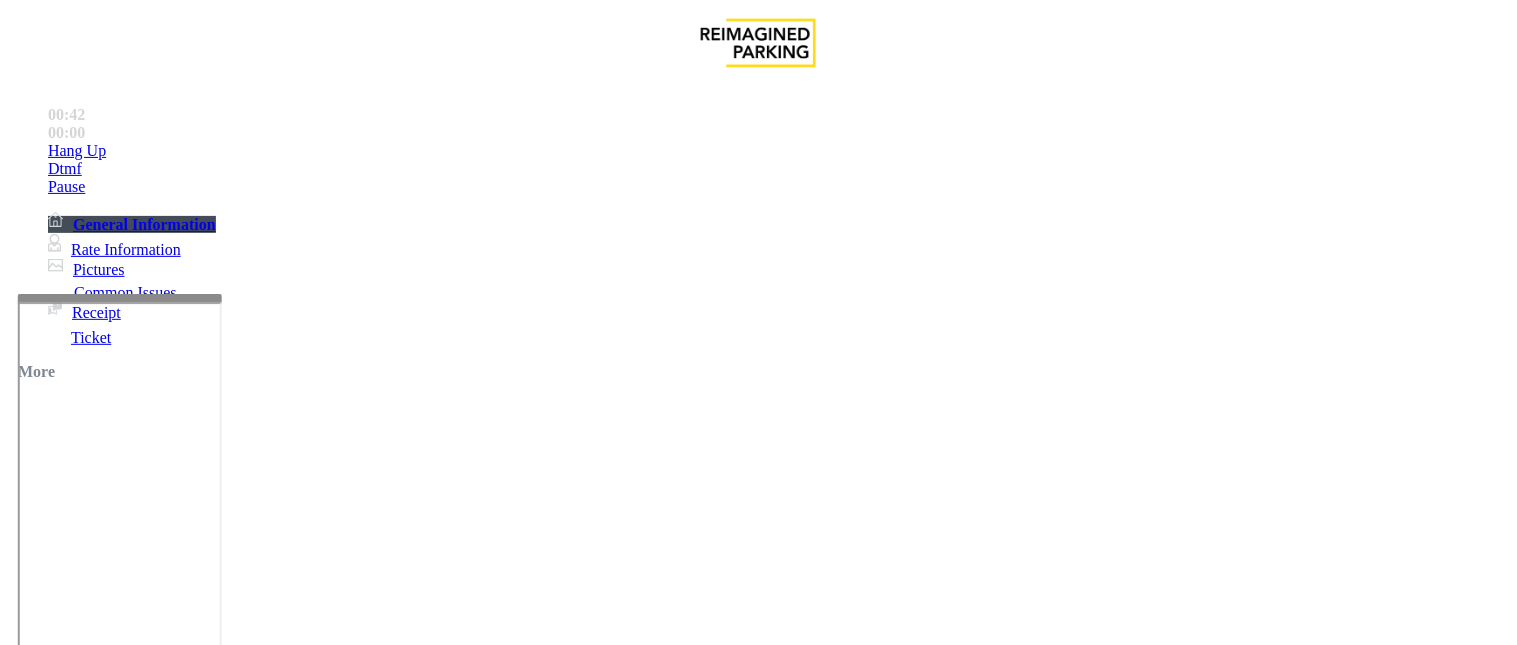 drag, startPoint x: 541, startPoint y: 178, endPoint x: 274, endPoint y: 181, distance: 267.01685 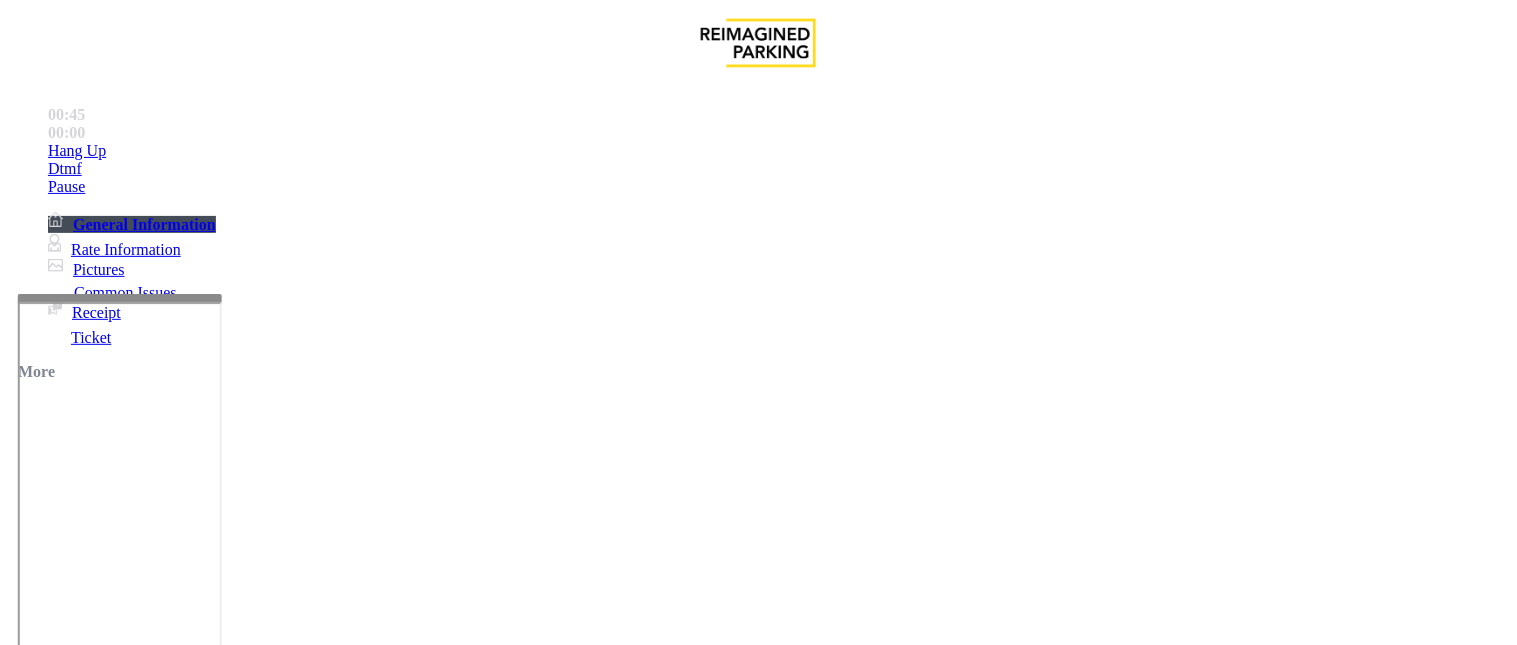 copy on "Credit Card Stuck in Machine" 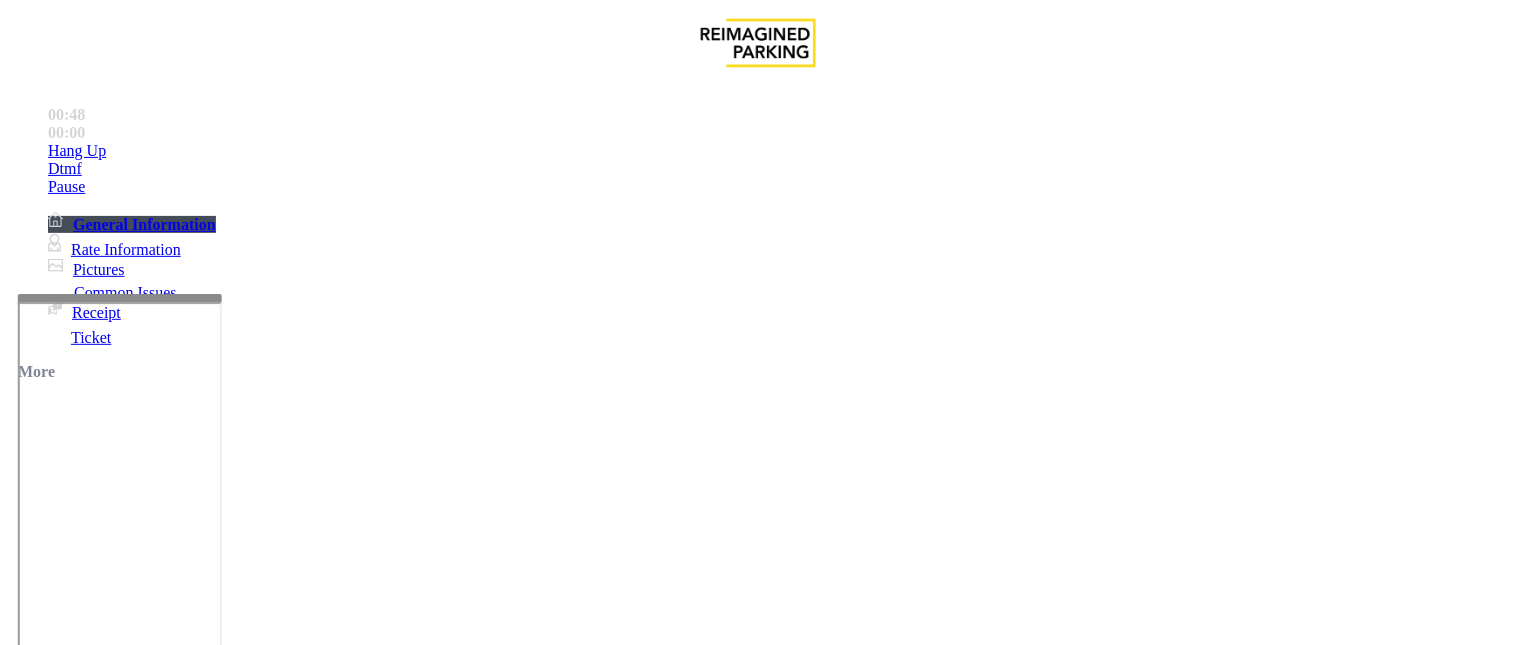 click at bounding box center (246, 1500) 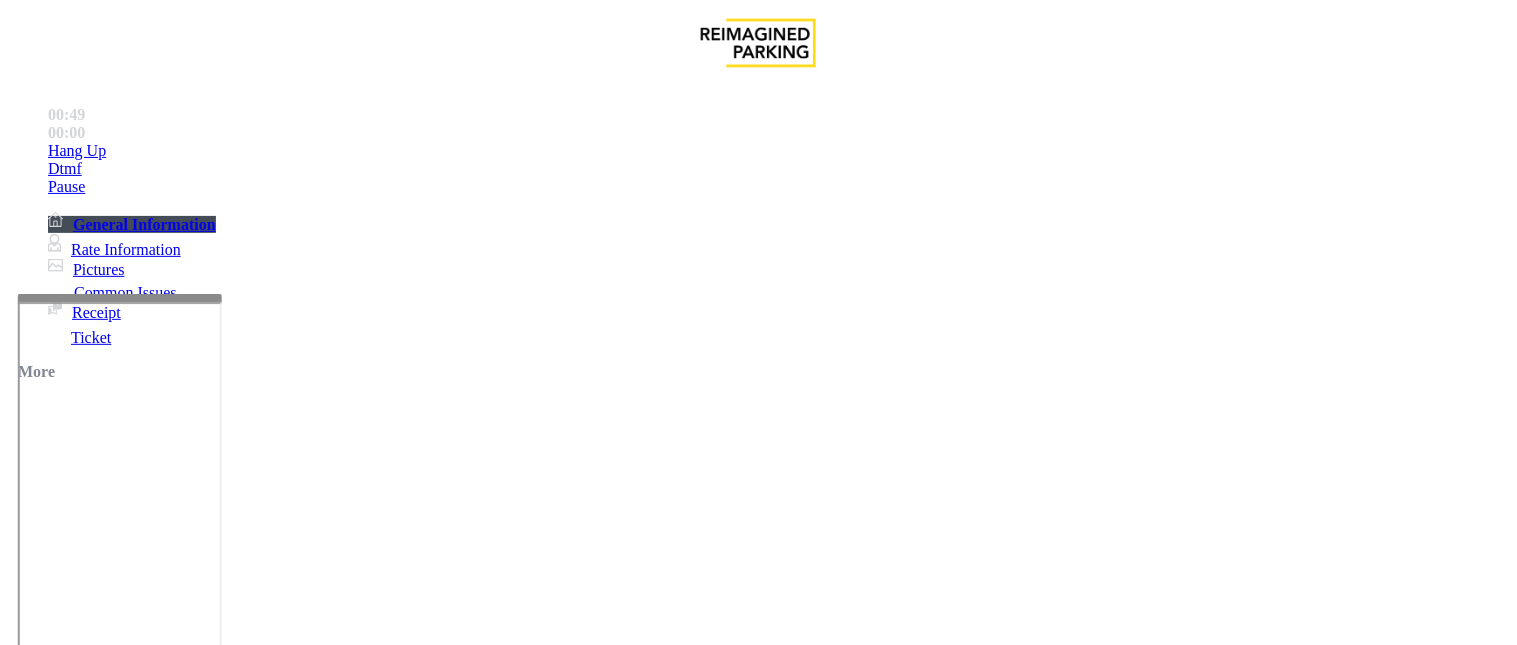 scroll, scrollTop: 14, scrollLeft: 0, axis: vertical 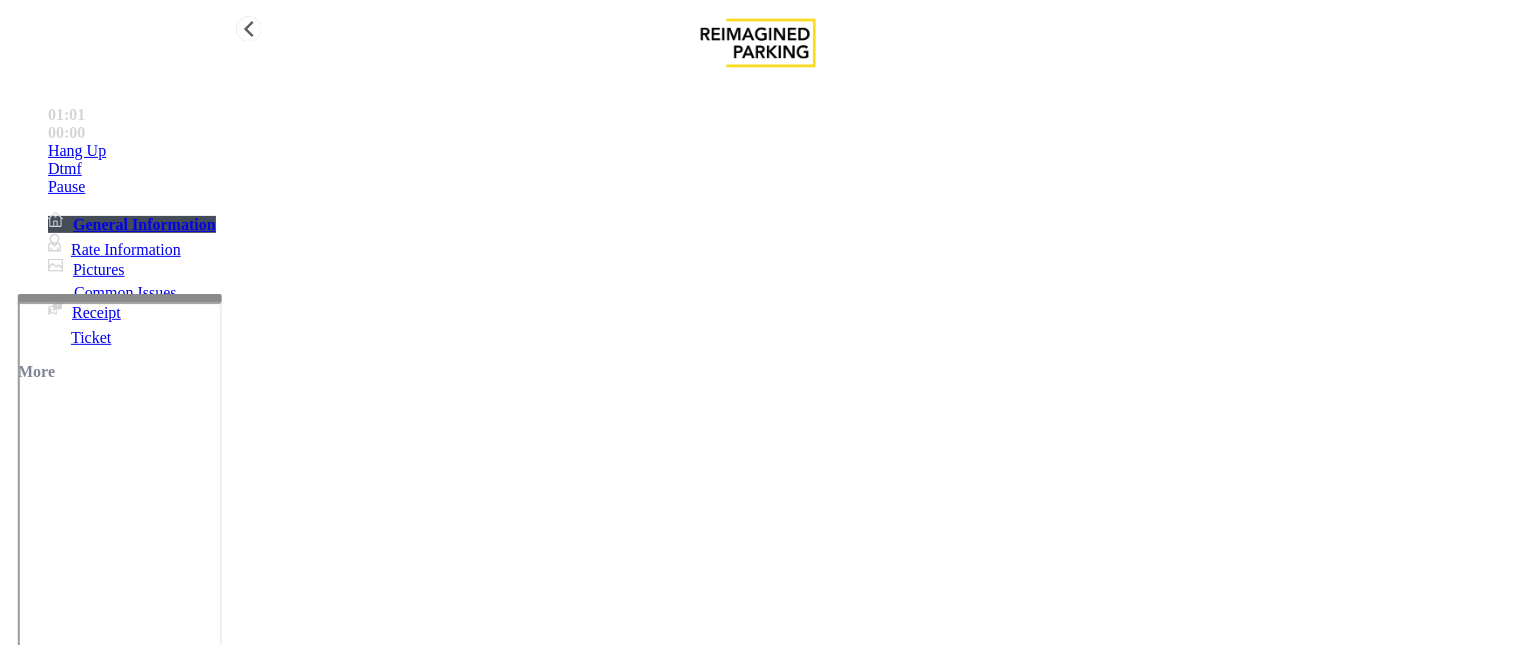 click on "Hang Up" at bounding box center (778, 151) 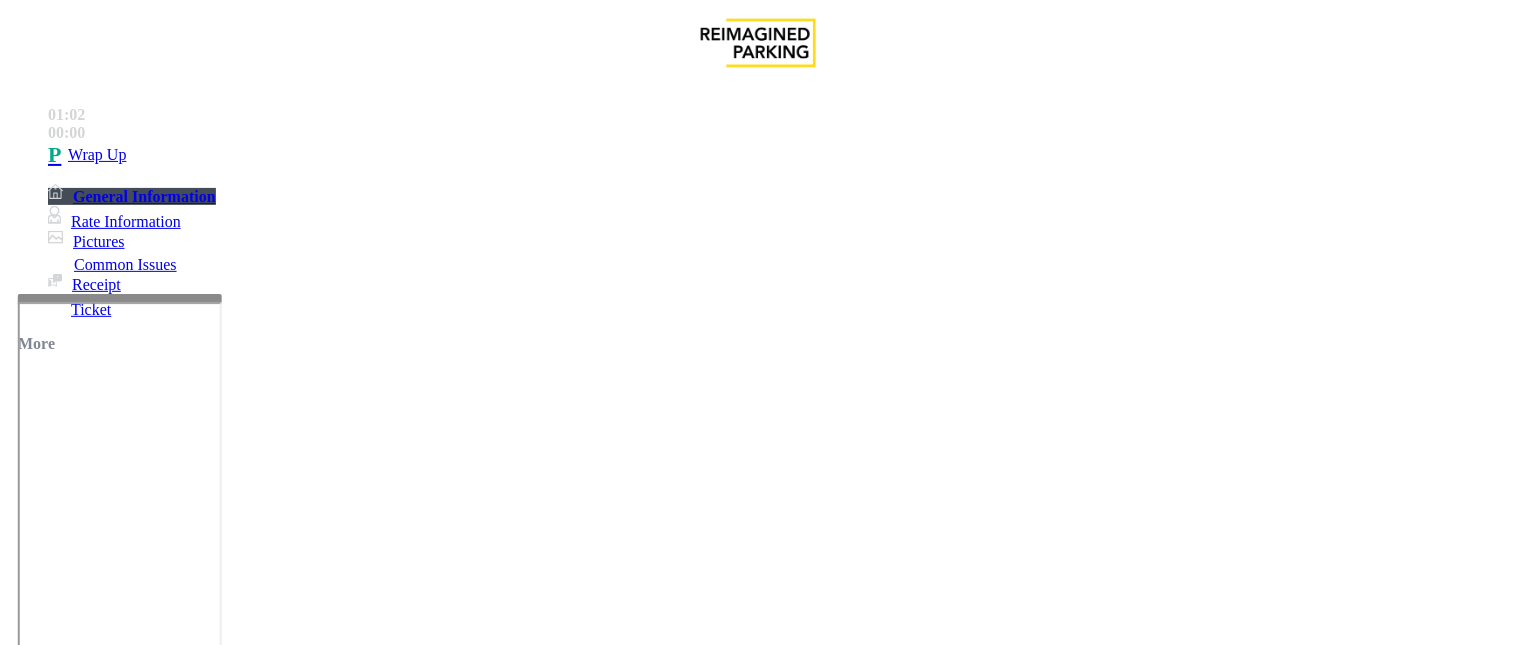 click at bounding box center (246, 1500) 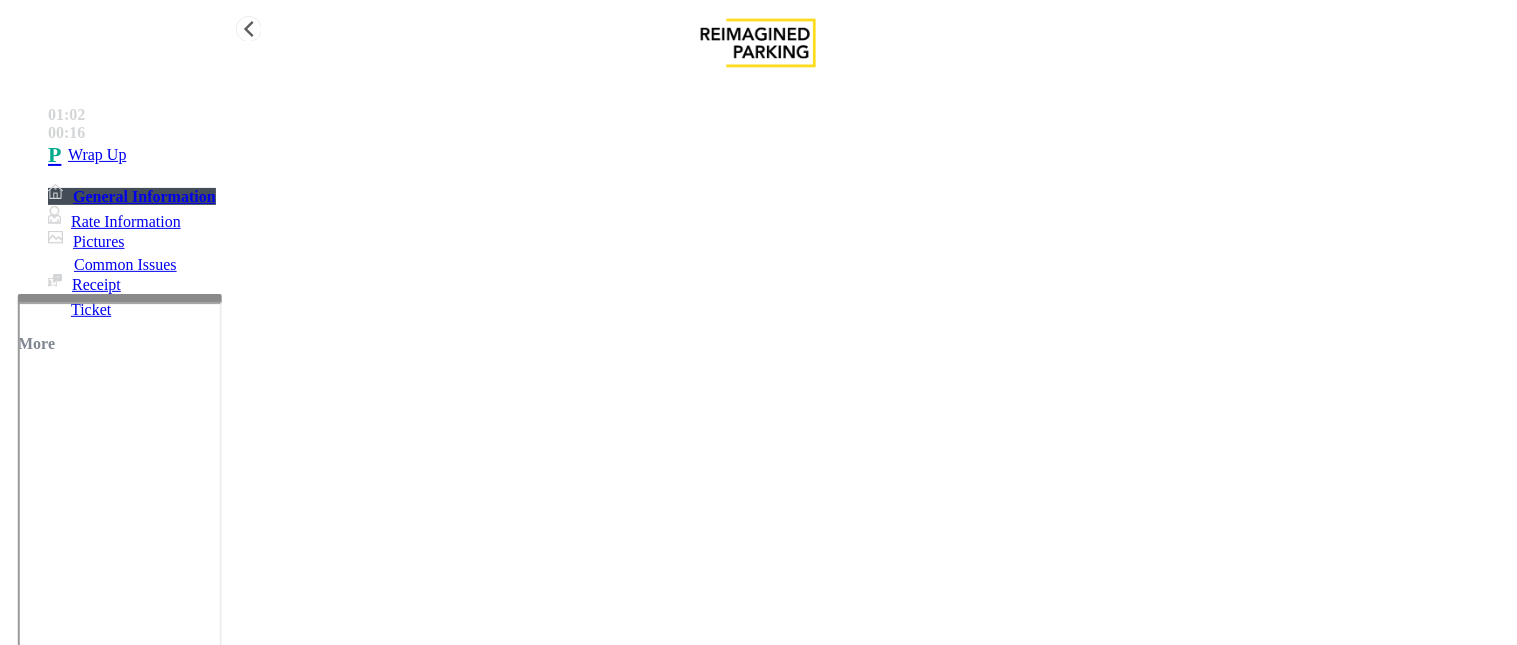 type on "**********" 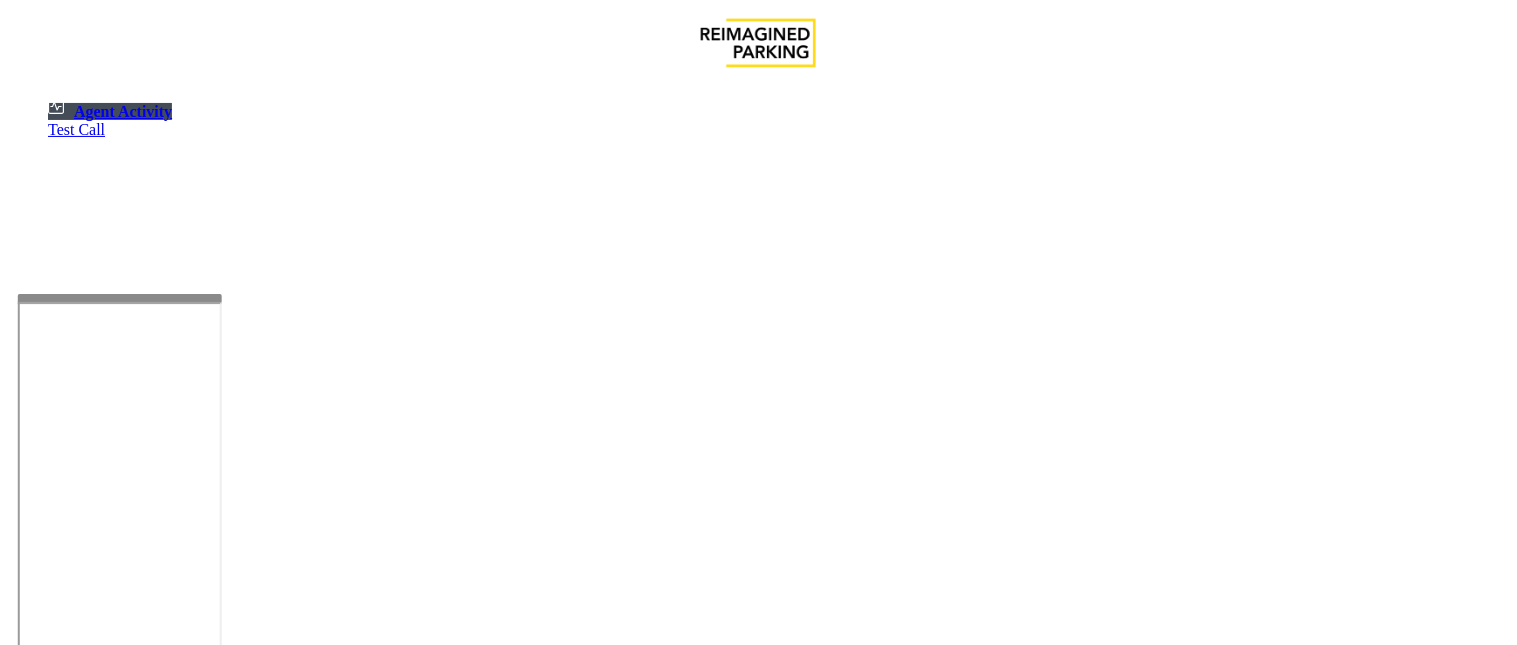 click at bounding box center [79, 1329] 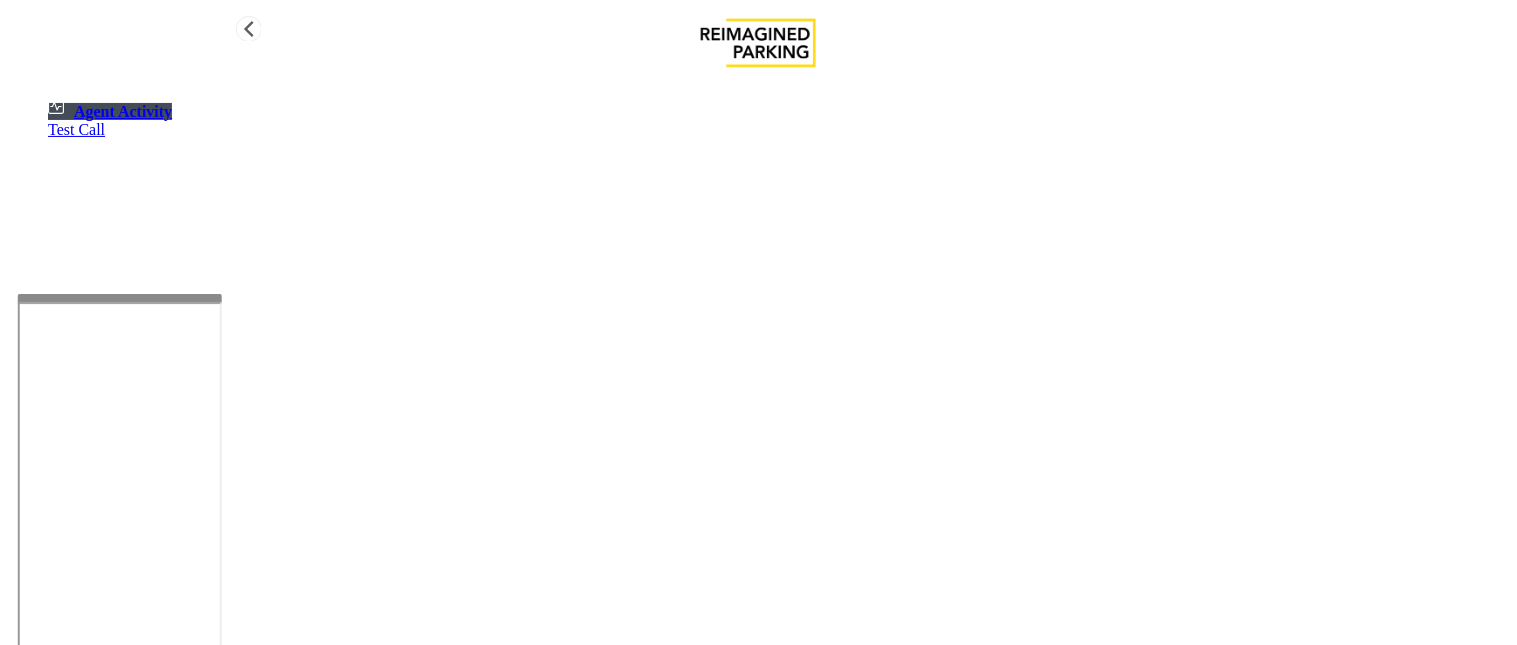 click on "Agent Activity" at bounding box center (110, 111) 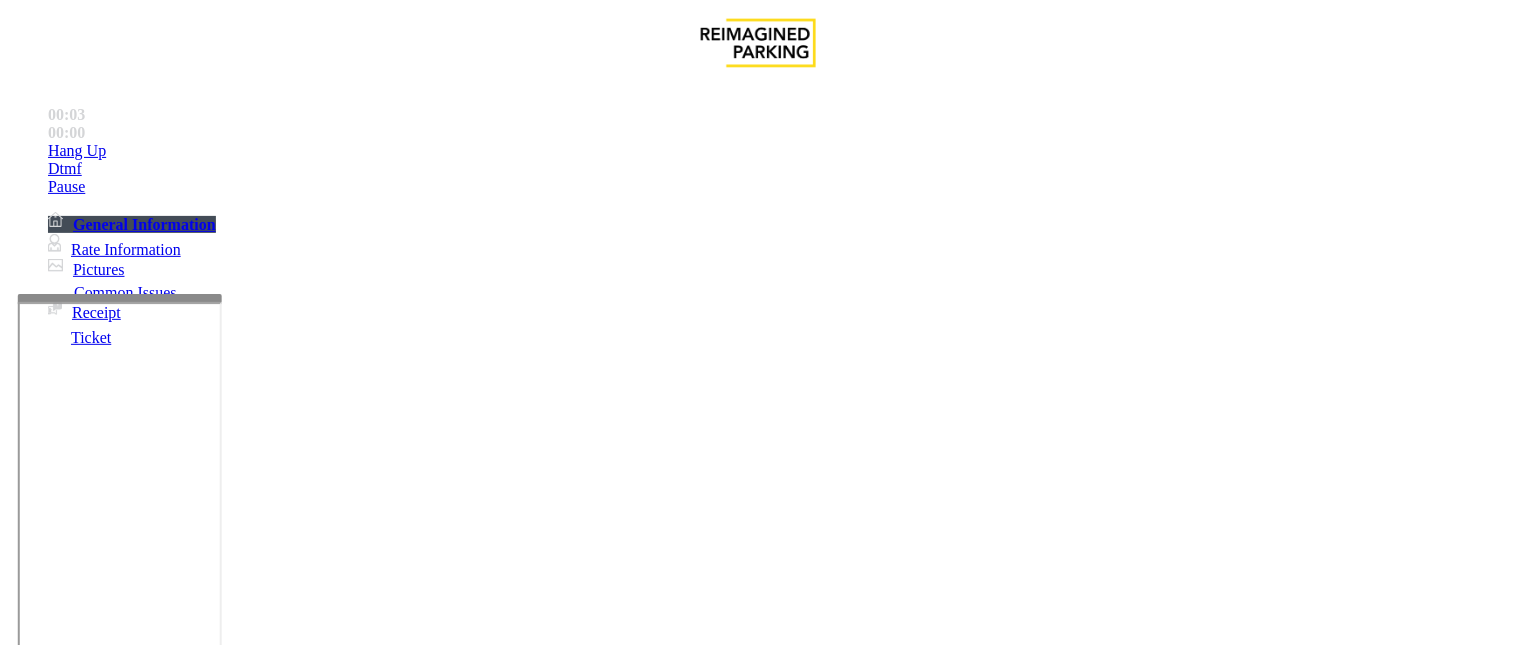 scroll, scrollTop: 238, scrollLeft: 0, axis: vertical 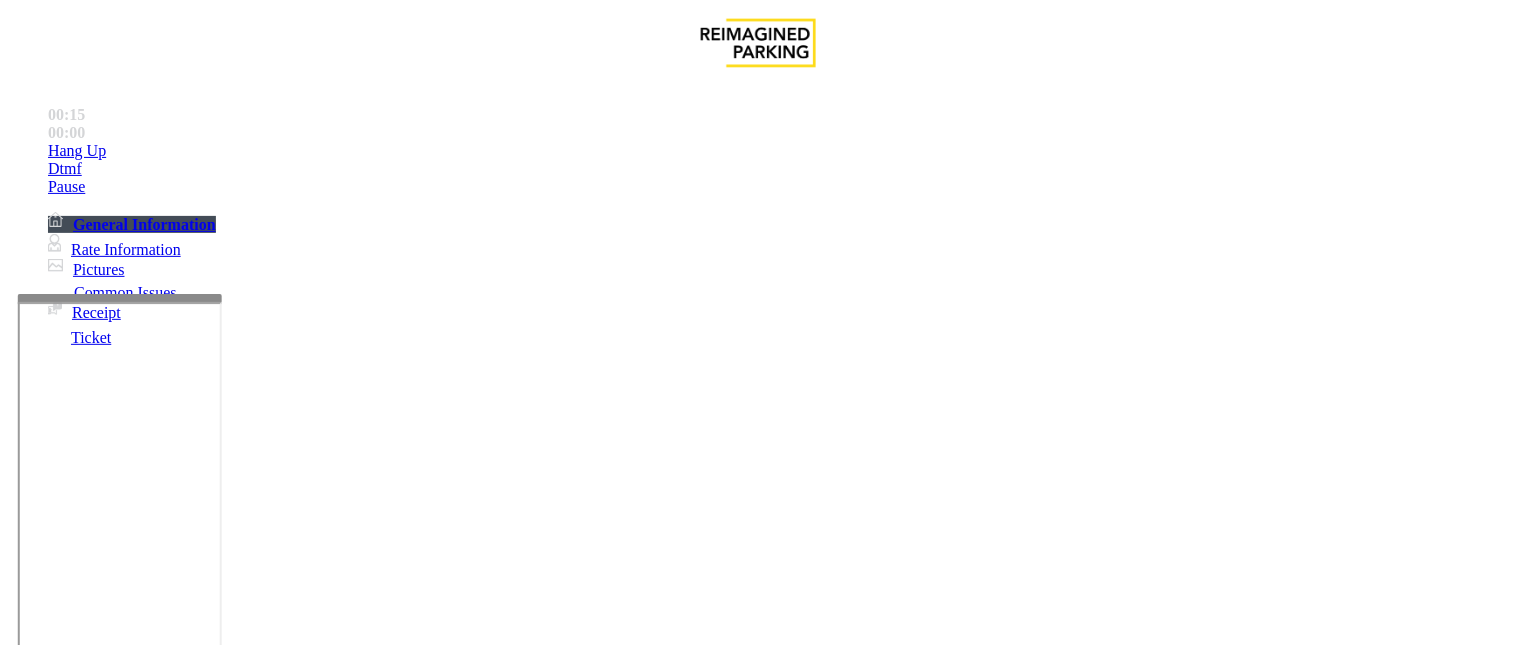 click on "Intercom Issue/No Response" at bounding box center (929, 1298) 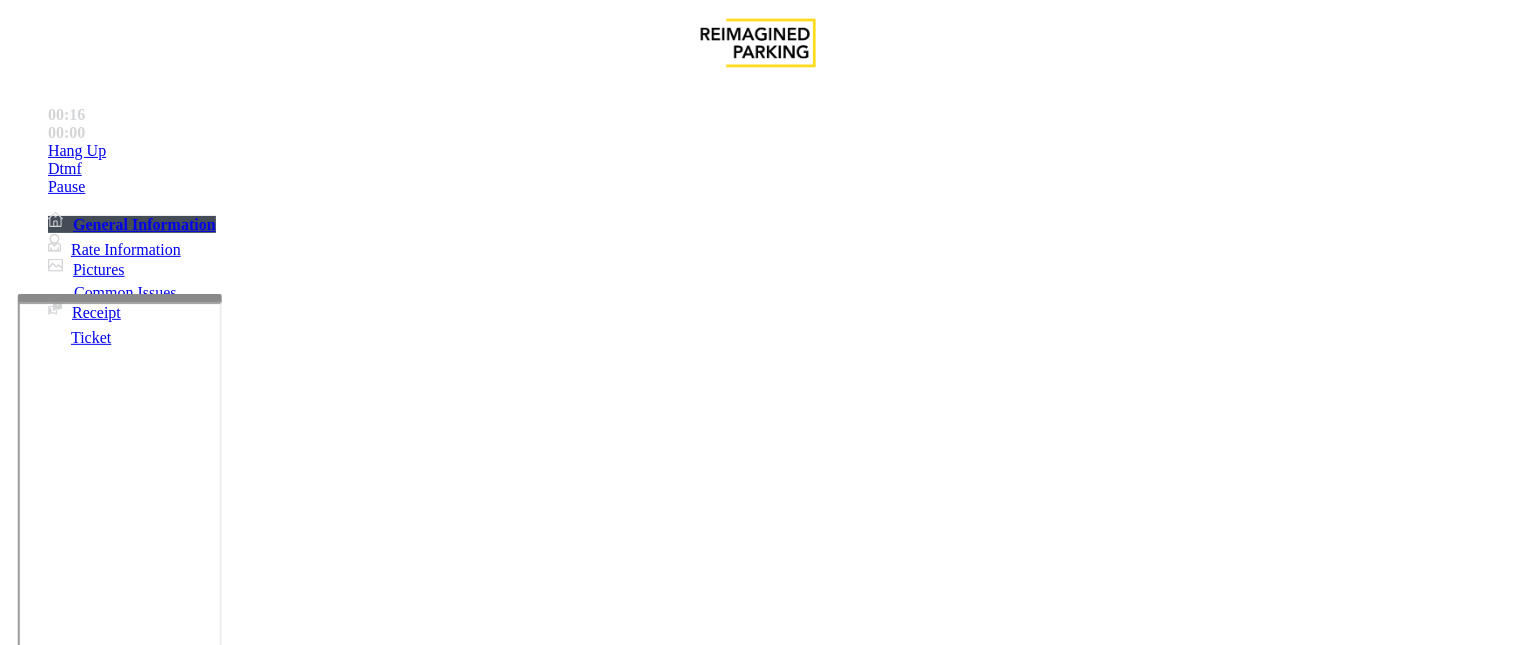 click on "No Response/Unable to hear parker" at bounding box center (142, 1298) 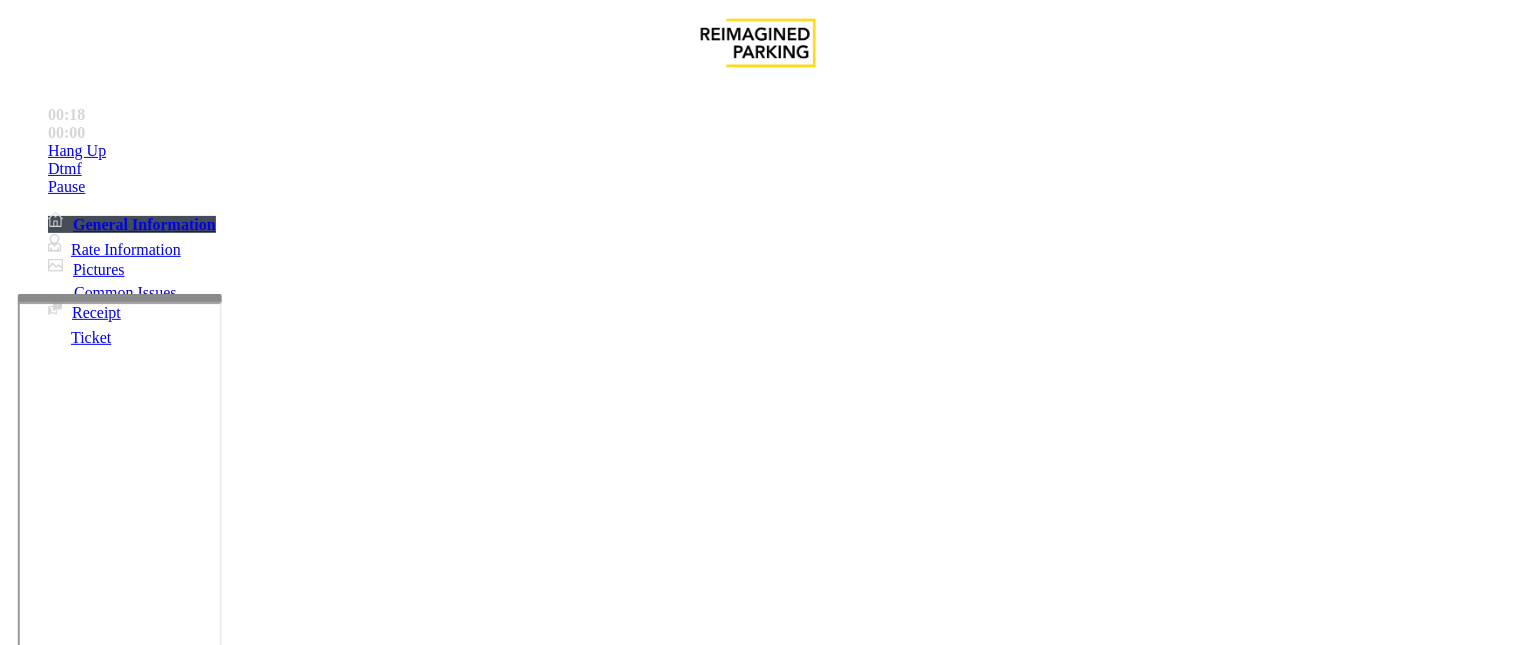 drag, startPoint x: 387, startPoint y: 182, endPoint x: 273, endPoint y: 184, distance: 114.01754 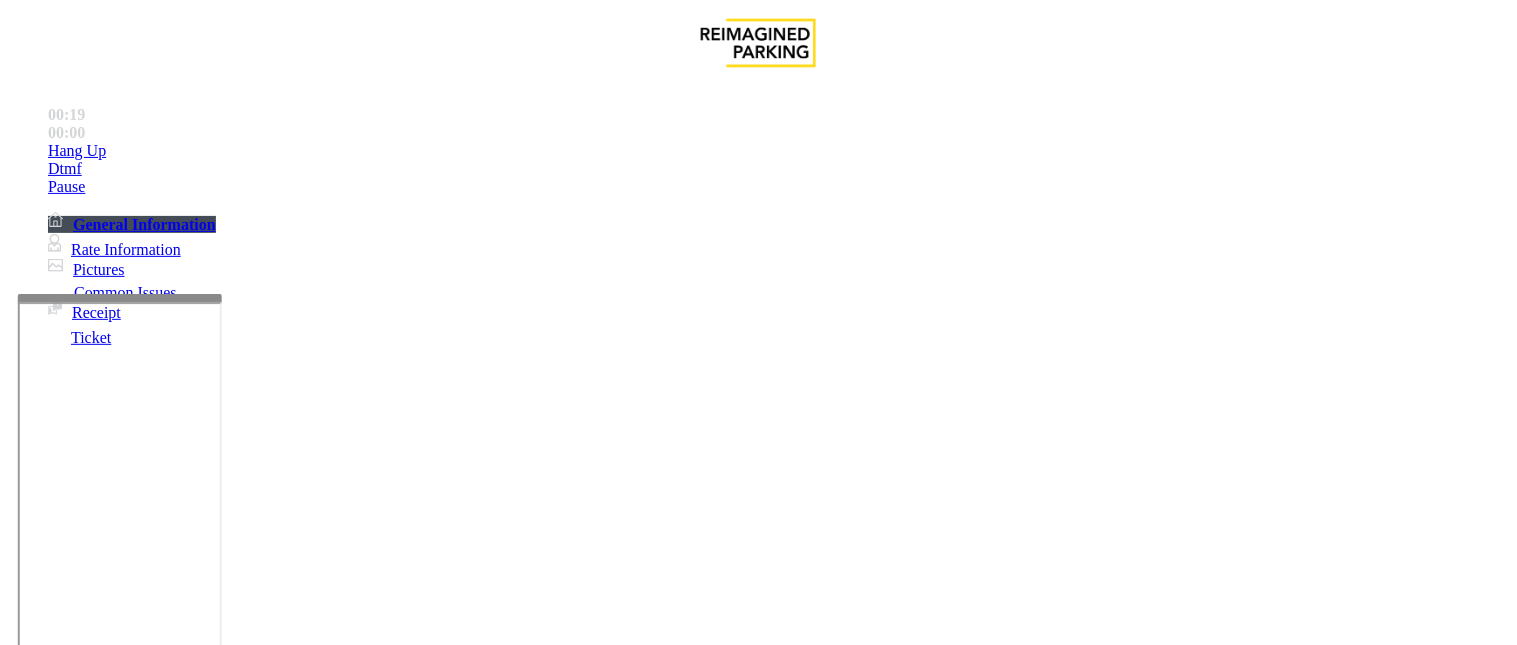 click at bounding box center (254, 1371) 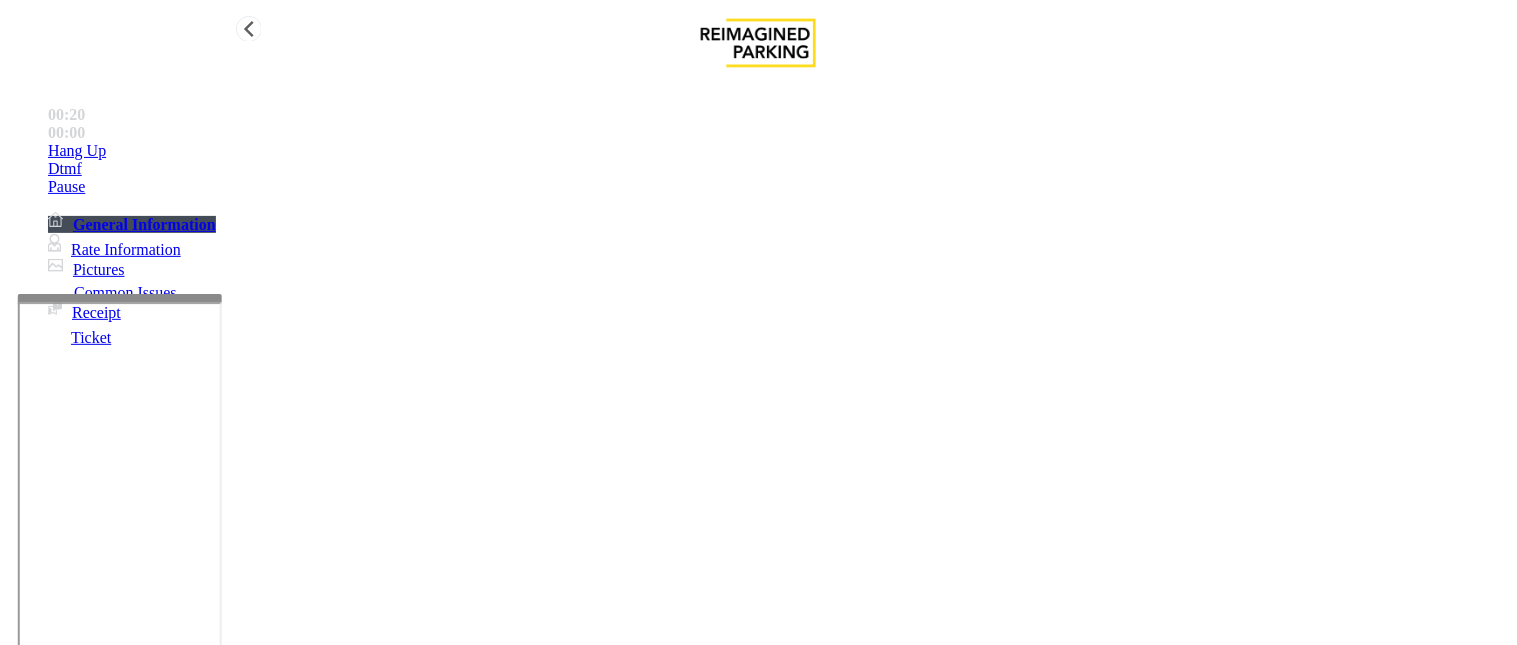 type on "**********" 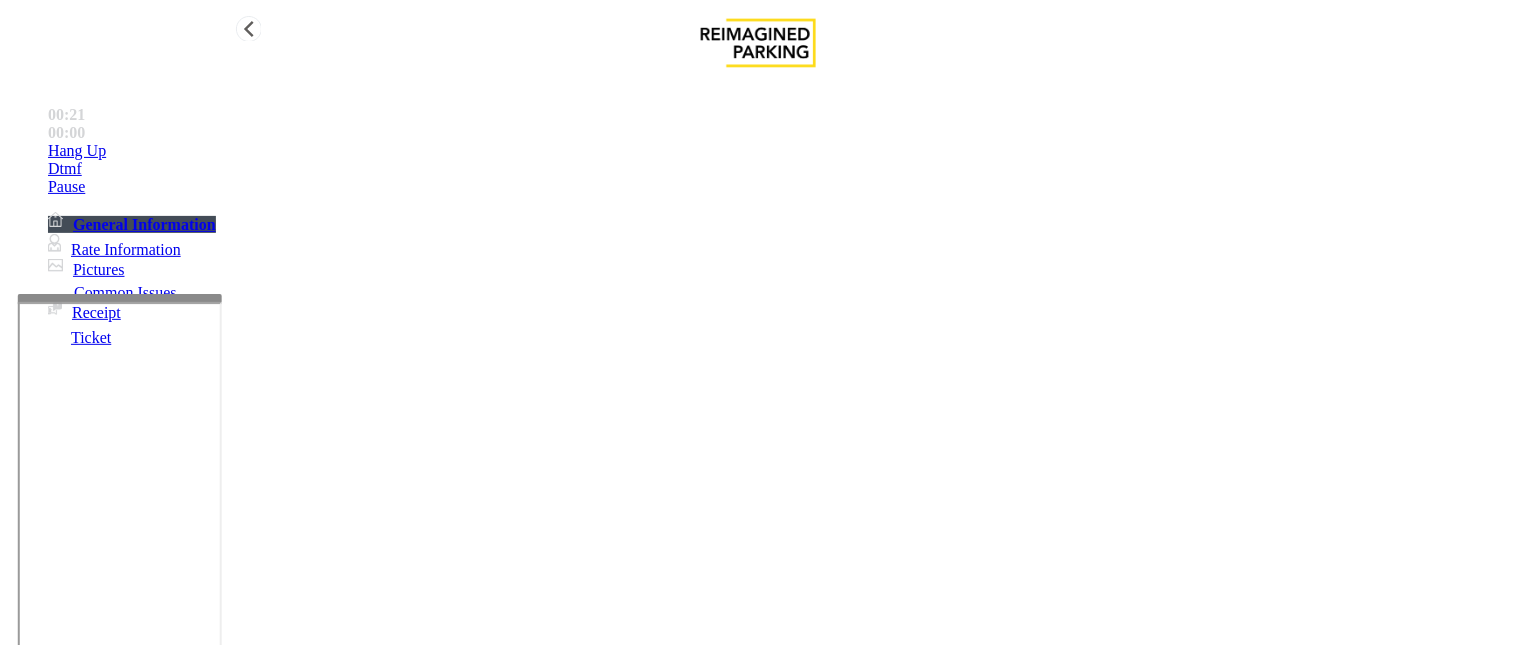 click on "Hang Up" at bounding box center (77, 151) 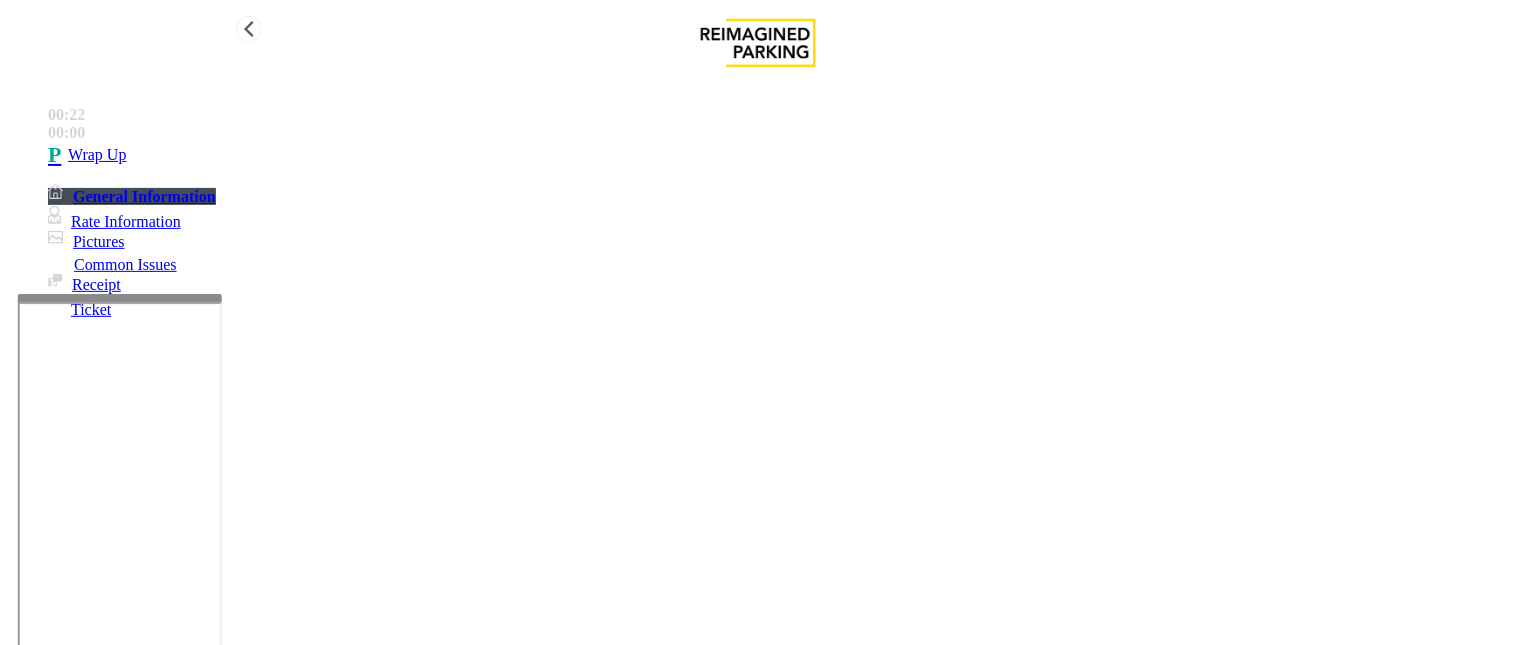 click on "Wrap Up" at bounding box center (97, 155) 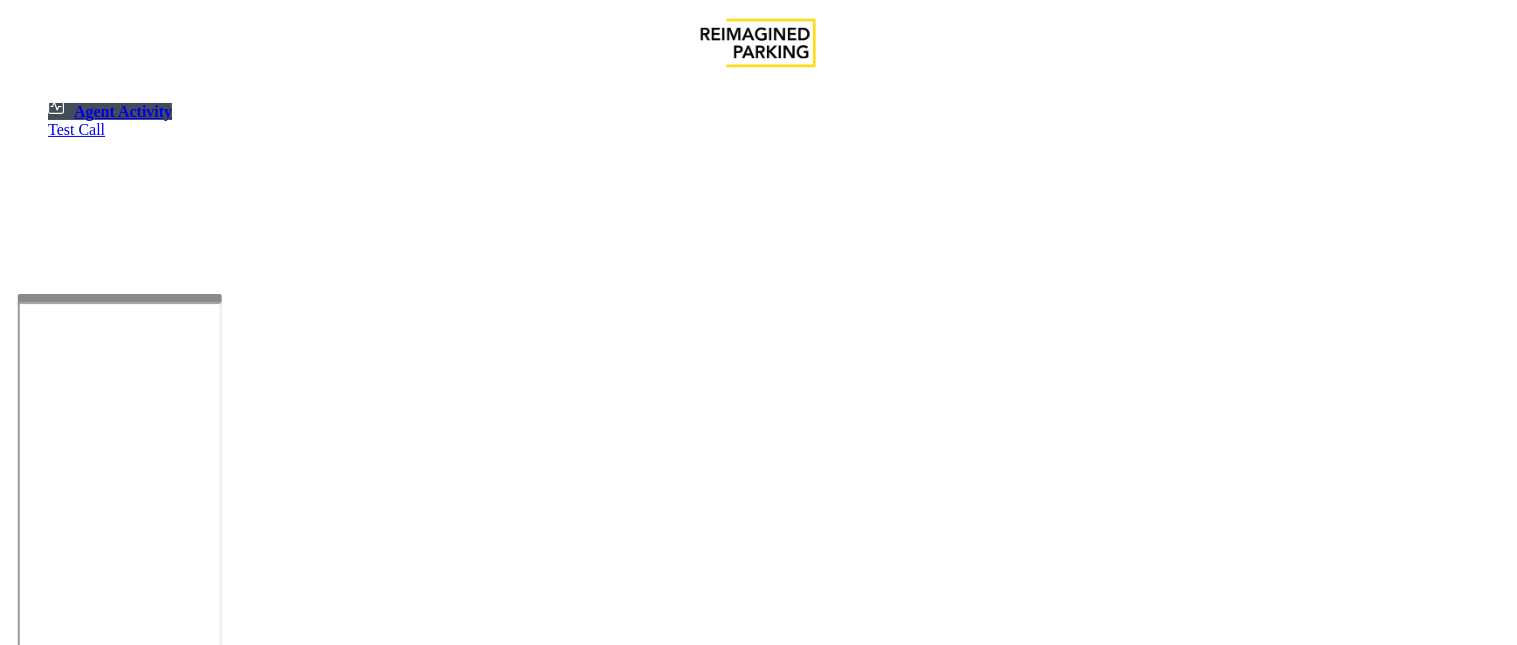 click at bounding box center [79, 1329] 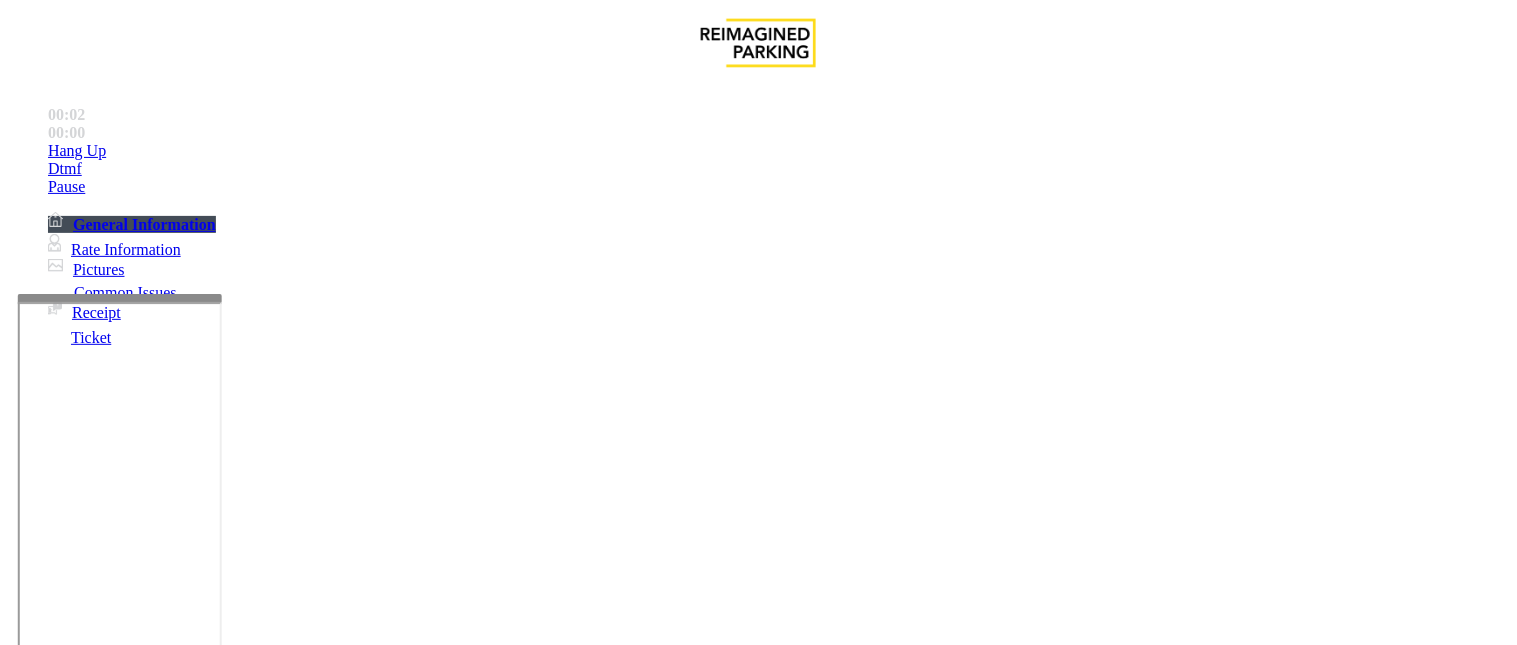 scroll, scrollTop: 1555, scrollLeft: 0, axis: vertical 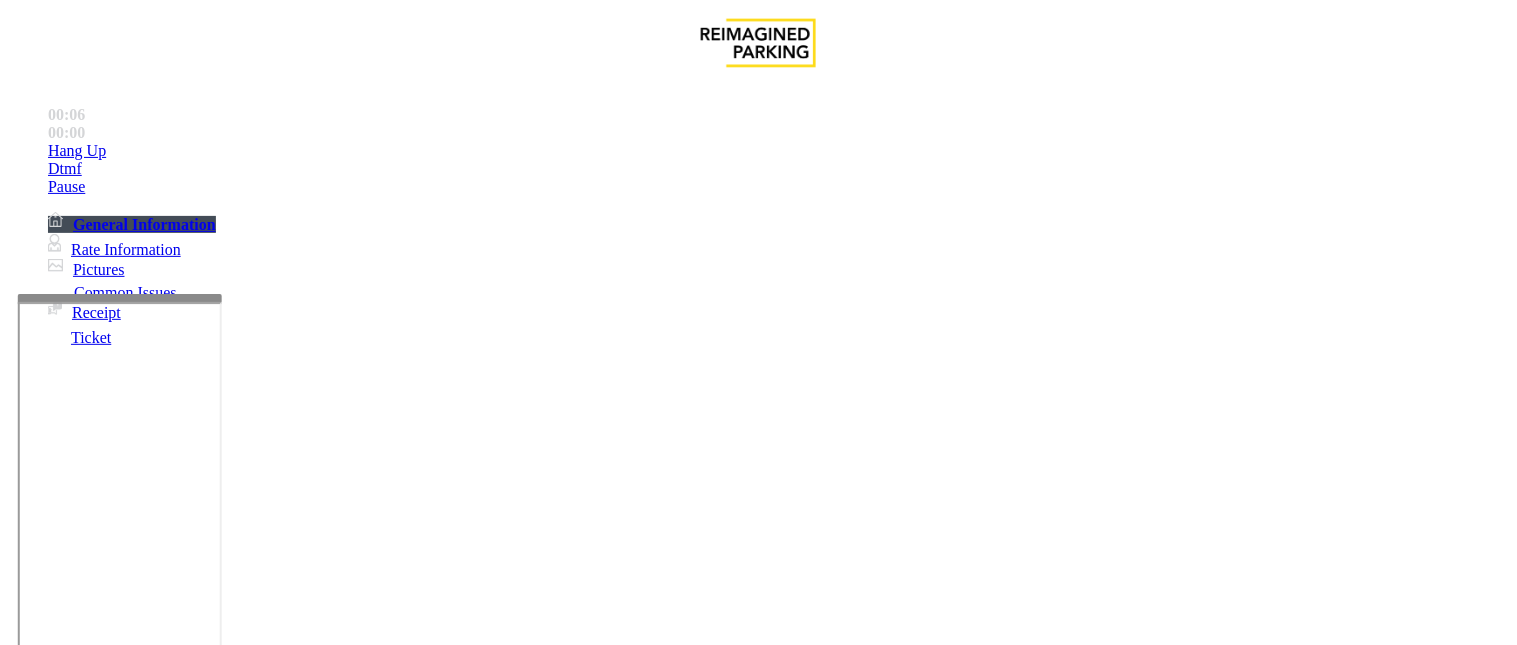 click on "Ticket Issue" at bounding box center [71, 1298] 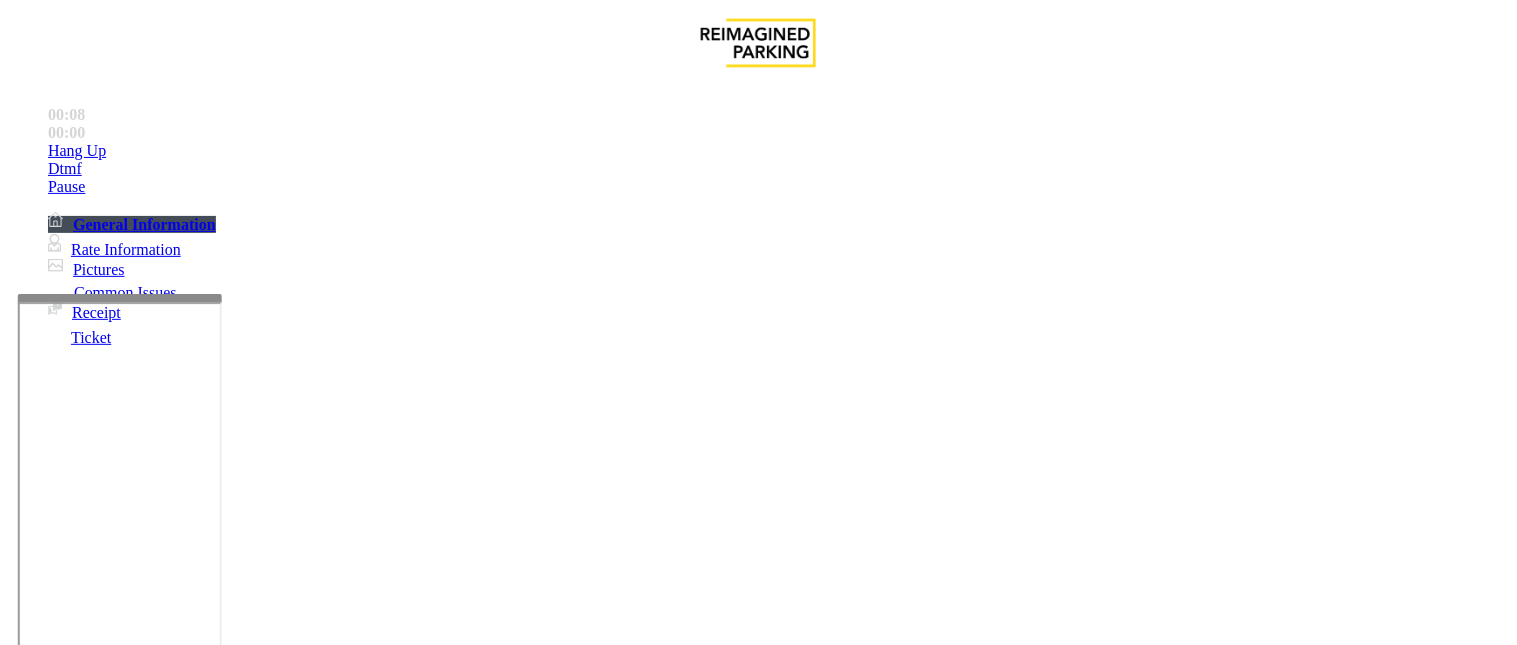 drag, startPoint x: 444, startPoint y: 177, endPoint x: 264, endPoint y: 156, distance: 181.22086 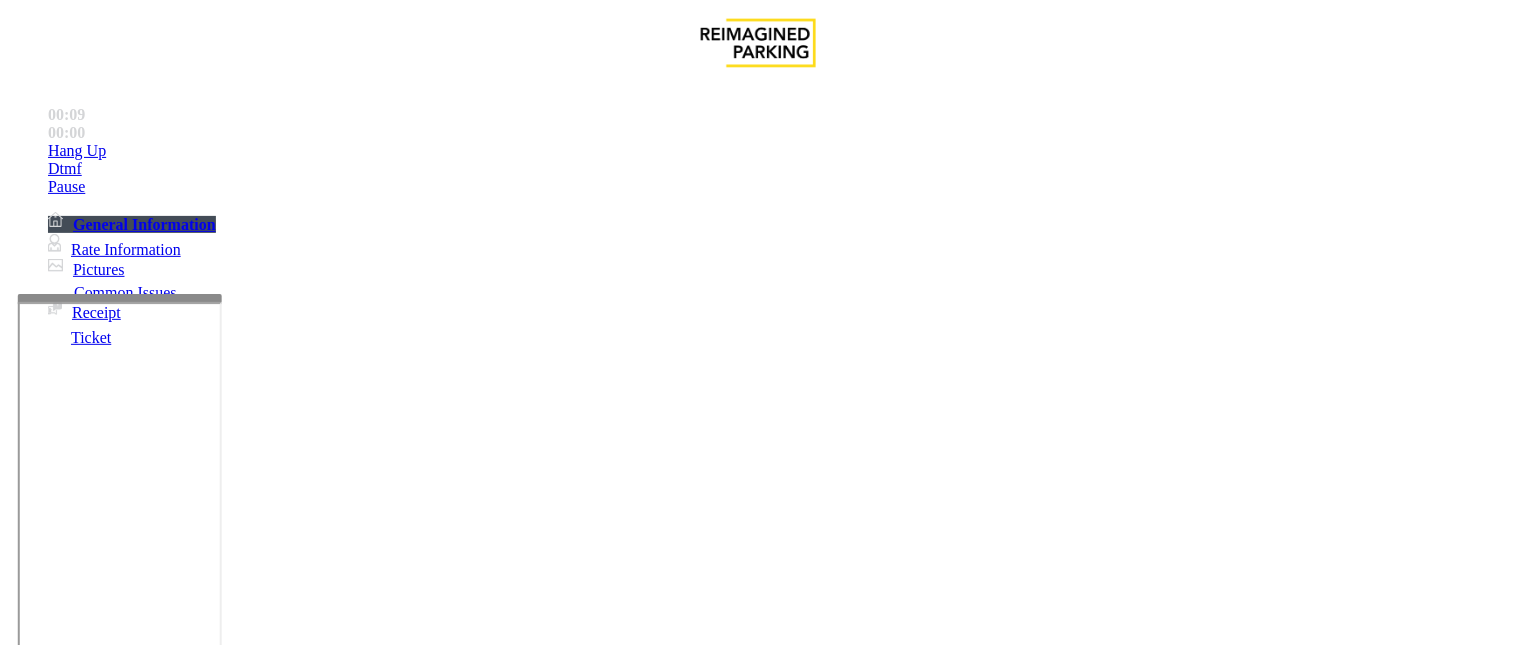 copy on "Issue  -  Ticket Issue Ticket Unreadable" 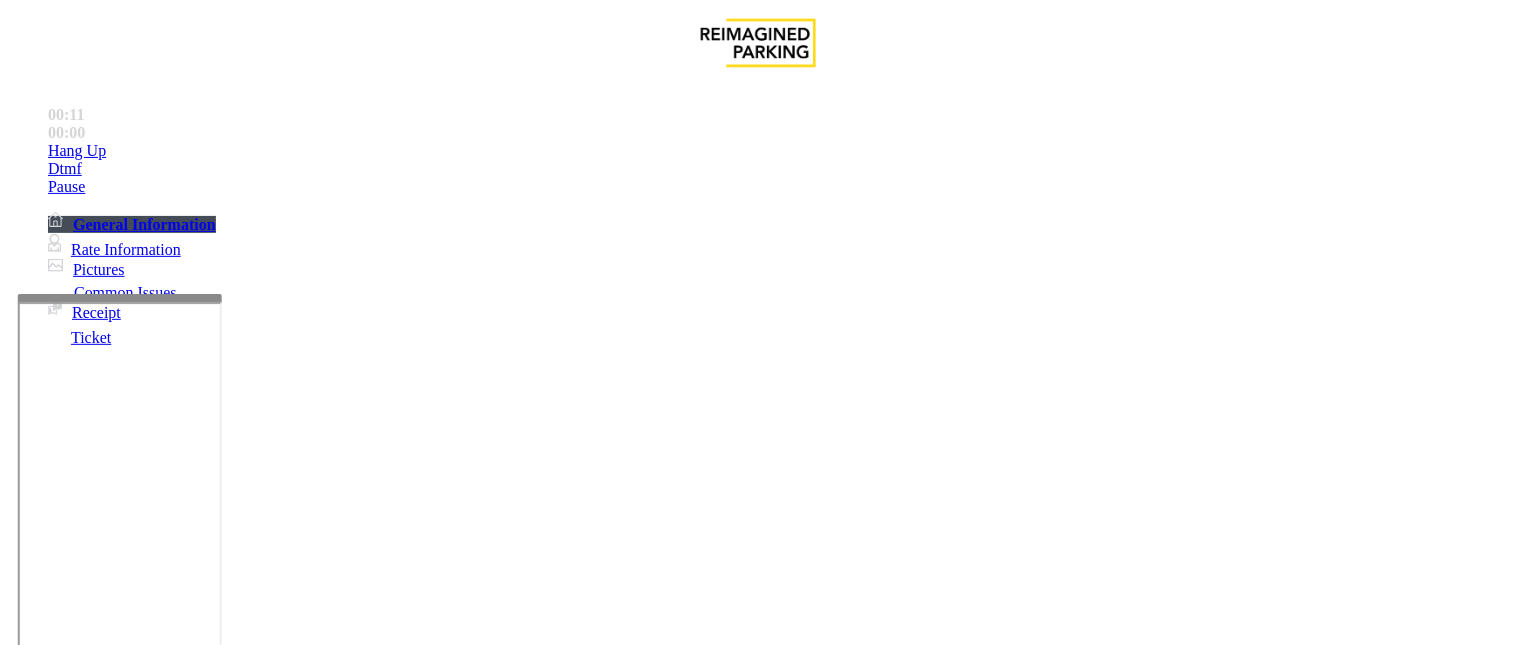 scroll, scrollTop: 1000, scrollLeft: 0, axis: vertical 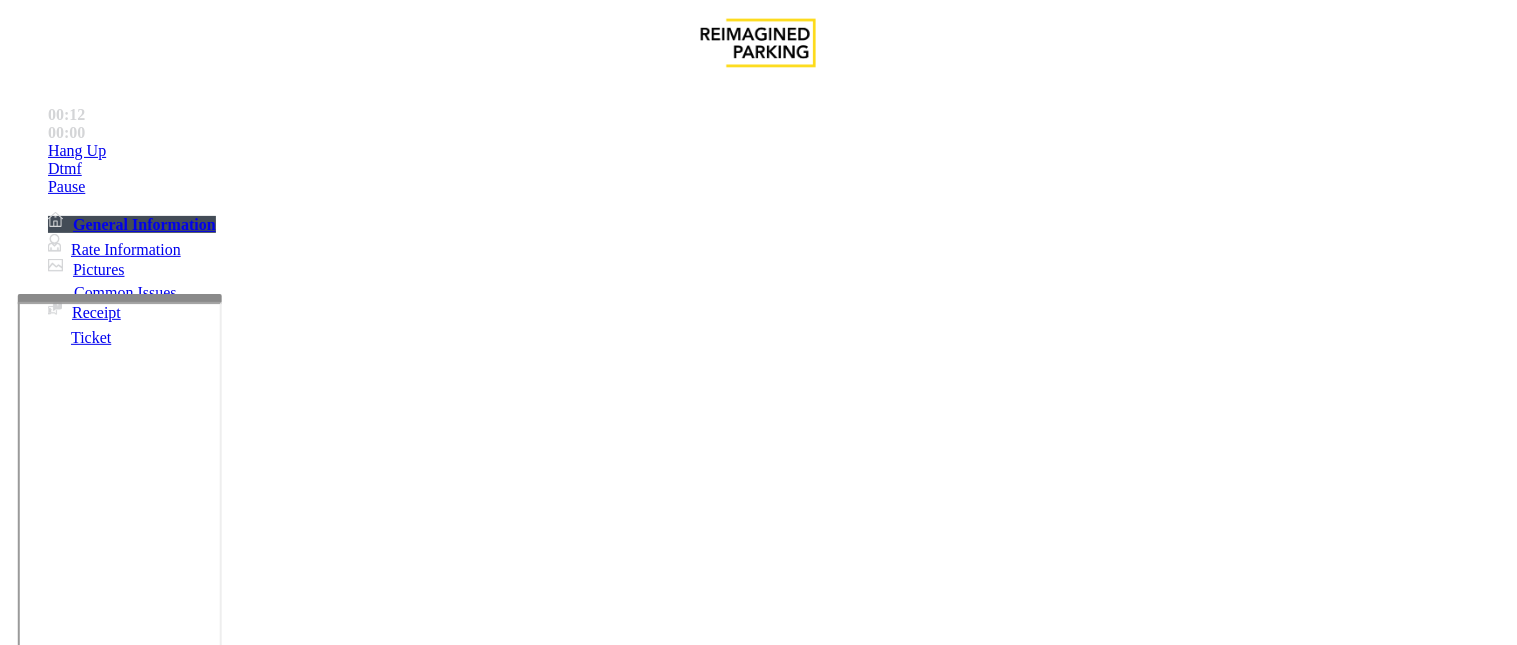 type on "**********" 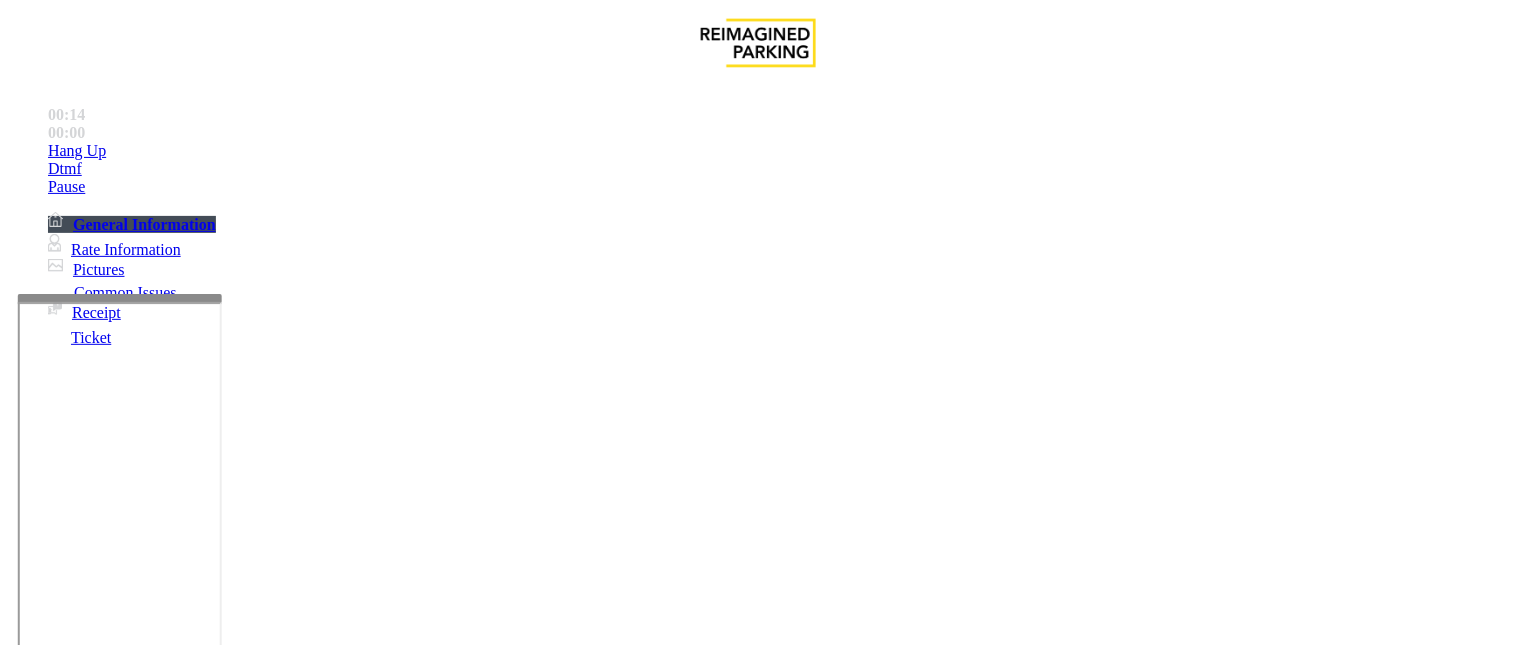 scroll, scrollTop: 1555, scrollLeft: 0, axis: vertical 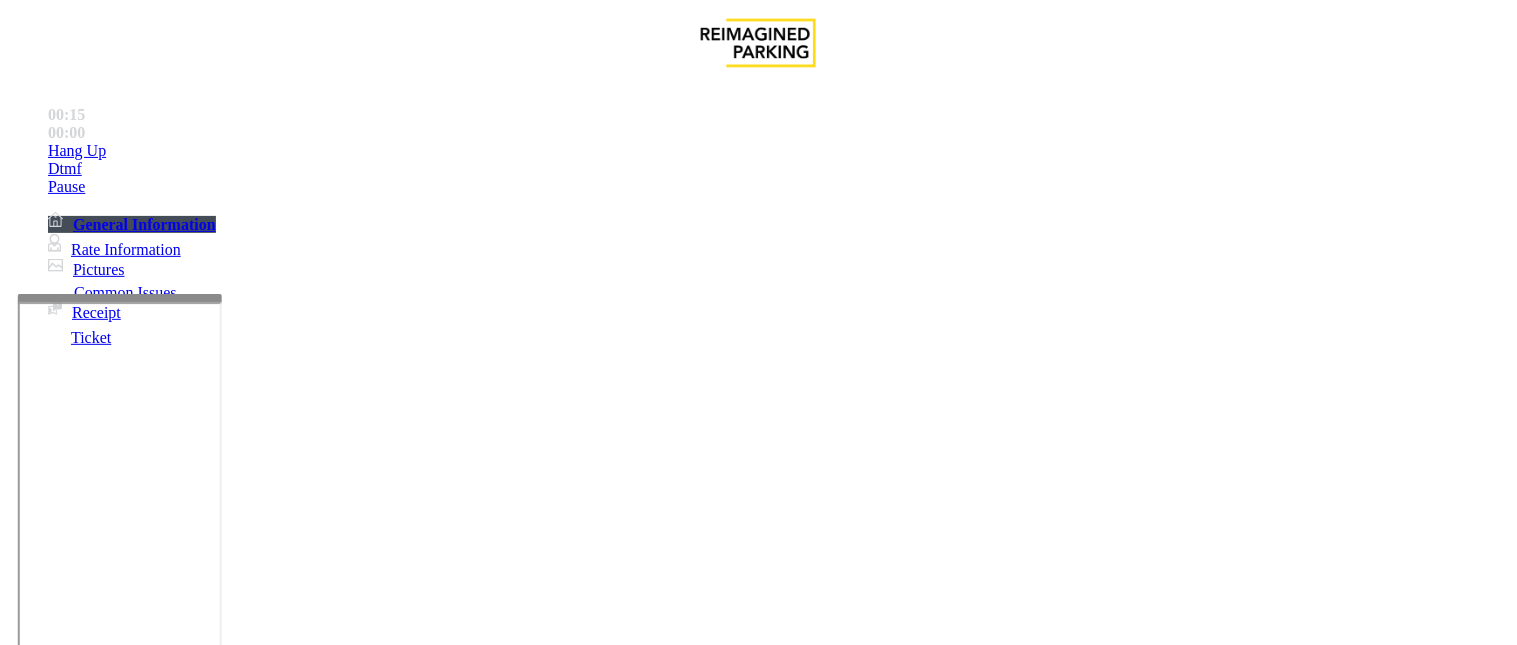click on "Local Time" at bounding box center [655, 3604] 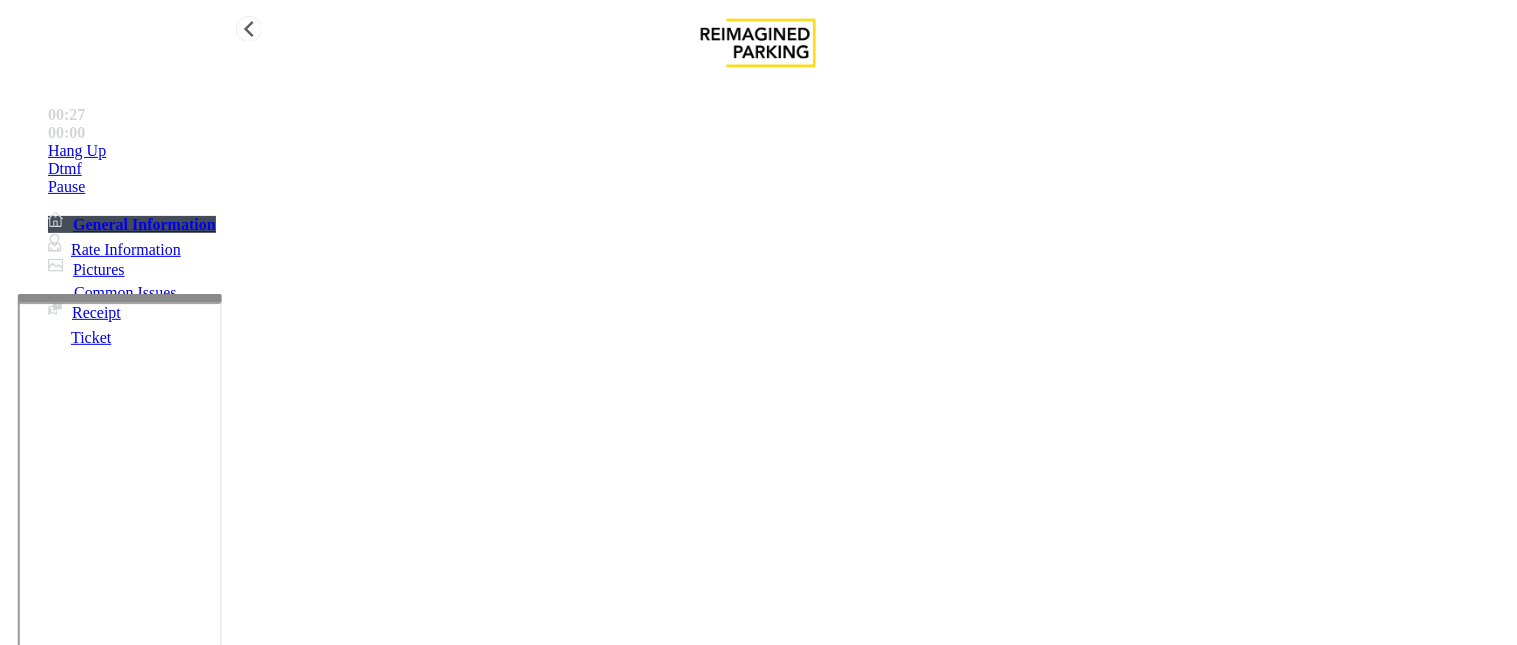 click on "Rate Information" at bounding box center [114, 249] 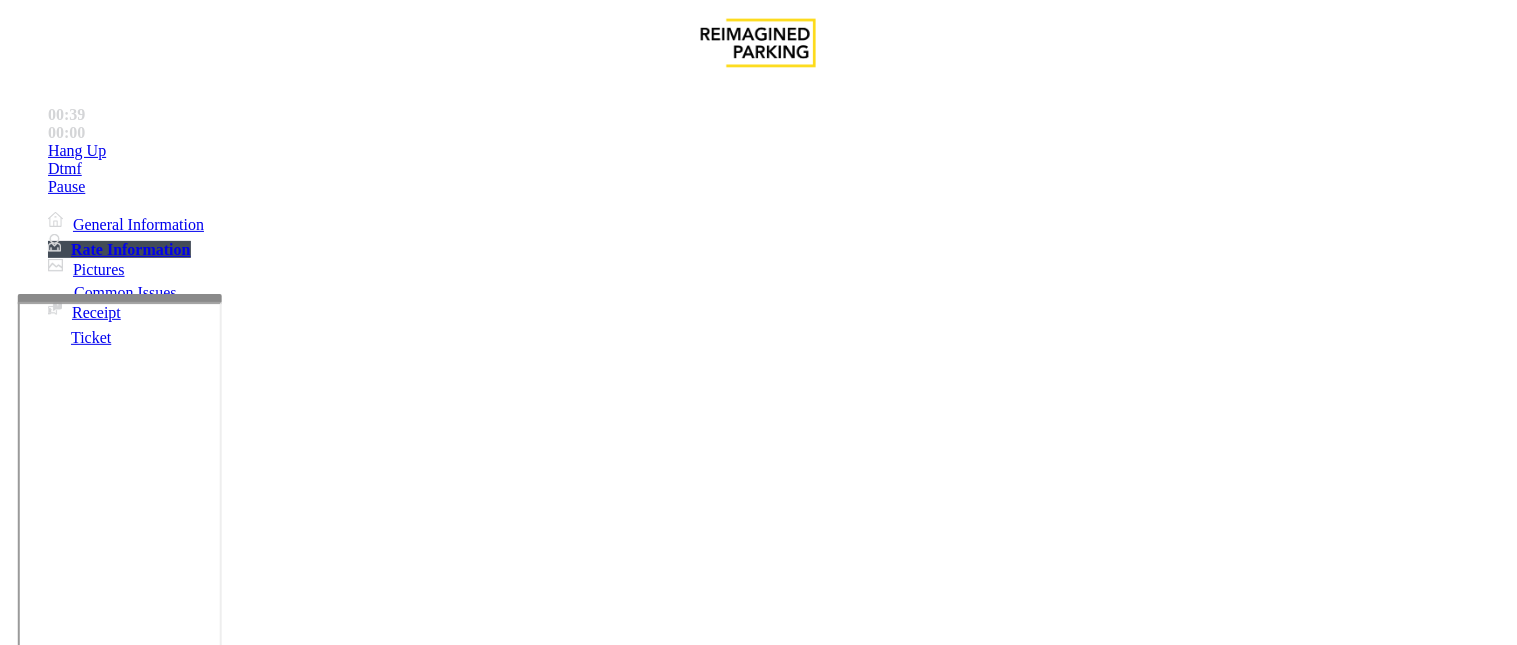 scroll, scrollTop: 0, scrollLeft: 0, axis: both 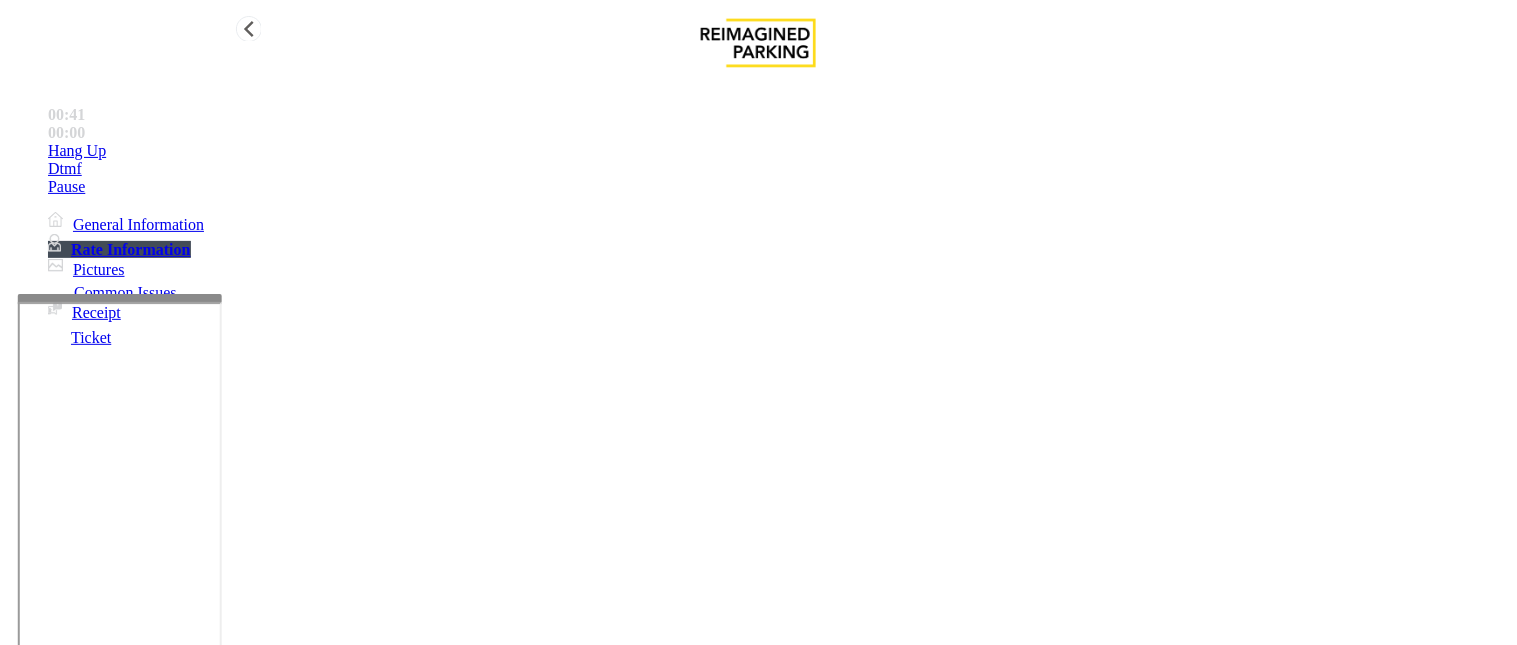 click on "Pictures" at bounding box center [86, 269] 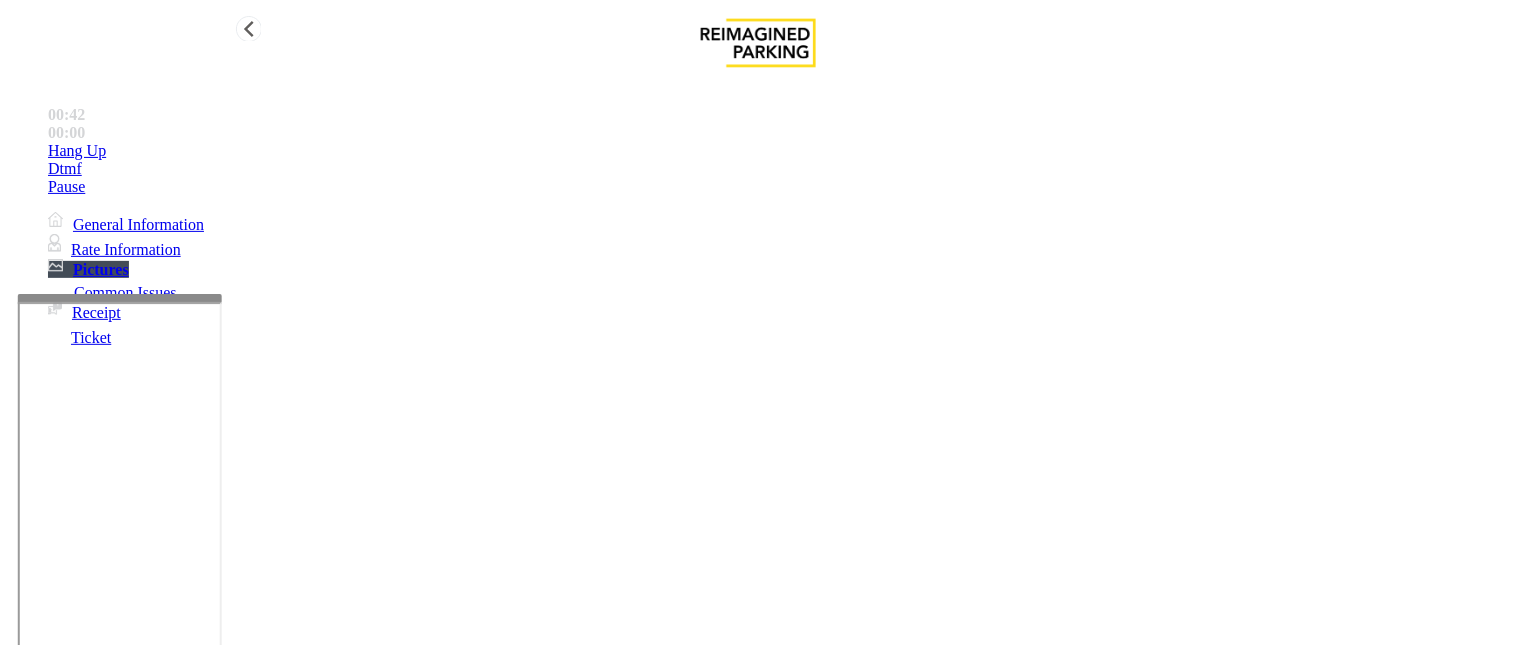 click on "Rate Information" at bounding box center [114, 249] 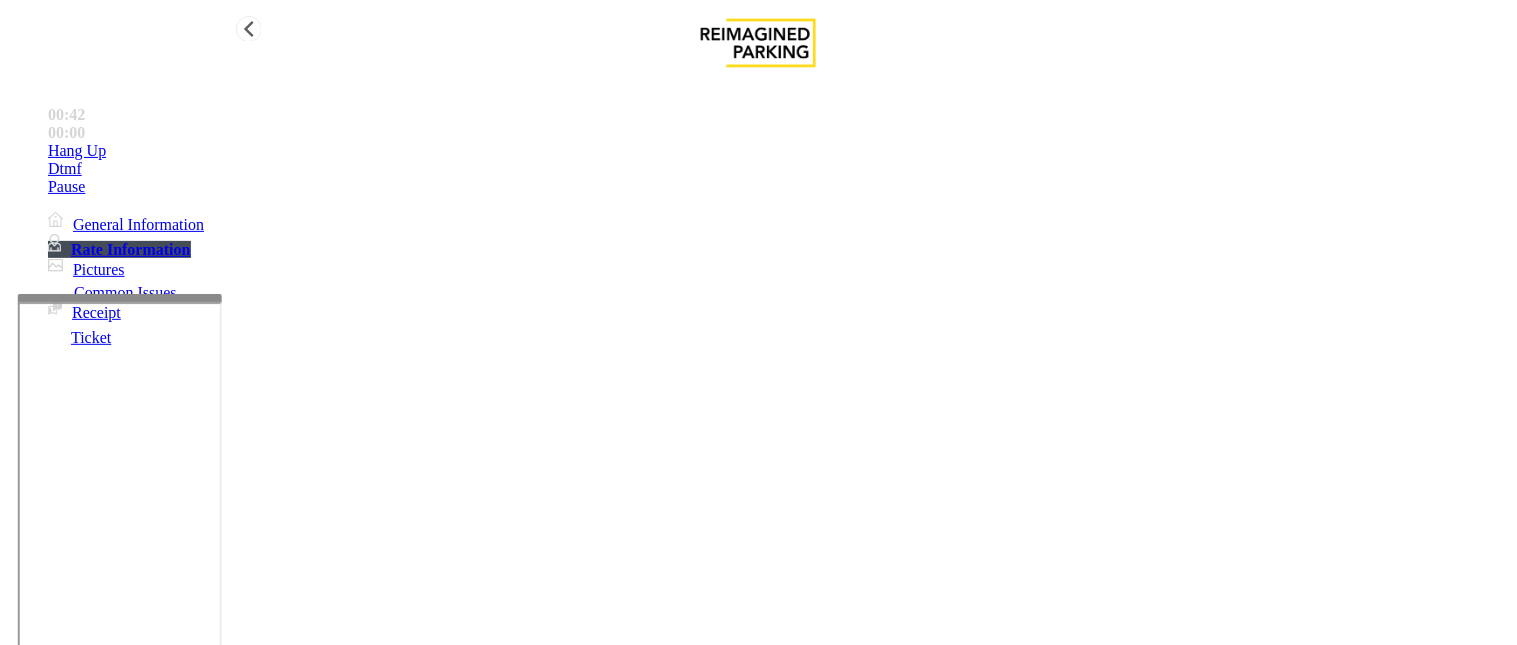 click on "General Information" at bounding box center [126, 224] 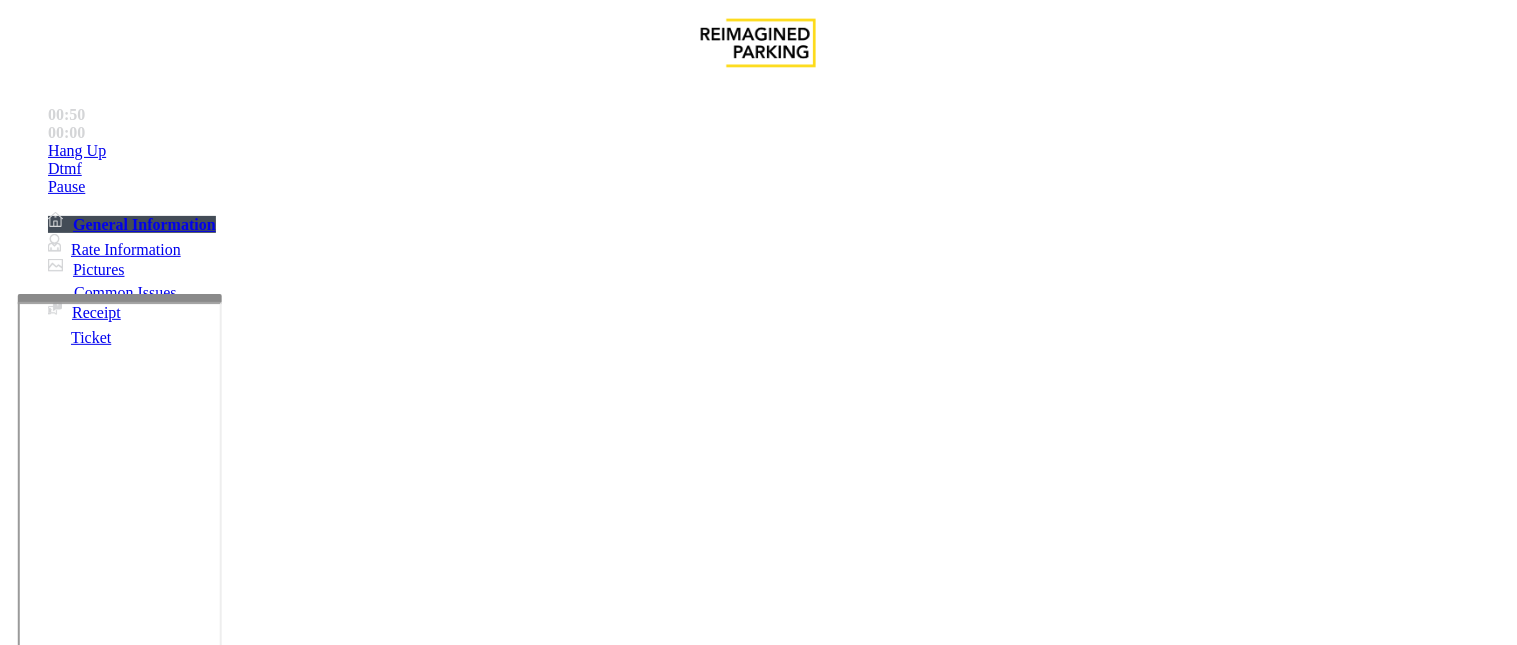 scroll, scrollTop: 666, scrollLeft: 0, axis: vertical 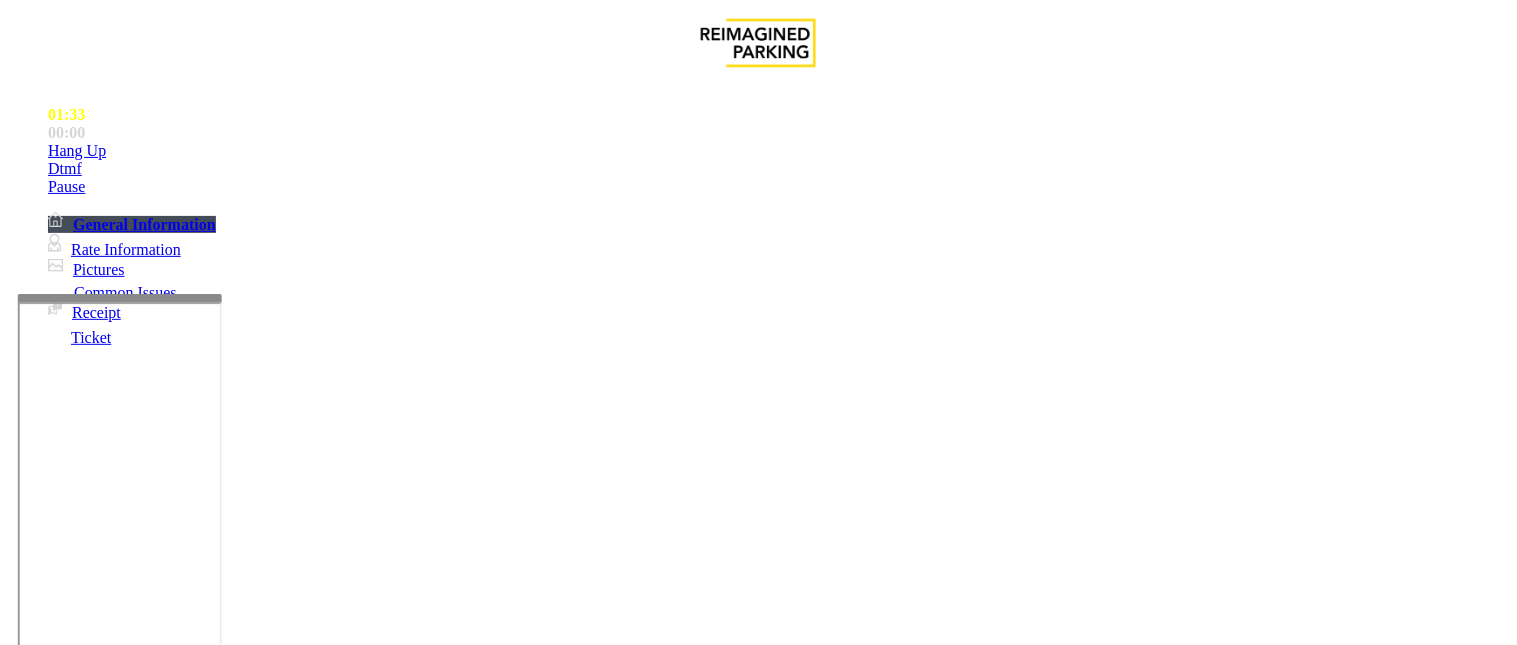 click at bounding box center (96, 1347) 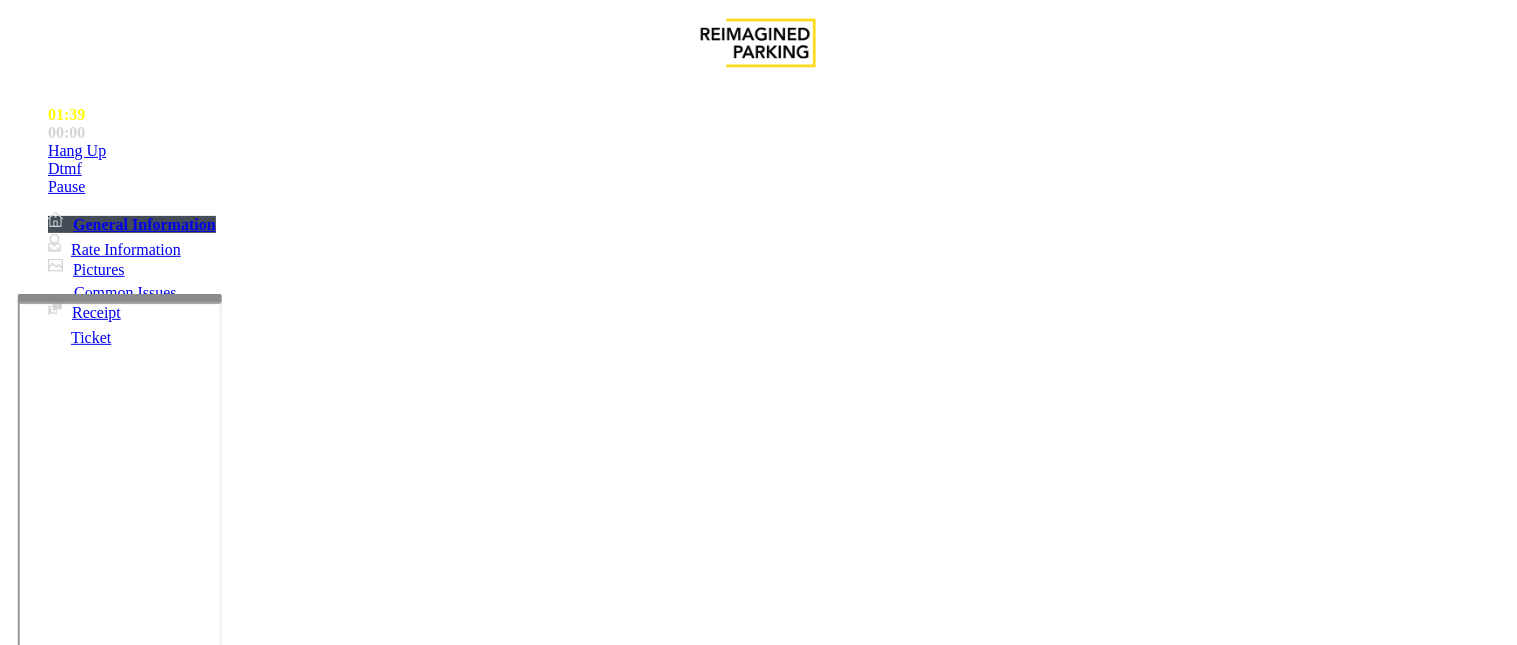 type on "****" 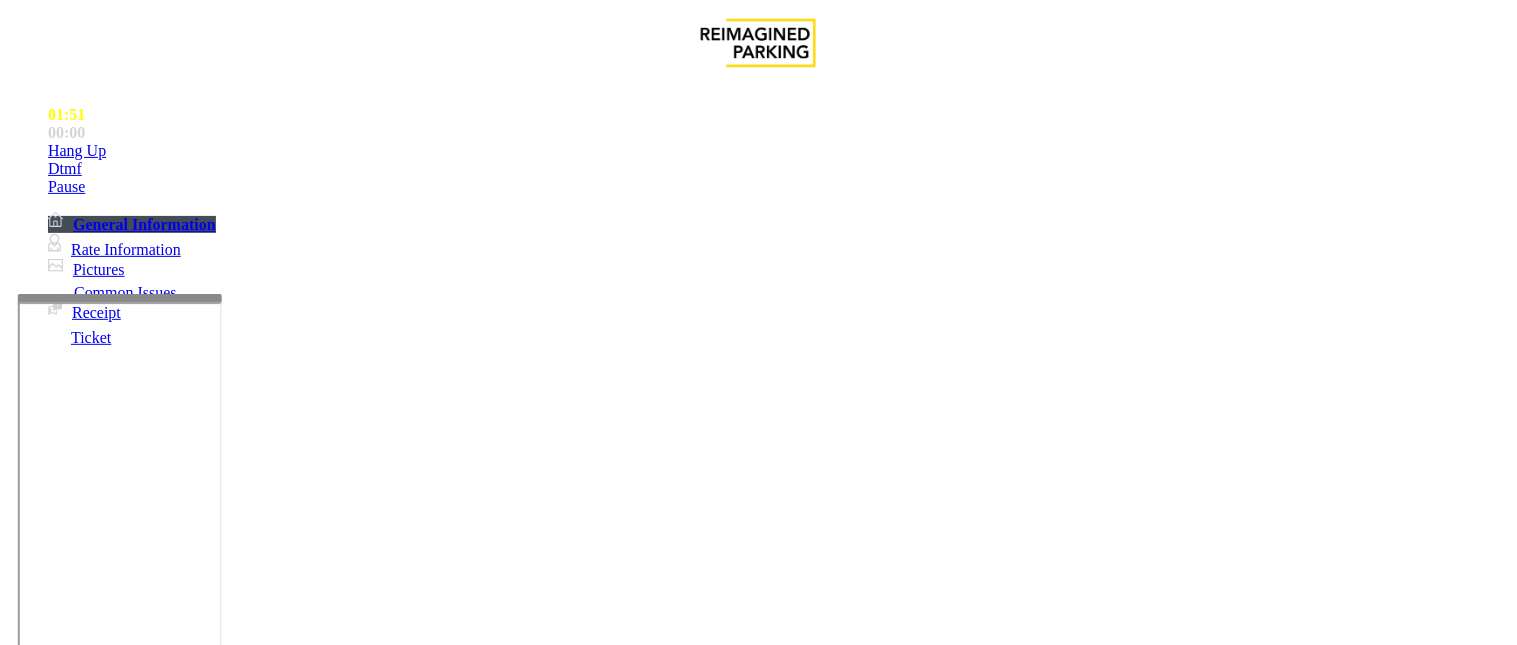 click on "*******" at bounding box center (96, 1320) 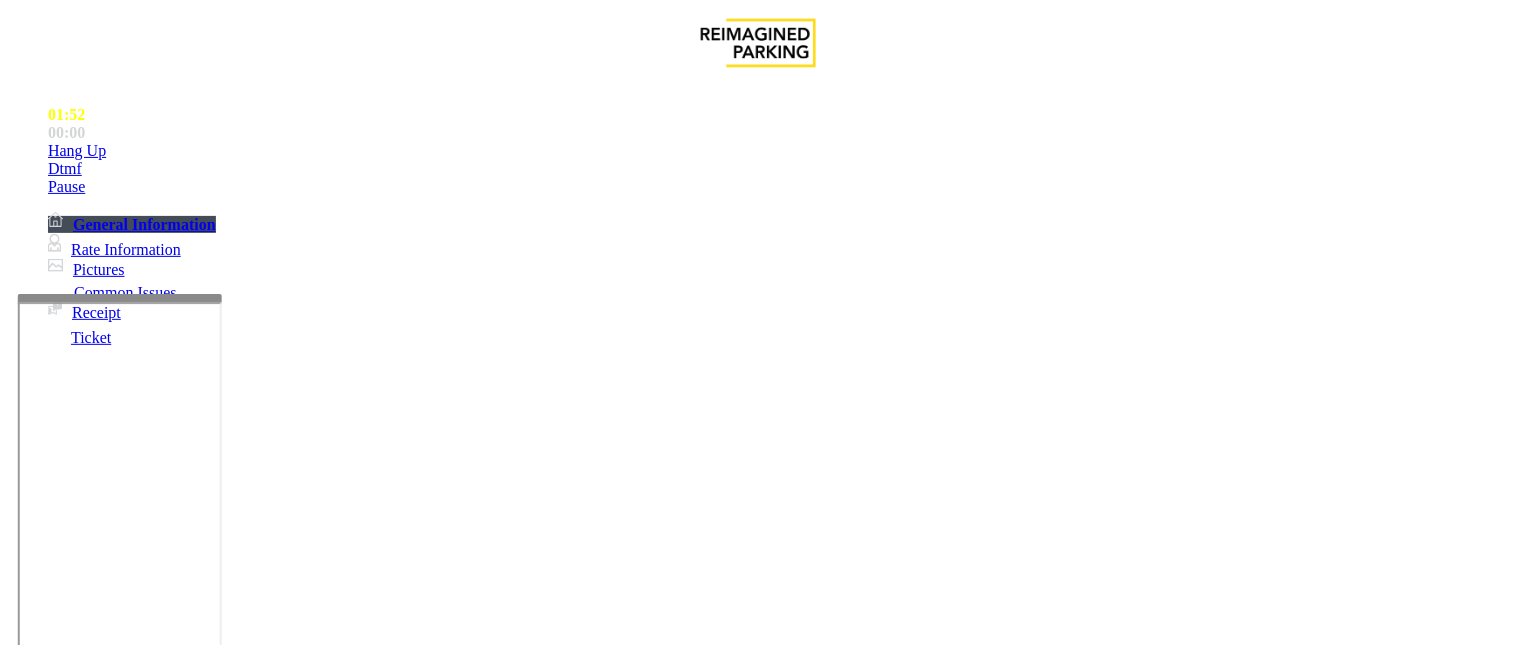scroll, scrollTop: 222, scrollLeft: 0, axis: vertical 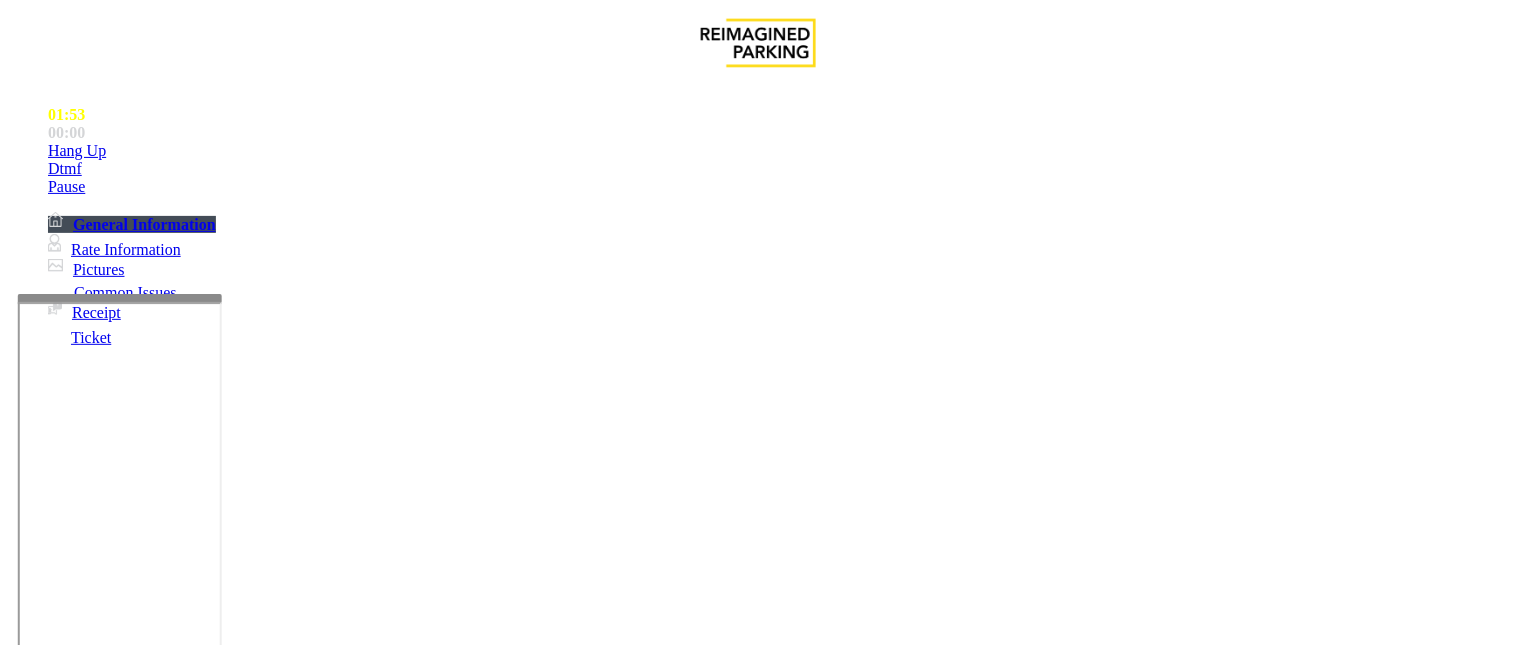 type on "******" 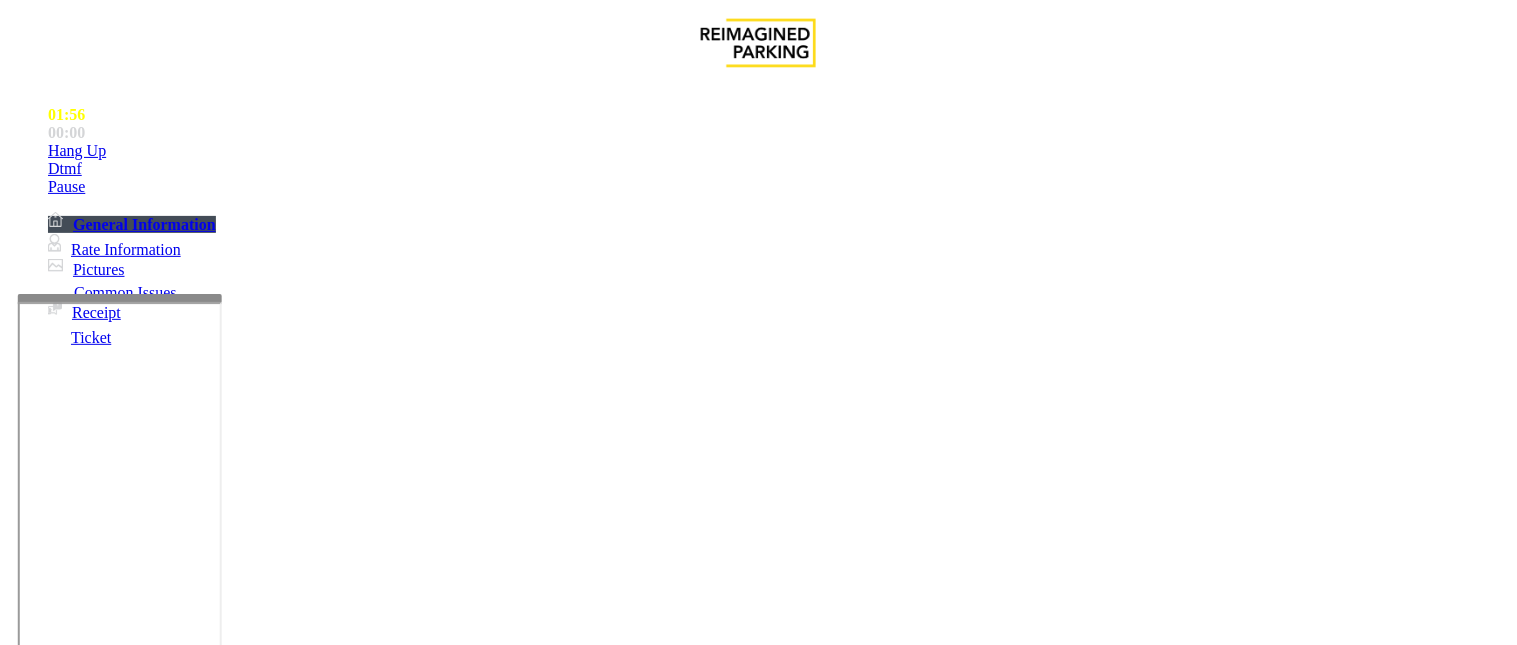 click on "****" at bounding box center [96, 1347] 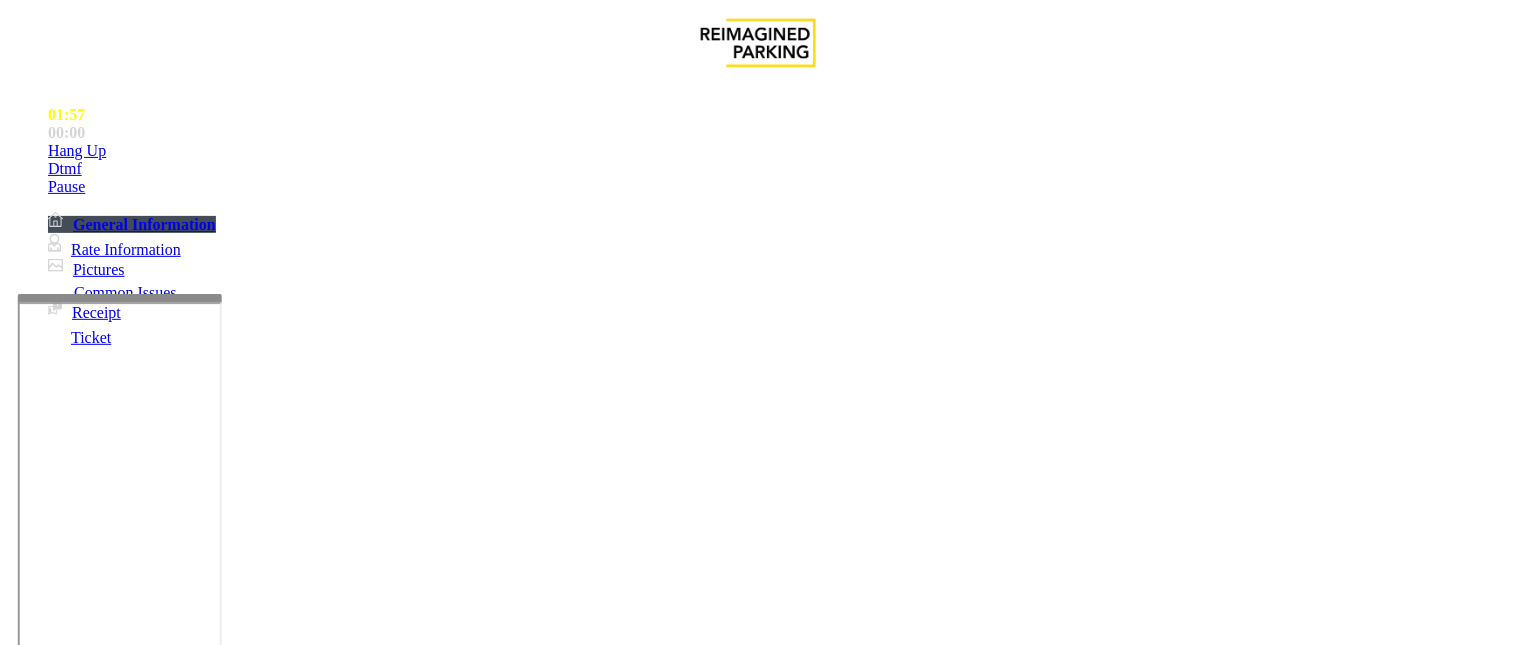 click at bounding box center [96, 1374] 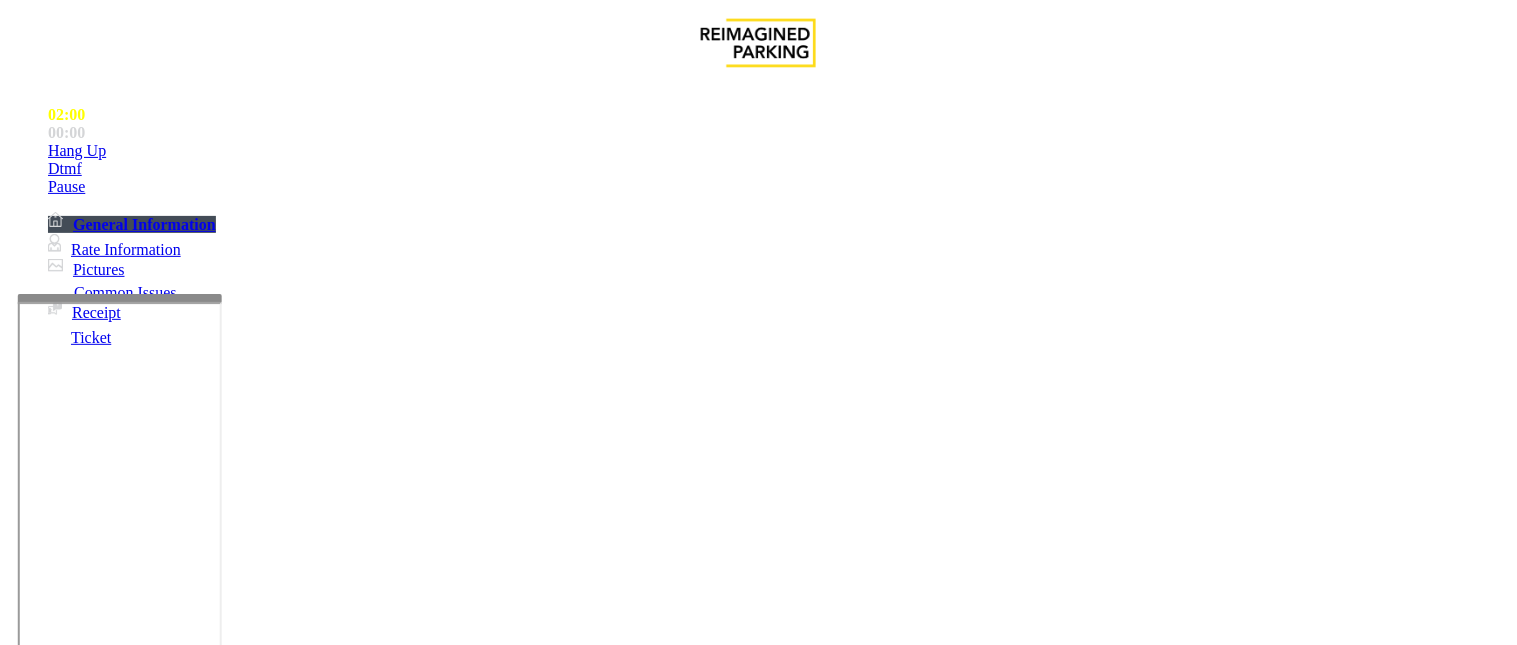 click on "*****" at bounding box center (96, 1347) 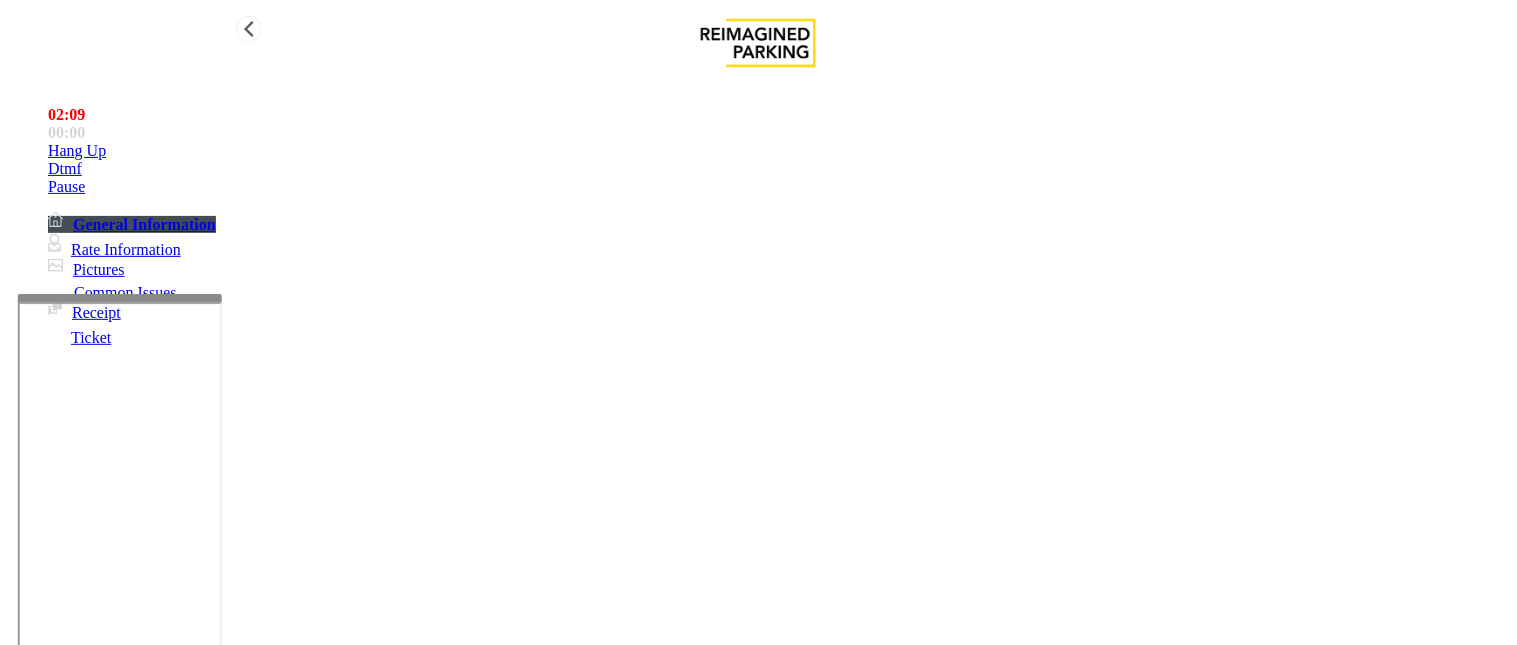 click on "Hang Up" at bounding box center [778, 151] 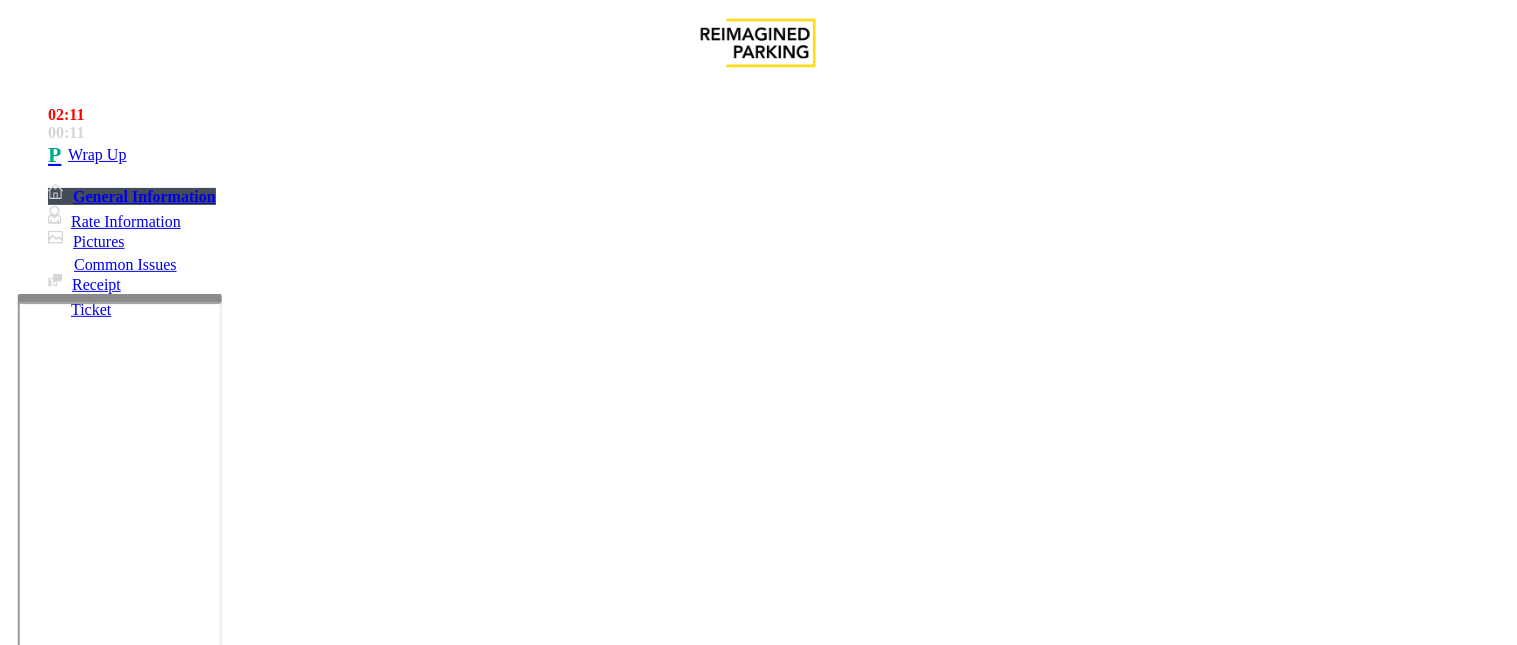 click on "****" at bounding box center (96, 1347) 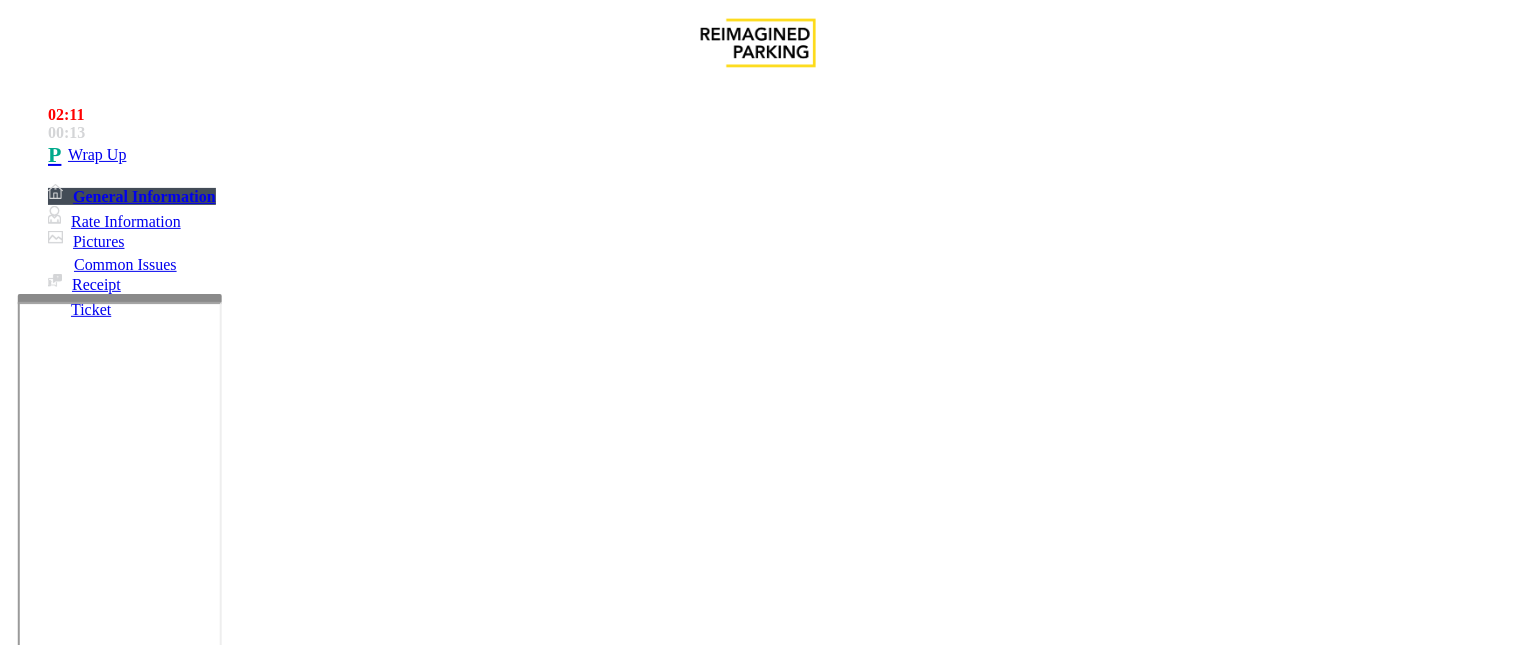 scroll, scrollTop: 111, scrollLeft: 0, axis: vertical 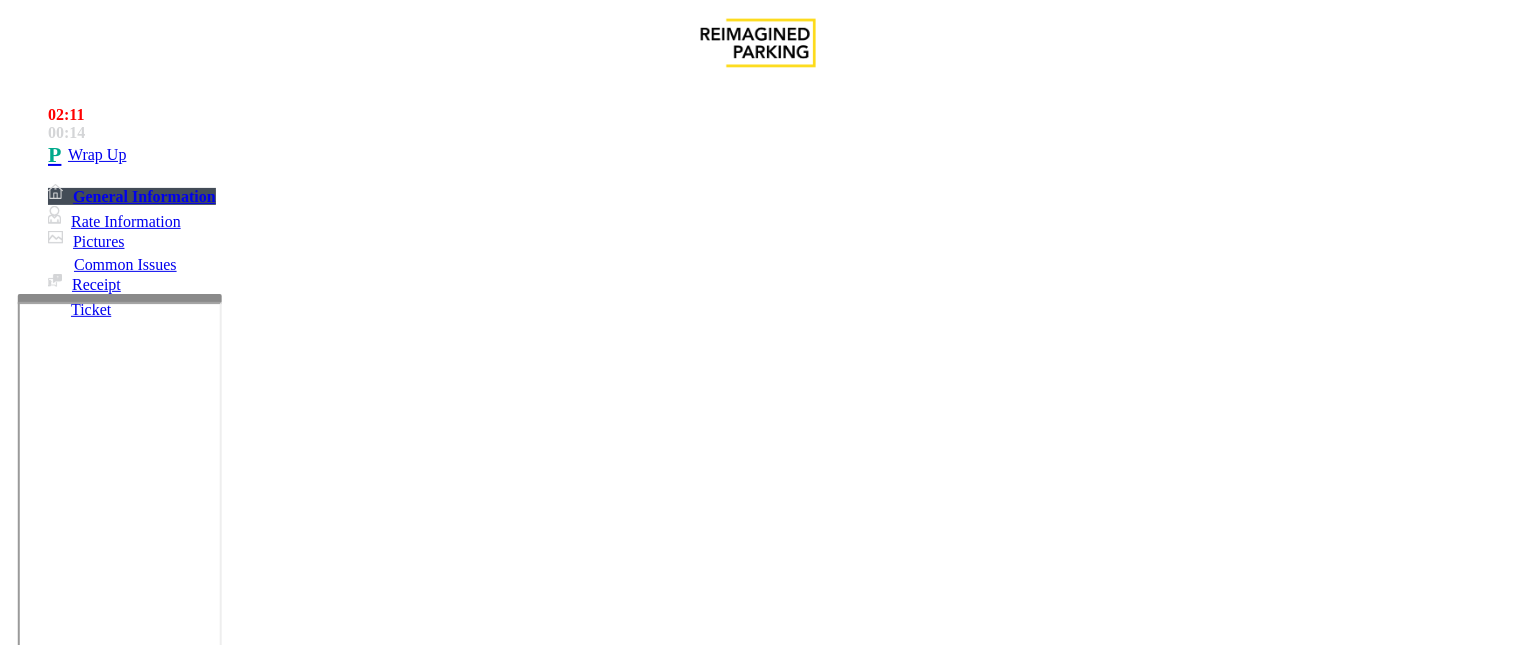 type on "*****" 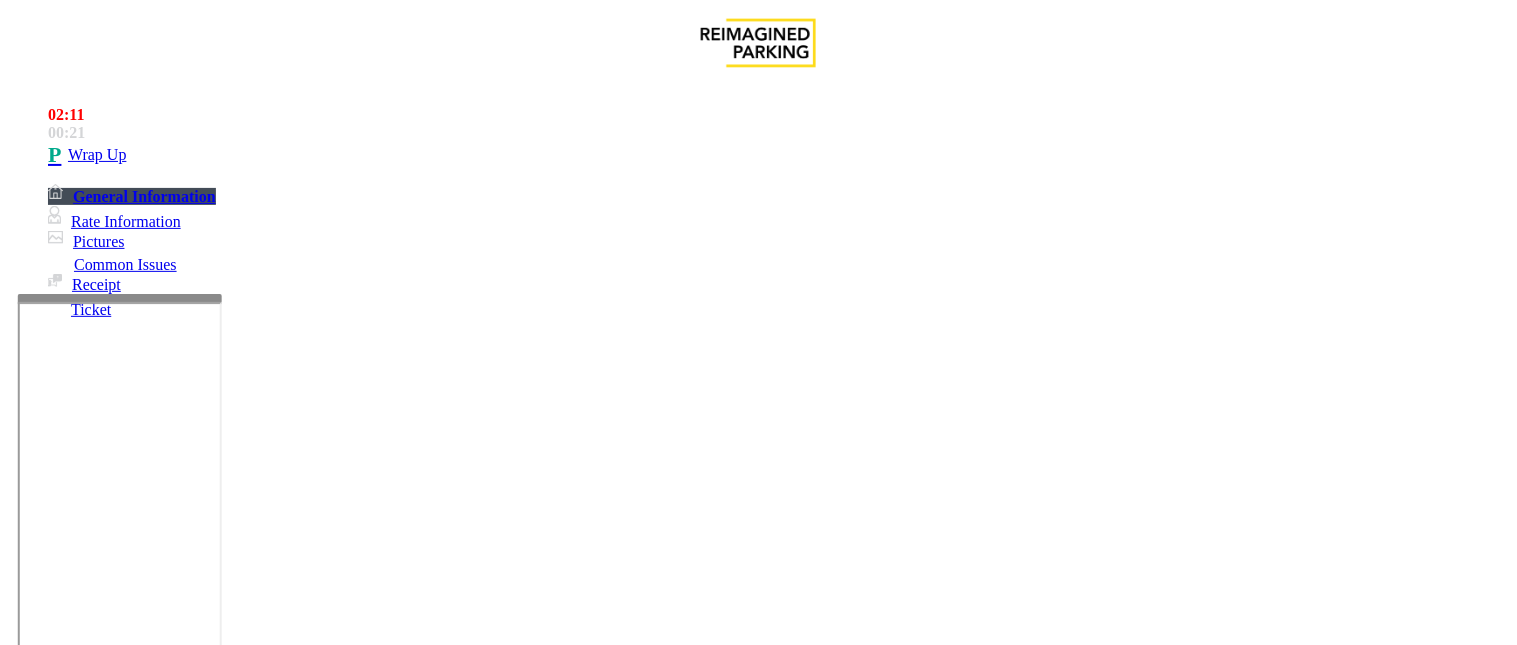 click at bounding box center [246, 1638] 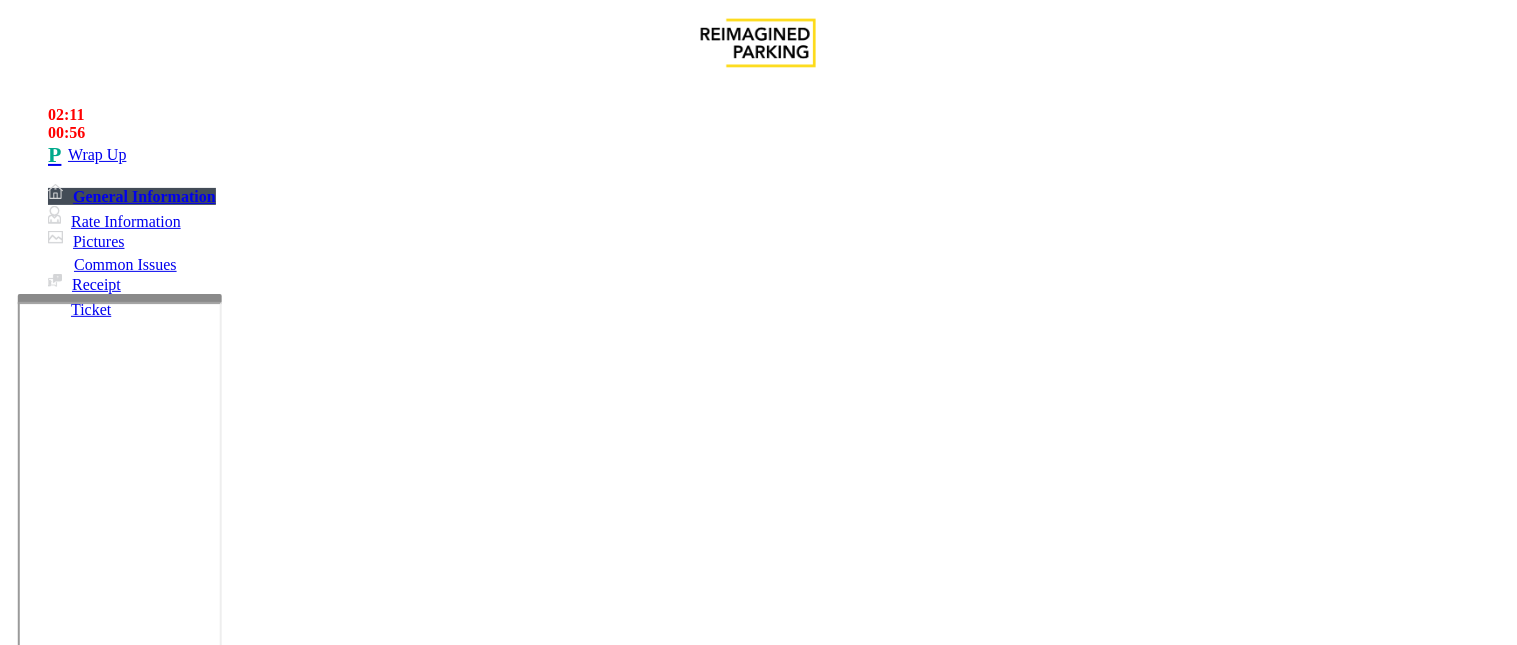 scroll, scrollTop: 42, scrollLeft: 0, axis: vertical 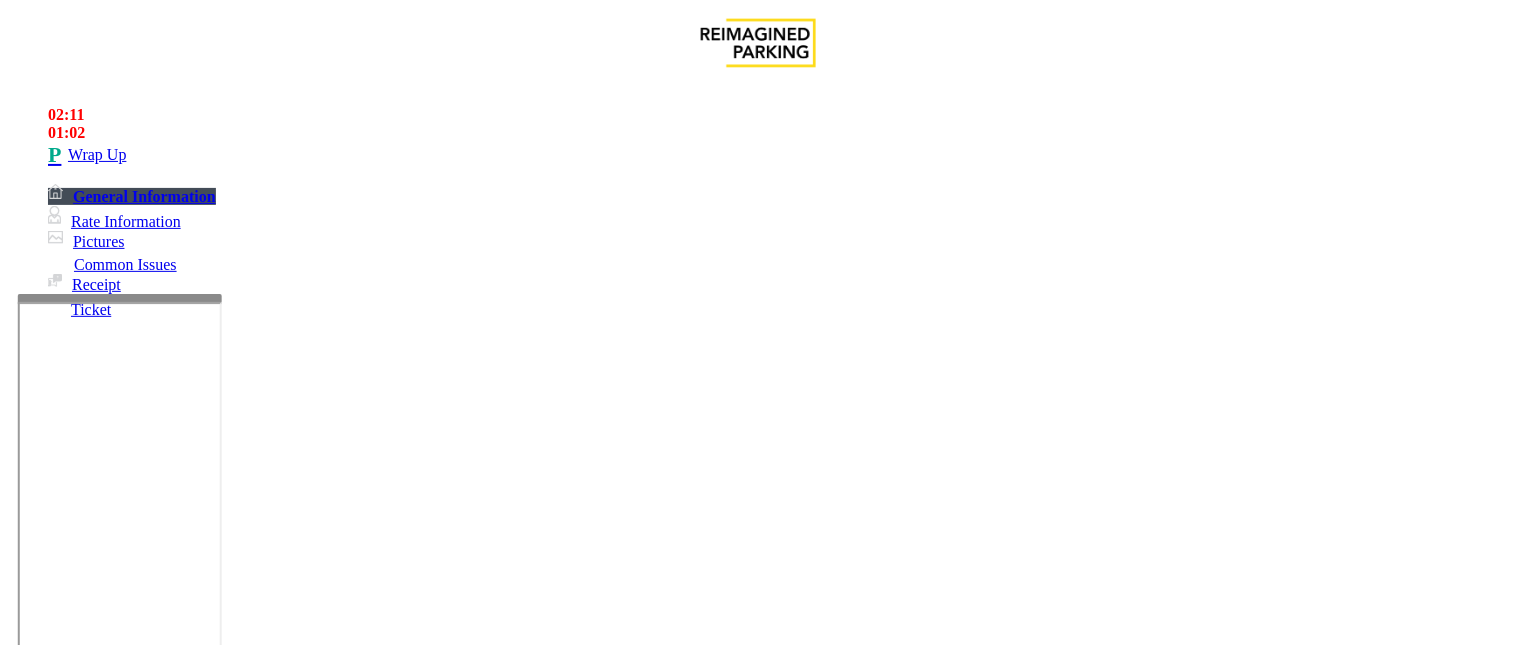 click at bounding box center (246, 1638) 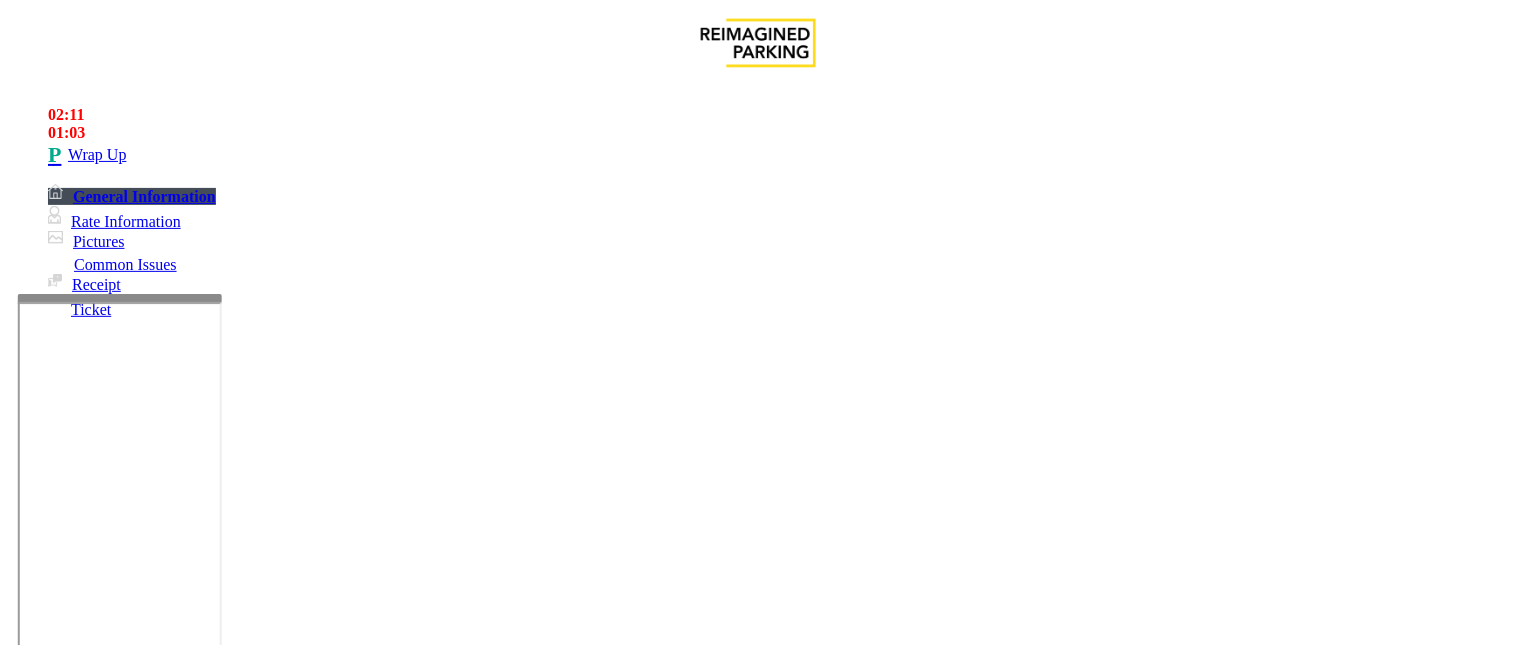 click at bounding box center (246, 1638) 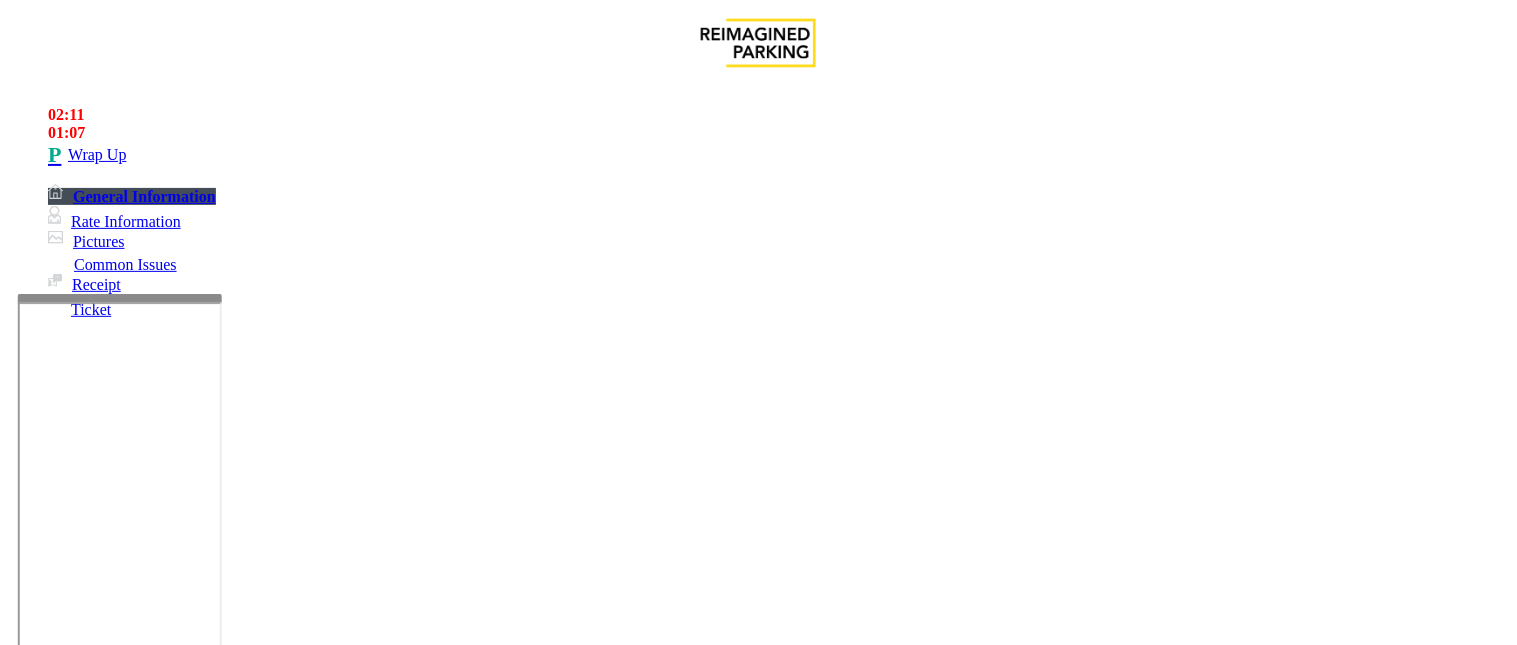 click at bounding box center (246, 1638) 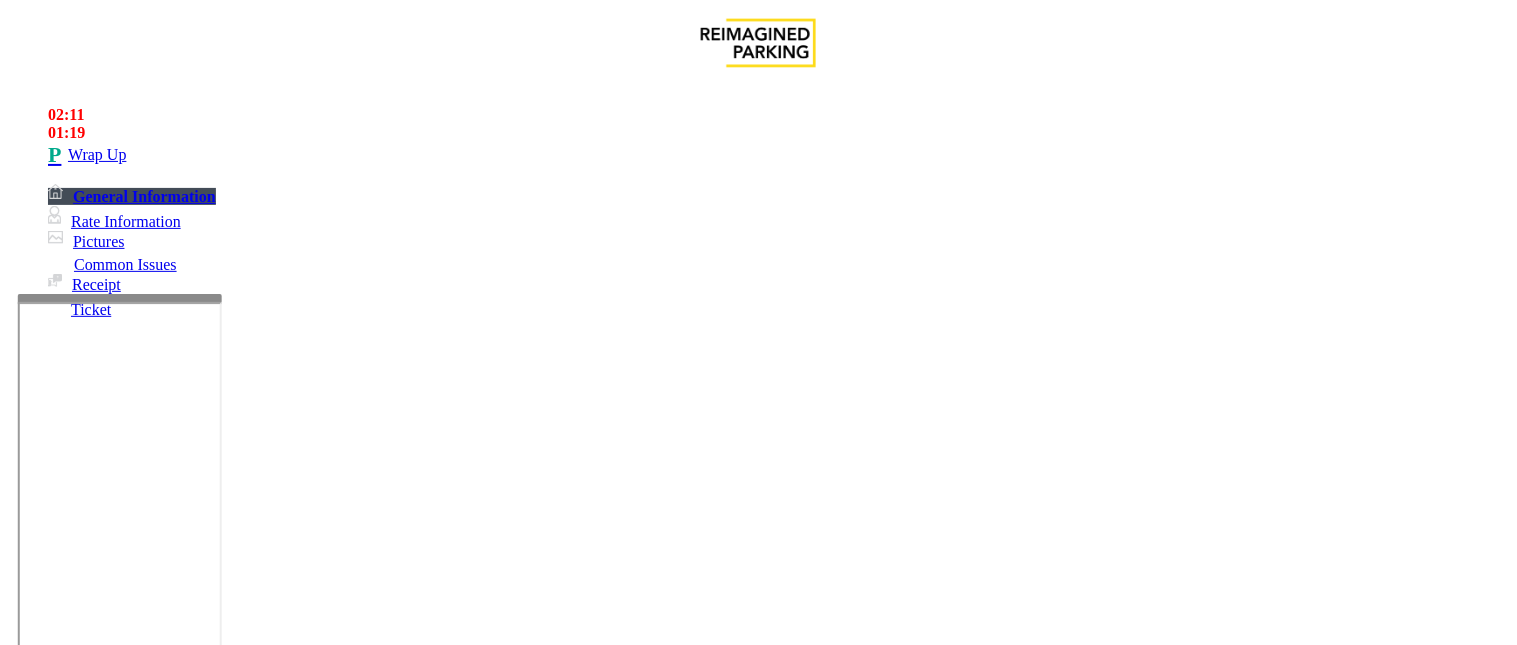 scroll, scrollTop: 0, scrollLeft: 0, axis: both 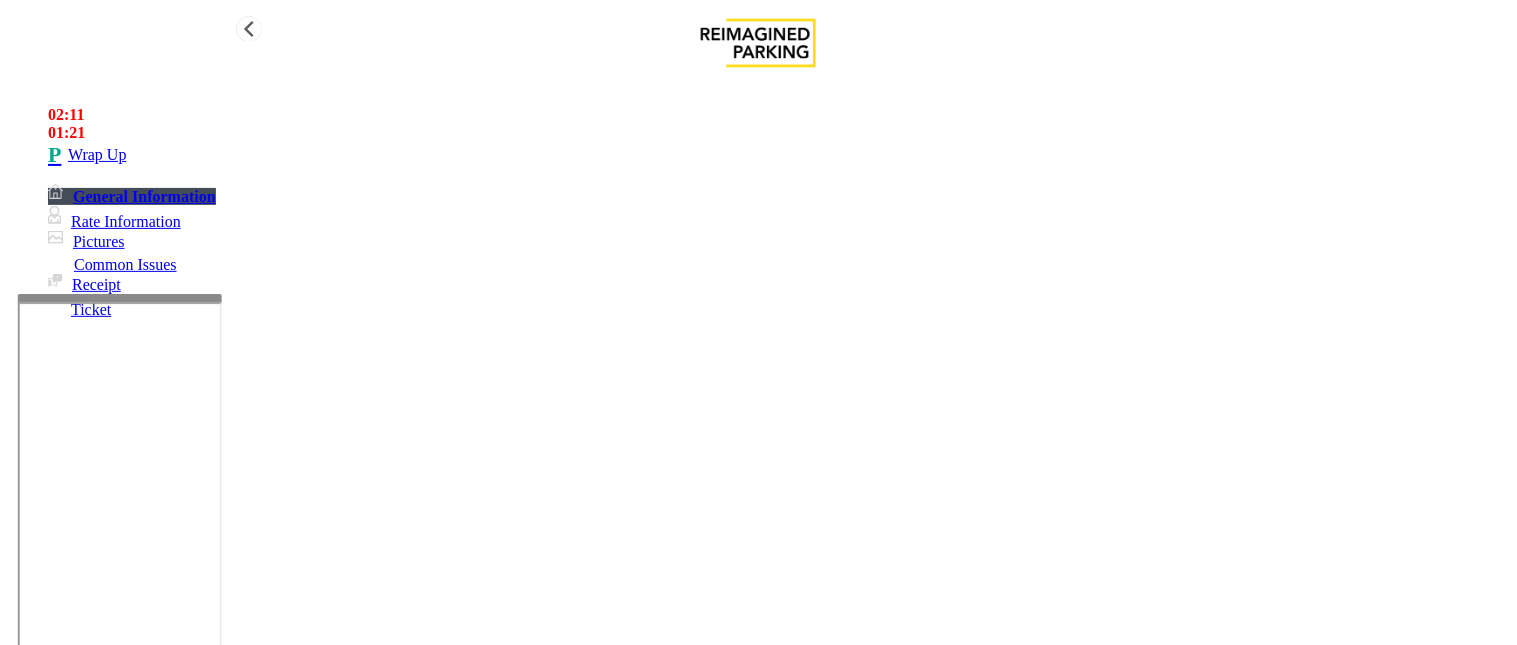 type on "**********" 